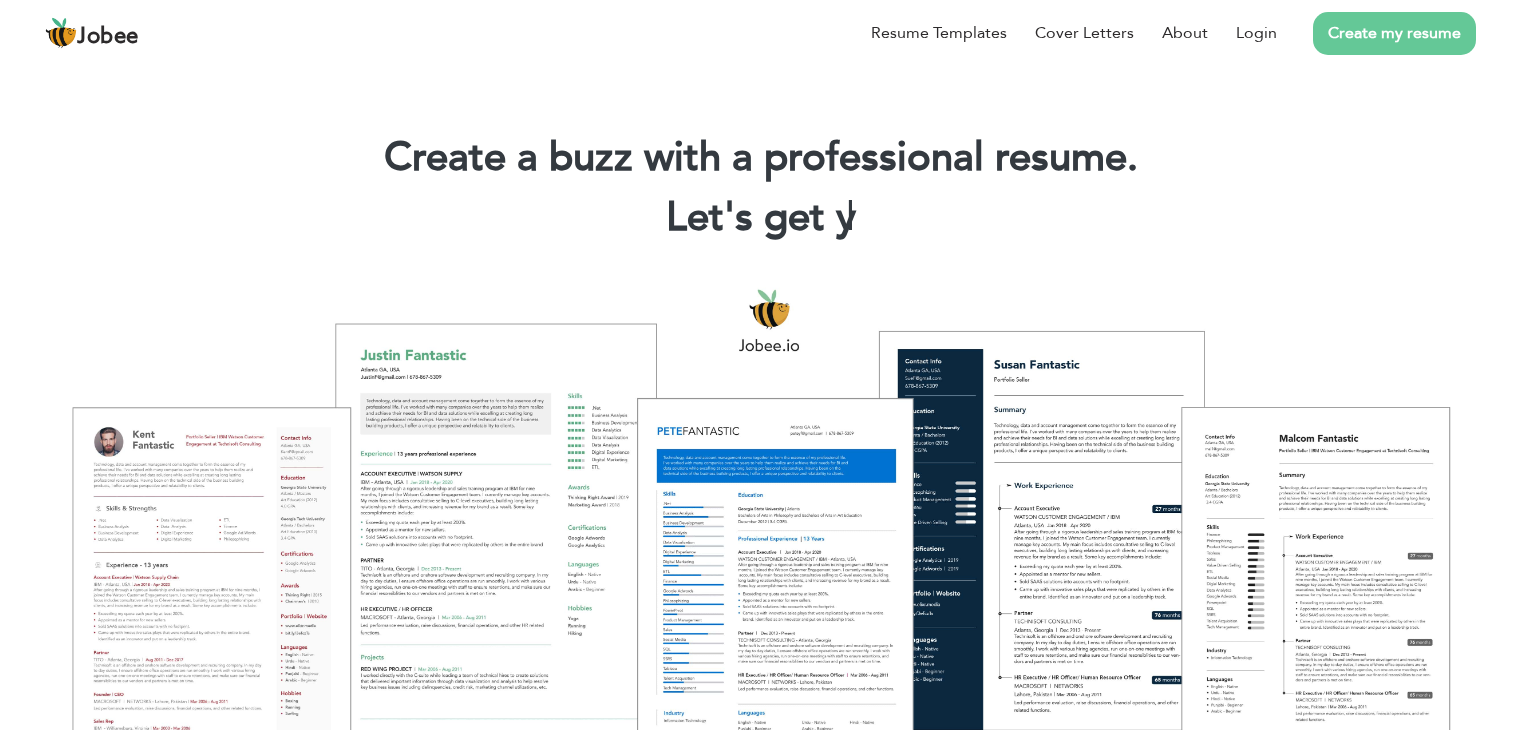 scroll, scrollTop: 0, scrollLeft: 0, axis: both 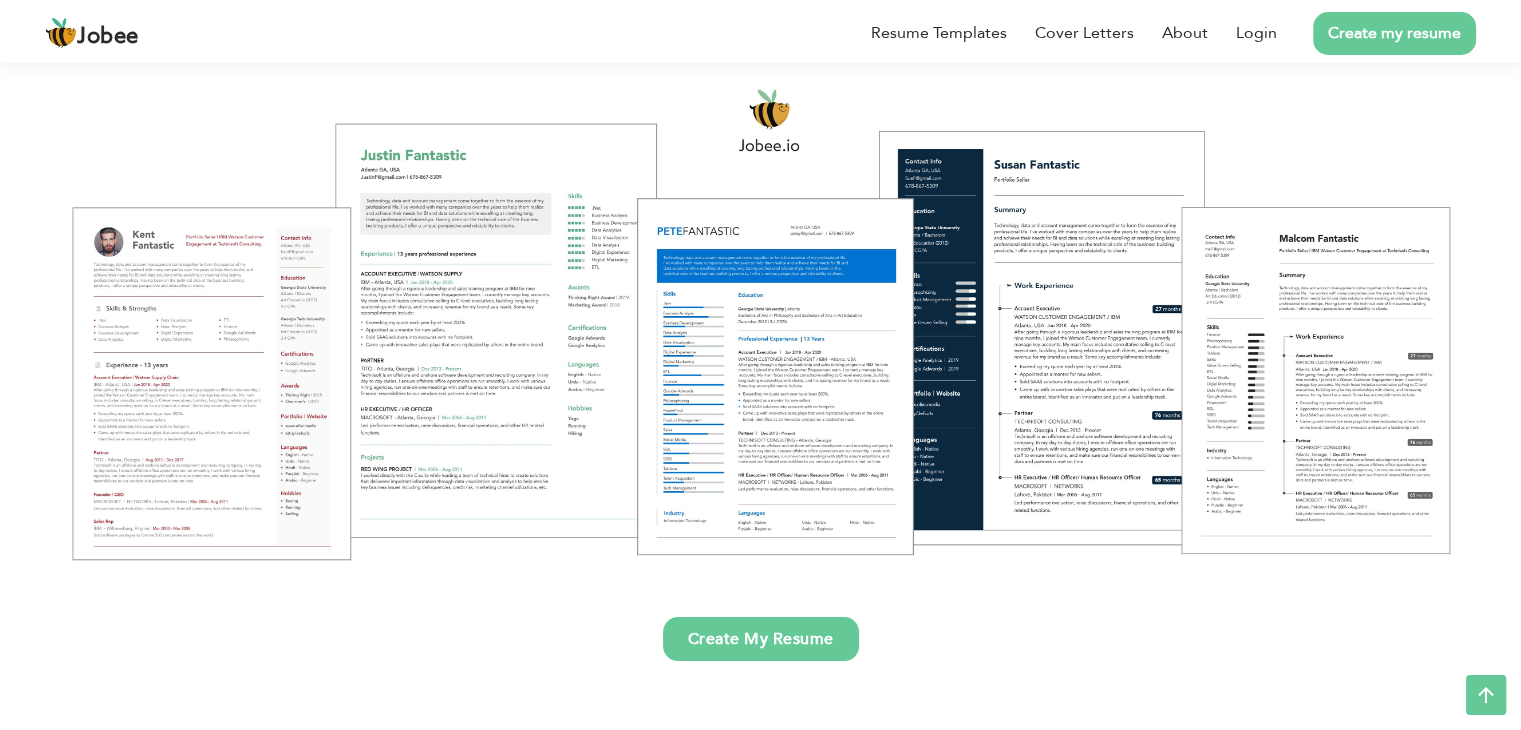 click at bounding box center (760, 323) 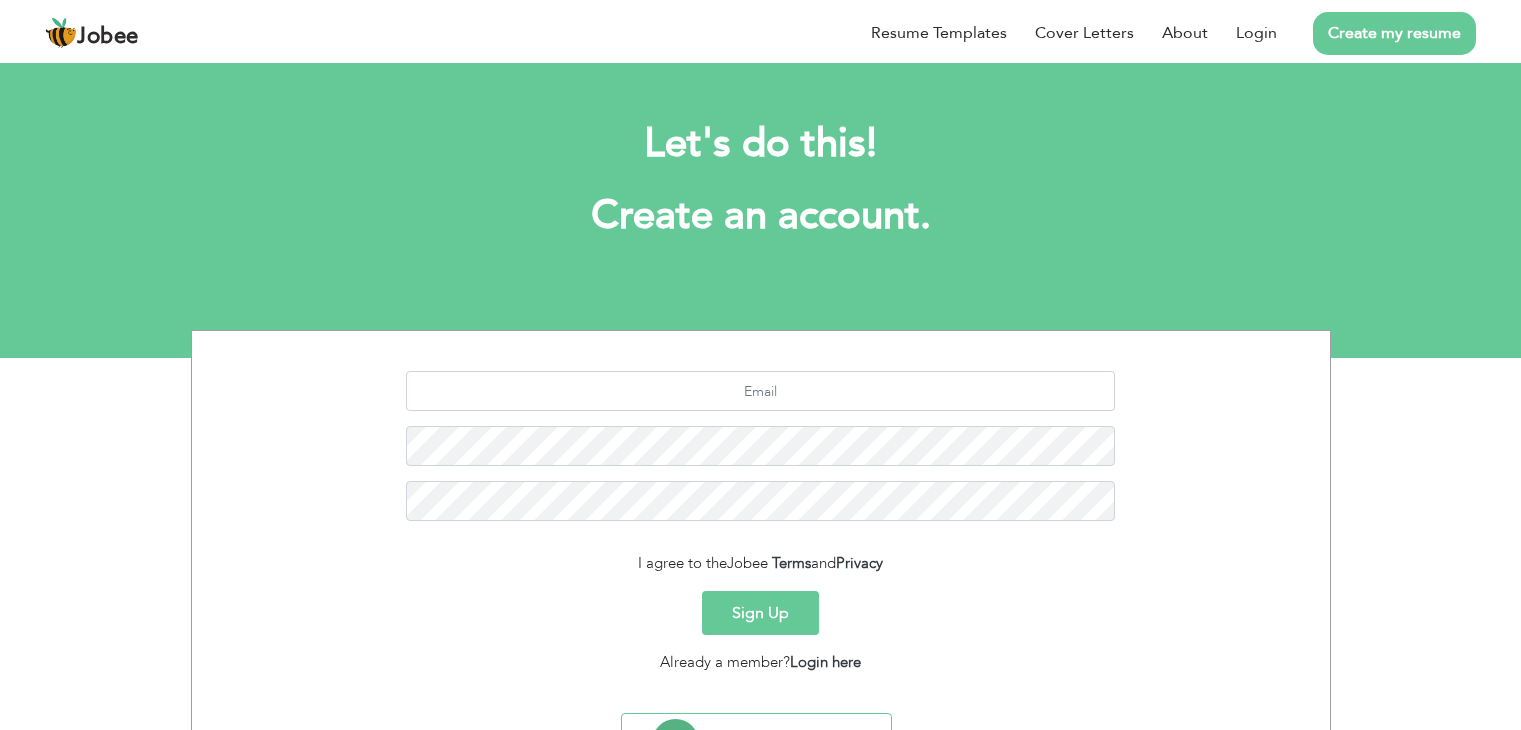 scroll, scrollTop: 0, scrollLeft: 0, axis: both 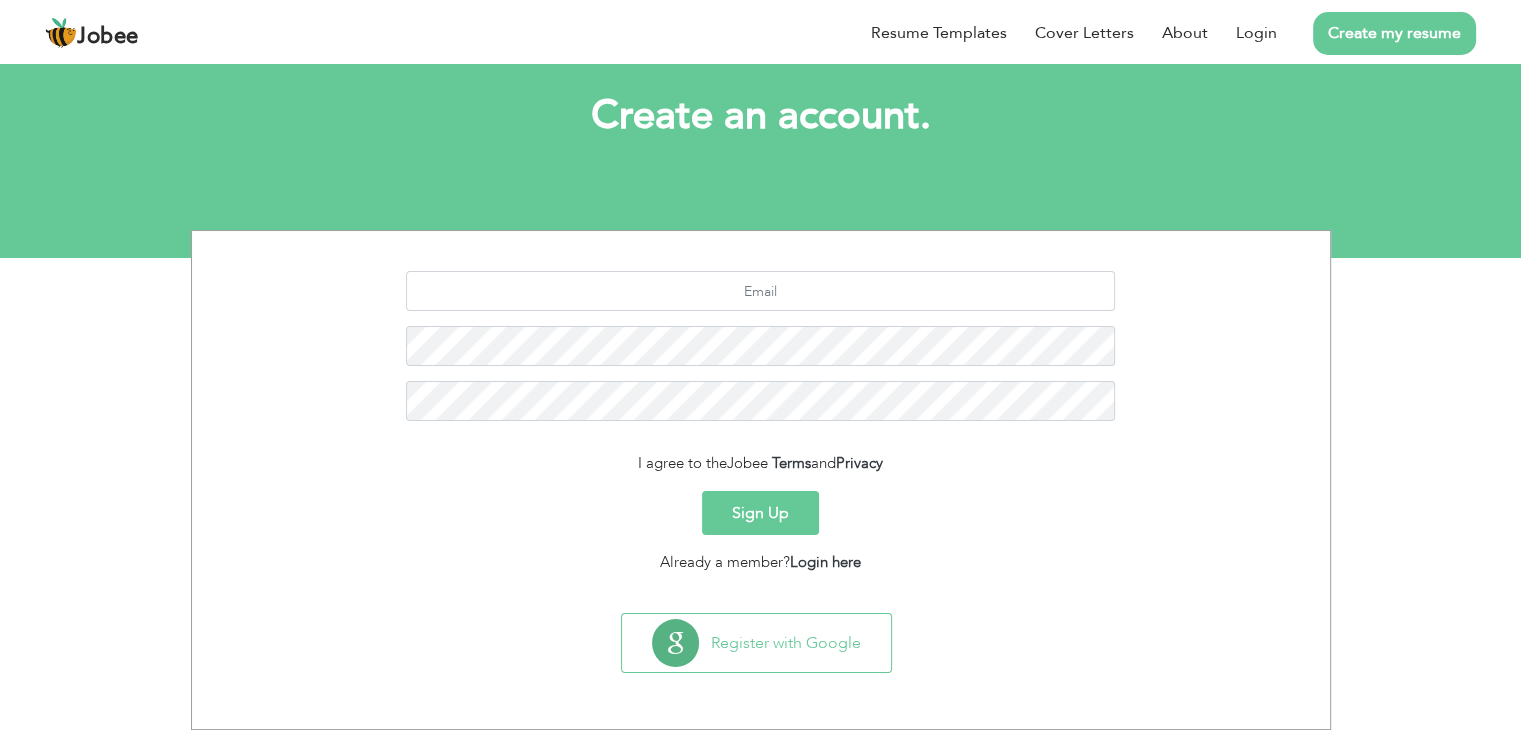 click on "Sign Up" at bounding box center [760, 513] 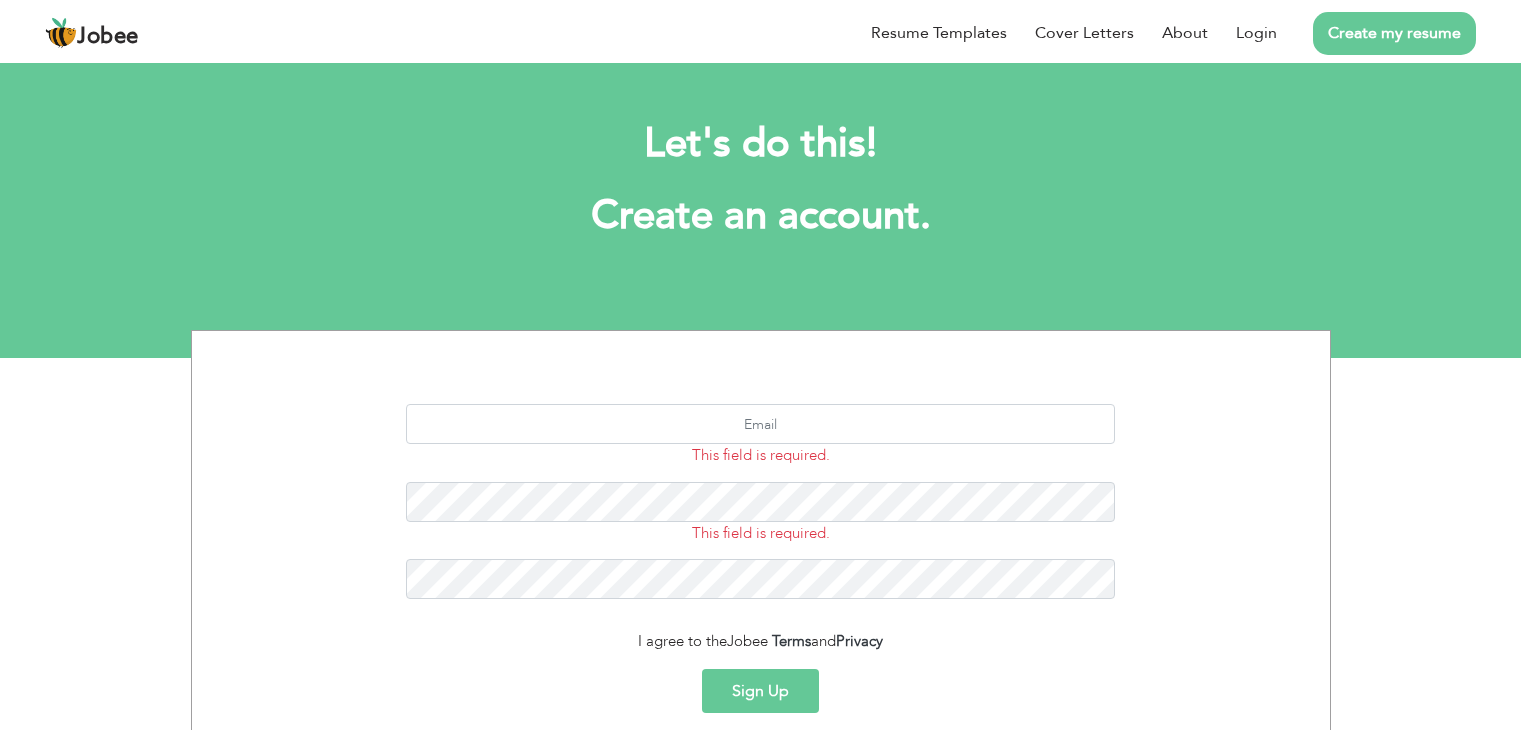 scroll, scrollTop: 0, scrollLeft: 0, axis: both 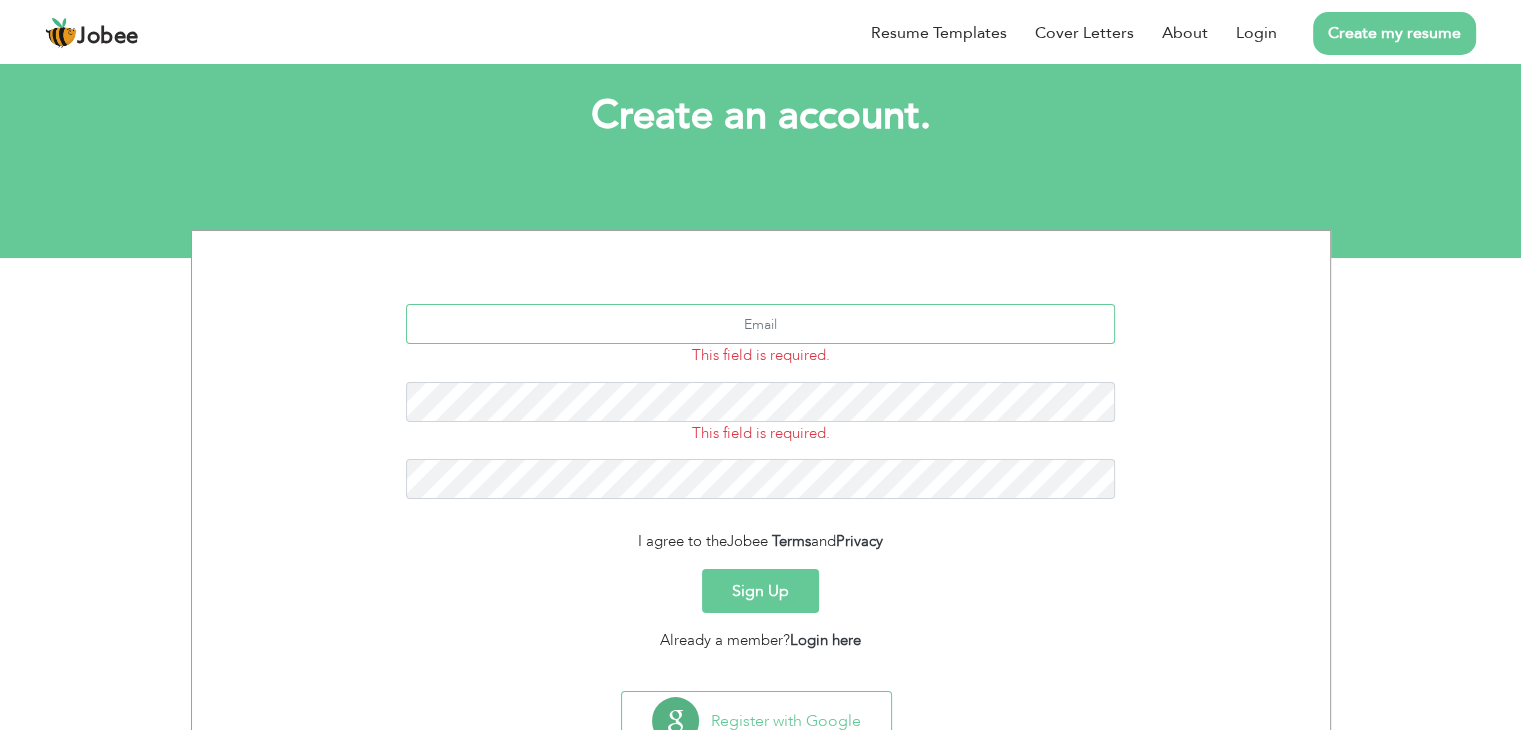 click at bounding box center [760, 324] 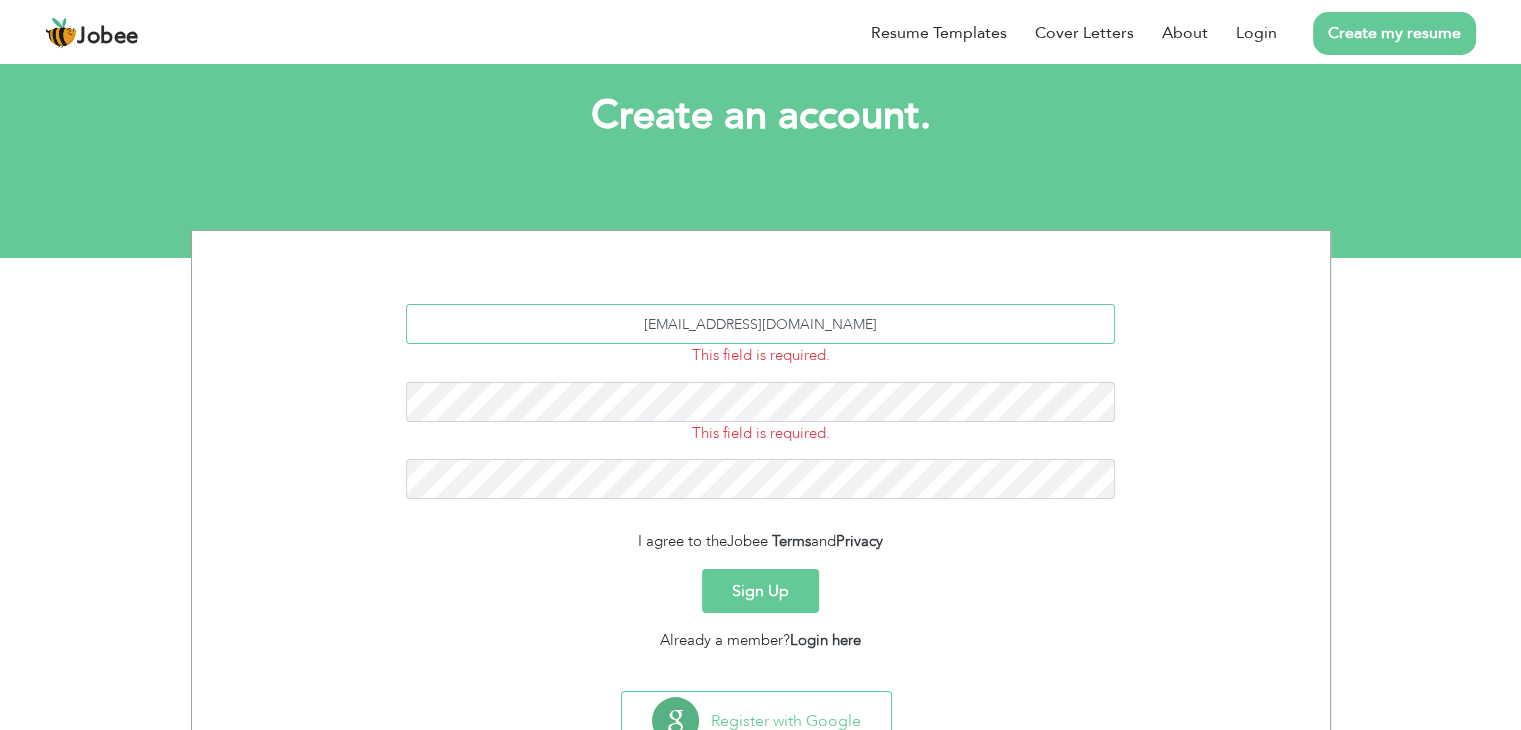 type on "kainatasif222@gmail.com" 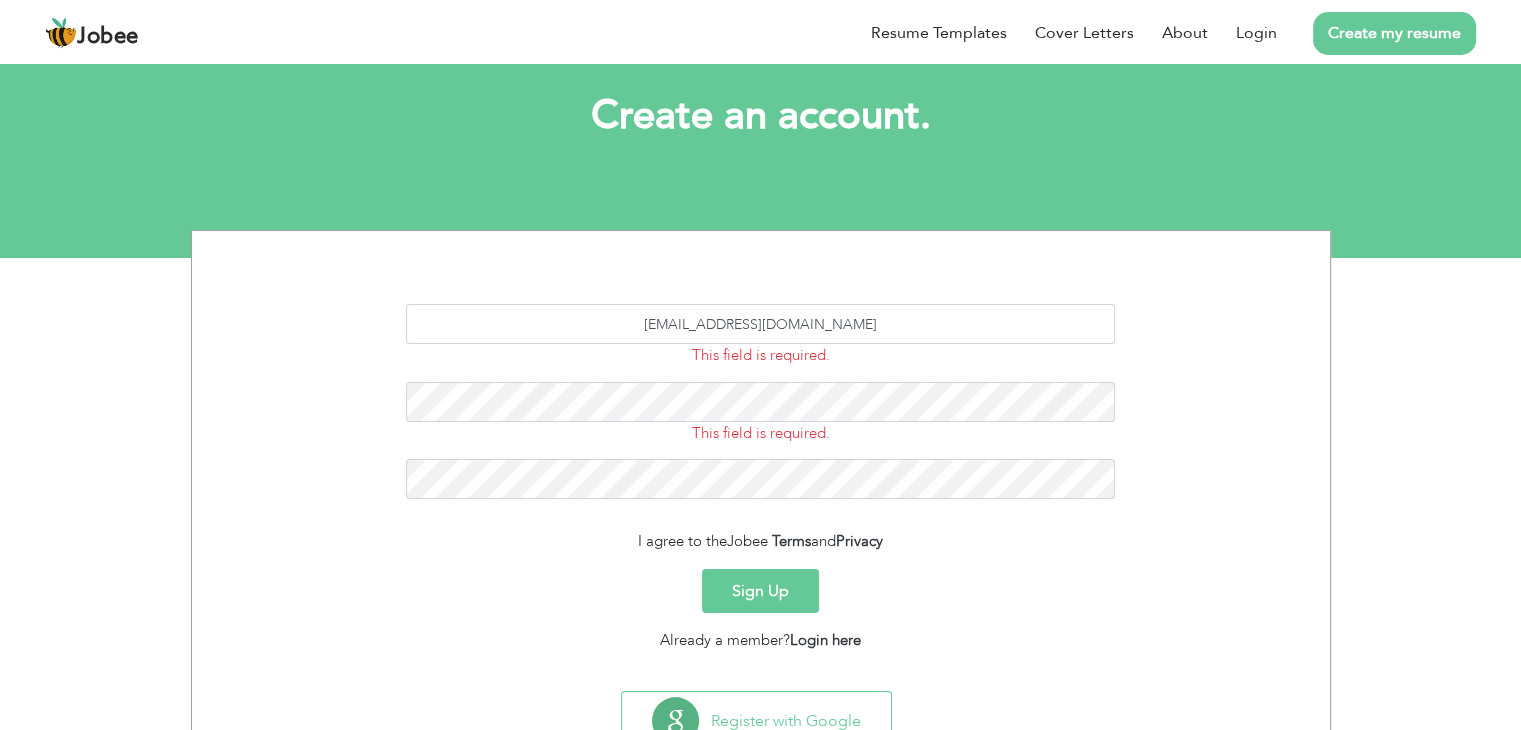 click on "Sign Up" at bounding box center (760, 591) 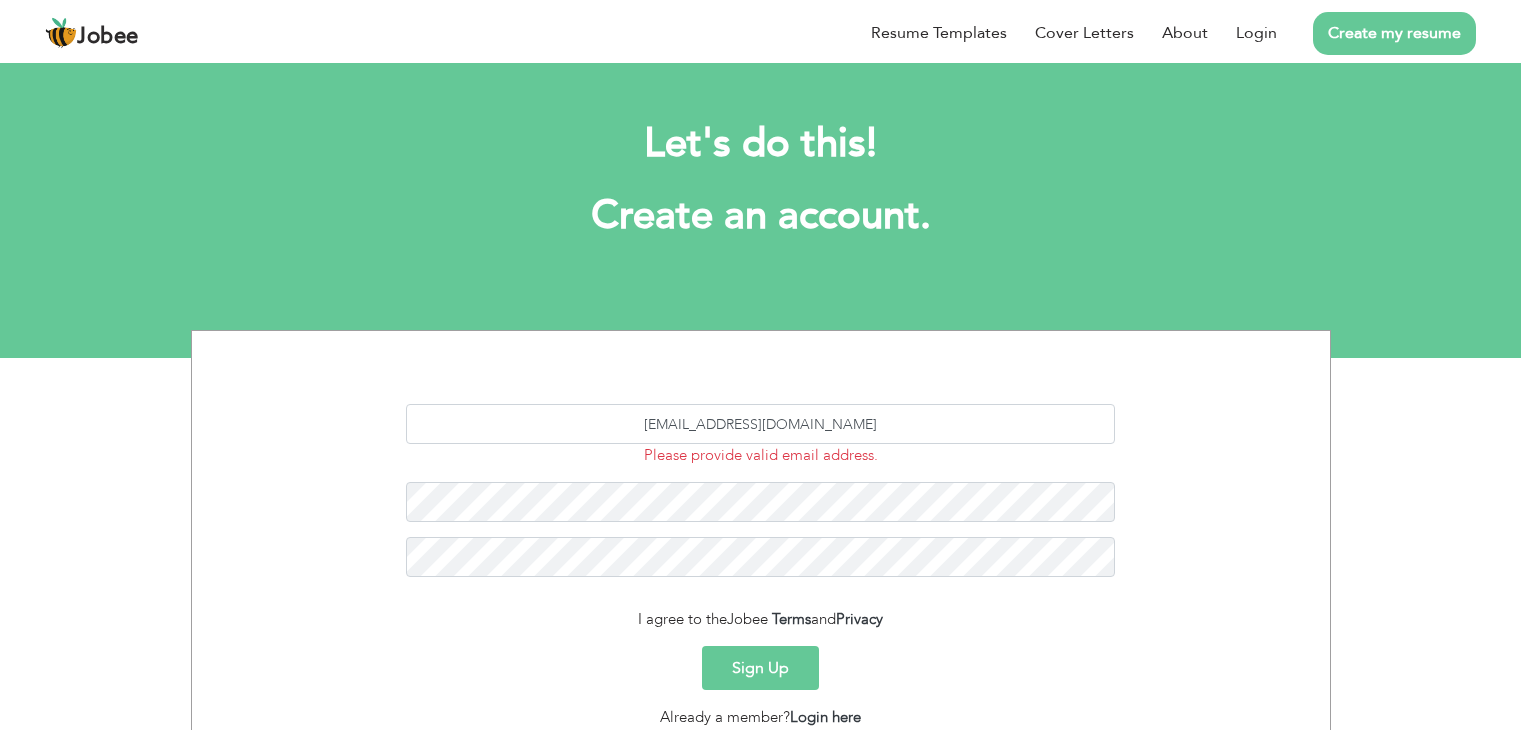scroll, scrollTop: 0, scrollLeft: 0, axis: both 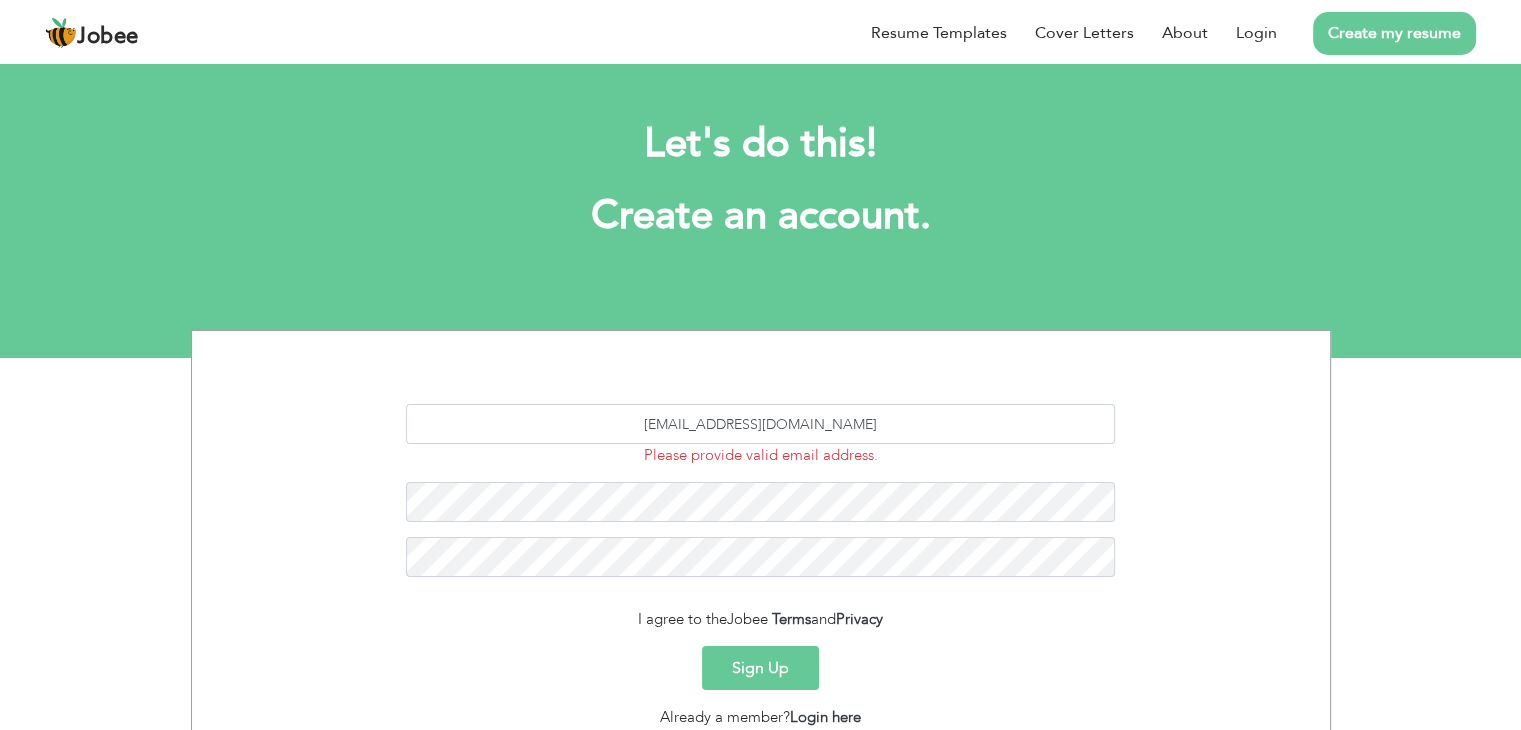 click on "Create my resume" at bounding box center (1394, 33) 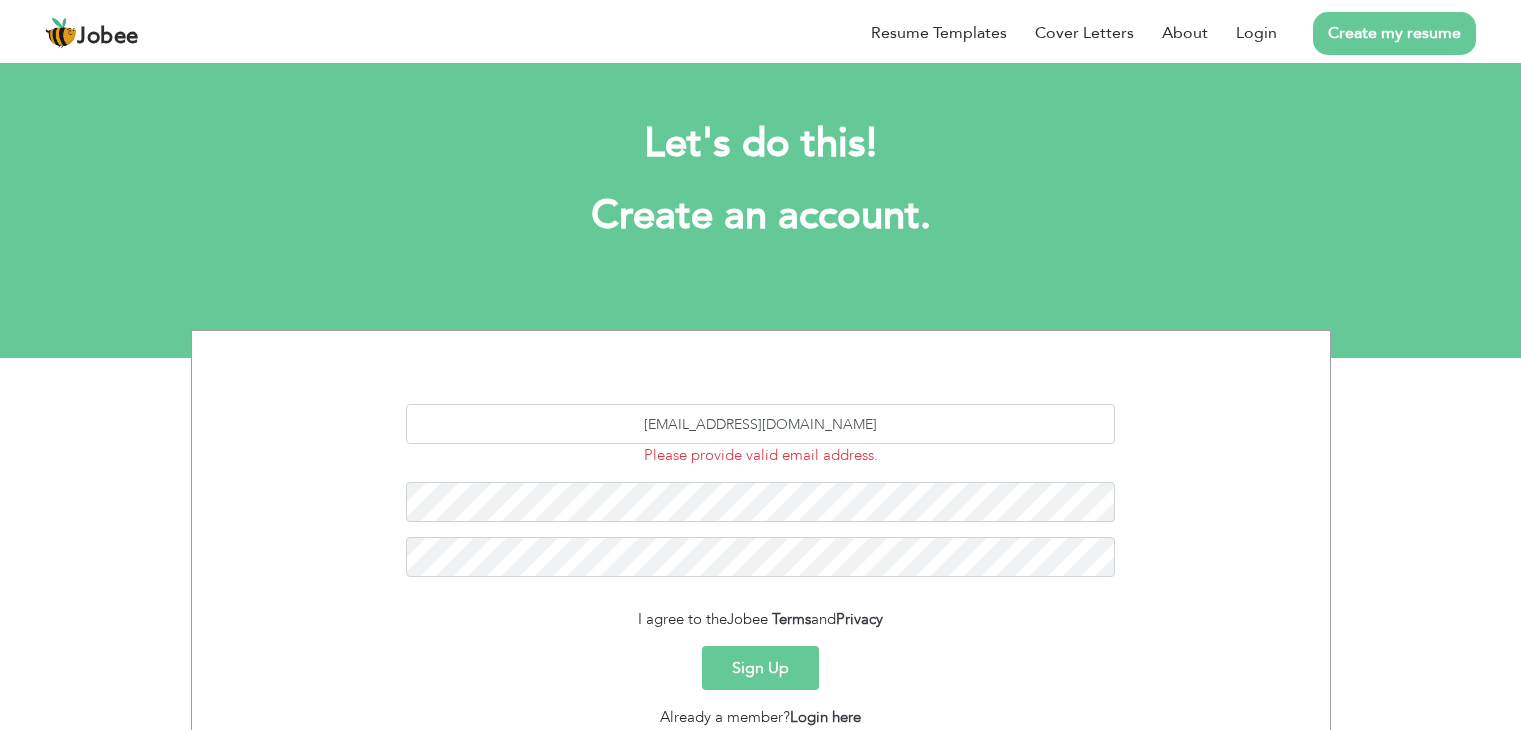 scroll, scrollTop: 0, scrollLeft: 0, axis: both 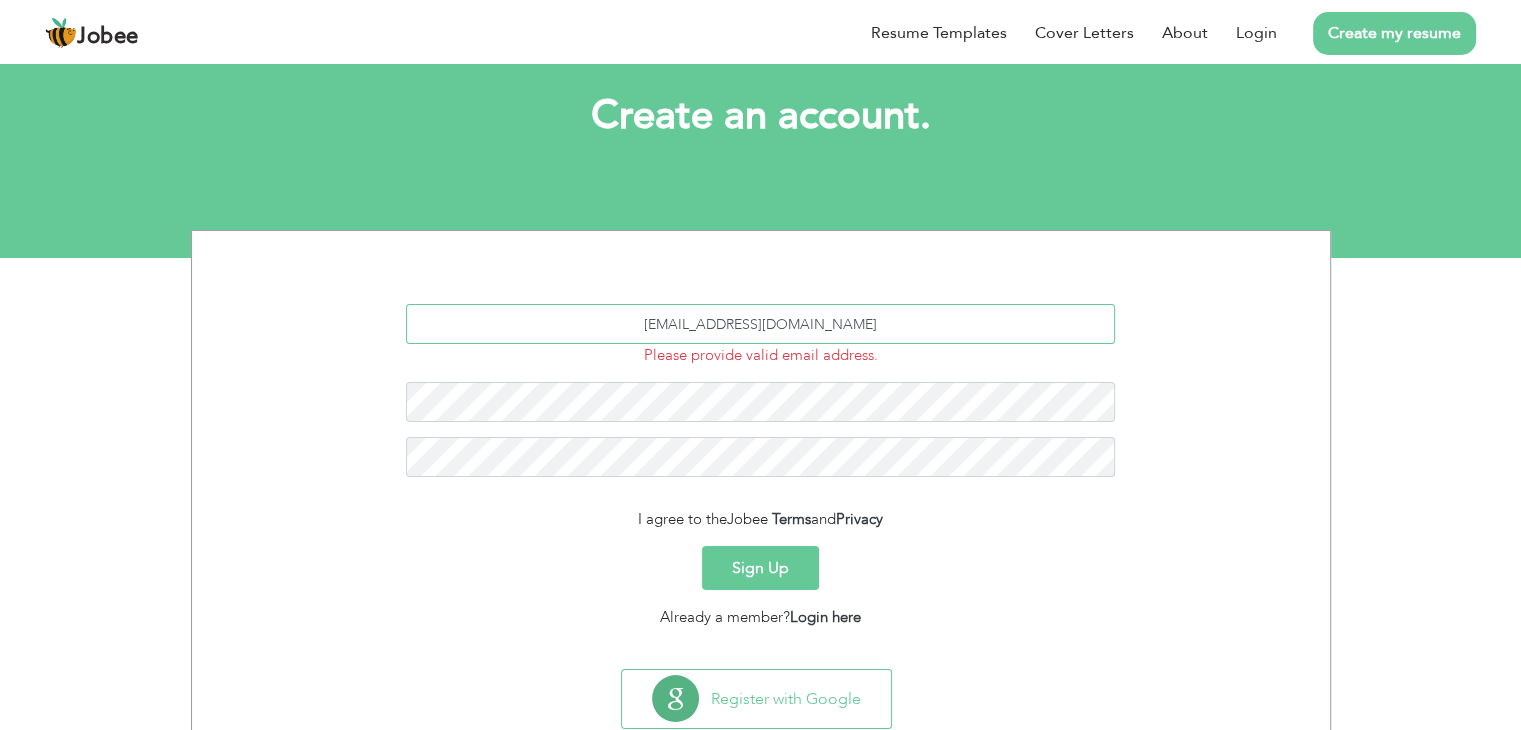 click on "kainatasif222@gmail.com" at bounding box center (760, 324) 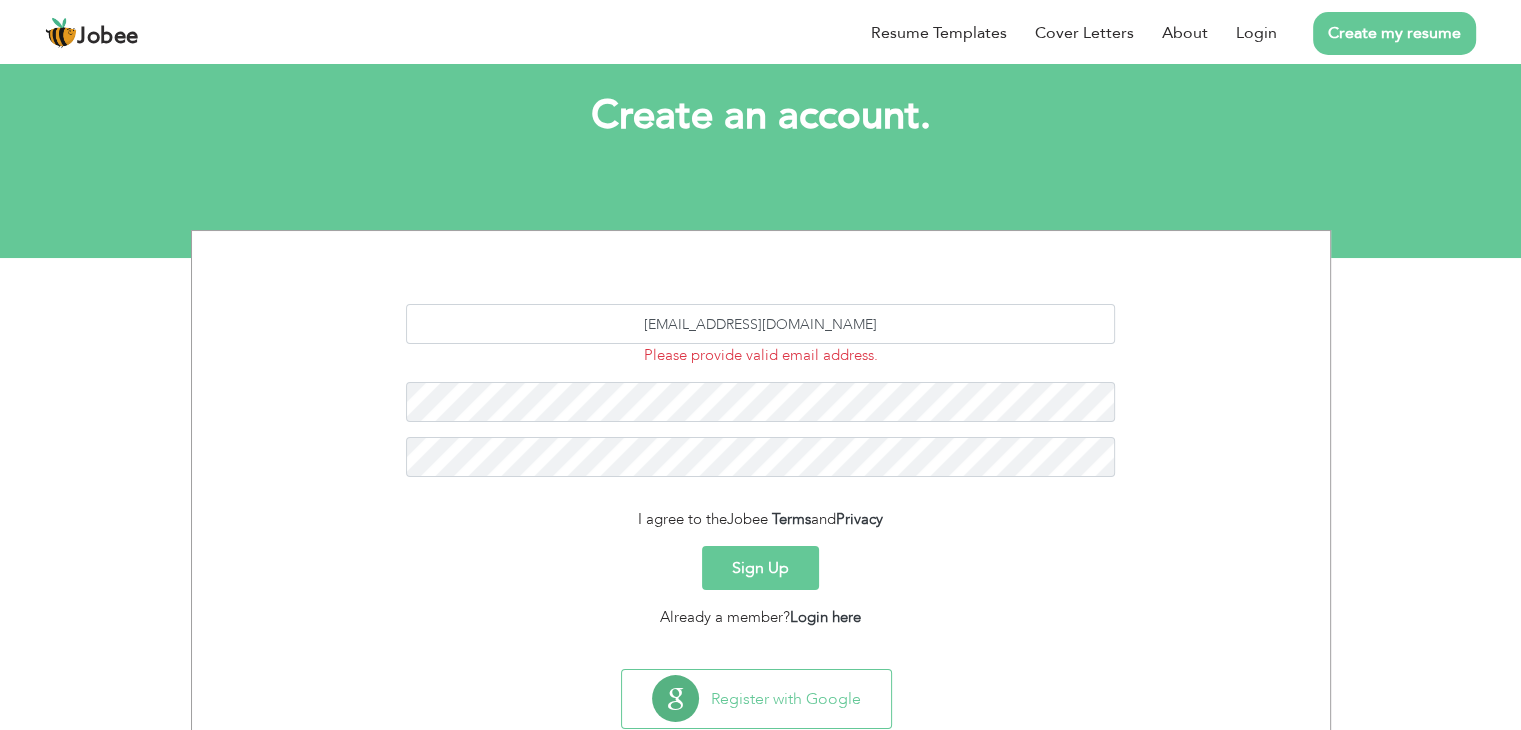 click on "kainatasif613@gmail.com
Please provide valid email address." at bounding box center (761, 398) 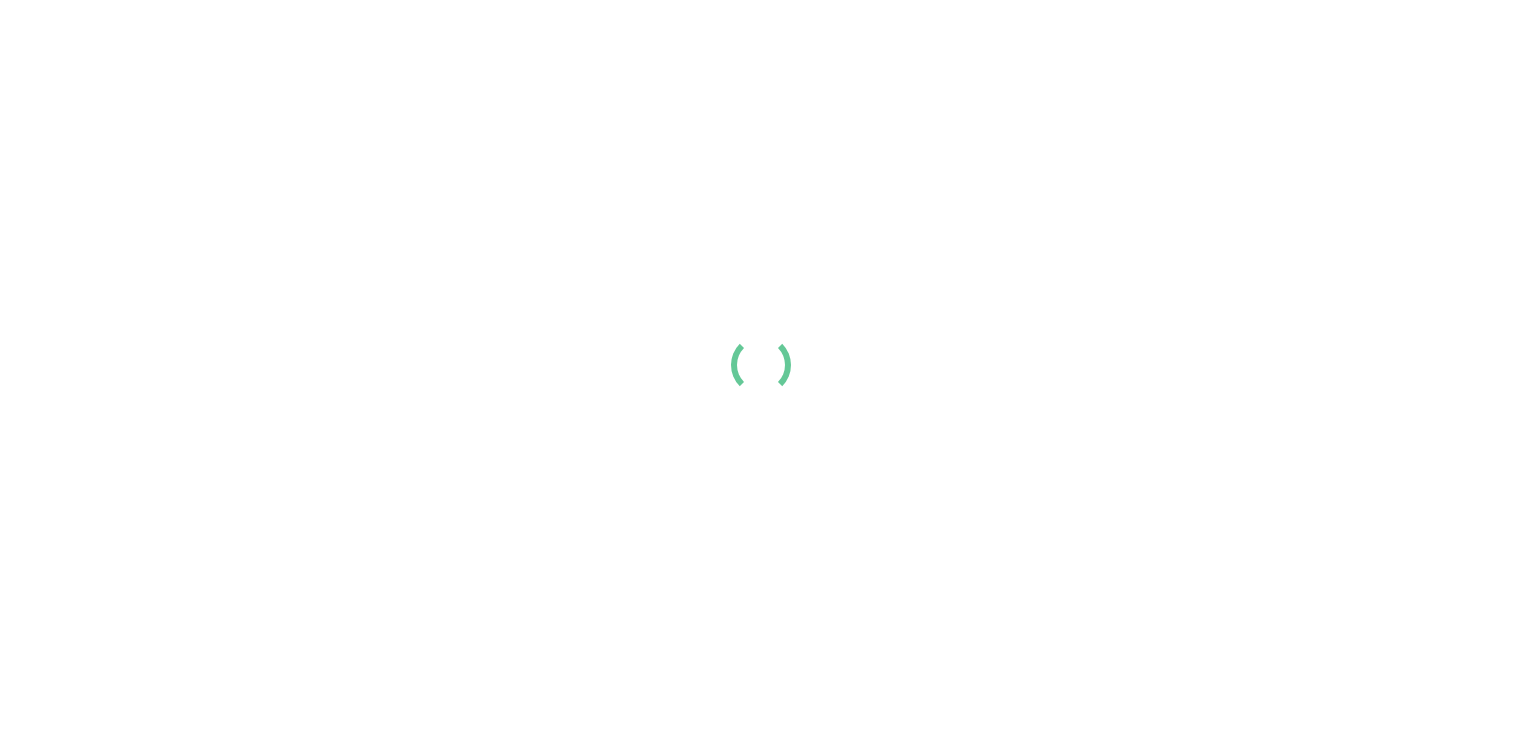 scroll, scrollTop: 0, scrollLeft: 0, axis: both 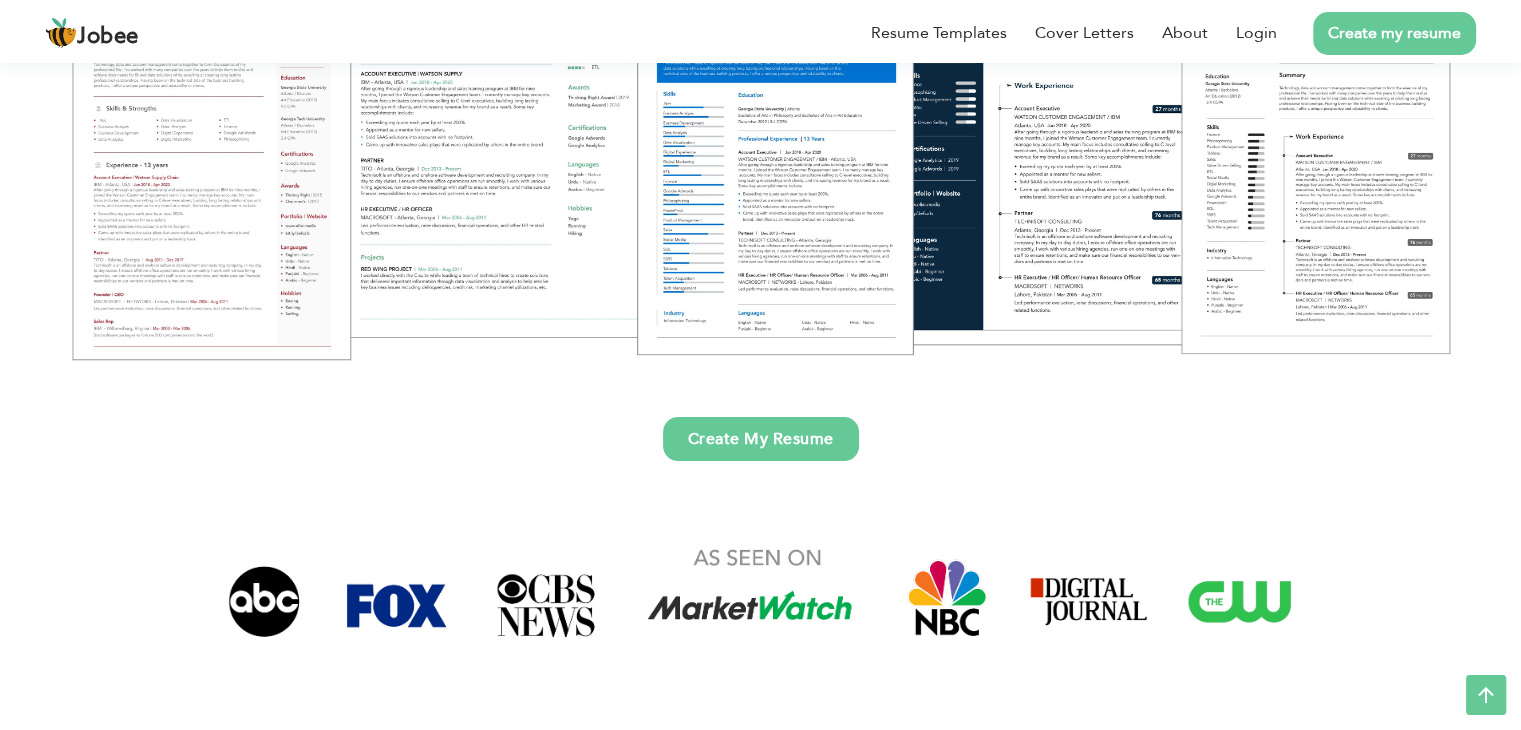click on "Create My Resume" at bounding box center [761, 439] 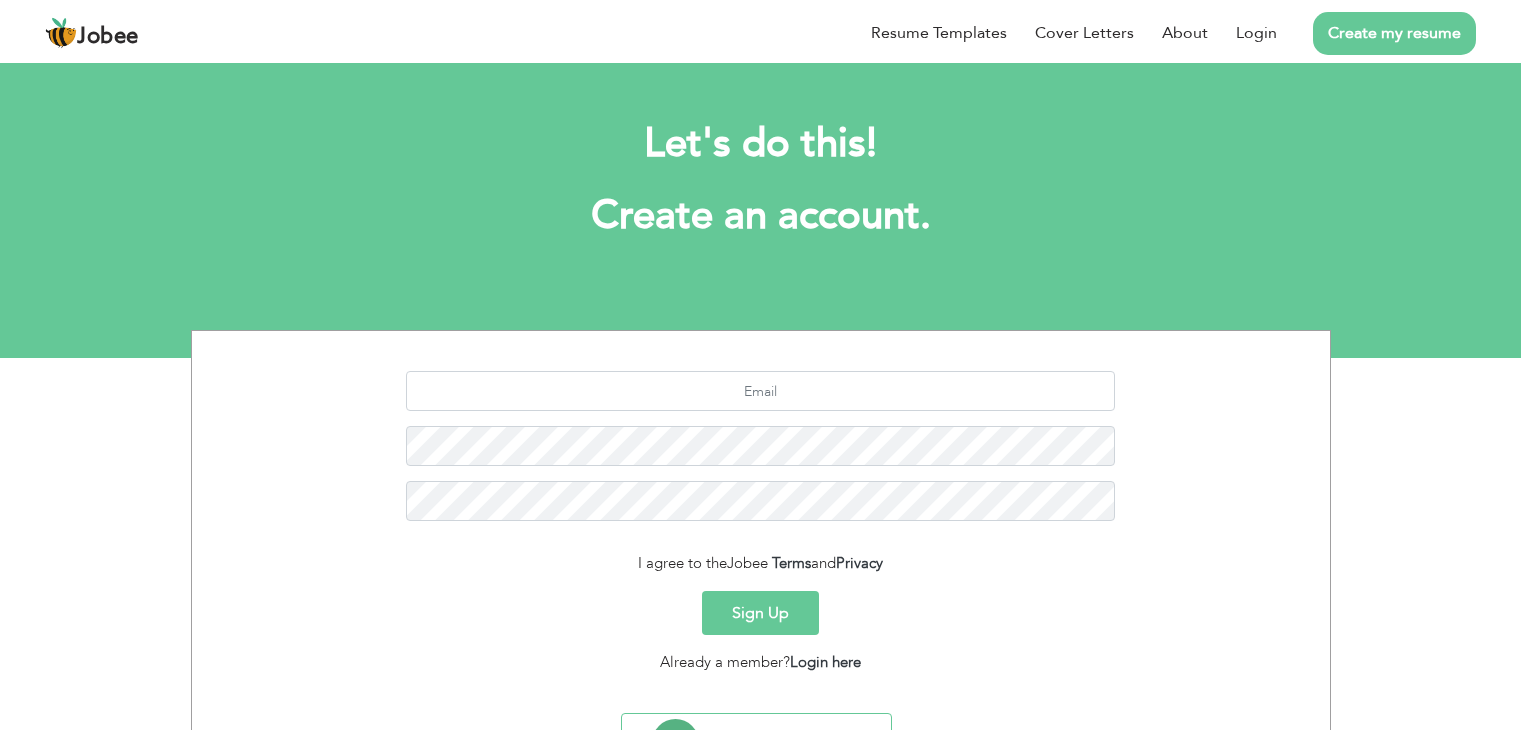 scroll, scrollTop: 0, scrollLeft: 0, axis: both 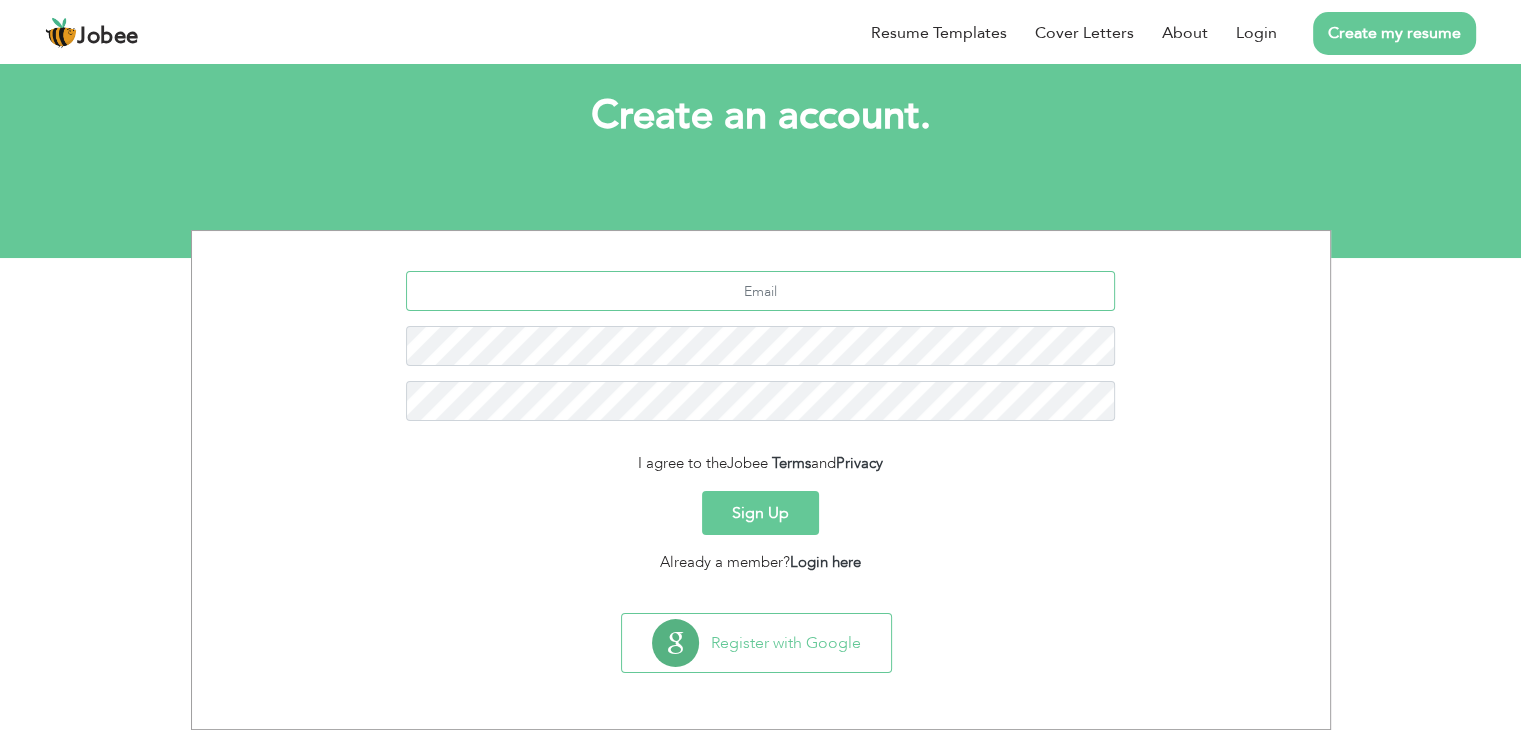 click at bounding box center [760, 291] 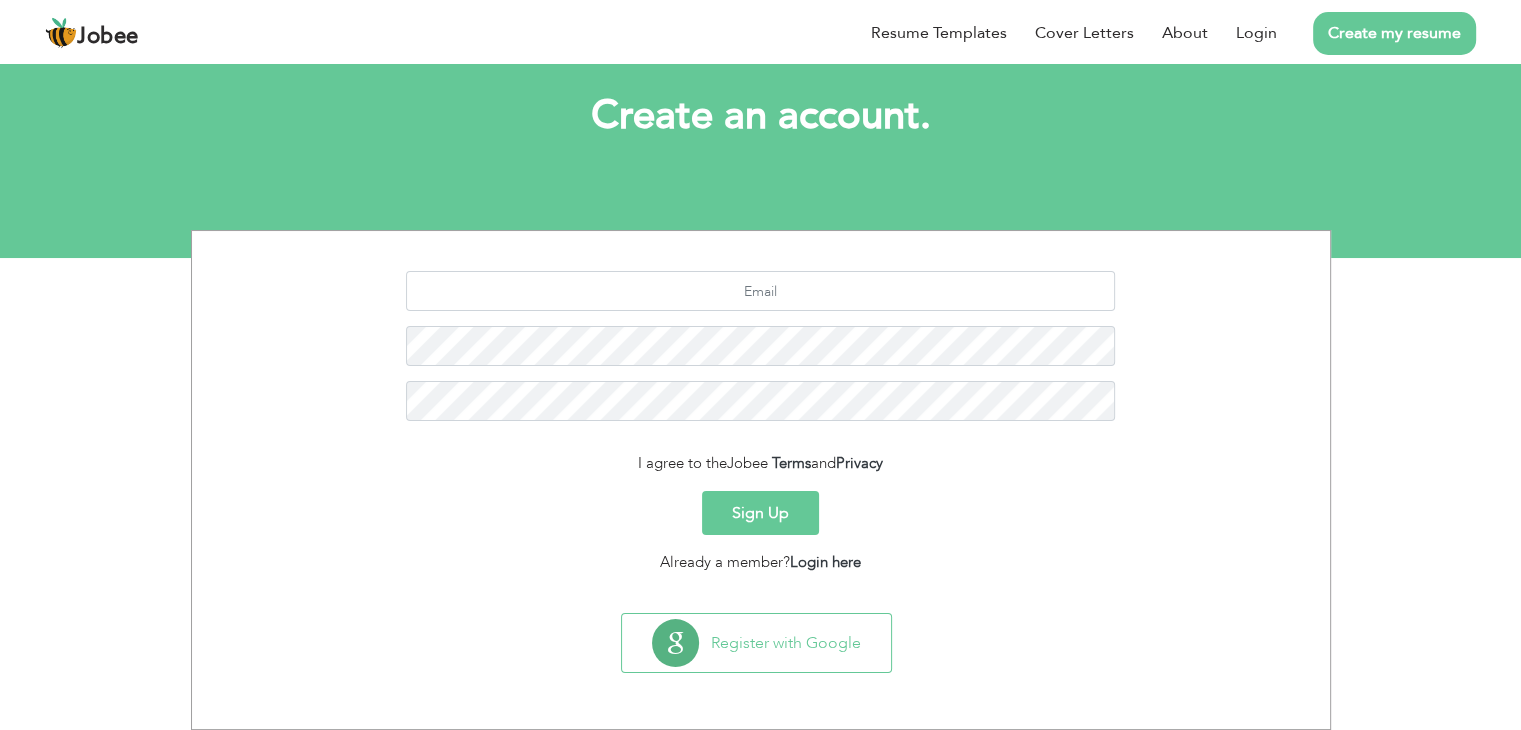 click on "I agree to the  Jobee   Terms  and  Privacy
Sign Up
Already a member?  Login here
Register with Google" at bounding box center [760, 480] 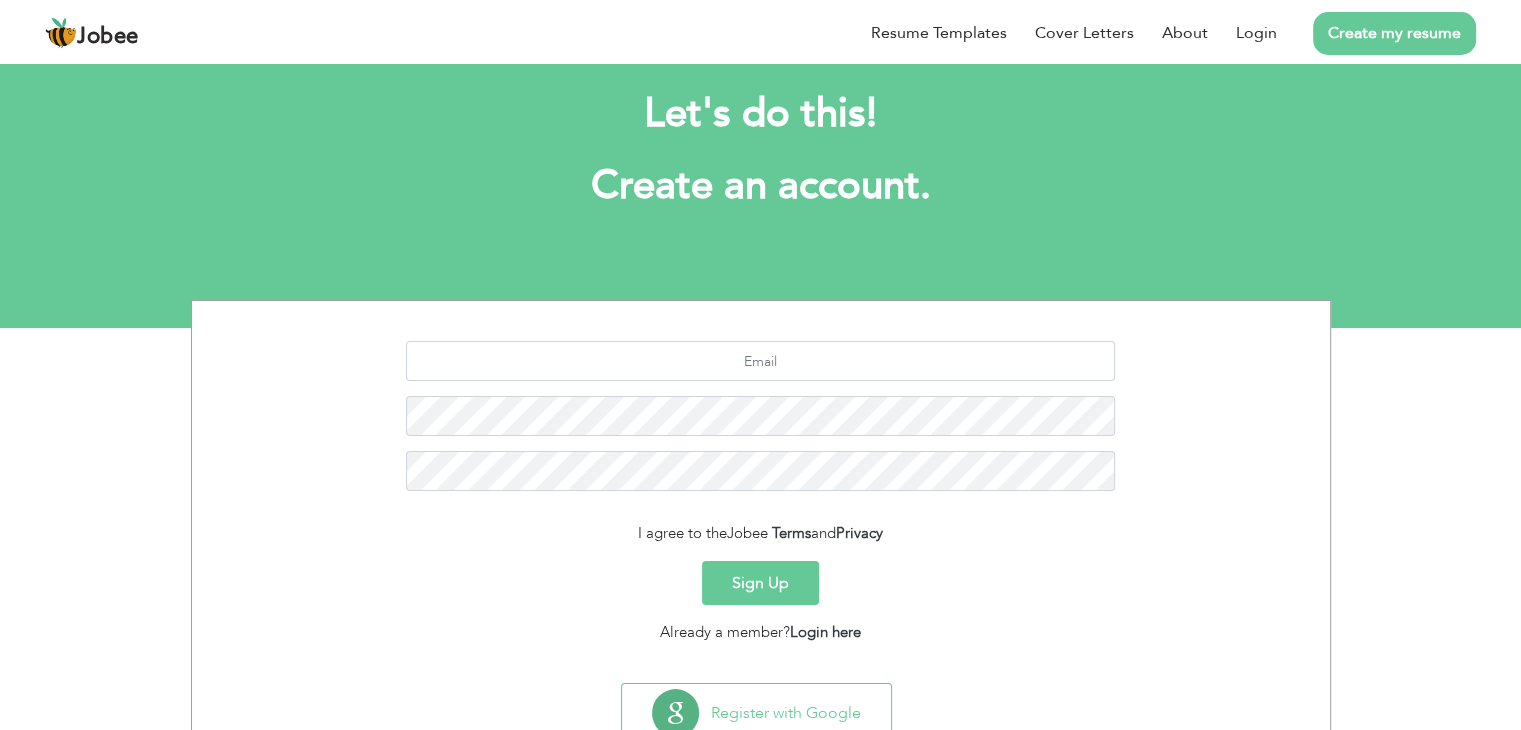 scroll, scrollTop: 0, scrollLeft: 0, axis: both 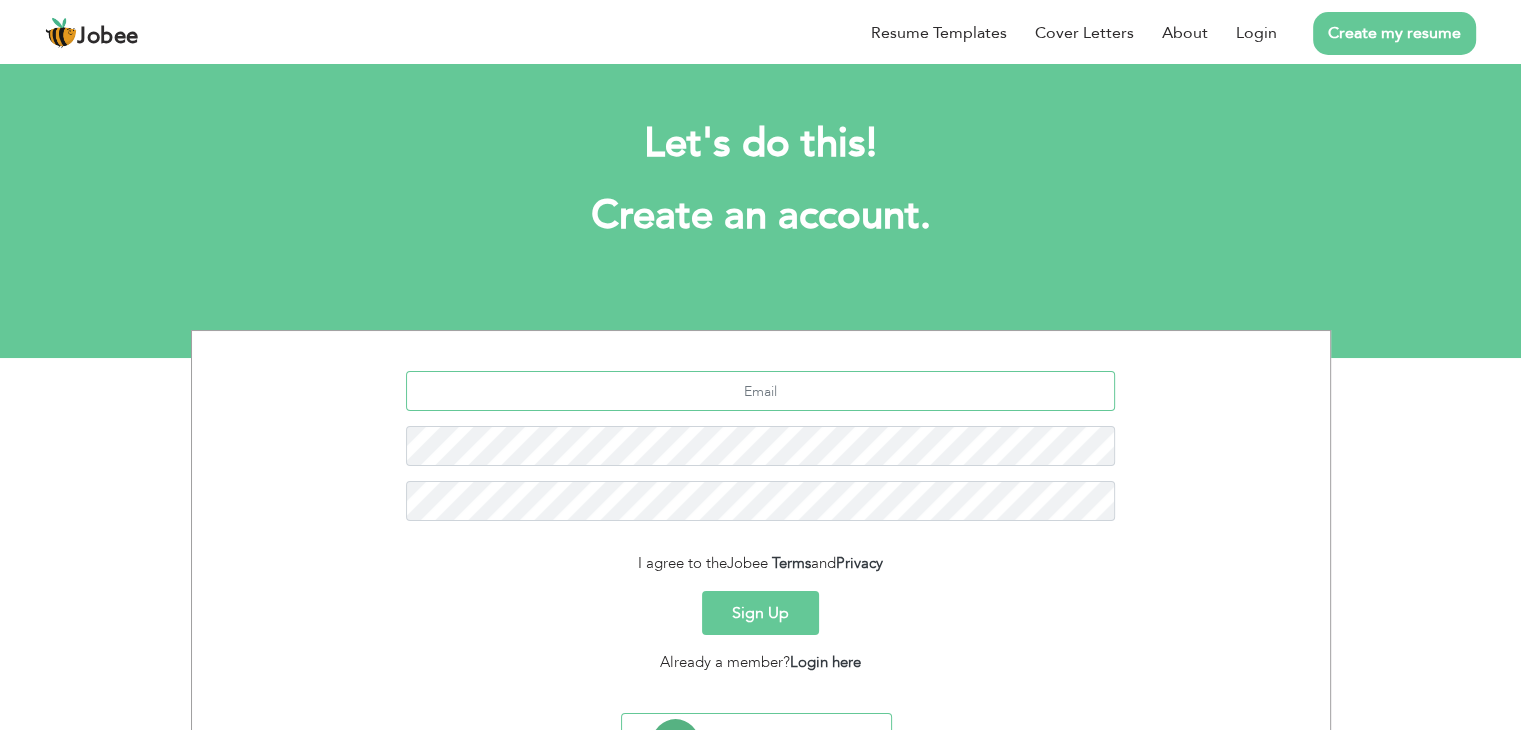 click at bounding box center (760, 391) 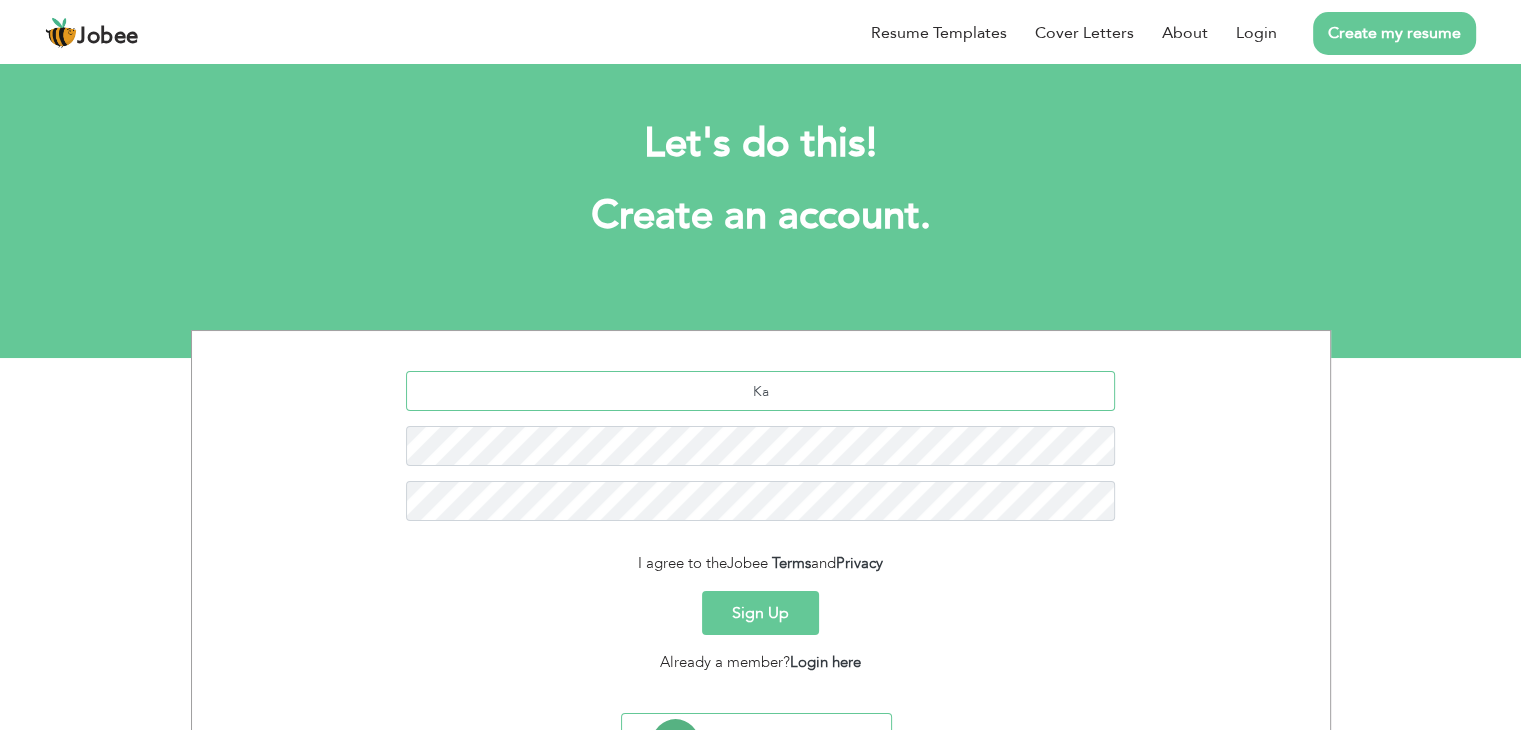 type on "K" 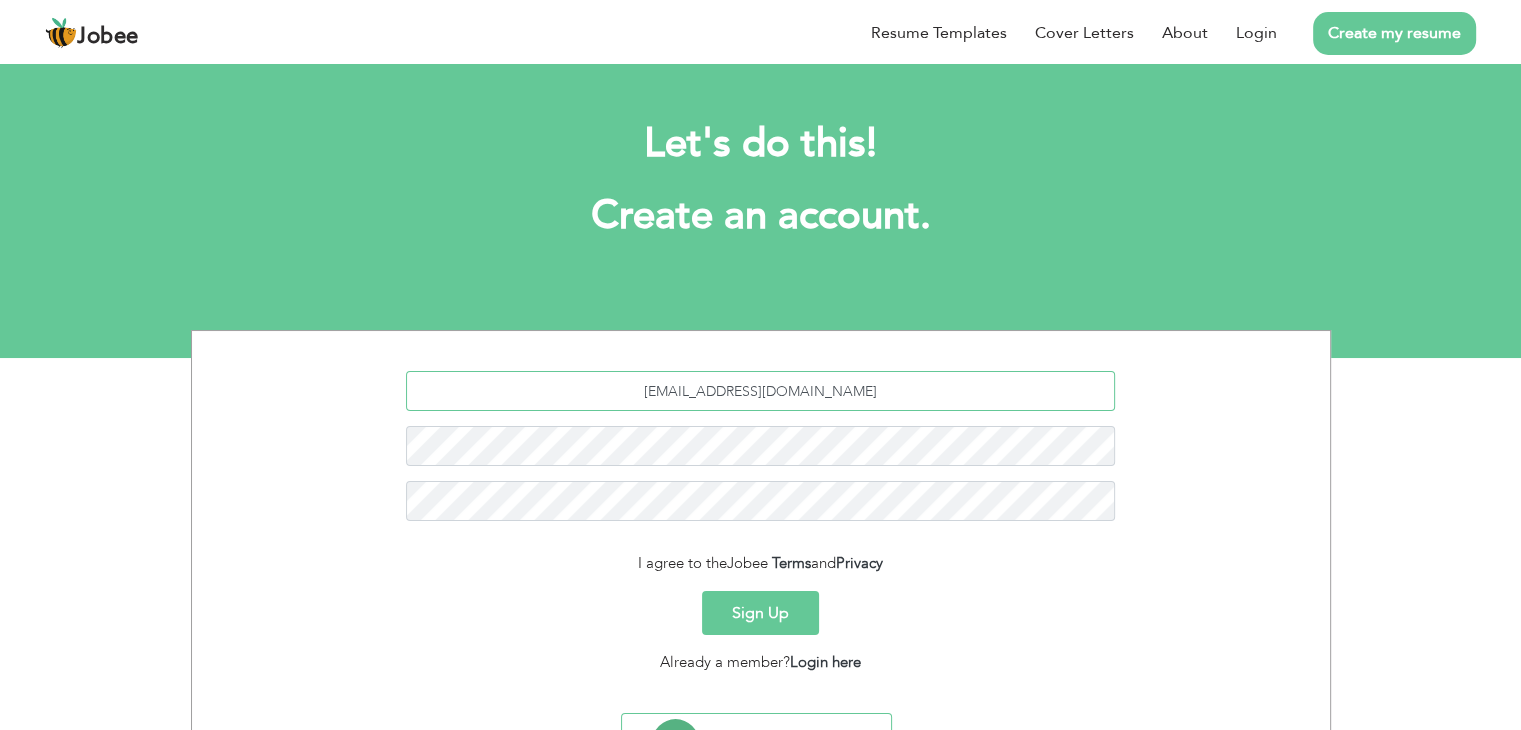 type on "[EMAIL_ADDRESS][DOMAIN_NAME]" 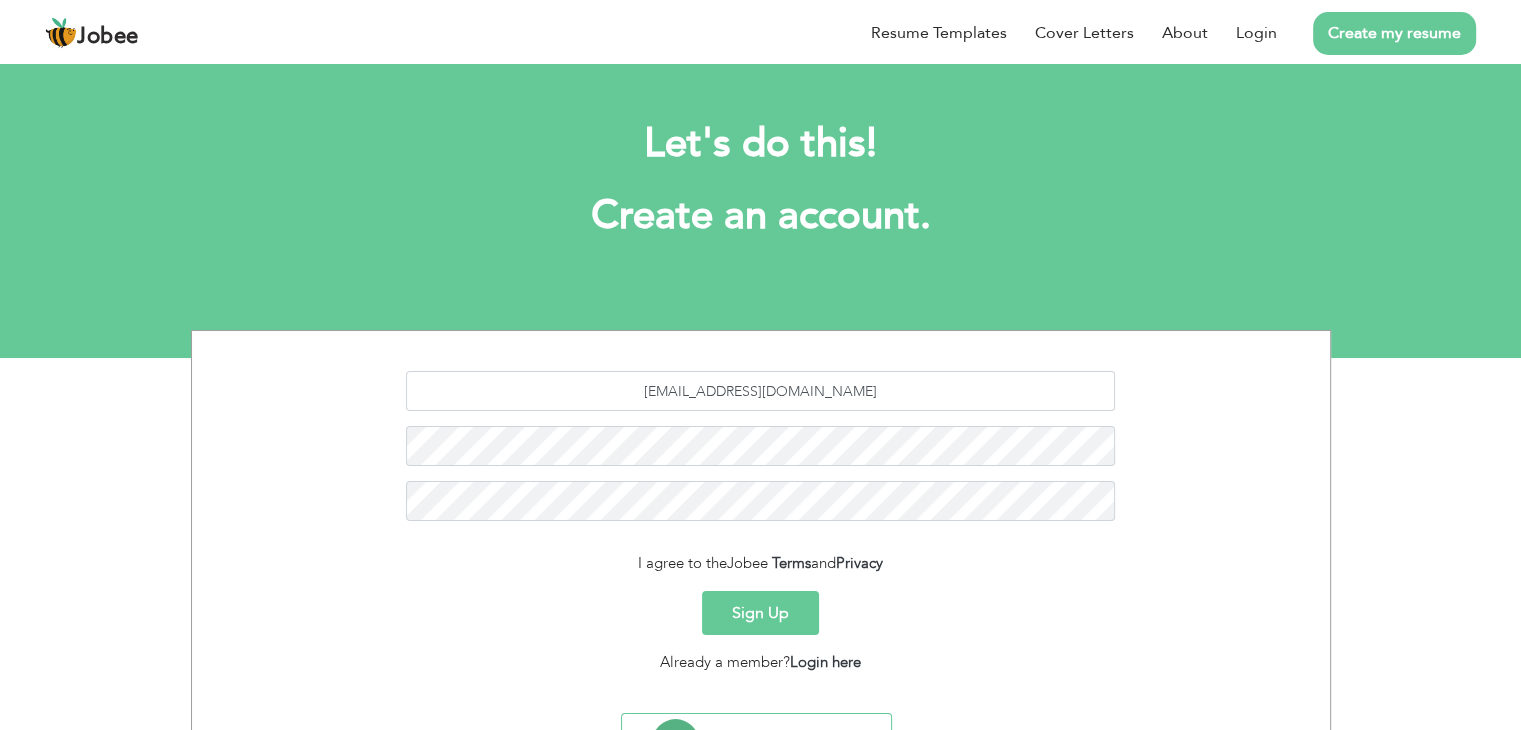click on "Sign Up" at bounding box center (760, 613) 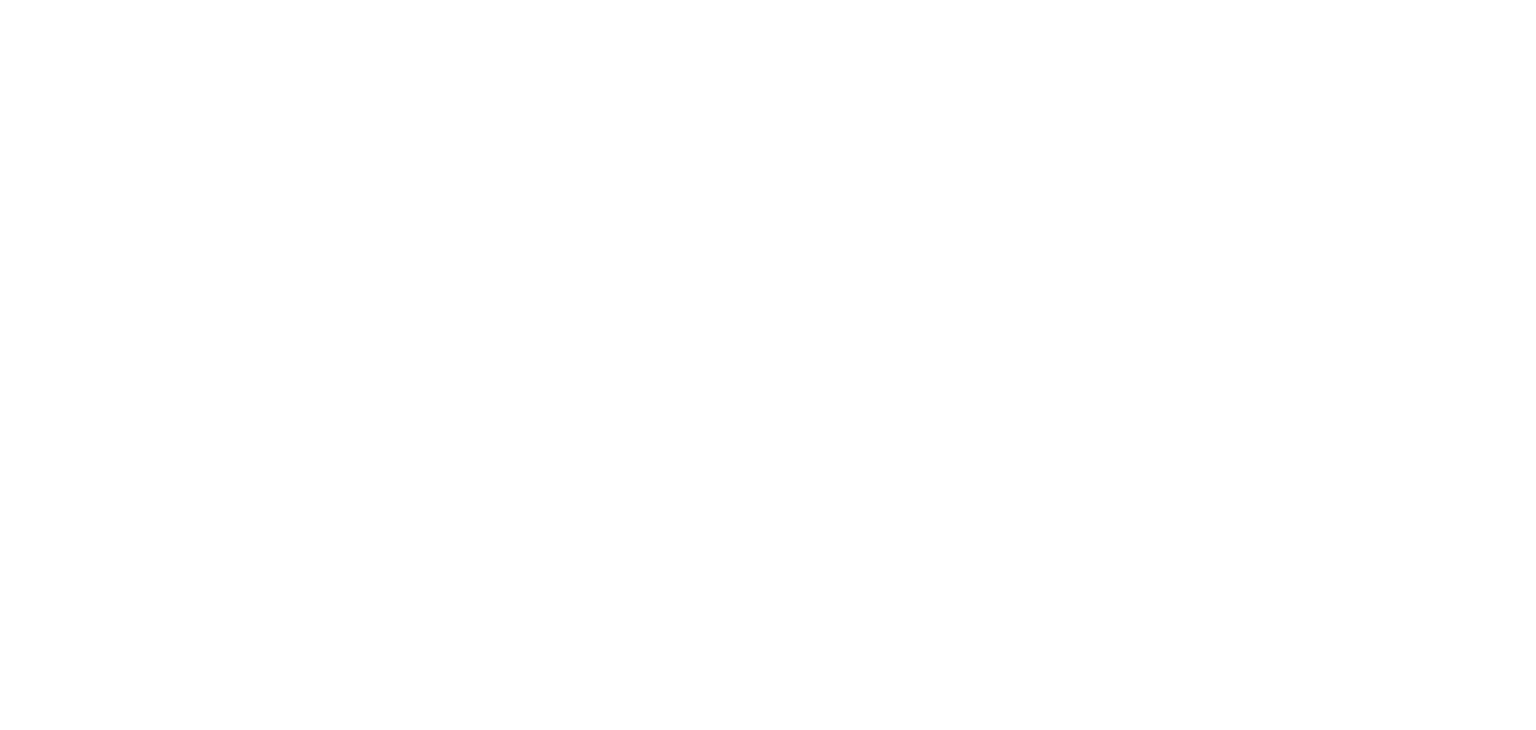 scroll, scrollTop: 0, scrollLeft: 0, axis: both 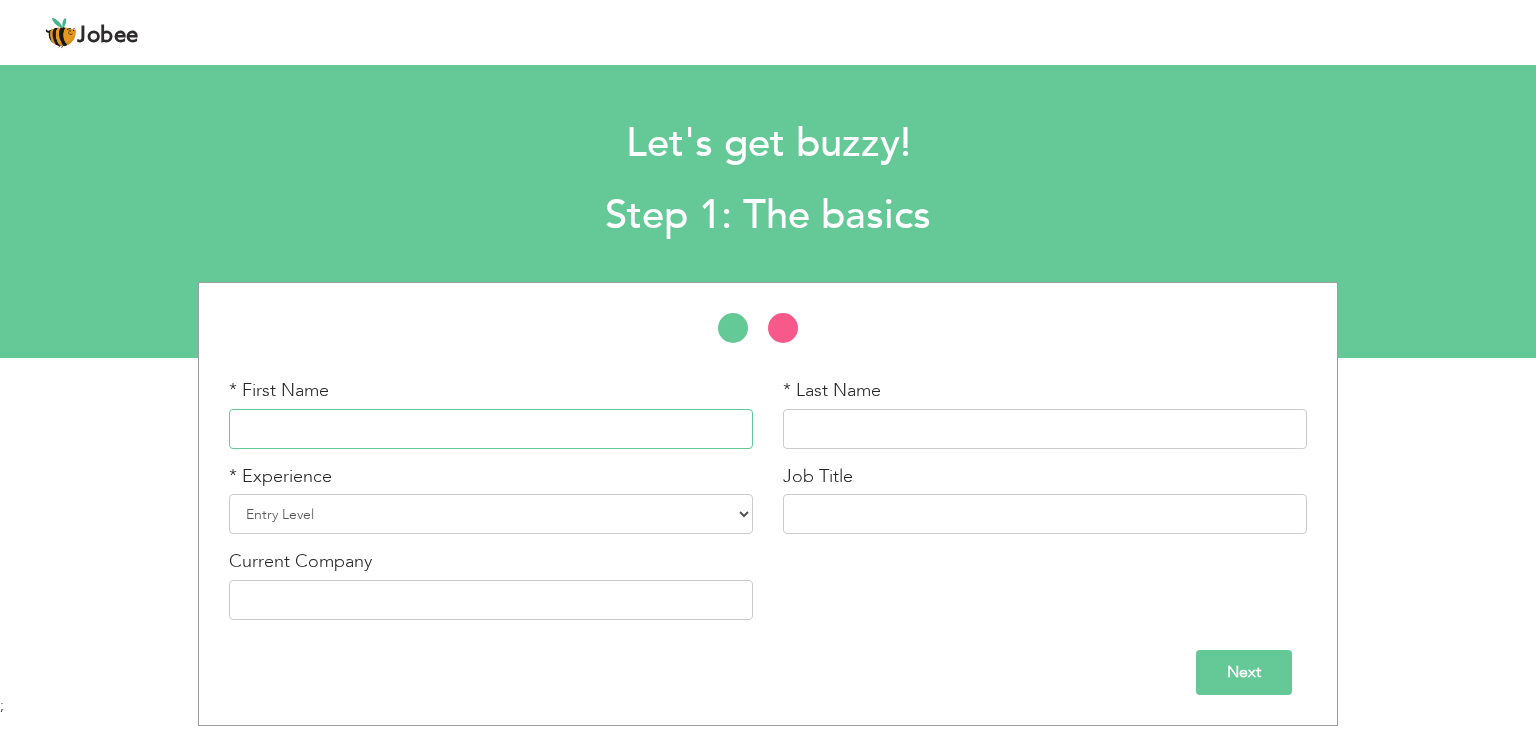 click at bounding box center [491, 429] 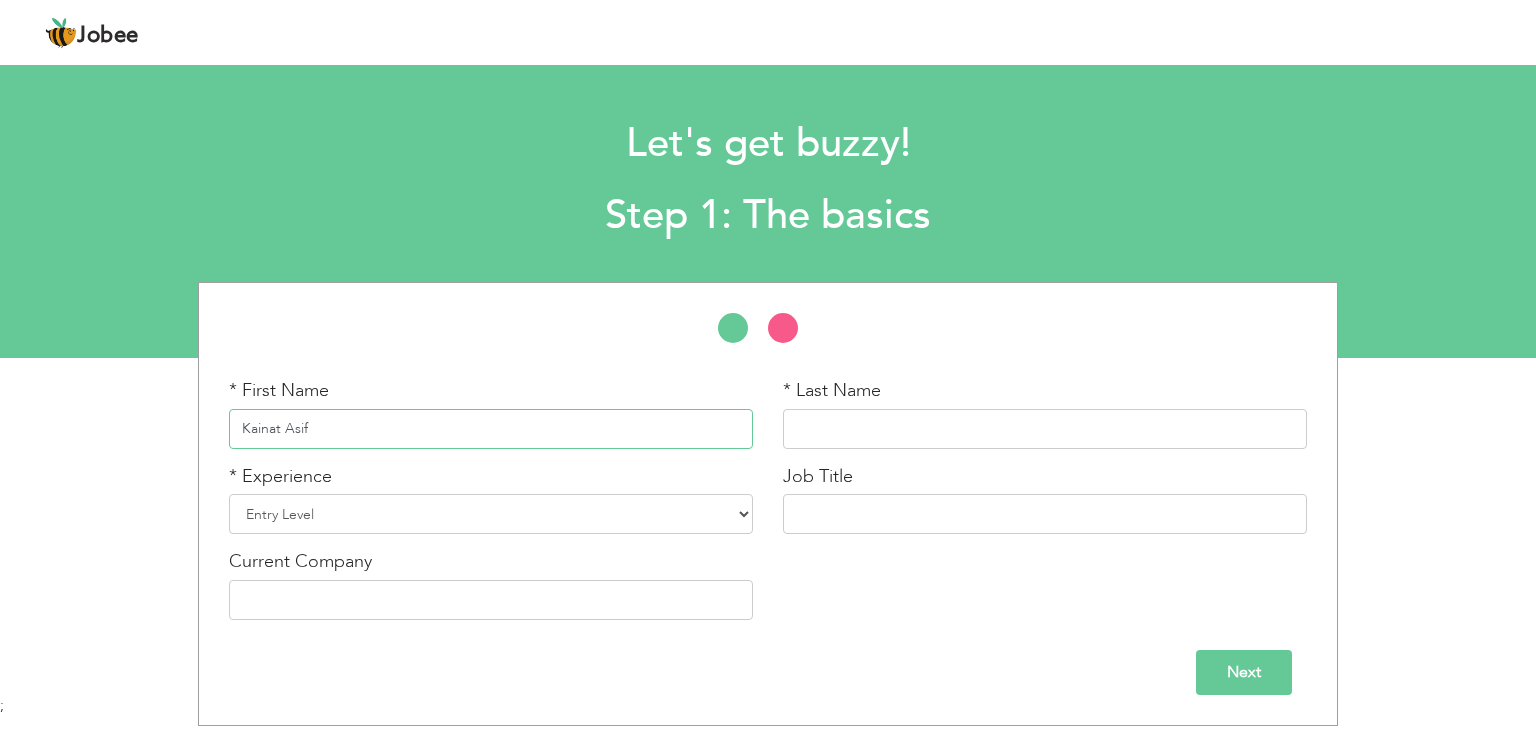 click on "Kainat Asif" at bounding box center (491, 429) 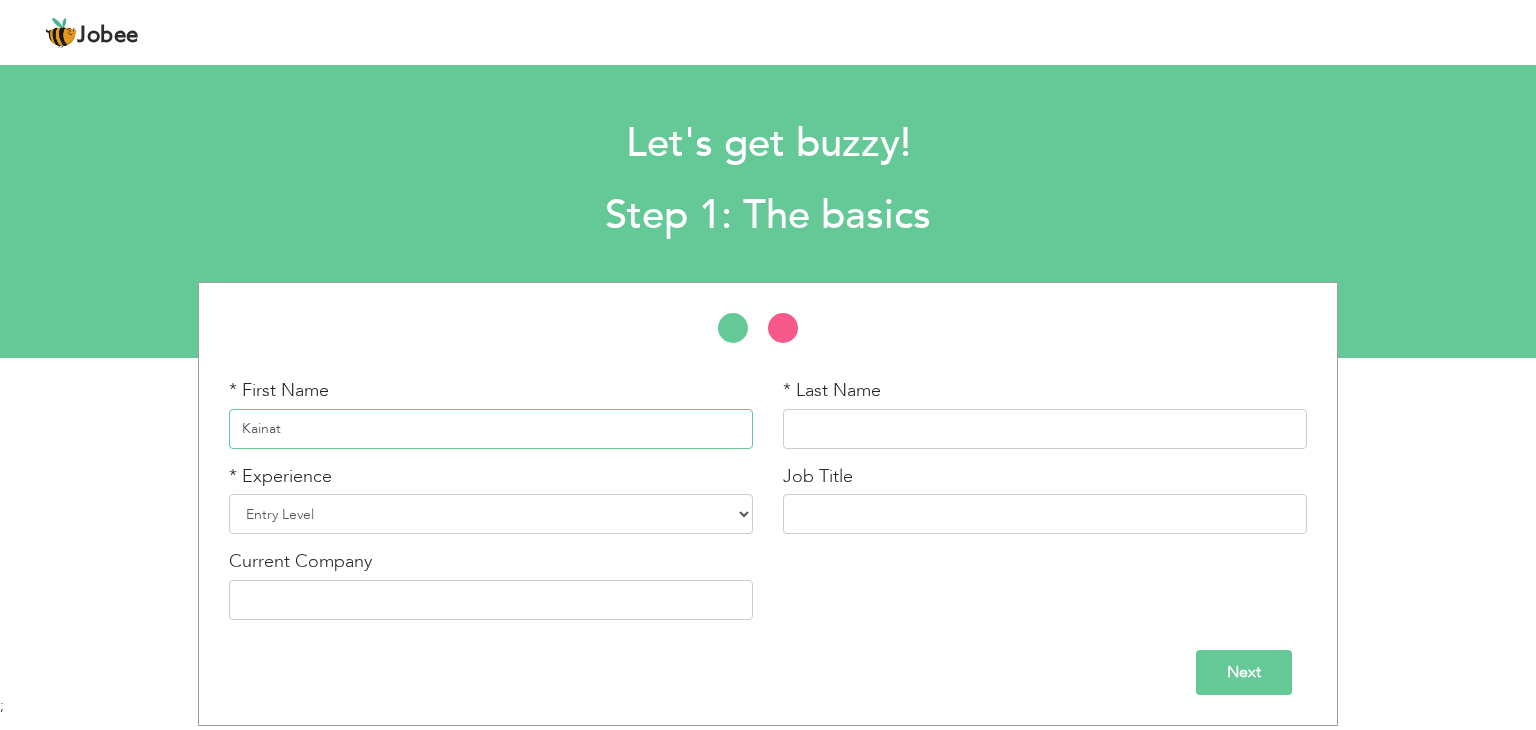 type on "Kainat" 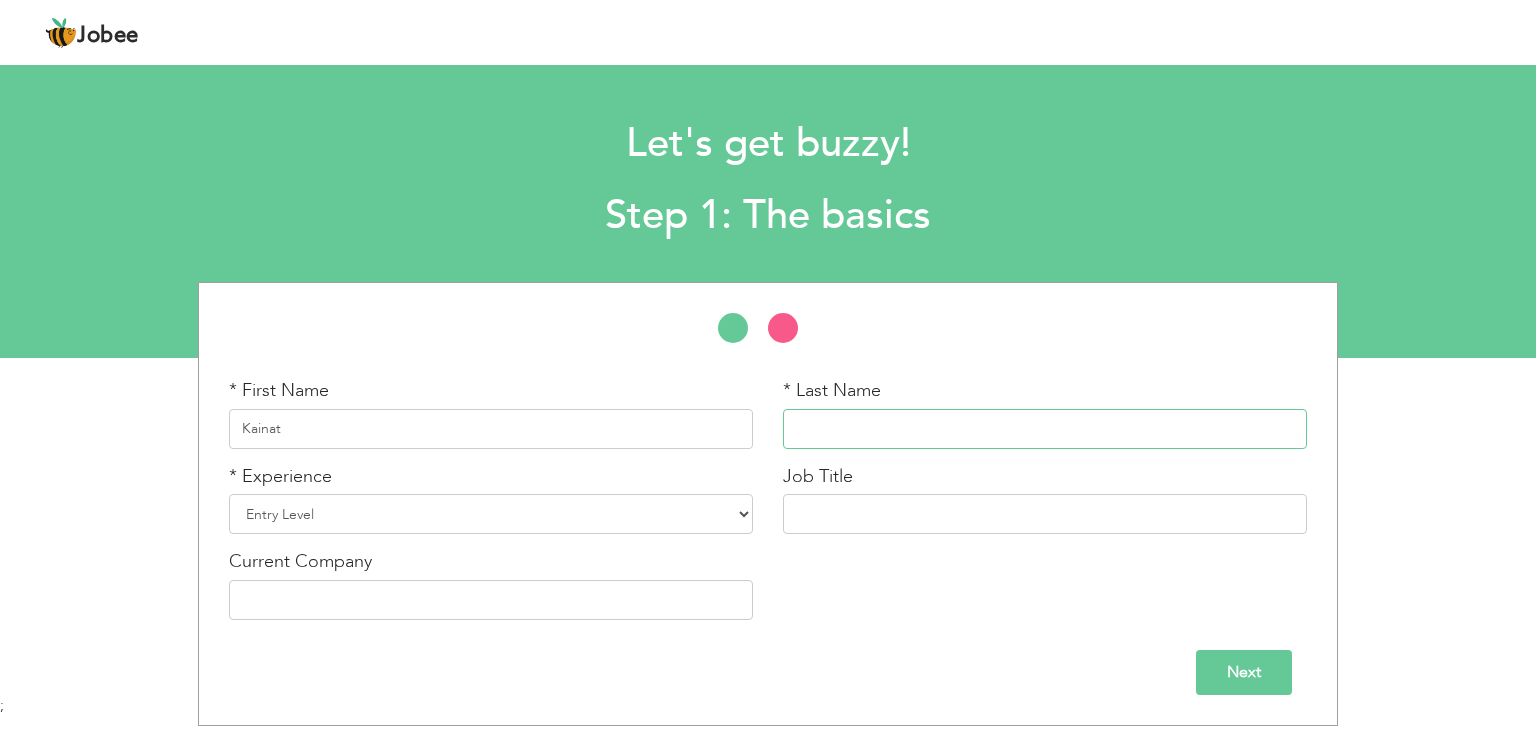 click at bounding box center (1045, 429) 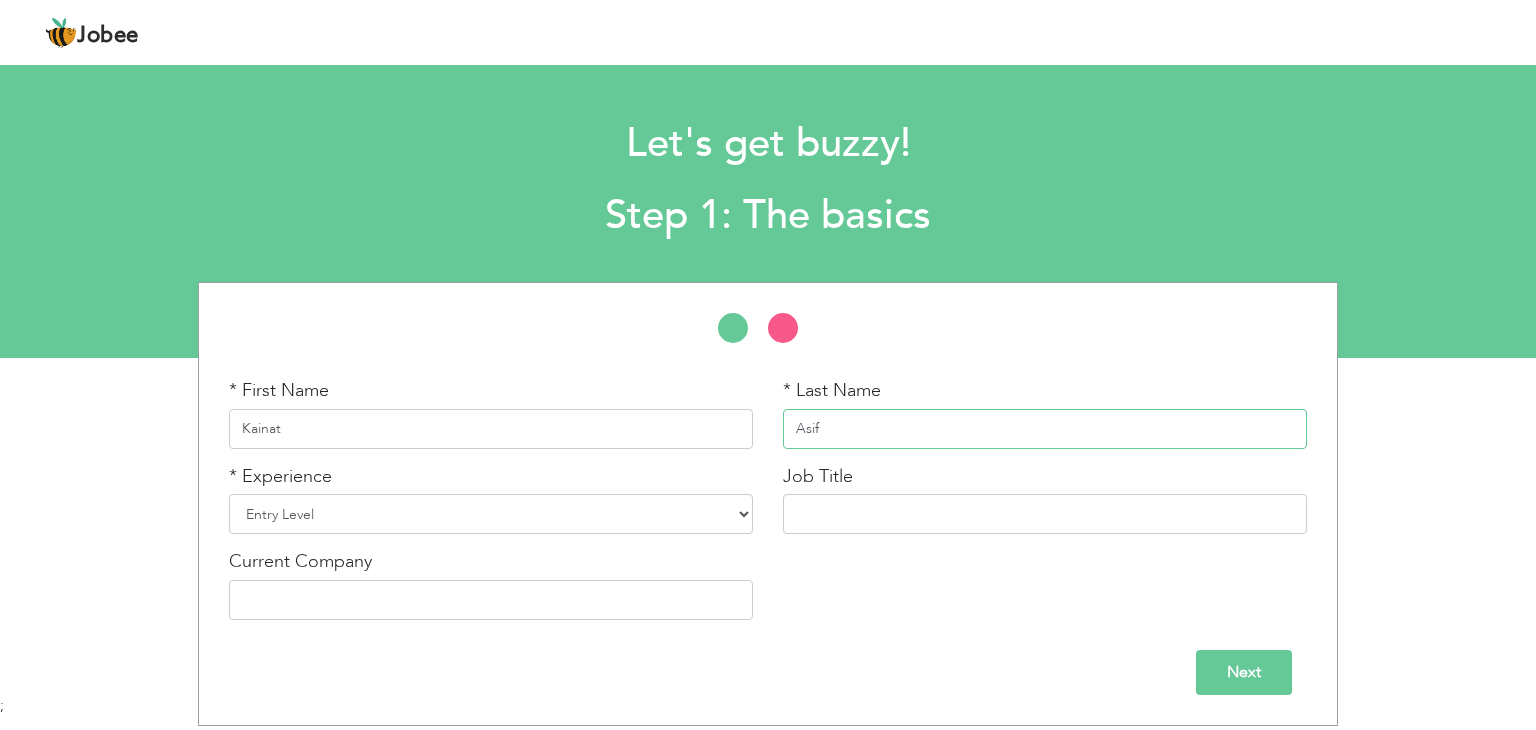 type on "Asif" 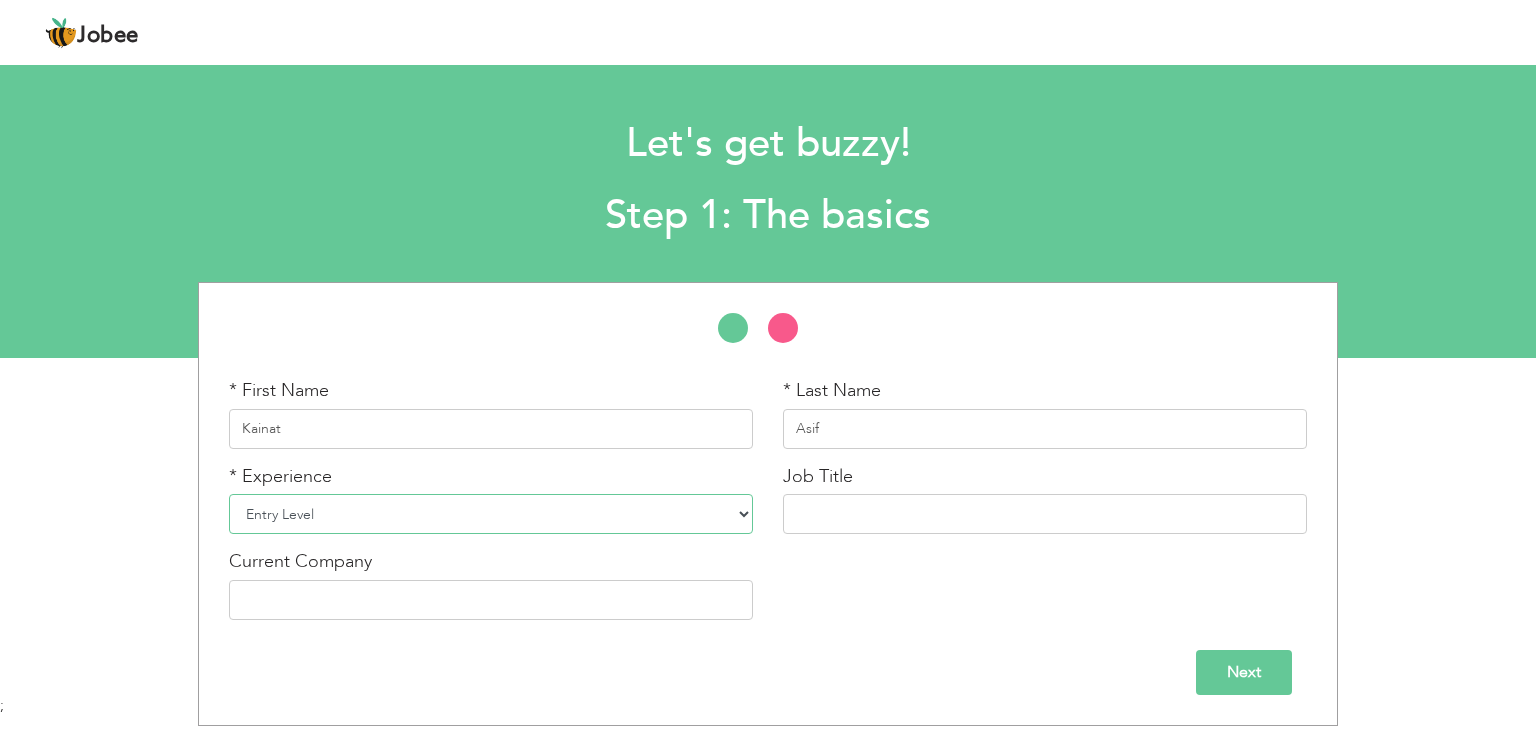 click on "Entry Level
Less than 1 Year
1 Year
2 Years
3 Years
4 Years
5 Years
6 Years
7 Years
8 Years
9 Years
10 Years
11 Years
12 Years
13 Years
14 Years
15 Years
16 Years
17 Years
18 Years
19 Years
20 Years
21 Years
22 Years
23 Years
24 Years
25 Years
26 Years
27 Years
28 Years
29 Years
30 Years
31 Years
32 Years
33 Years
34 Years
35 Years
More than 35 Years" at bounding box center (491, 514) 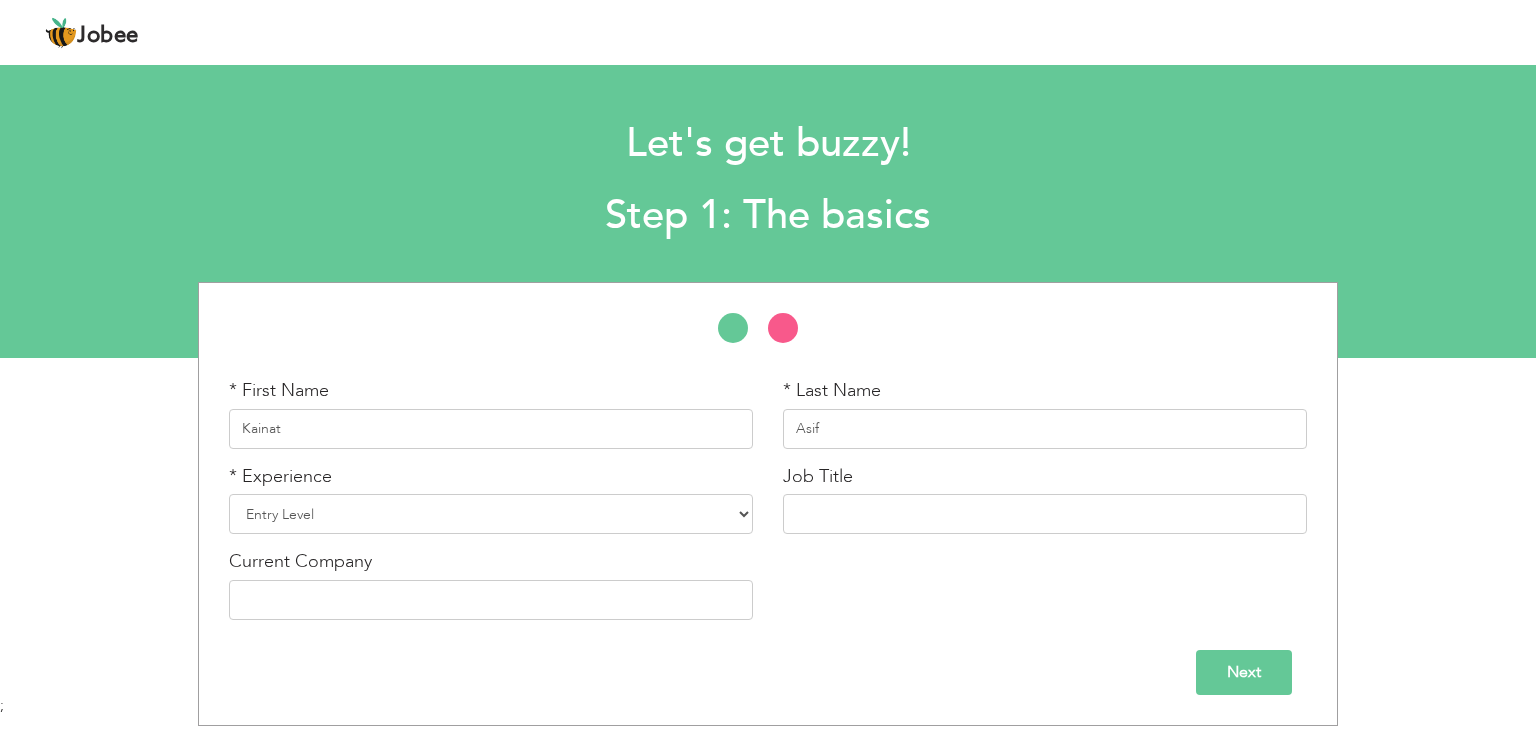 click on "Current Company" at bounding box center (491, 584) 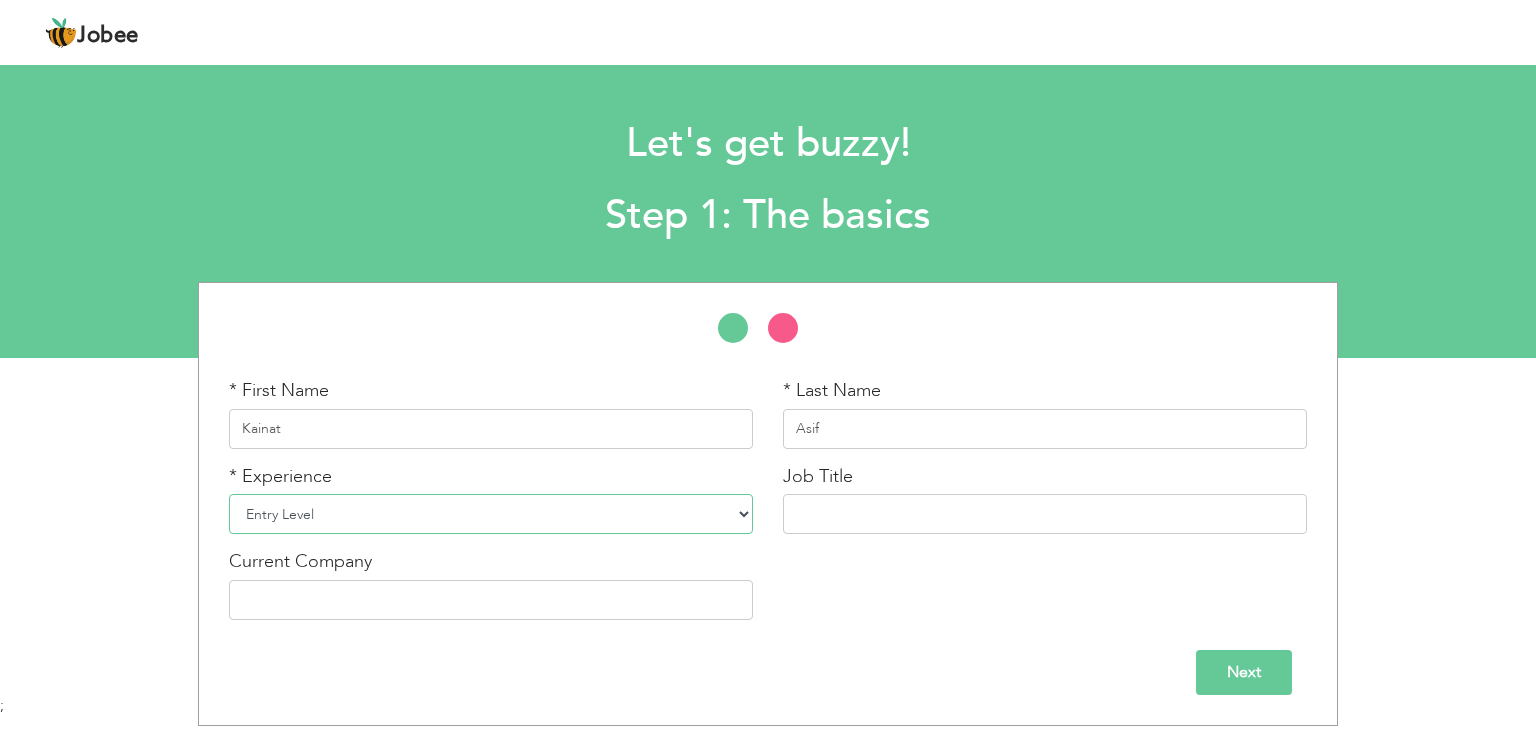 click on "Entry Level
Less than 1 Year
1 Year
2 Years
3 Years
4 Years
5 Years
6 Years
7 Years
8 Years
9 Years
10 Years
11 Years
12 Years
13 Years
14 Years
15 Years
16 Years
17 Years
18 Years
19 Years
20 Years
21 Years
22 Years
23 Years
24 Years
25 Years
26 Years
27 Years
28 Years
29 Years
30 Years
31 Years
32 Years
33 Years
34 Years
35 Years
More than 35 Years" at bounding box center [491, 514] 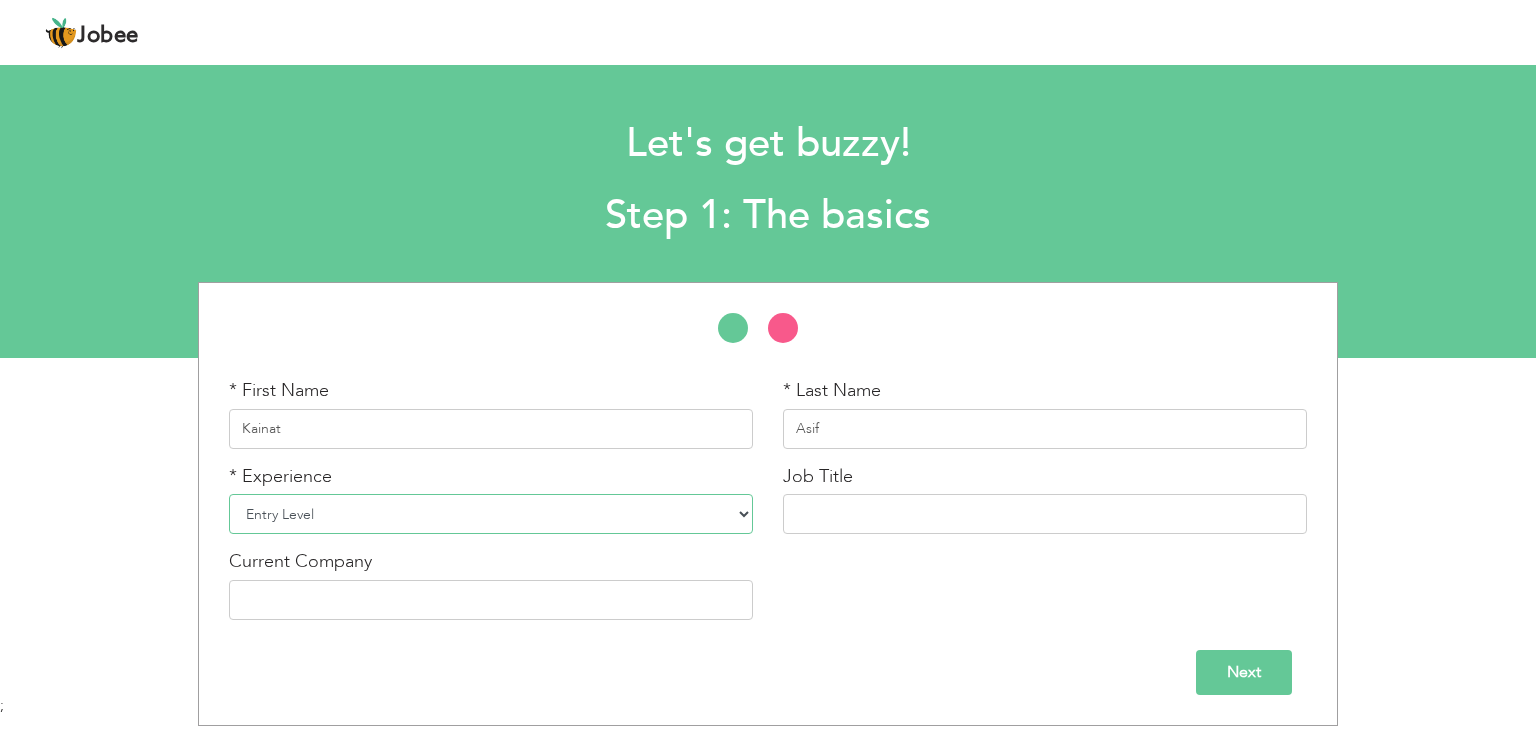 select on "7" 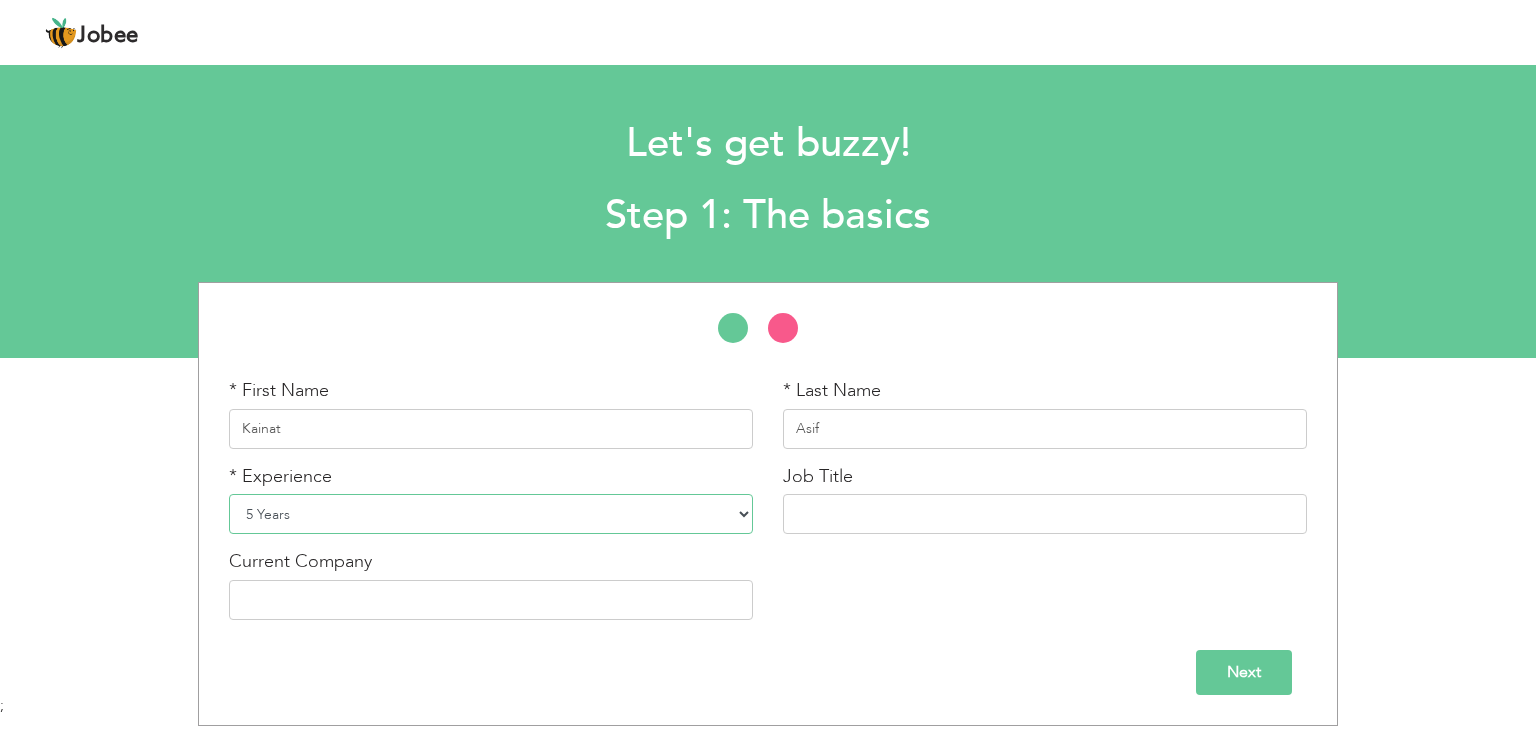 click on "Entry Level
Less than 1 Year
1 Year
2 Years
3 Years
4 Years
5 Years
6 Years
7 Years
8 Years
9 Years
10 Years
11 Years
12 Years
13 Years
14 Years
15 Years
16 Years
17 Years
18 Years
19 Years
20 Years
21 Years
22 Years
23 Years
24 Years
25 Years
26 Years
27 Years
28 Years
29 Years
30 Years
31 Years
32 Years
33 Years
34 Years
35 Years
More than 35 Years" at bounding box center (491, 514) 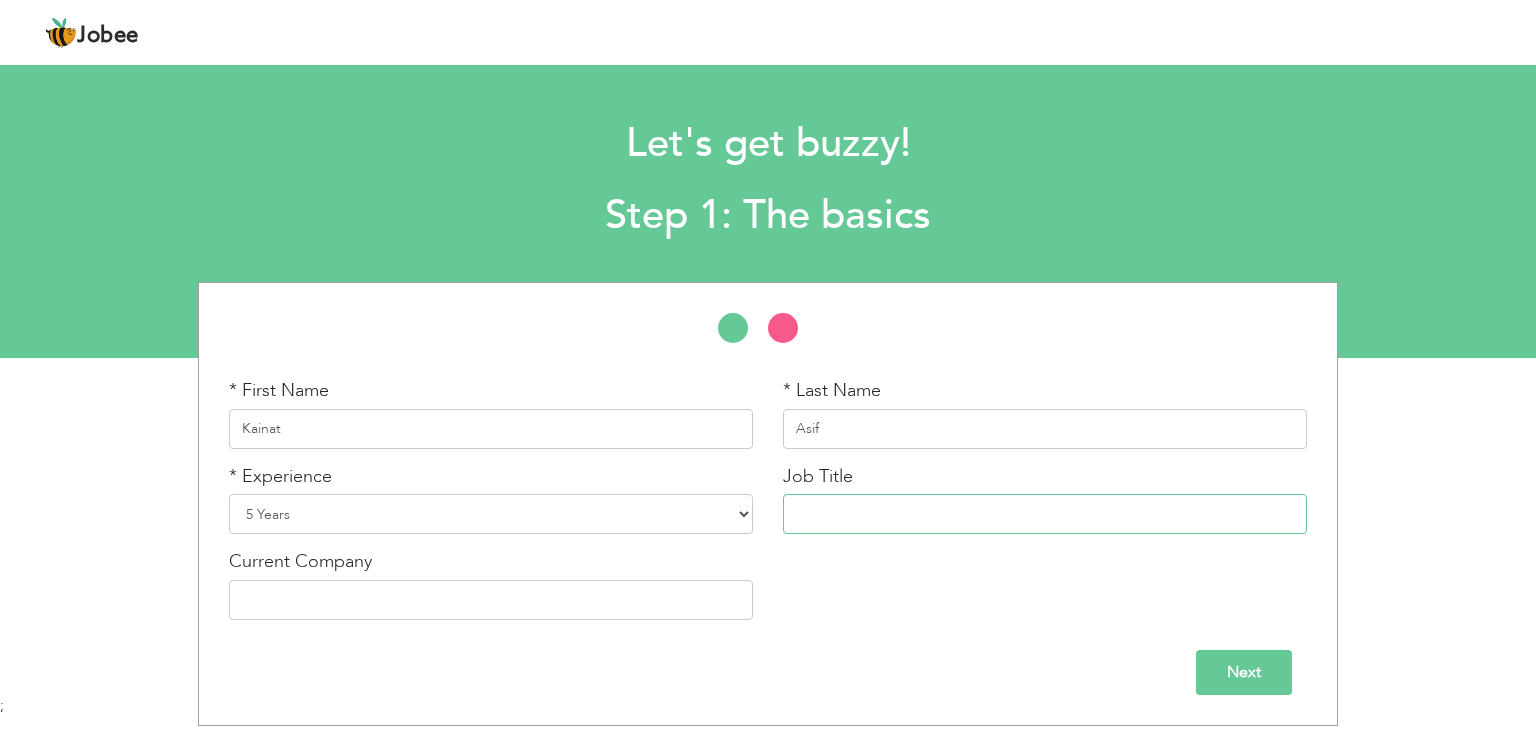 click at bounding box center [1045, 514] 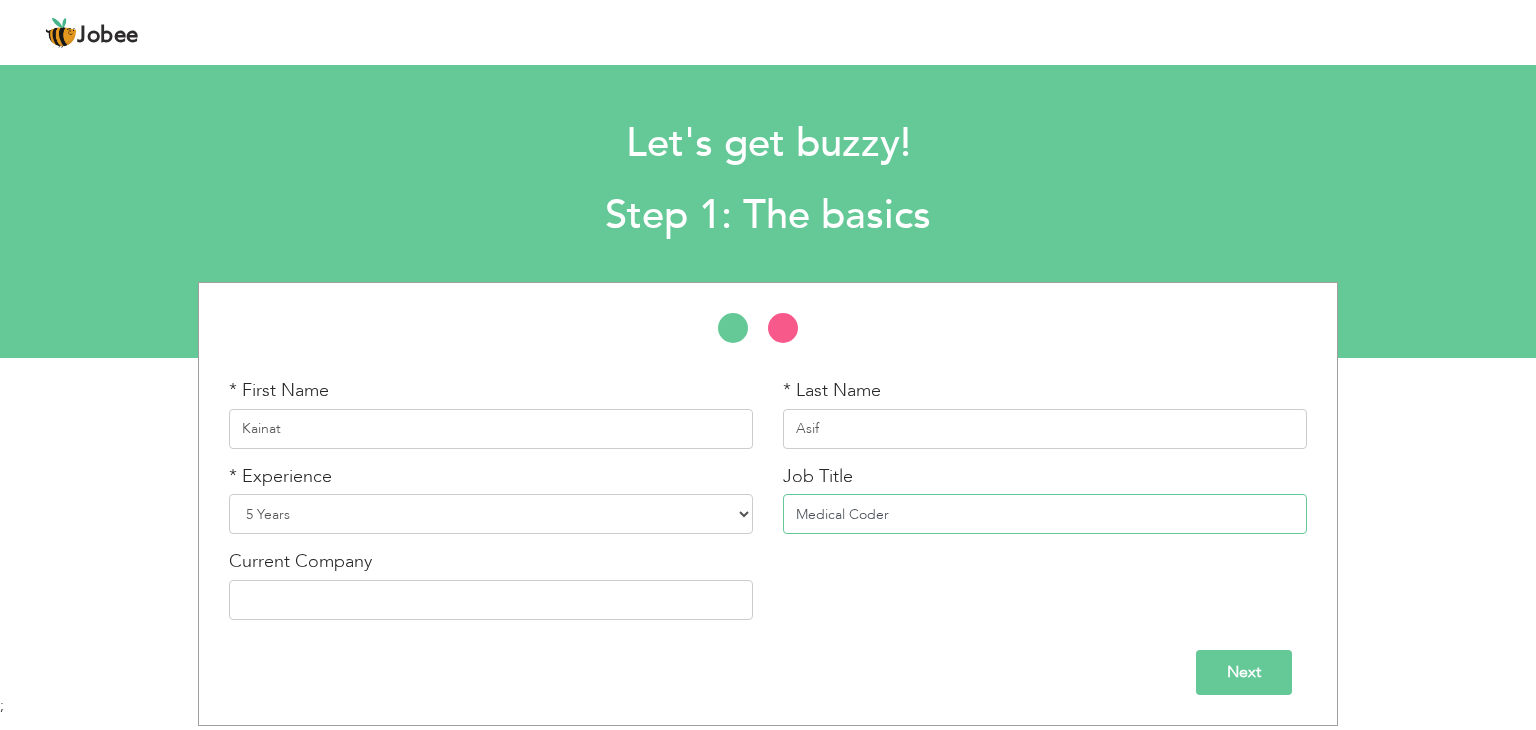 click on "Medical Coder" at bounding box center [1045, 514] 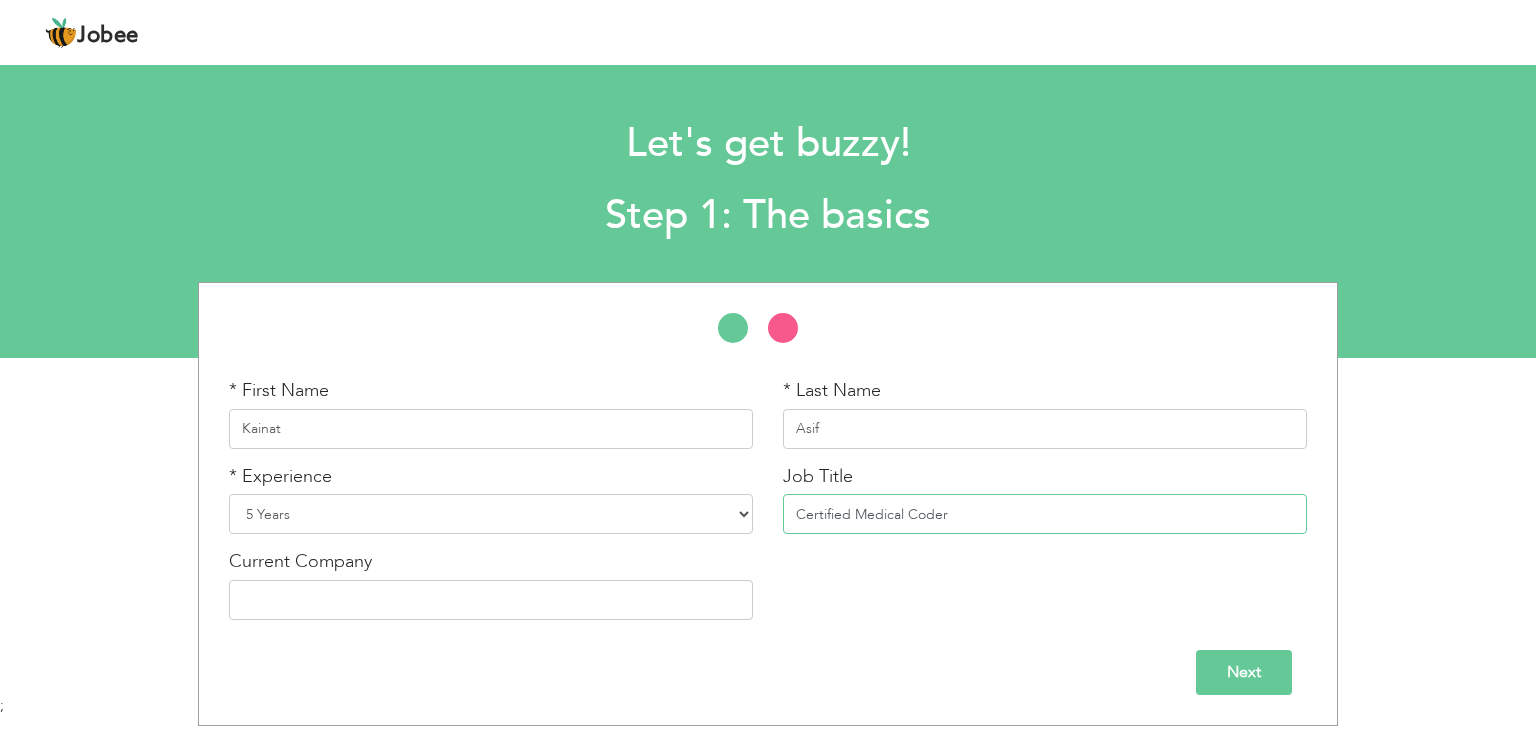 type on "Certified Medical Coder" 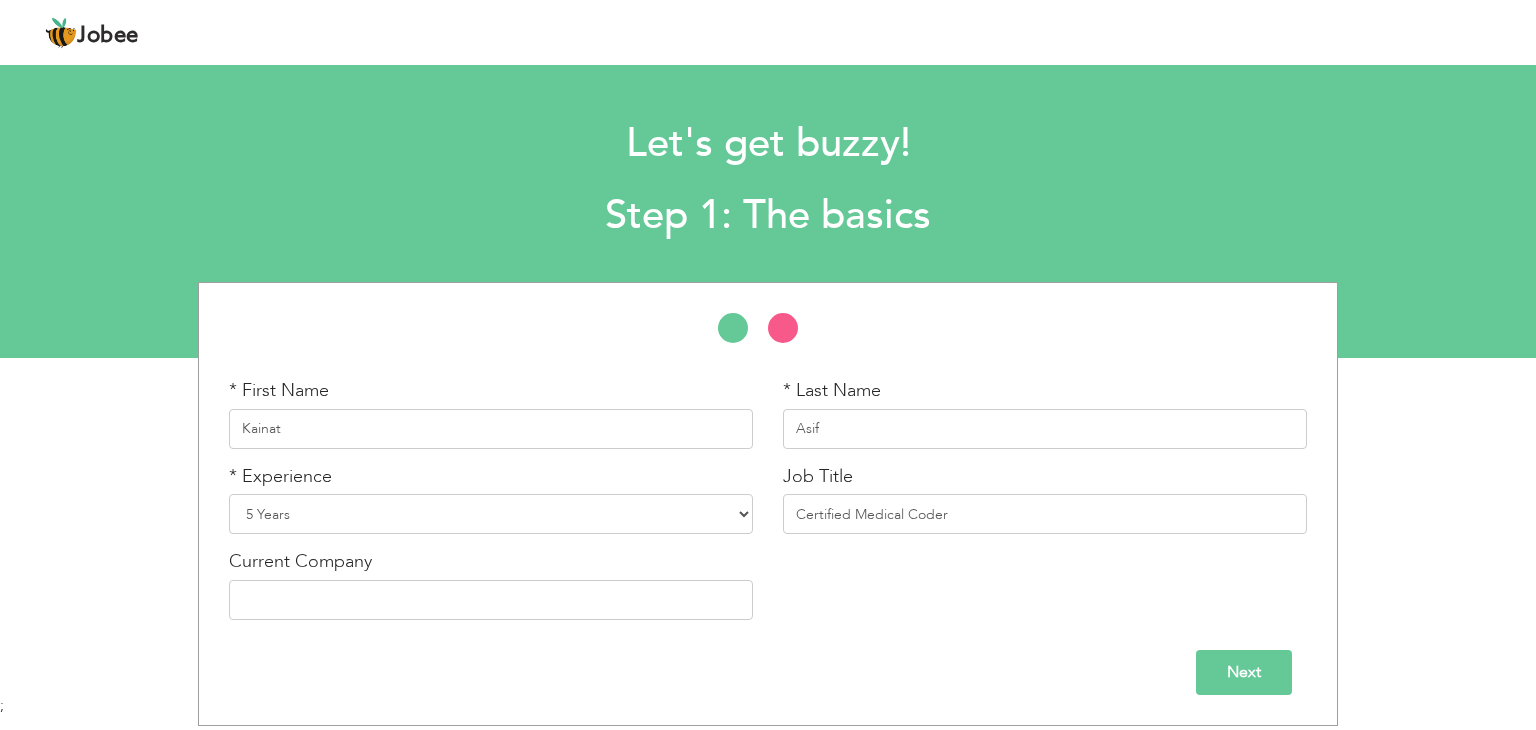 click on "Current Company" at bounding box center (491, 592) 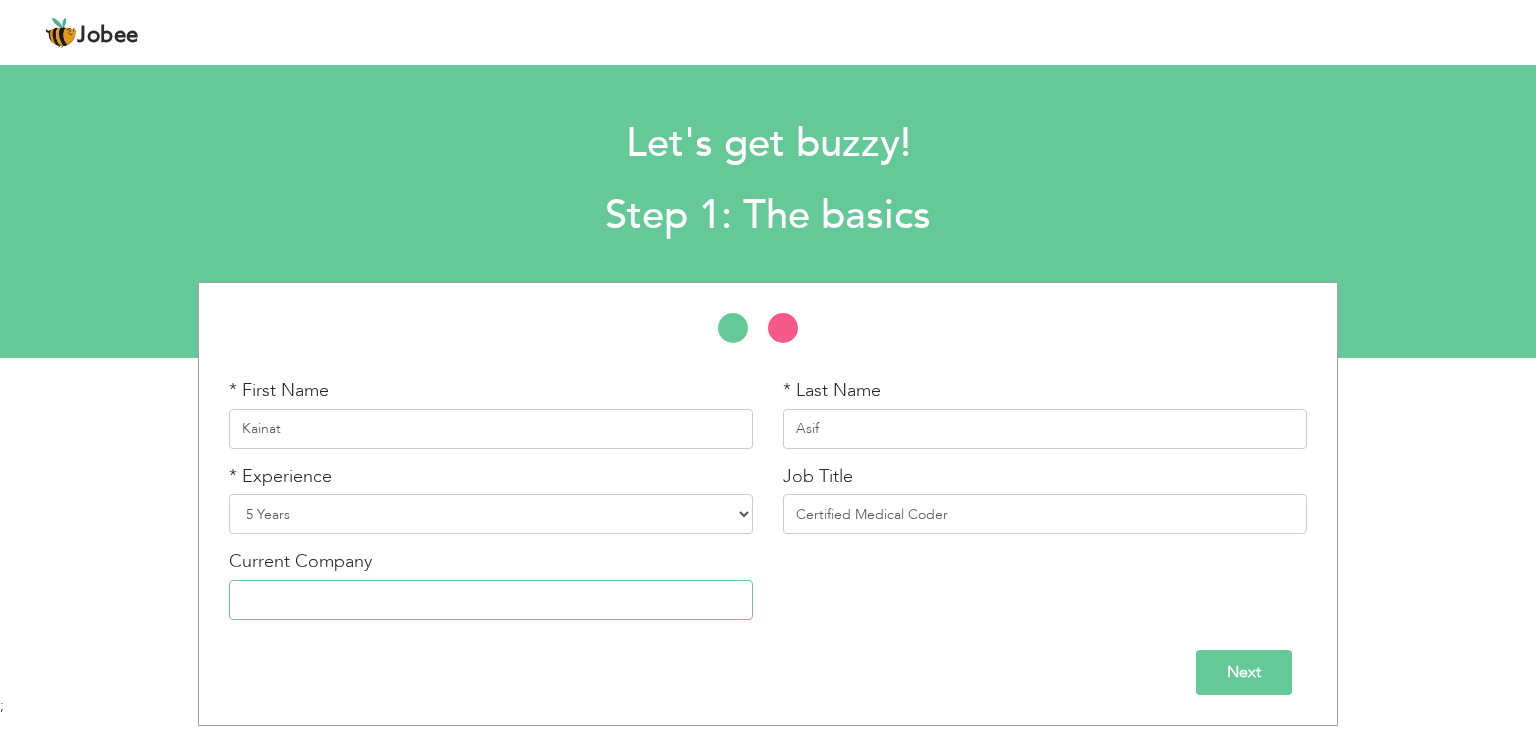 click at bounding box center (491, 600) 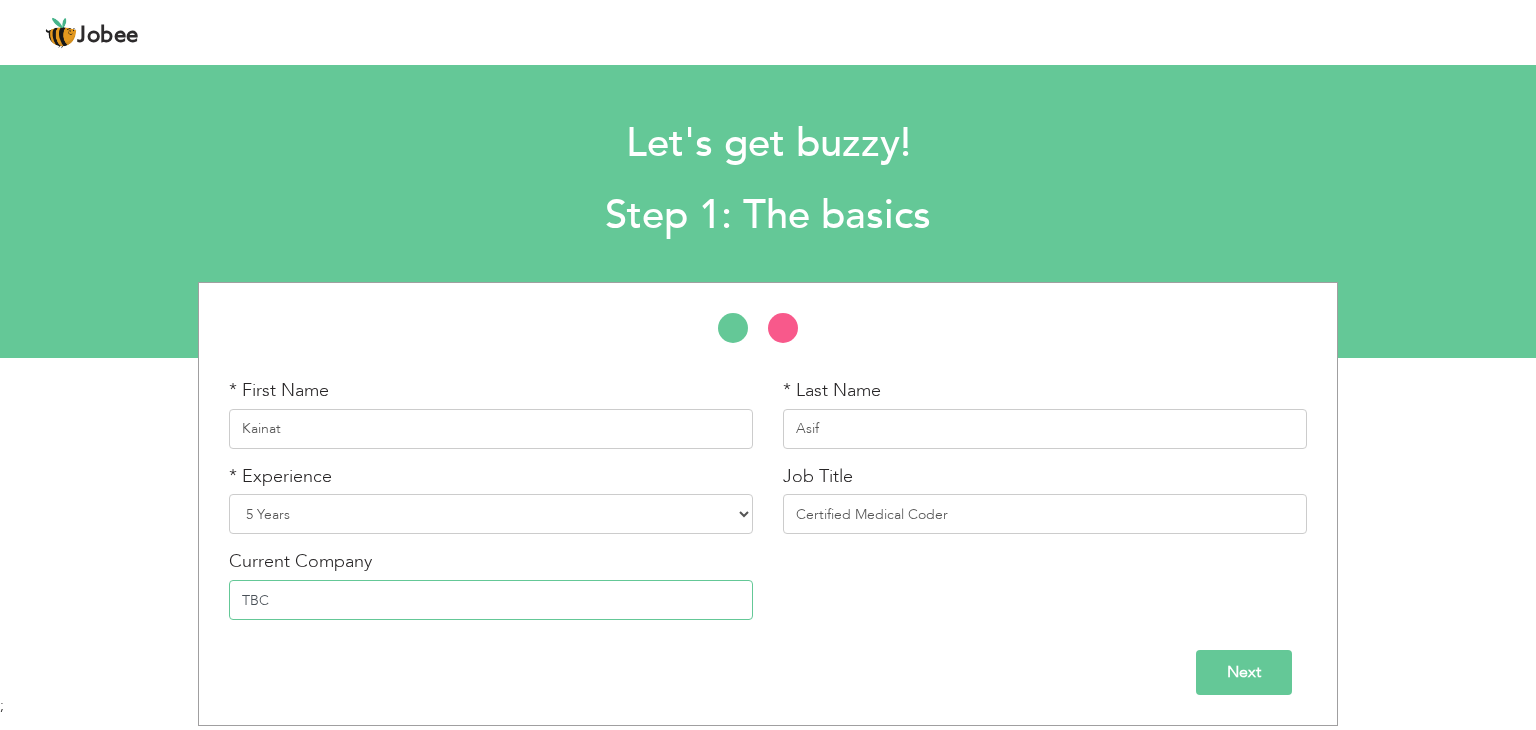 type on "TBC" 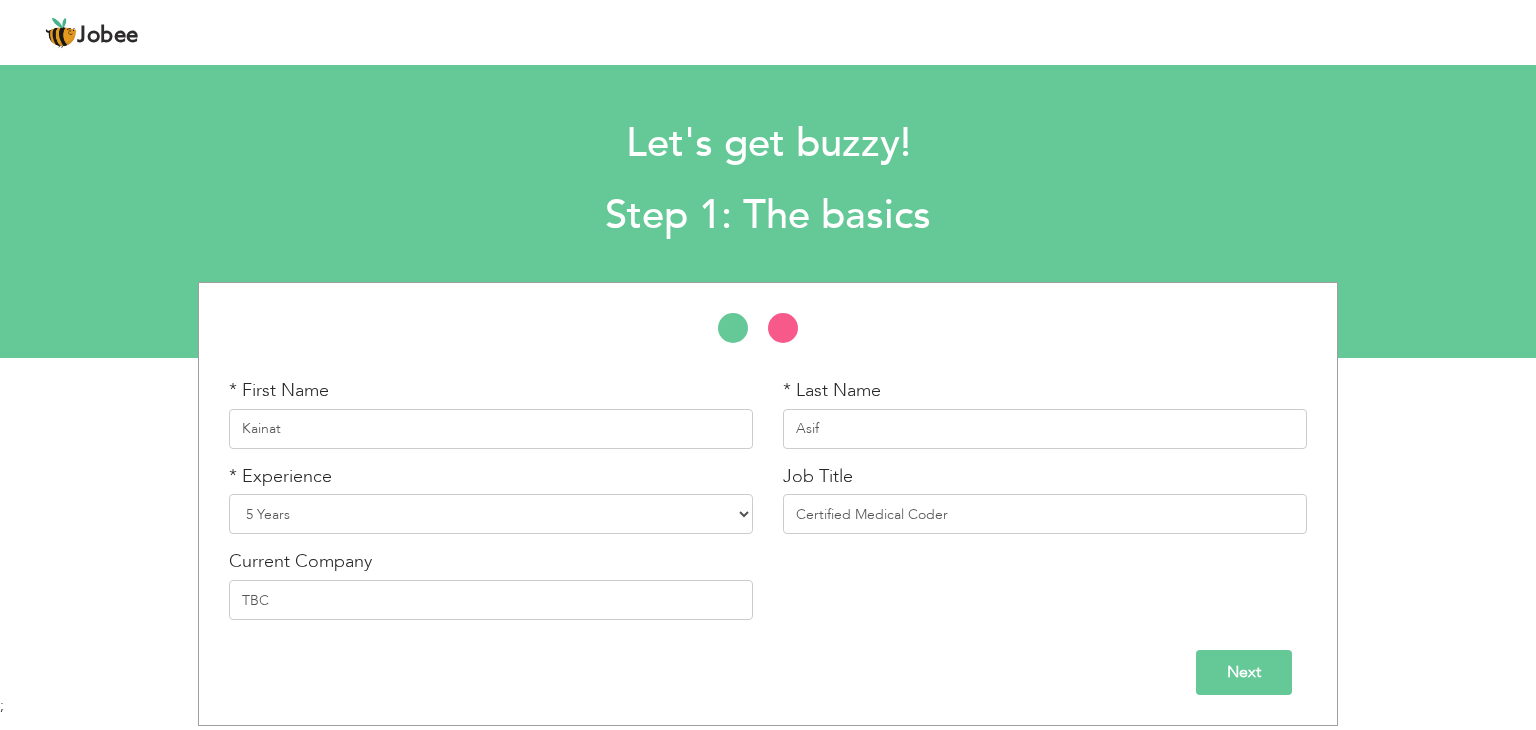 click on "Next" at bounding box center (1244, 672) 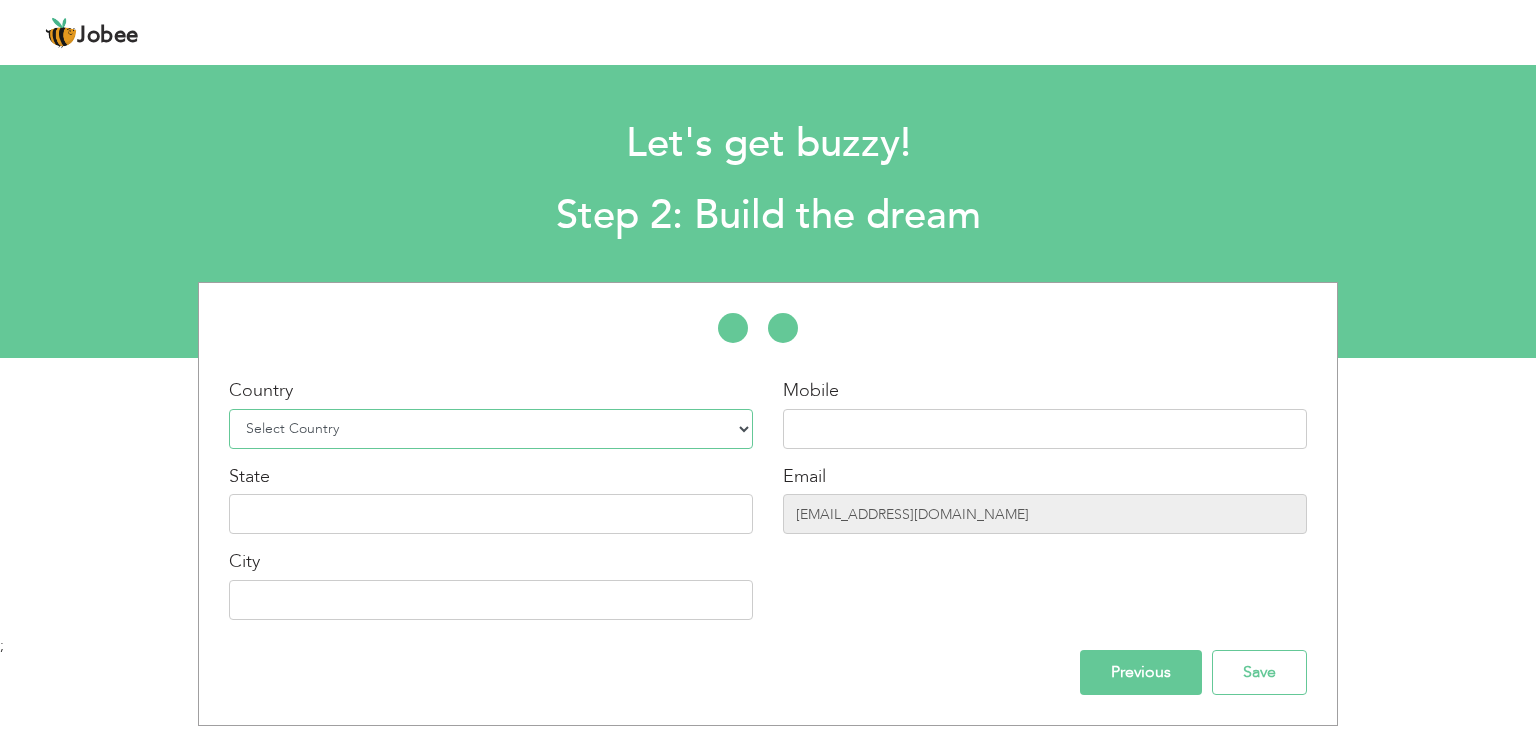 click on "Select Country
Afghanistan
Albania
Algeria
American Samoa
Andorra
Angola
Anguilla
Antarctica
Antigua and Barbuda
Argentina
Armenia
Aruba
Australia
Austria
Azerbaijan
Bahamas
Bahrain
Bangladesh
Barbados
Belarus
Belgium
Belize
Benin
Bermuda
Bhutan
Bolivia
Bosnia-Herzegovina
Botswana
Bouvet Island
Brazil
British Indian Ocean Territory
Brunei Darussalam
Bulgaria
Burkina Faso
Burundi
Cambodia
Cameroon
Canada
Cape Verde
Cayman Islands
Central African Republic
Chad
Chile
China
Christmas Island
Cocos (Keeling) Islands
Colombia
Comoros
Congo
Congo, Dem. Republic
Cook Islands
Costa Rica
Croatia
Cuba
Cyprus
Czech Rep
Denmark
Djibouti
Dominica
Dominican Republic
Ecuador
Egypt
El Salvador
Equatorial Guinea
Eritrea
Estonia
Ethiopia
European Union
Falkland Islands (Malvinas)
Faroe Islands
Fiji
Finland
France
French Guiana
French Southern Territories
Gabon
Gambia
Georgia" at bounding box center (491, 429) 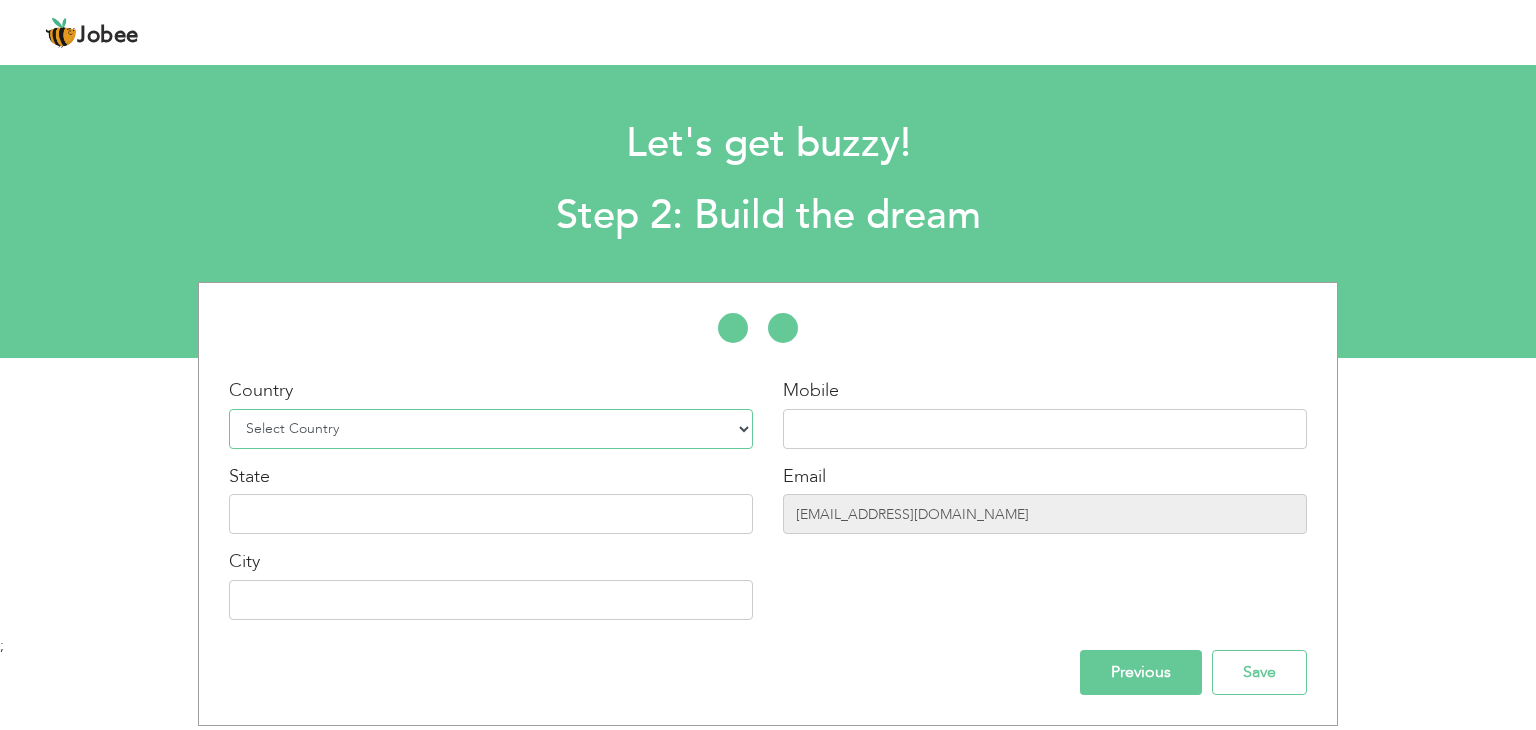 select on "166" 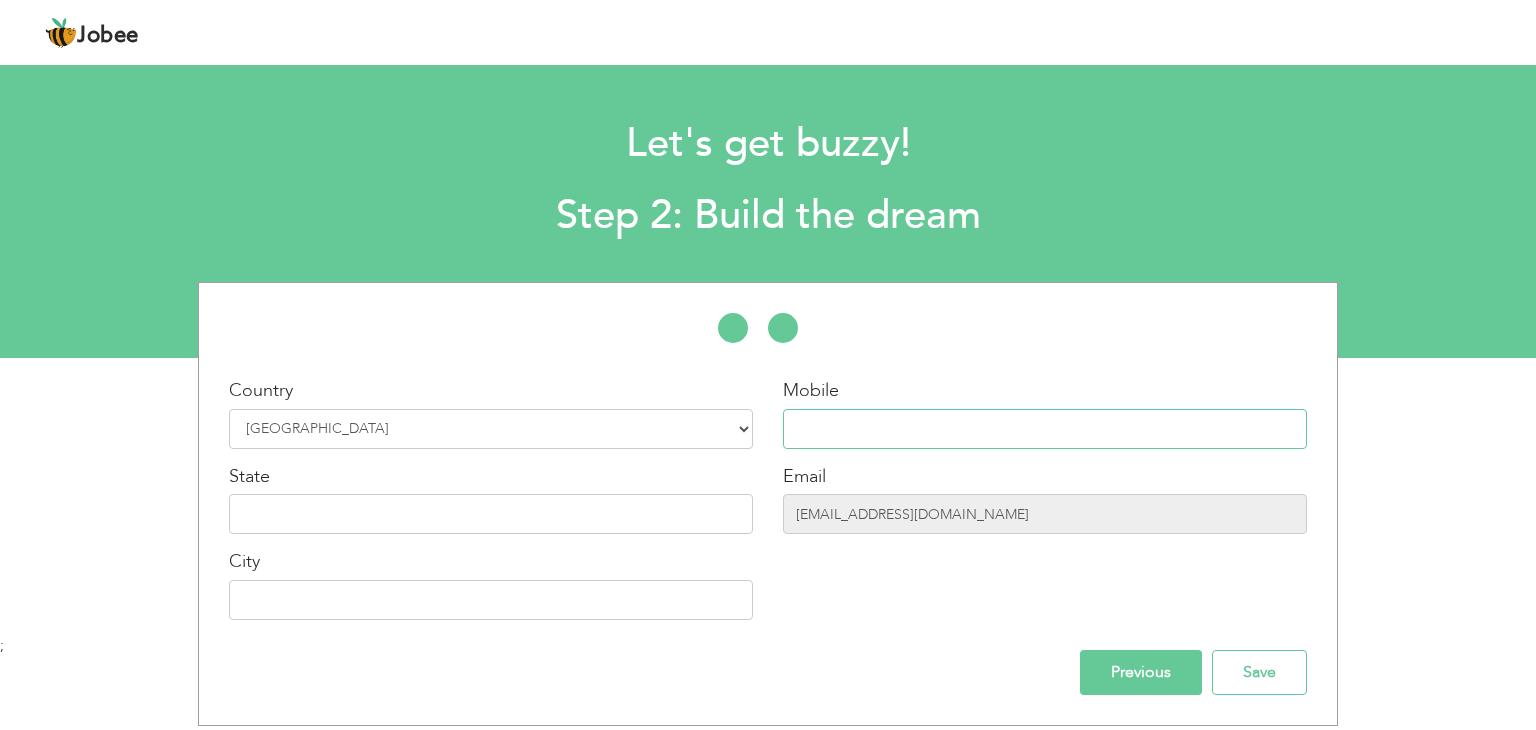 click at bounding box center [1045, 429] 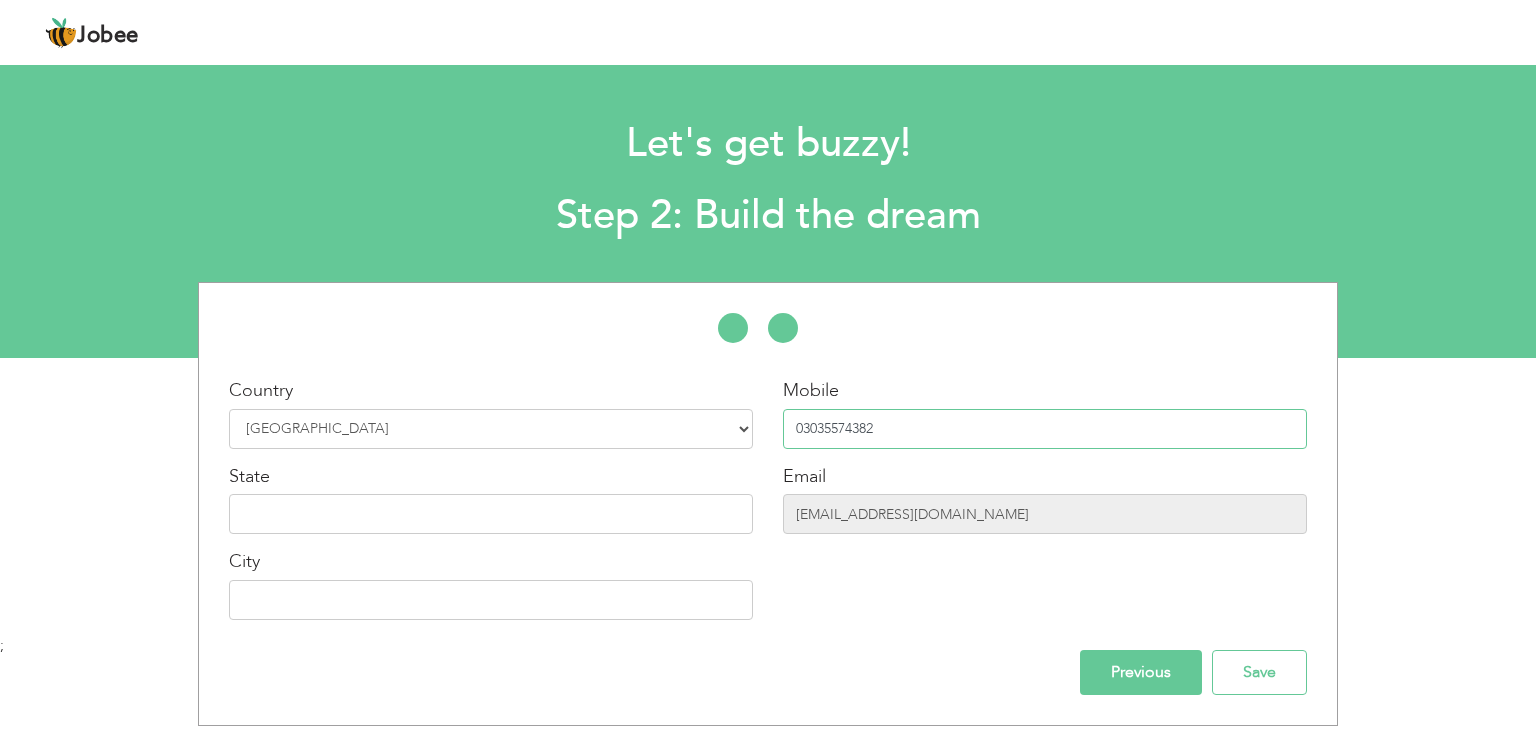 type on "03035574382" 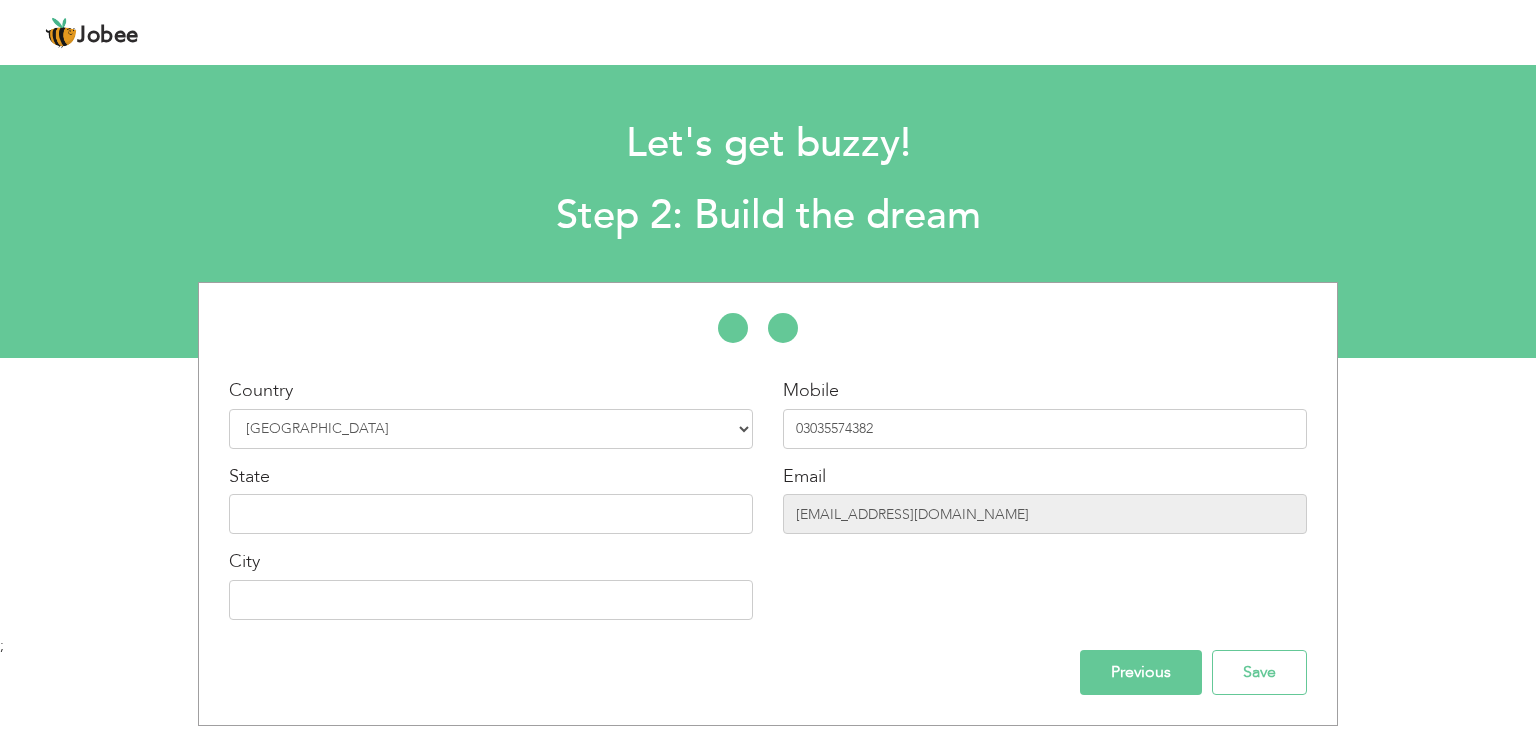 click on "State" at bounding box center (491, 499) 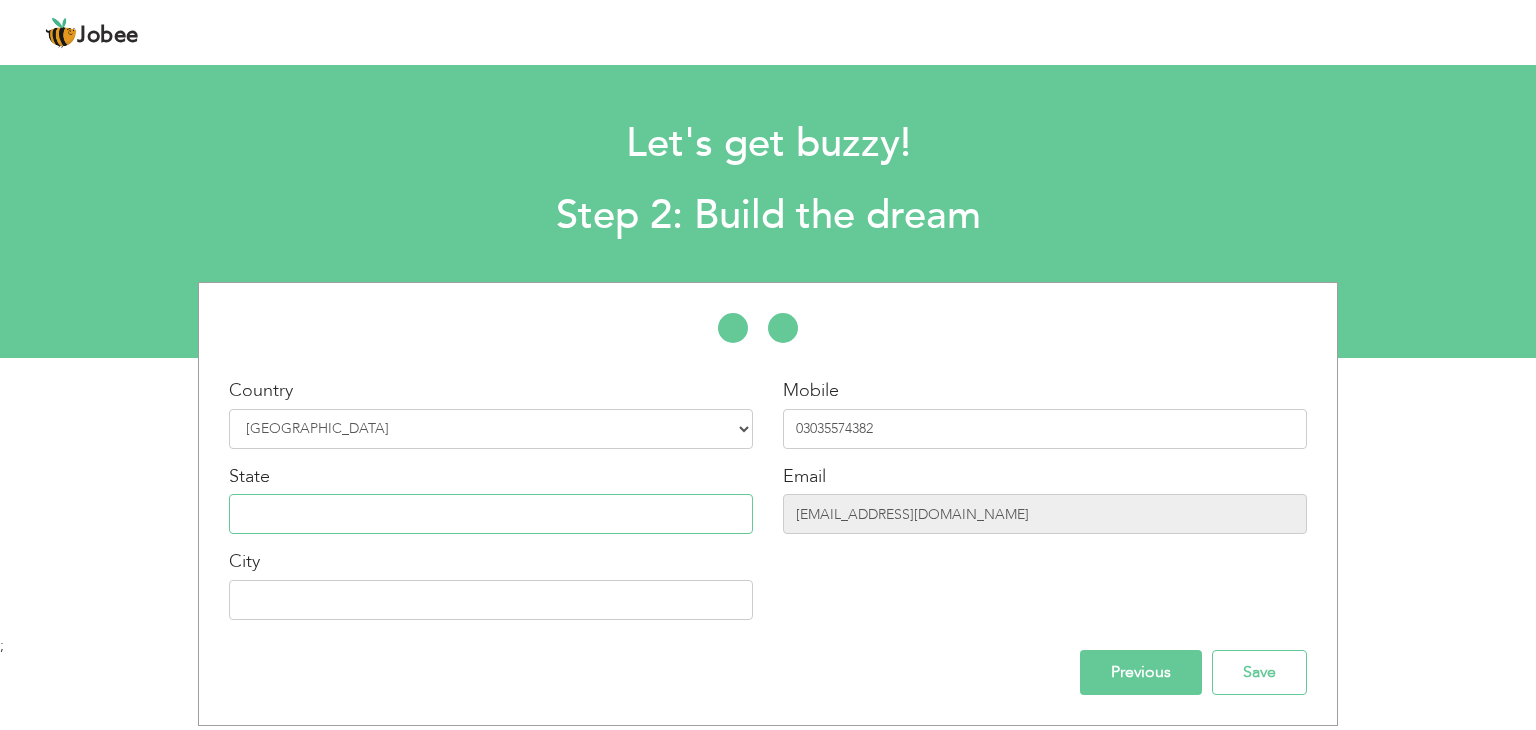 click at bounding box center [491, 514] 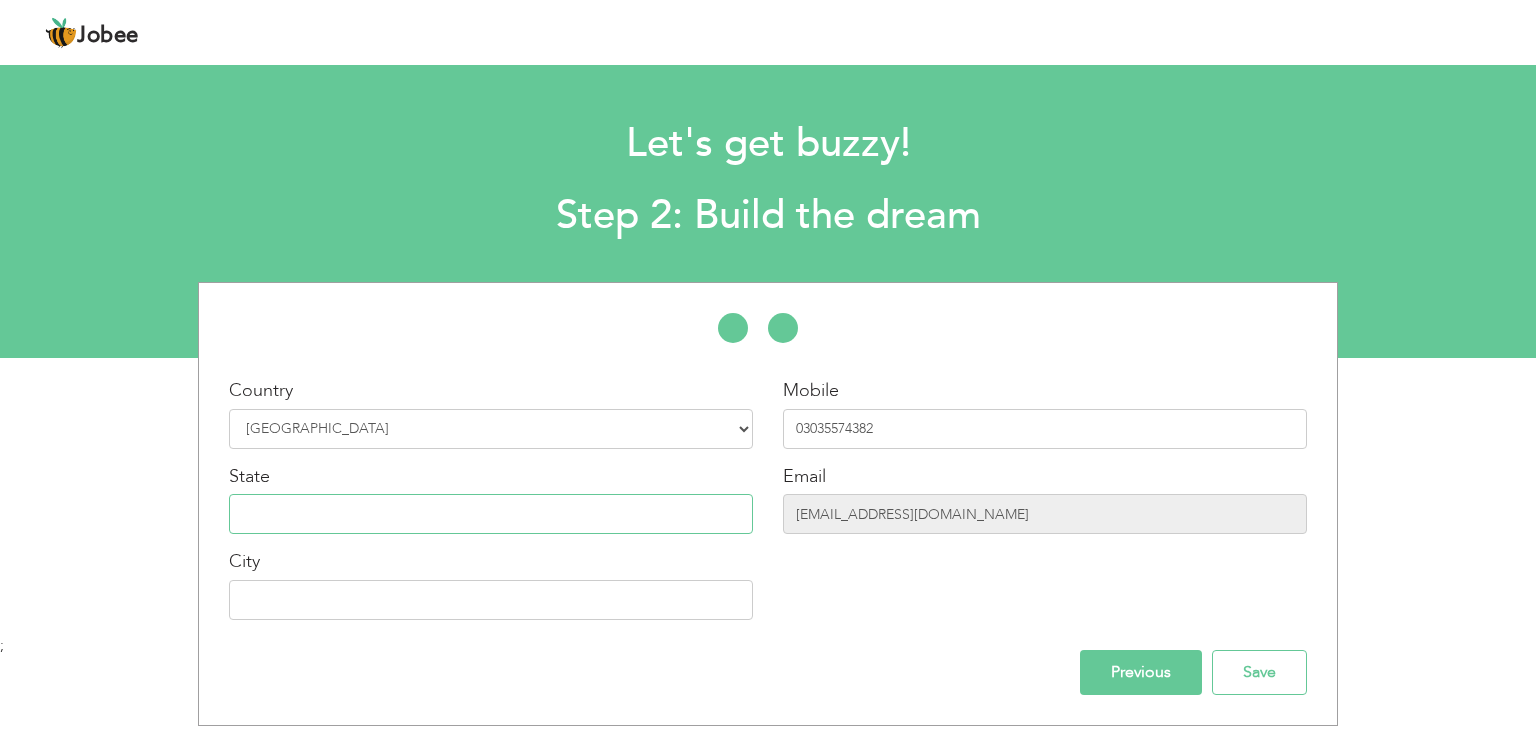 click at bounding box center (491, 514) 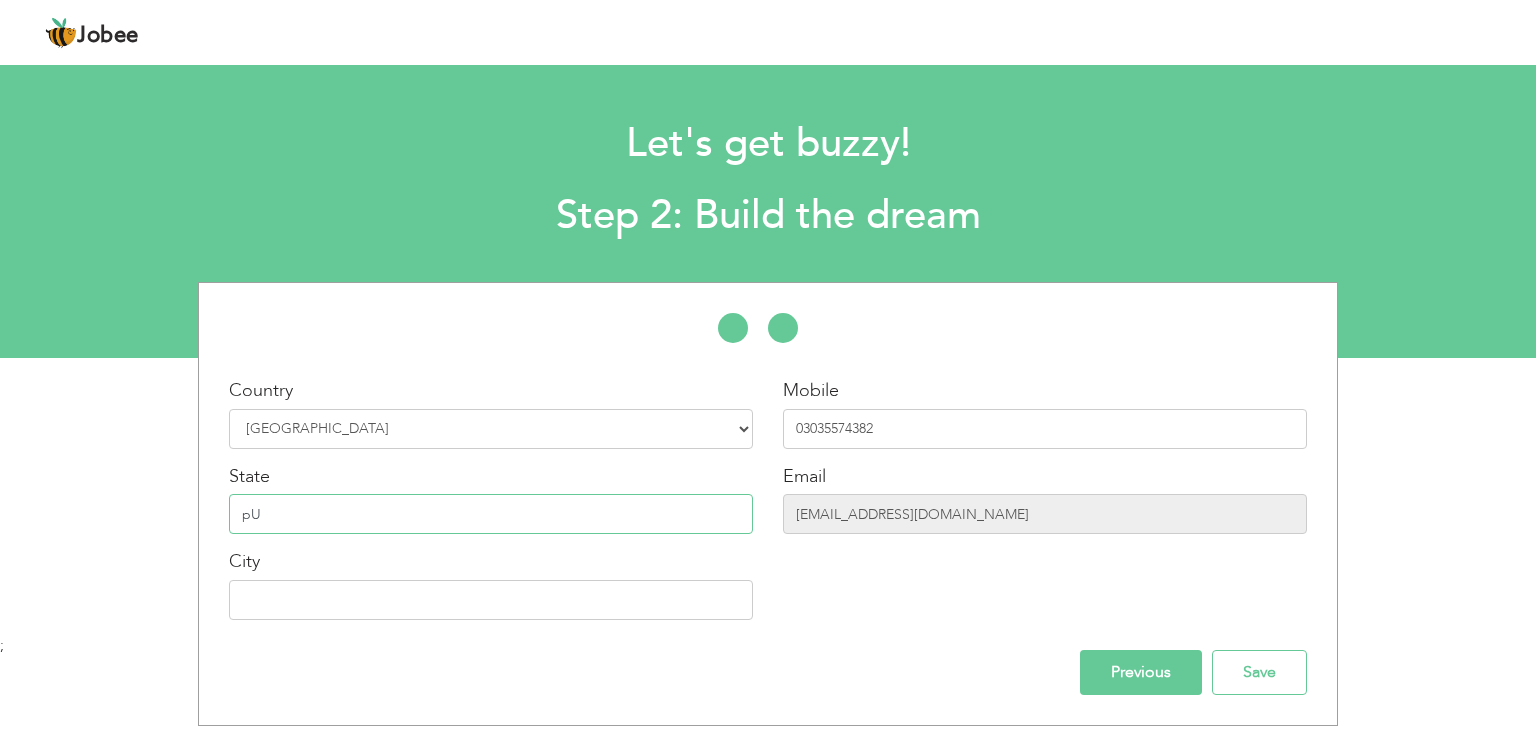 type on "p" 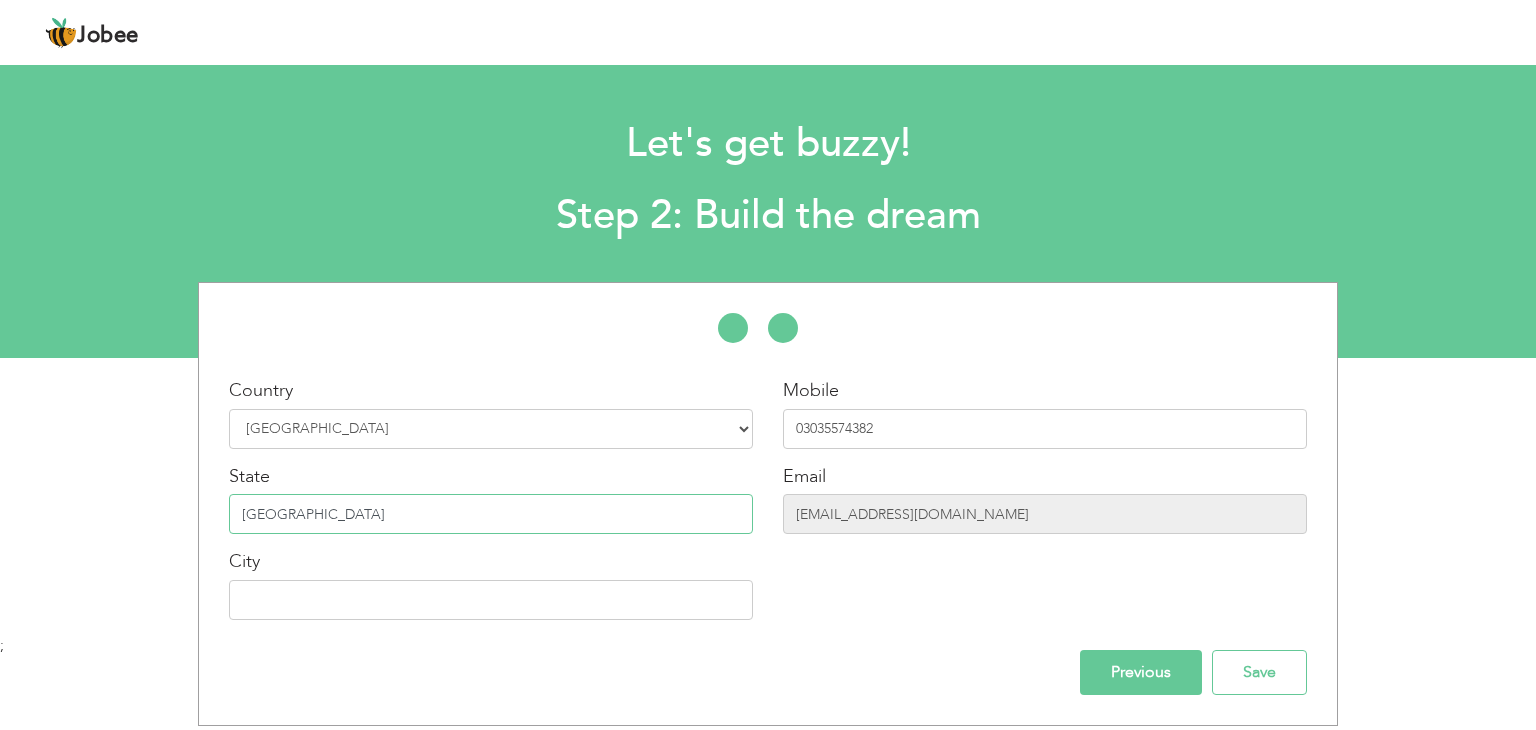 type on "[GEOGRAPHIC_DATA]" 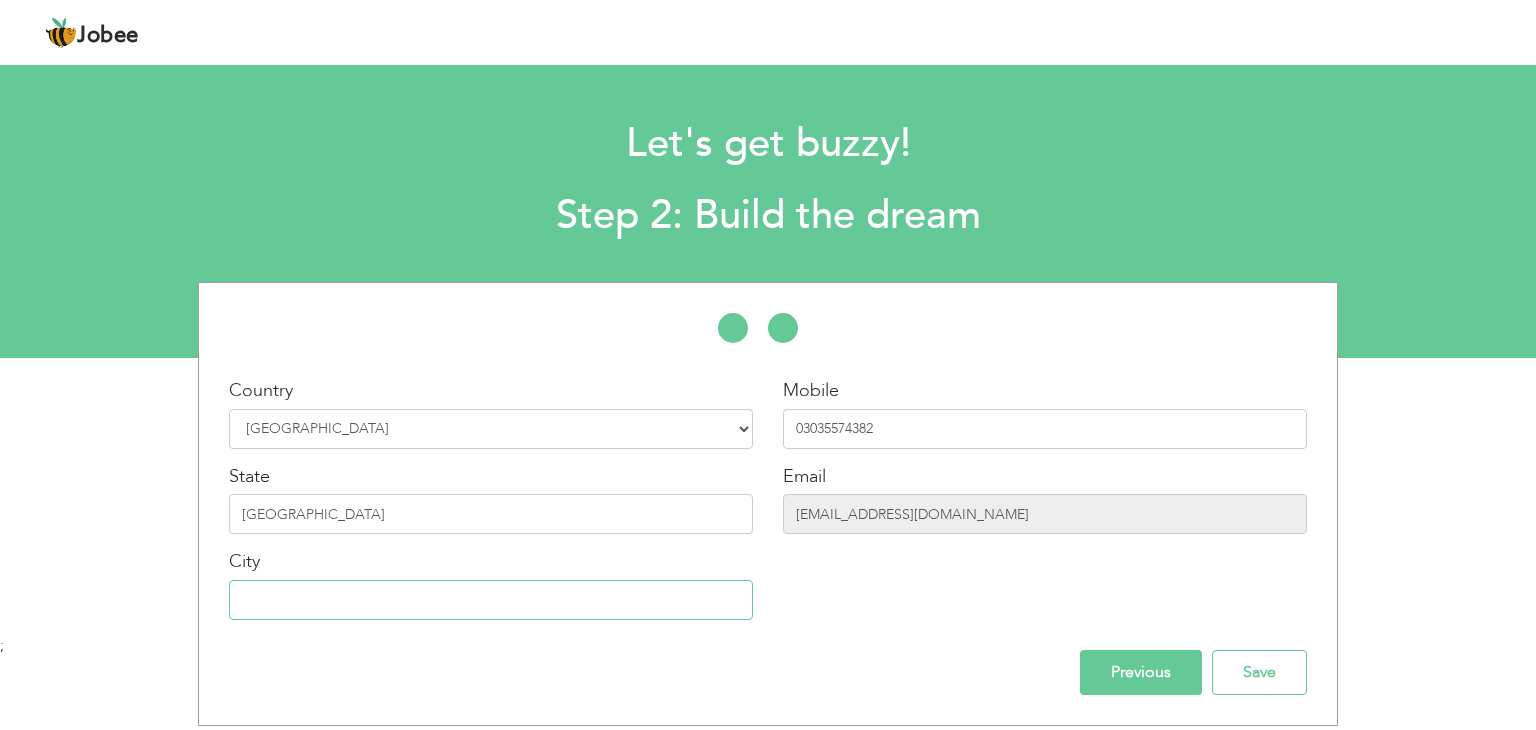 click at bounding box center (491, 600) 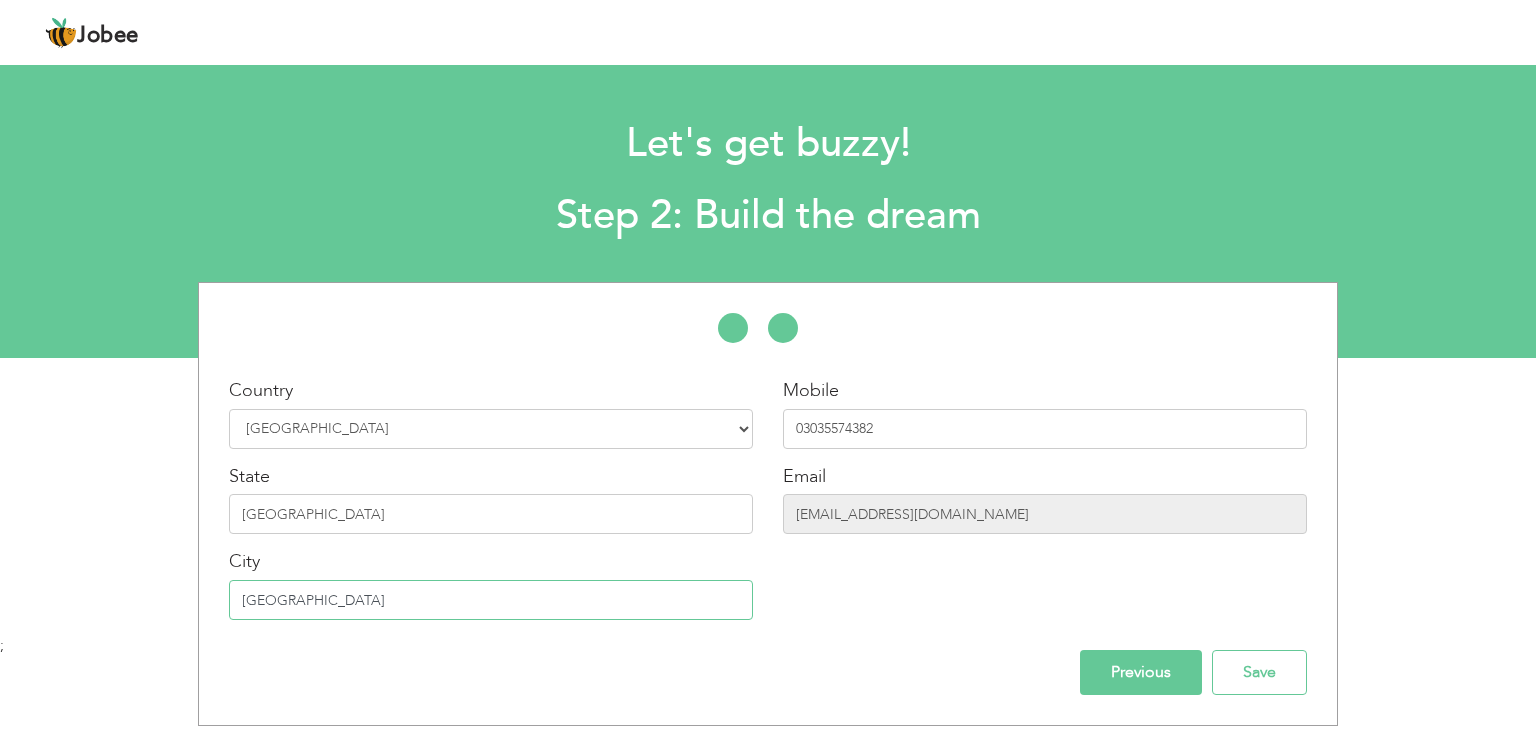 type on "[GEOGRAPHIC_DATA]" 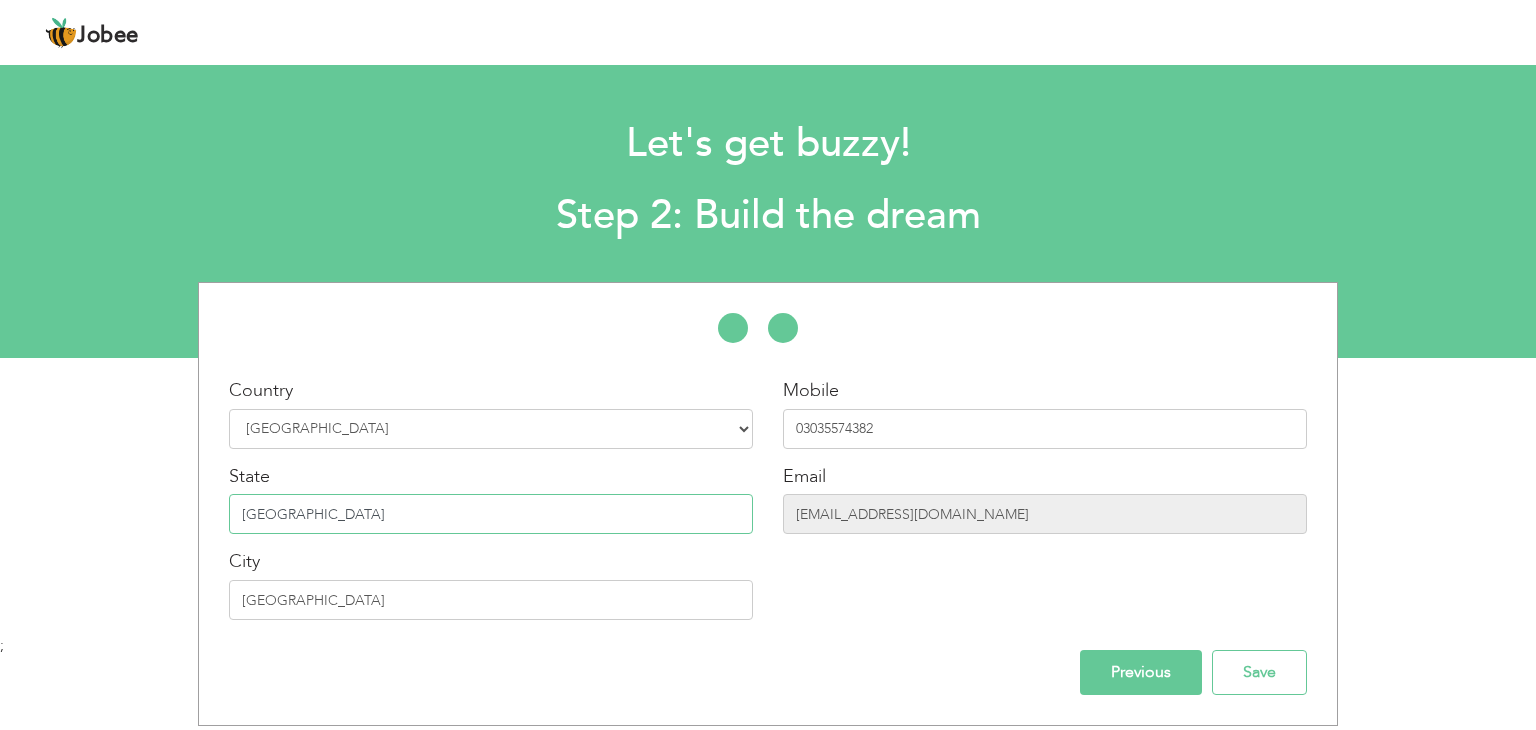 click on "[GEOGRAPHIC_DATA]" at bounding box center (491, 514) 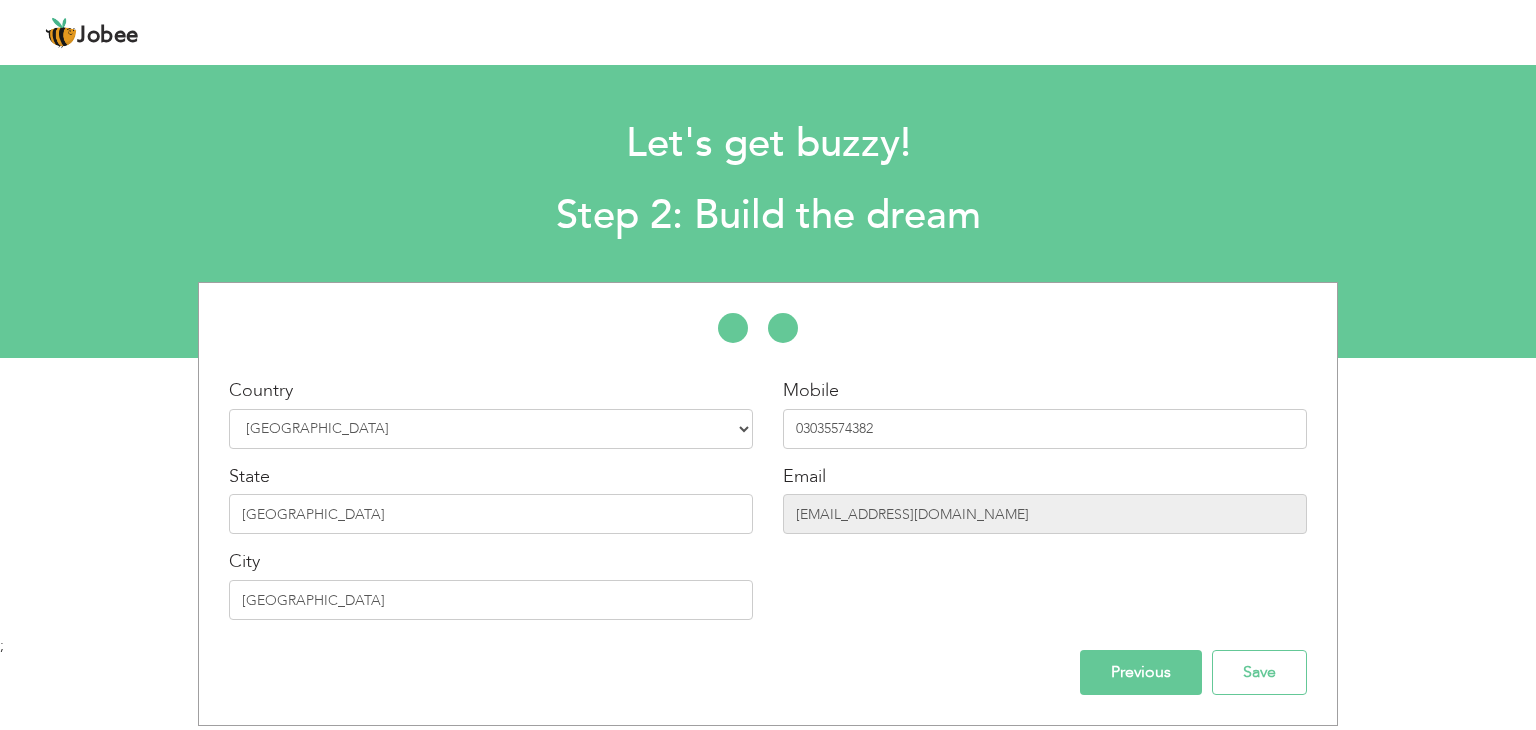 click on "Previous" at bounding box center (1141, 672) 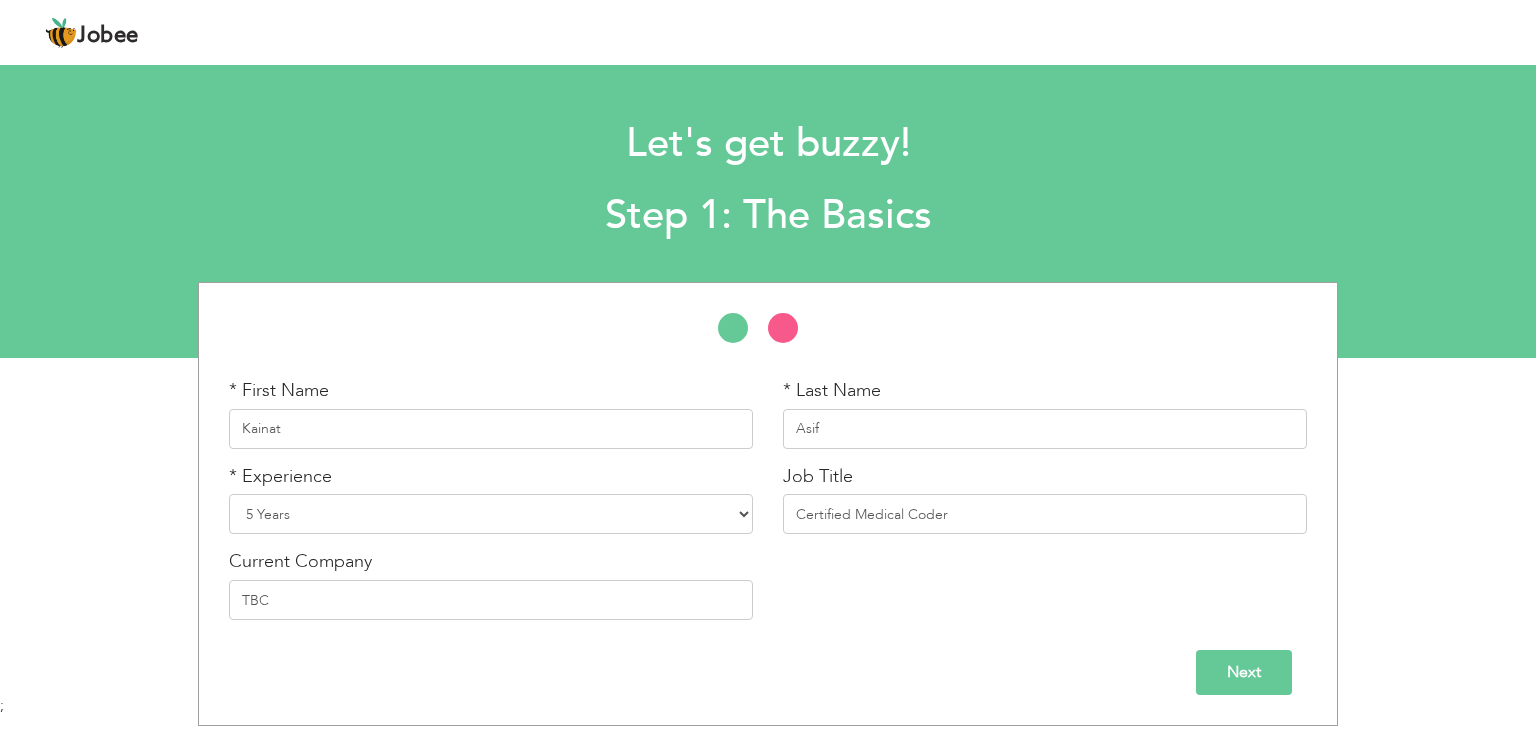 click on "Next" at bounding box center [1244, 672] 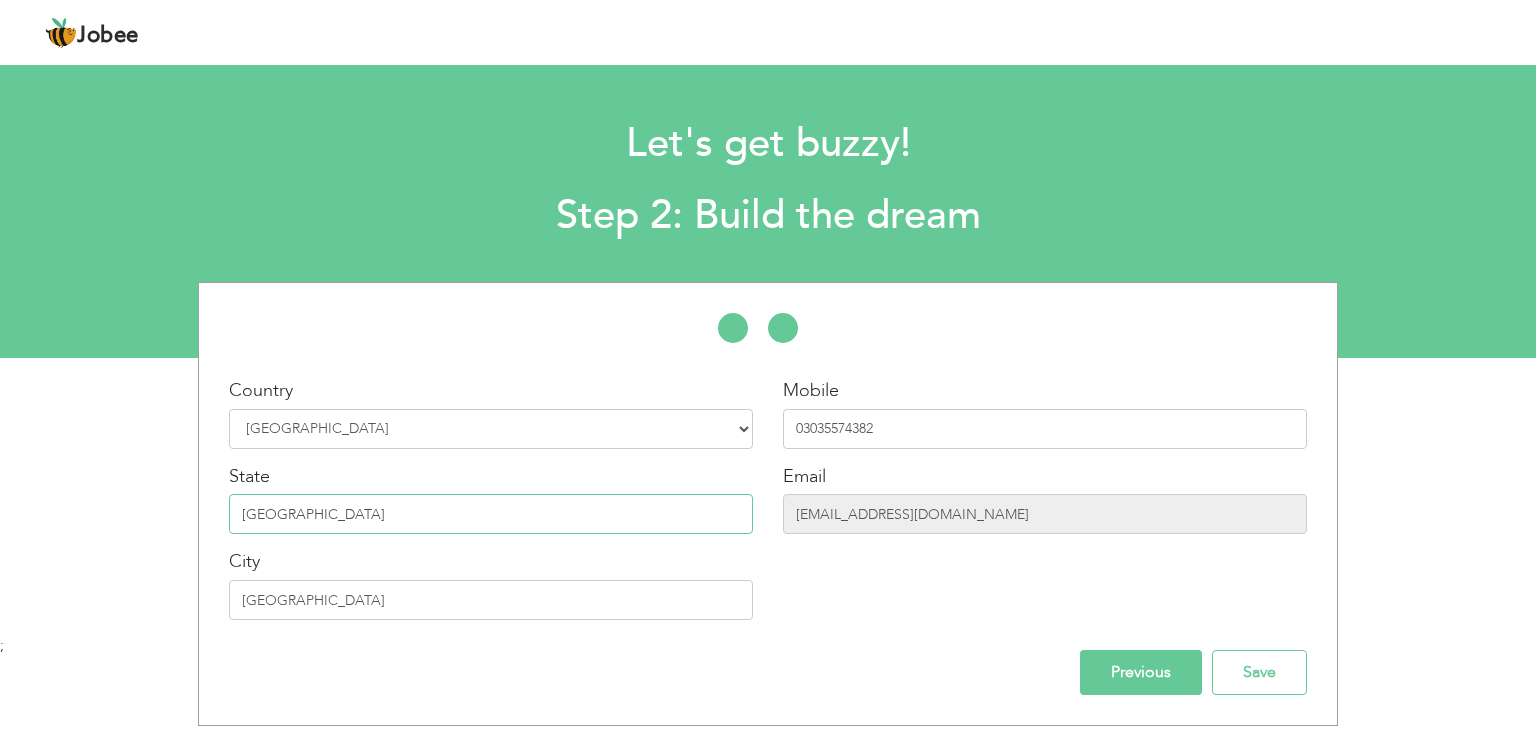 click on "[GEOGRAPHIC_DATA]" at bounding box center (491, 514) 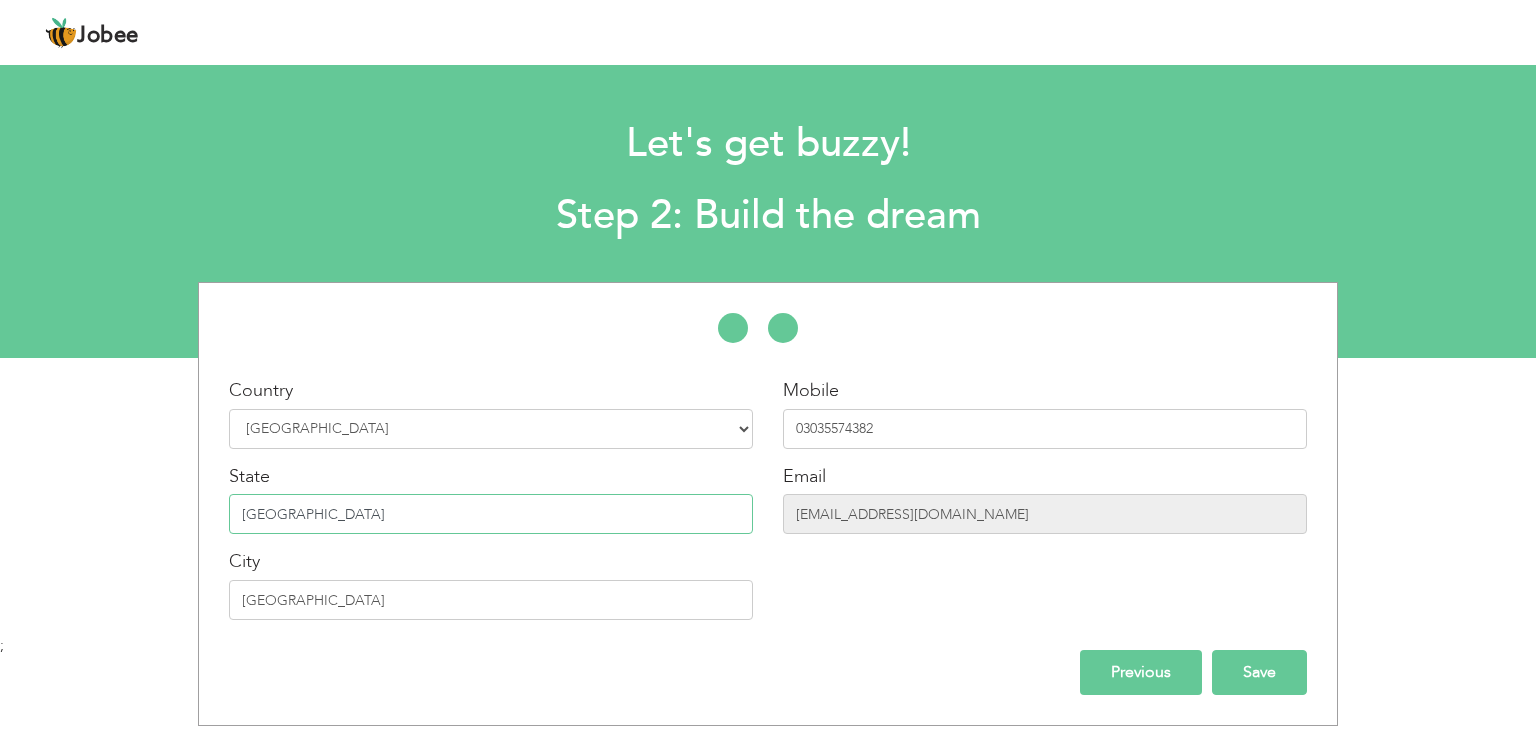 type on "[GEOGRAPHIC_DATA]" 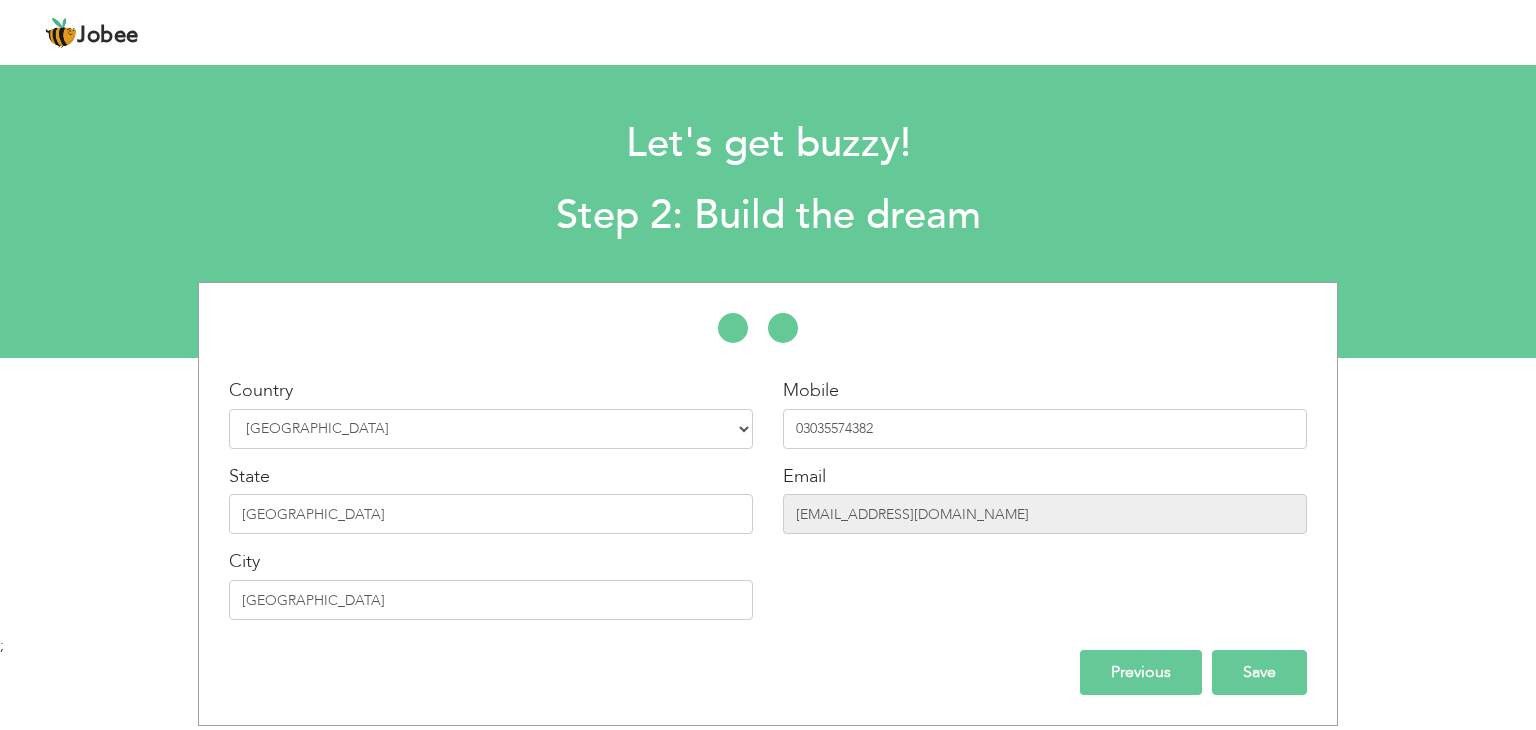 click on "Save" at bounding box center (1259, 672) 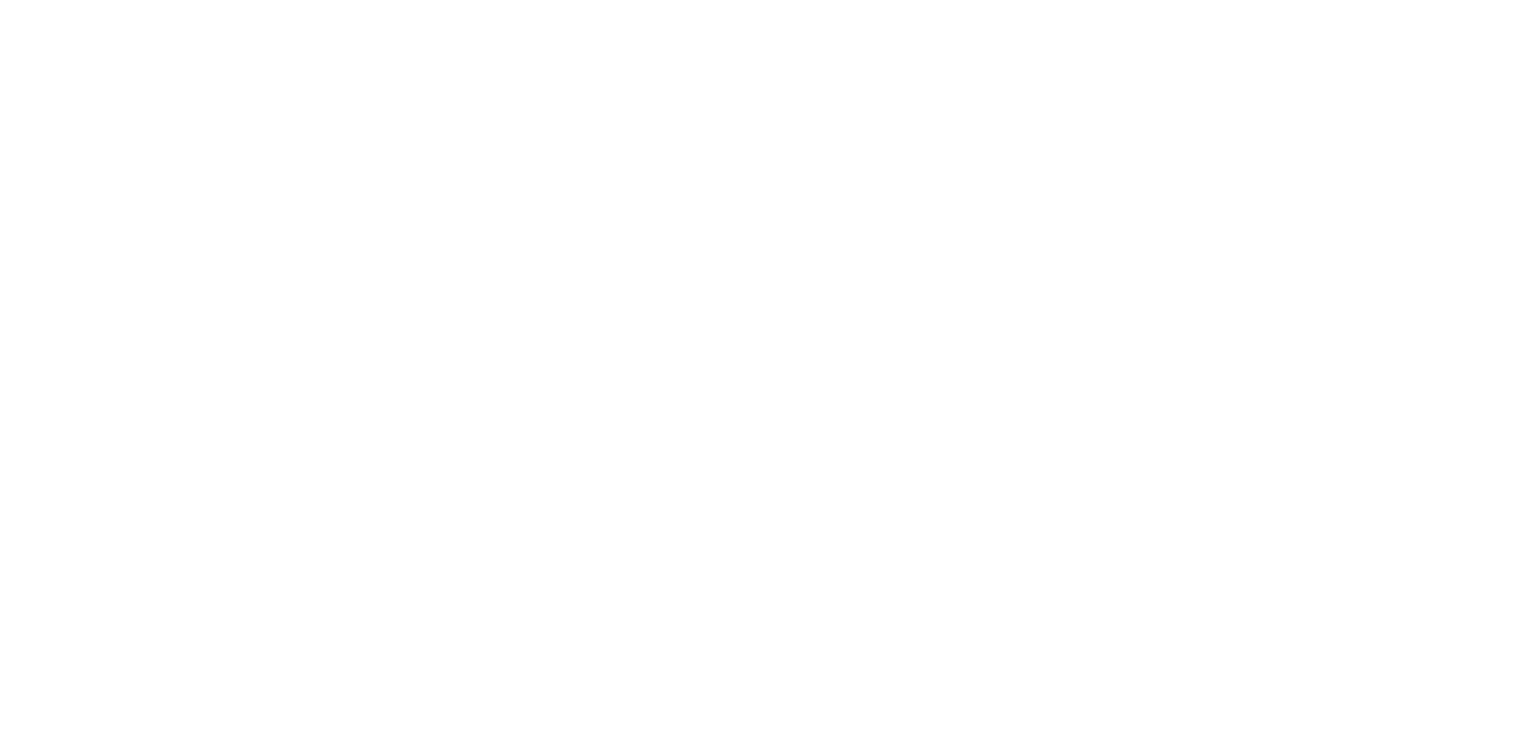 scroll, scrollTop: 0, scrollLeft: 0, axis: both 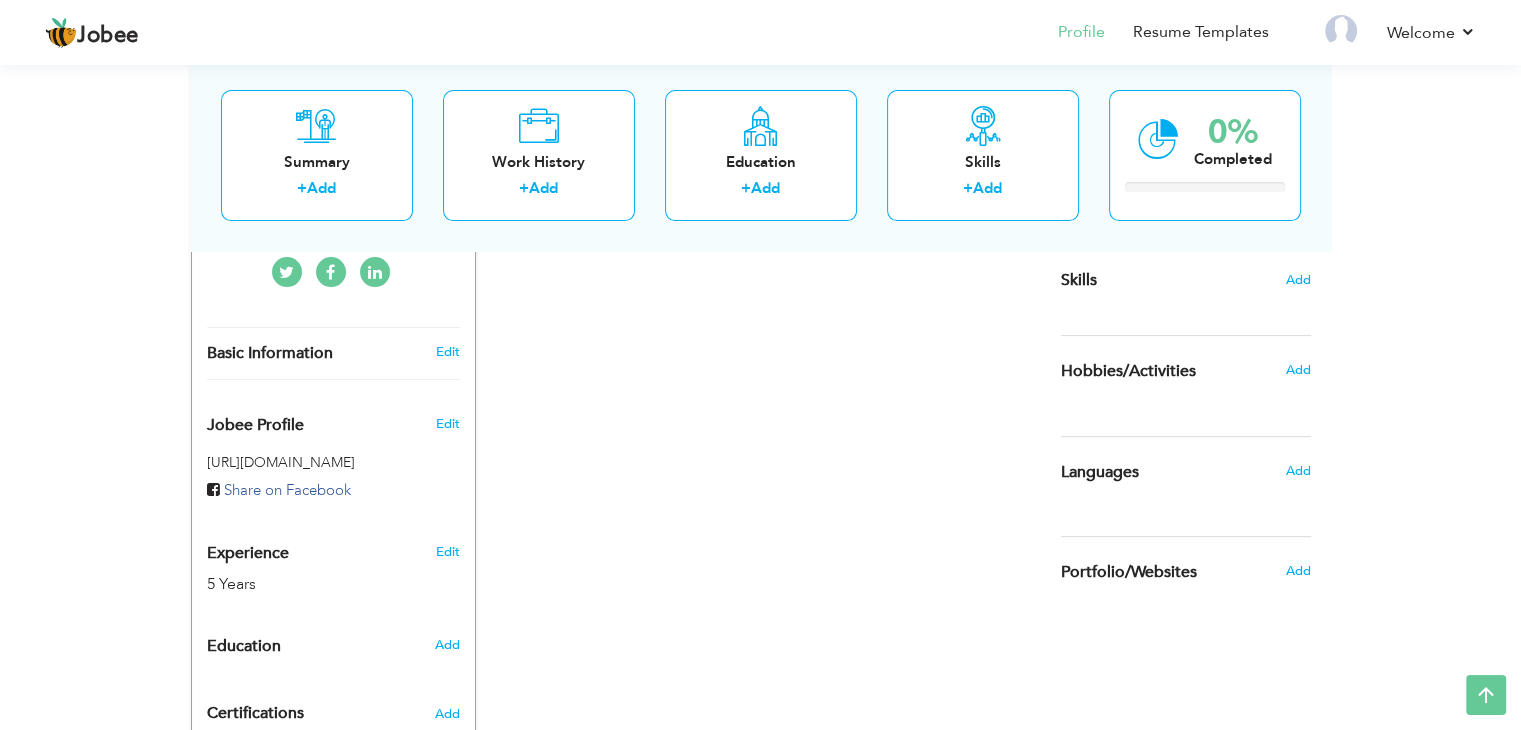 click on "Basic Information
Edit" at bounding box center (333, 353) 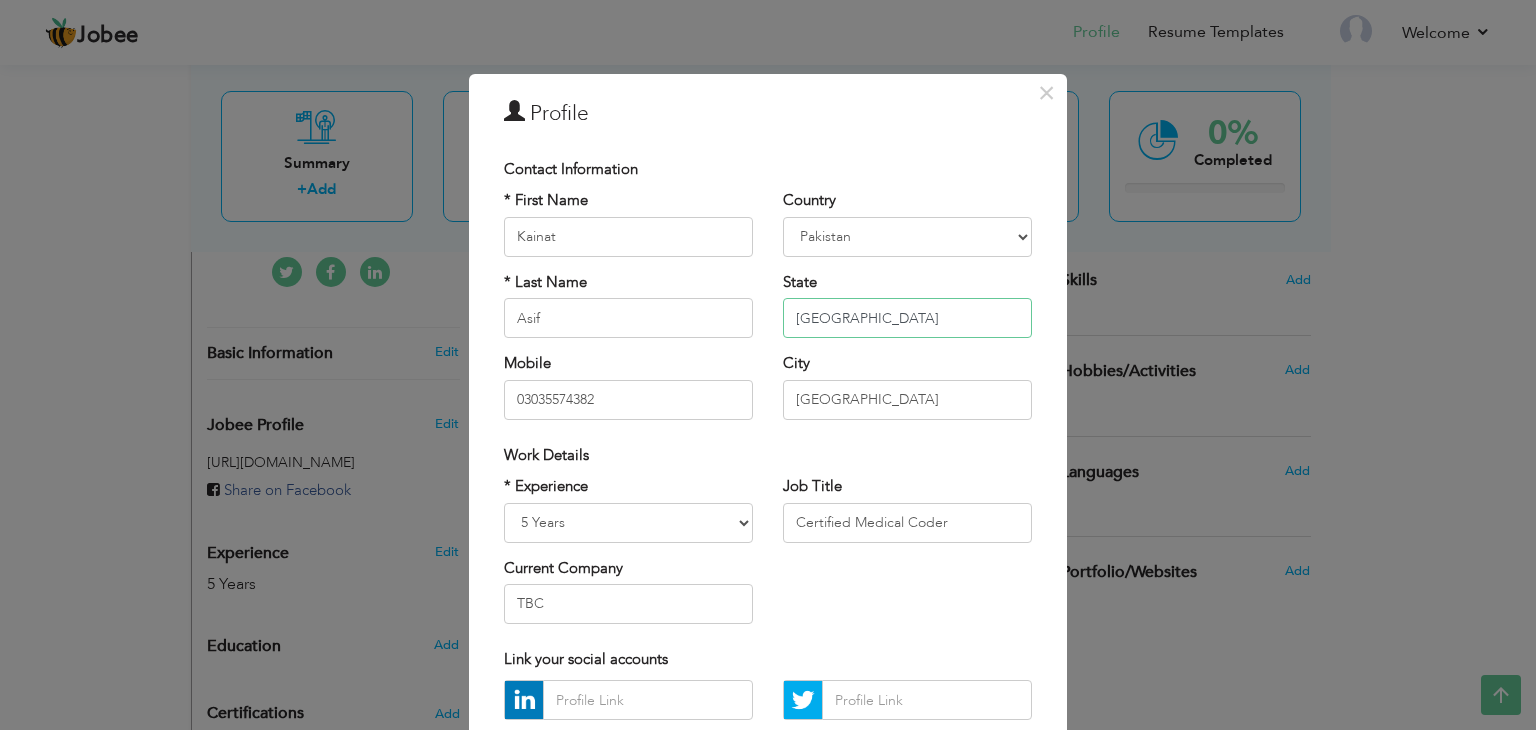 click on "[GEOGRAPHIC_DATA]" at bounding box center [907, 318] 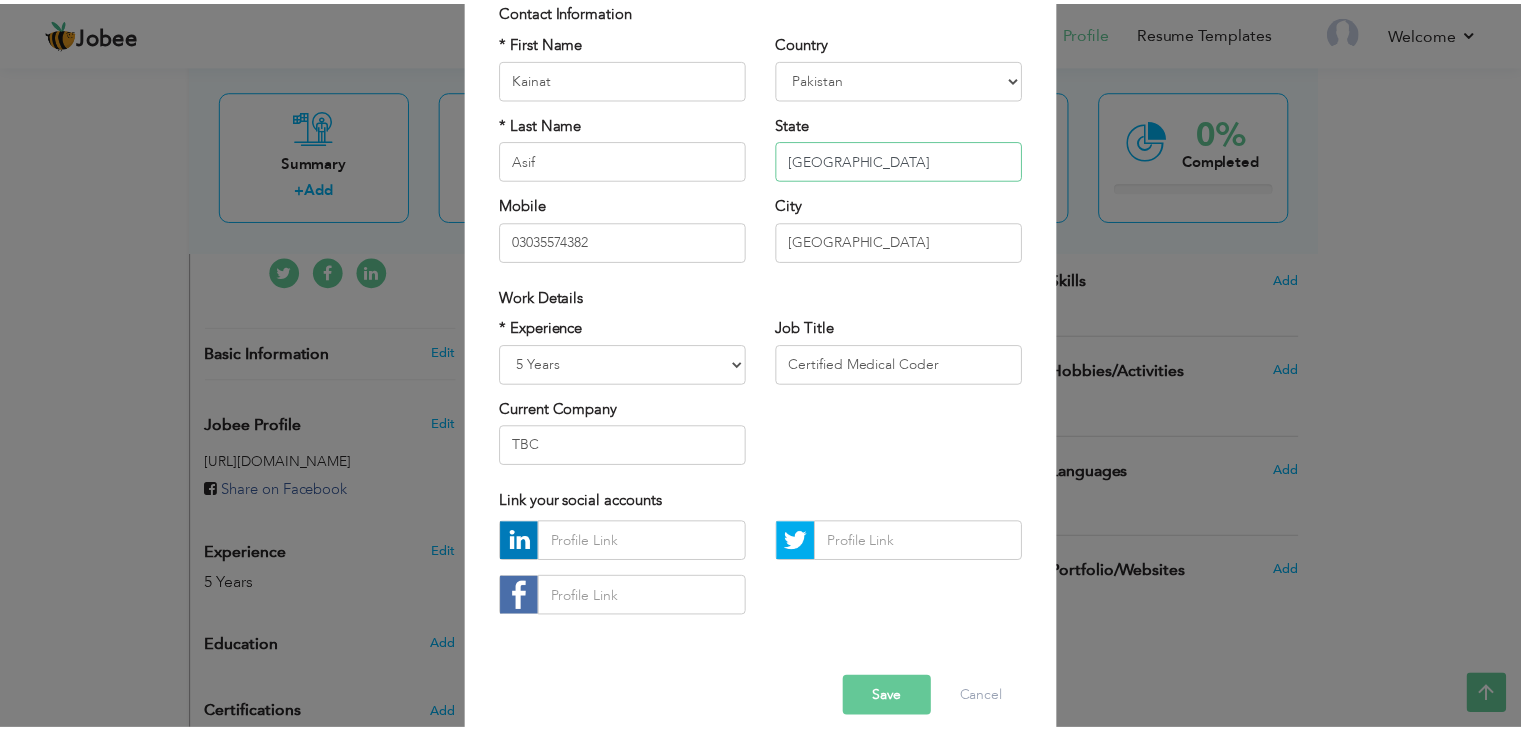 scroll, scrollTop: 181, scrollLeft: 0, axis: vertical 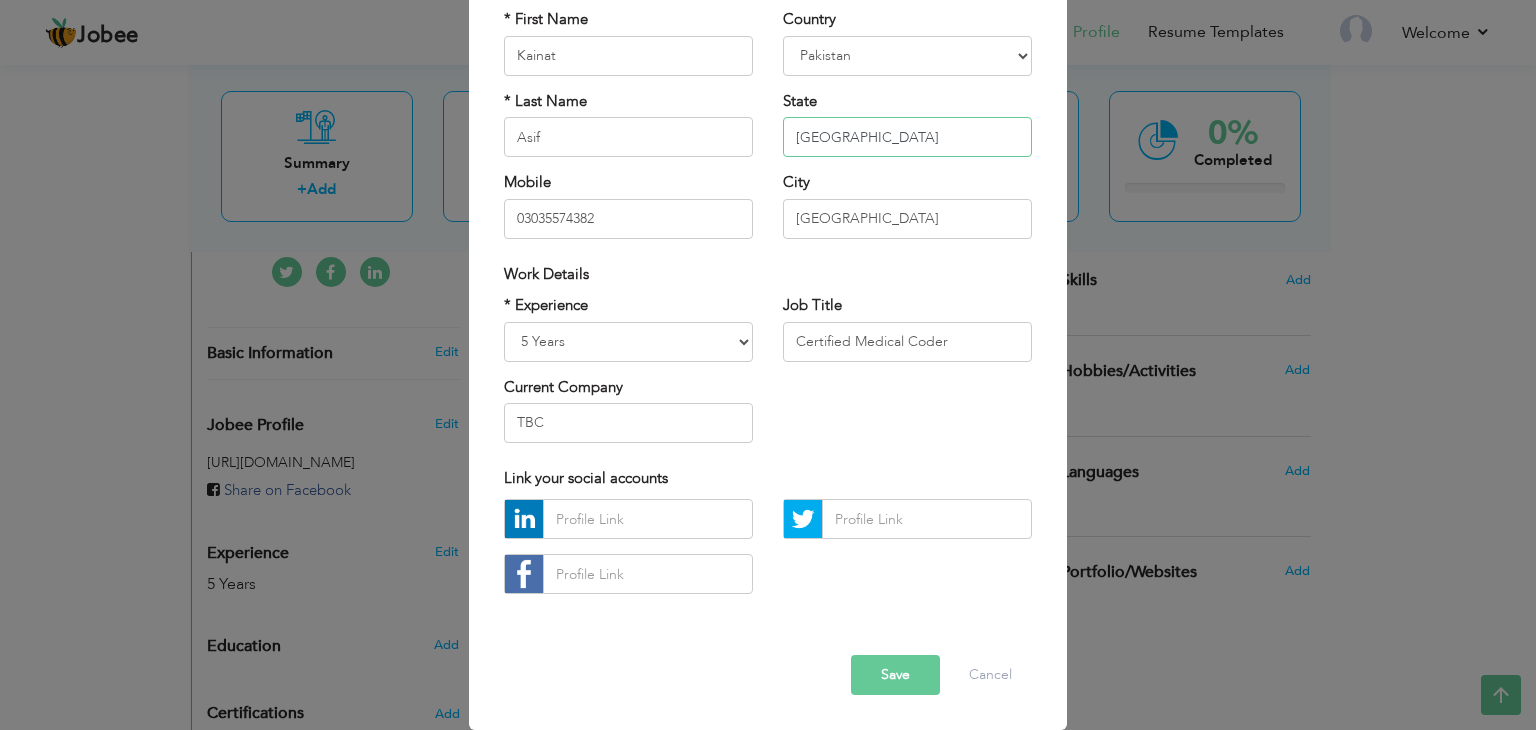 type on "[GEOGRAPHIC_DATA]" 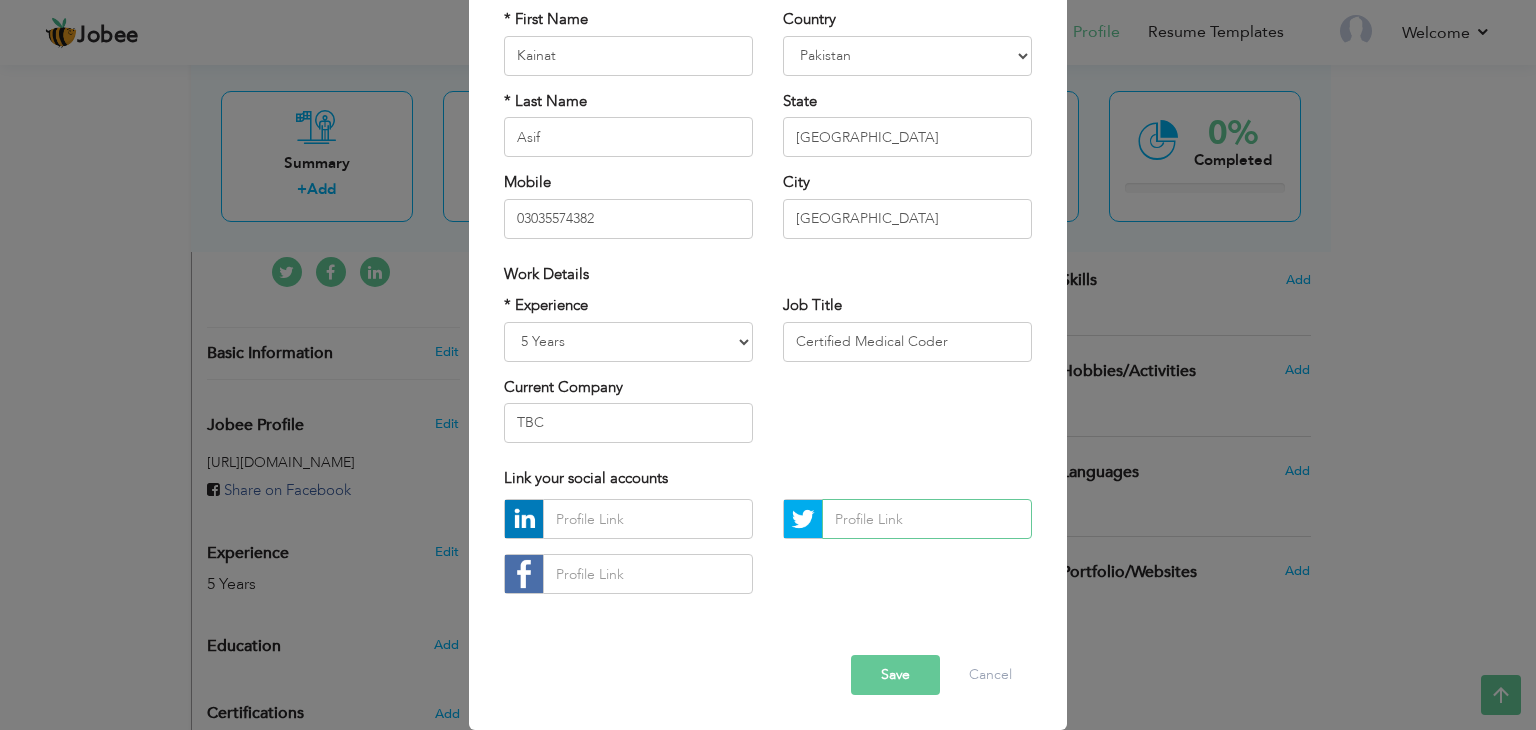 click at bounding box center [927, 519] 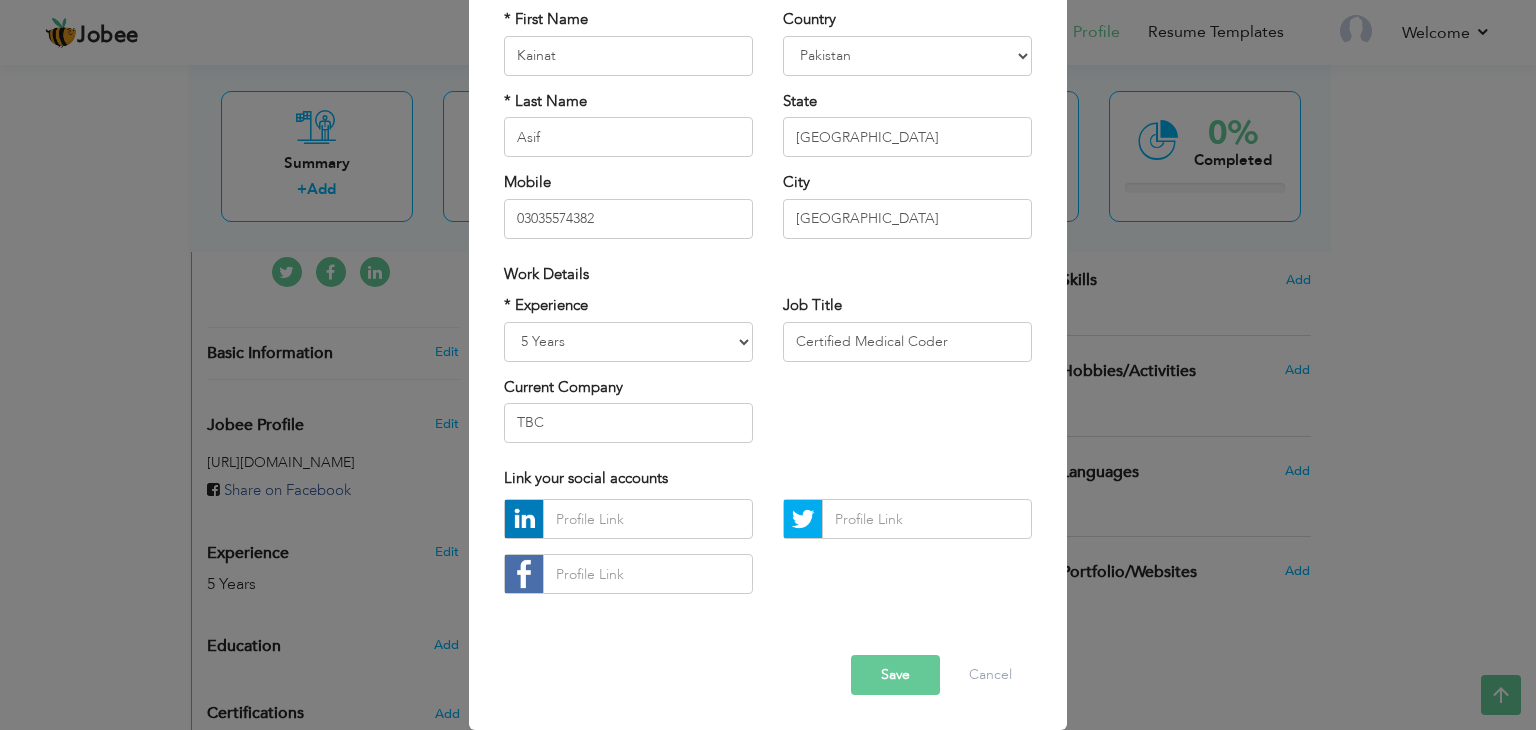 click on "Save" at bounding box center [895, 675] 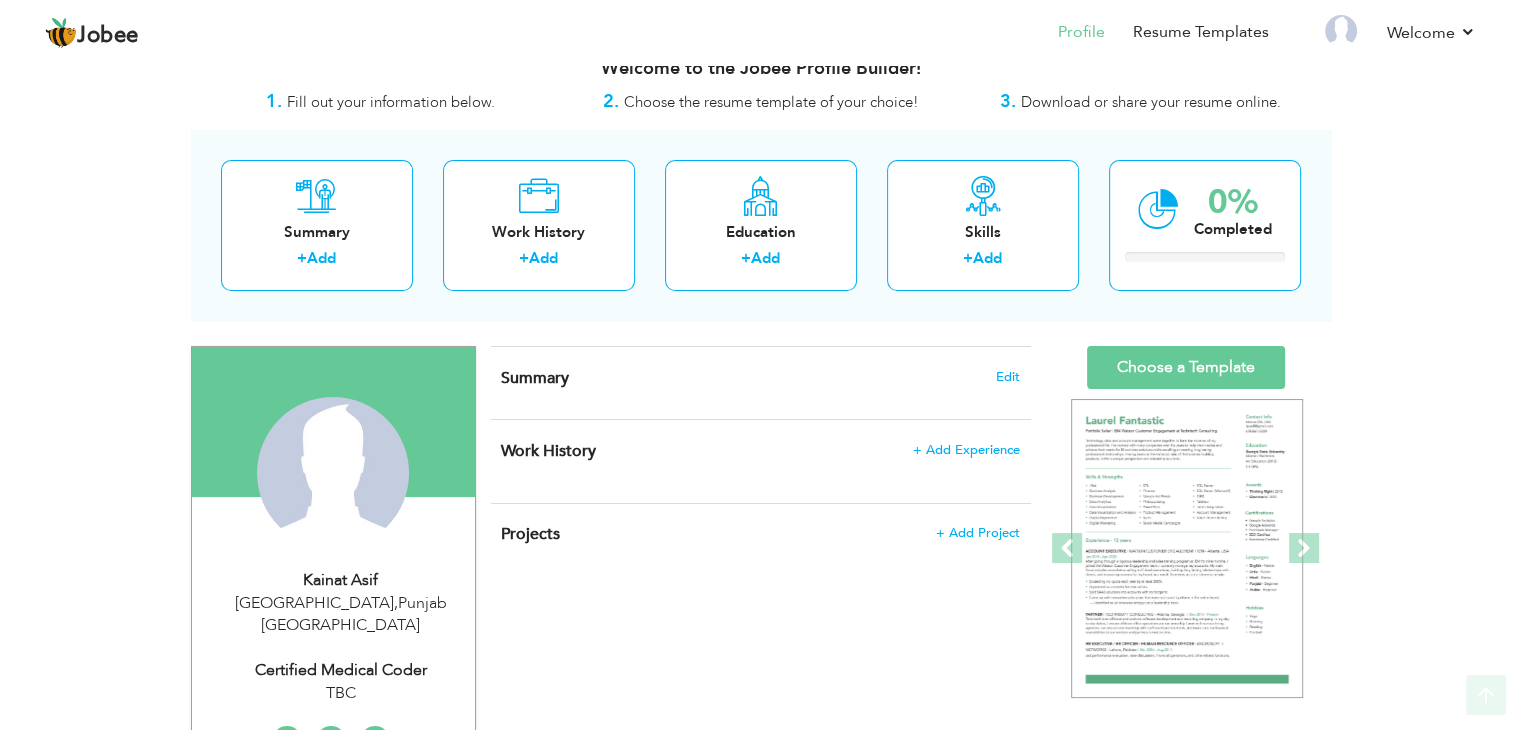 scroll, scrollTop: 0, scrollLeft: 0, axis: both 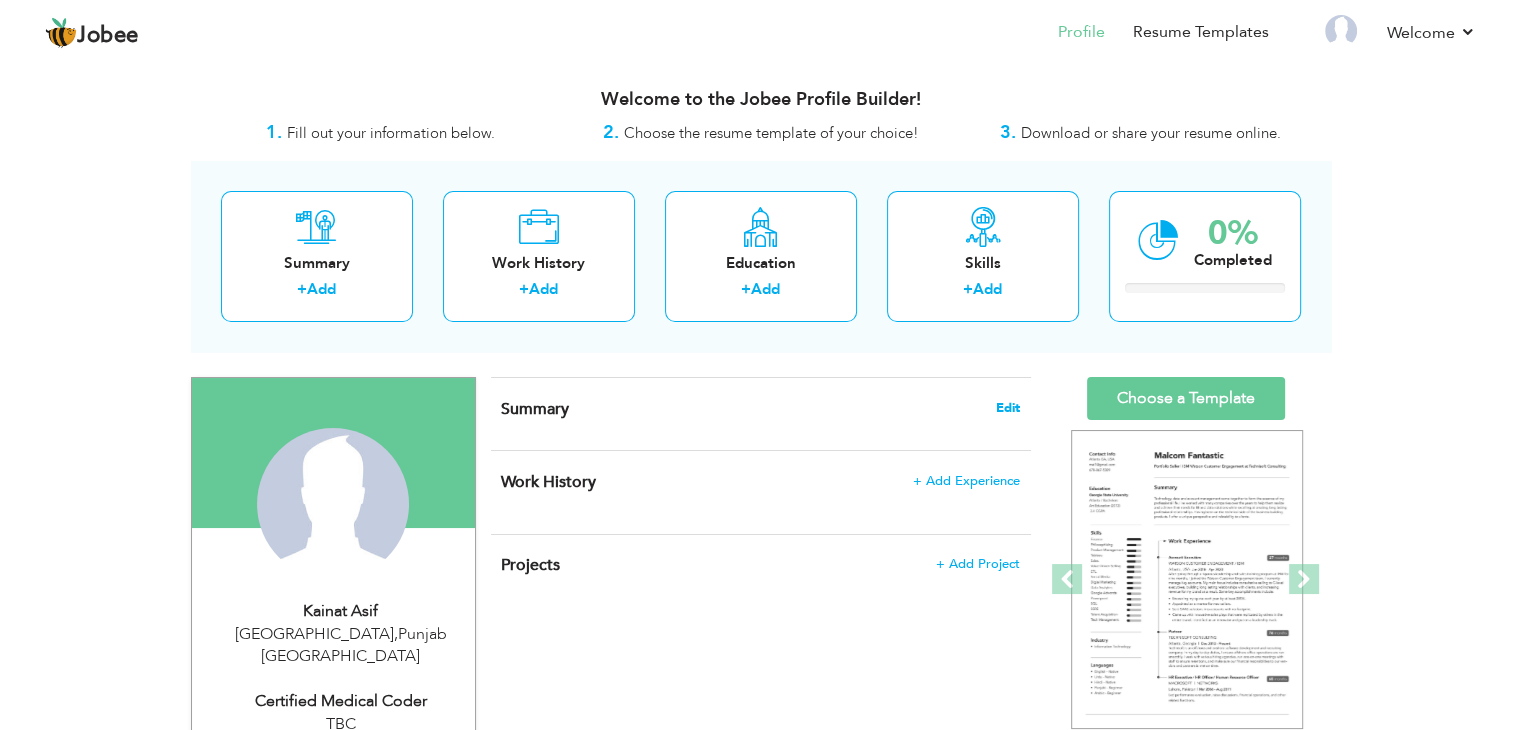 click on "Edit" at bounding box center (1008, 408) 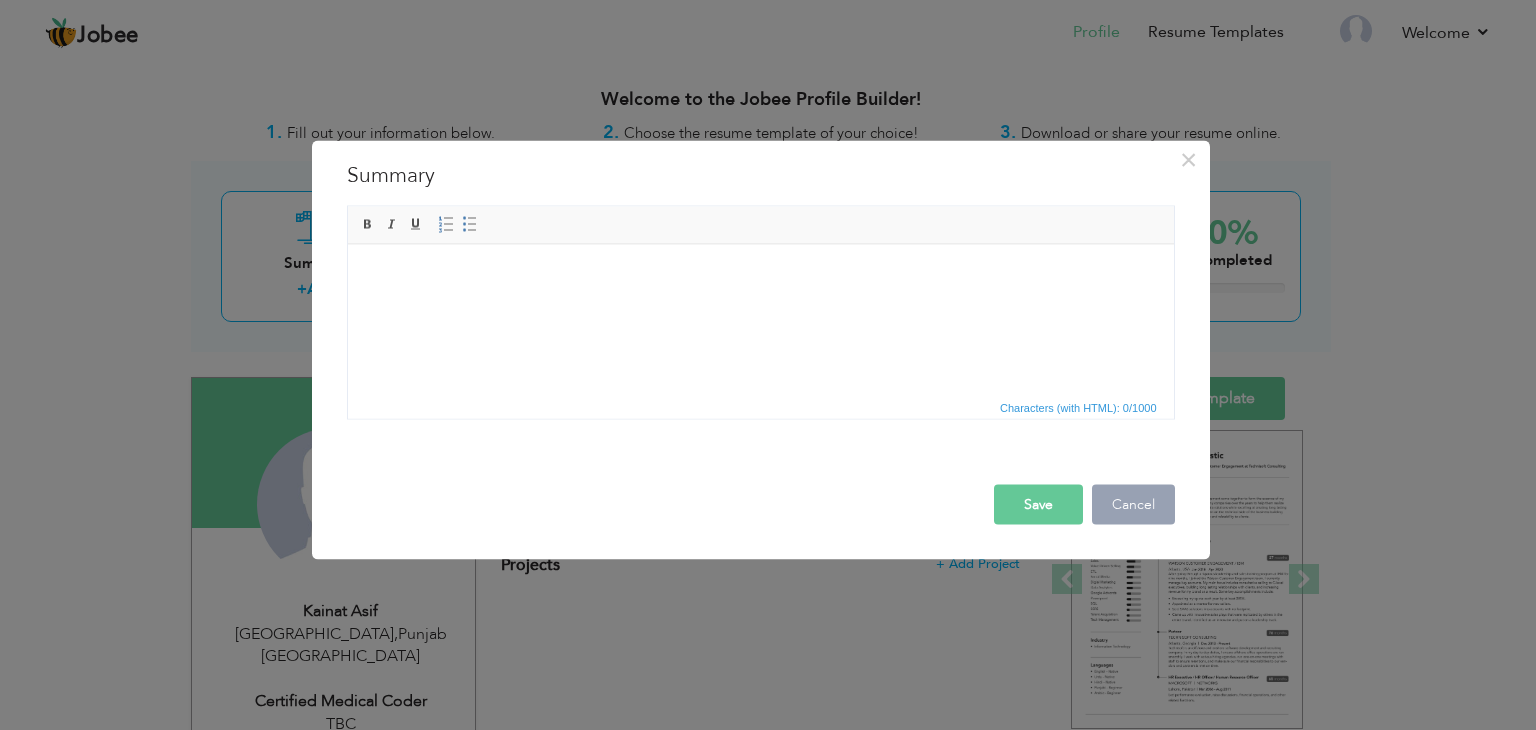 click on "Cancel" at bounding box center [1133, 505] 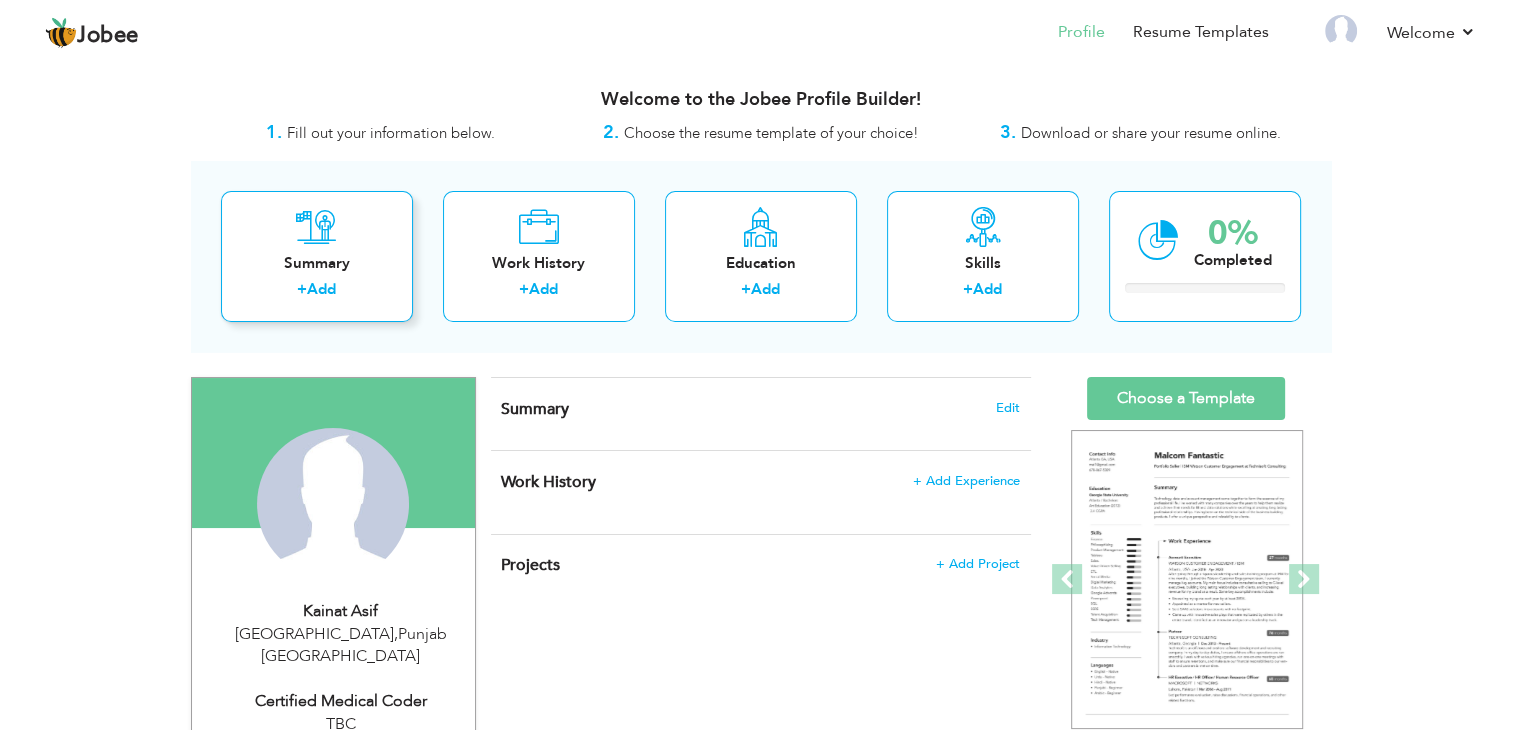 click on "Add" at bounding box center [321, 289] 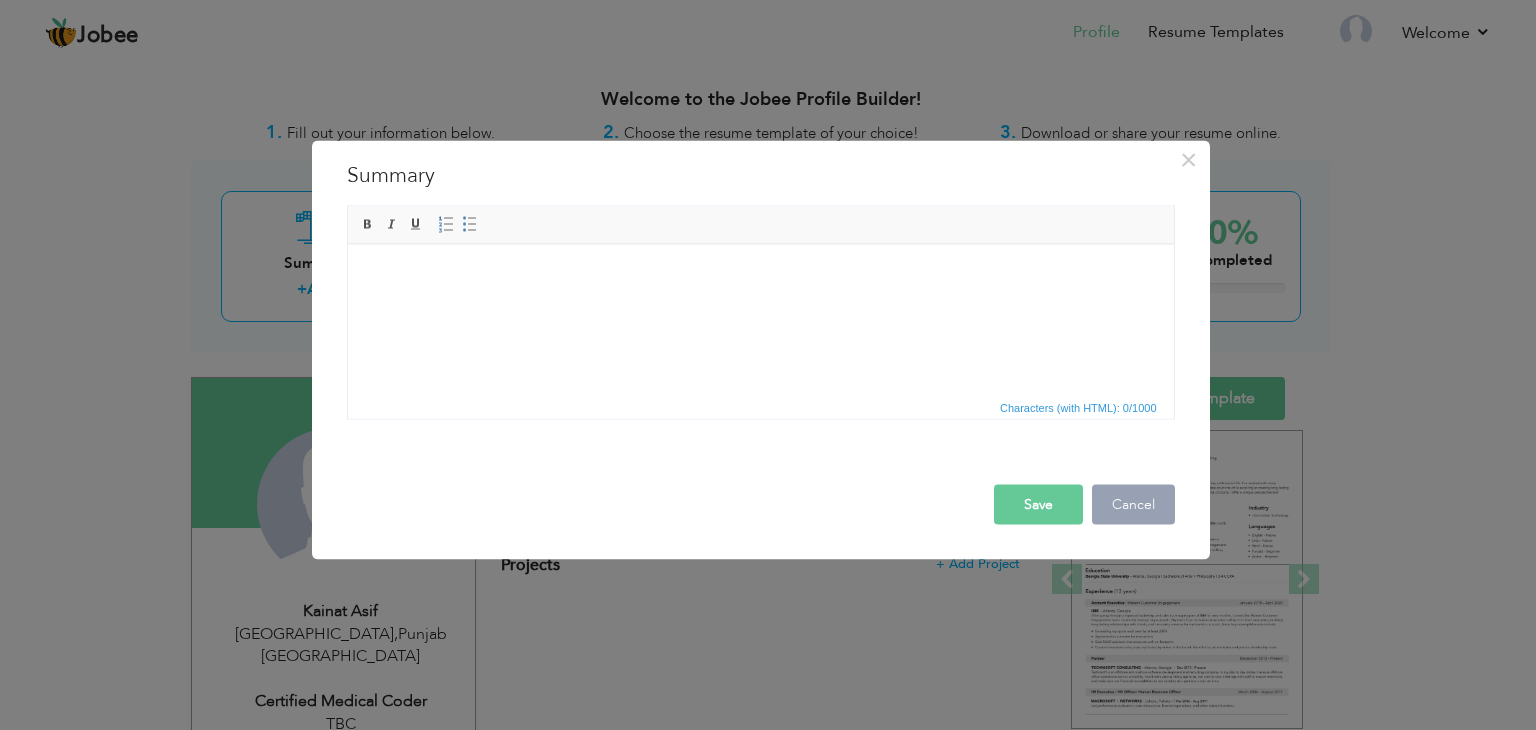 click on "Cancel" at bounding box center [1133, 505] 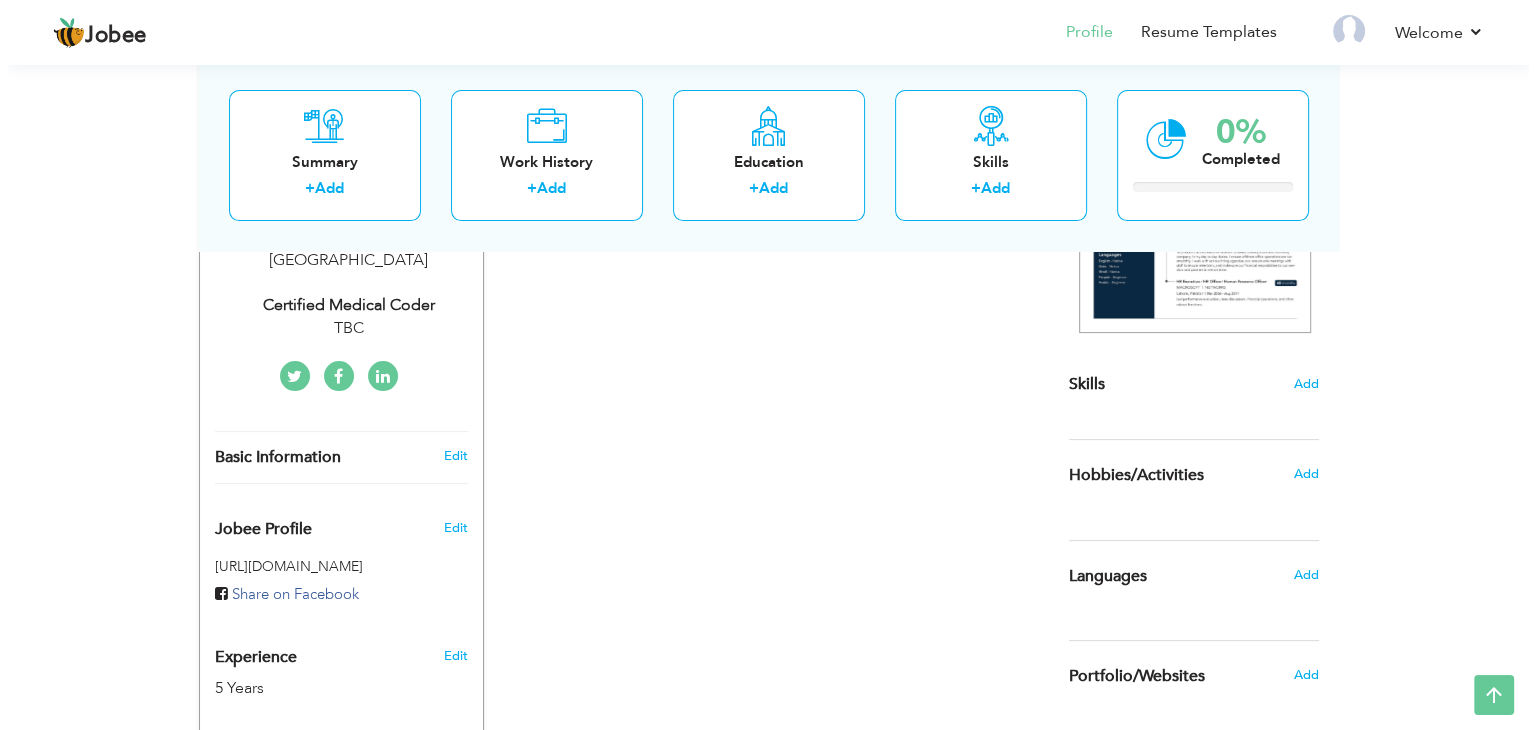 scroll, scrollTop: 400, scrollLeft: 0, axis: vertical 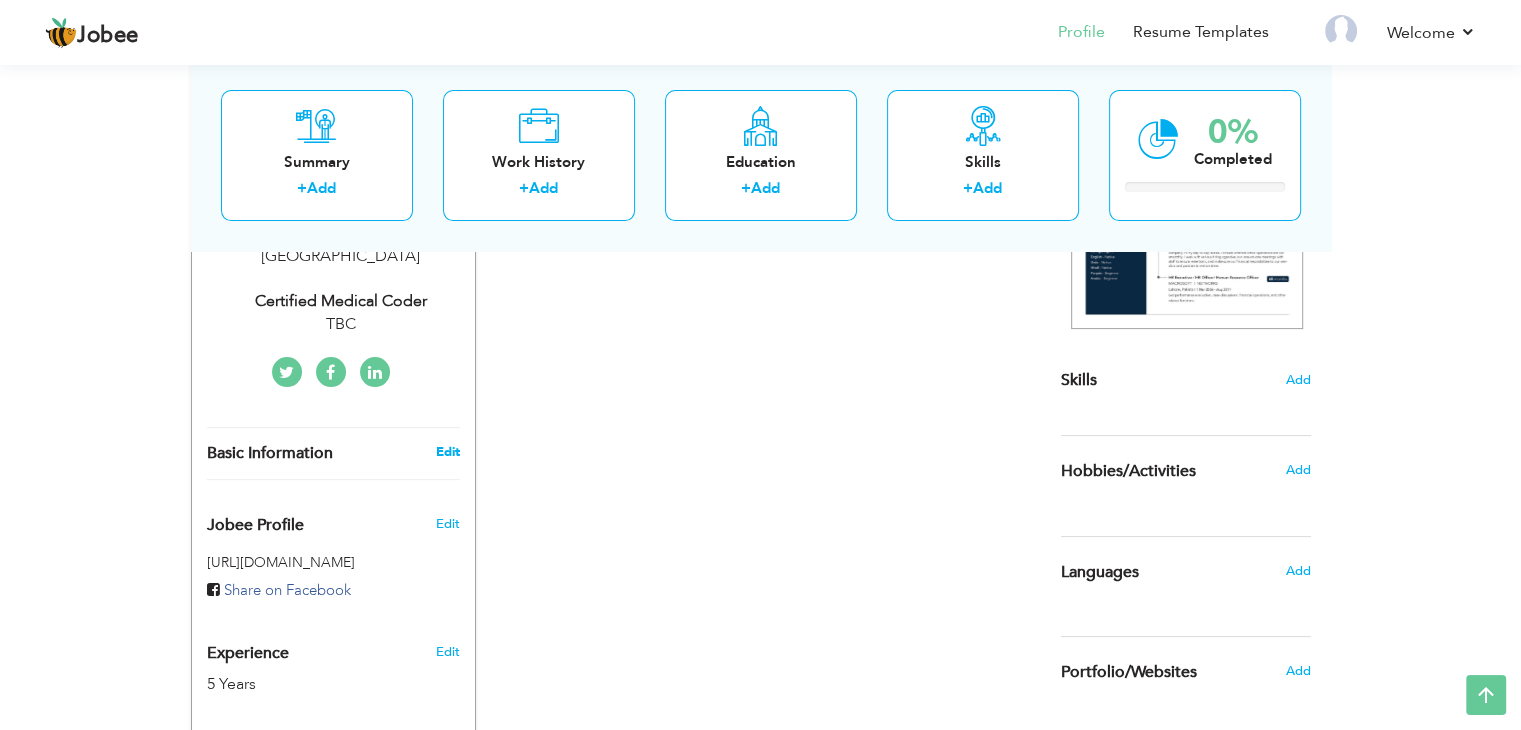 click on "Edit" at bounding box center (447, 452) 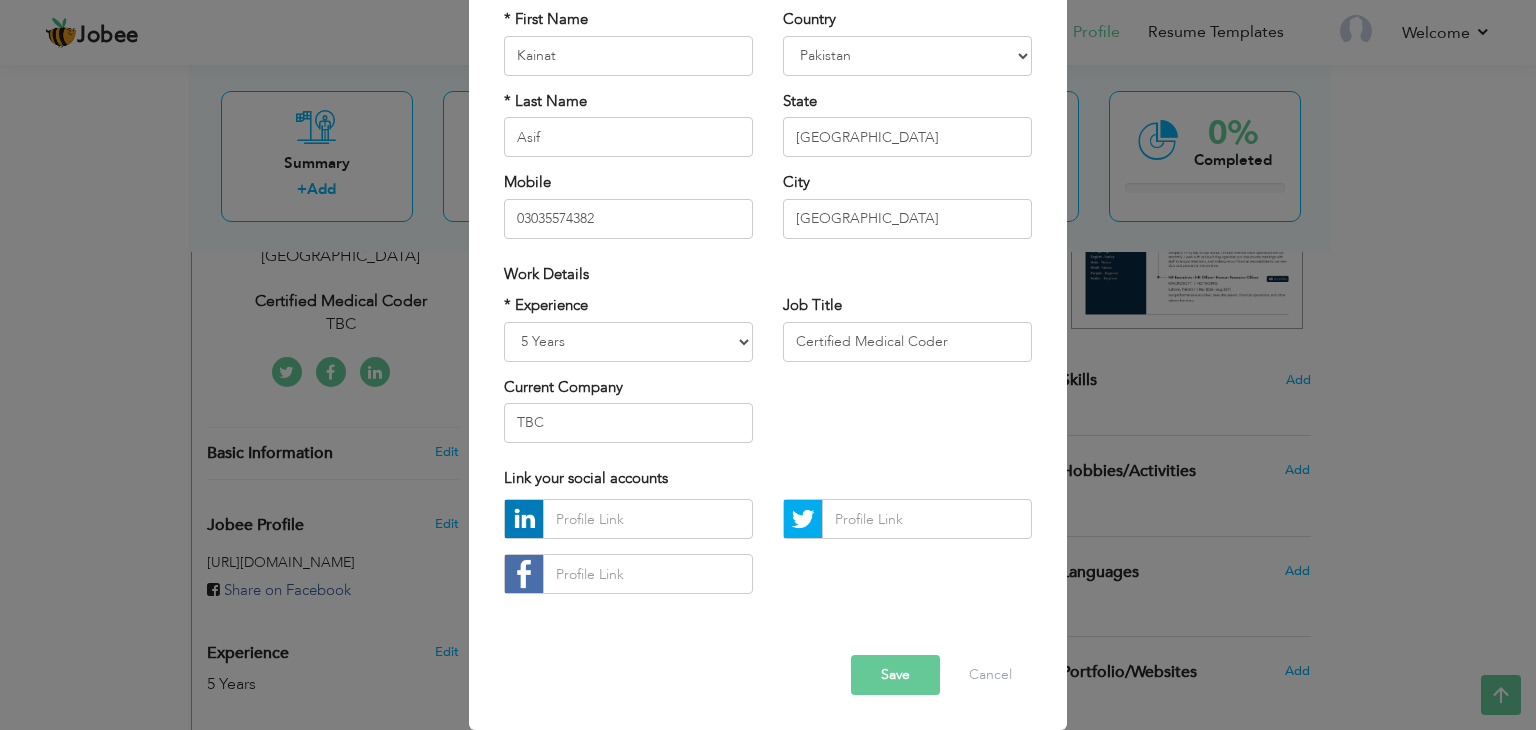 scroll, scrollTop: 0, scrollLeft: 0, axis: both 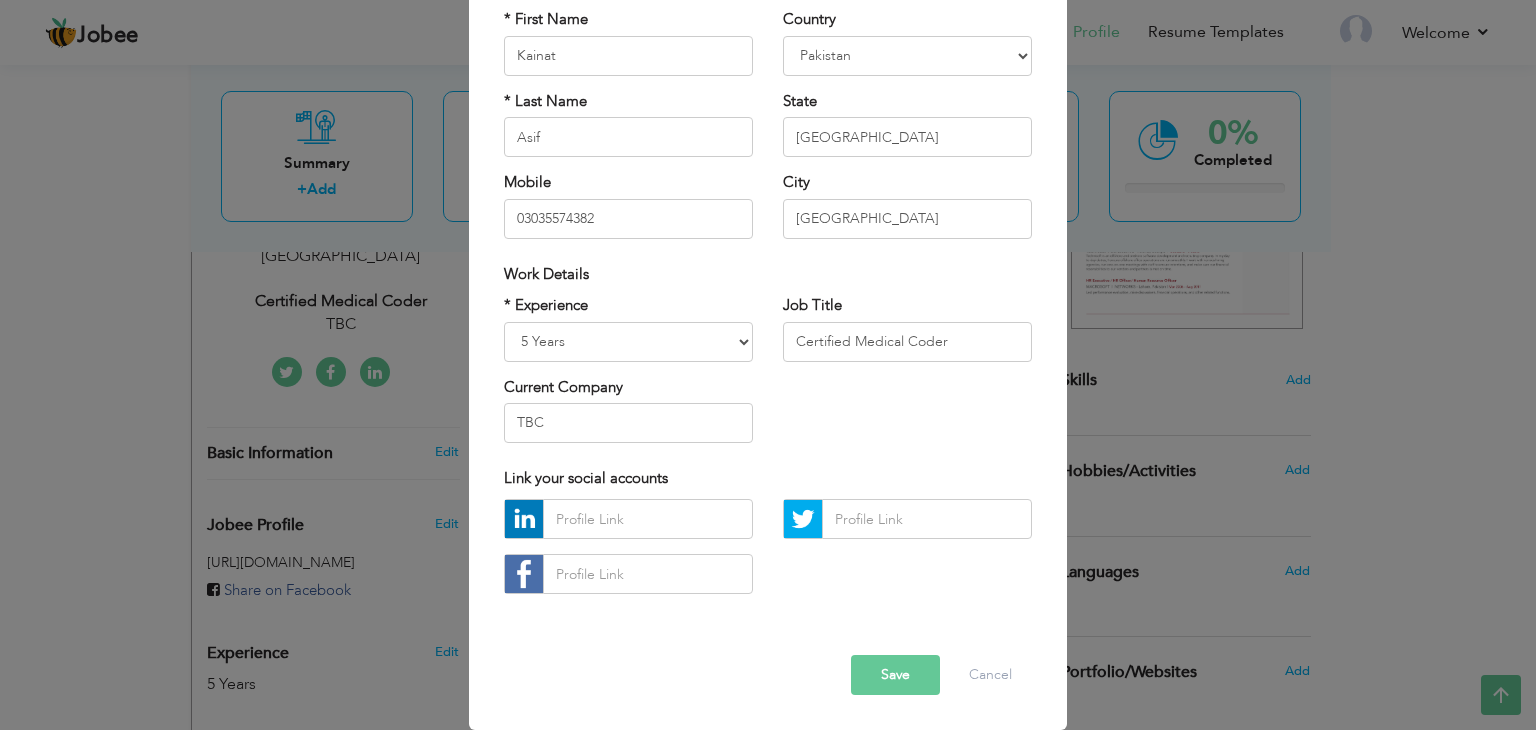 click at bounding box center (628, 554) 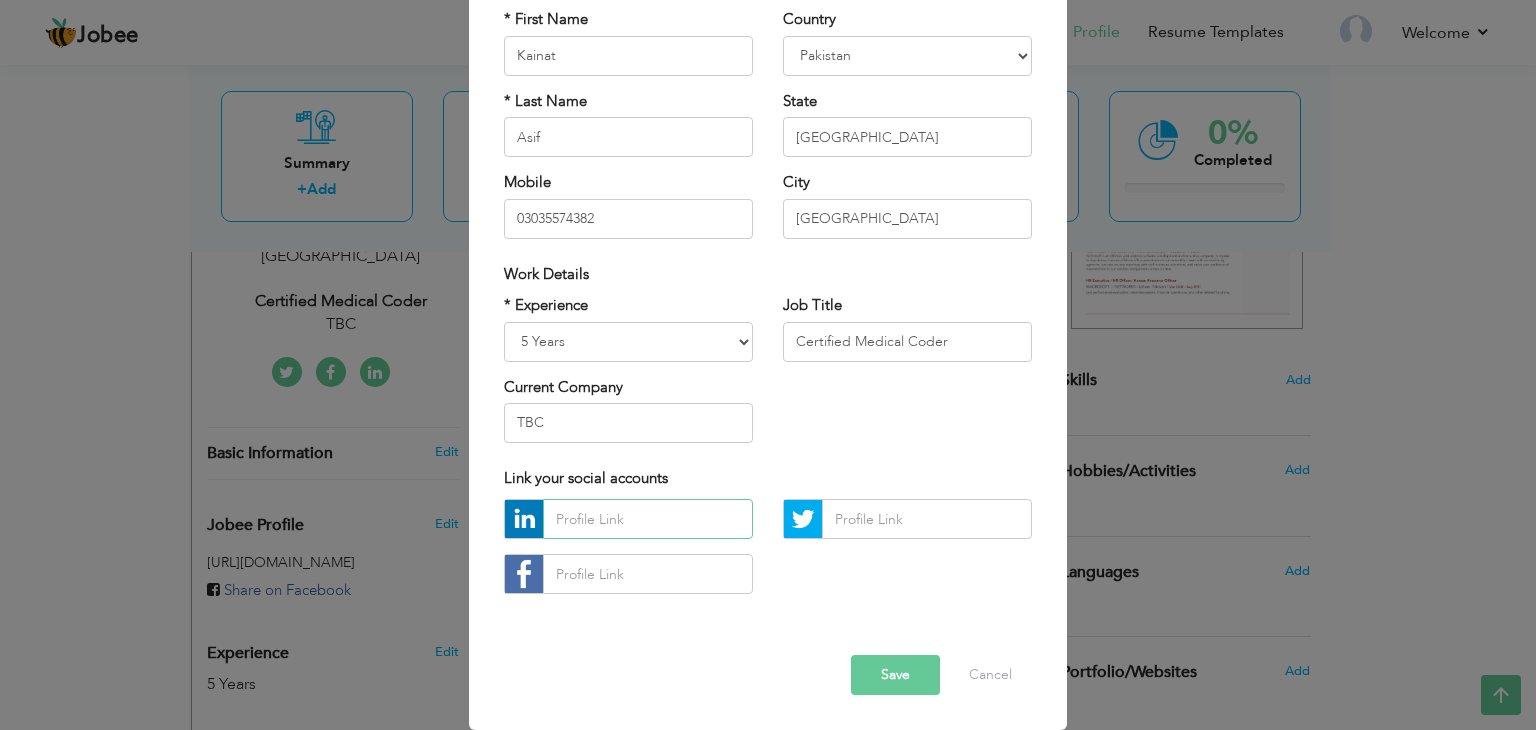 click at bounding box center (648, 519) 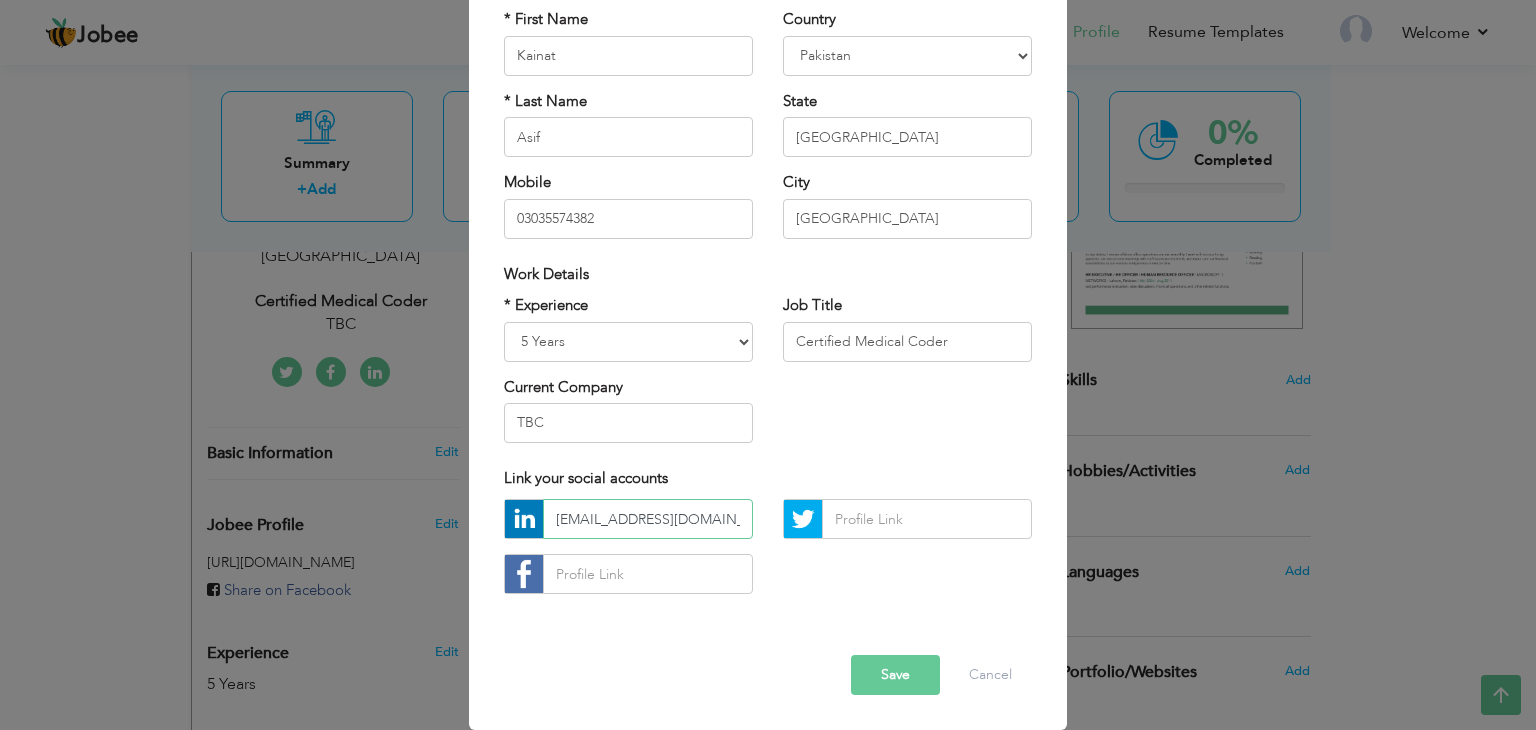 type on "kainatasif613@gmail.com" 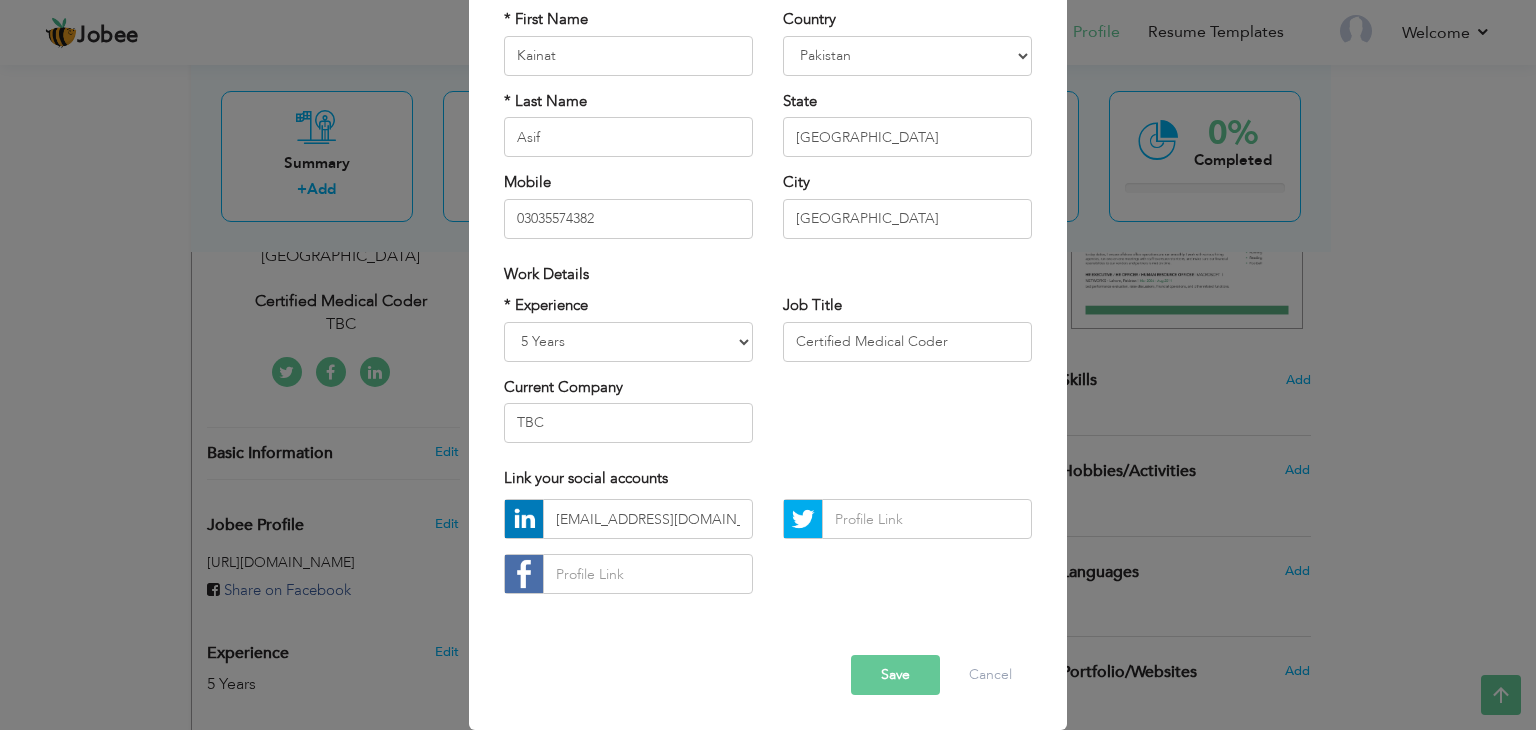 click on "Save" at bounding box center (895, 675) 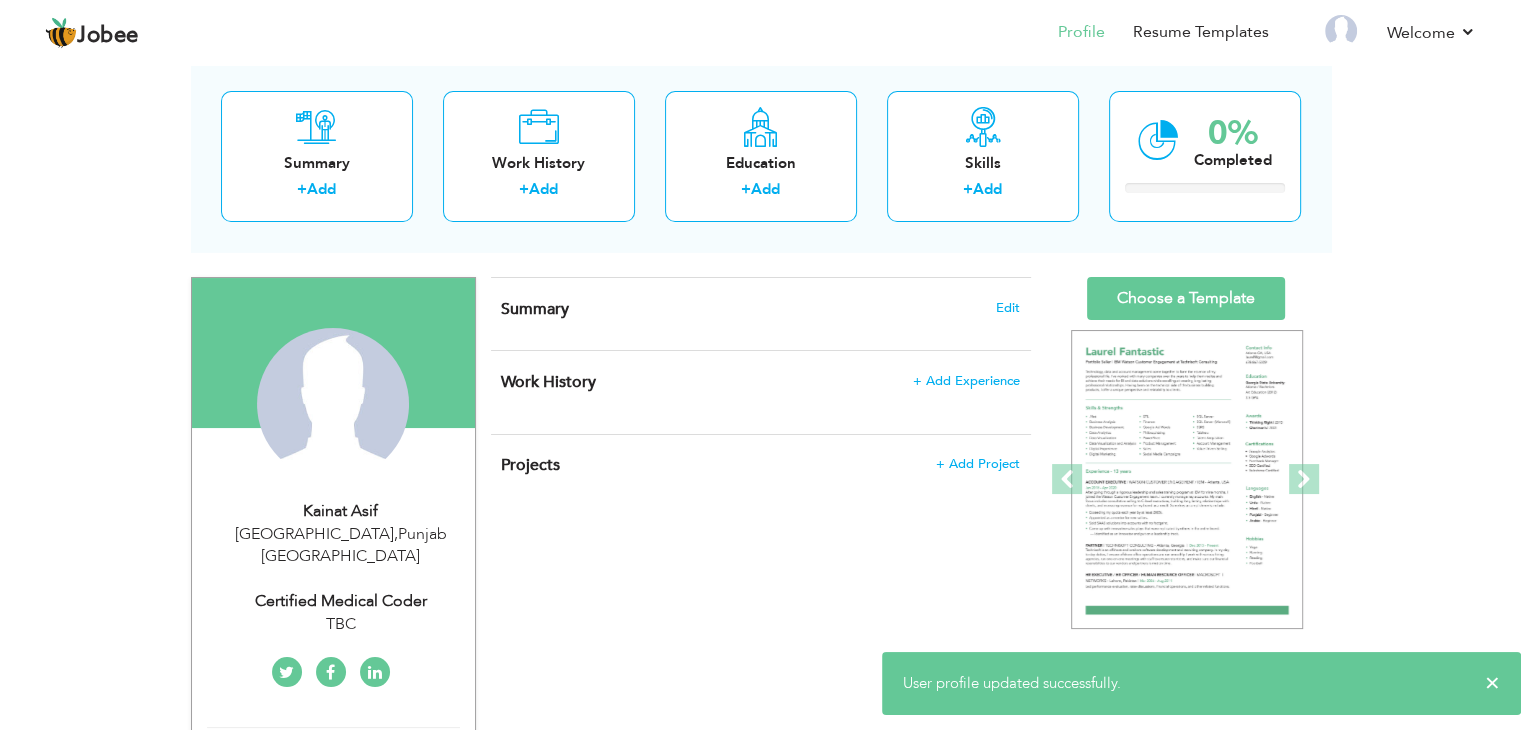 scroll, scrollTop: 0, scrollLeft: 0, axis: both 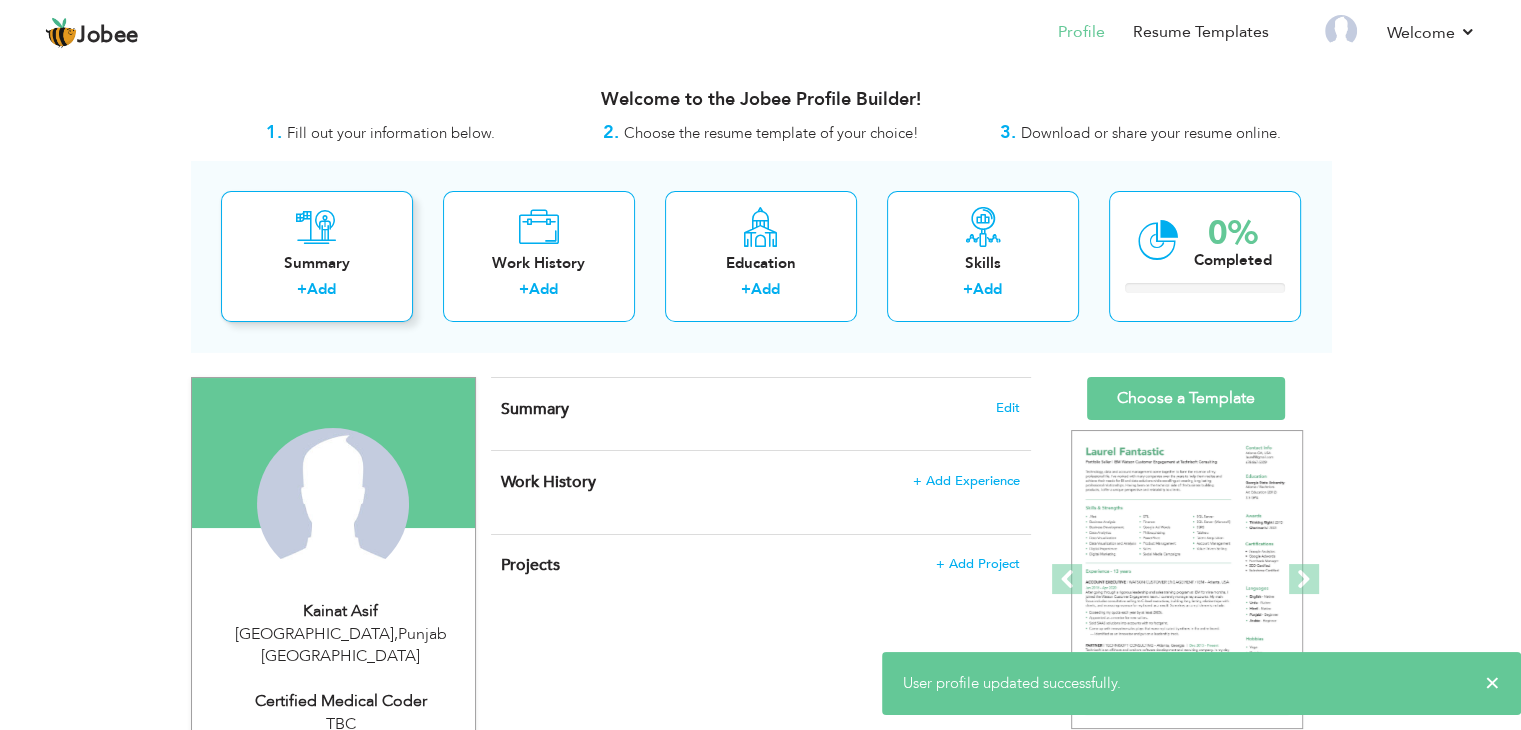 click on "Add" at bounding box center (321, 289) 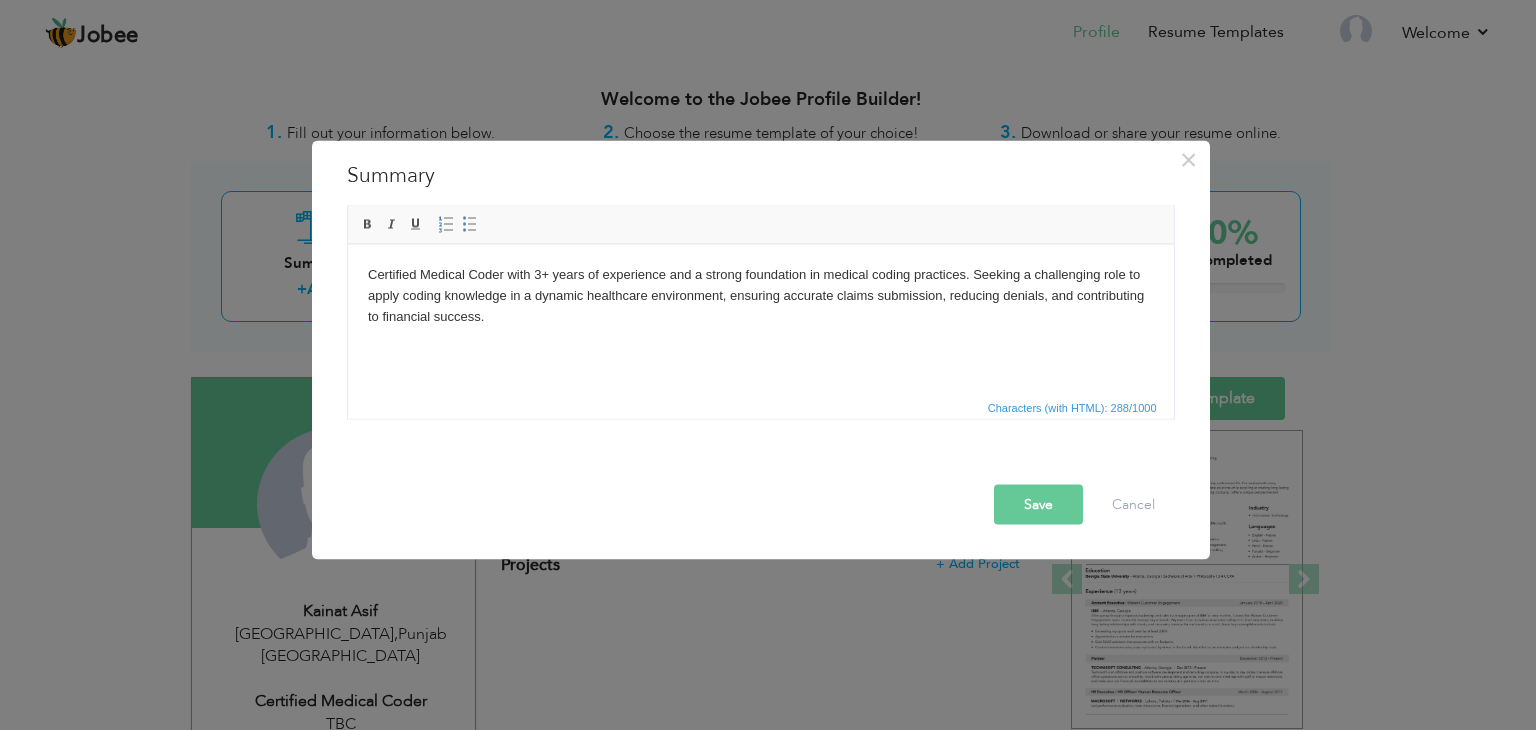 click on "Certified Medical Coder with 3+ years of experience and a strong foundation in medical coding practices. Seeking a challenging role to apply coding knowledge in a dynamic healthcare environment, ensuring accurate claims submission, reducing denials, and contributing to financial success." at bounding box center (760, 295) 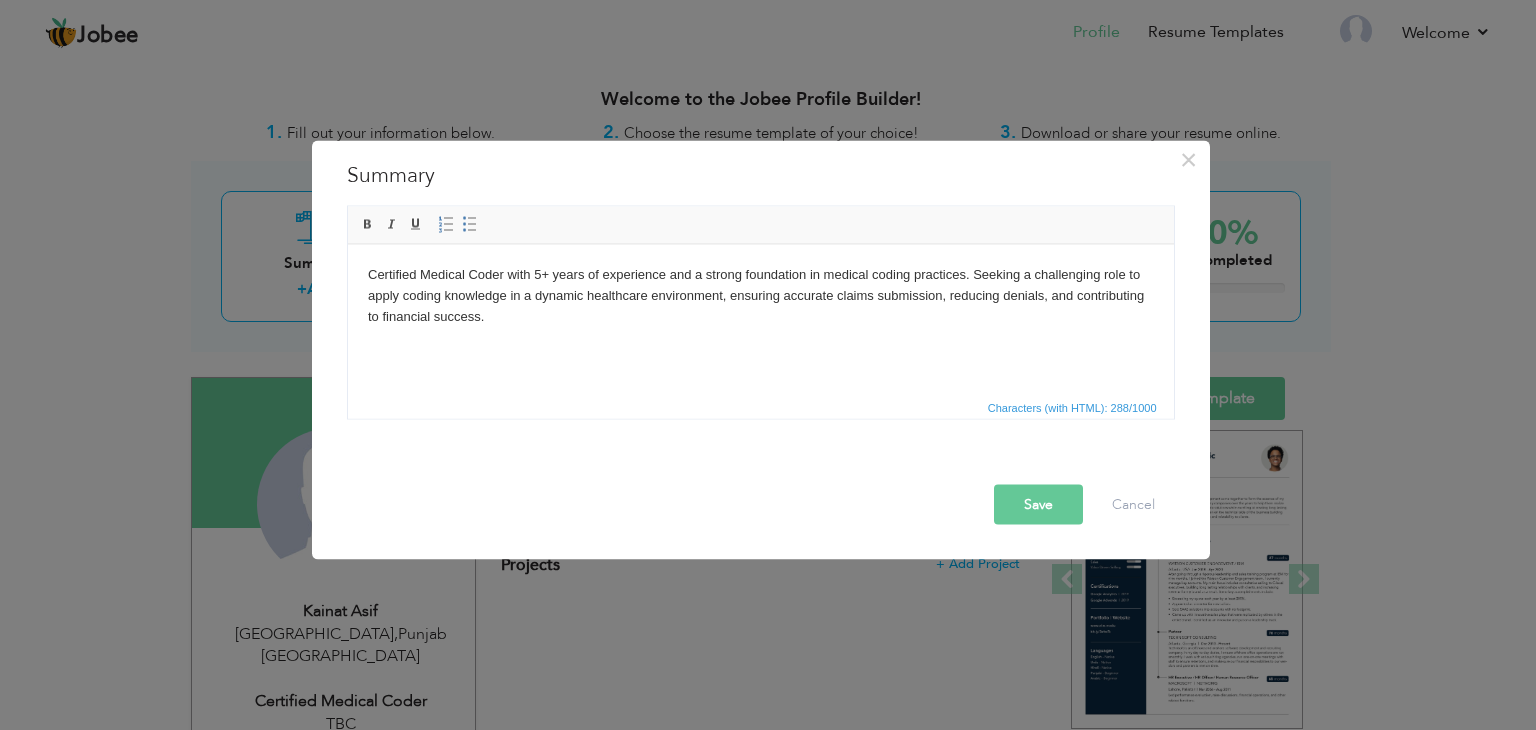 click on "Certified Medical Coder with 5+ years of experience and a strong foundation in medical coding practices. Seeking a challenging role to apply coding knowledge in a dynamic healthcare environment, ensuring accurate claims submission, reducing denials, and contributing to financial success." at bounding box center [760, 295] 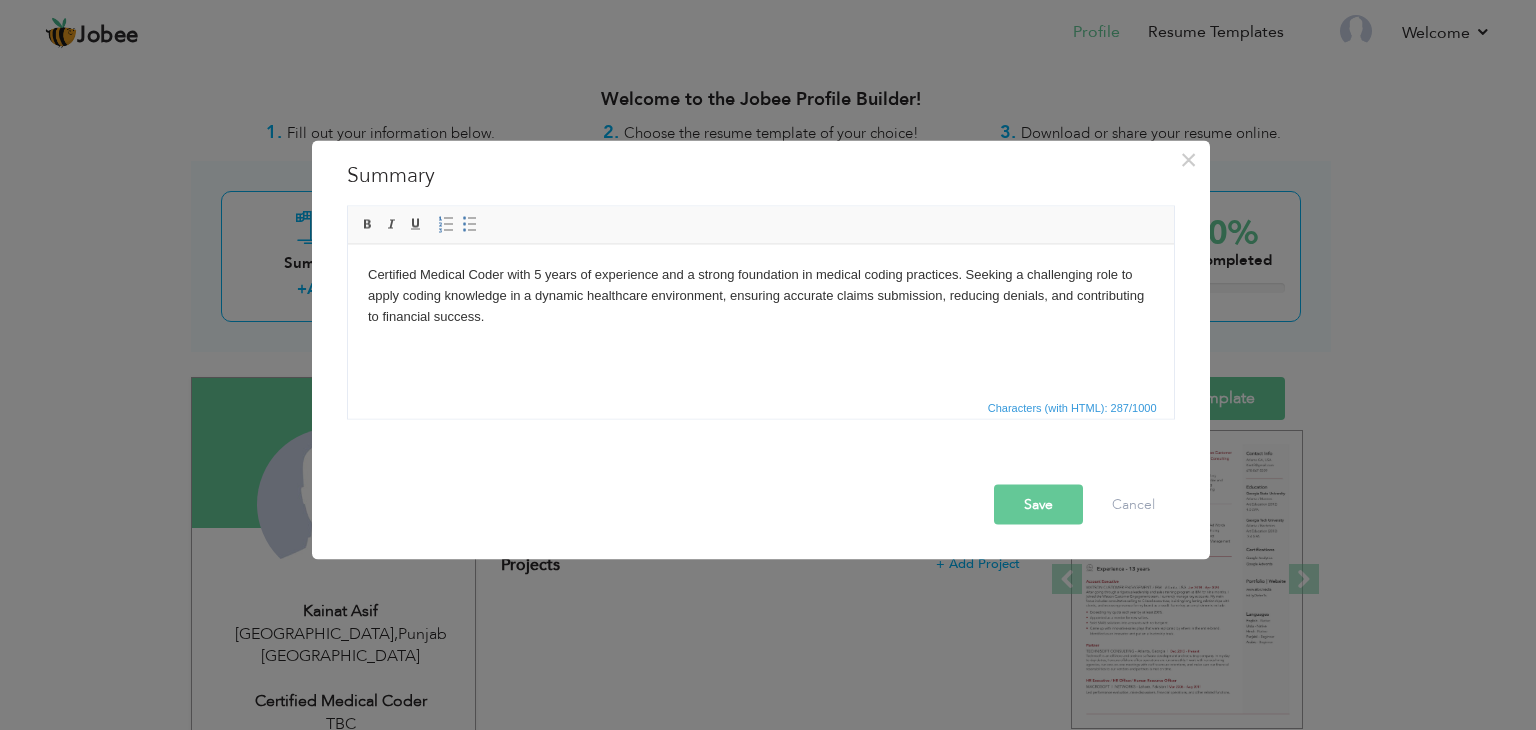 click on "Certified Medical Coder with 5 years of experience and a strong foundation in medical coding practices. Seeking a challenging role to apply coding knowledge in a dynamic healthcare environment, ensuring accurate claims submission, reducing denials, and contributing to financial success." at bounding box center (760, 295) 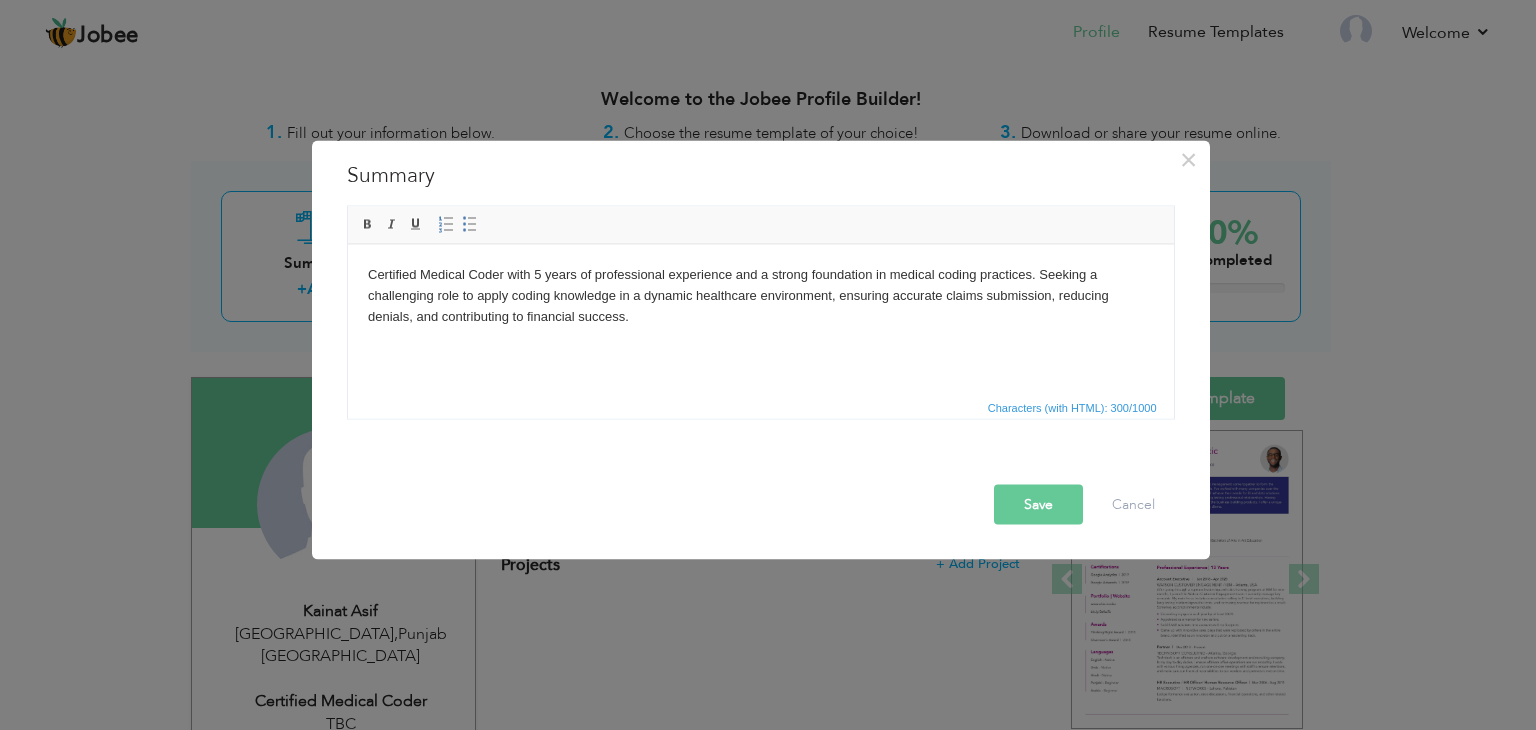 click on "Certified Medical Coder with 5 years of professional experience and a strong foundation in medical coding practices. Seeking a challenging role to apply coding knowledge in a dynamic healthcare environment, ensuring accurate claims submission, reducing denials, and contributing to financial success." at bounding box center [760, 295] 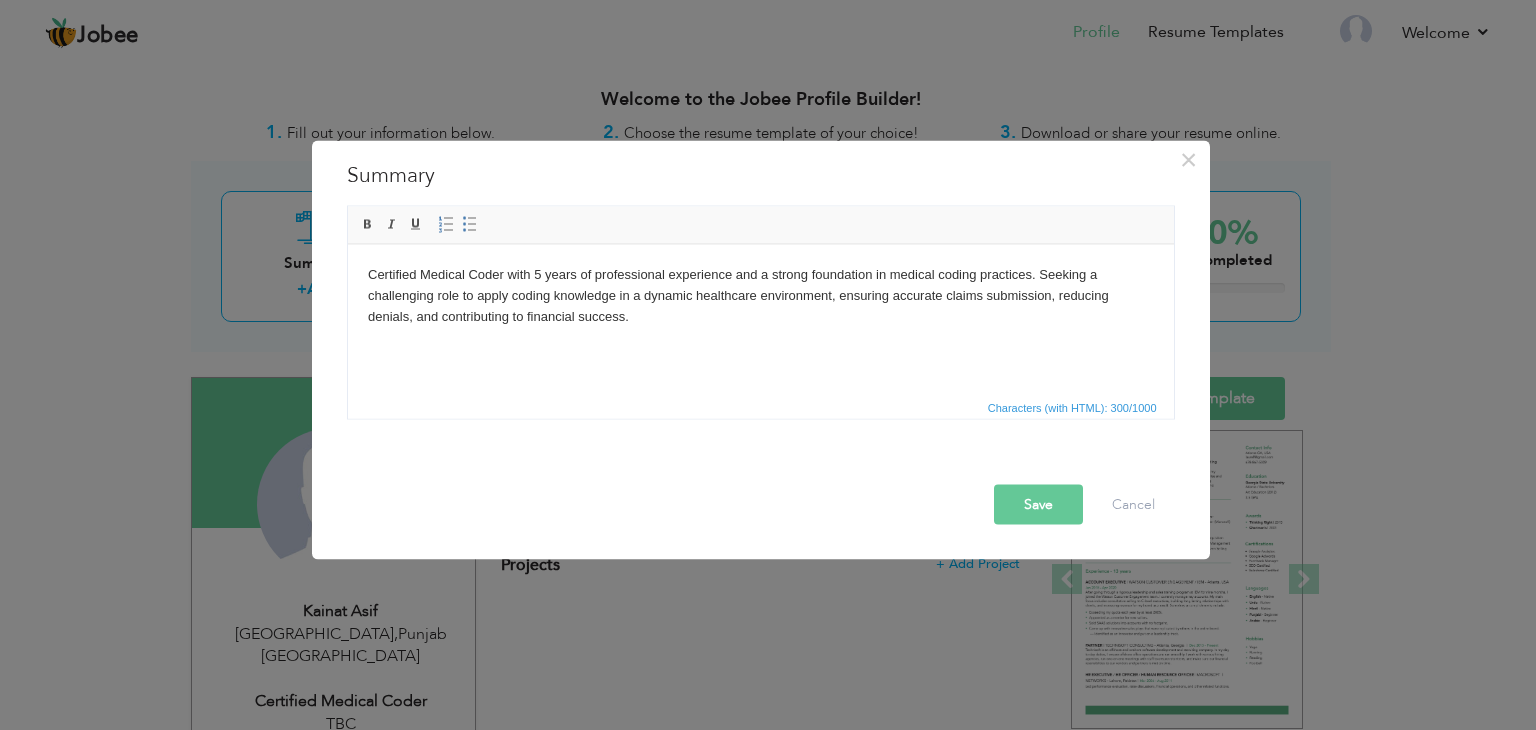 click on "Certified Medical Coder with 5 years of professional experience and a strong foundation in medical coding practices. Seeking a challenging role to apply coding knowledge in a dynamic healthcare environment, ensuring accurate claims submission, reducing denials, and contributing to financial success." at bounding box center [760, 295] 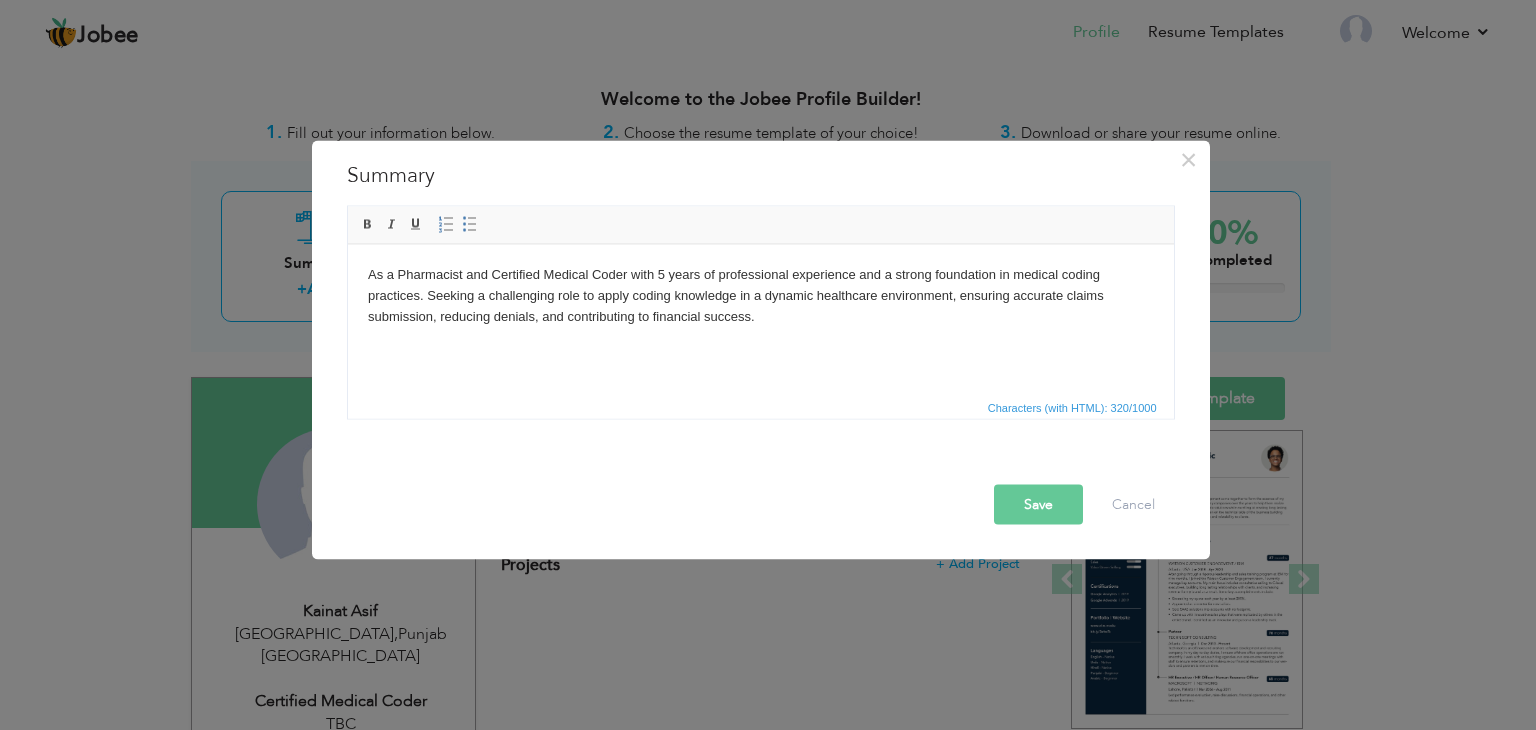click on "As a Pharmacist and Certified Medical Coder with 5 years of professional experience and a strong foundation in medical coding practices. Seeking a challenging role to apply coding knowledge in a dynamic healthcare environment, ensuring accurate claims submission, reducing denials, and contributing to financial success." at bounding box center (760, 295) 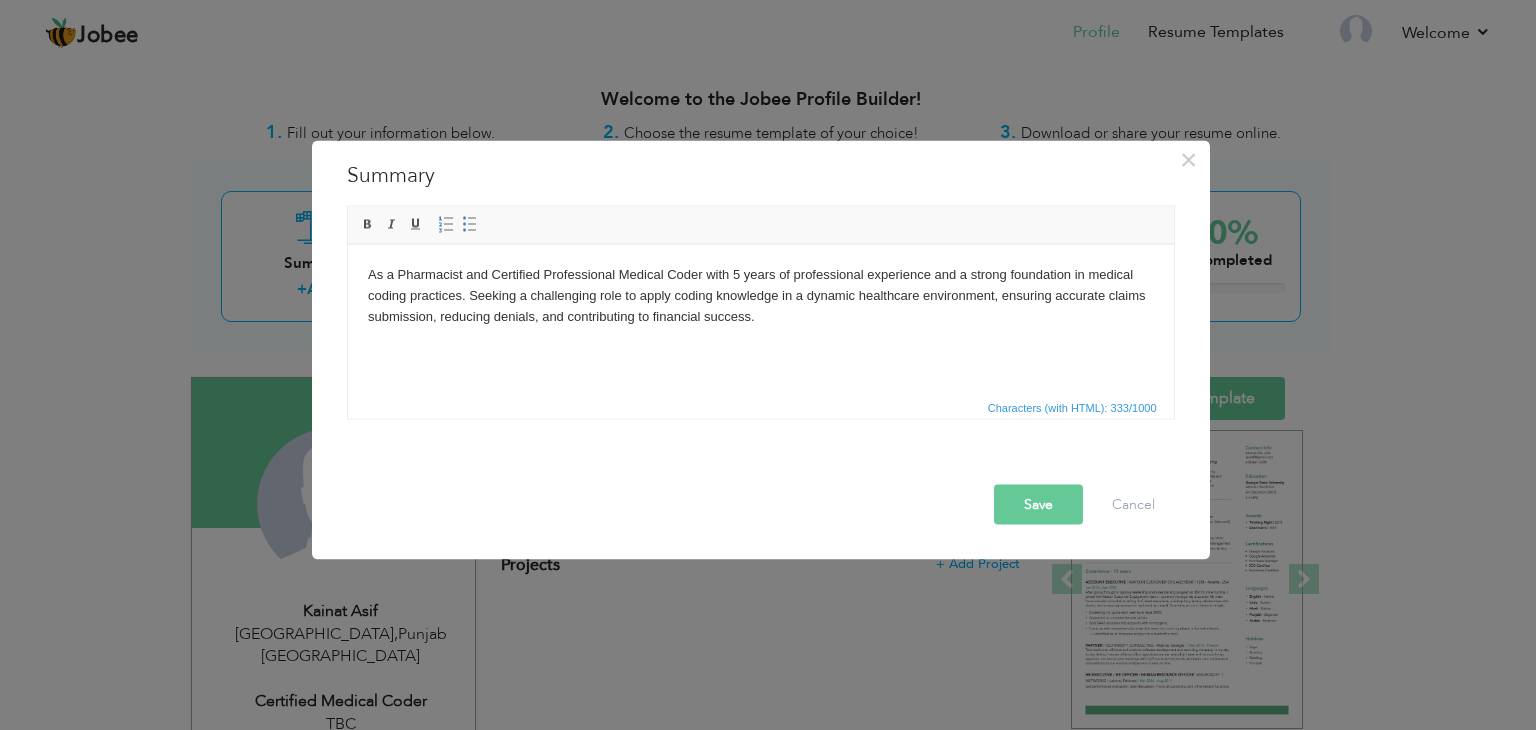 click on "As a Pharmacist and Certified Professional Medical Coder with 5 years of professional experience and a strong foundation in medical coding practices. Seeking a challenging role to apply coding knowledge in a dynamic healthcare environment, ensuring accurate claims submission, reducing denials, and contributing to financial success." at bounding box center [760, 295] 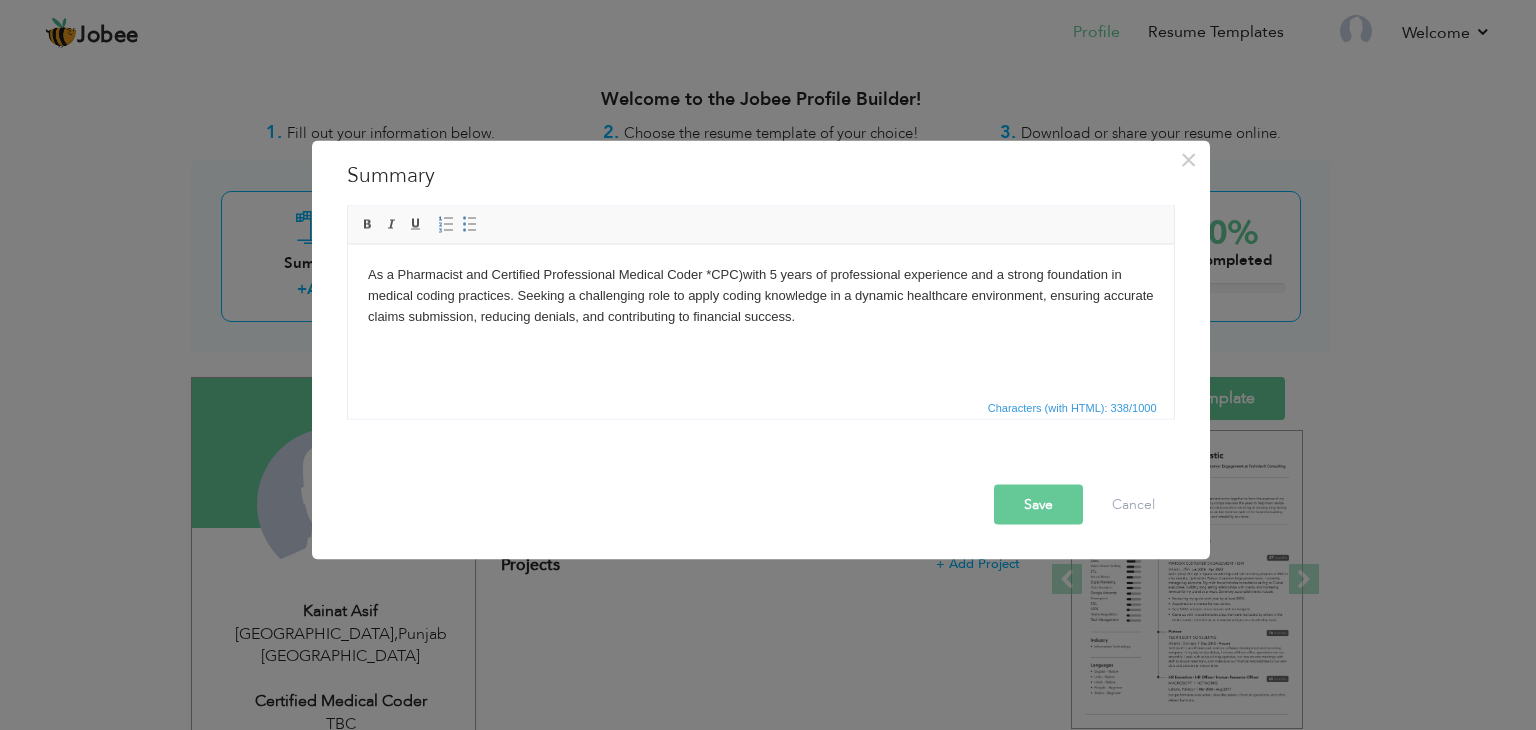 click on "As a Pharmacist and Certified Professional Medical Coder *CPC)with 5 years of professional experience and a strong foundation in medical coding practices. Seeking a challenging role to apply coding knowledge in a dynamic healthcare environment, ensuring accurate claims submission, reducing denials, and contributing to financial success." at bounding box center (760, 295) 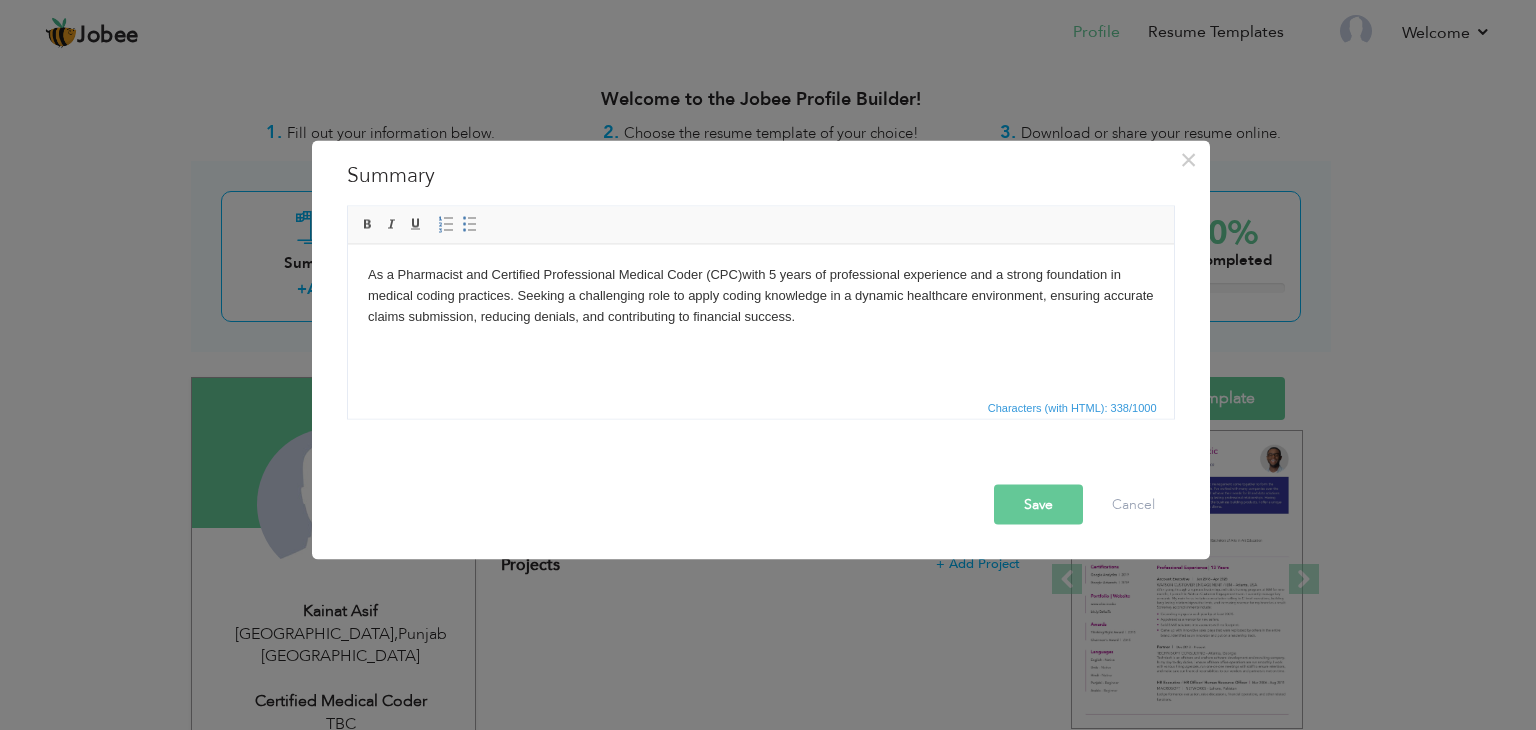 click on "Save" at bounding box center [1038, 505] 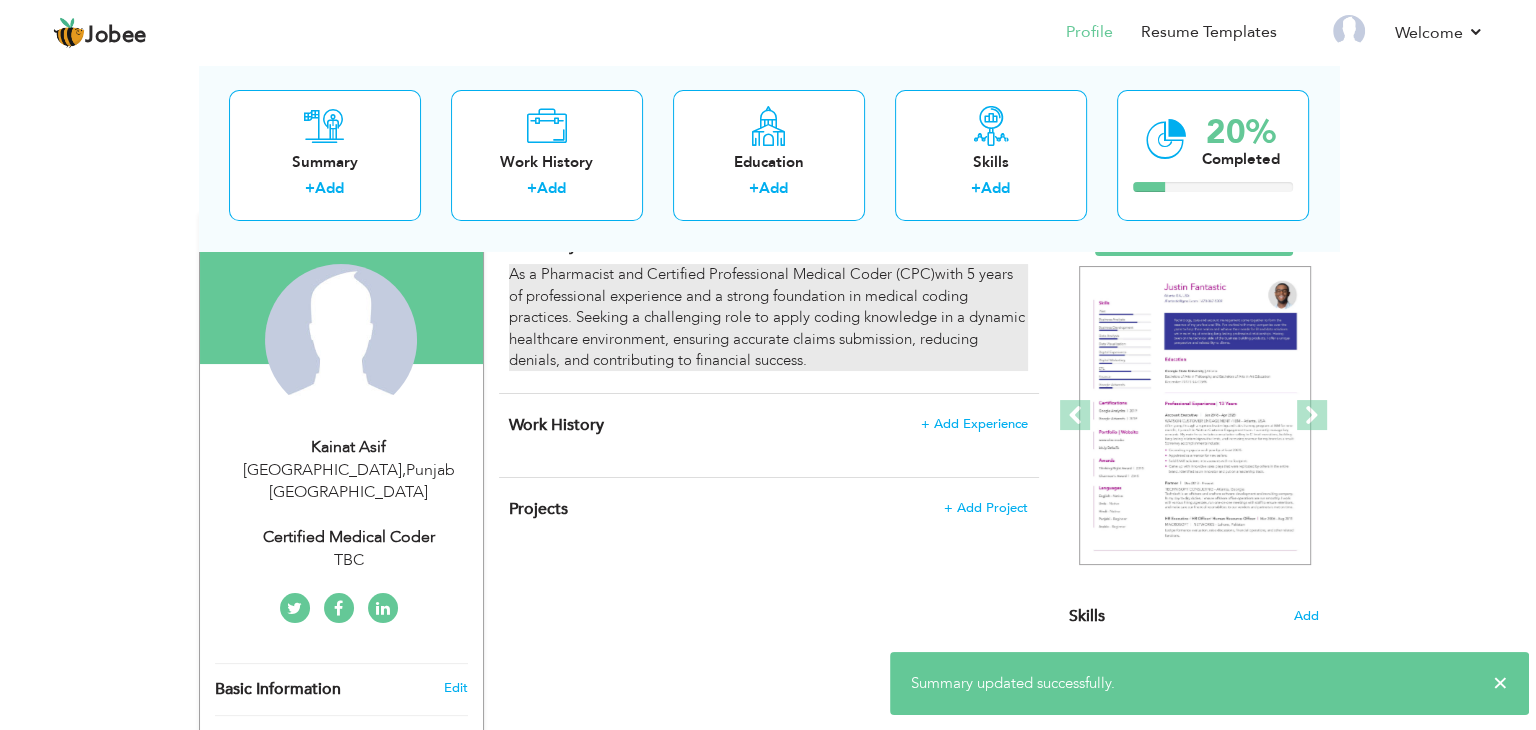 scroll, scrollTop: 200, scrollLeft: 0, axis: vertical 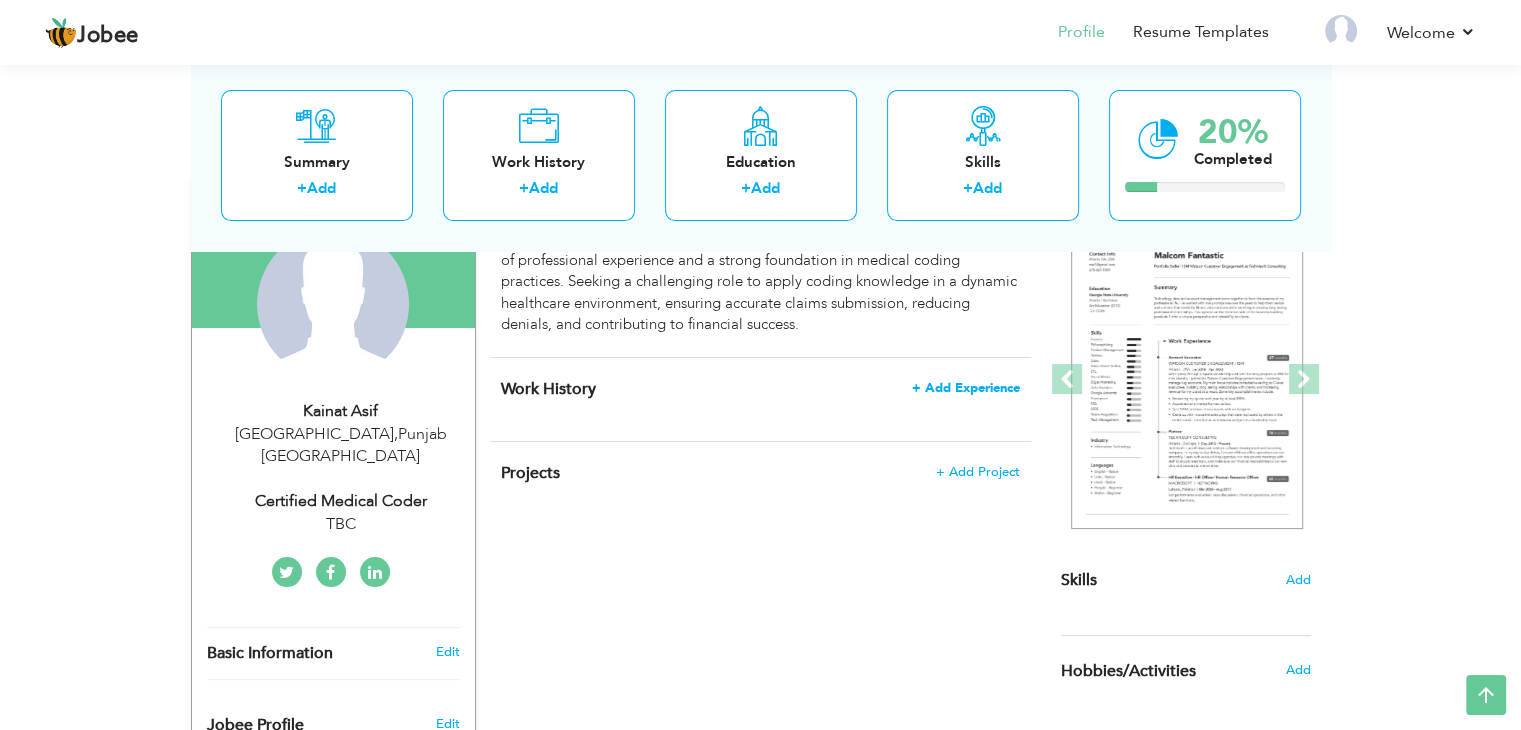 click on "+ Add Experience" at bounding box center (966, 388) 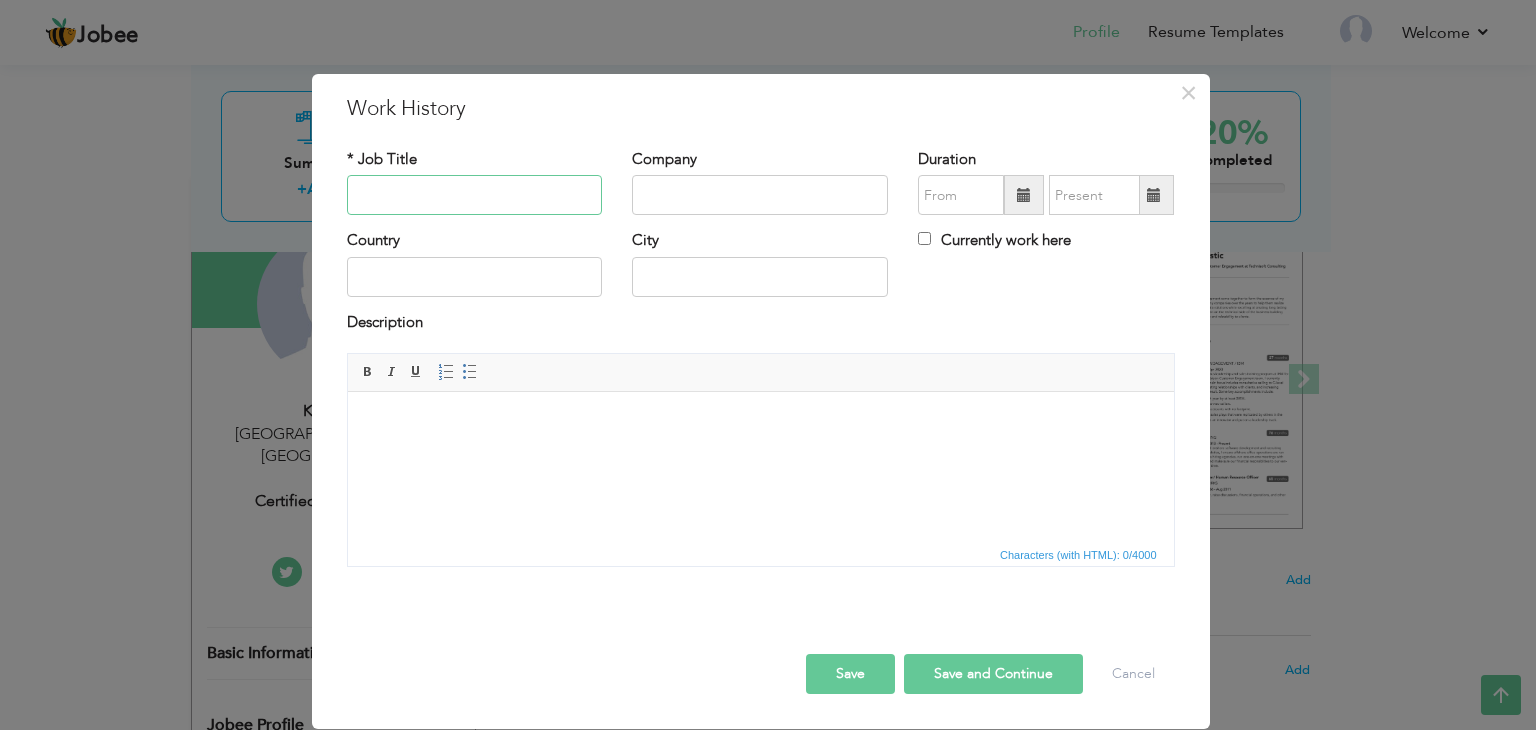 click at bounding box center [475, 195] 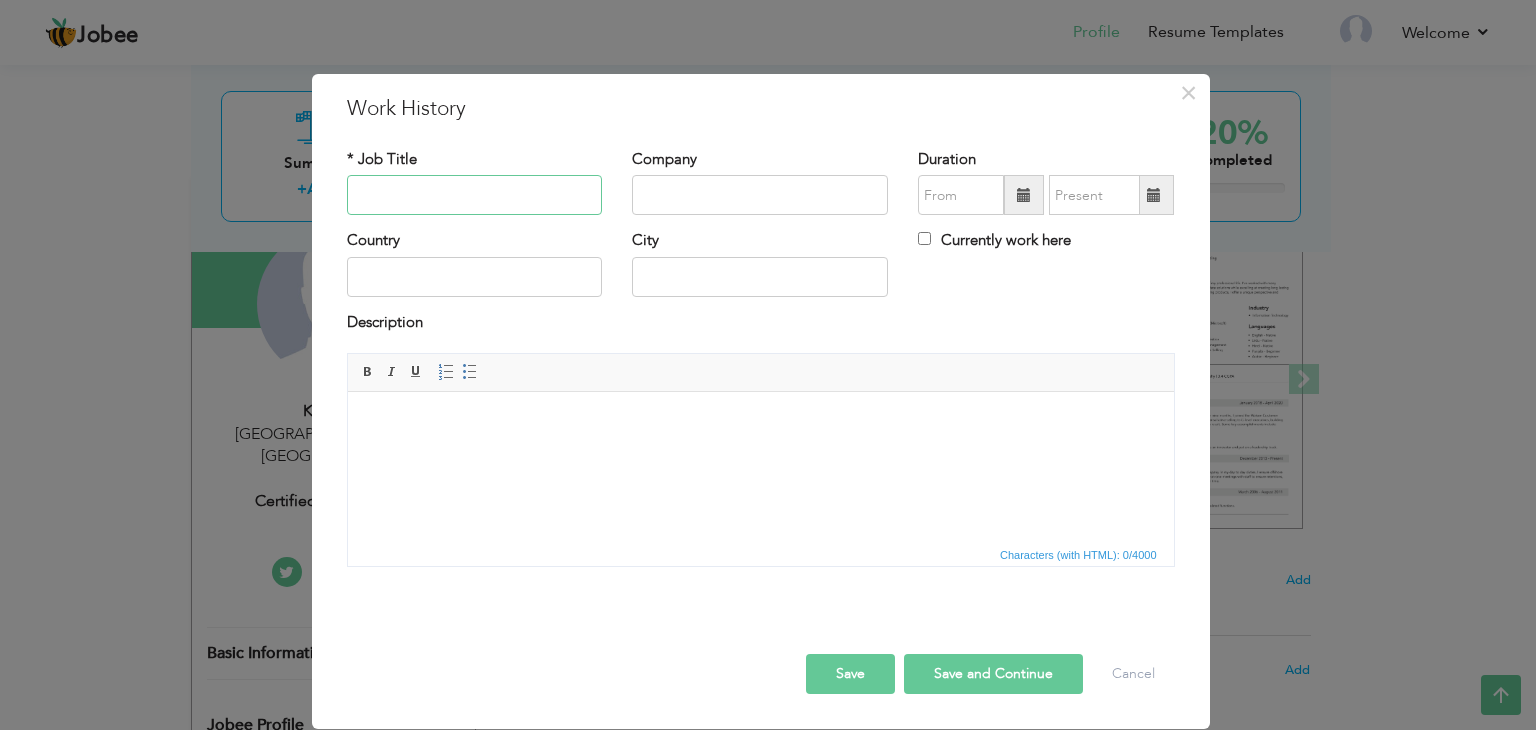 click at bounding box center (475, 195) 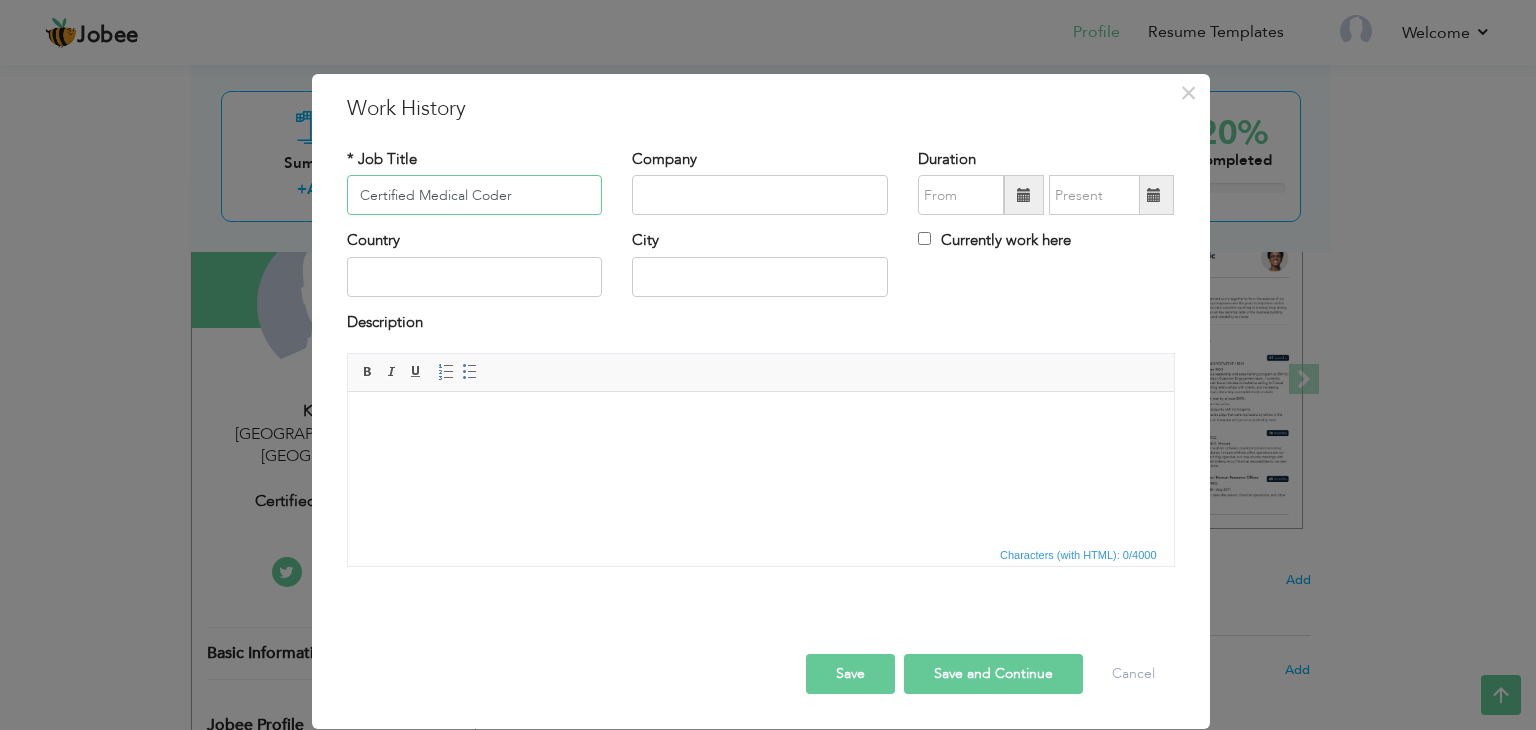 type on "Certified Medical Coder" 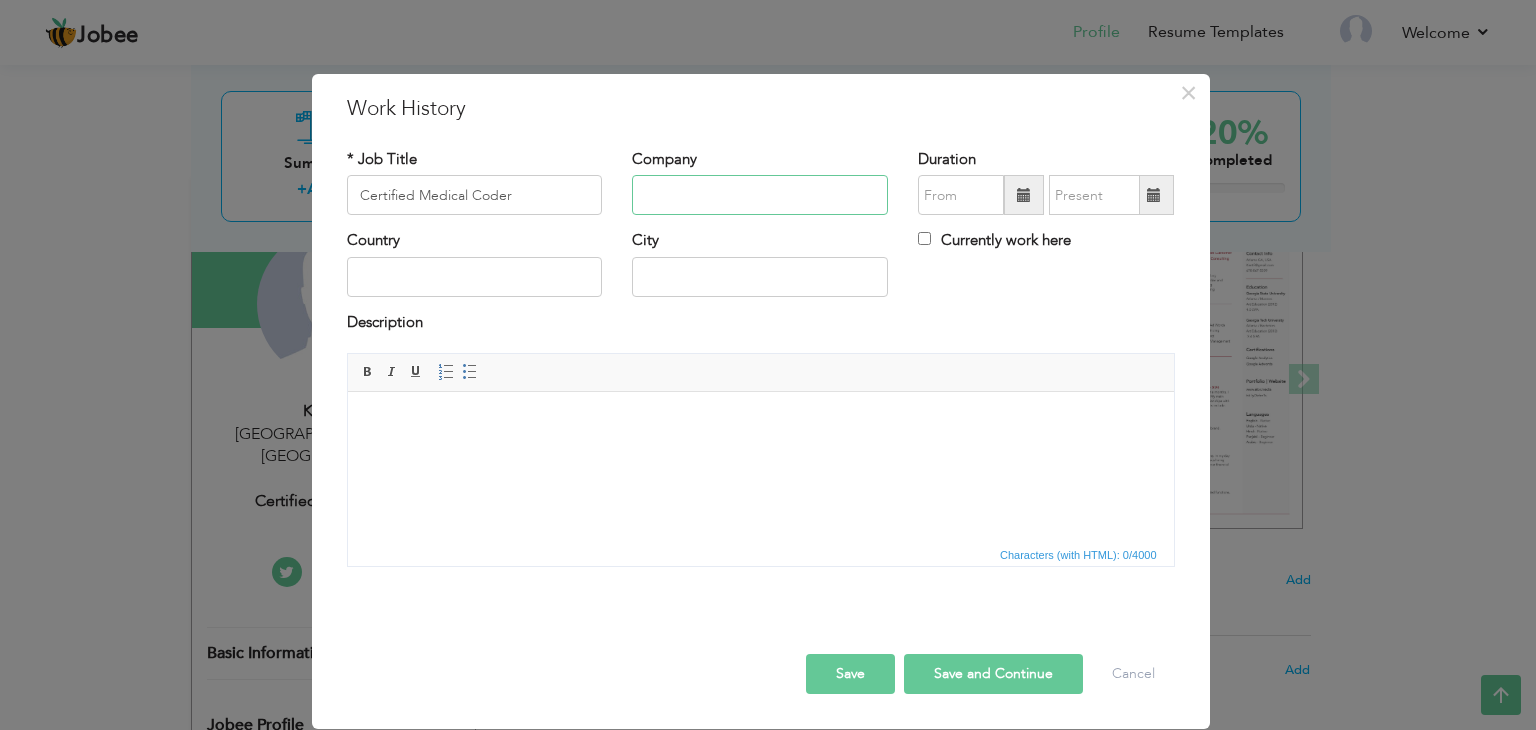 click at bounding box center (760, 195) 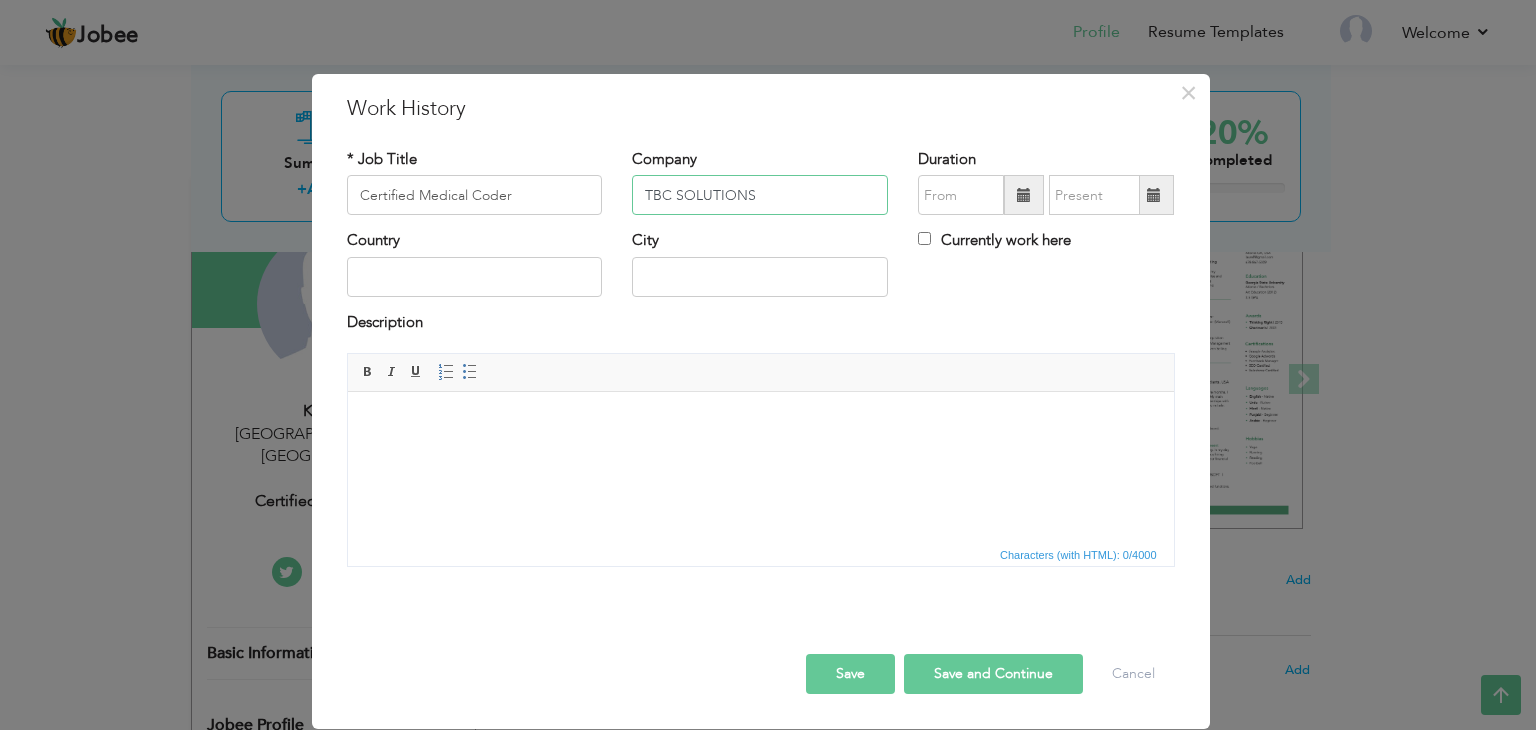 type on "TBC SOLUTIONS" 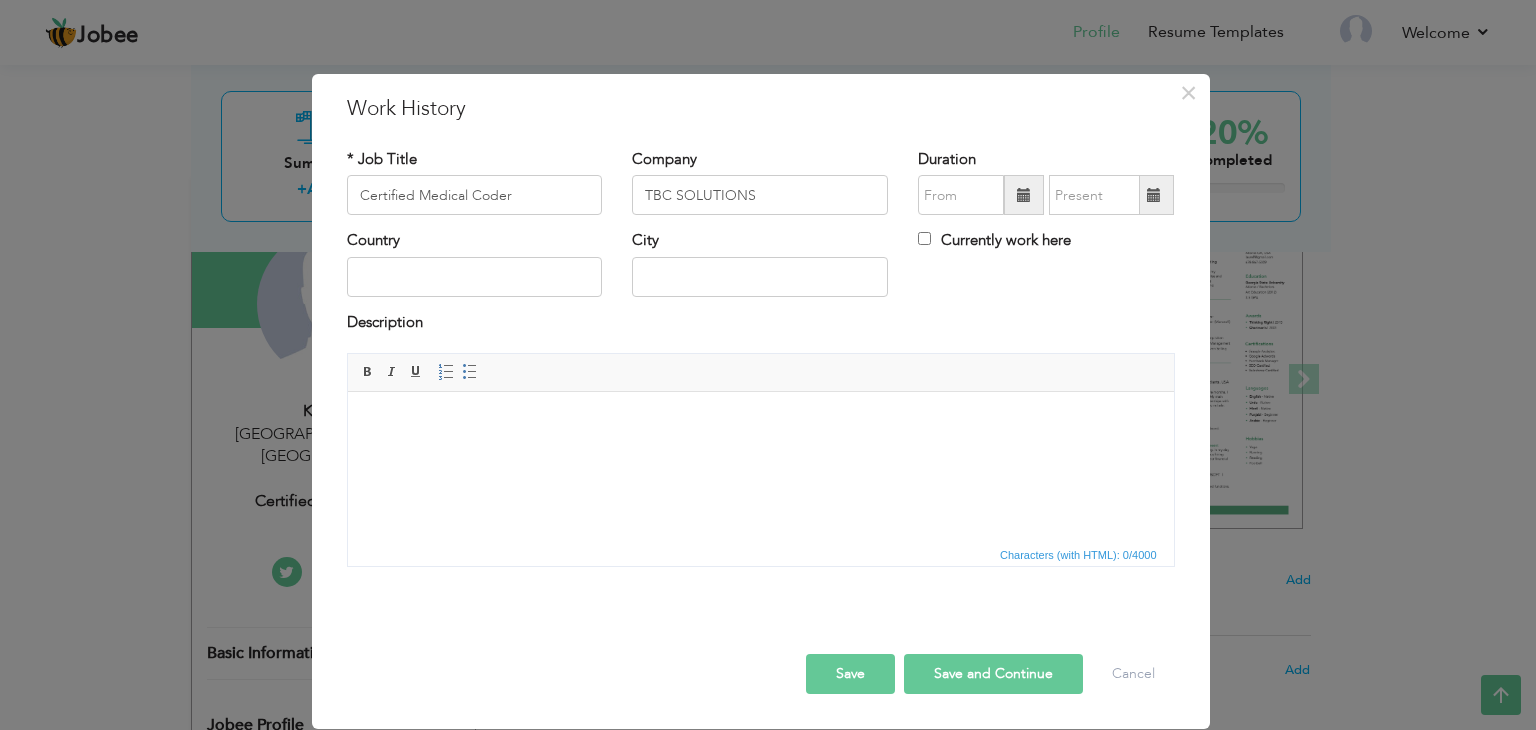 click at bounding box center (1024, 195) 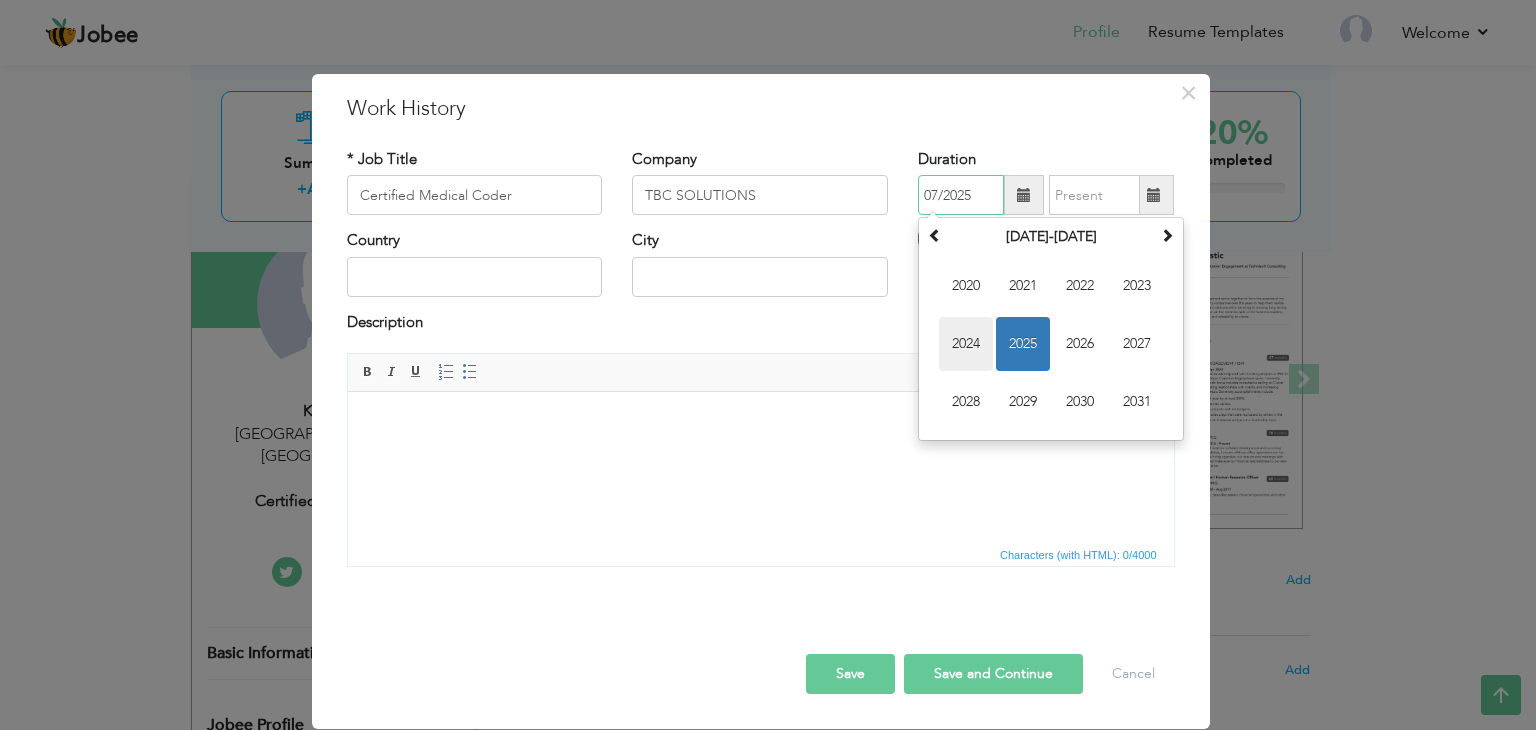 click on "2024" at bounding box center (966, 344) 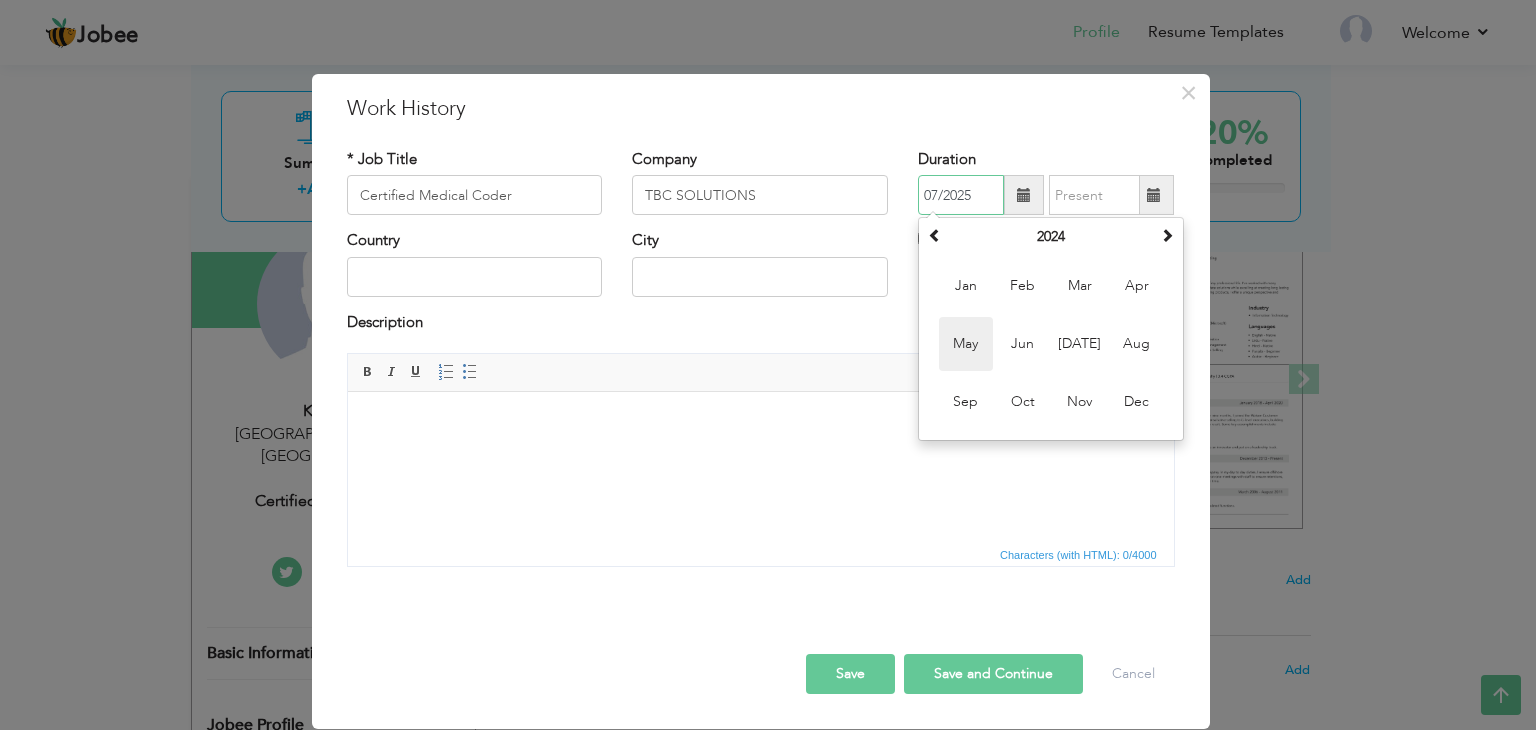 click on "May" at bounding box center (966, 344) 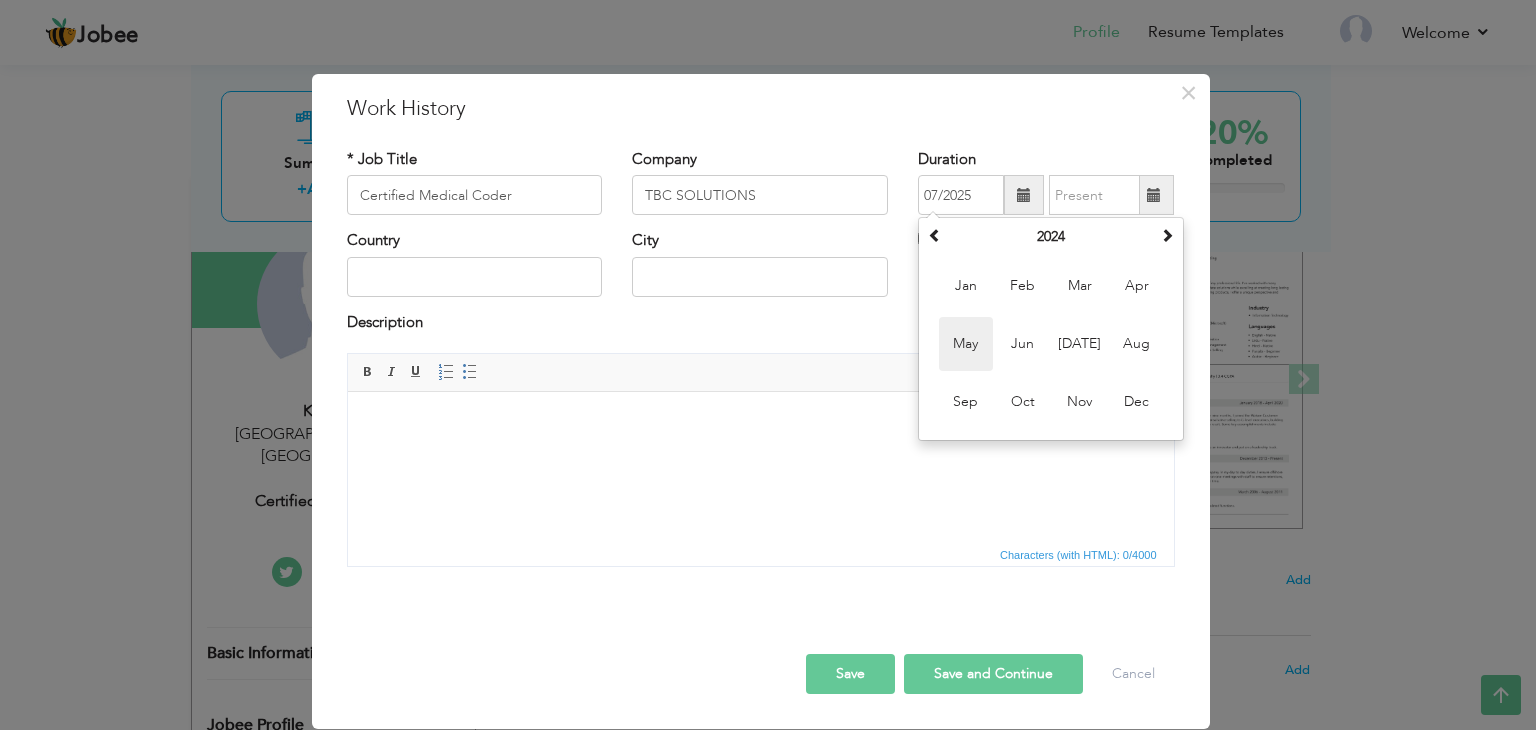 type on "05/2024" 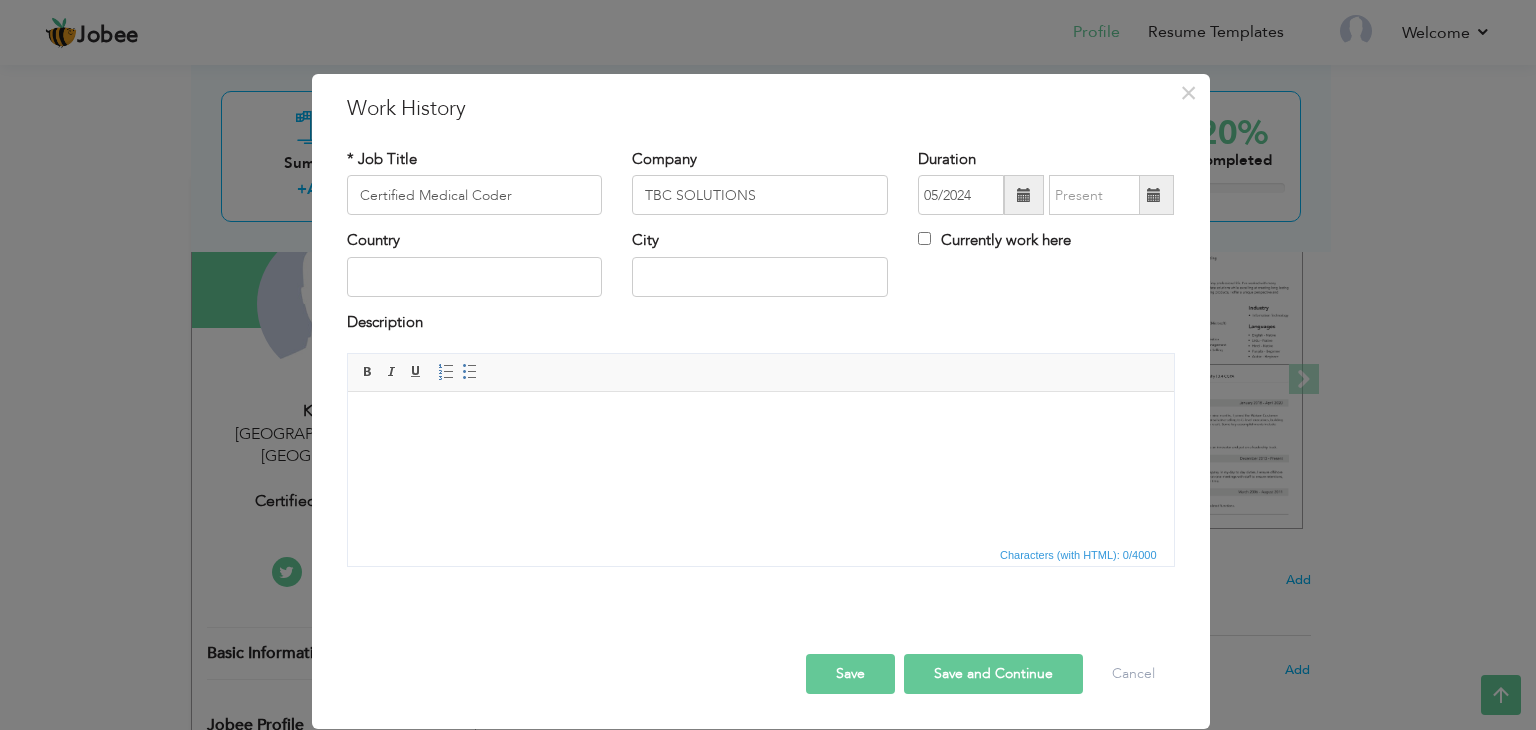 click on "Country
City
Currently work here" at bounding box center (761, 270) 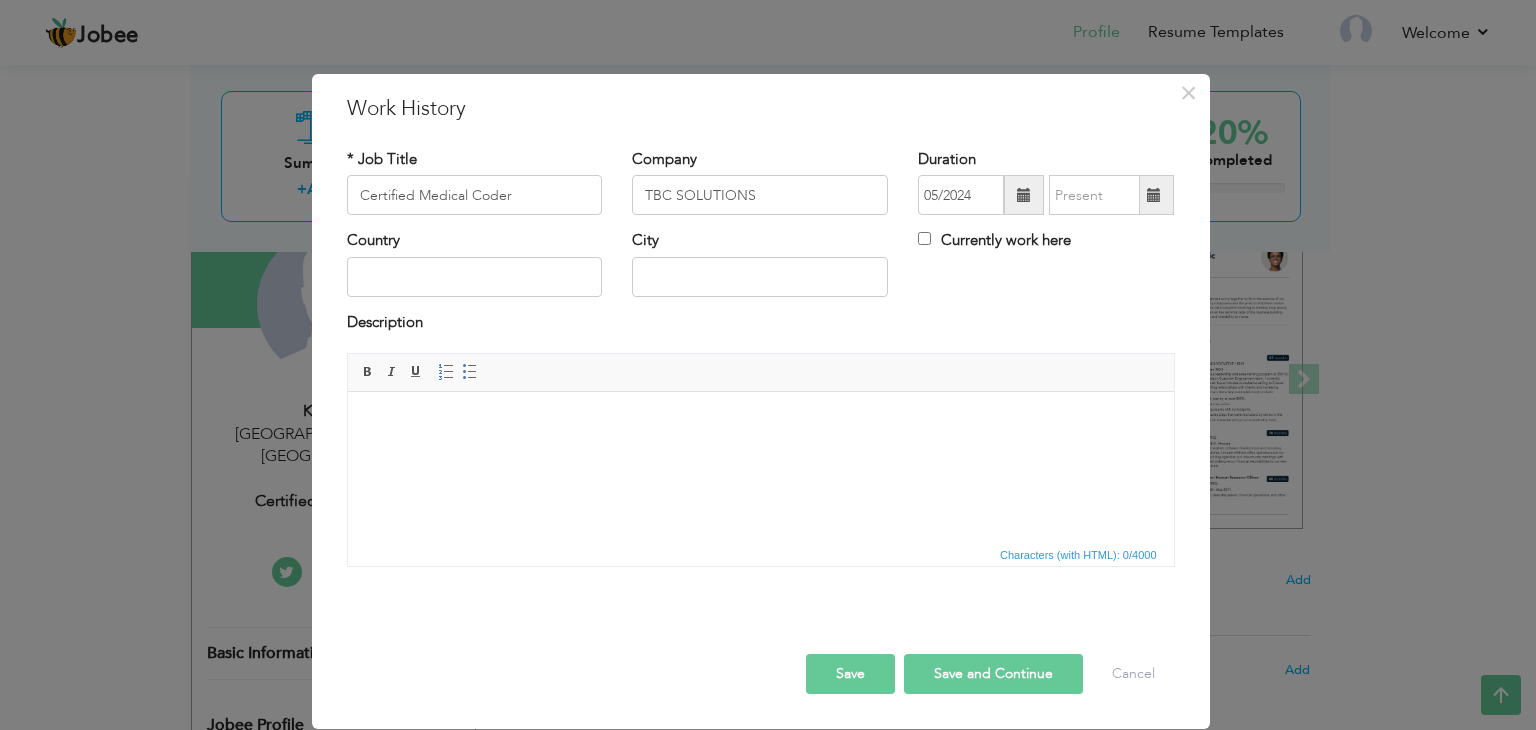 click at bounding box center (1024, 195) 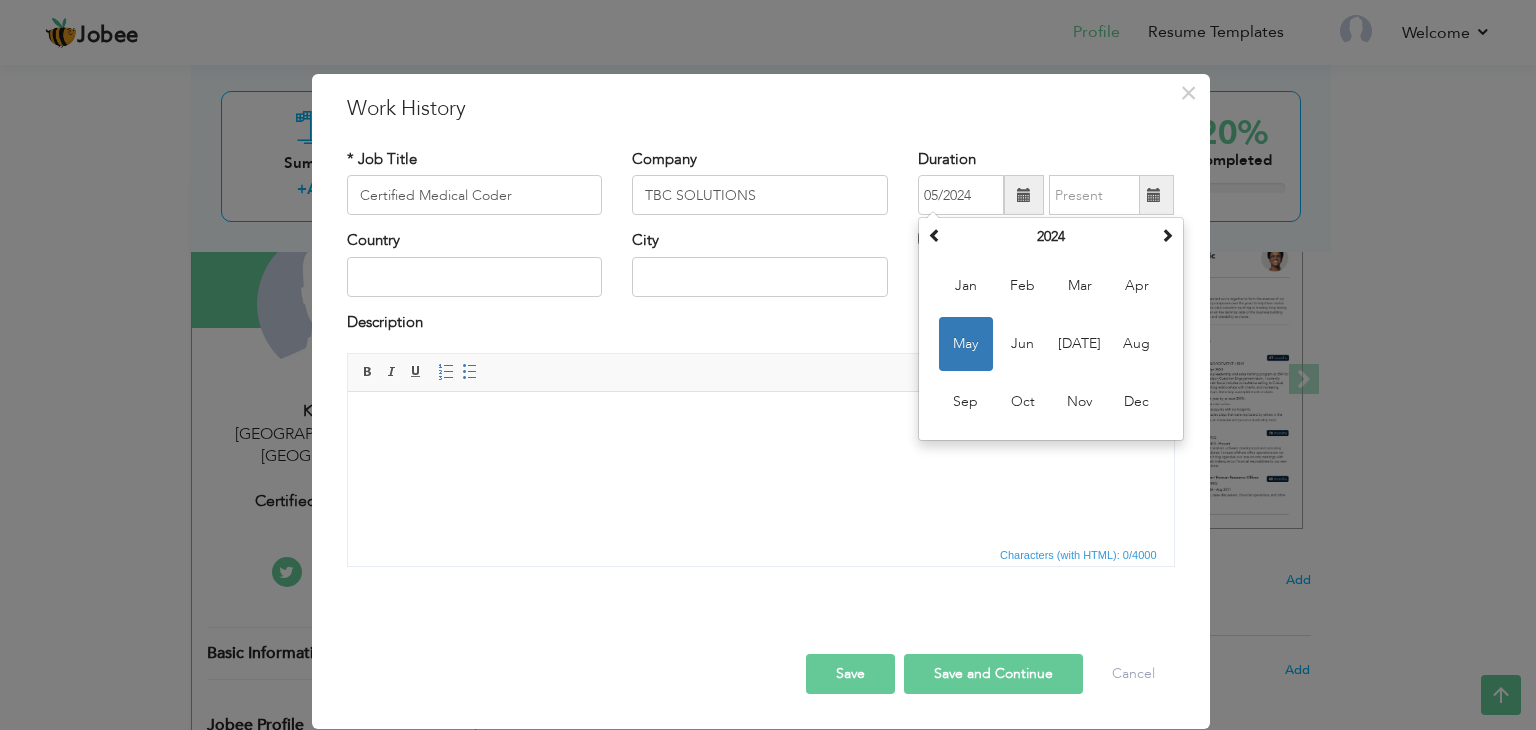 click at bounding box center (1024, 195) 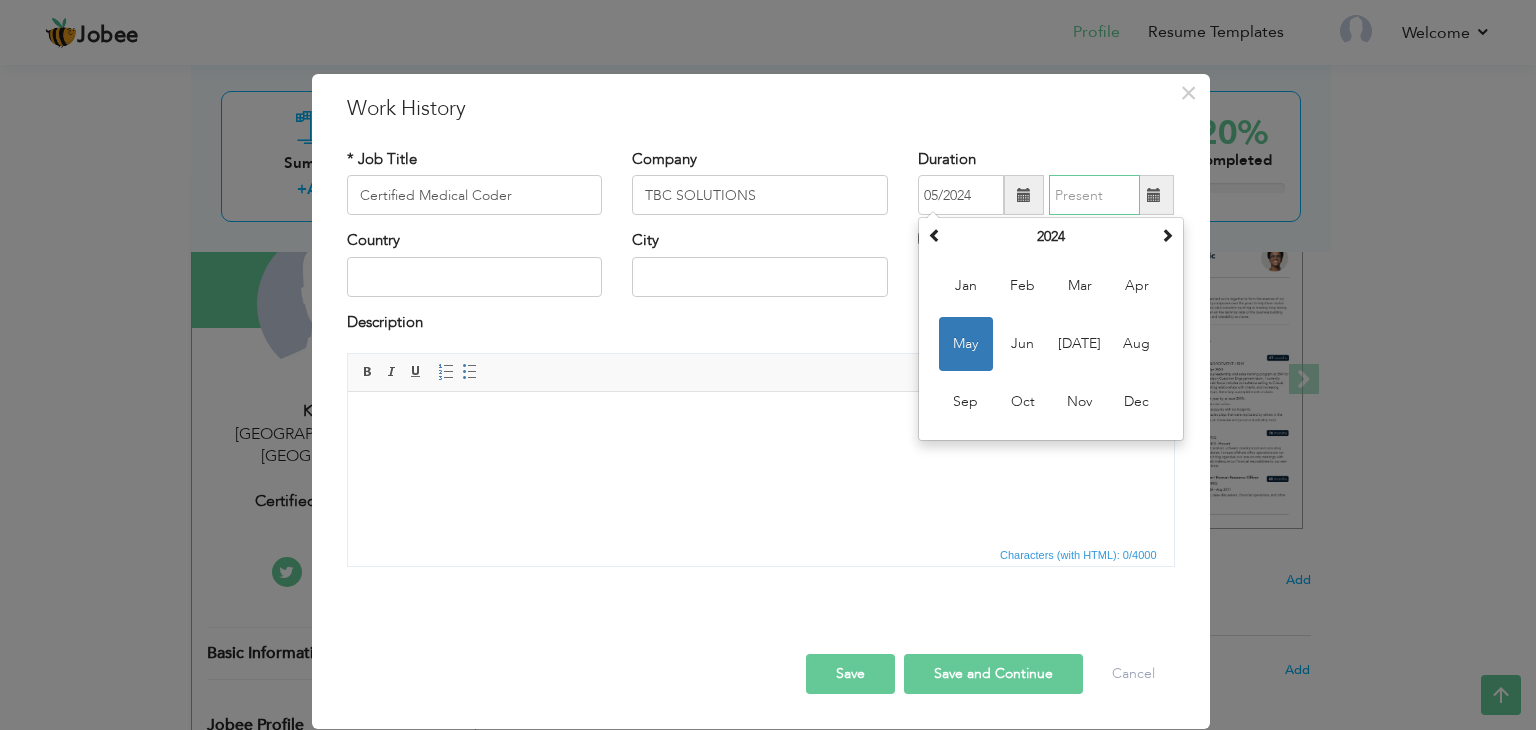 type on "07/2025" 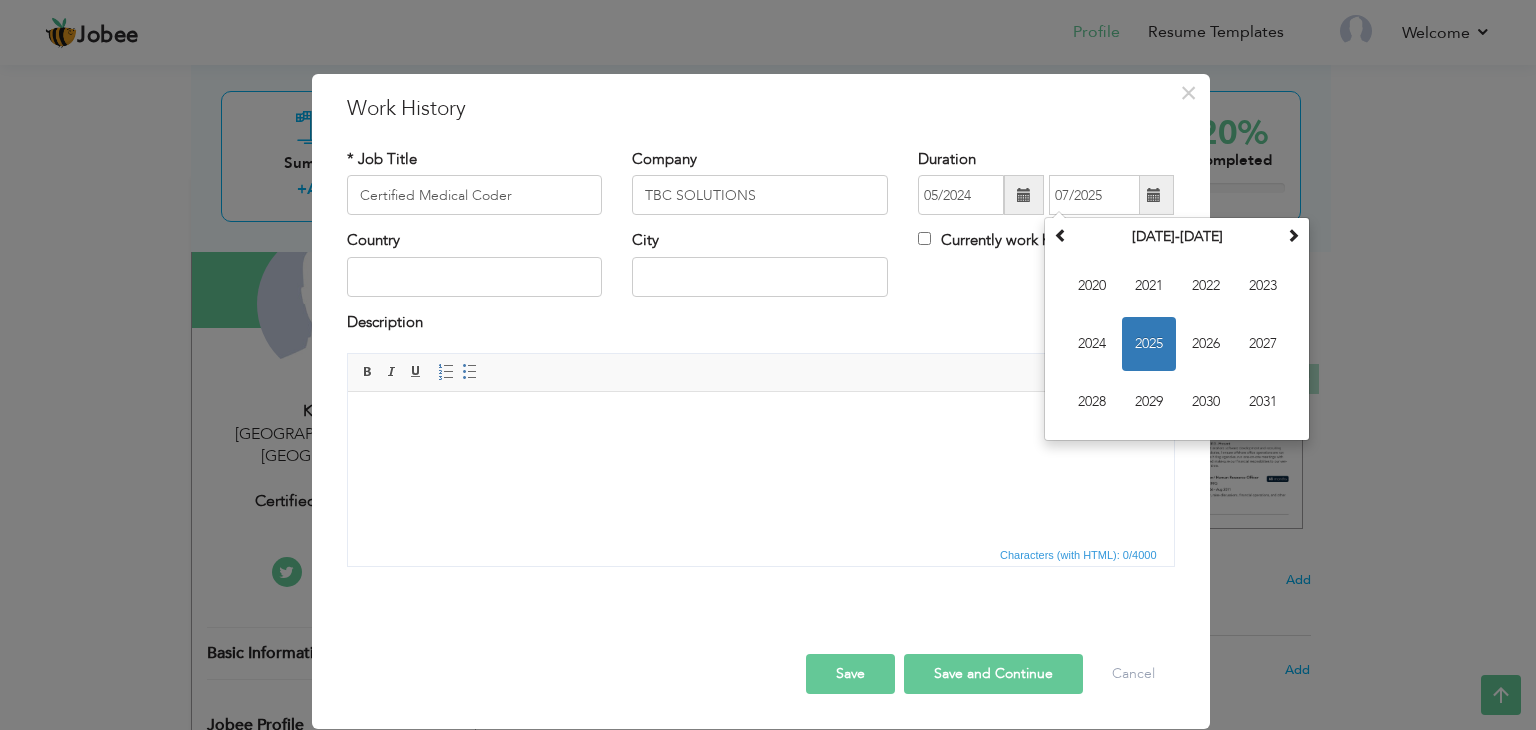 click on "Country
City
Currently work here" at bounding box center [761, 270] 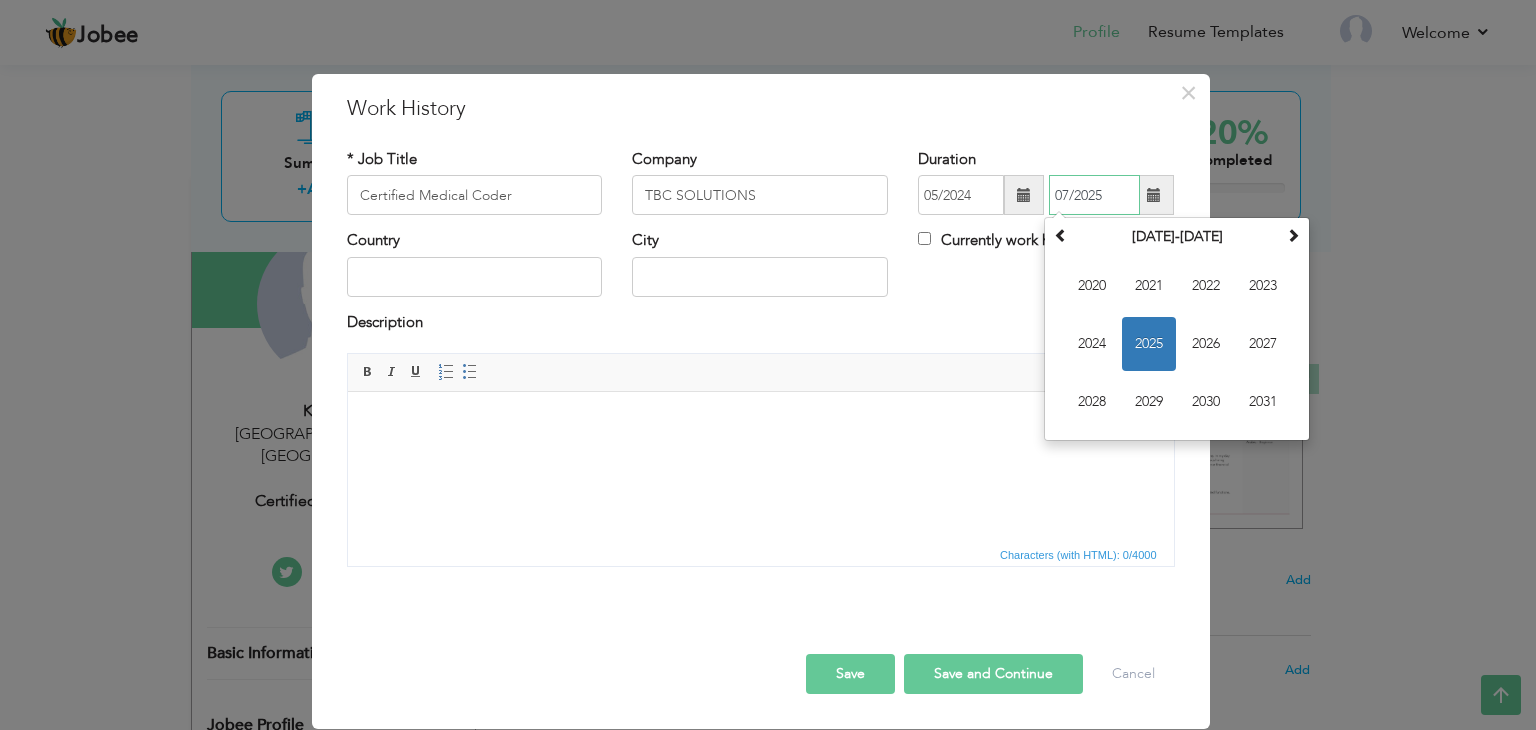 click on "07/2025" at bounding box center [1094, 195] 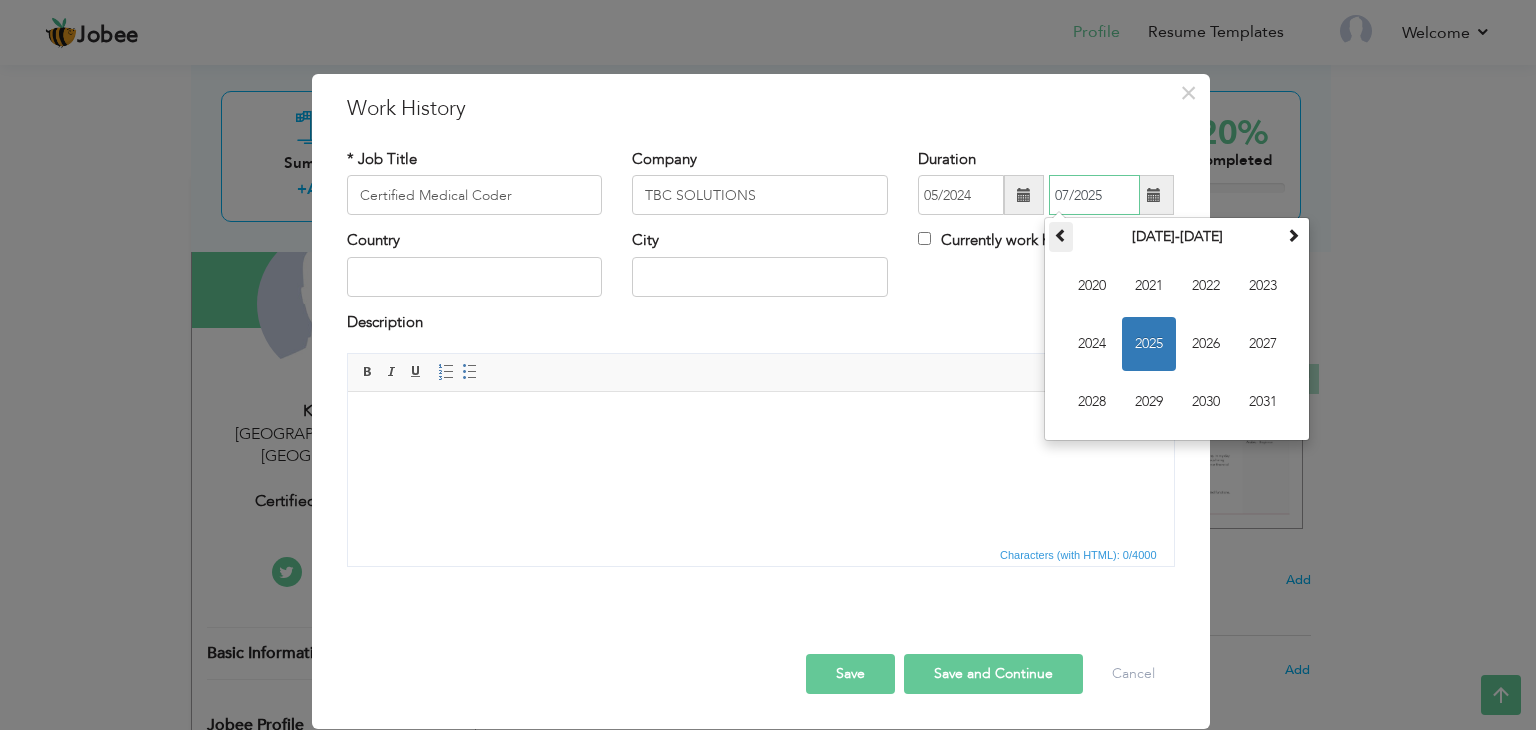 click at bounding box center (1061, 235) 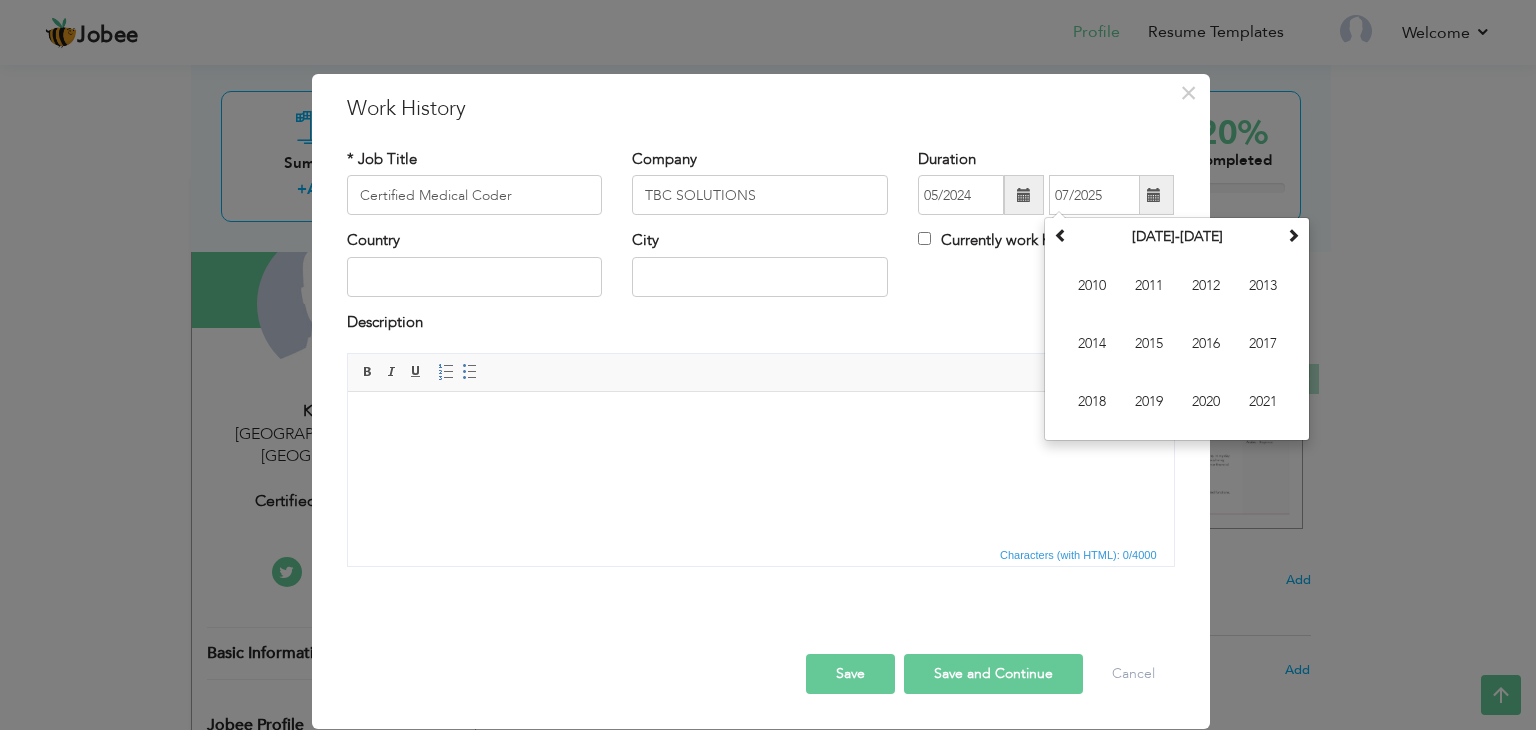 click on "Country
City
Currently work here" at bounding box center (761, 270) 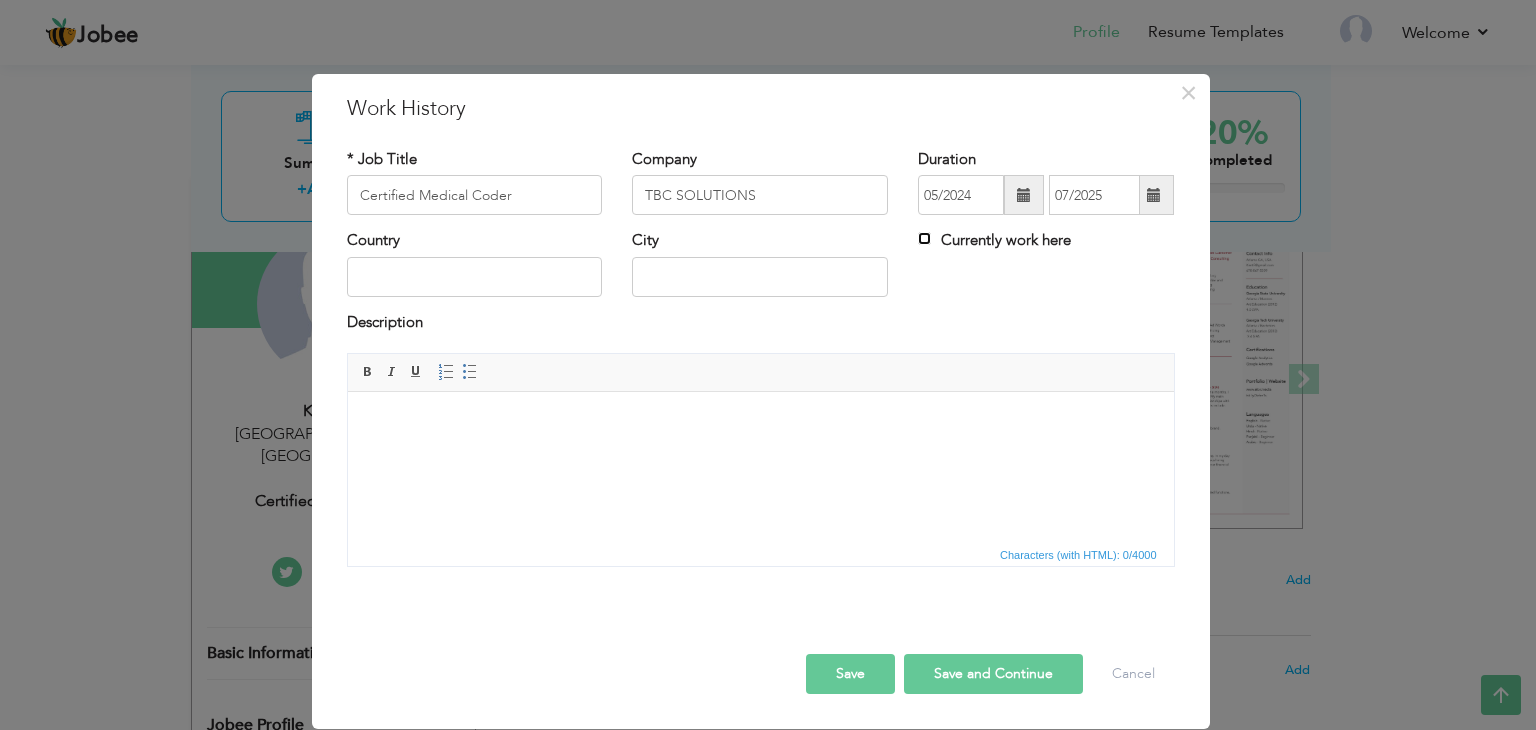 click on "Currently work here" at bounding box center [924, 238] 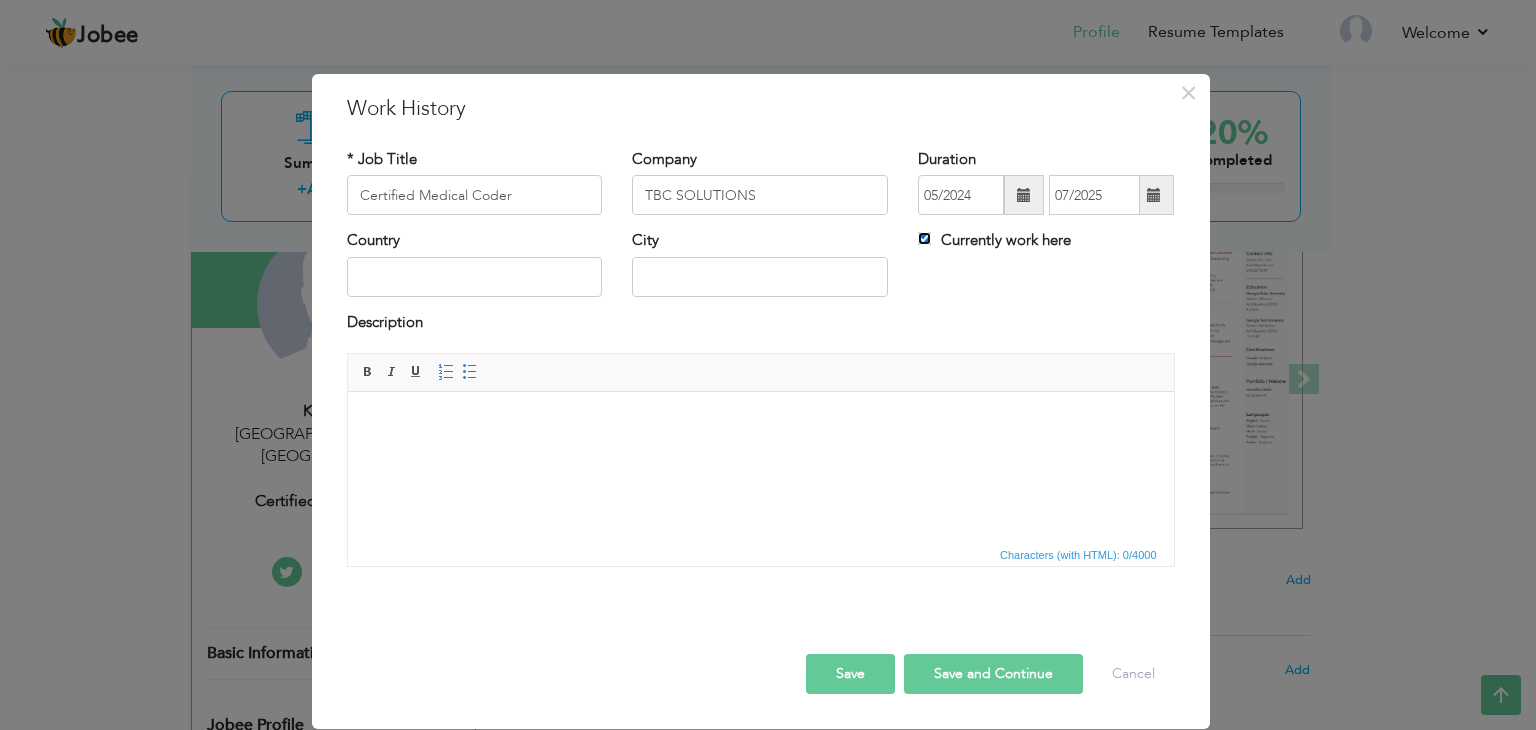type 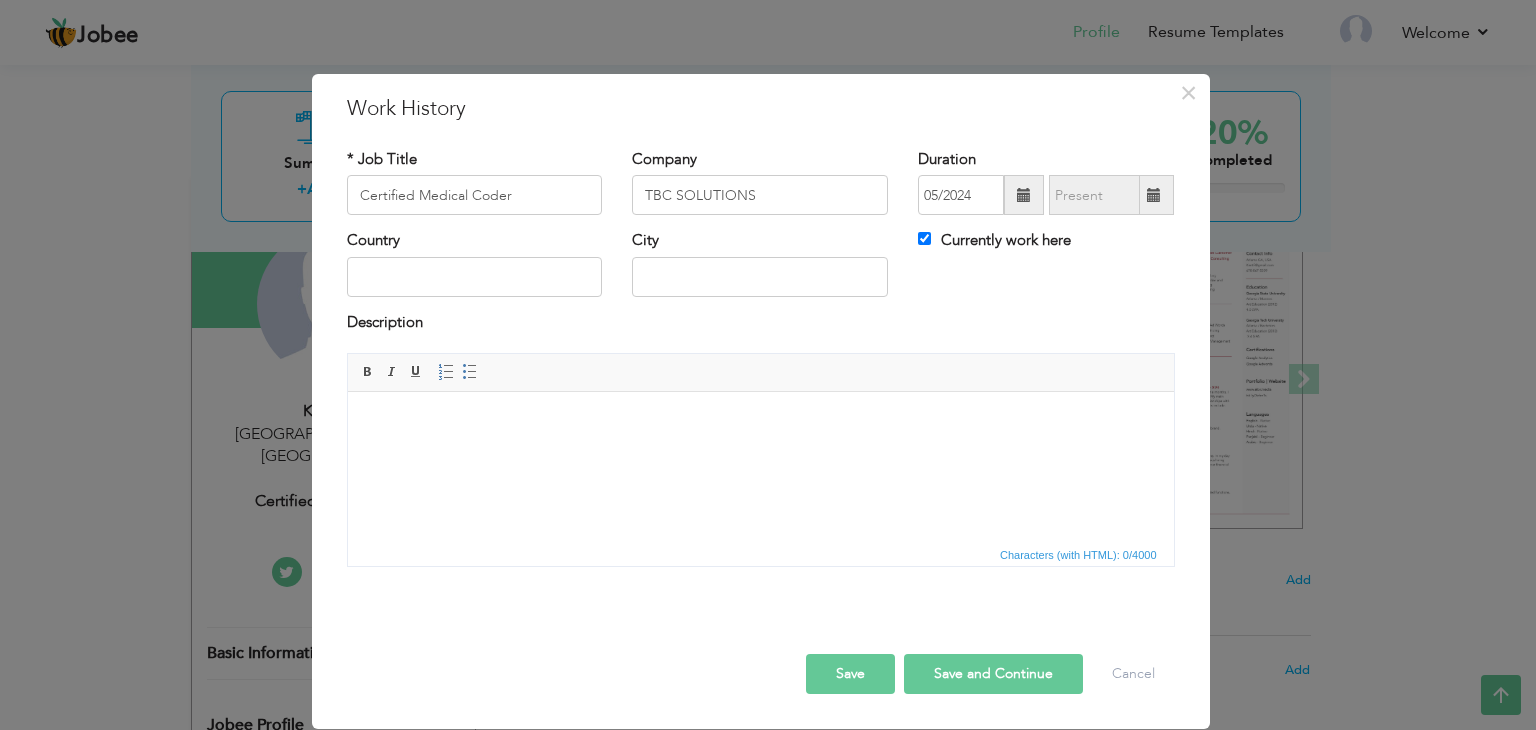 click on "Currently work here" at bounding box center [1046, 250] 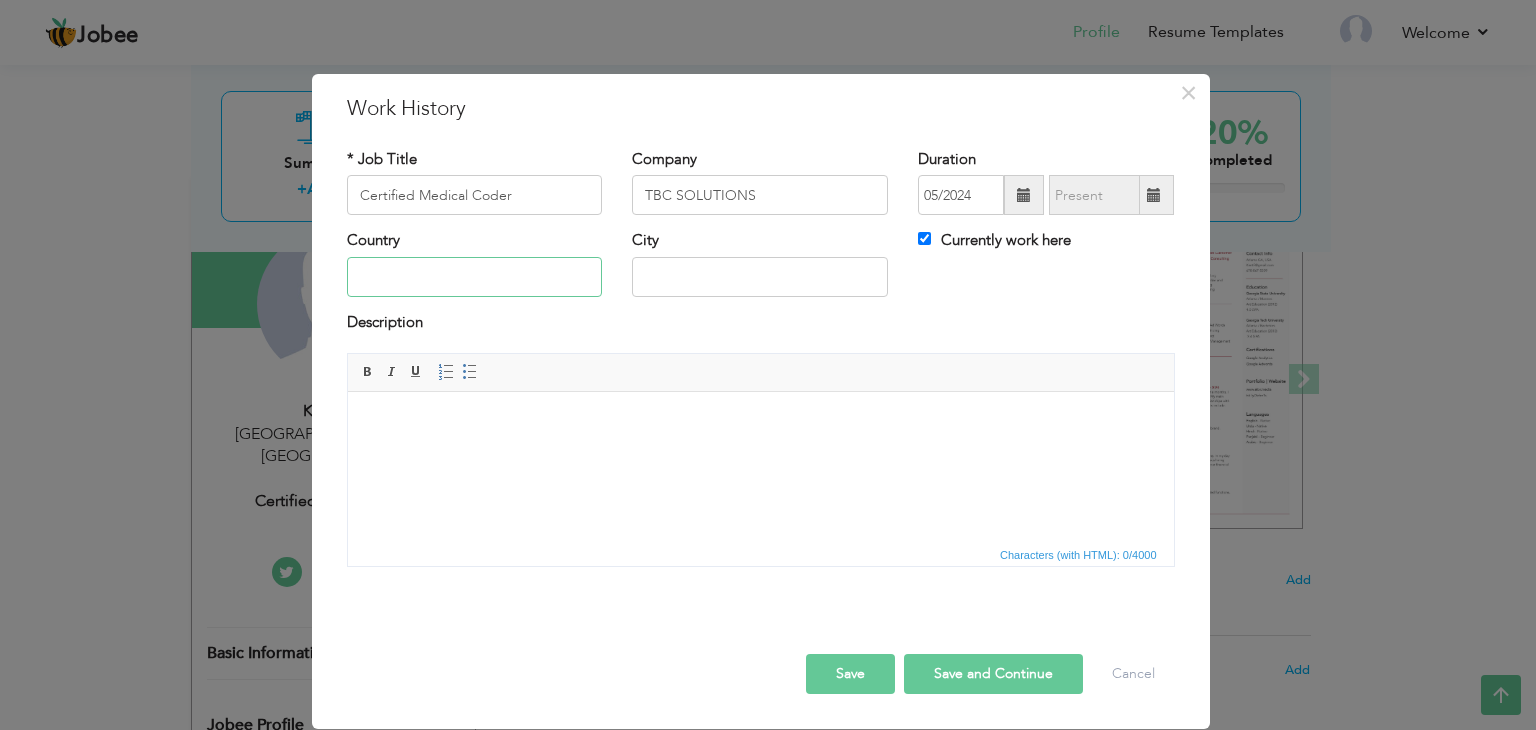 click at bounding box center (475, 277) 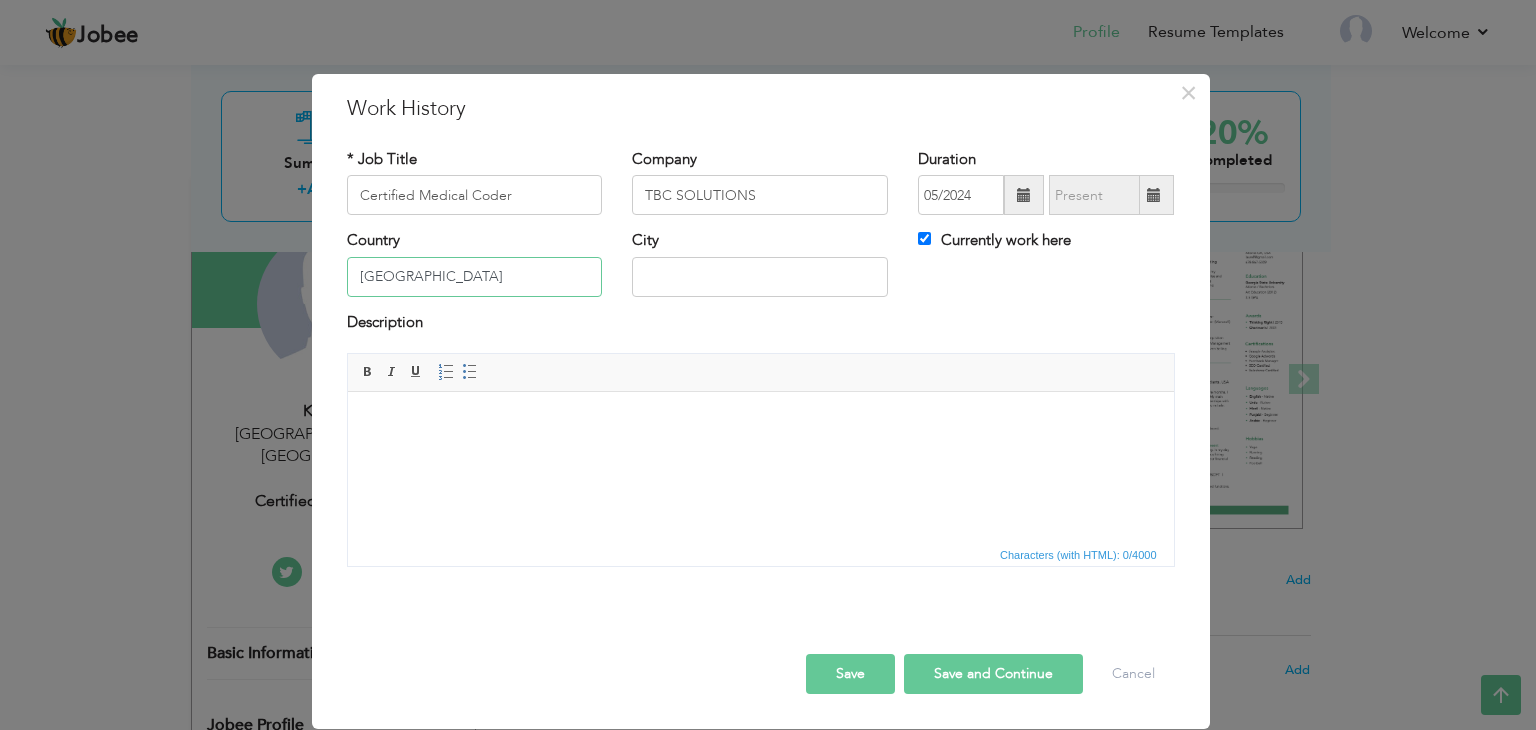 type on "[GEOGRAPHIC_DATA]" 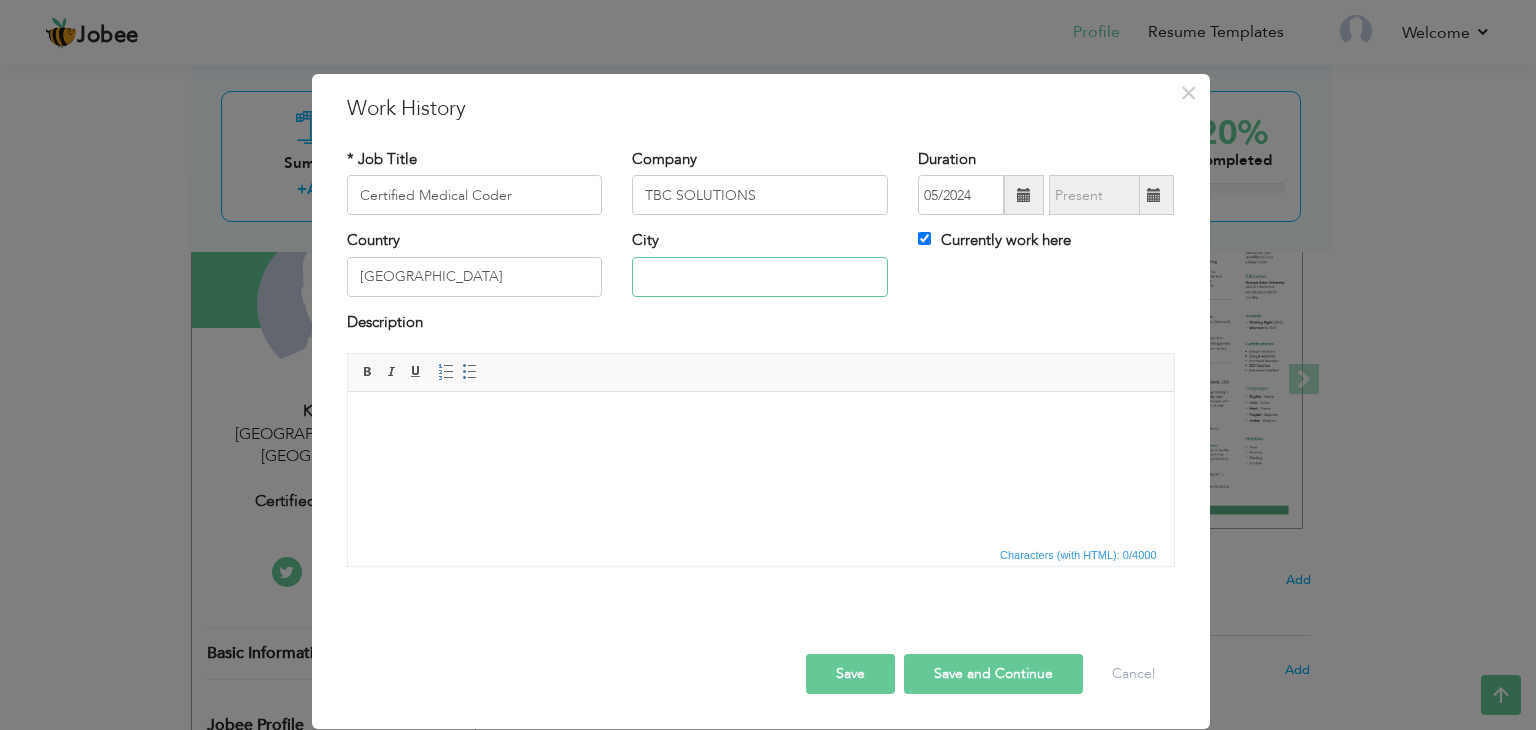click at bounding box center (760, 277) 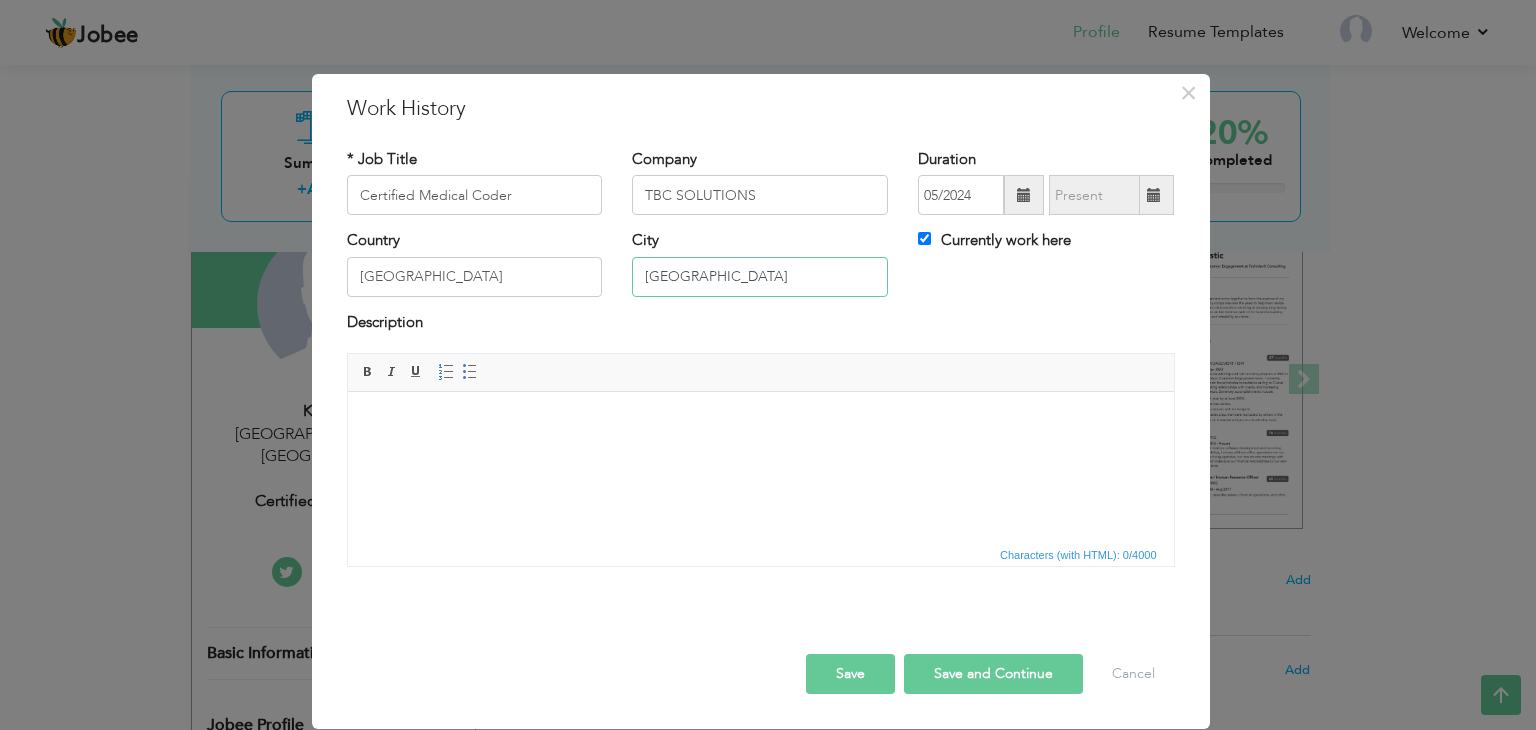 type on "[GEOGRAPHIC_DATA]" 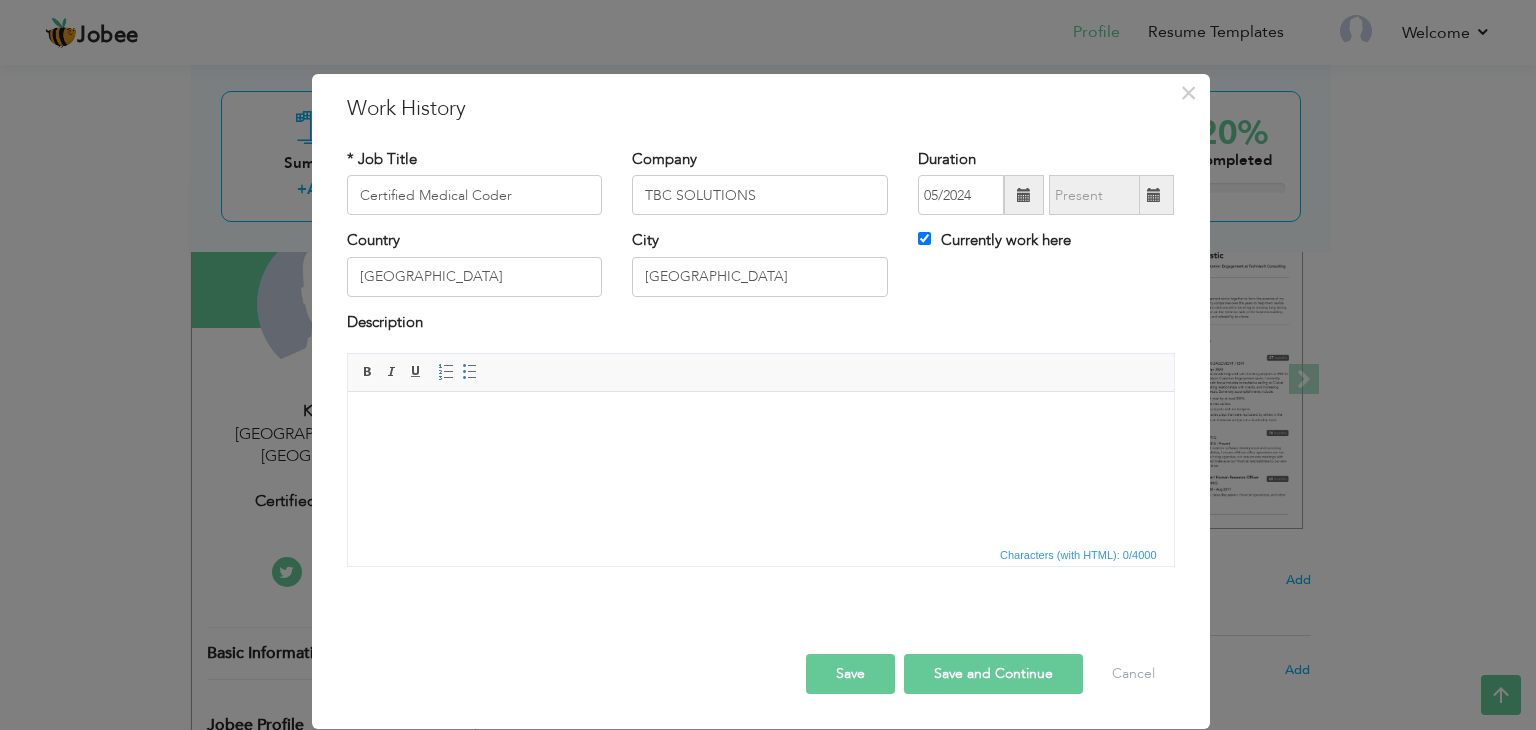 click at bounding box center [760, 422] 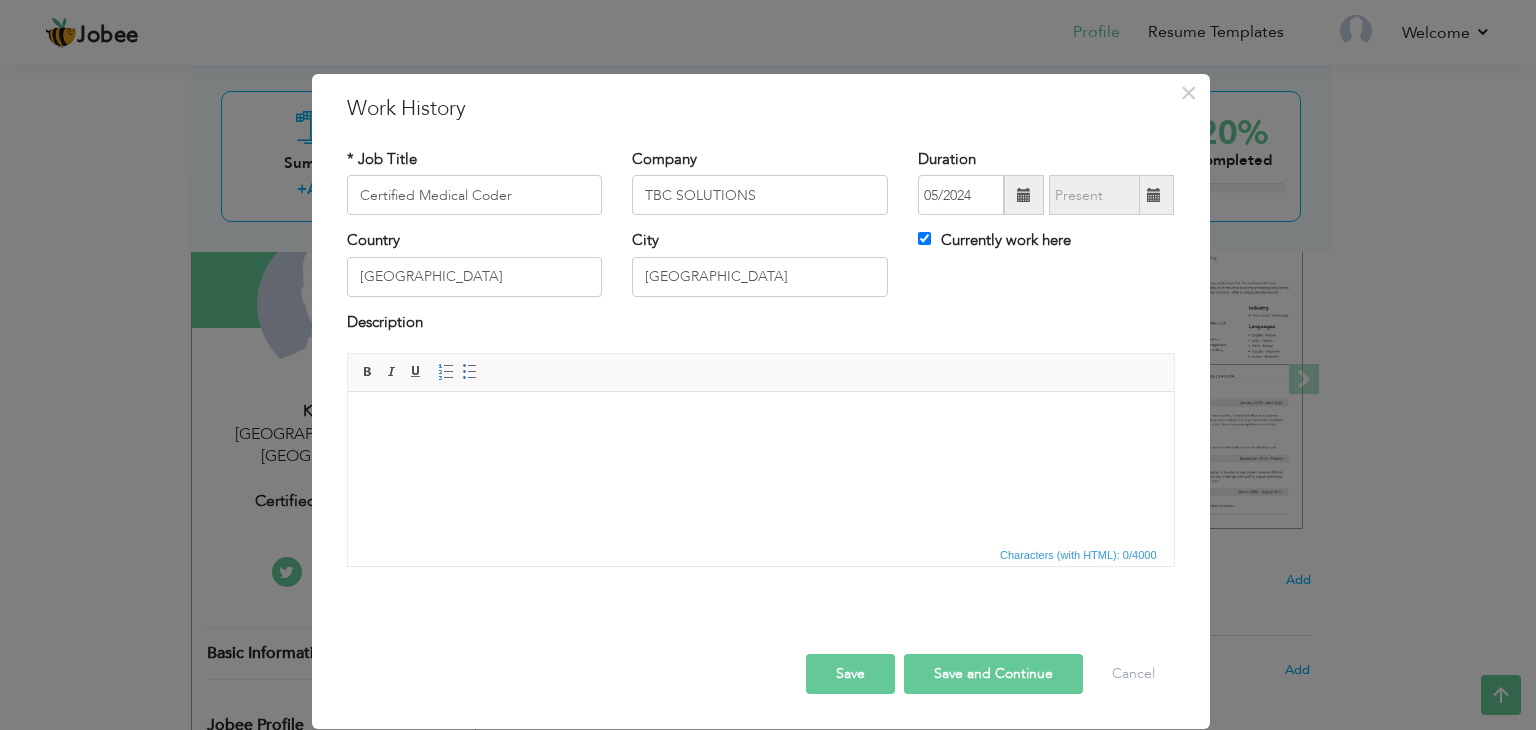 click at bounding box center [760, 422] 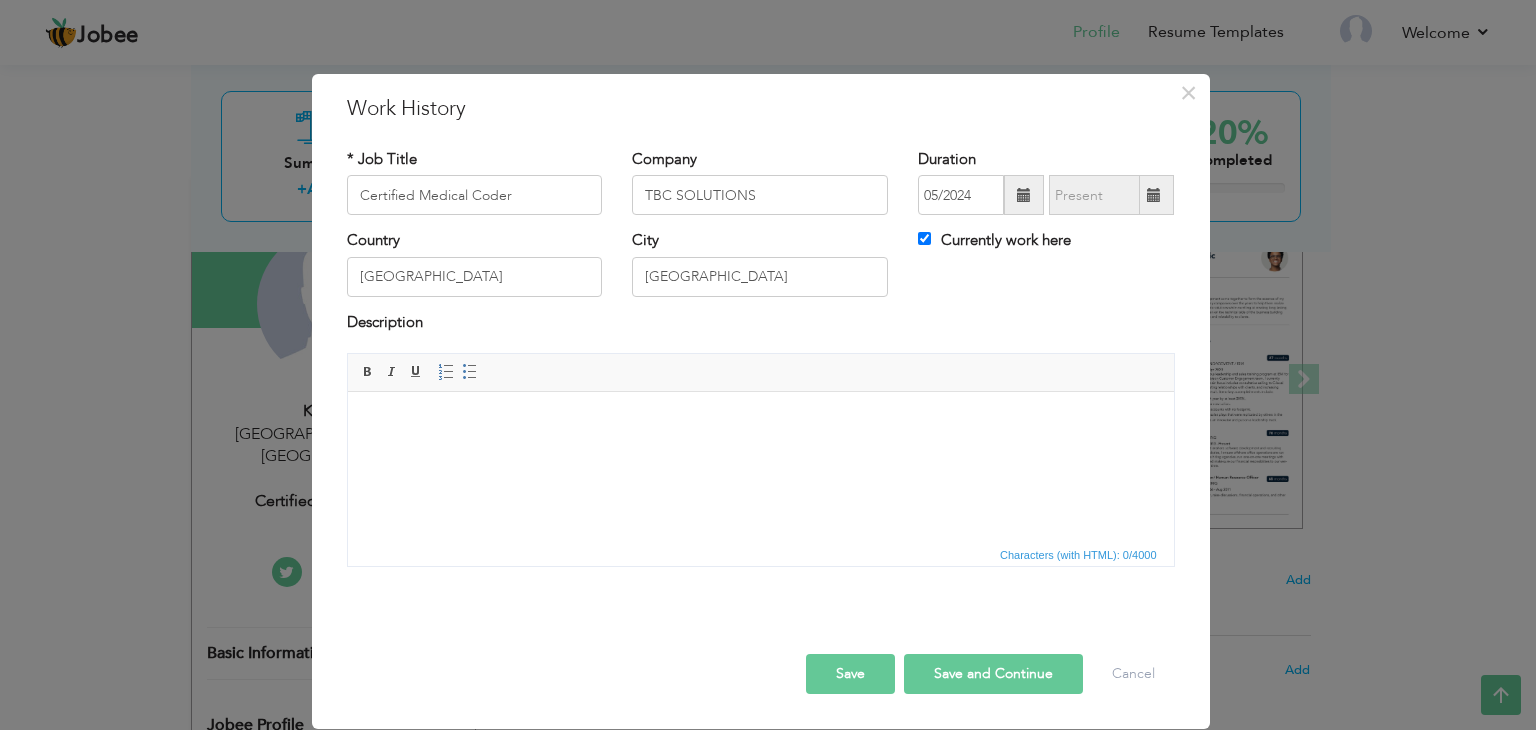 type 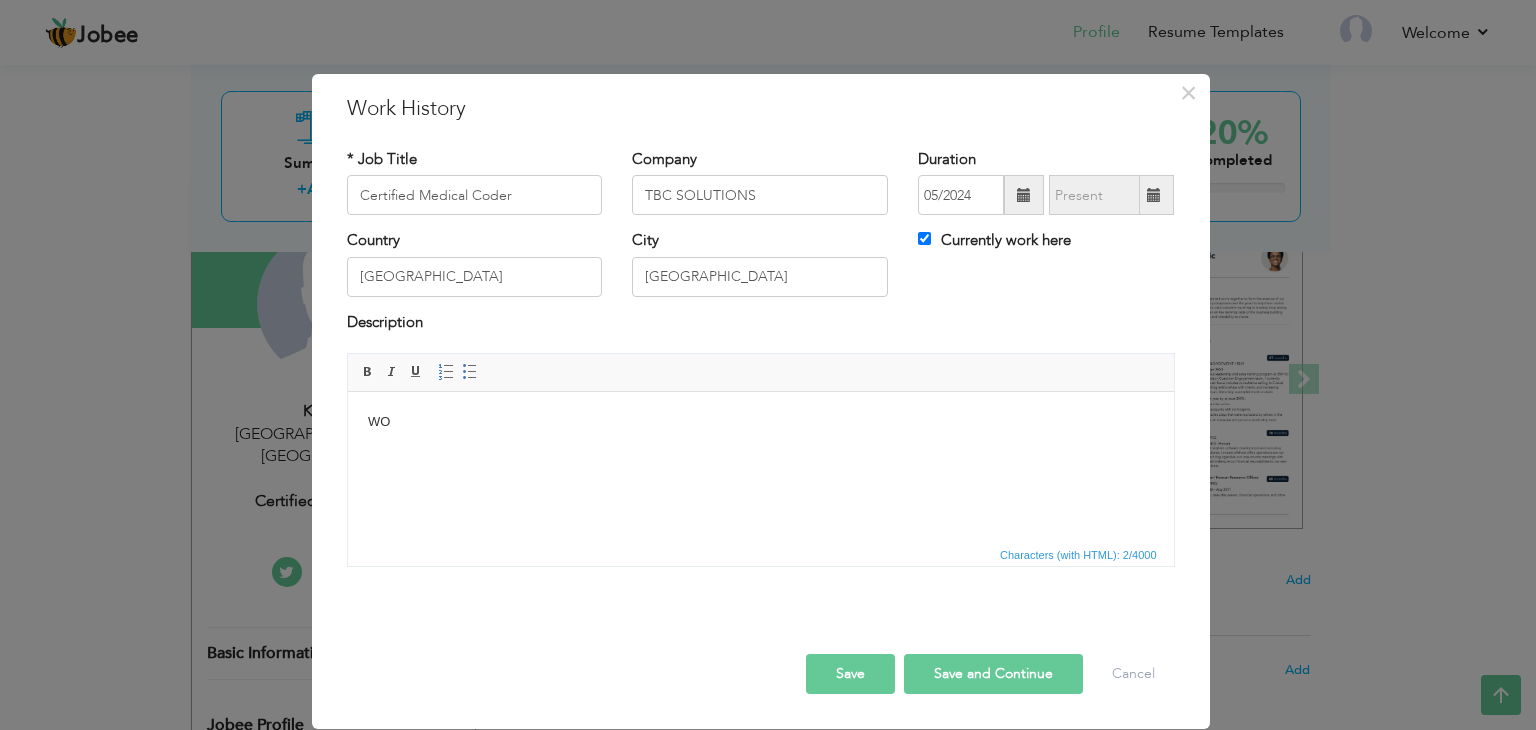 type 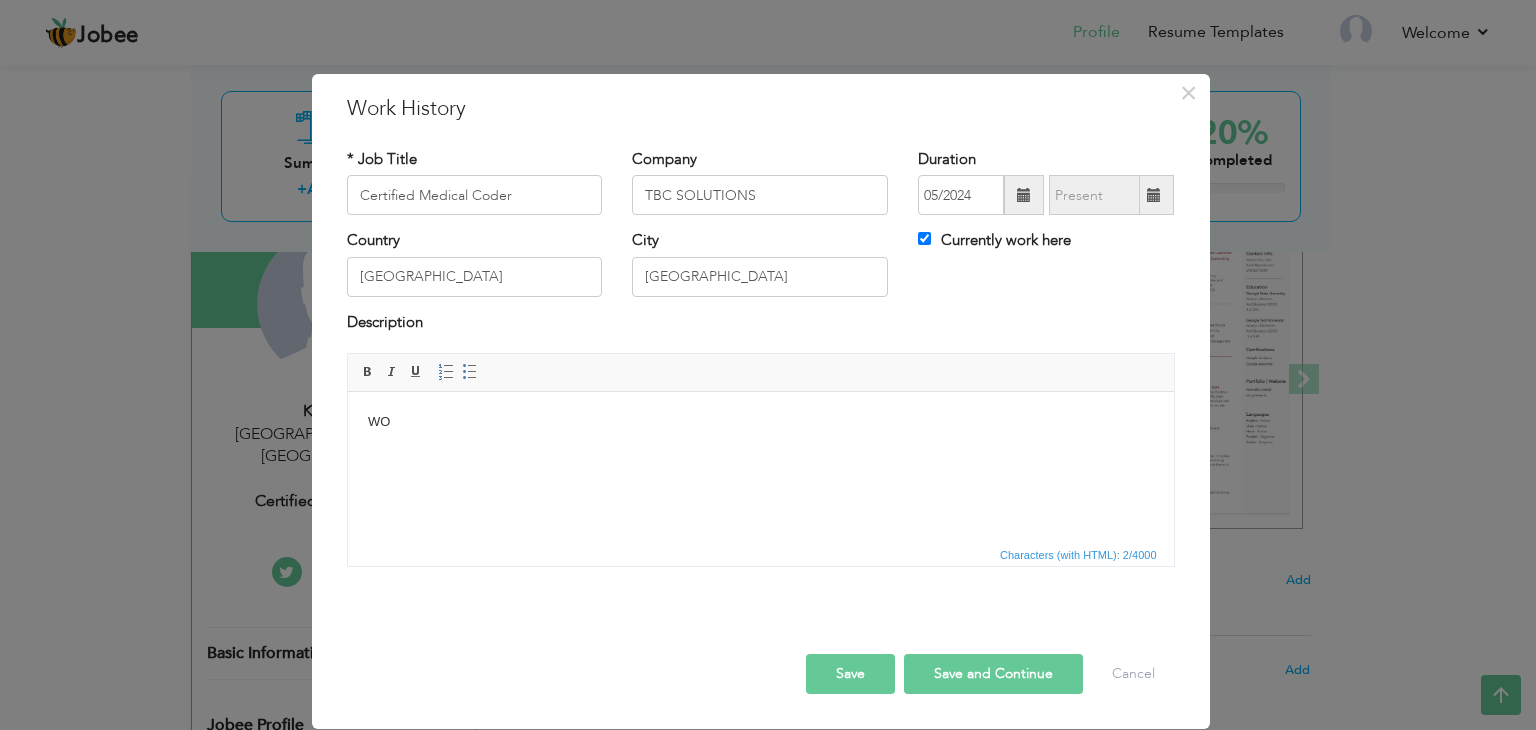 click on "WO" at bounding box center (760, 422) 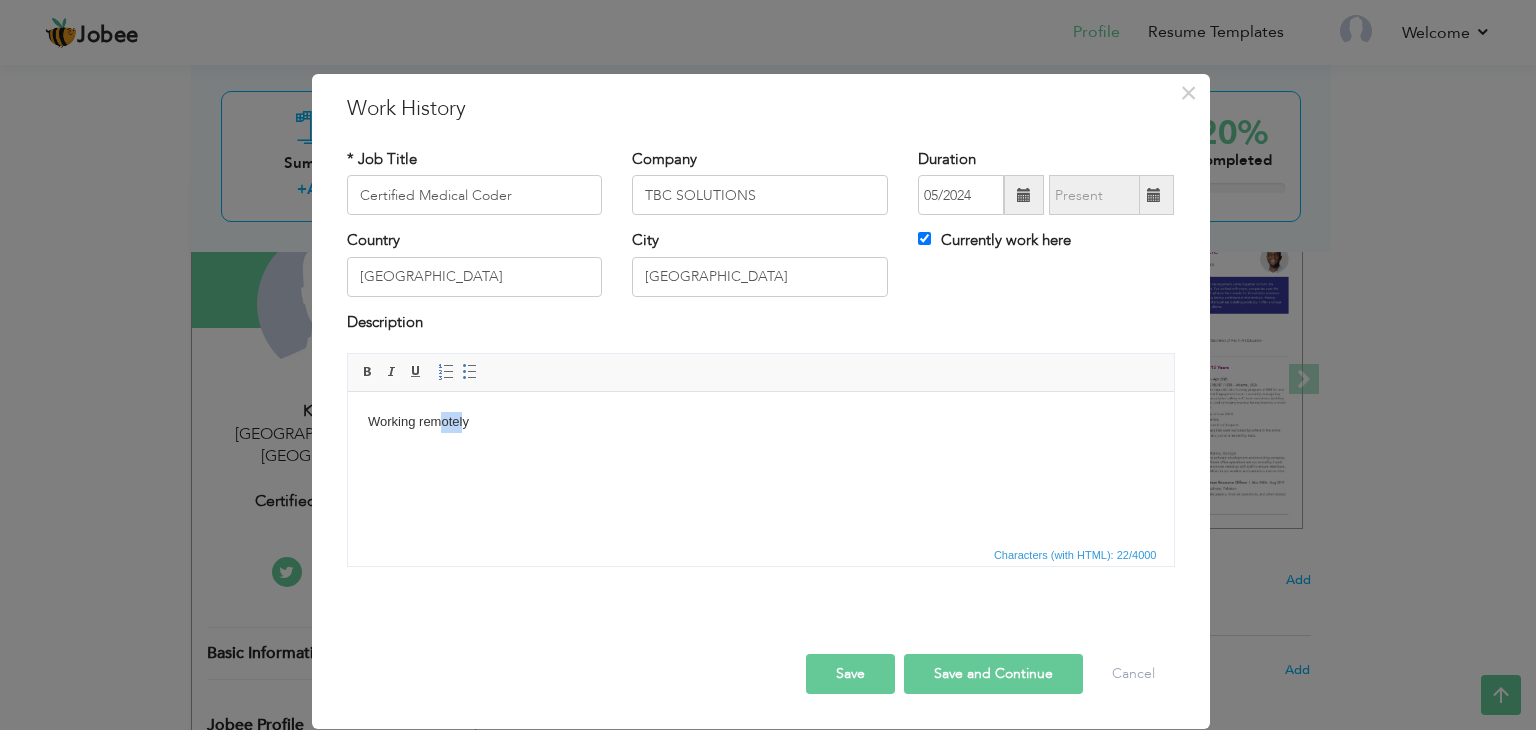 drag, startPoint x: 461, startPoint y: 429, endPoint x: 438, endPoint y: 426, distance: 23.194826 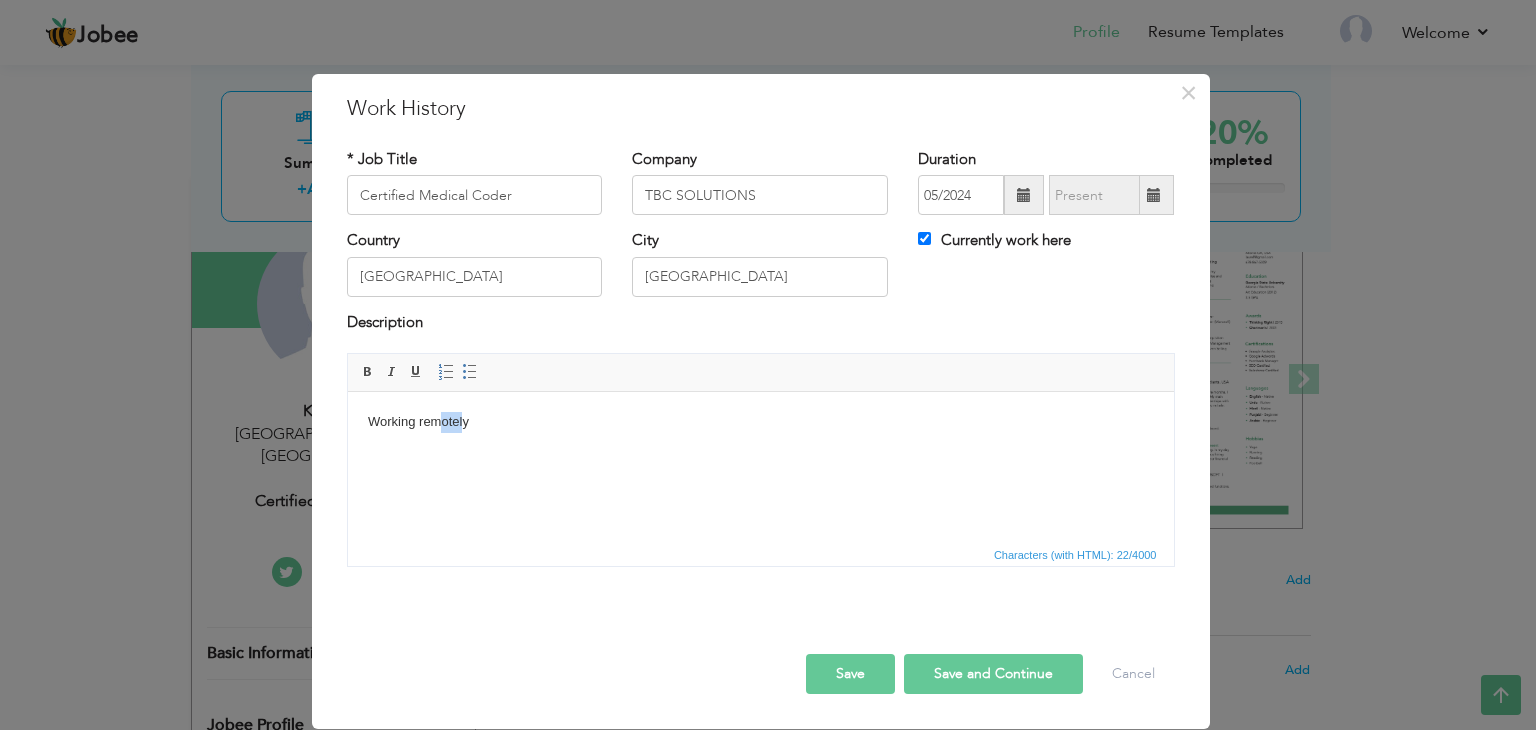 drag, startPoint x: 475, startPoint y: 421, endPoint x: 360, endPoint y: 419, distance: 115.01739 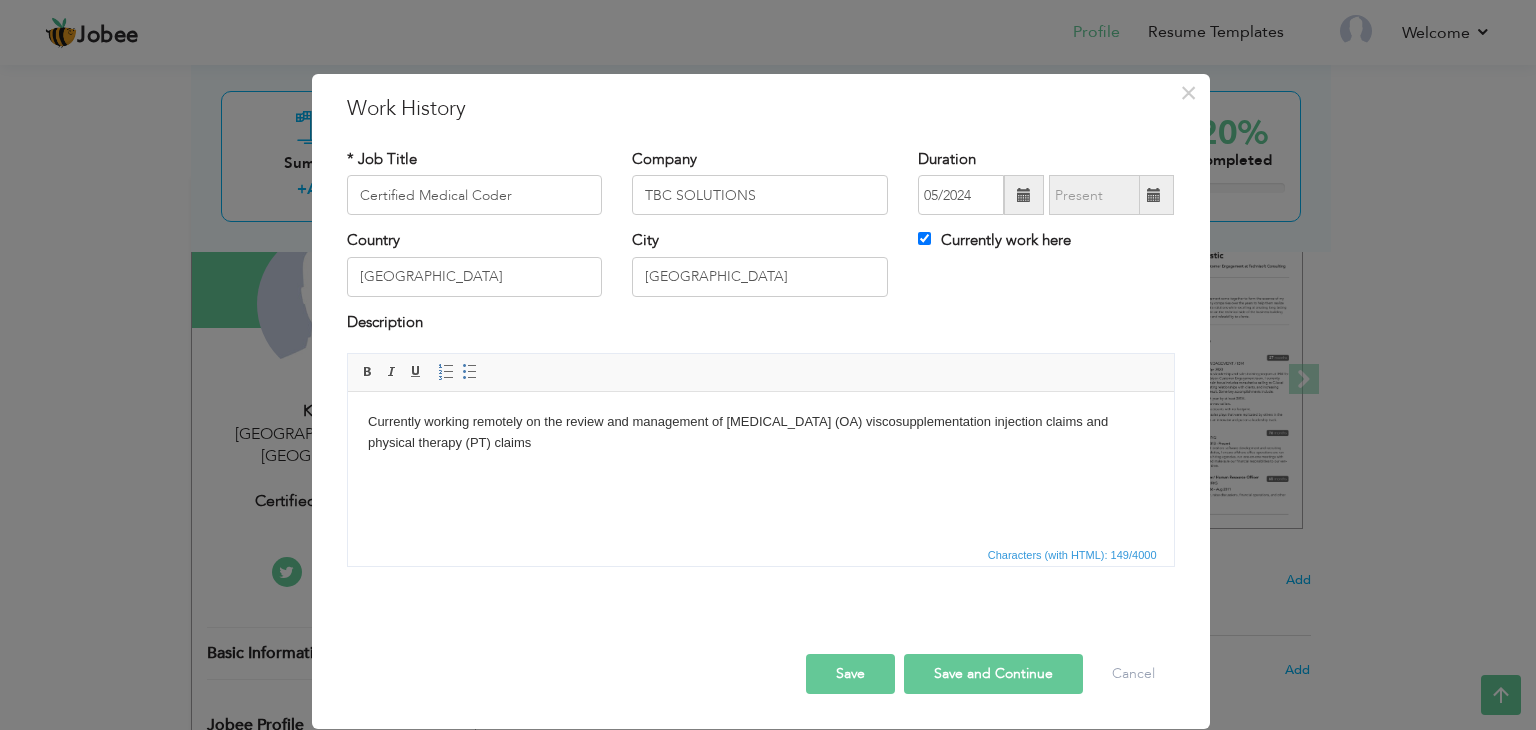 click on "Currently working remotely on the review and management of osteoarthritis (OA) viscosupplementation injection claims and physical therapy (PT) claims" at bounding box center [760, 433] 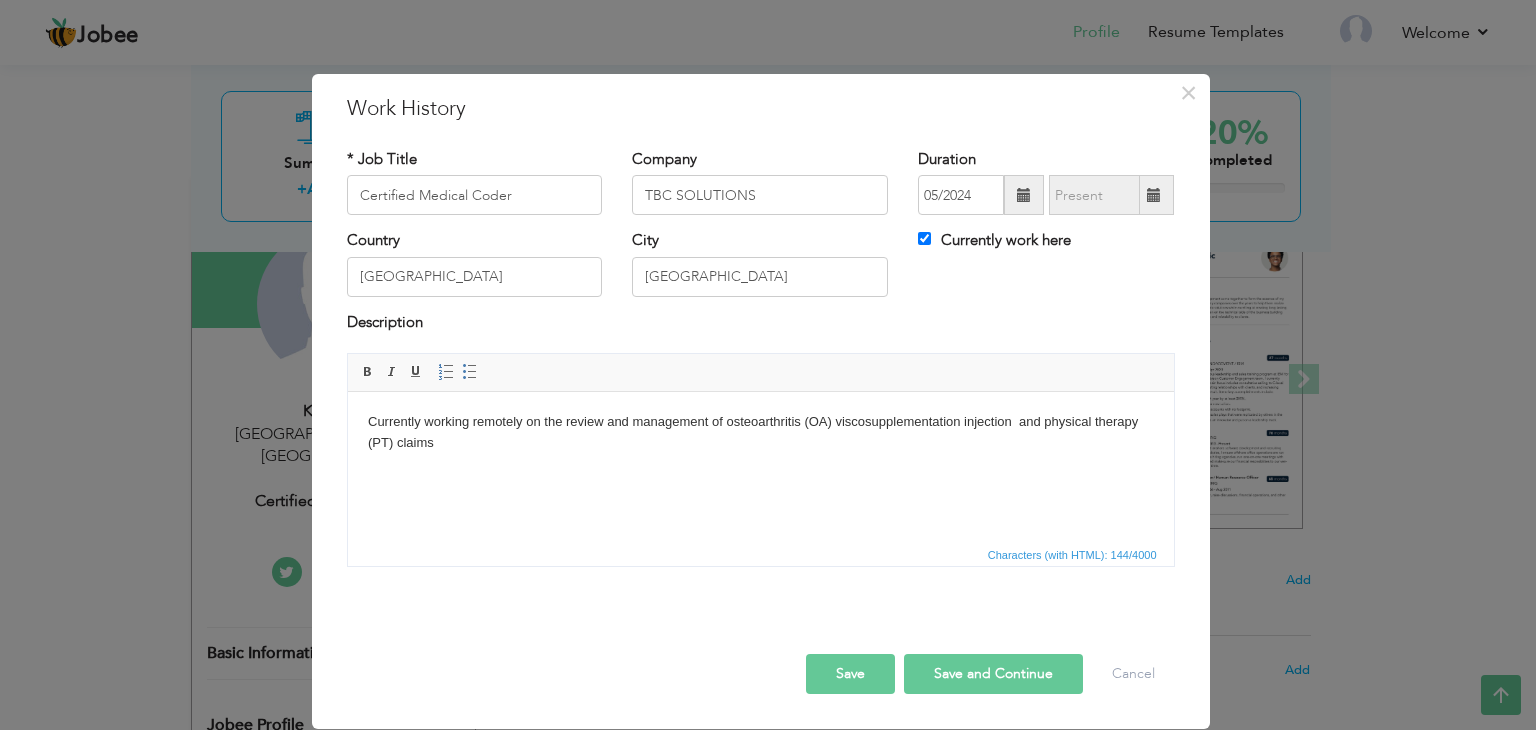 click on "Currently working remotely on the review and management of osteoarthritis (OA) viscosupplementation injection  and physical therapy (PT) claims" at bounding box center (760, 433) 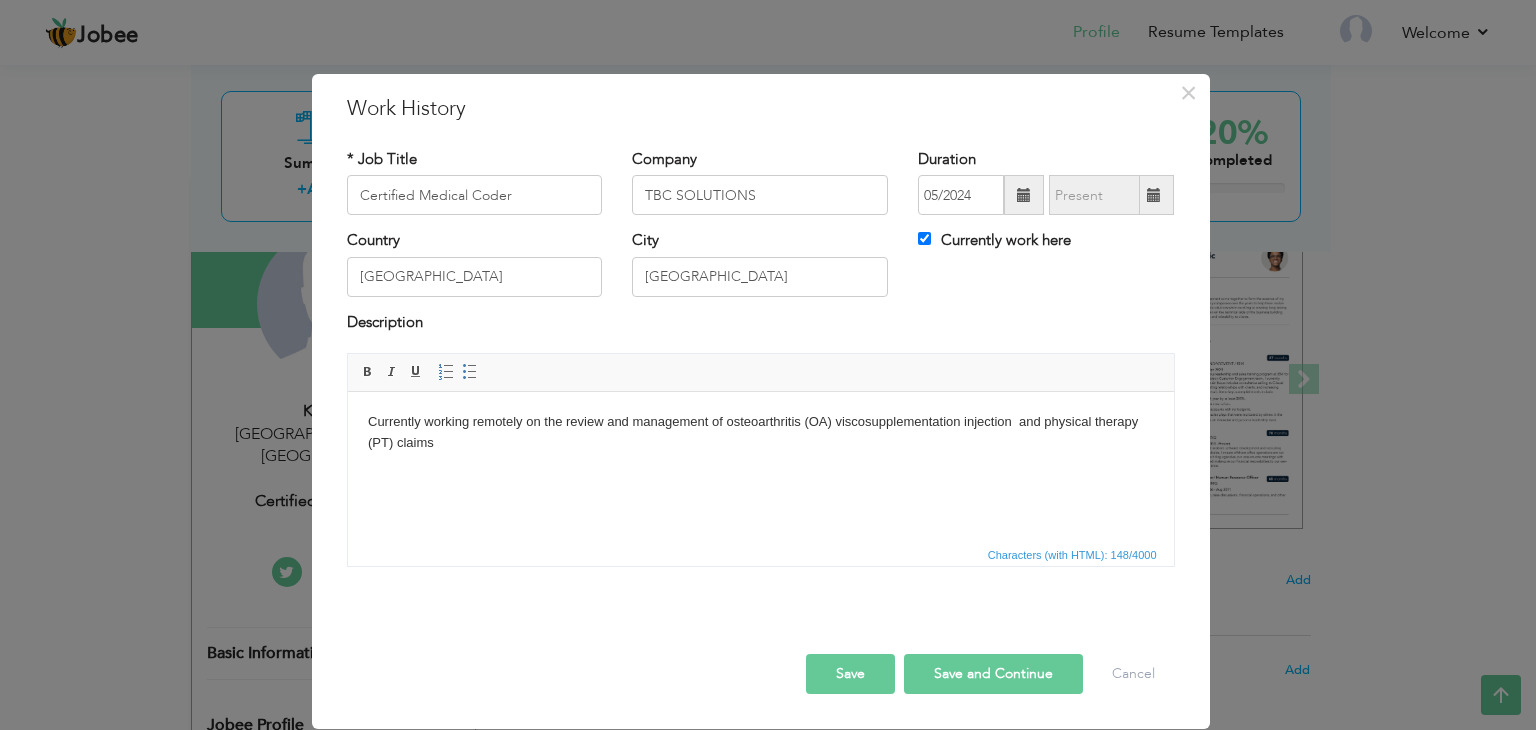 click on "Currently working remotely on the review and management of osteoarthritis (OA) viscosupplementation injection  and physical therapy (PT) claims" at bounding box center [760, 433] 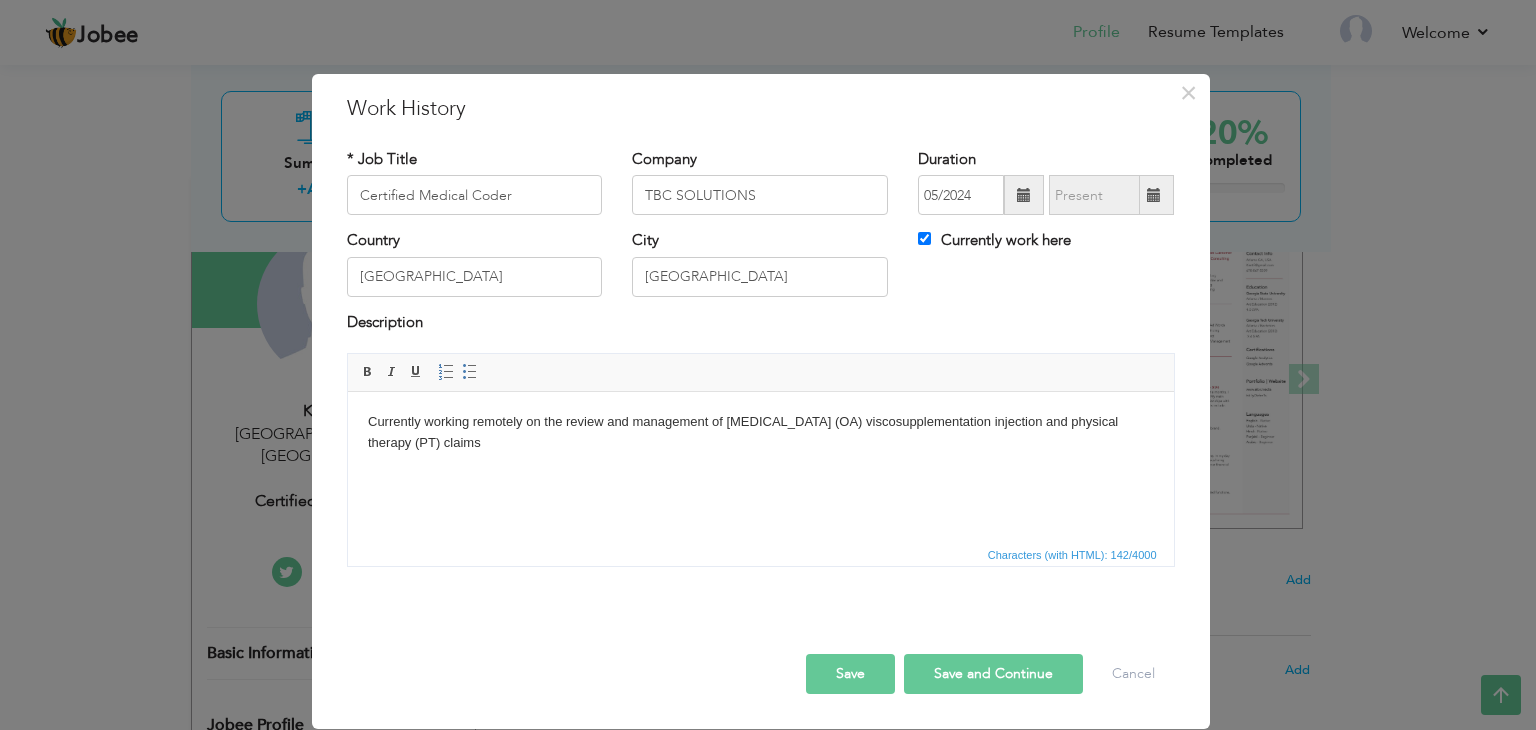 click on "Currently working remotely on the review and management of osteoarthritis (OA) viscosupplementation injection and physical therapy (PT) claims" at bounding box center (760, 433) 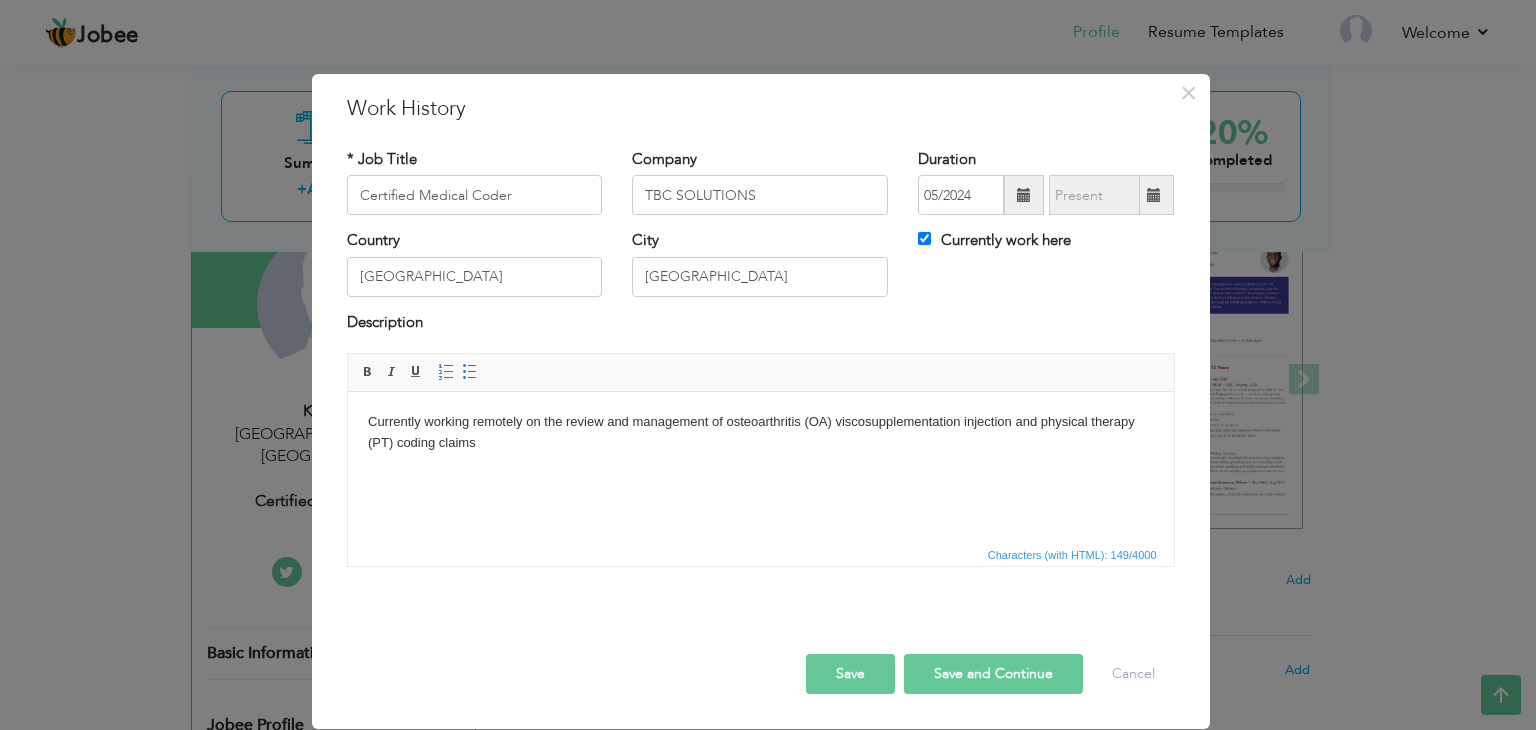 click on "Currently working remotely on the review and management of osteoarthritis (OA) viscosupplementation injection and physical therapy (PT) coding claims" at bounding box center [760, 433] 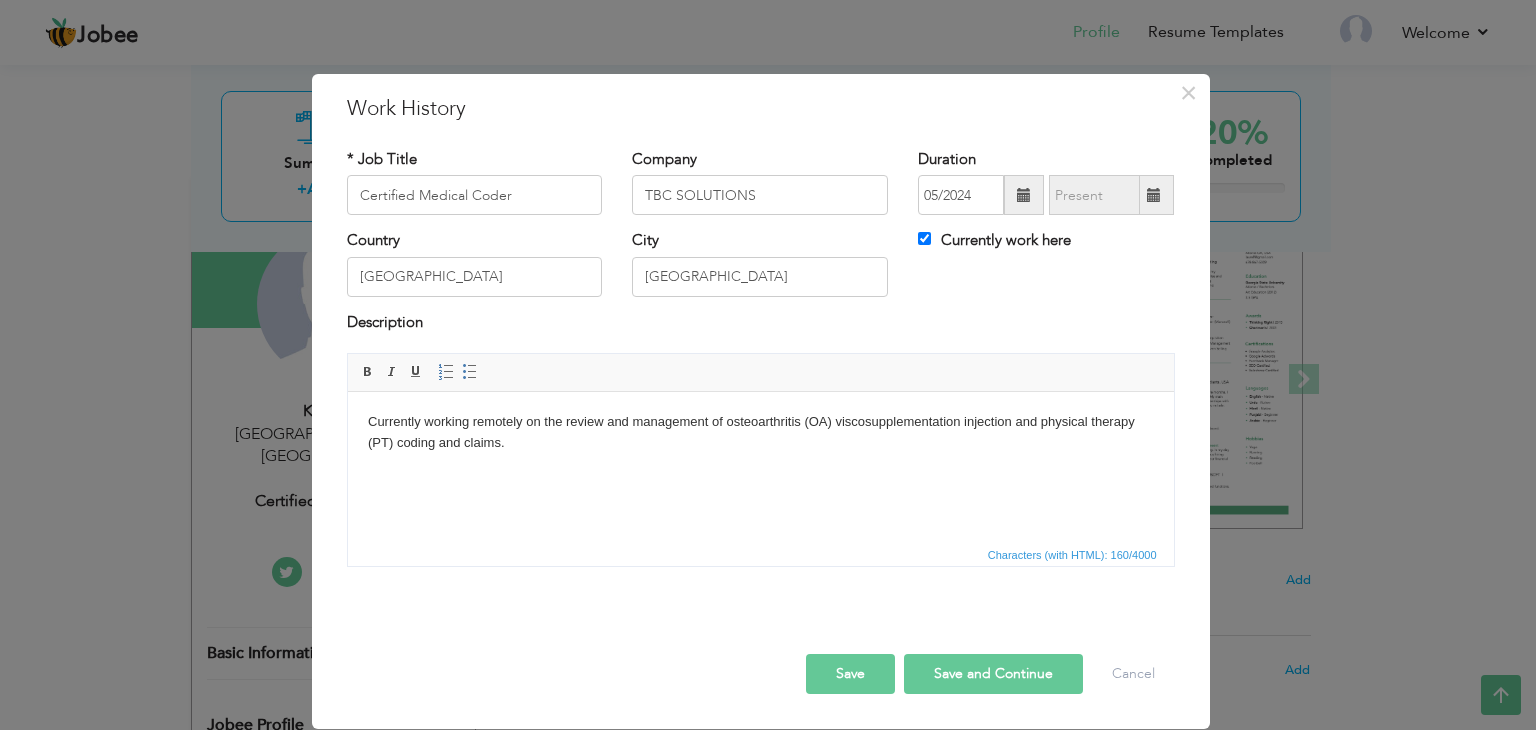 click on "Currently working remotely on the review and management of osteoarthritis (OA) viscosupplementation injection and physical therapy (PT) coding and claims." at bounding box center (760, 433) 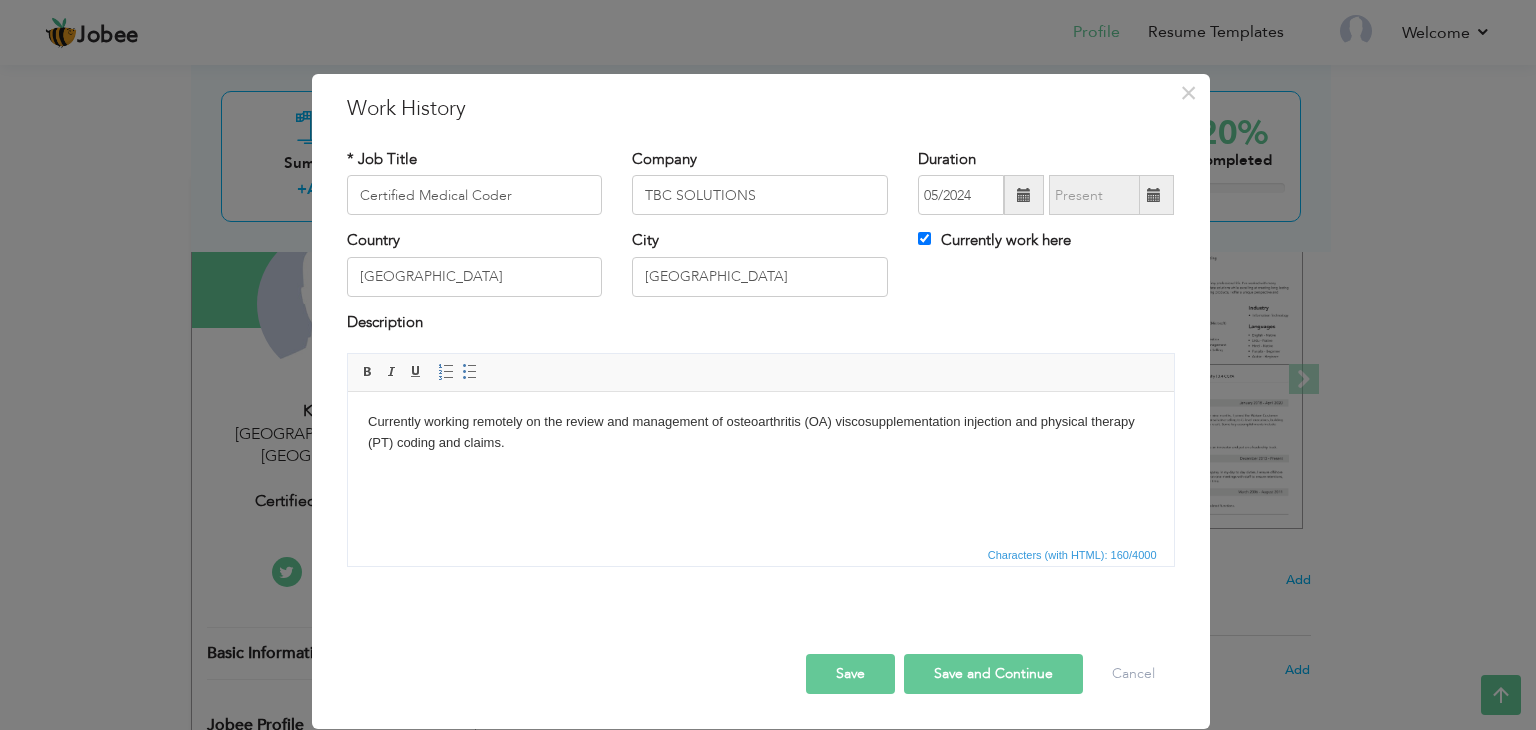click on "Currently working remotely on the review and management of osteoarthritis (OA) viscosupplementation injection and physical therapy (PT) coding and claims." at bounding box center [760, 433] 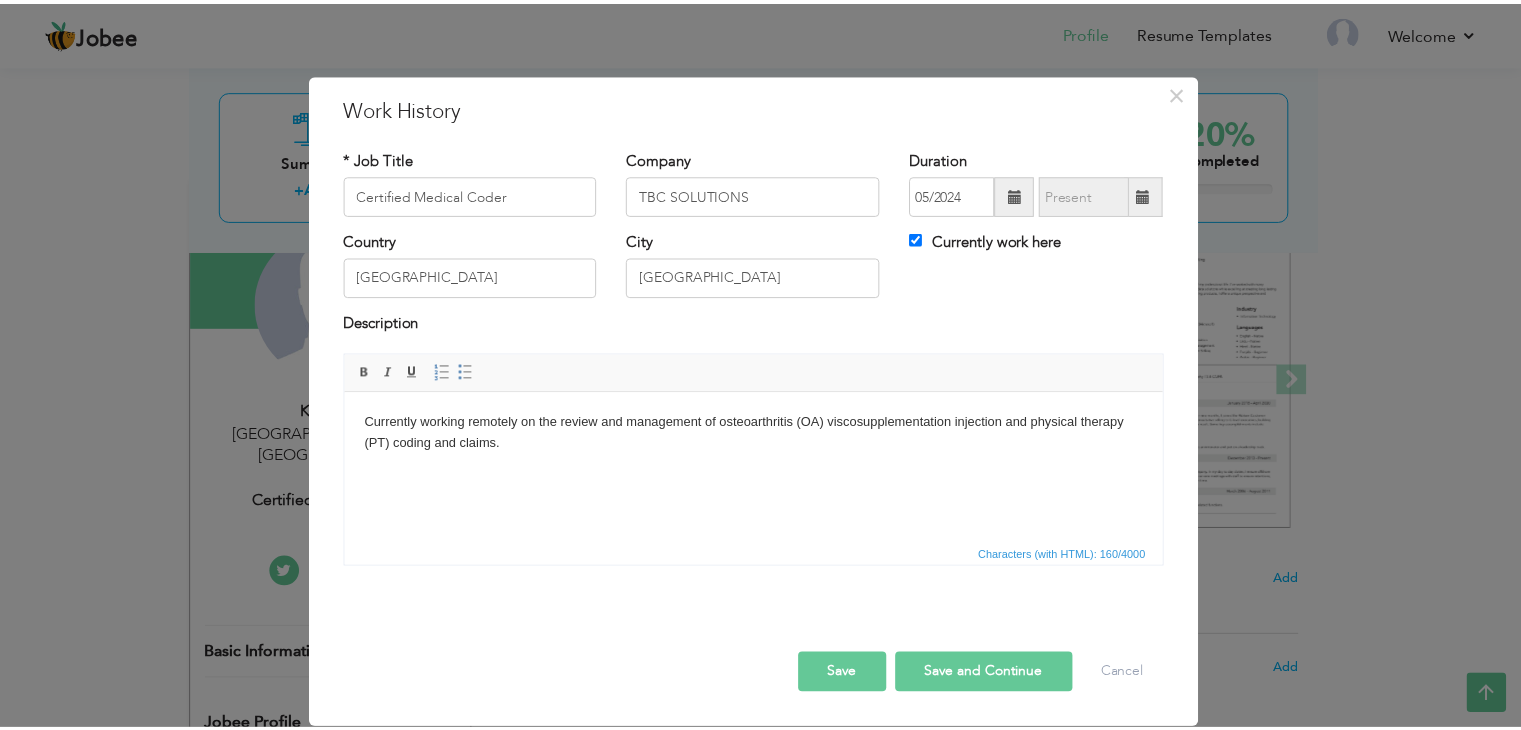 scroll, scrollTop: 0, scrollLeft: 0, axis: both 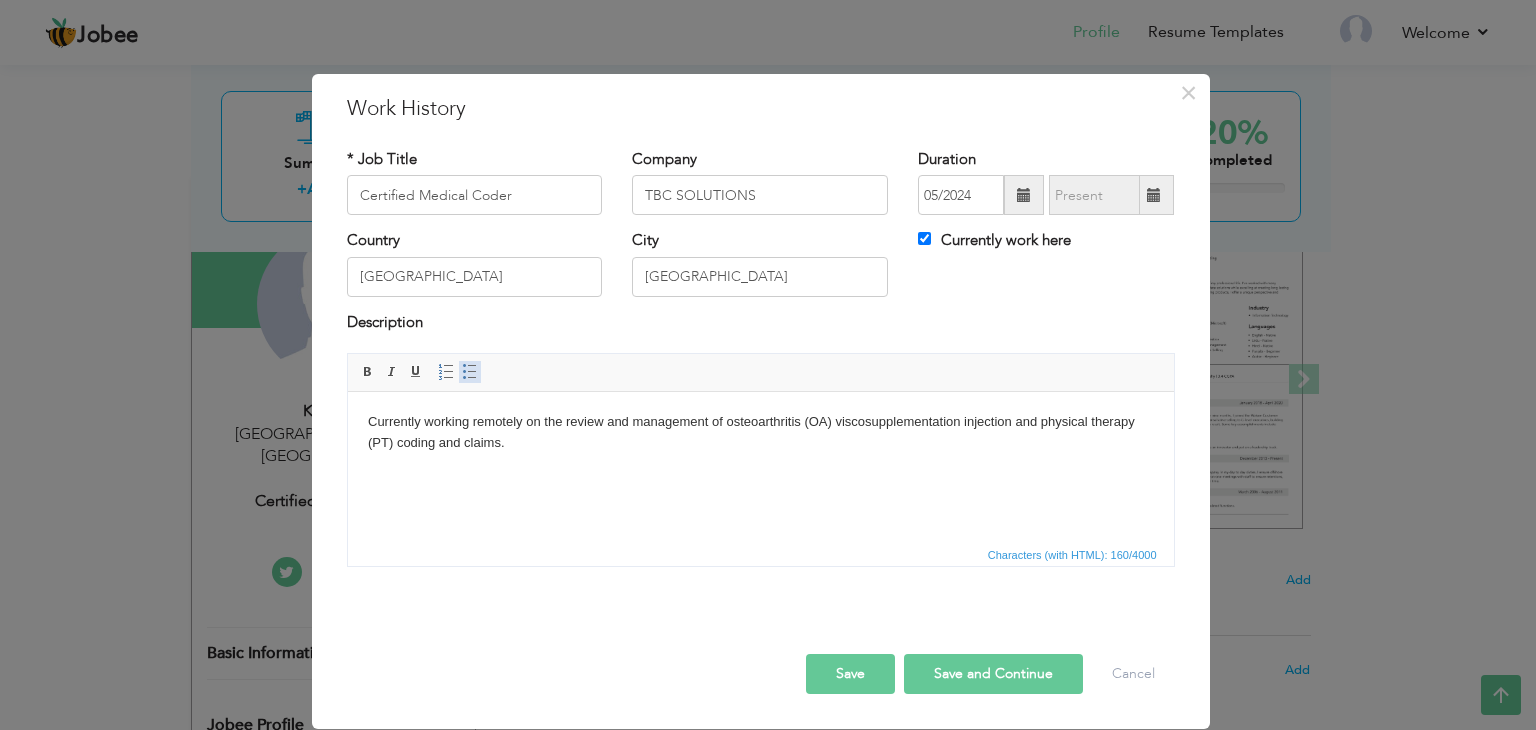 click at bounding box center (470, 372) 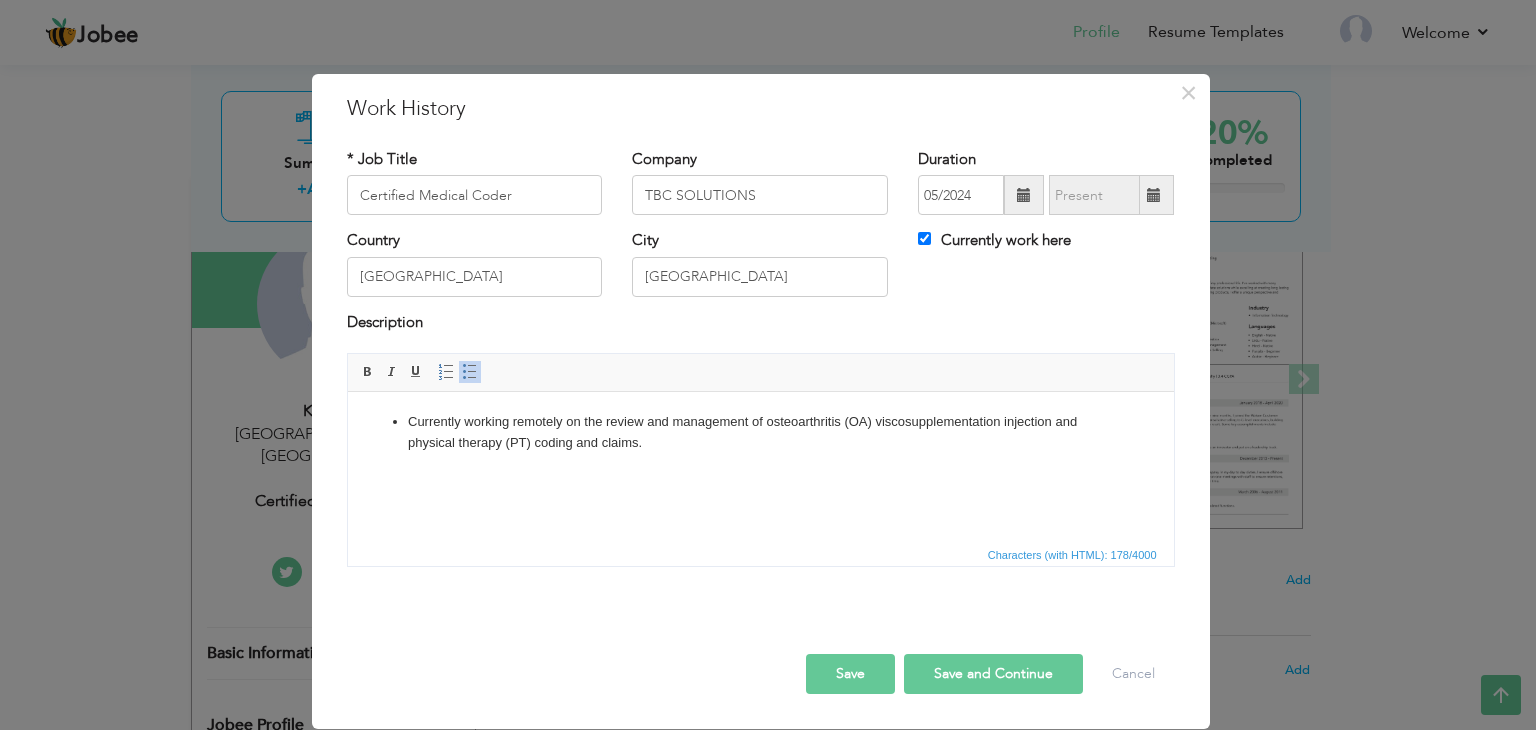 click on "Currently working remotely on the review and management of osteoarthritis (OA) viscosupplementation injection and physical therapy (PT) coding and claims." at bounding box center [760, 433] 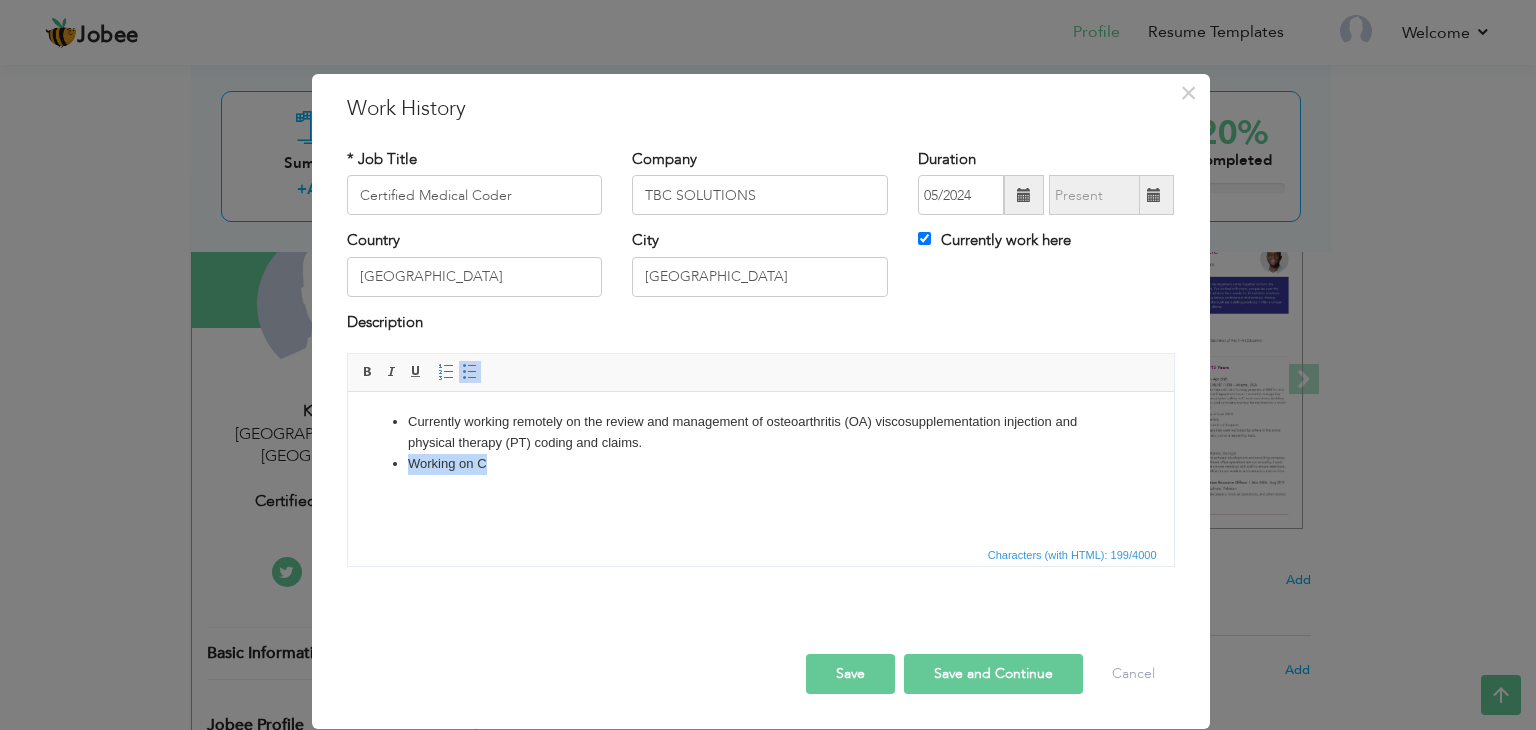 drag, startPoint x: 488, startPoint y: 464, endPoint x: 407, endPoint y: 459, distance: 81.154175 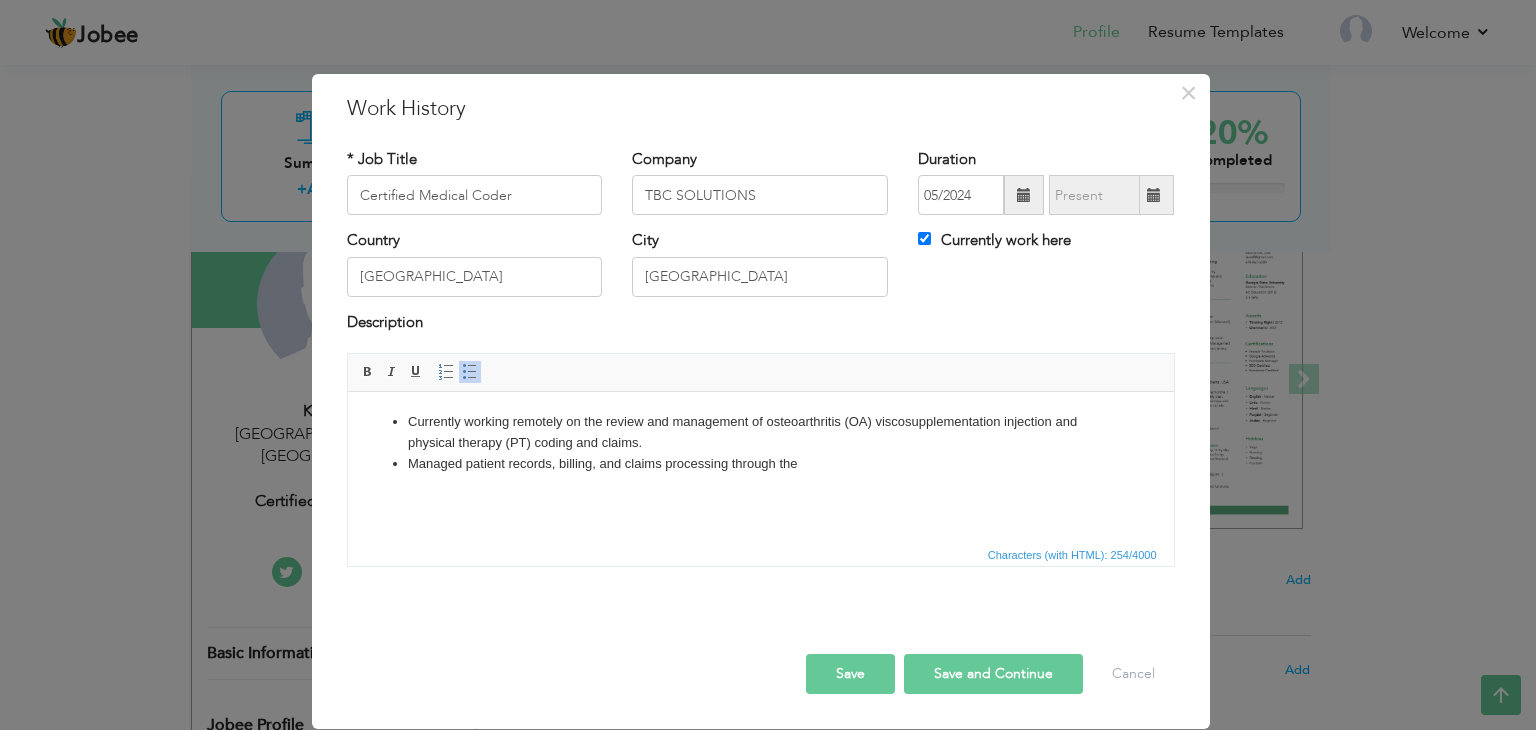 click on "Managed patient records, billing, and claims processing through the" at bounding box center (760, 464) 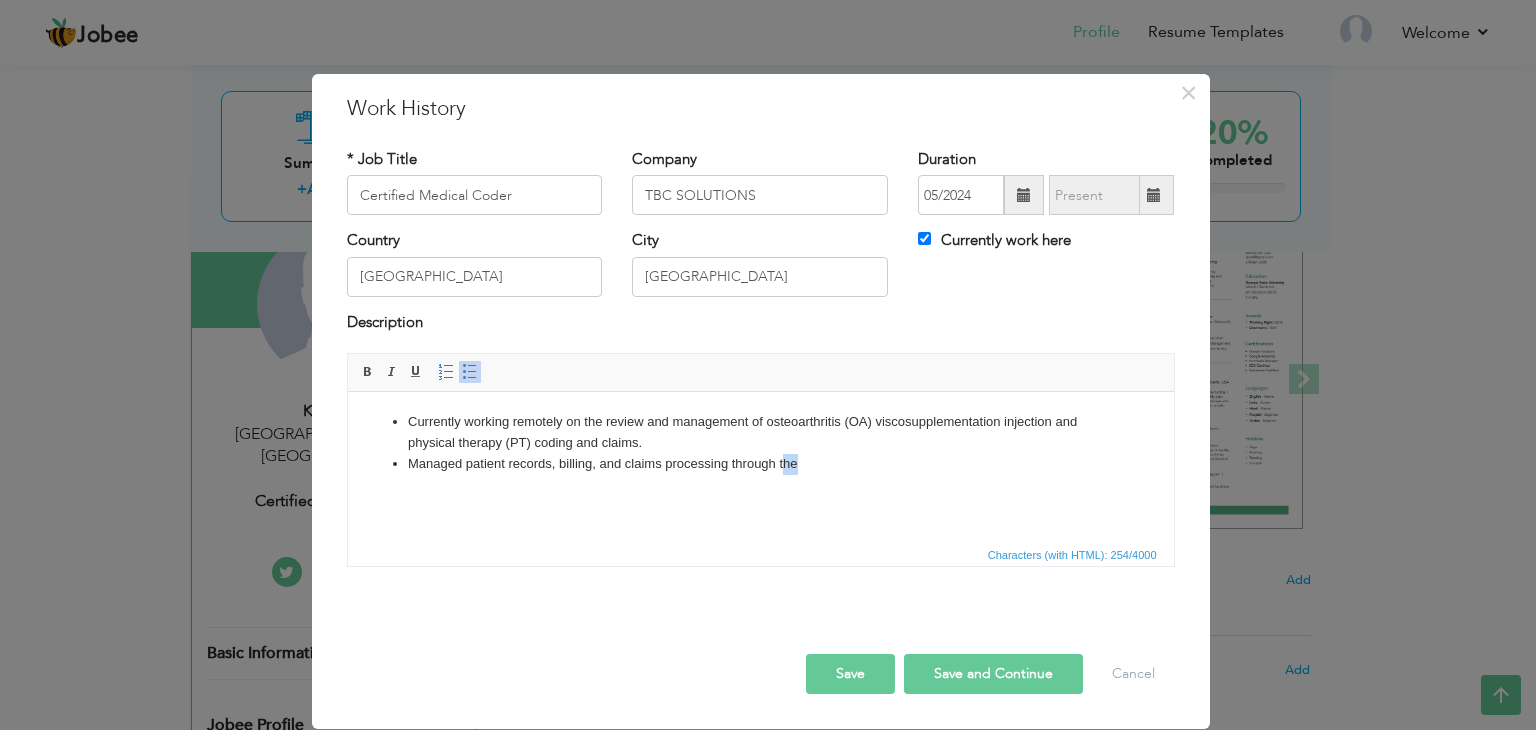drag, startPoint x: 815, startPoint y: 466, endPoint x: 779, endPoint y: 468, distance: 36.05551 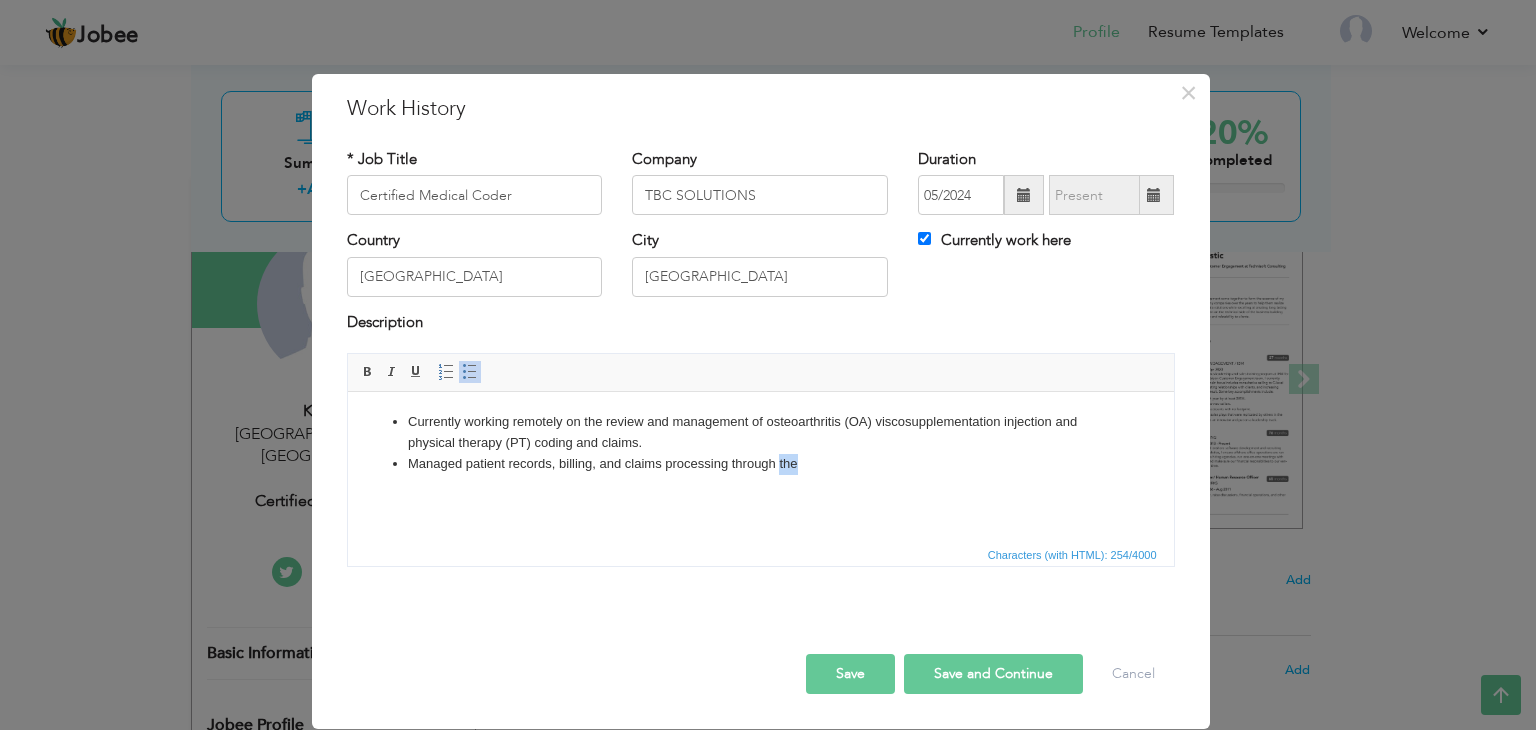 click on "Managed patient records, billing, and claims processing through the" at bounding box center [760, 464] 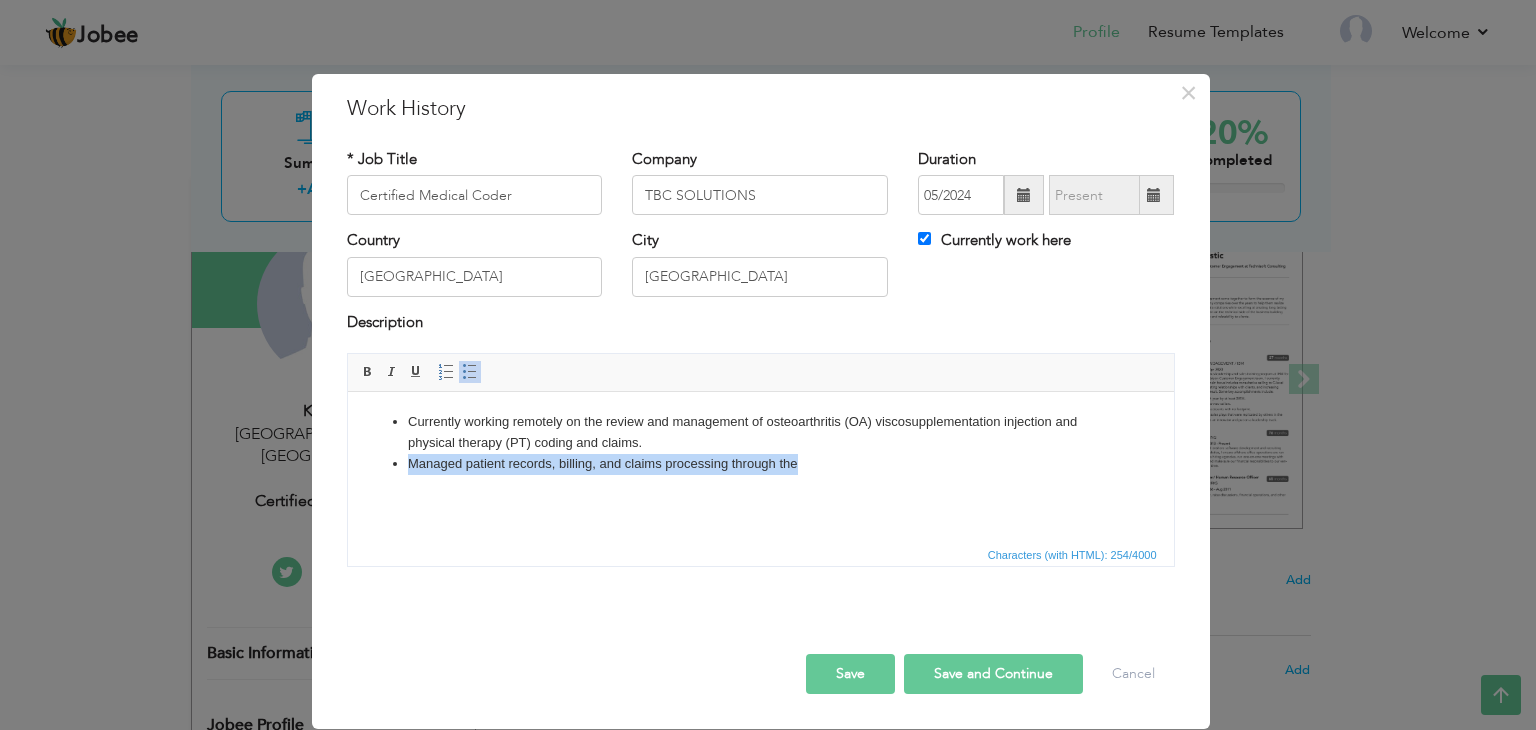 click on "Managed patient records, billing, and claims processing through the" at bounding box center [760, 464] 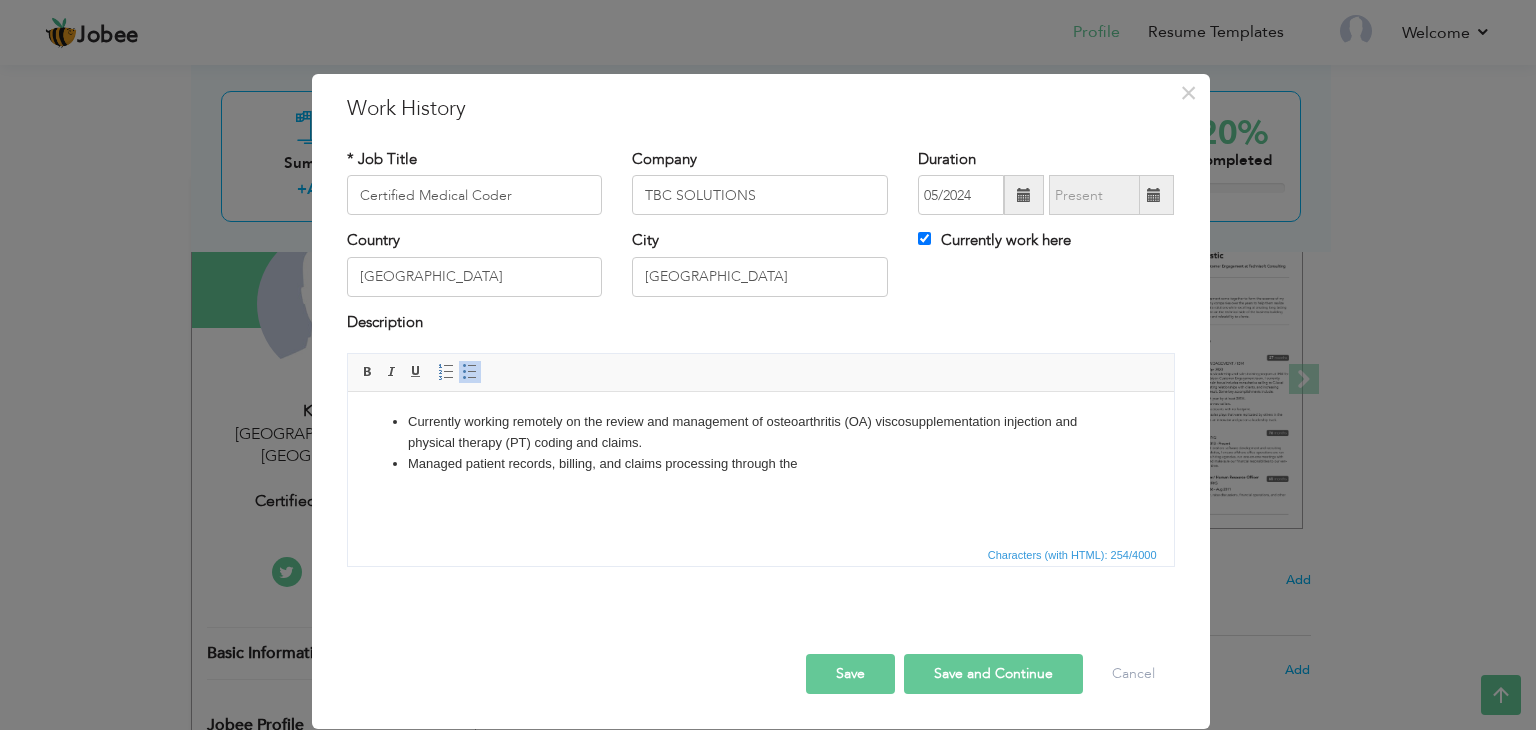click on "Managed patient records, billing, and claims processing through the" at bounding box center [760, 464] 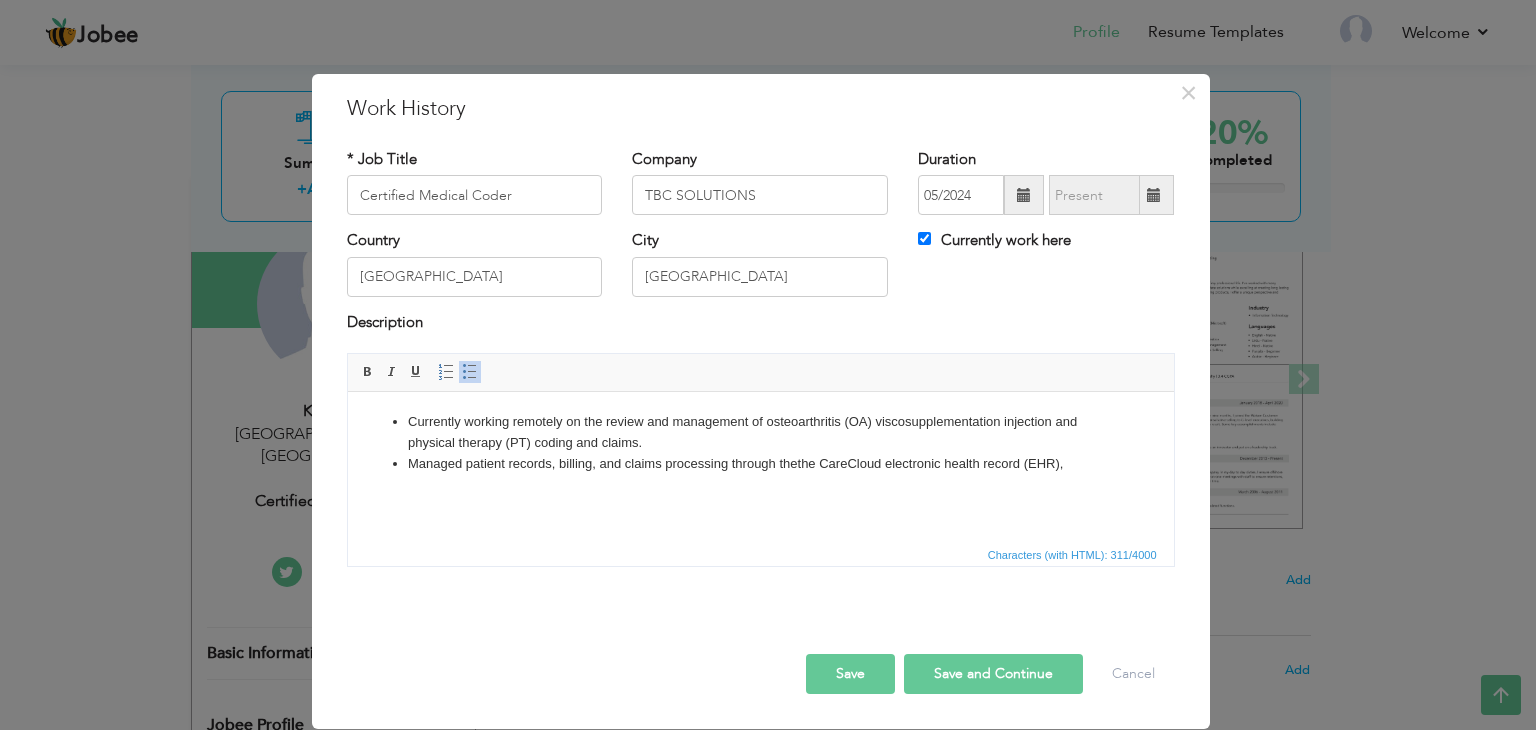 click on "Currently working remotely on the review and management of osteoarthritis (OA) viscosupplementation injection and physical therapy (PT) coding and claims.  Managed patient records, billing, and claims processing through the  the CareCloud electronic health record (EHR)," at bounding box center (760, 443) 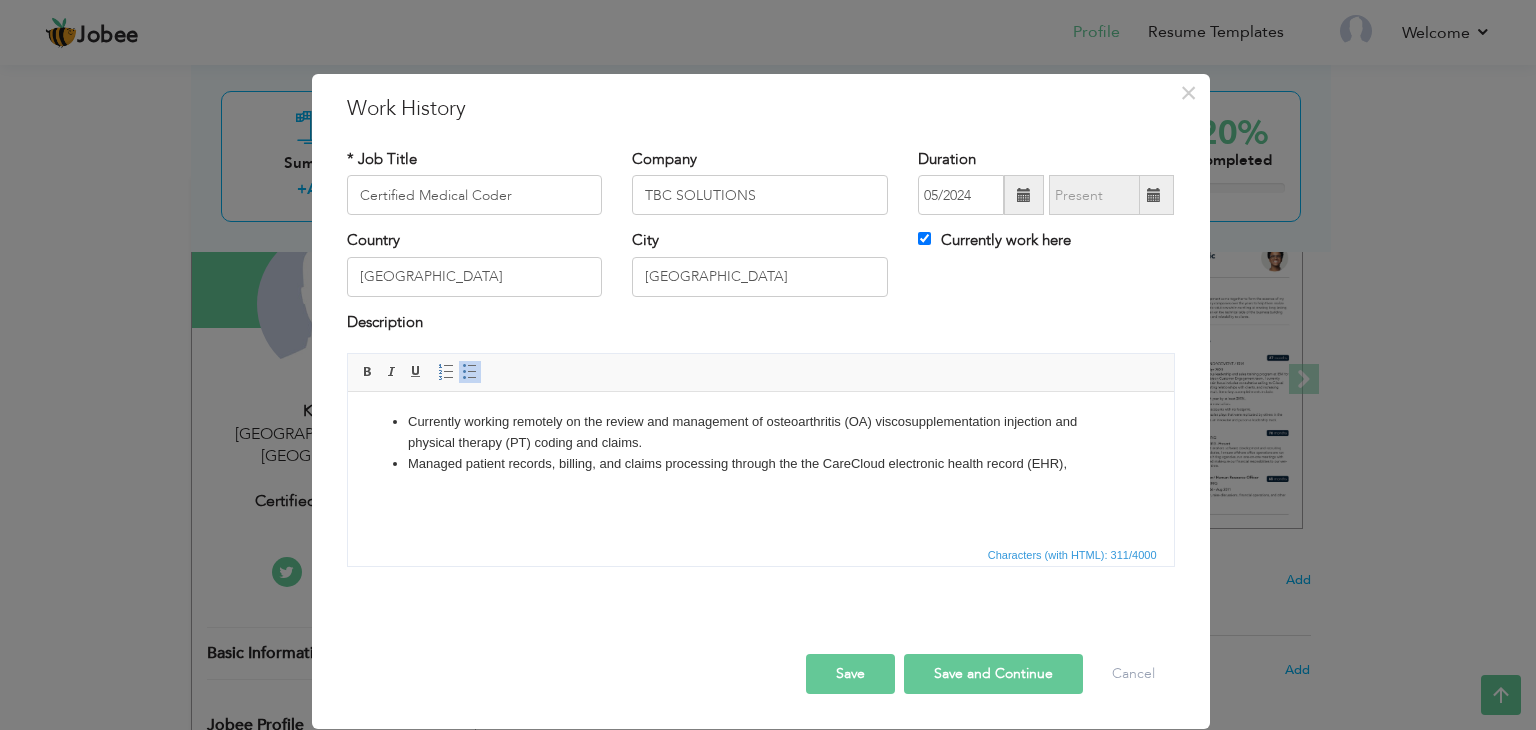 click on "Managed patient records, billing, and claims processing through the the CareCloud electronic health record (EHR)," at bounding box center (760, 464) 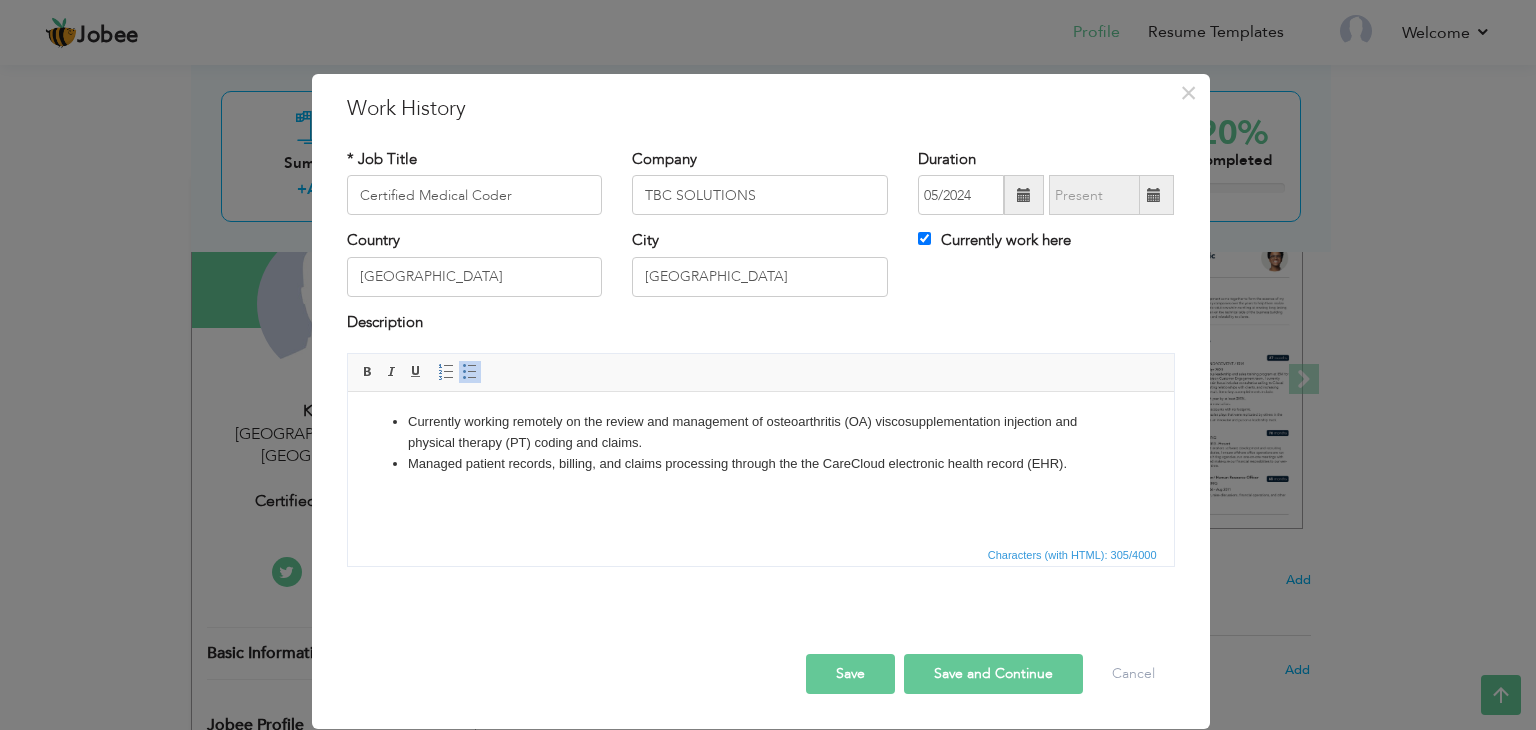 click on "Save" at bounding box center [850, 674] 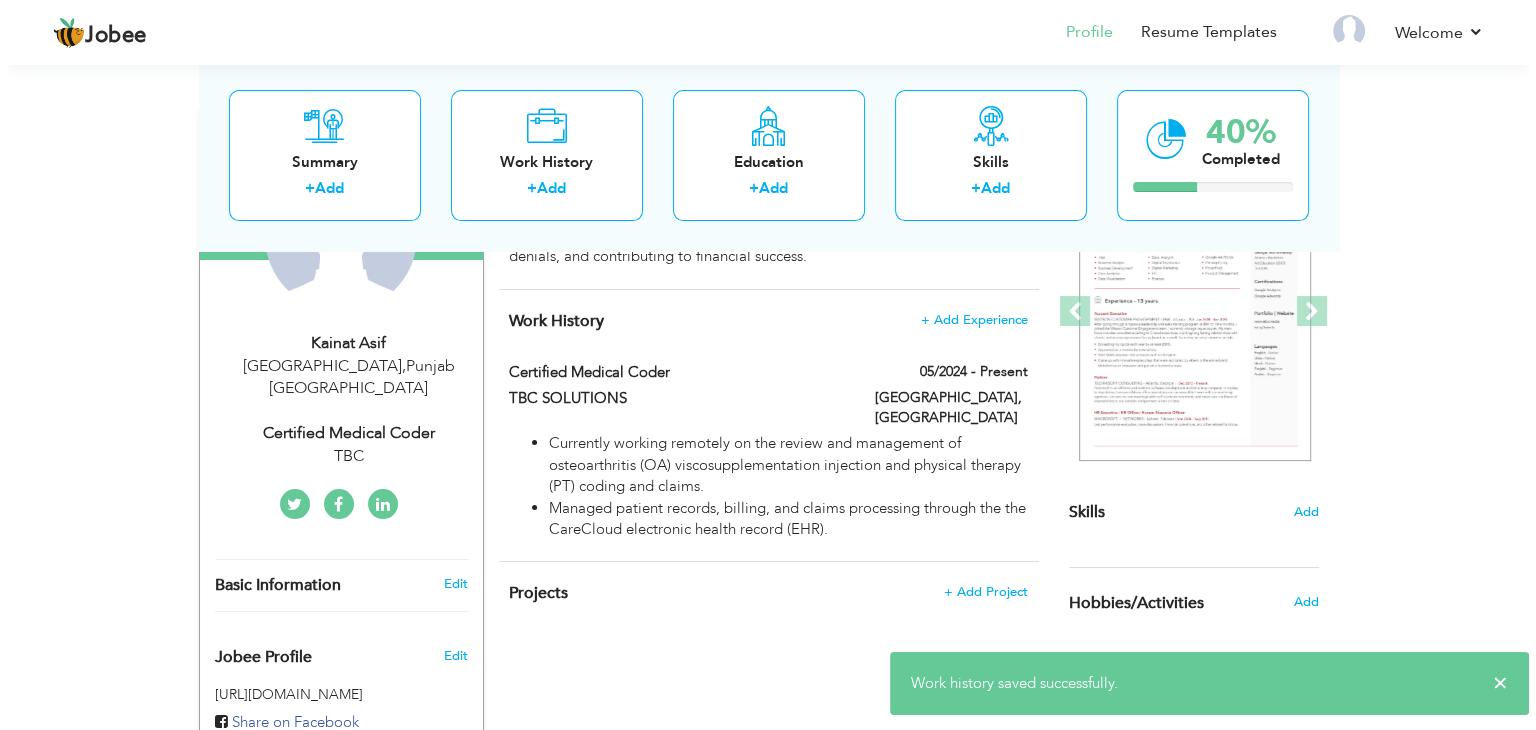 scroll, scrollTop: 300, scrollLeft: 0, axis: vertical 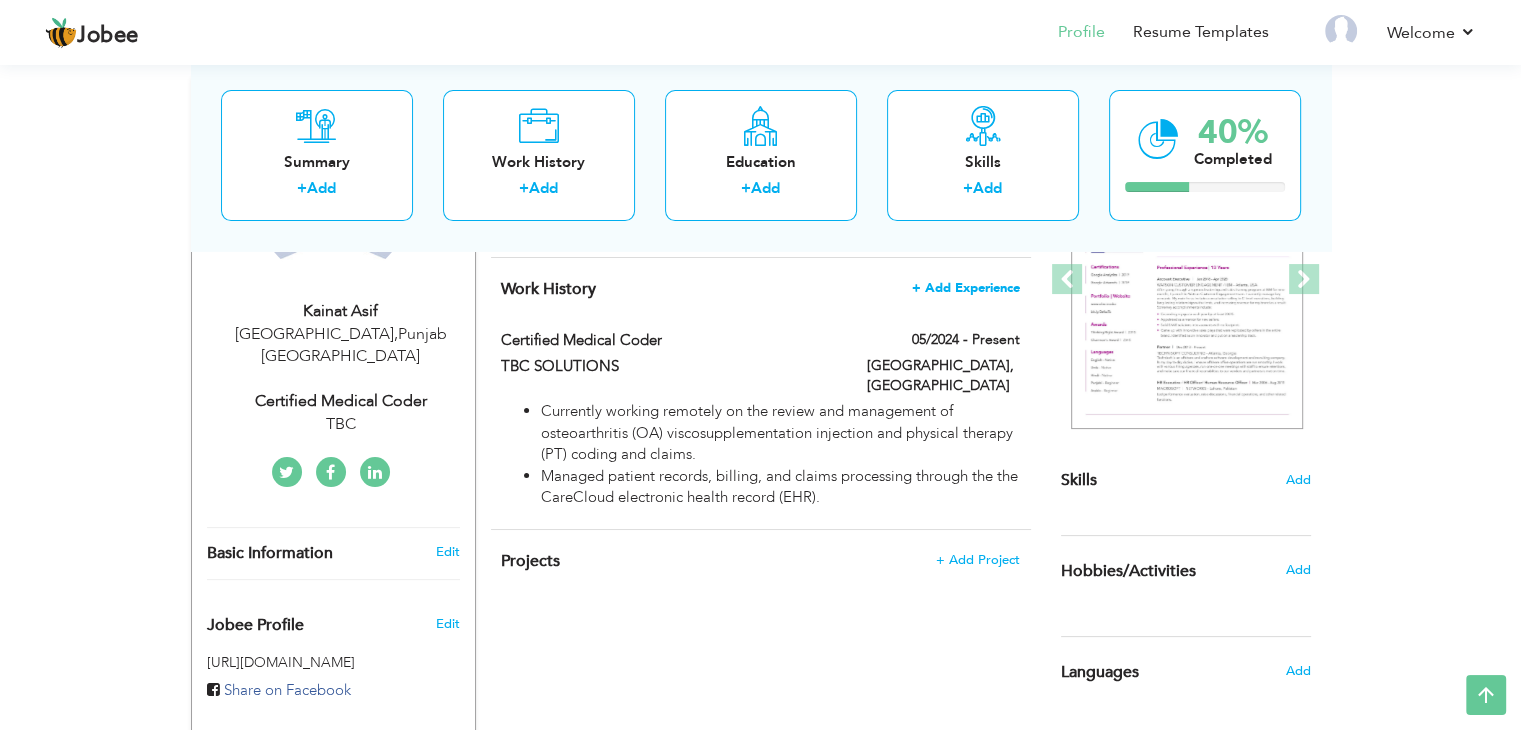 click on "+ Add Experience" at bounding box center [966, 288] 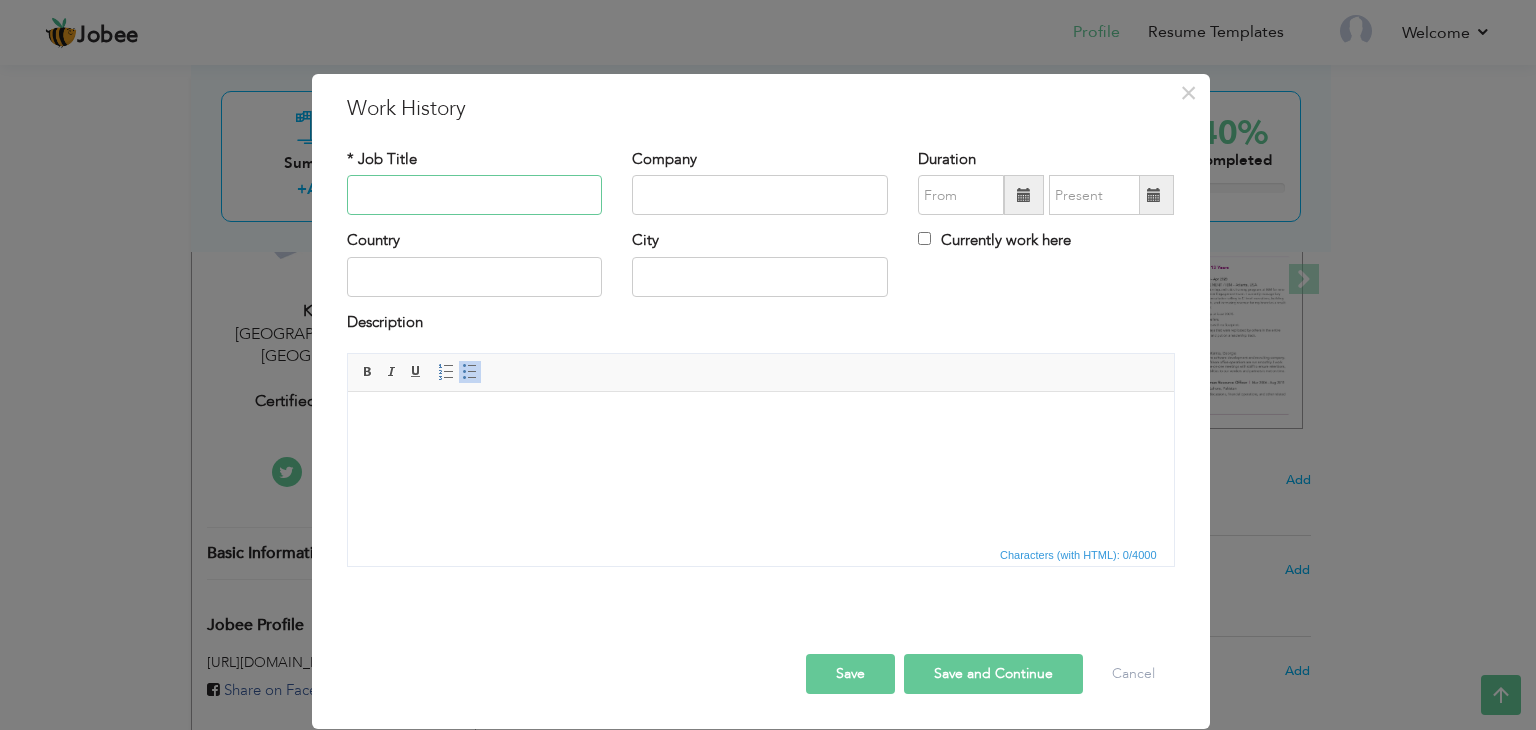 click at bounding box center (475, 195) 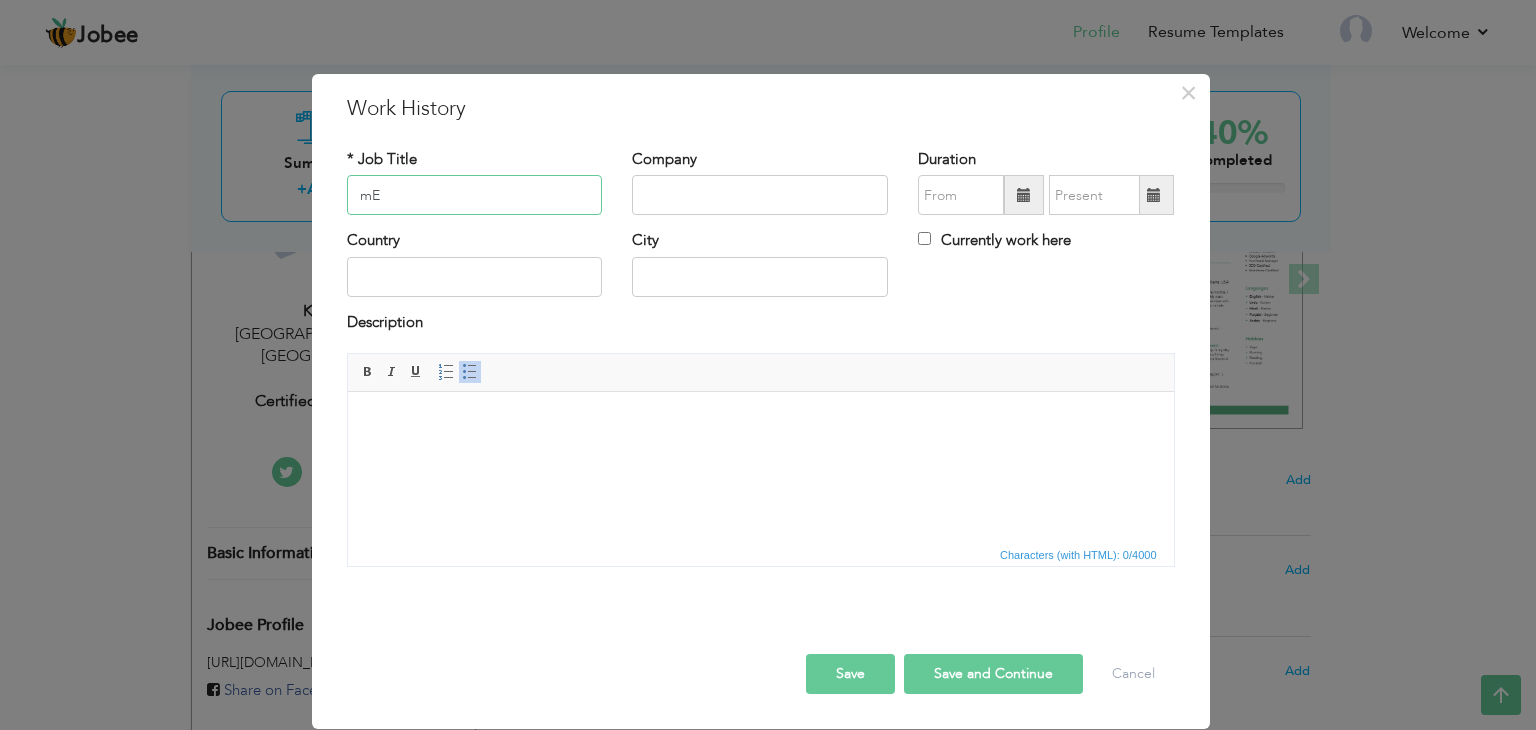 type on "m" 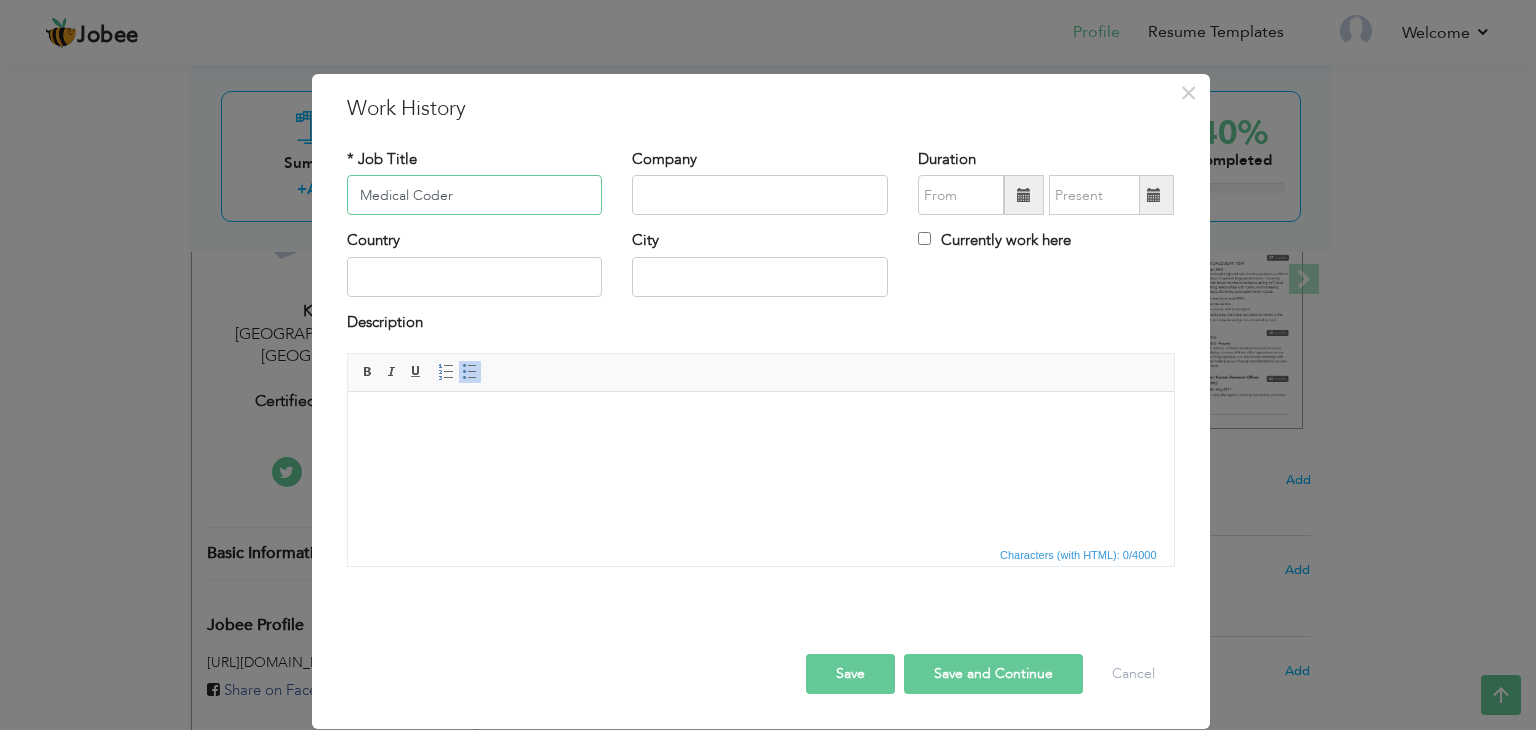 type on "Medical Coder" 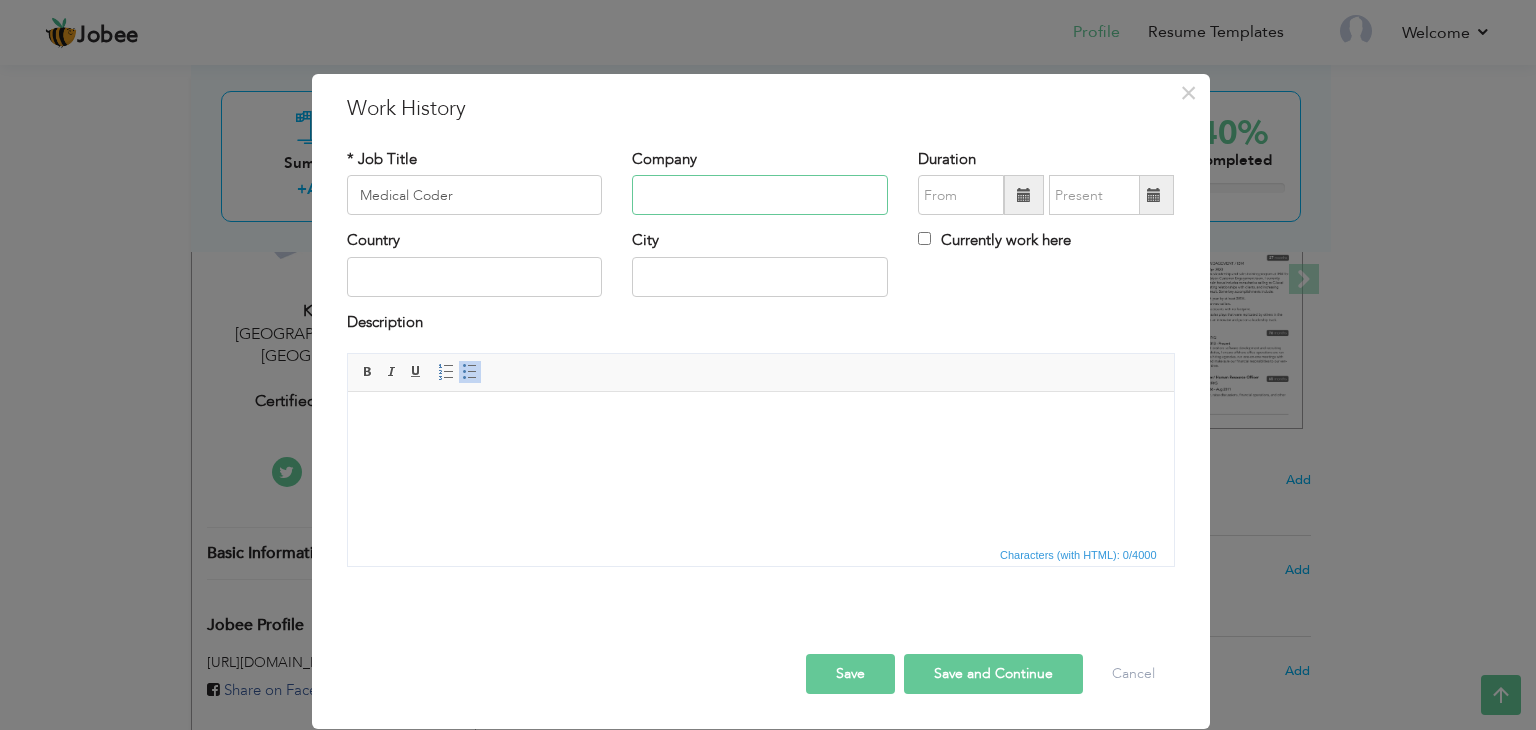 click at bounding box center (760, 195) 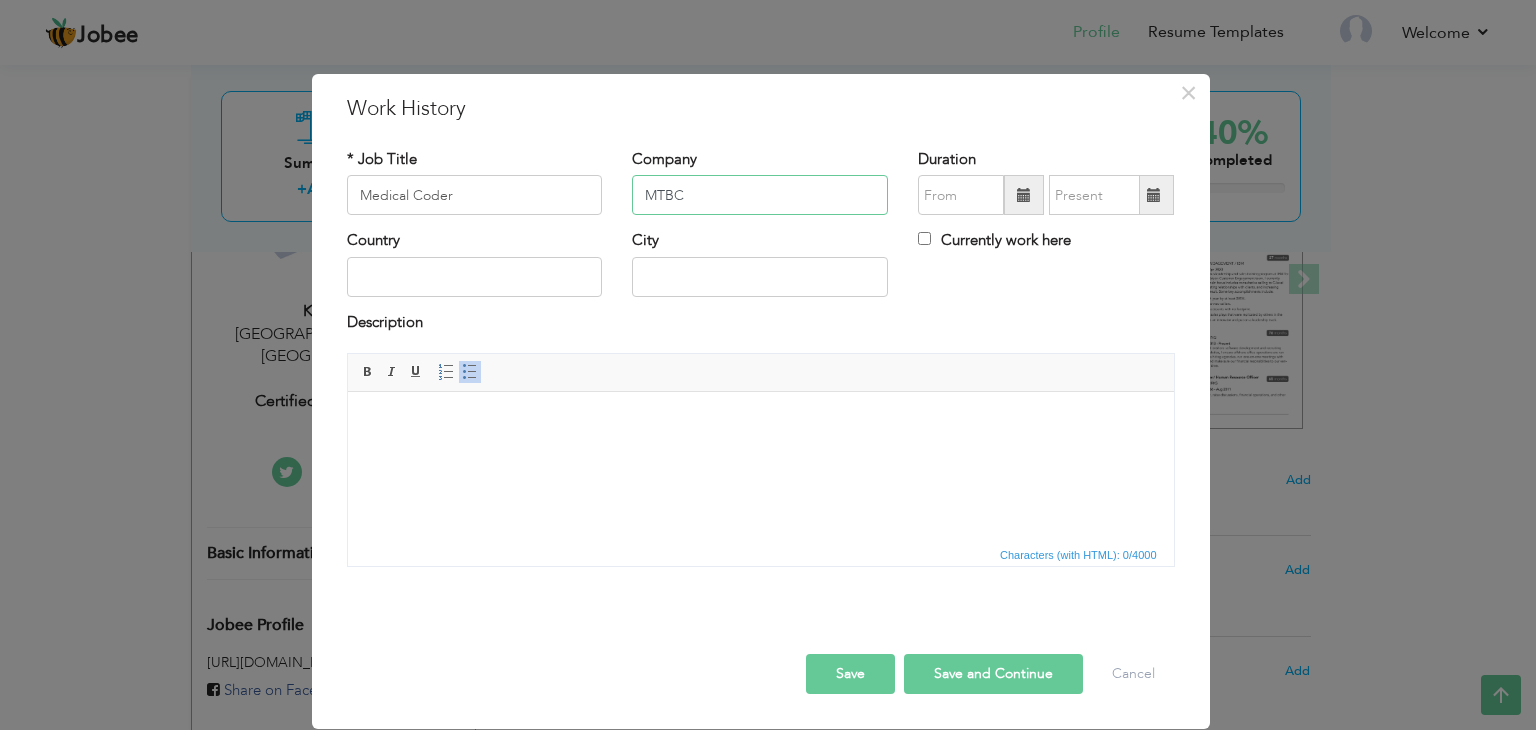 type on "MTBC" 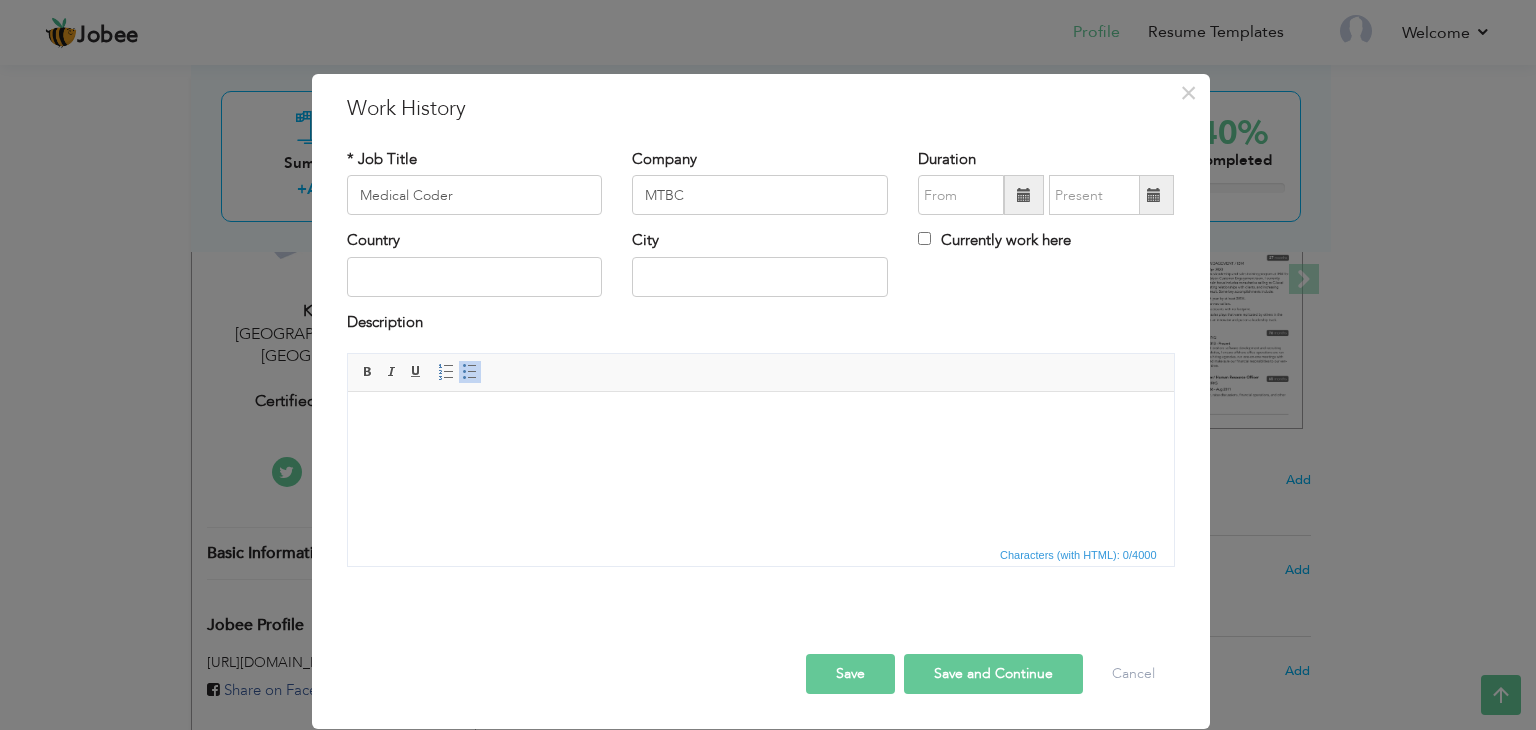 click at bounding box center (1024, 195) 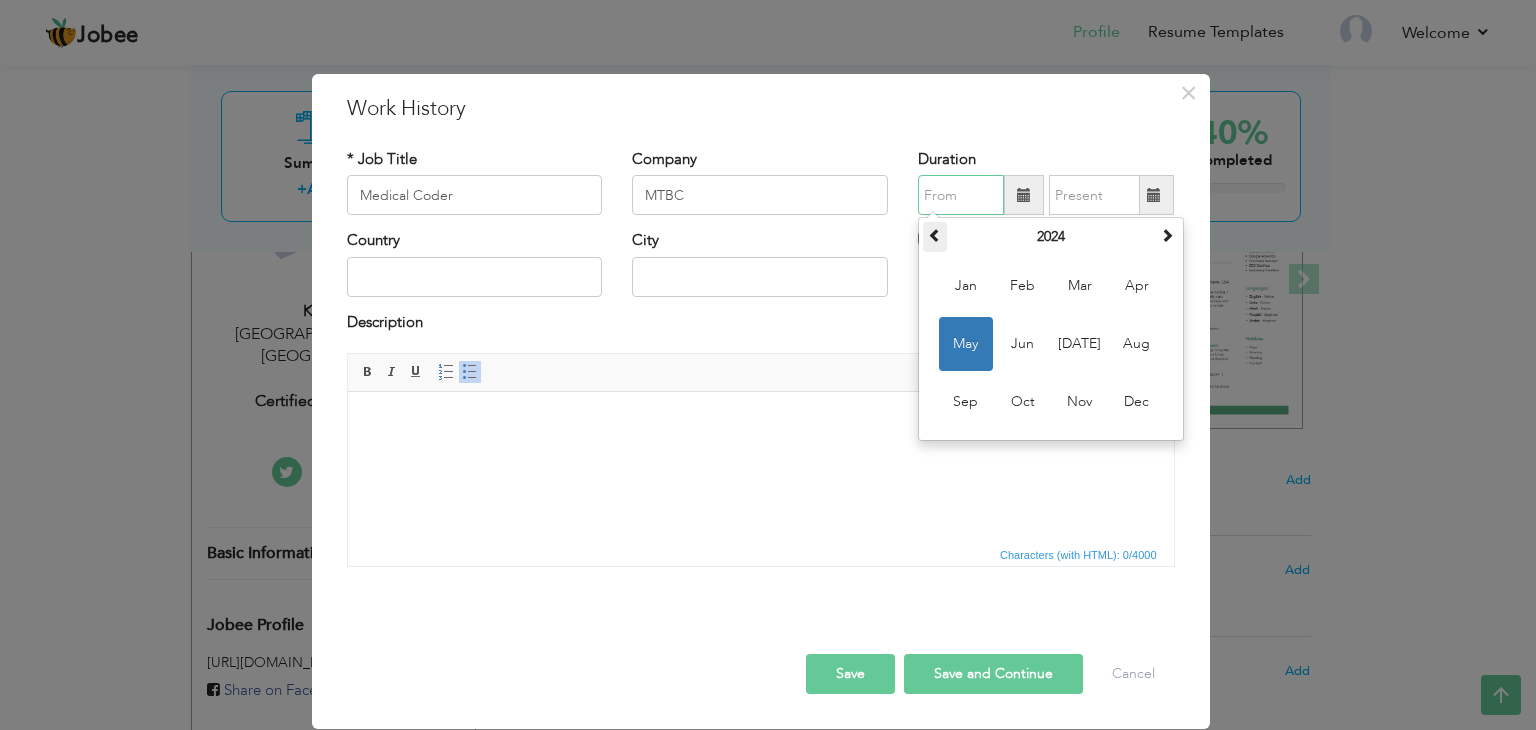 click at bounding box center (935, 235) 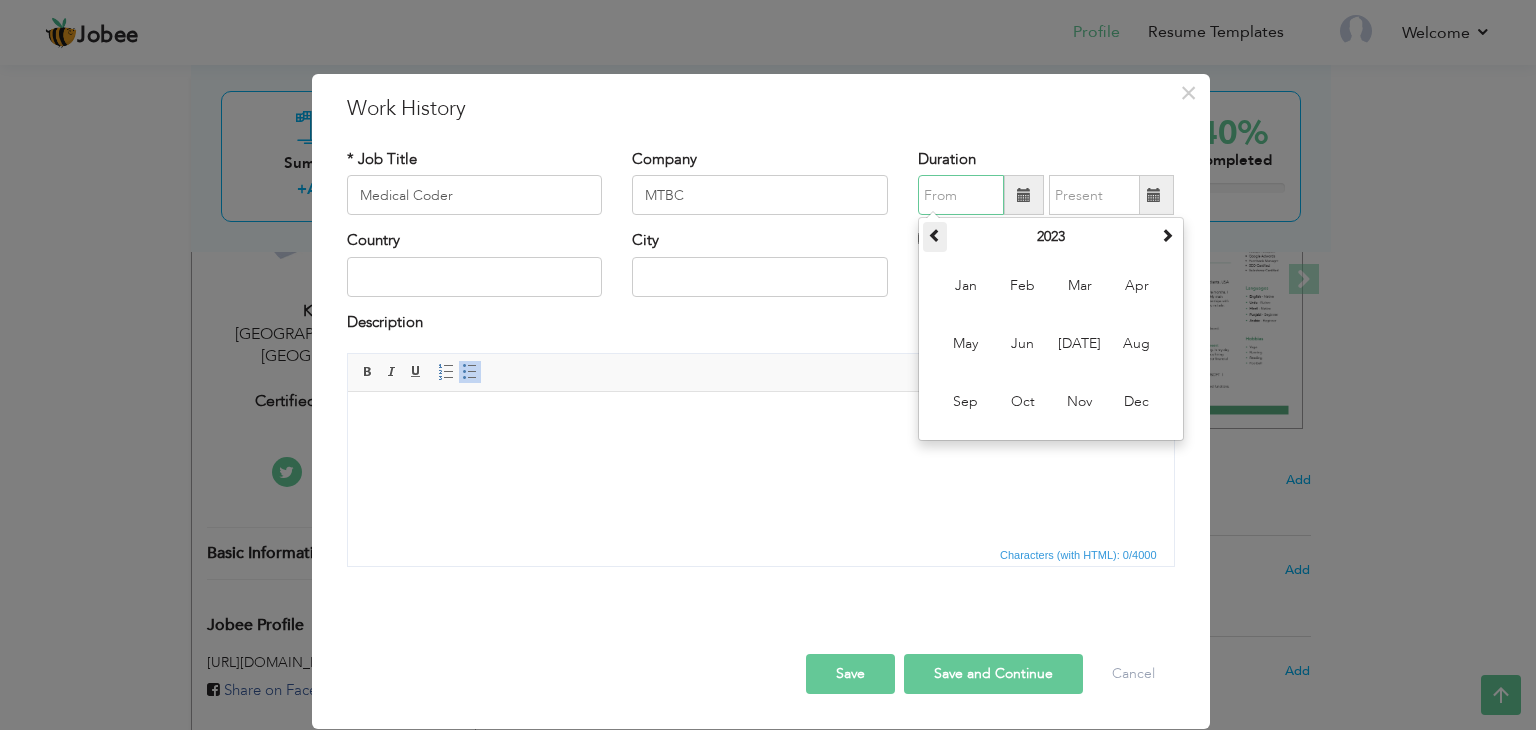 click at bounding box center [935, 235] 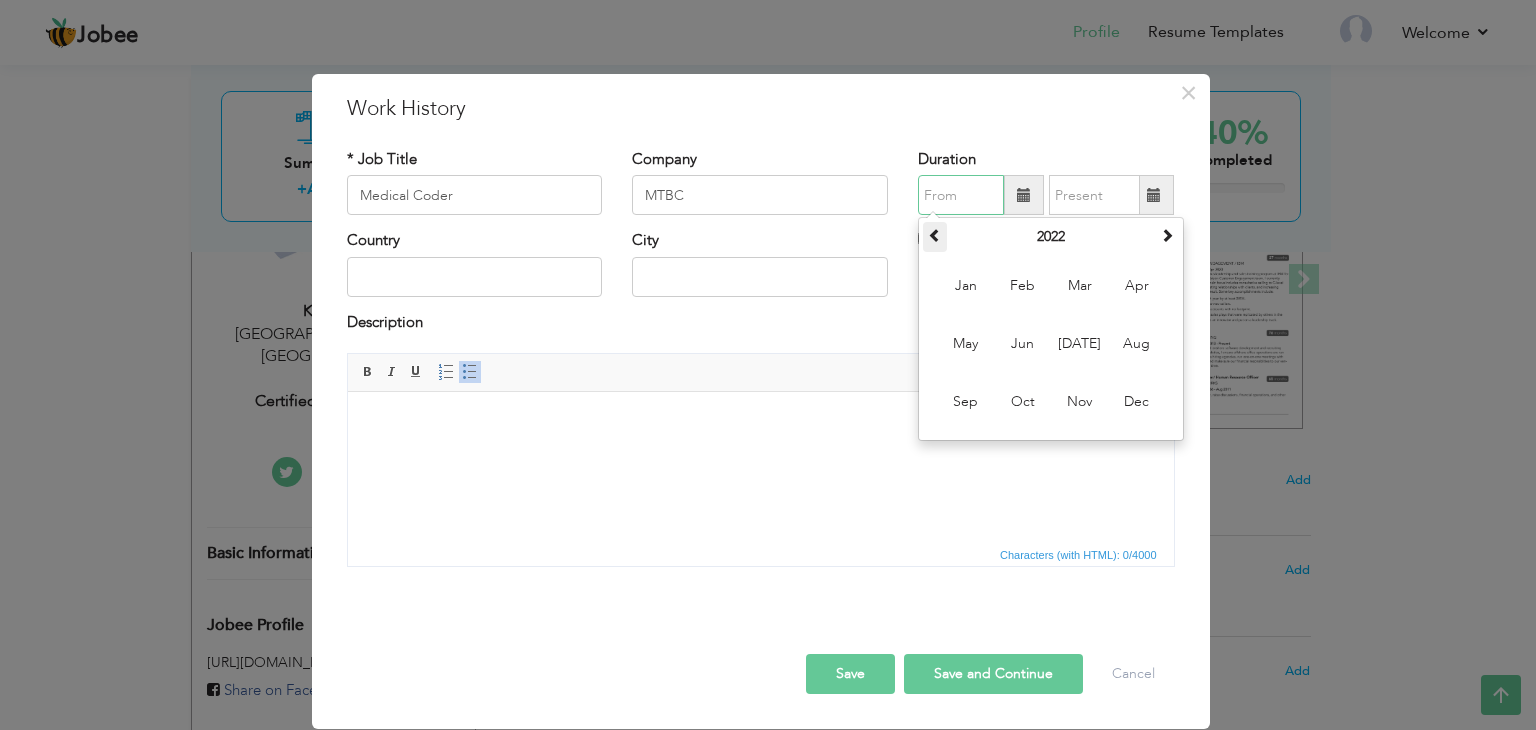 click at bounding box center [935, 235] 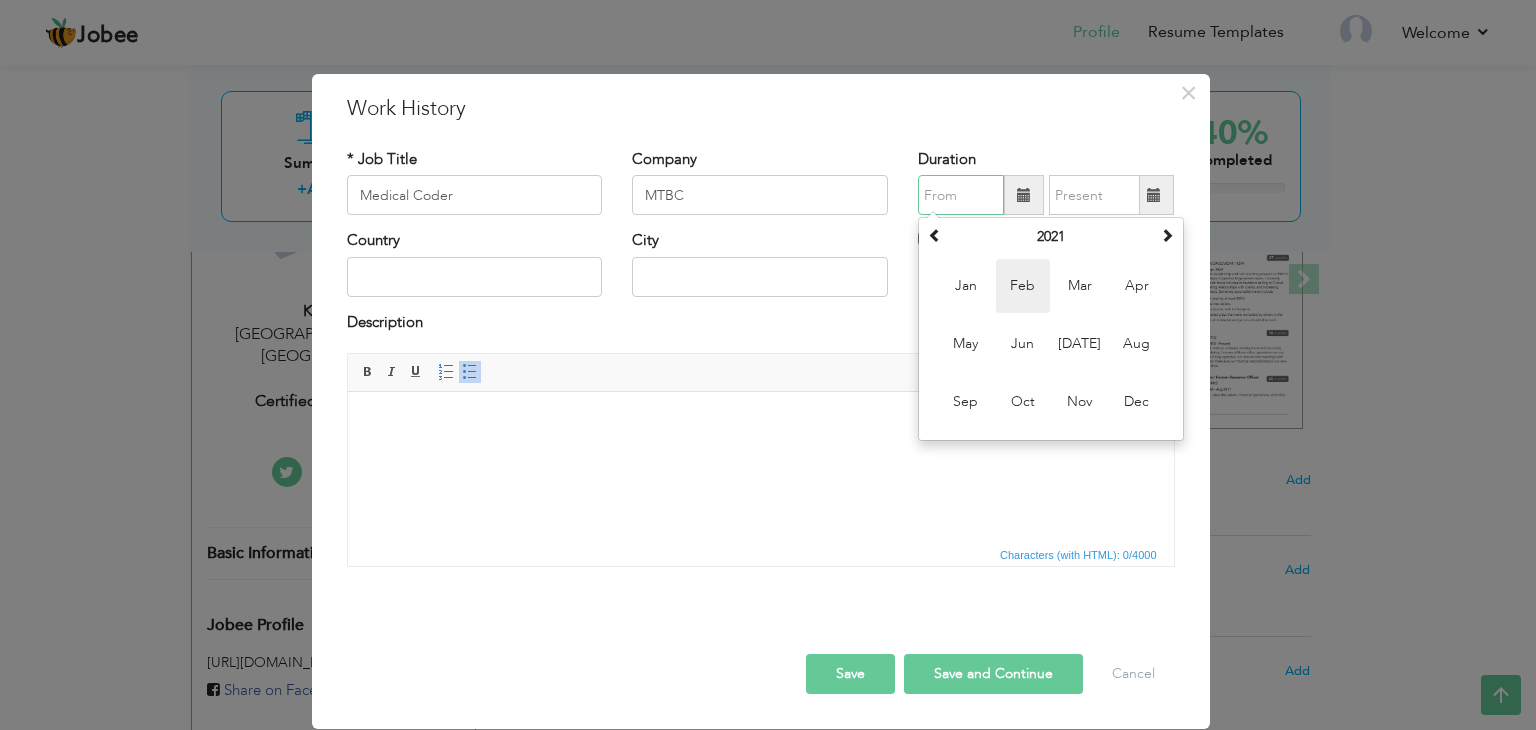 click on "Feb" at bounding box center (1023, 286) 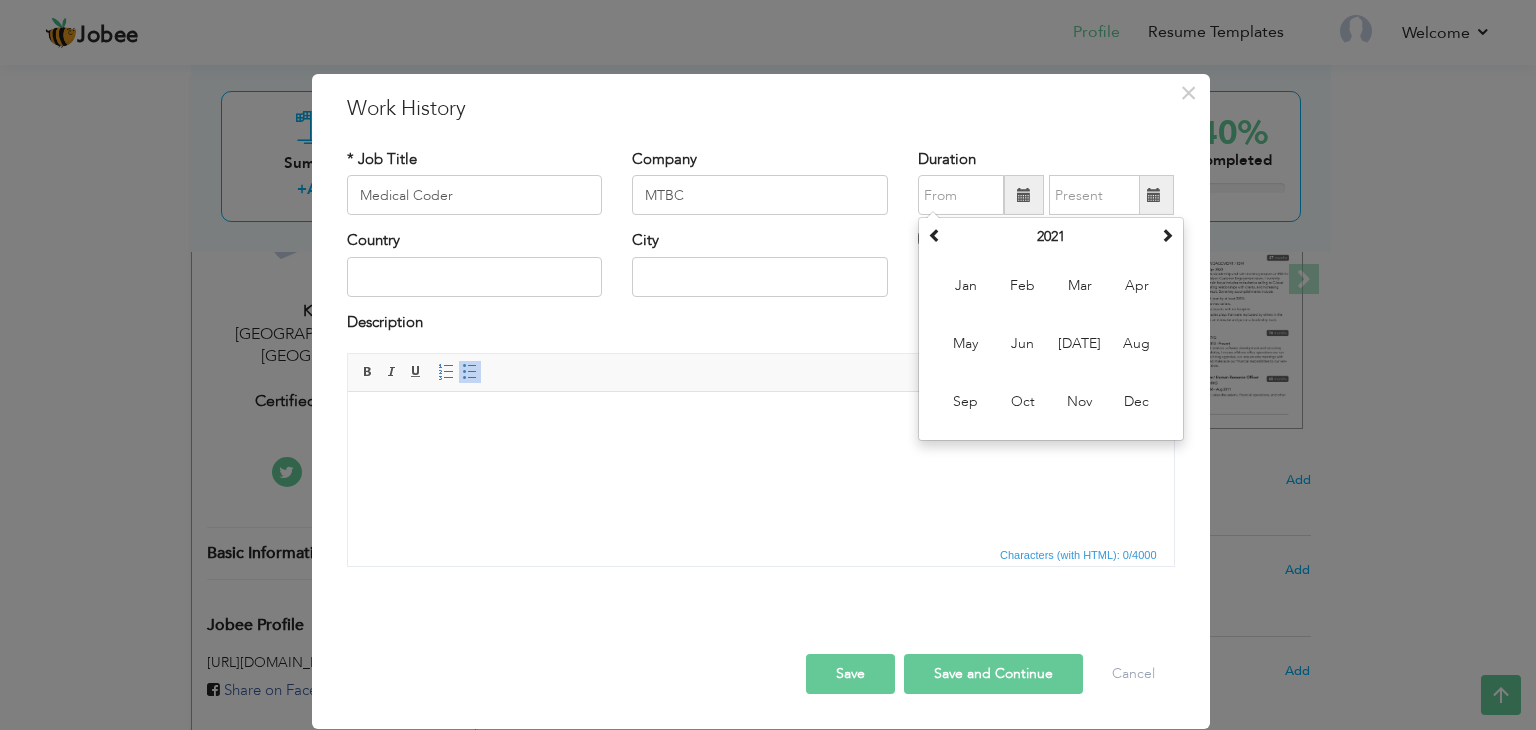 type on "02/2021" 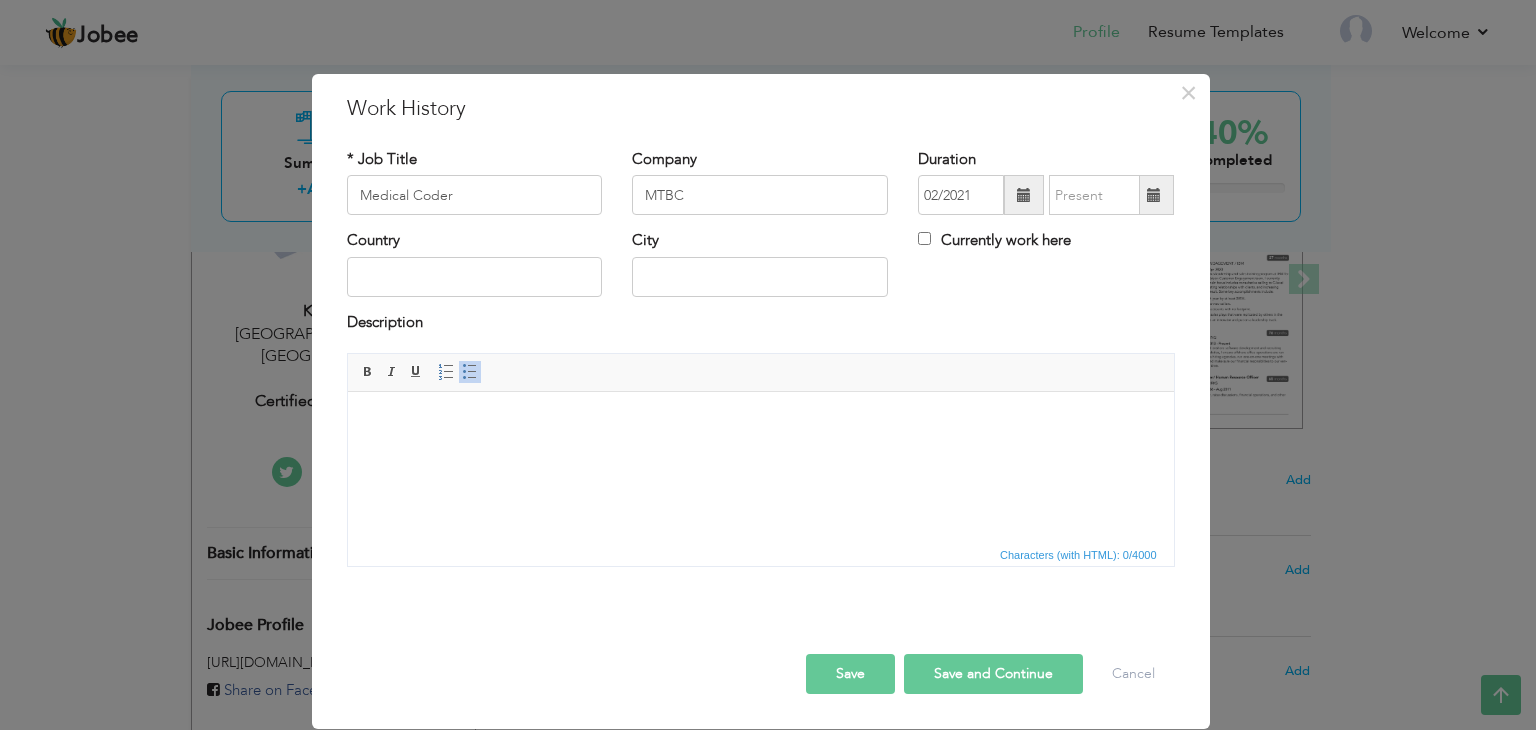 click at bounding box center [1154, 195] 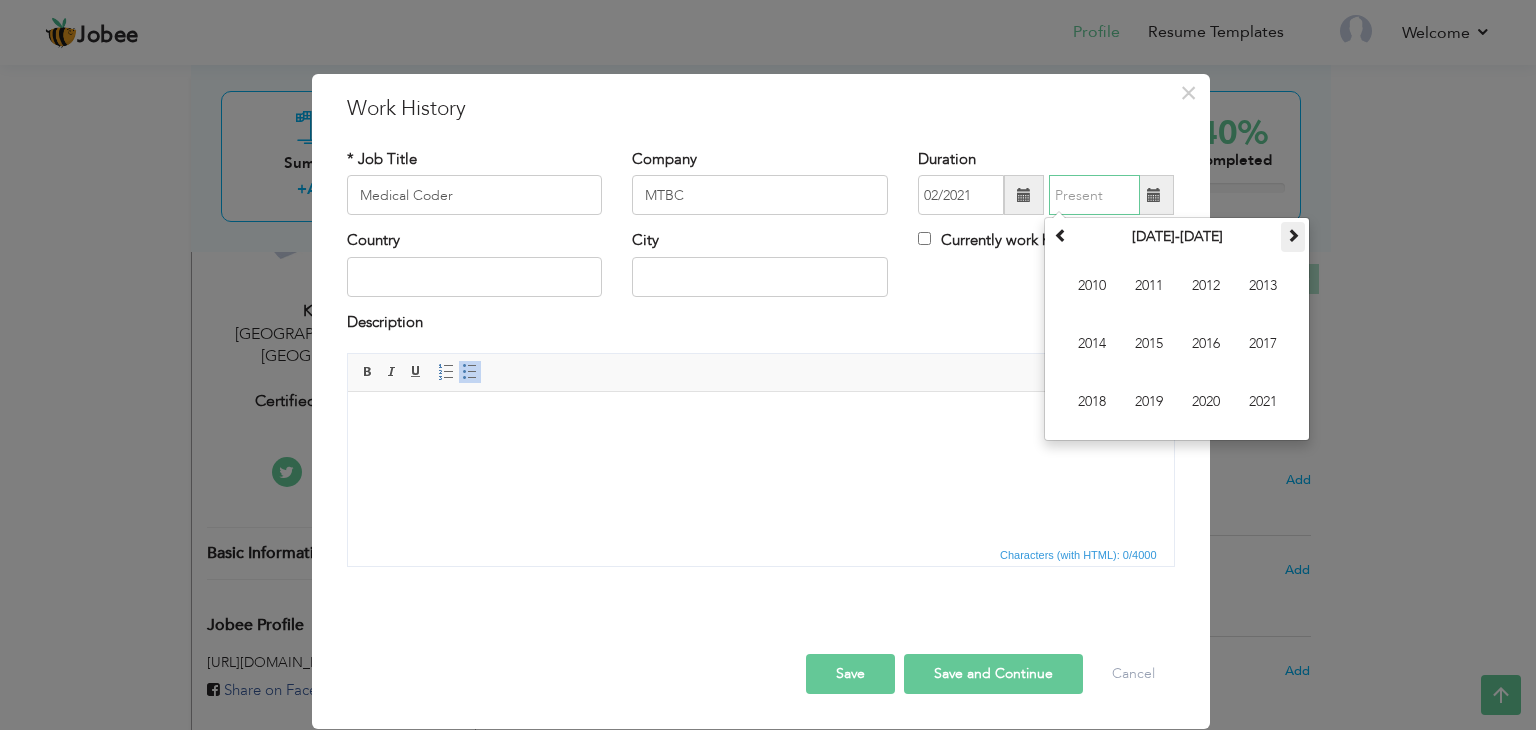 click at bounding box center [1293, 235] 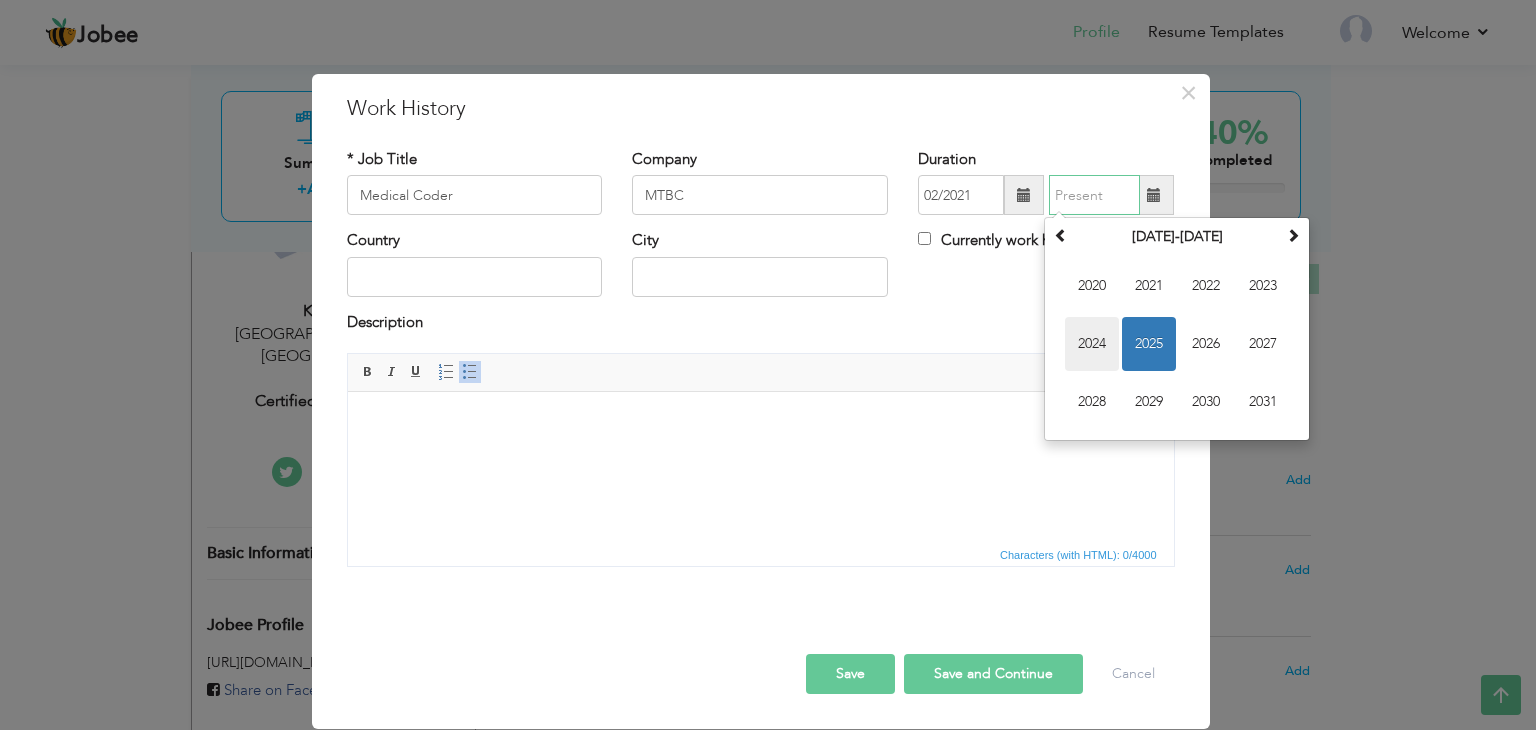 click on "2024" at bounding box center [1092, 344] 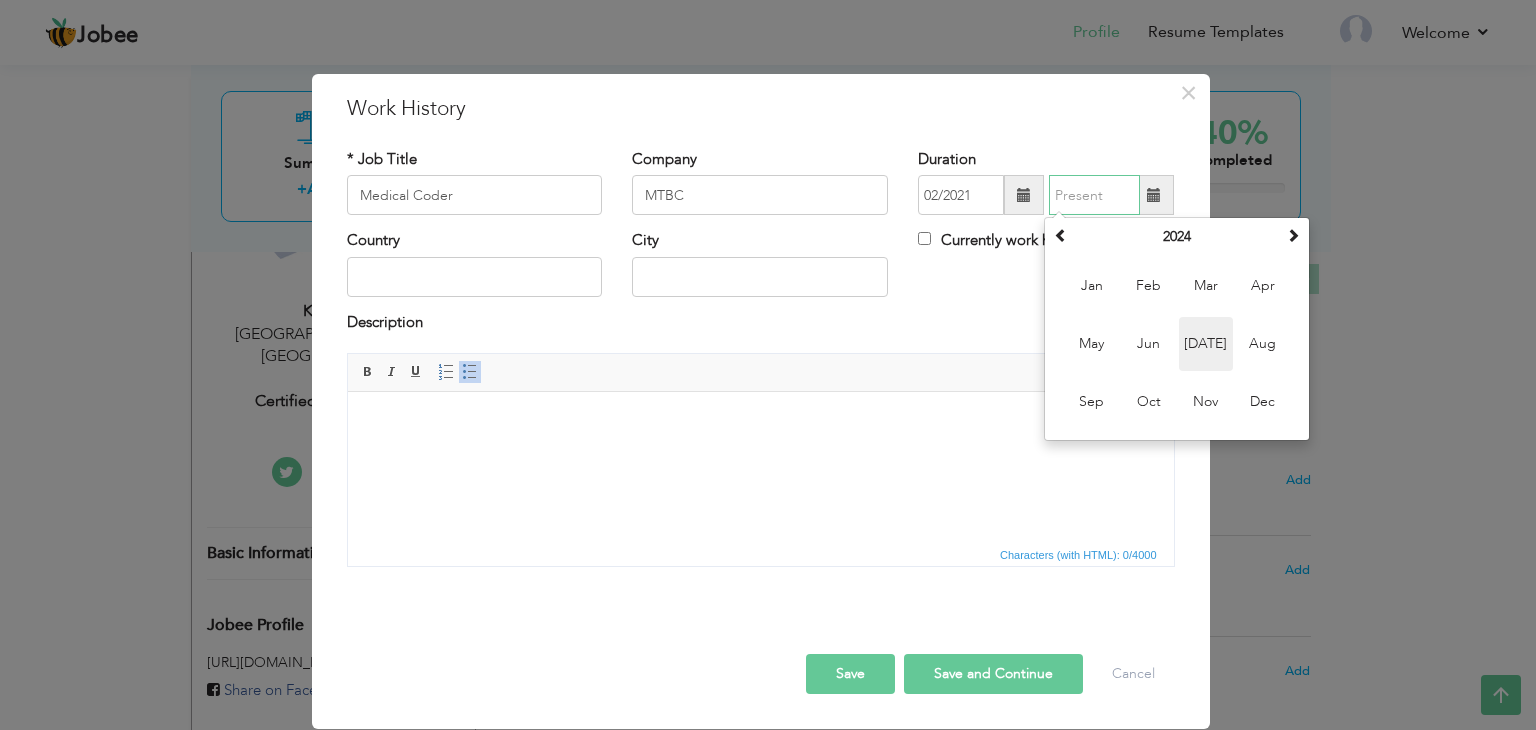 click on "Jul" at bounding box center [1206, 344] 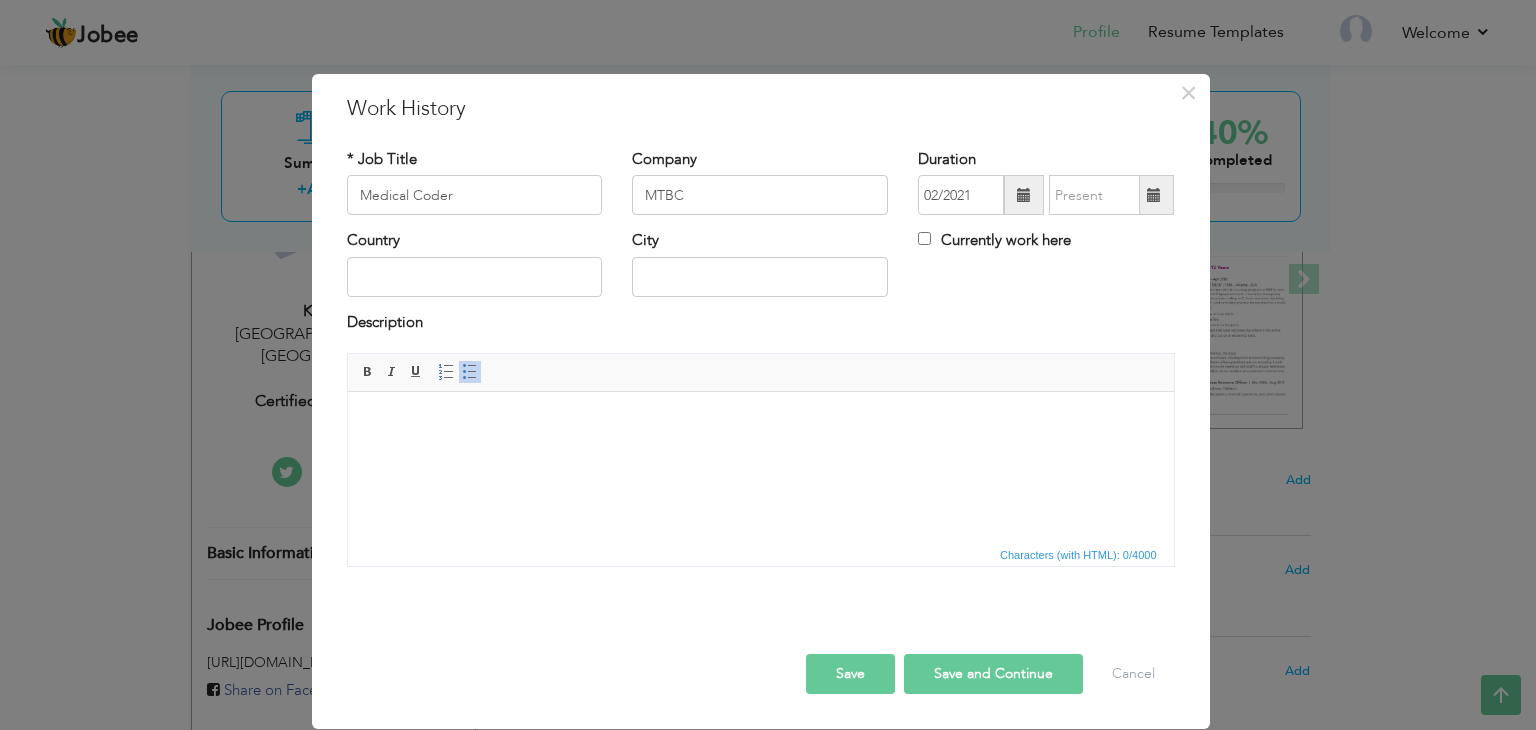 type on "07/2024" 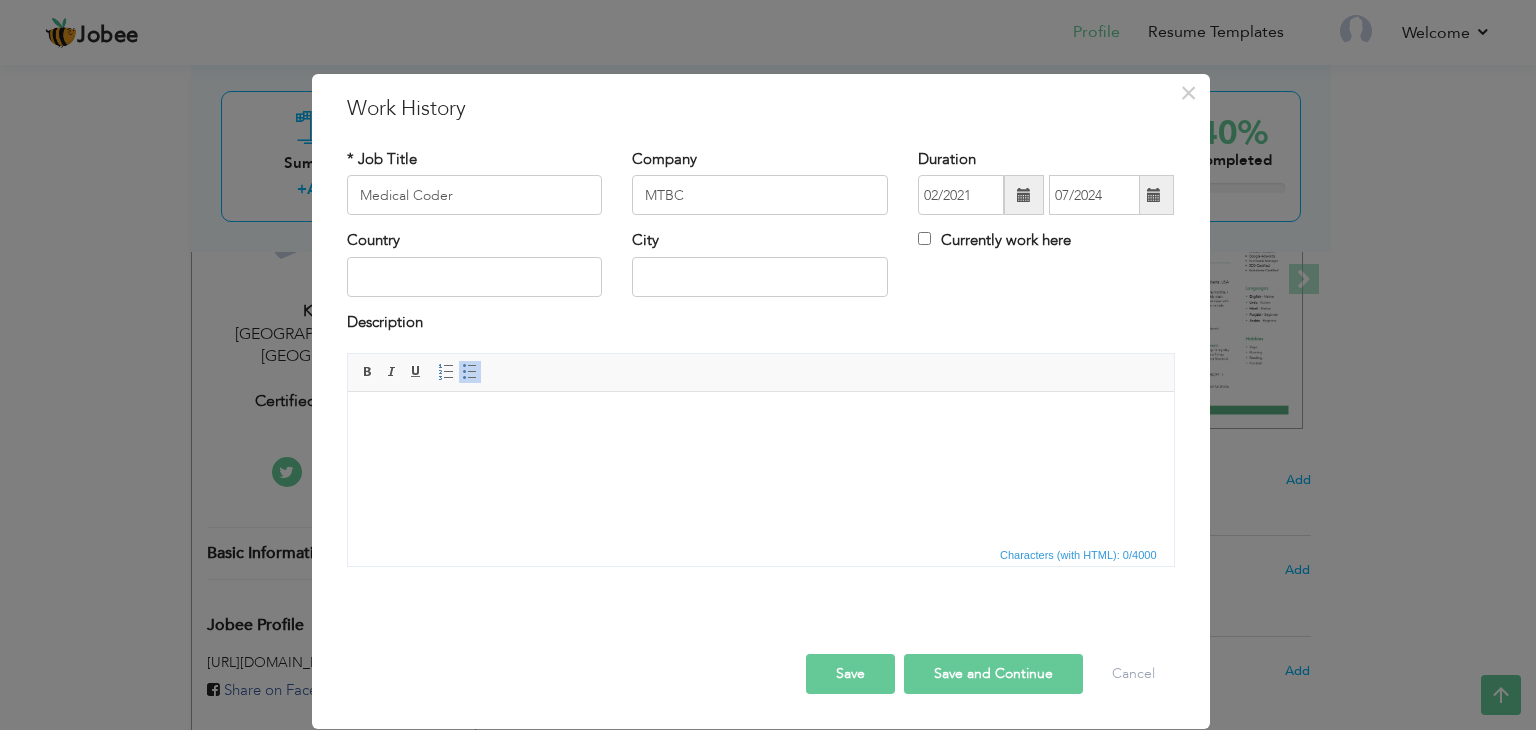 click at bounding box center (1154, 195) 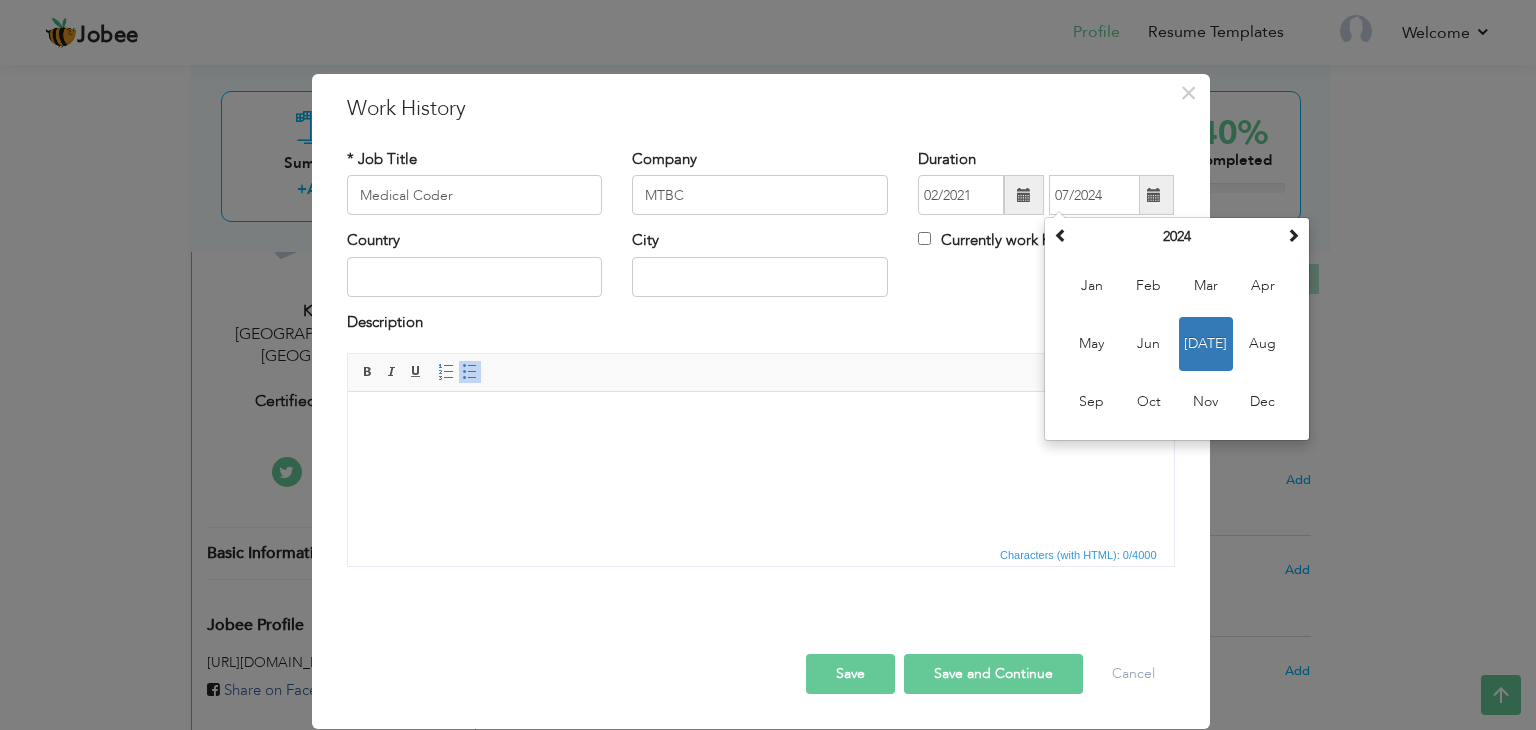 click on "Country
City
Currently work here" at bounding box center [761, 270] 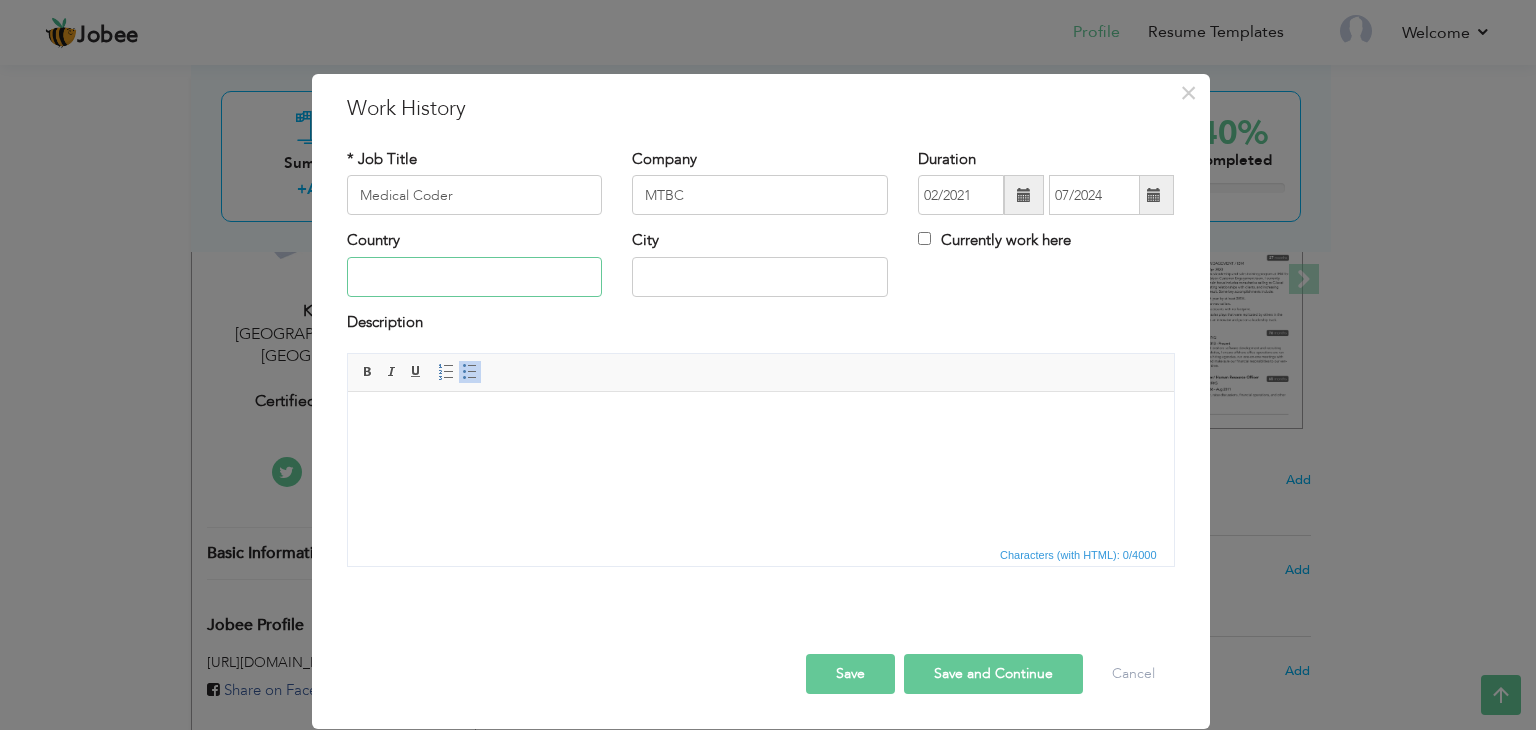 click at bounding box center (475, 277) 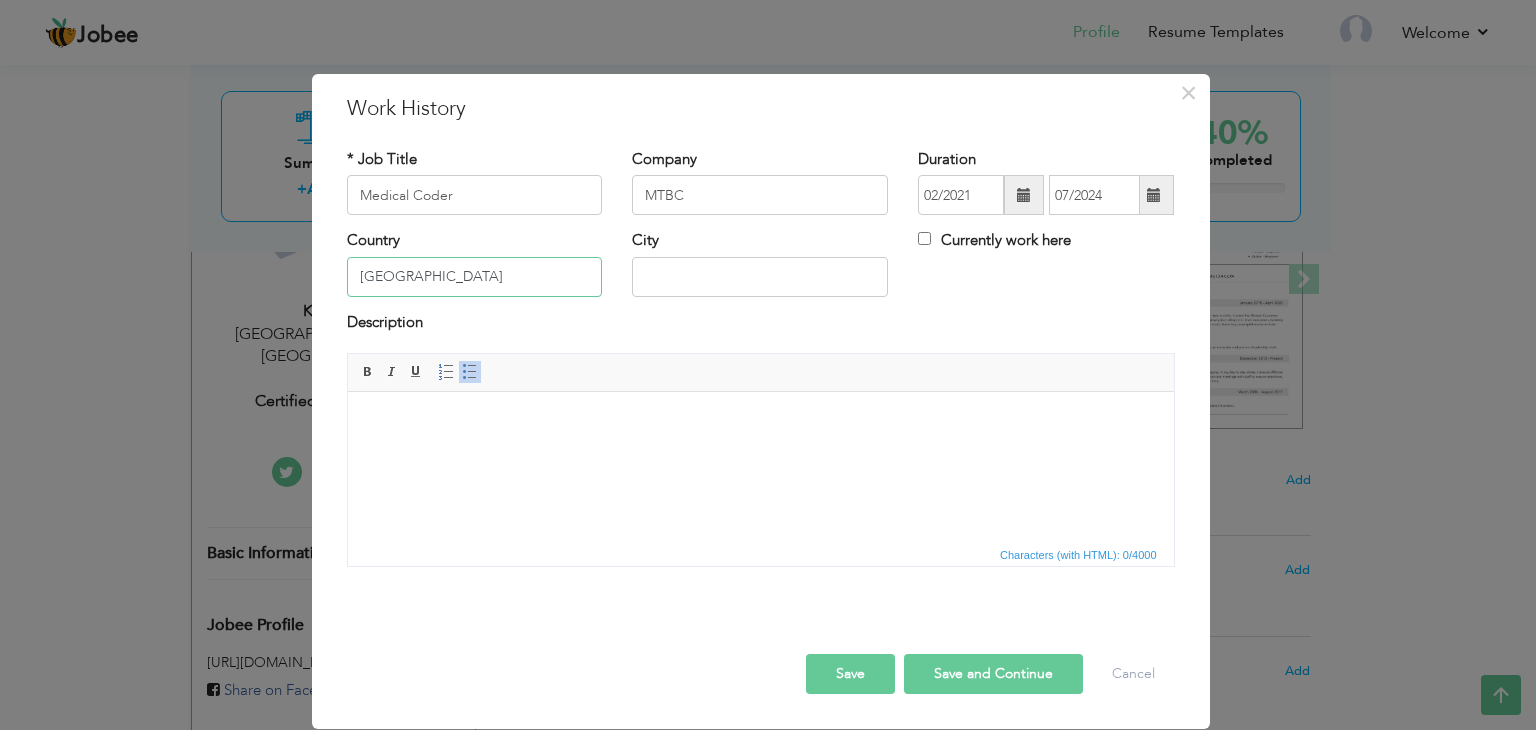 type on "[GEOGRAPHIC_DATA]" 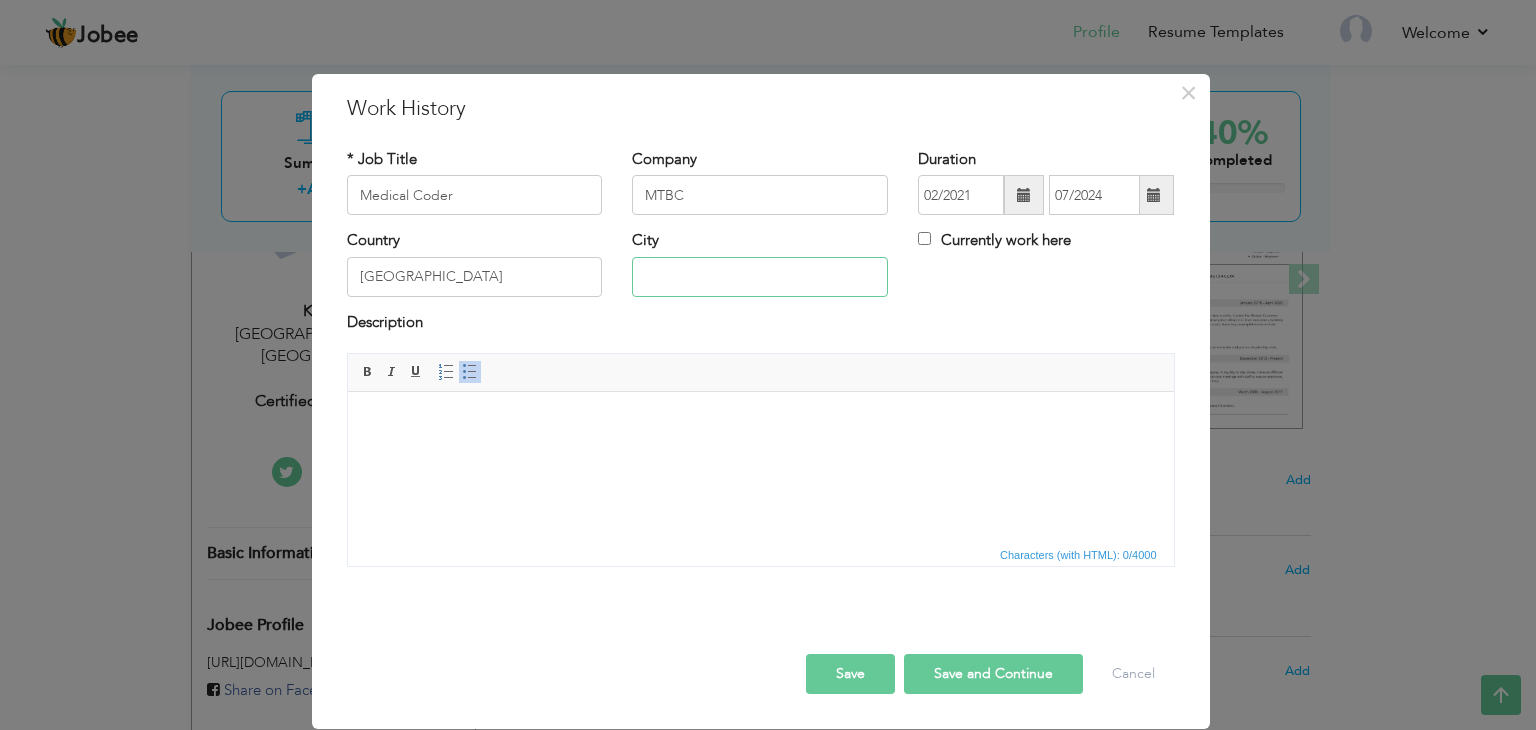 click at bounding box center [760, 277] 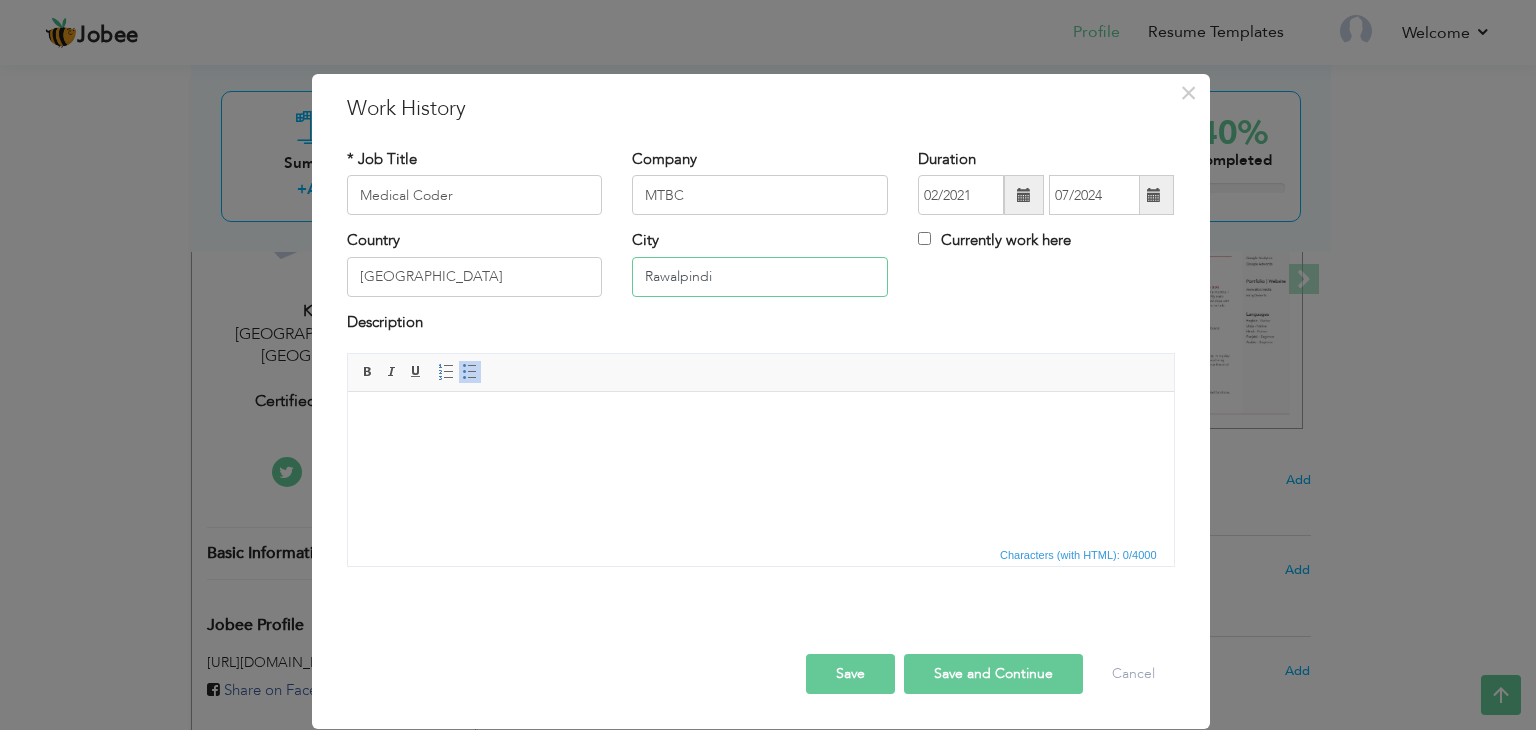 type on "Rawalpindi" 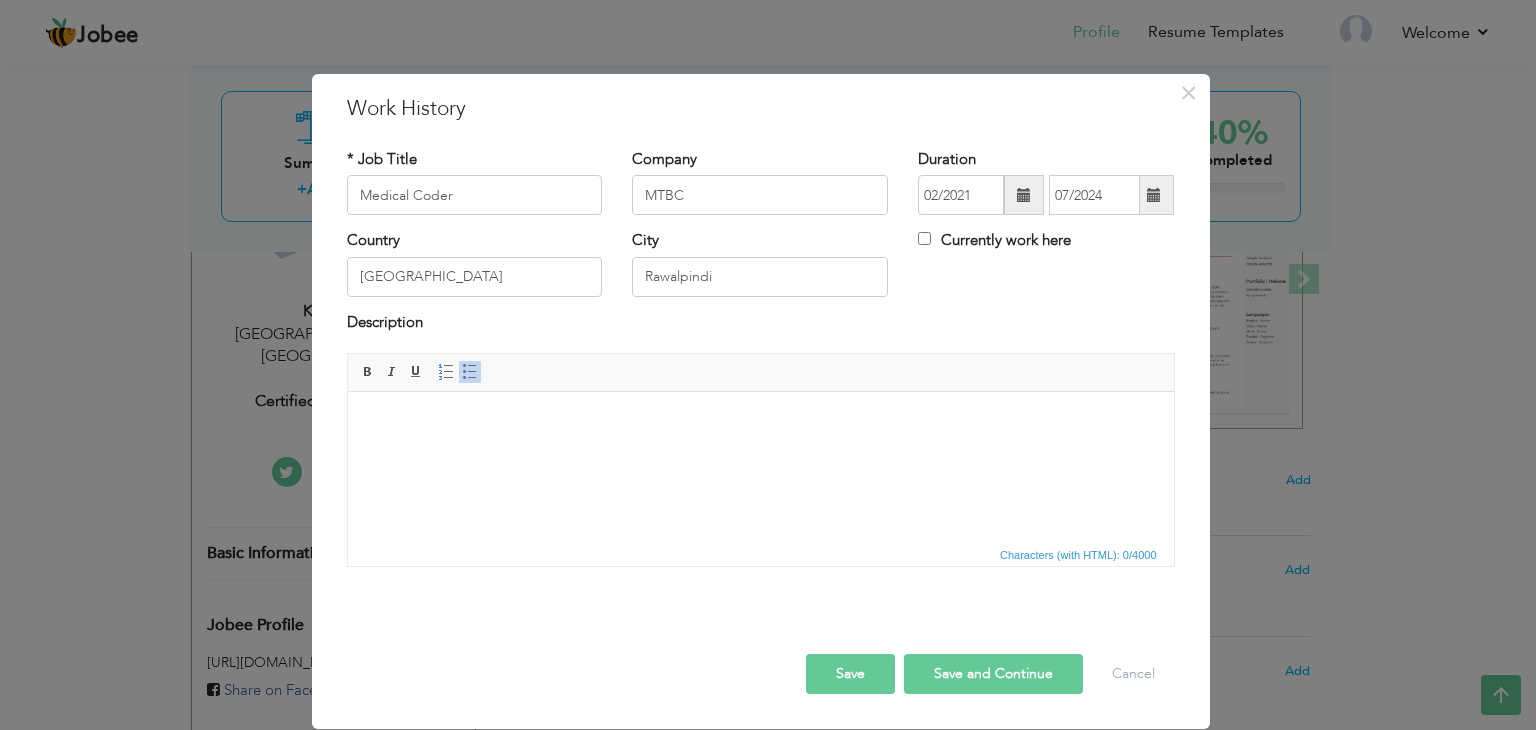 click at bounding box center (760, 422) 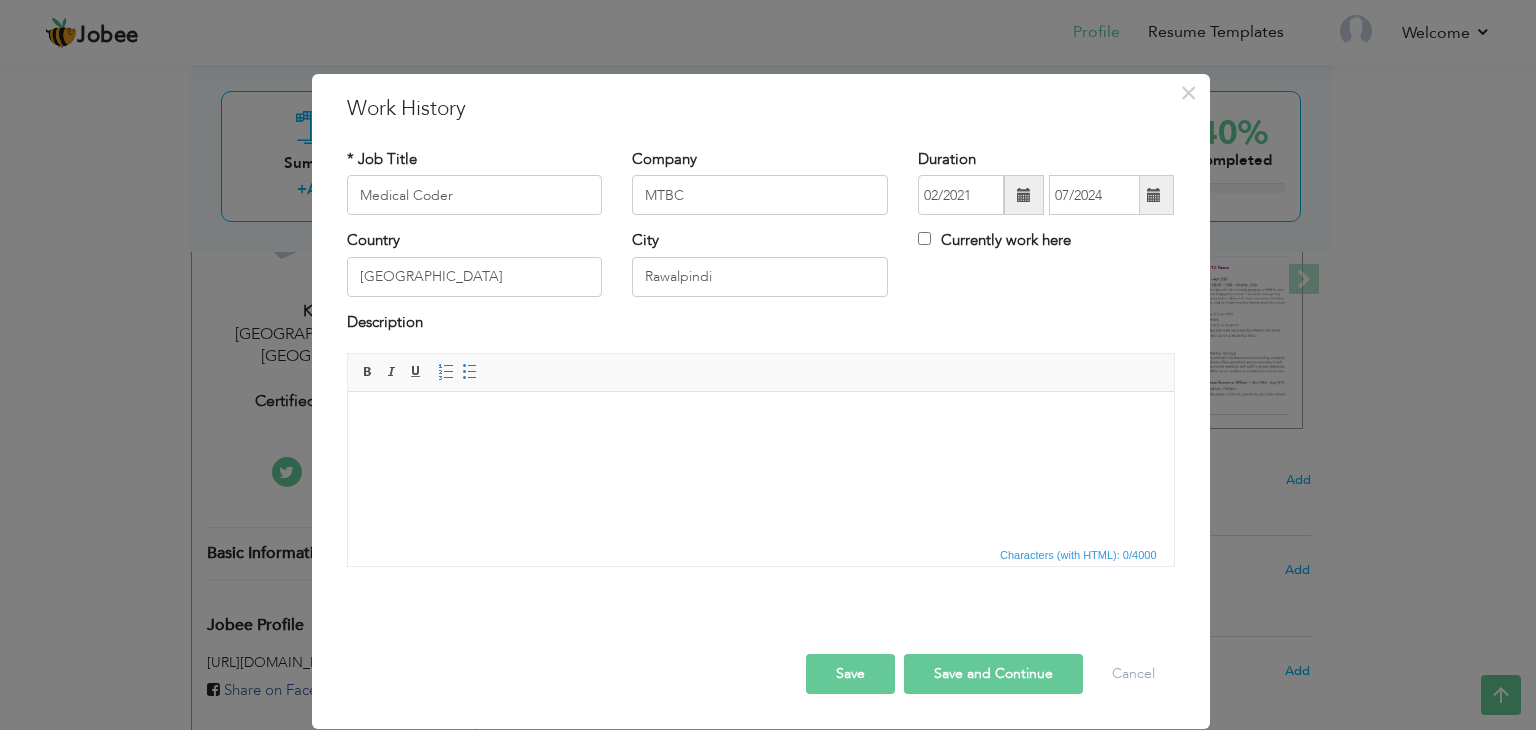 click at bounding box center (760, 422) 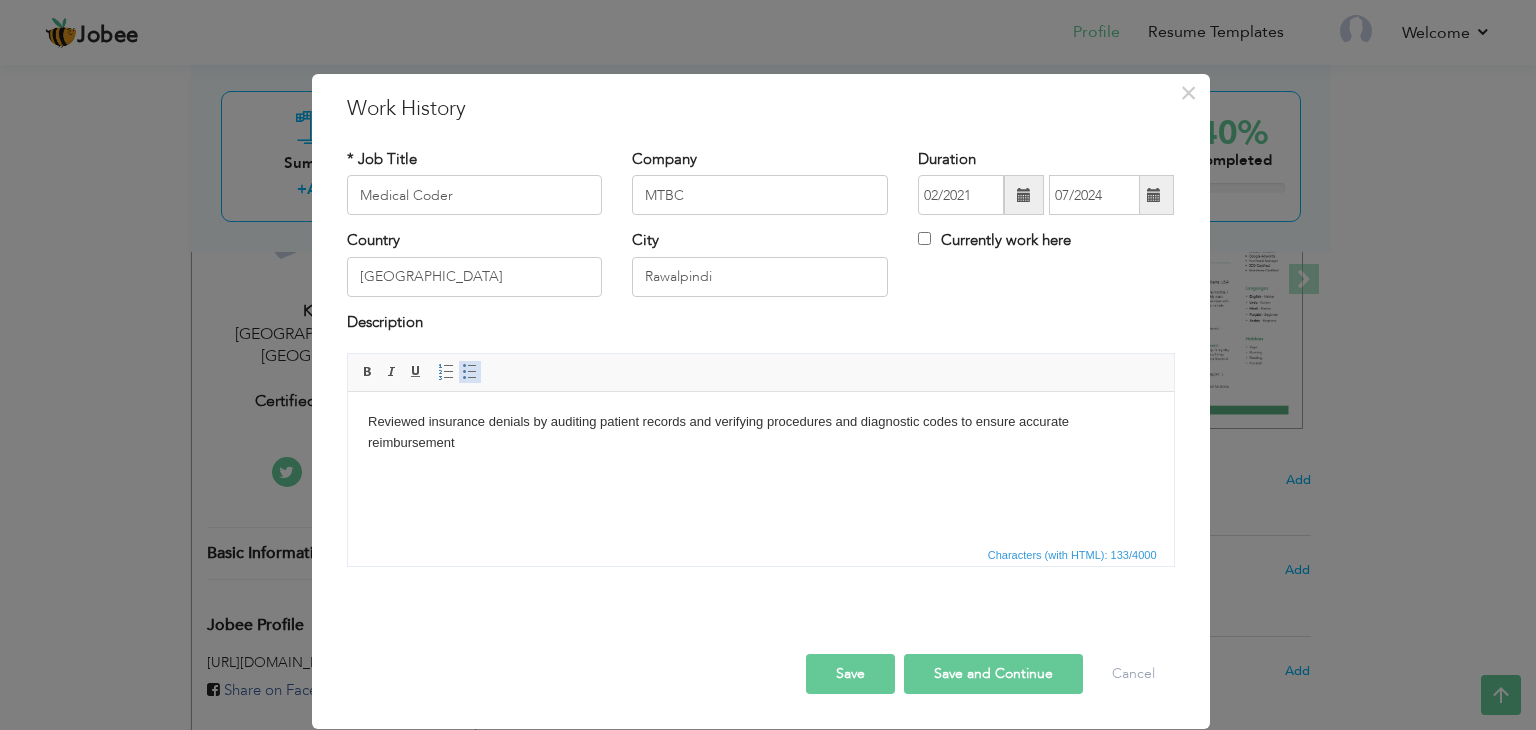 click at bounding box center [470, 372] 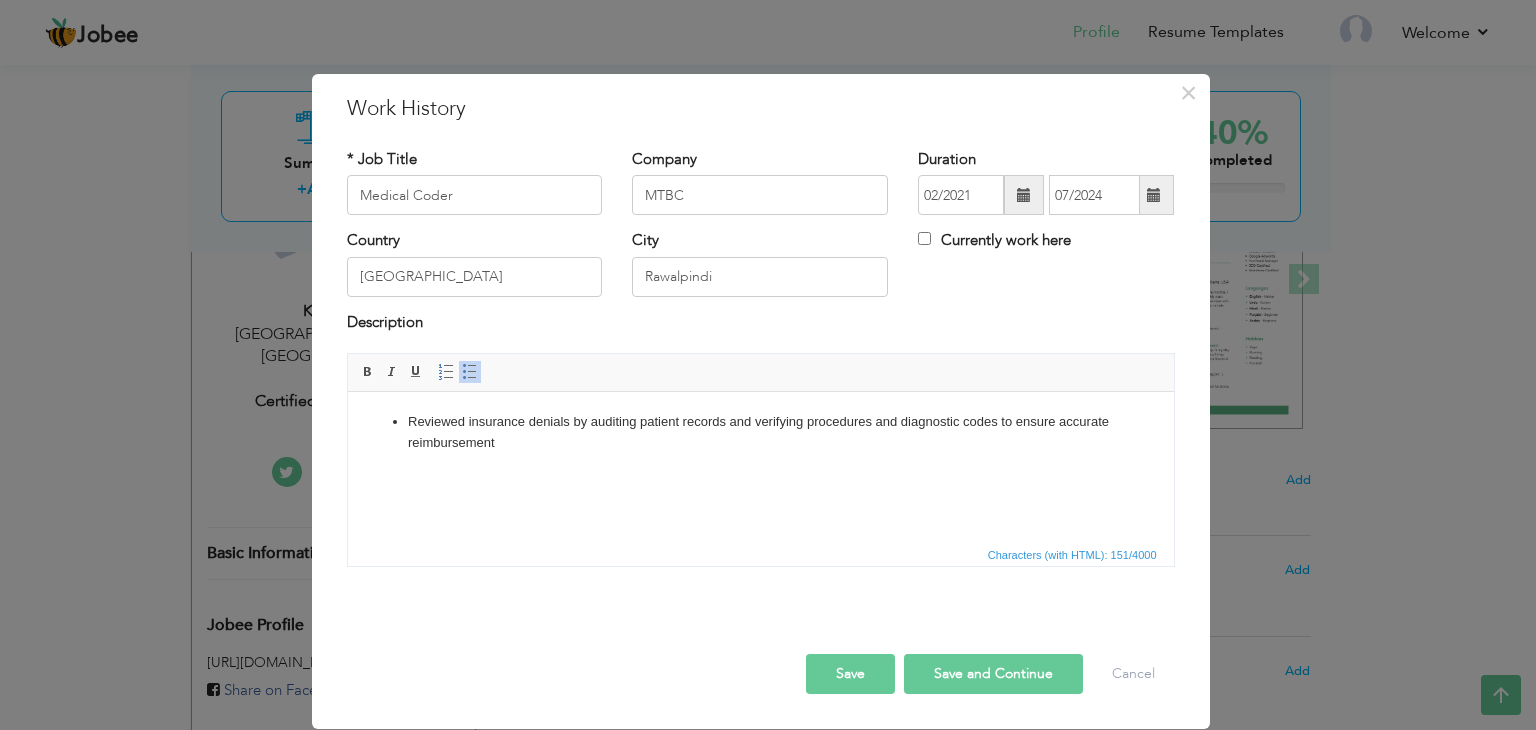 click on "Reviewed insurance denials by auditing patient records and verifying procedures and diagnostic codes to ensure accurate reimbursement" at bounding box center [760, 433] 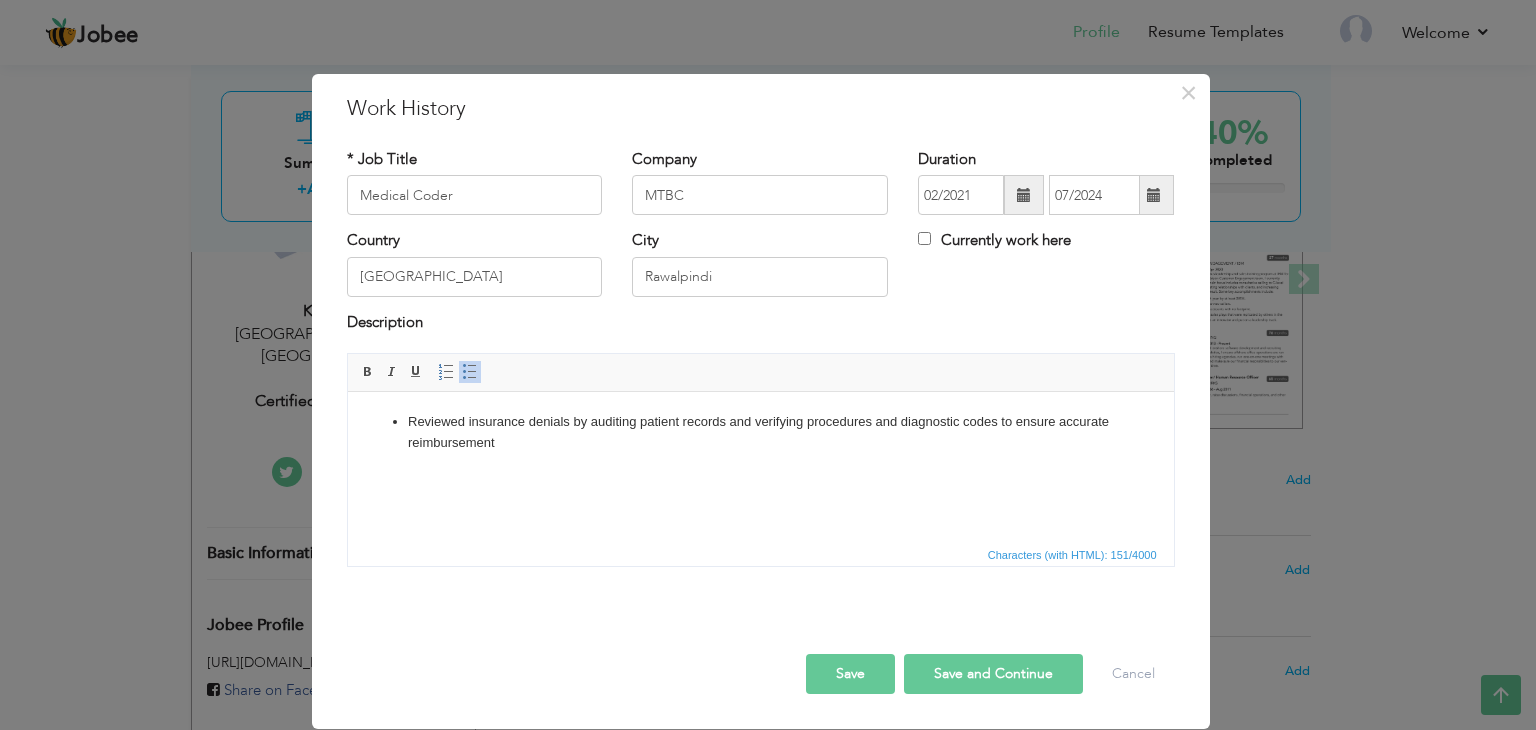 type 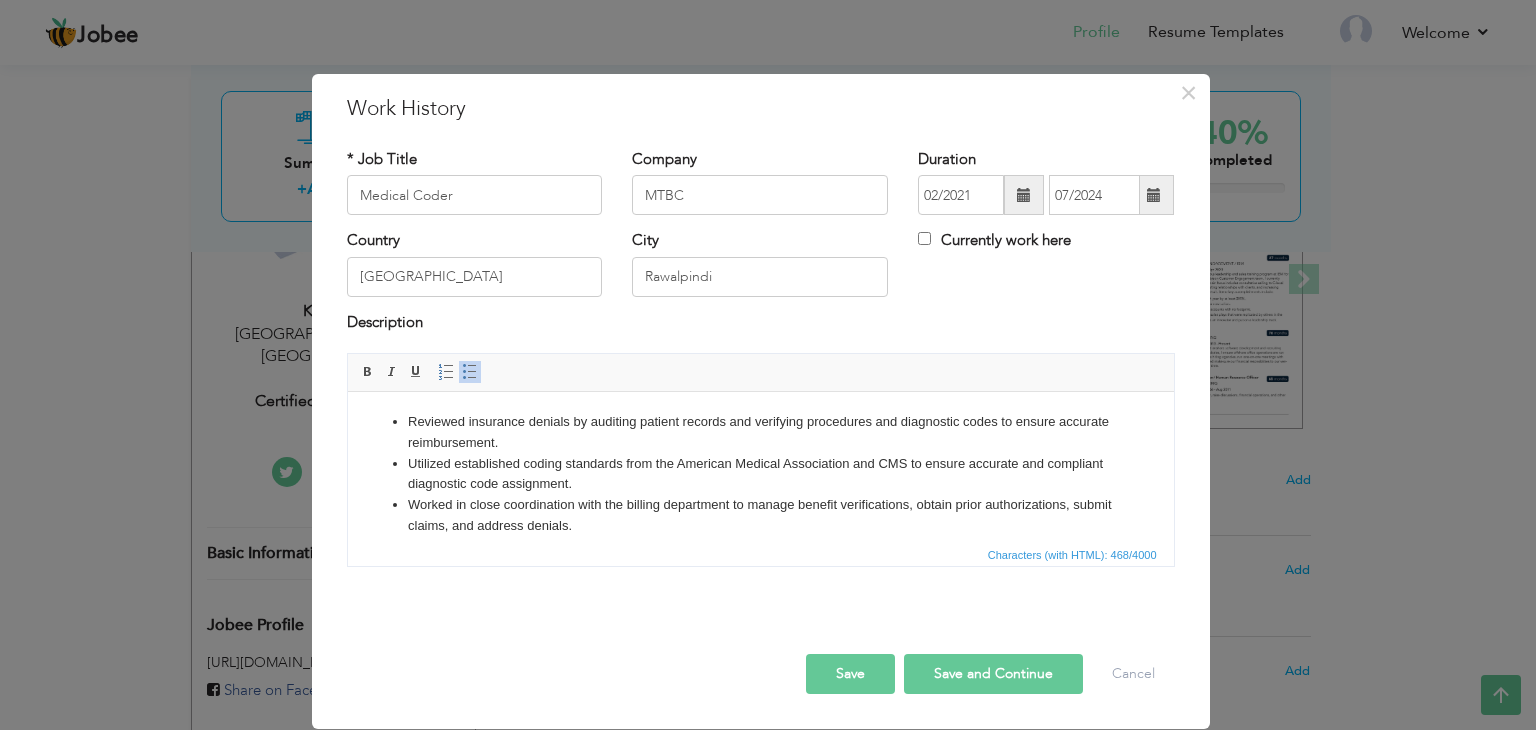 scroll, scrollTop: 12, scrollLeft: 0, axis: vertical 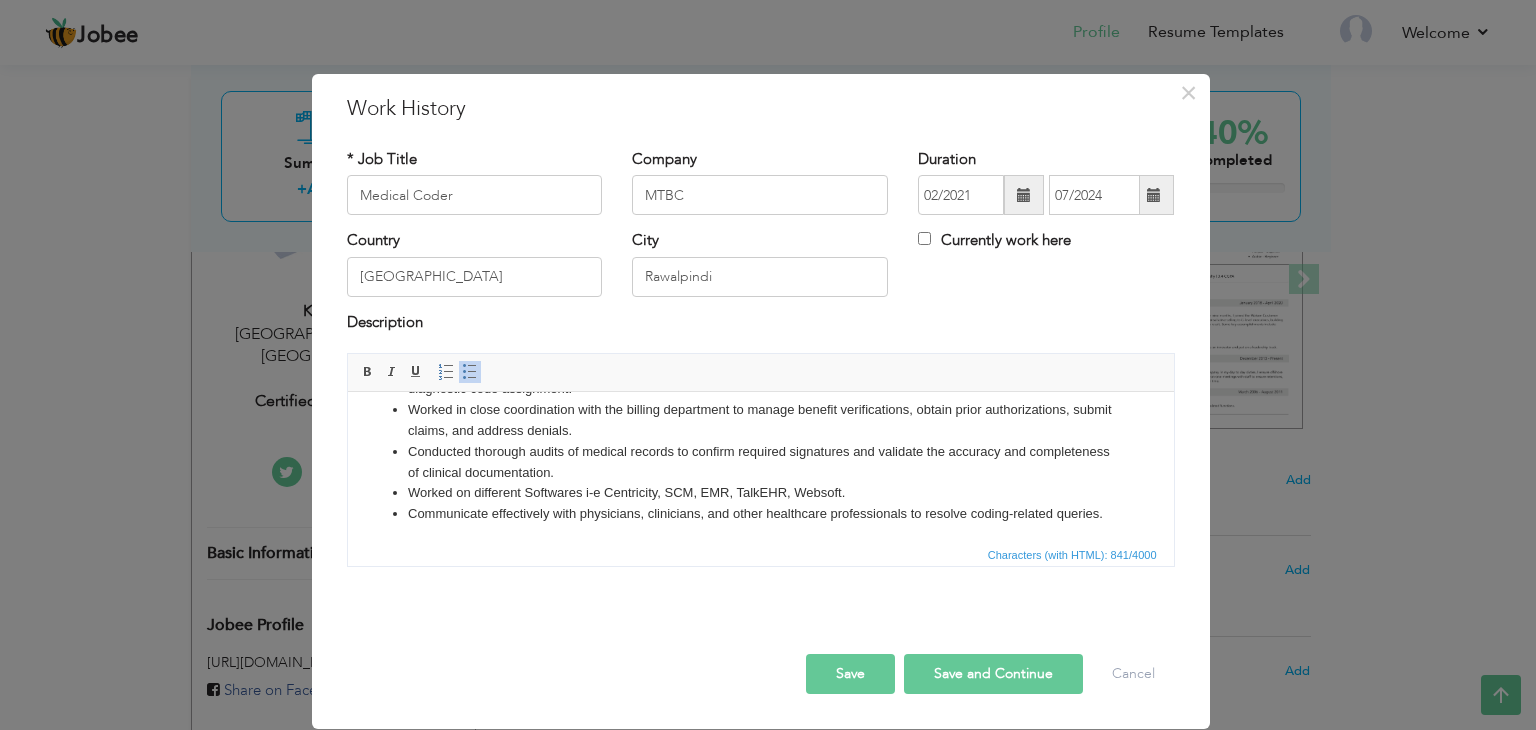 click on "Worked on different Softwares i-e Centricity, SCM, EMR, TalkEHR, Websoft." at bounding box center [760, 493] 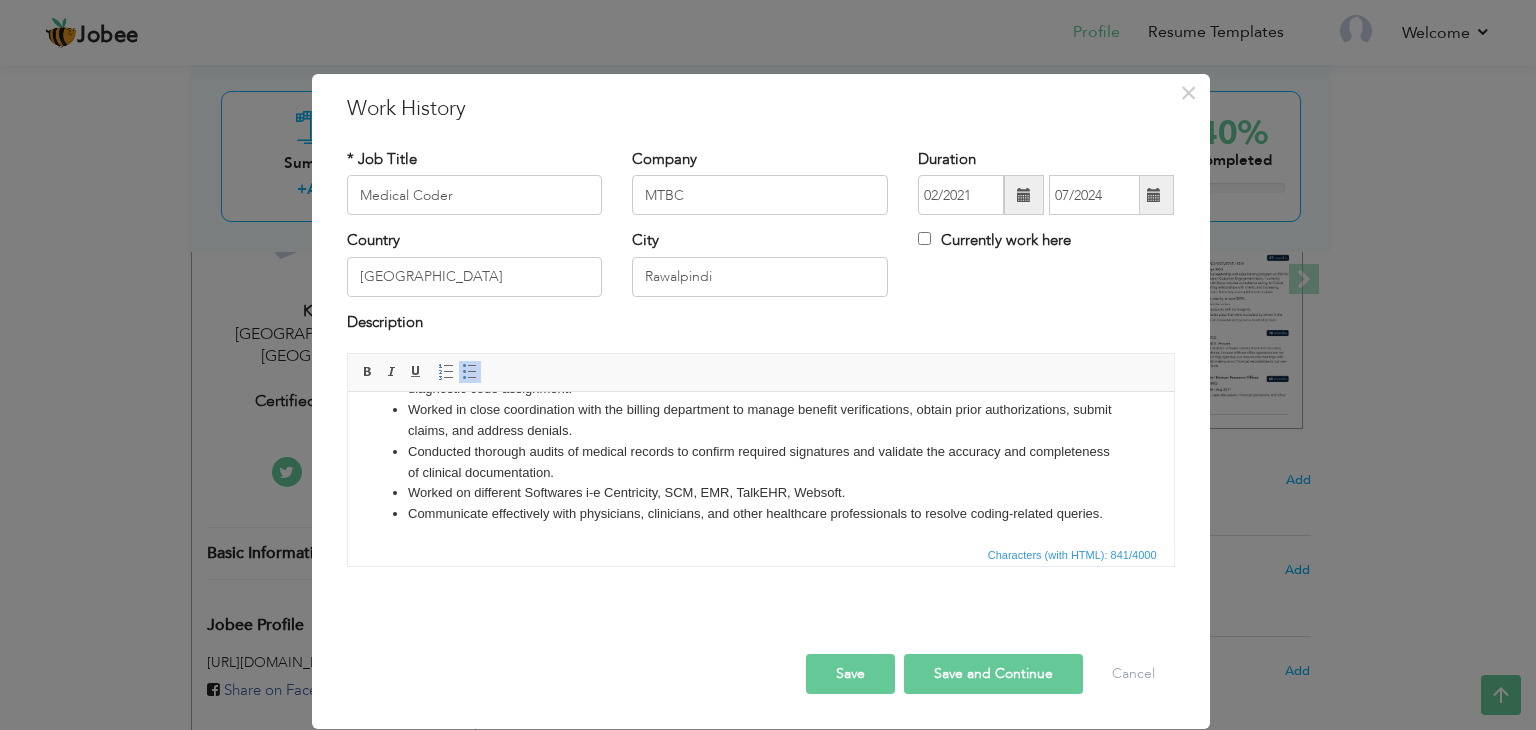 click on "Worked on different Softwares i-e Centricity, SCM, EMR, TalkEHR, Websoft." at bounding box center (760, 493) 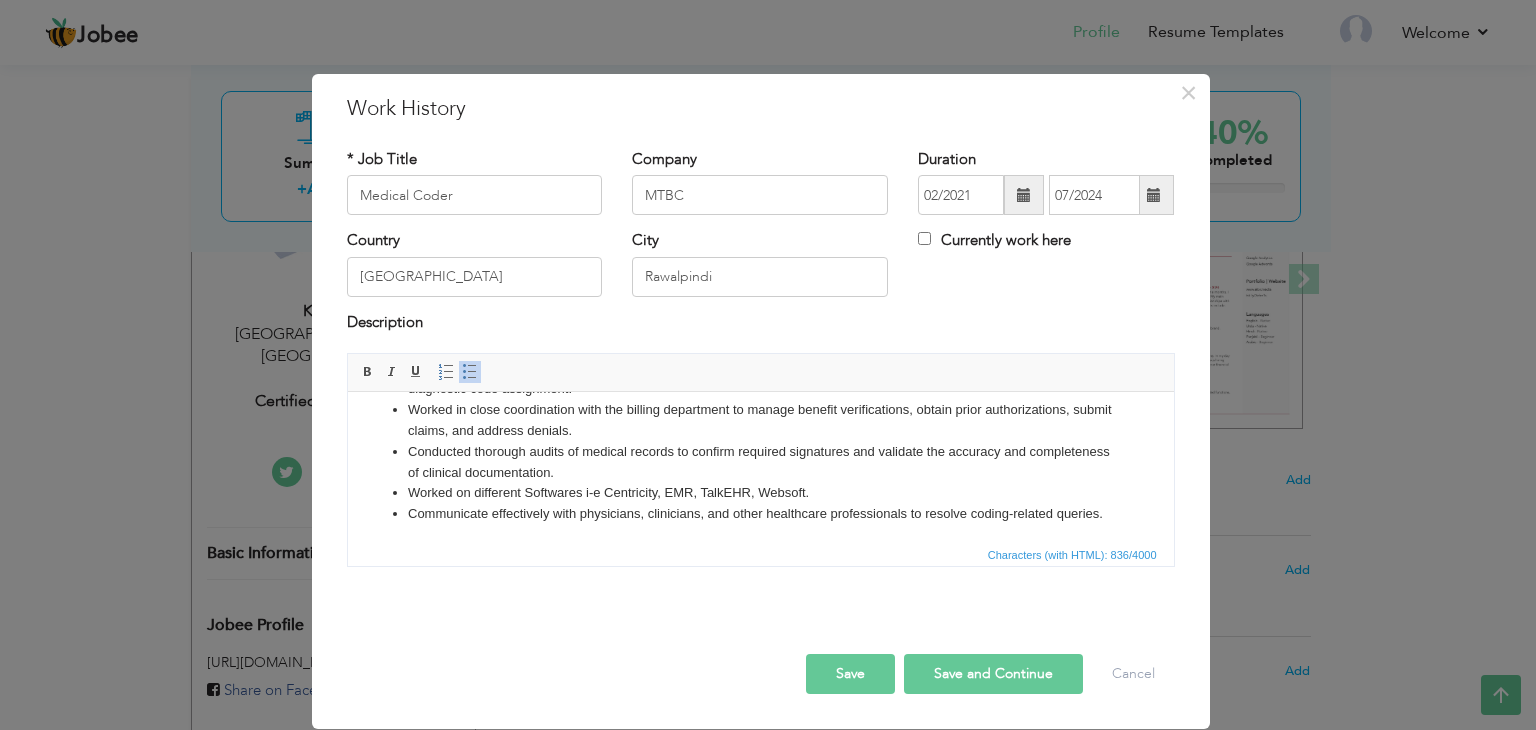 click on "Worked on different Softwares i-e Centricity , EMR, TalkEHR, Websoft." at bounding box center (760, 493) 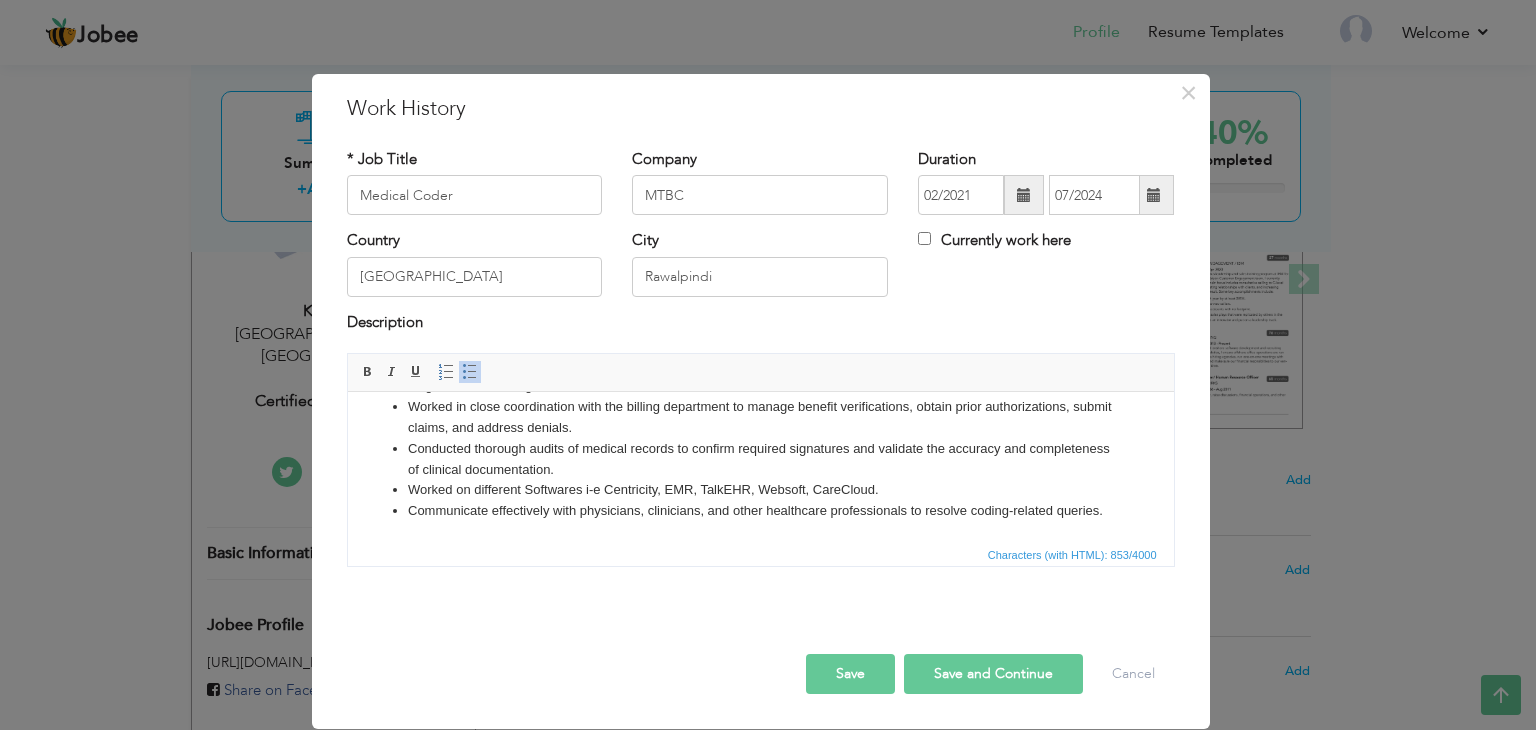 scroll, scrollTop: 118, scrollLeft: 0, axis: vertical 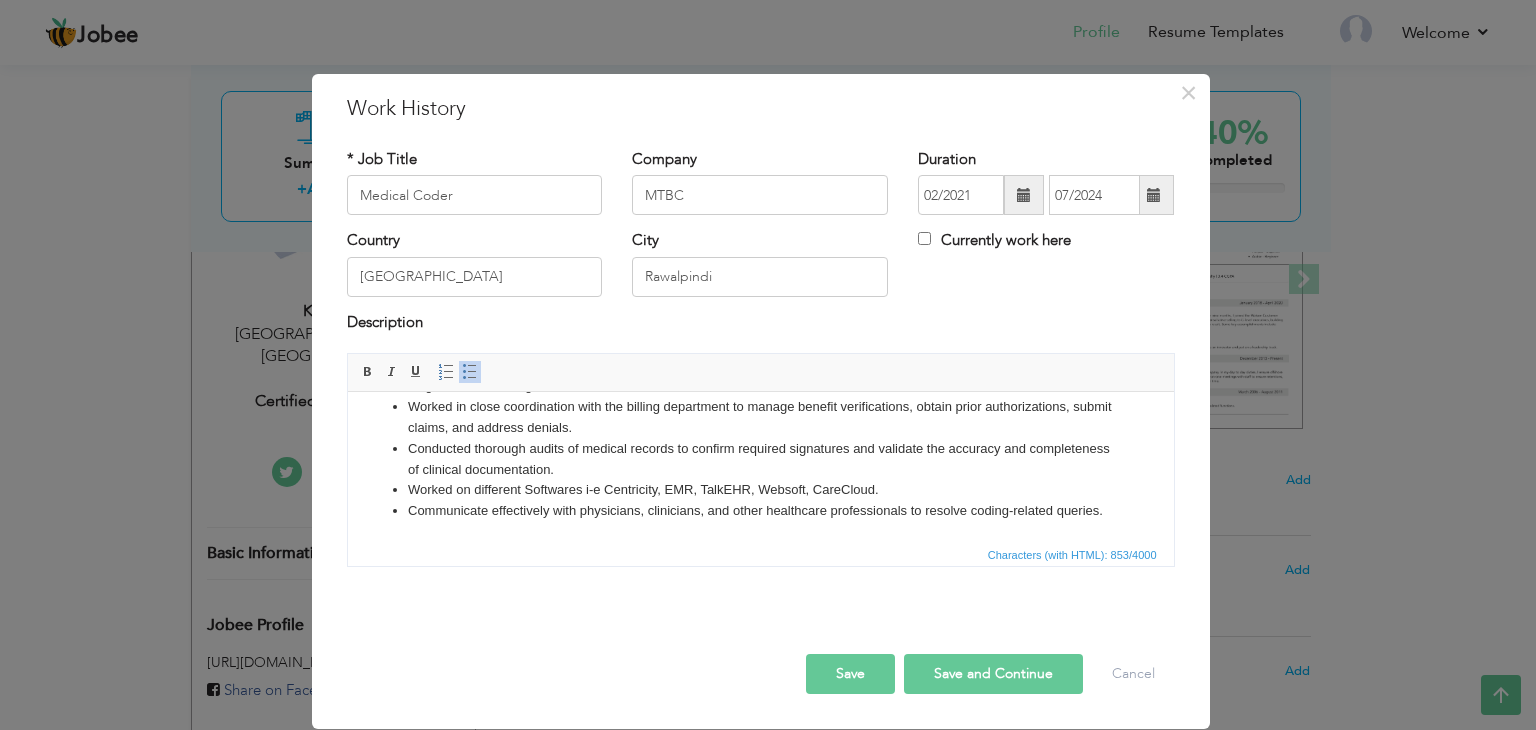 click on "Communicate effectively with physicians, clinicians, and other healthcare professionals to resolve coding-related queries." at bounding box center (760, 511) 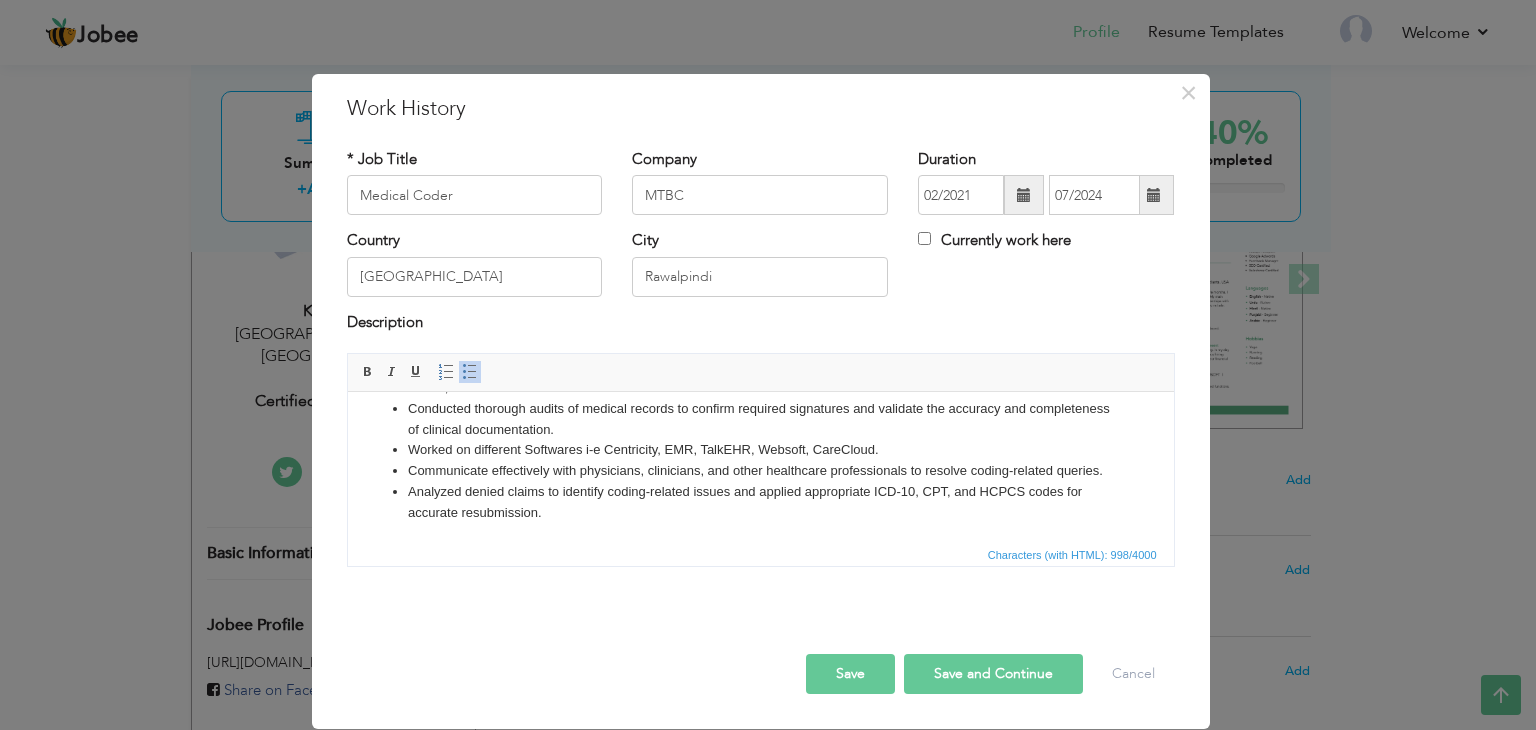 scroll, scrollTop: 160, scrollLeft: 0, axis: vertical 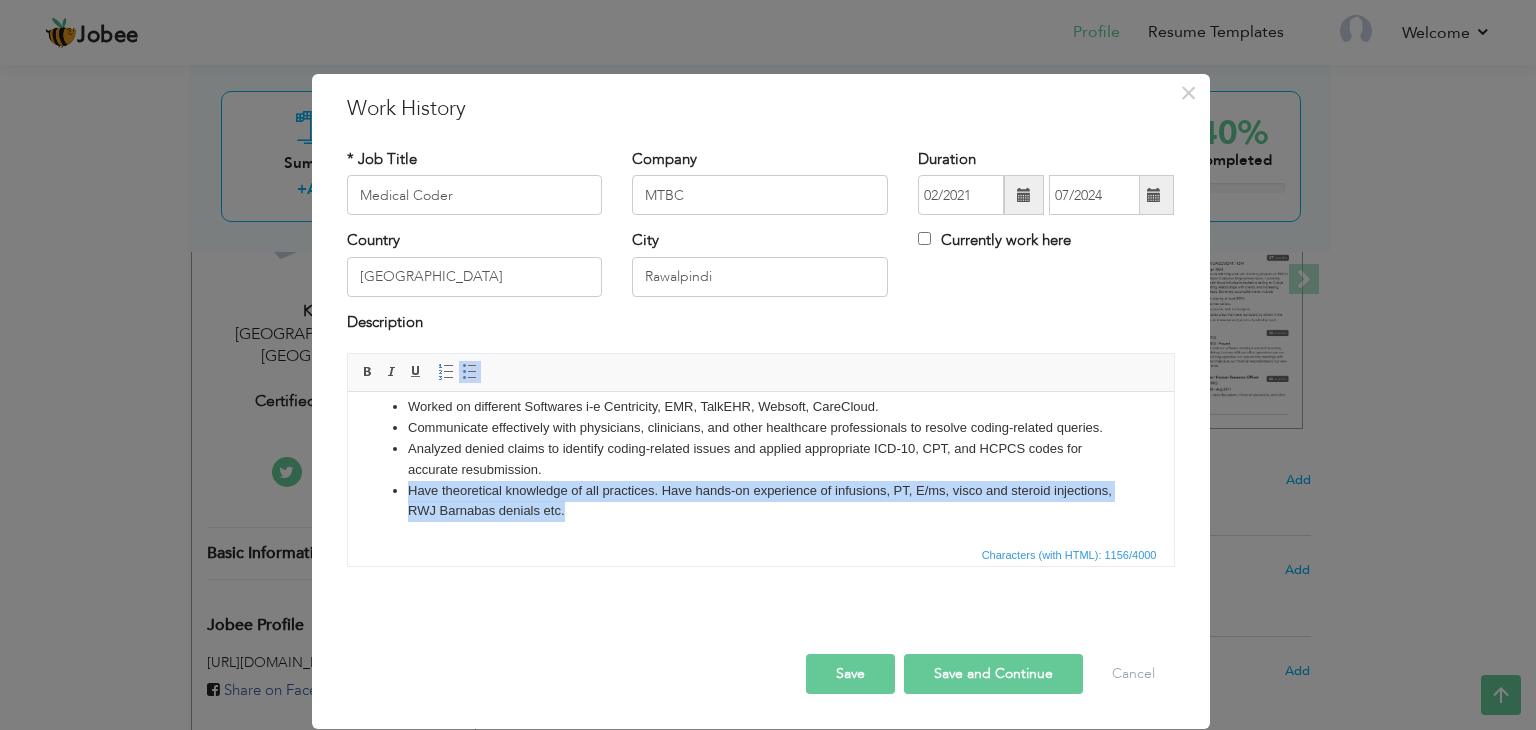 drag, startPoint x: 639, startPoint y: 538, endPoint x: 403, endPoint y: 492, distance: 240.44125 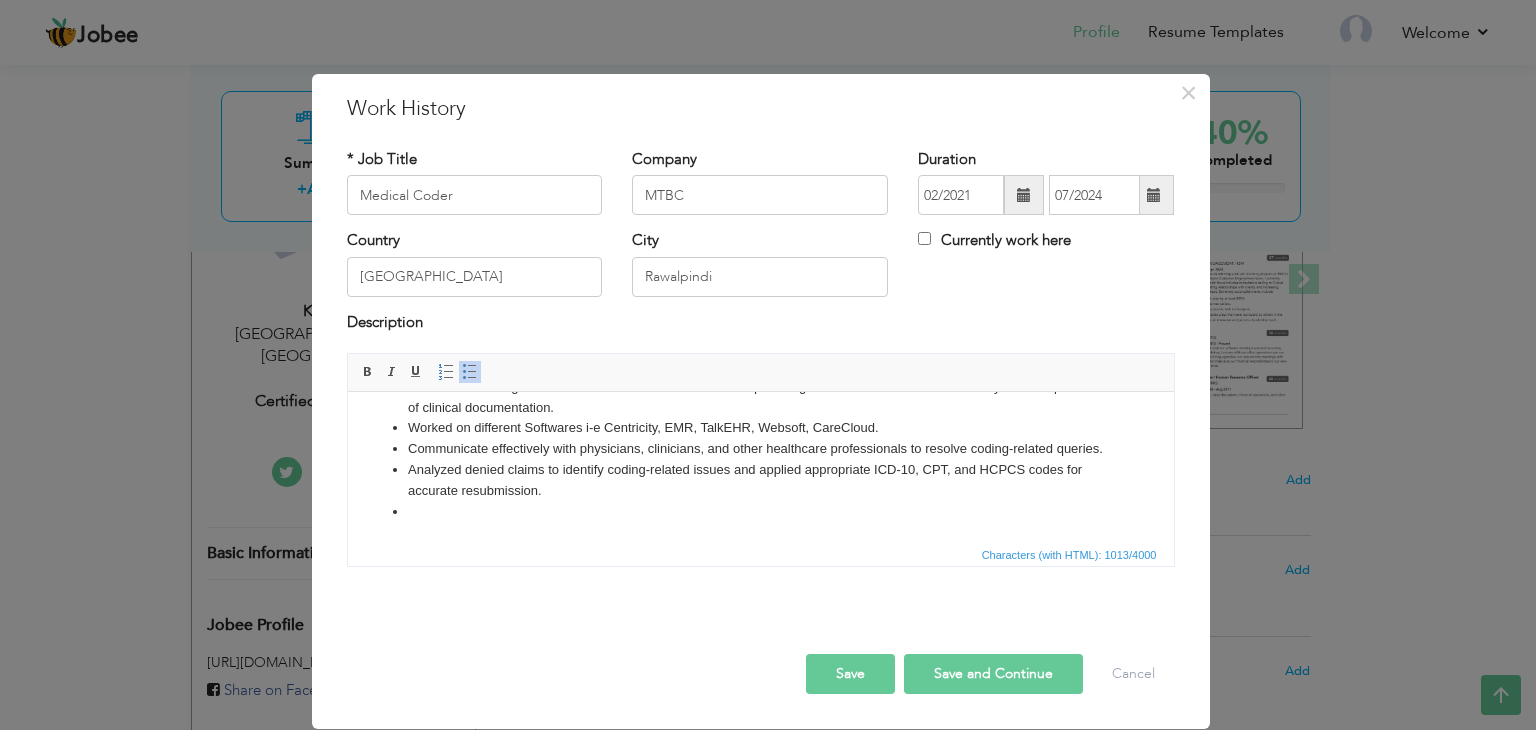 scroll, scrollTop: 180, scrollLeft: 0, axis: vertical 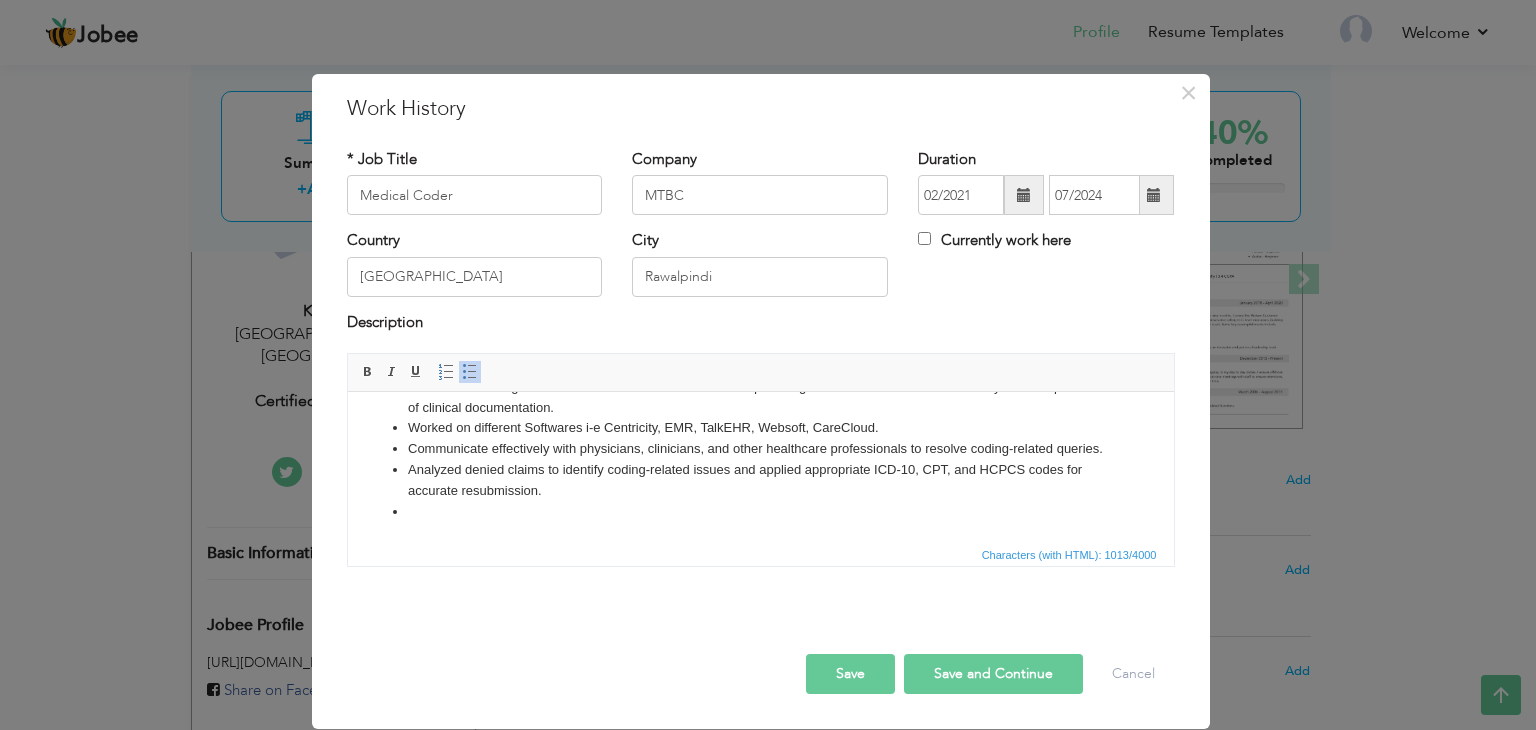 click at bounding box center (760, 512) 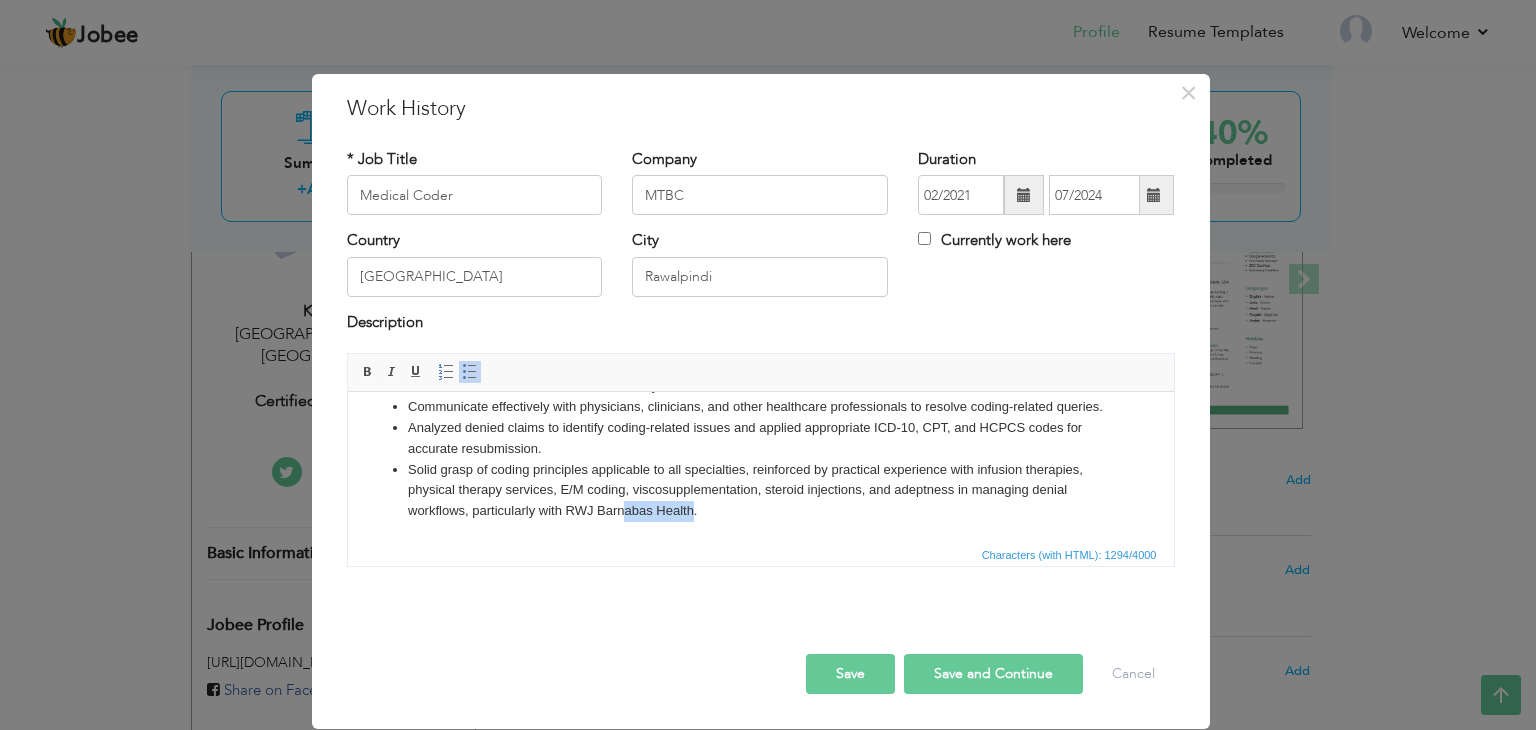 scroll, scrollTop: 222, scrollLeft: 0, axis: vertical 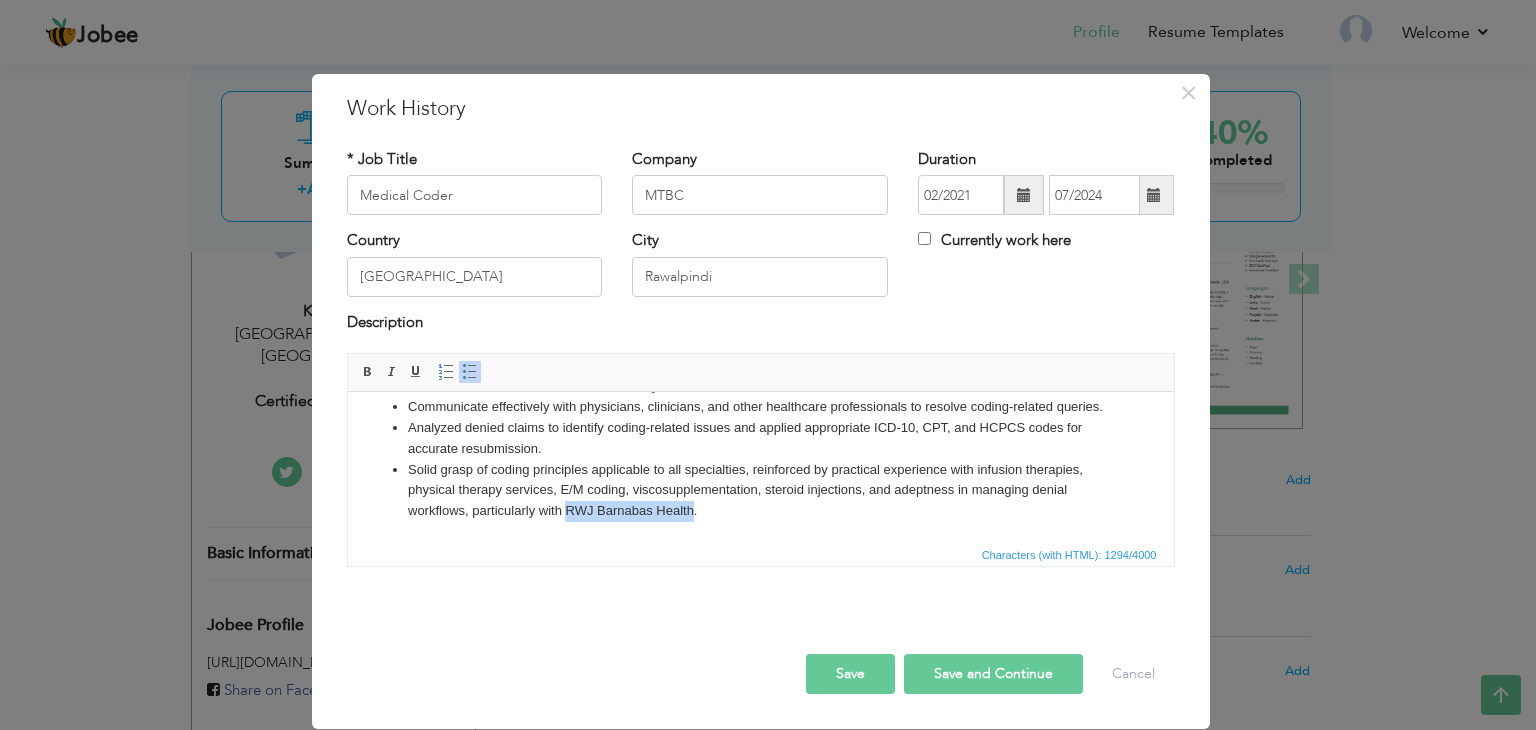 drag, startPoint x: 692, startPoint y: 533, endPoint x: 568, endPoint y: 520, distance: 124.67959 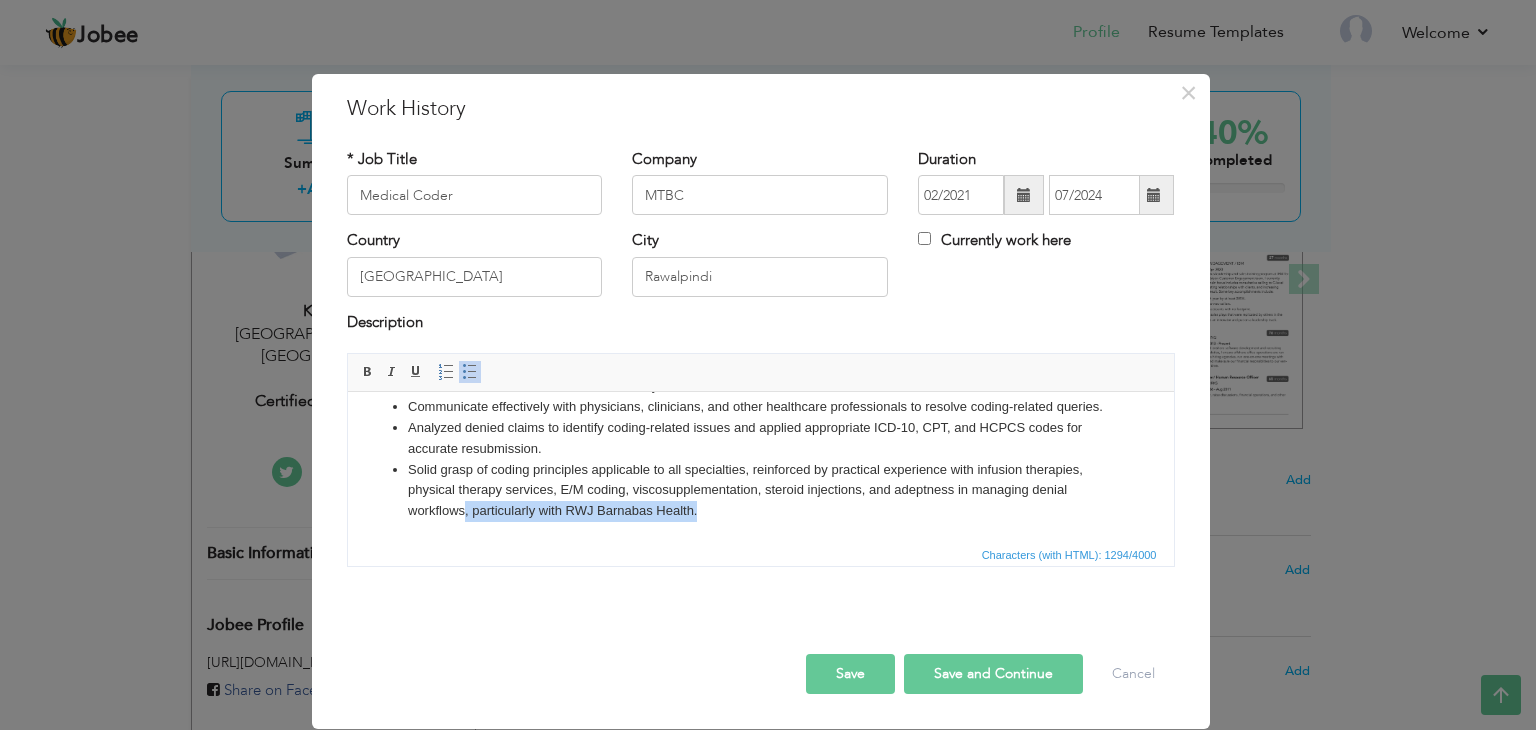drag, startPoint x: 700, startPoint y: 513, endPoint x: 464, endPoint y: 519, distance: 236.07626 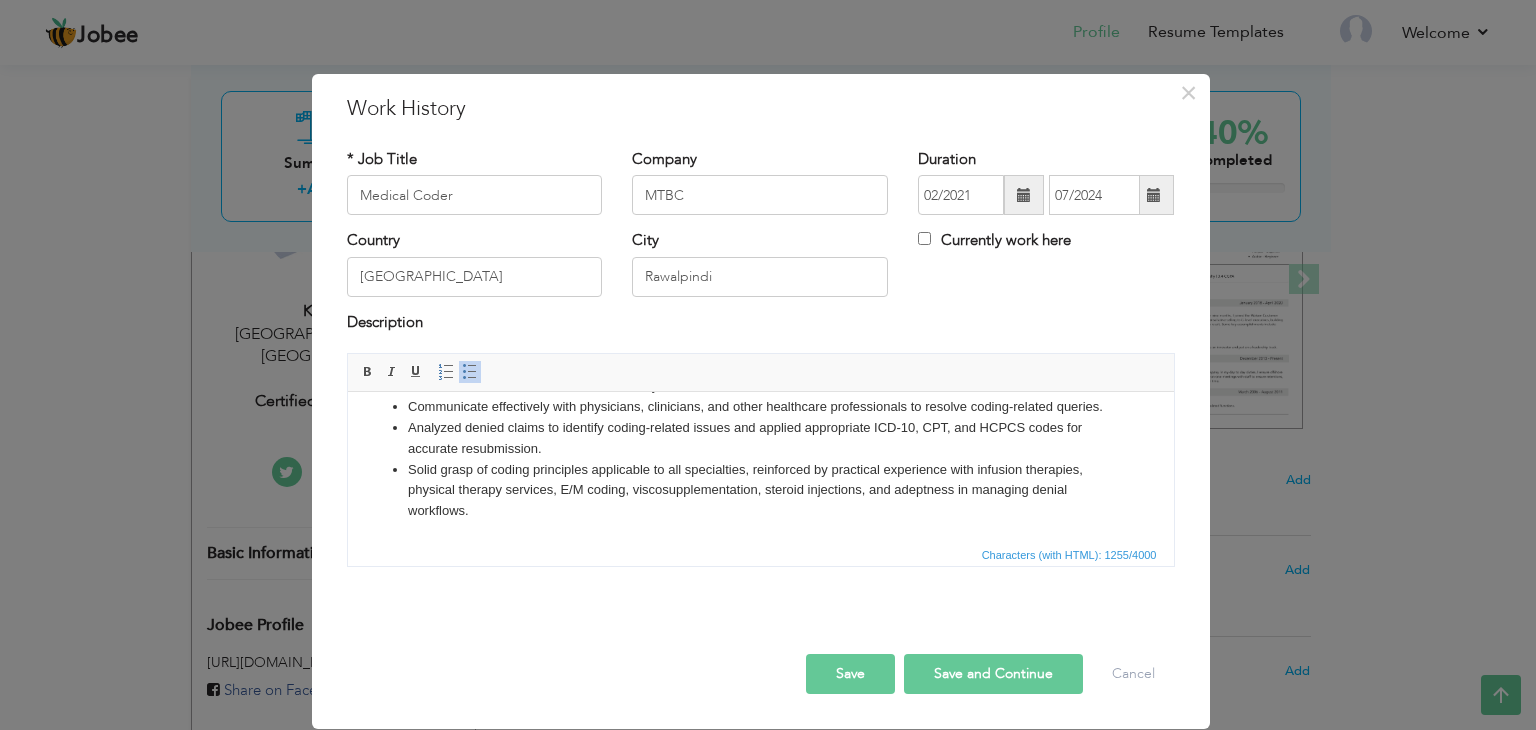 click on "Solid grasp of coding principles applicable to all specialties, reinforced by practical experience with infusion therapies, physical therapy services, E/M coding, viscosupplementation, steroid injections, and adeptness in managing denial workflows." at bounding box center (760, 491) 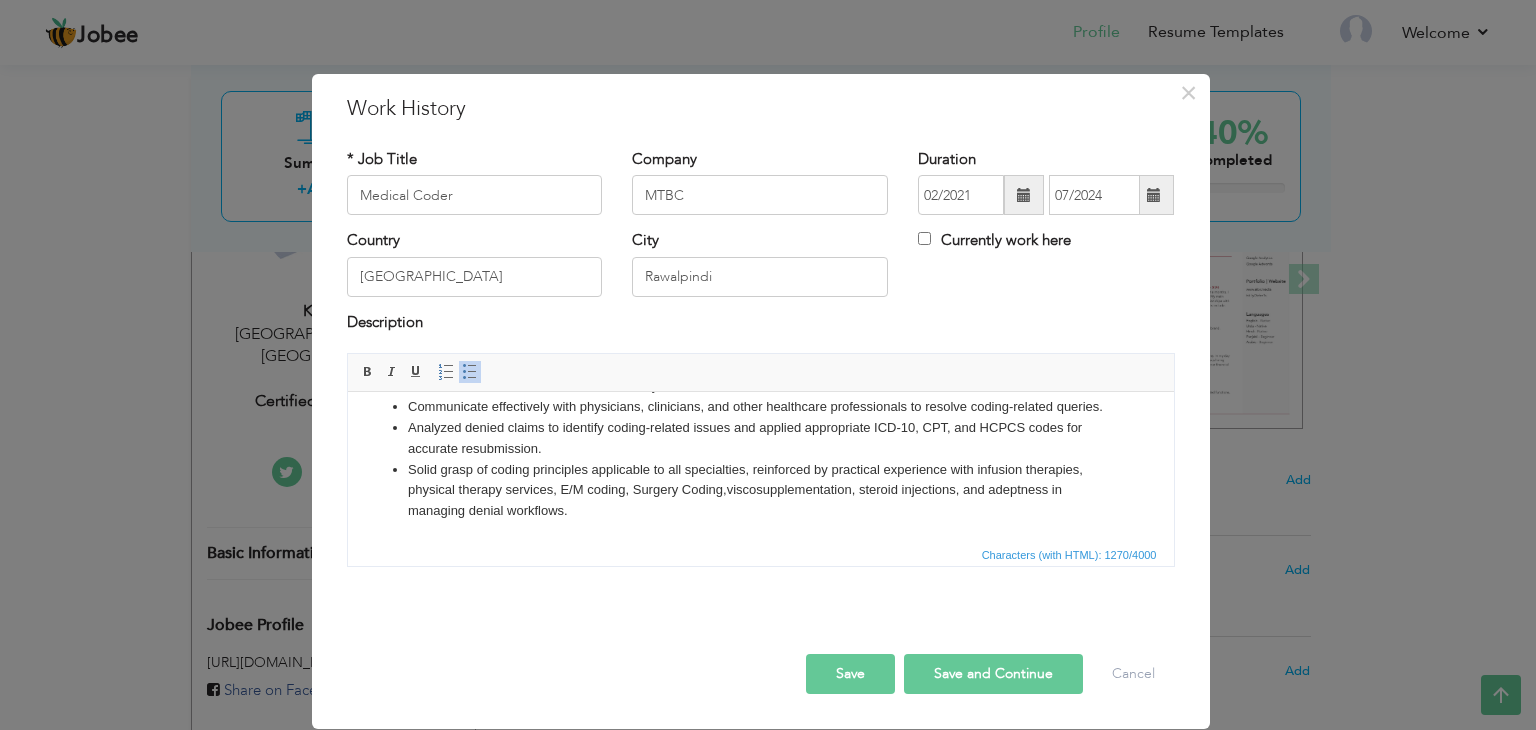 click on "Characters (with HTML): 1270/4000" at bounding box center [761, 554] 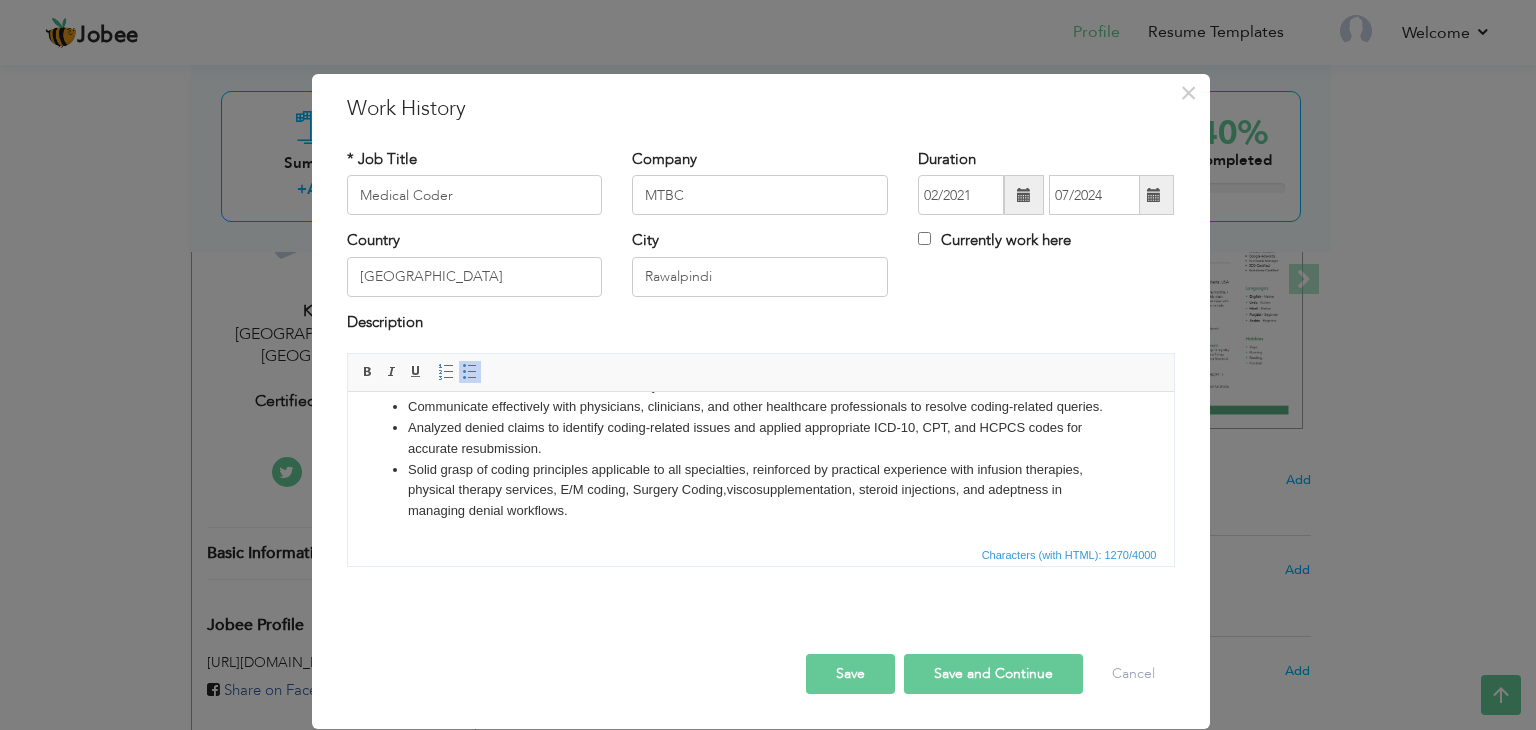 click on "Save" at bounding box center [850, 674] 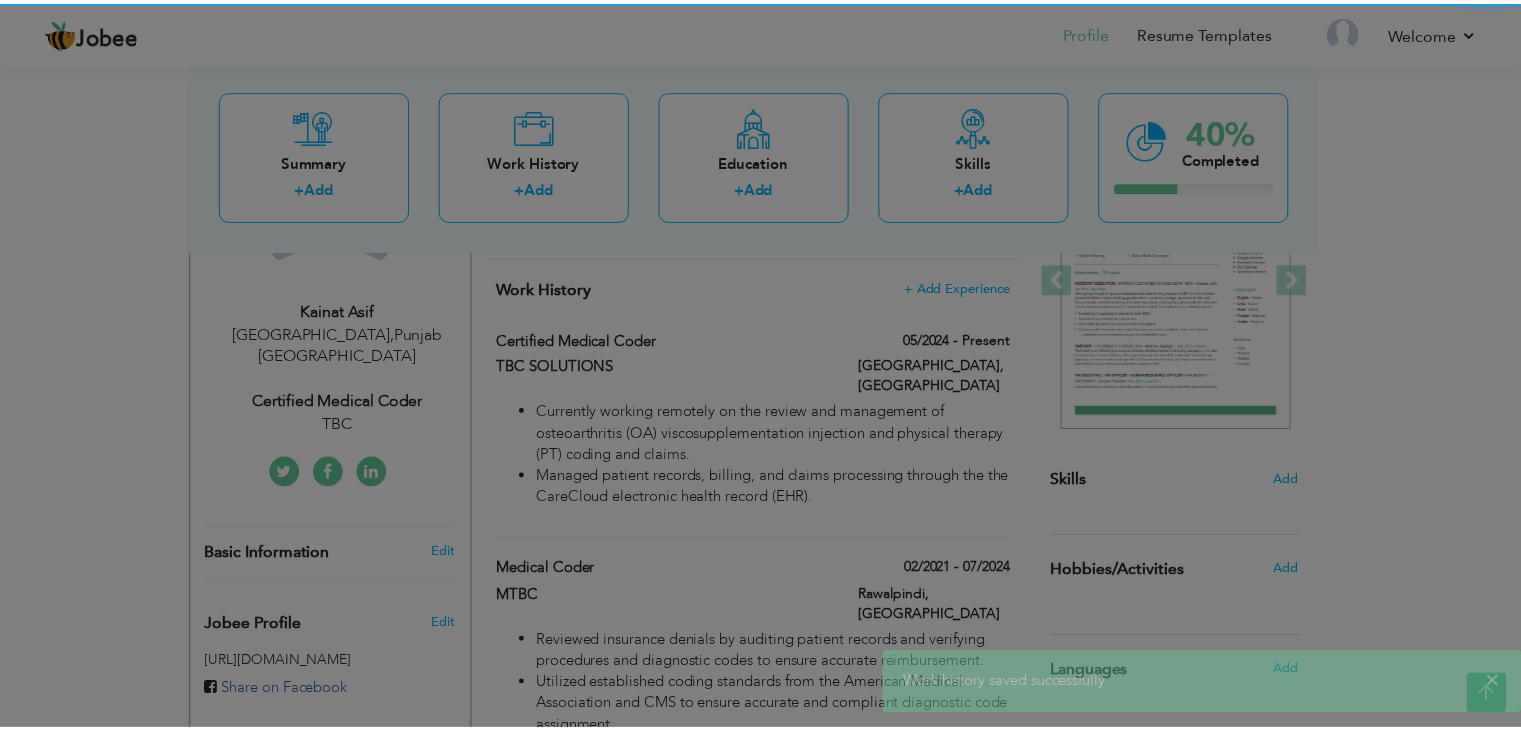 scroll, scrollTop: 0, scrollLeft: 0, axis: both 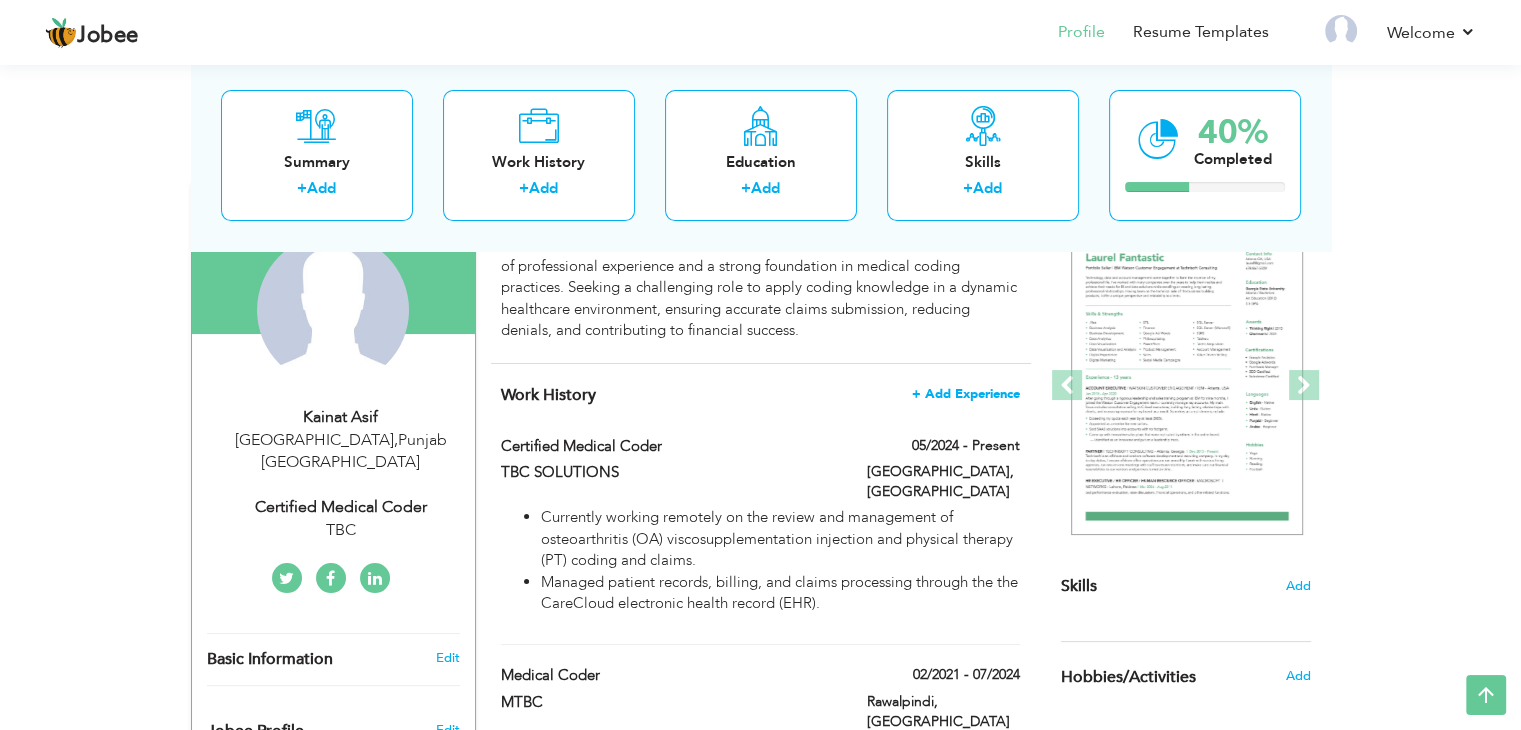 click on "+ Add Experience" at bounding box center [966, 394] 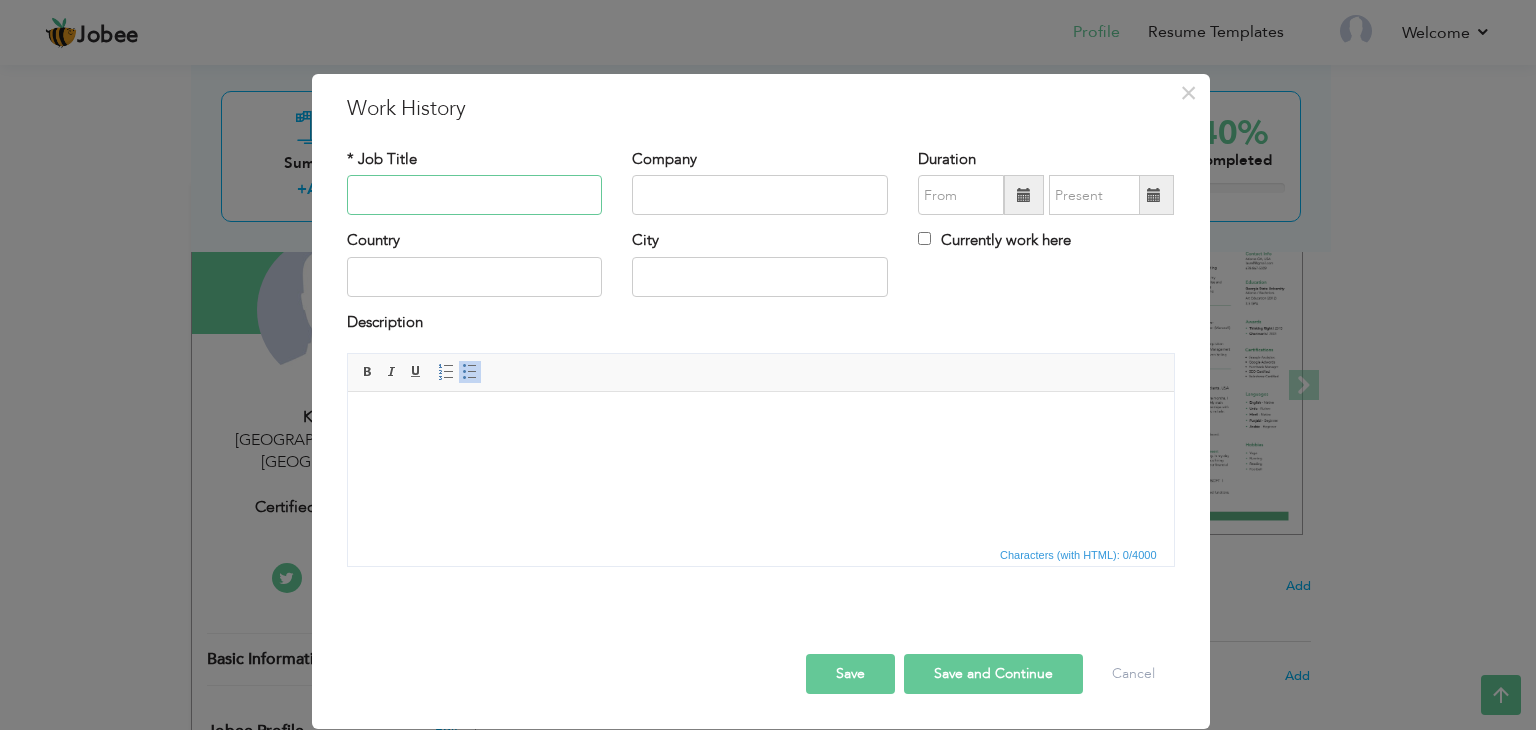 click at bounding box center [475, 195] 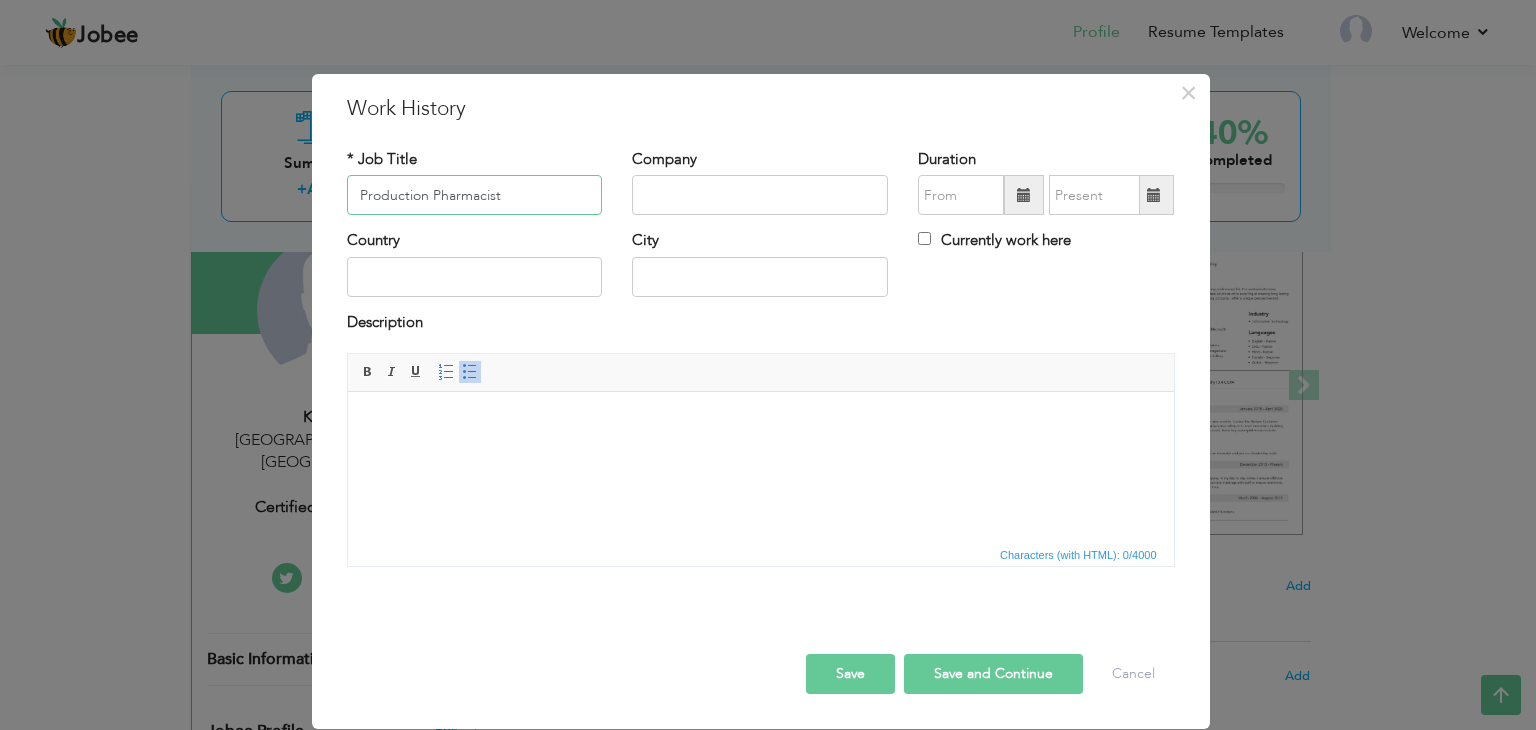type on "Production Pharmacist" 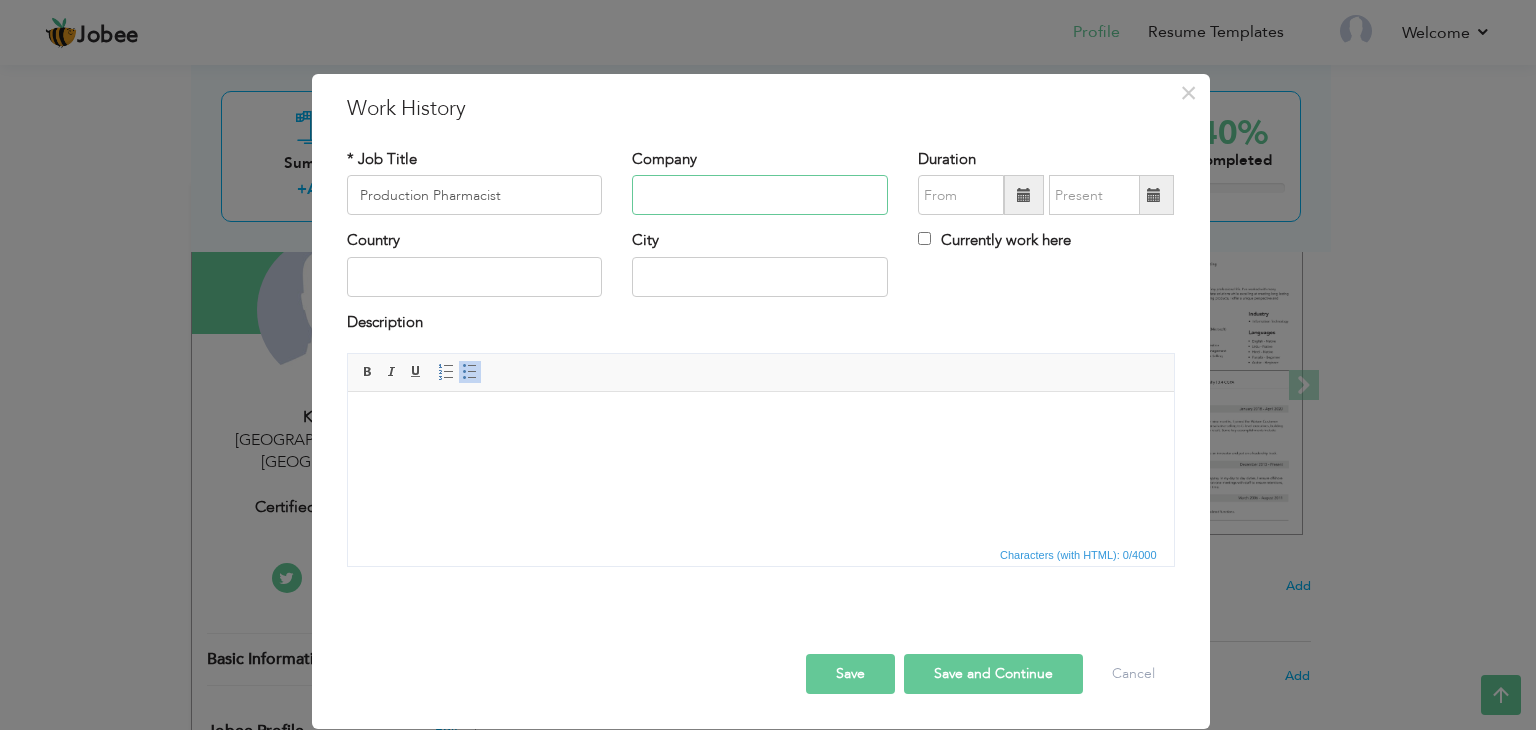 click at bounding box center [760, 195] 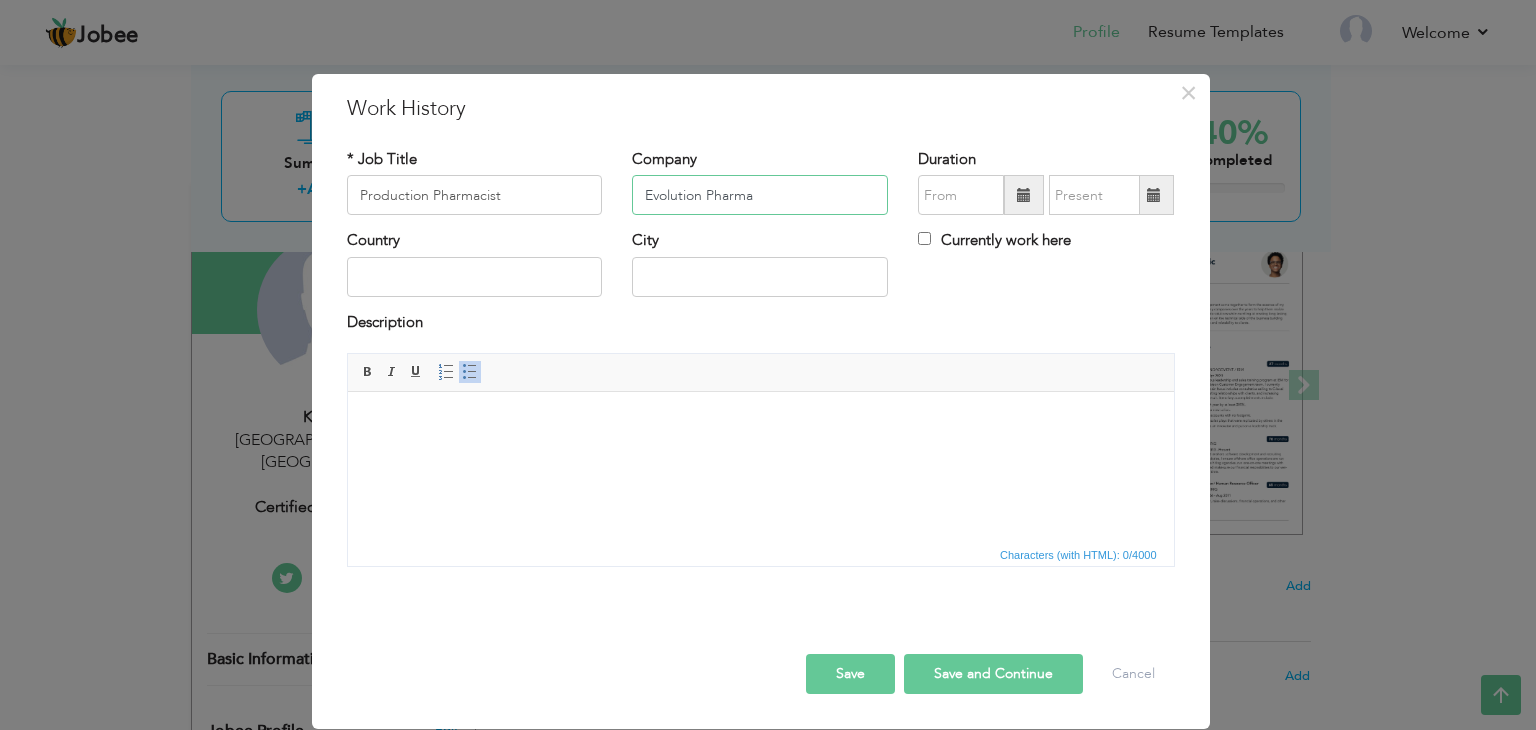 click on "Evolution Pharma" at bounding box center [760, 195] 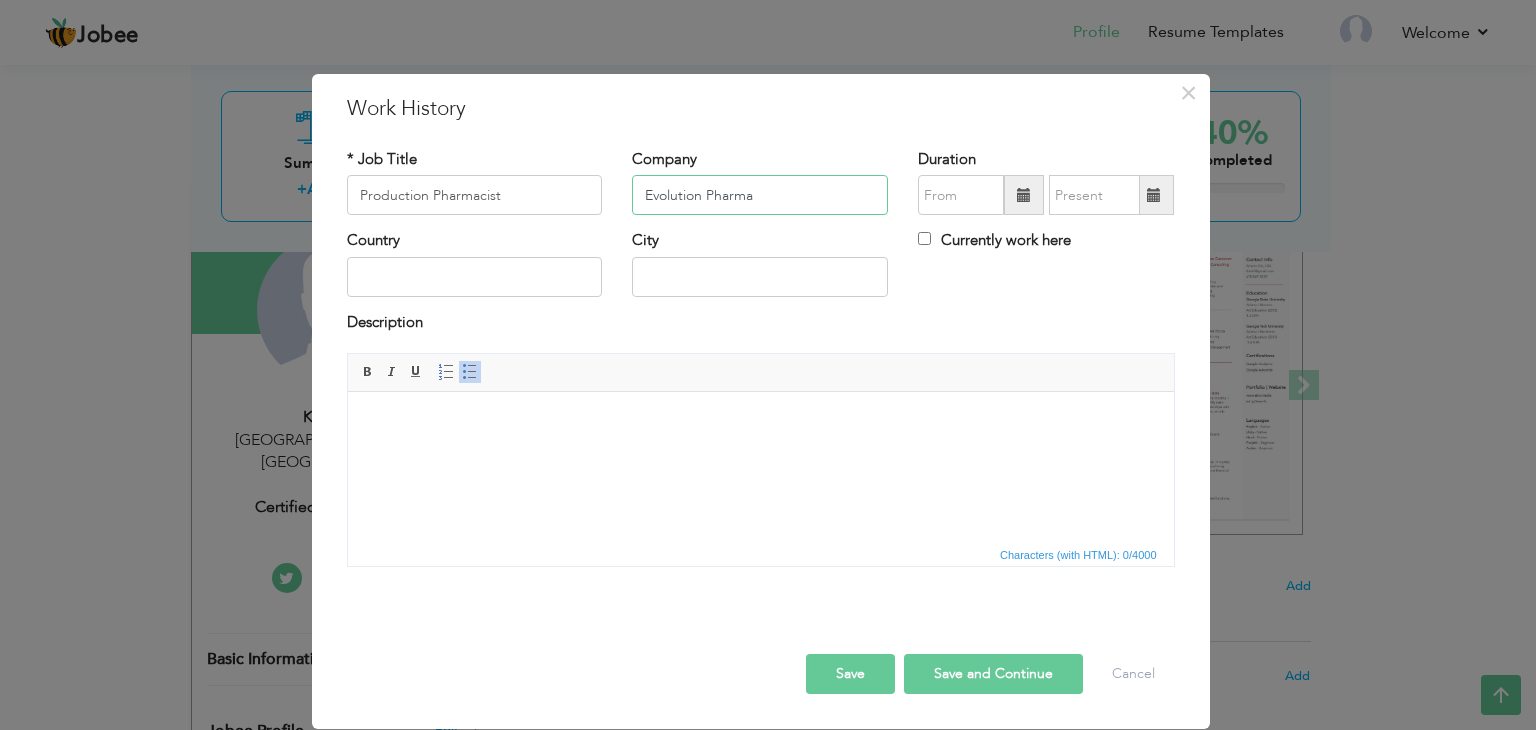 click on "Evolution Pharma" at bounding box center (760, 195) 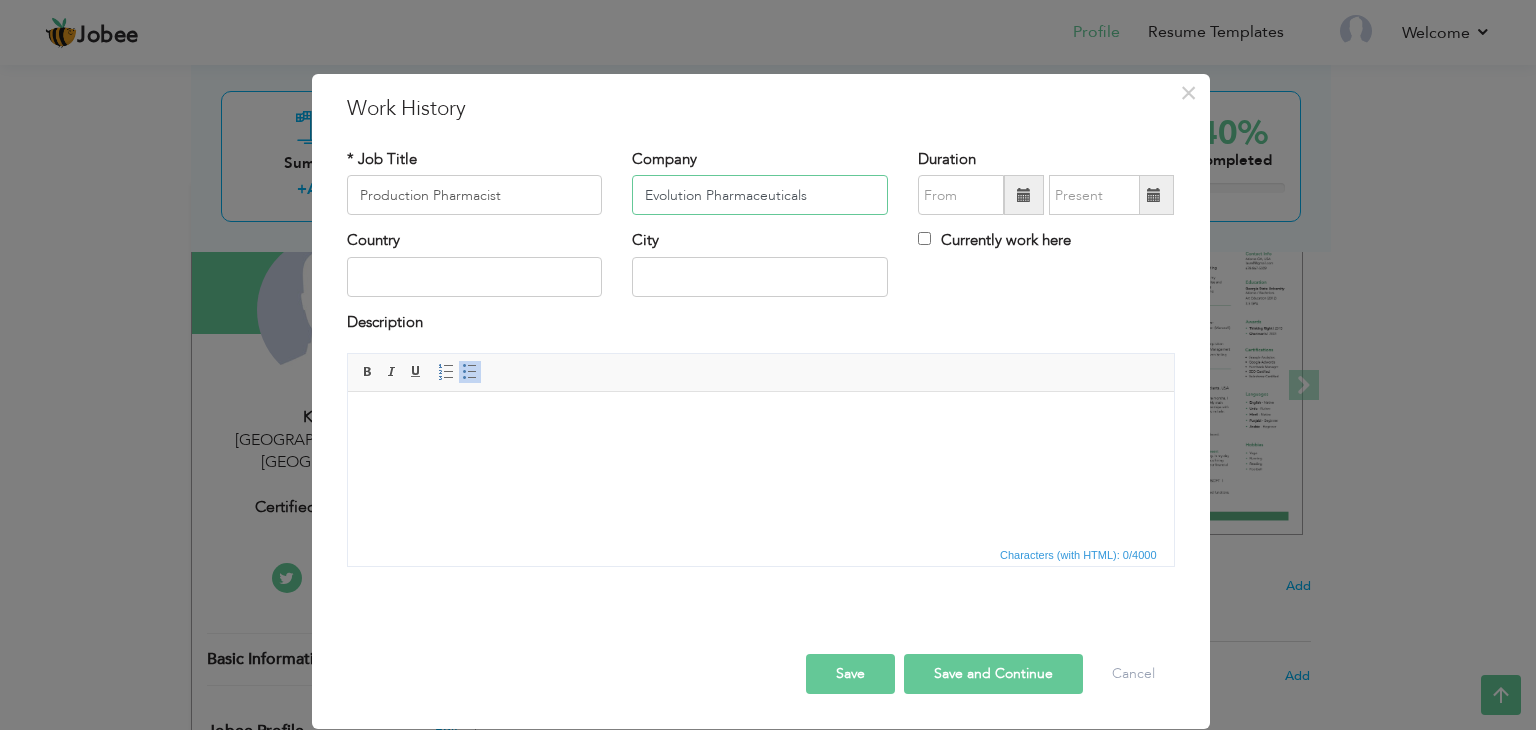type on "Evolution Pharmaceuticals" 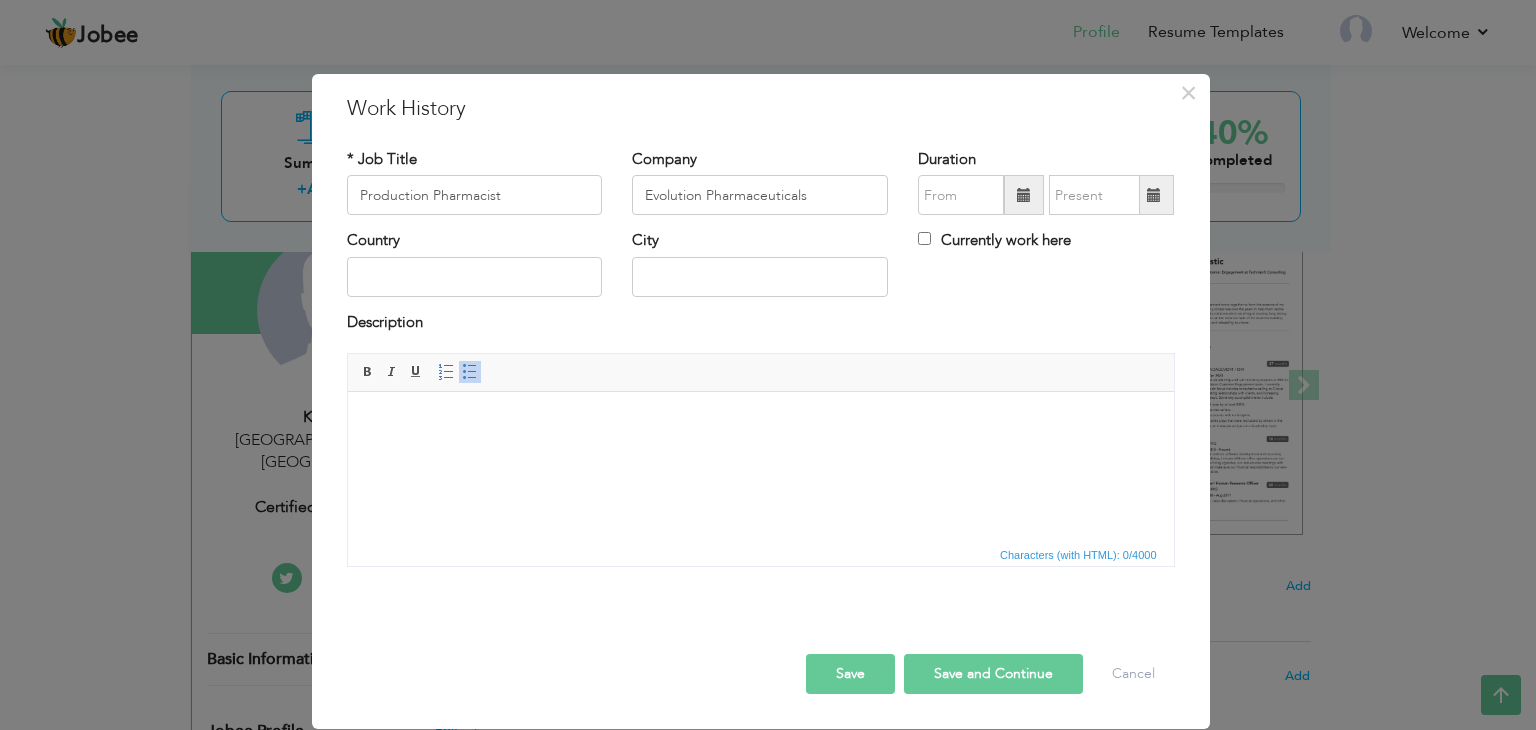 click at bounding box center (1024, 195) 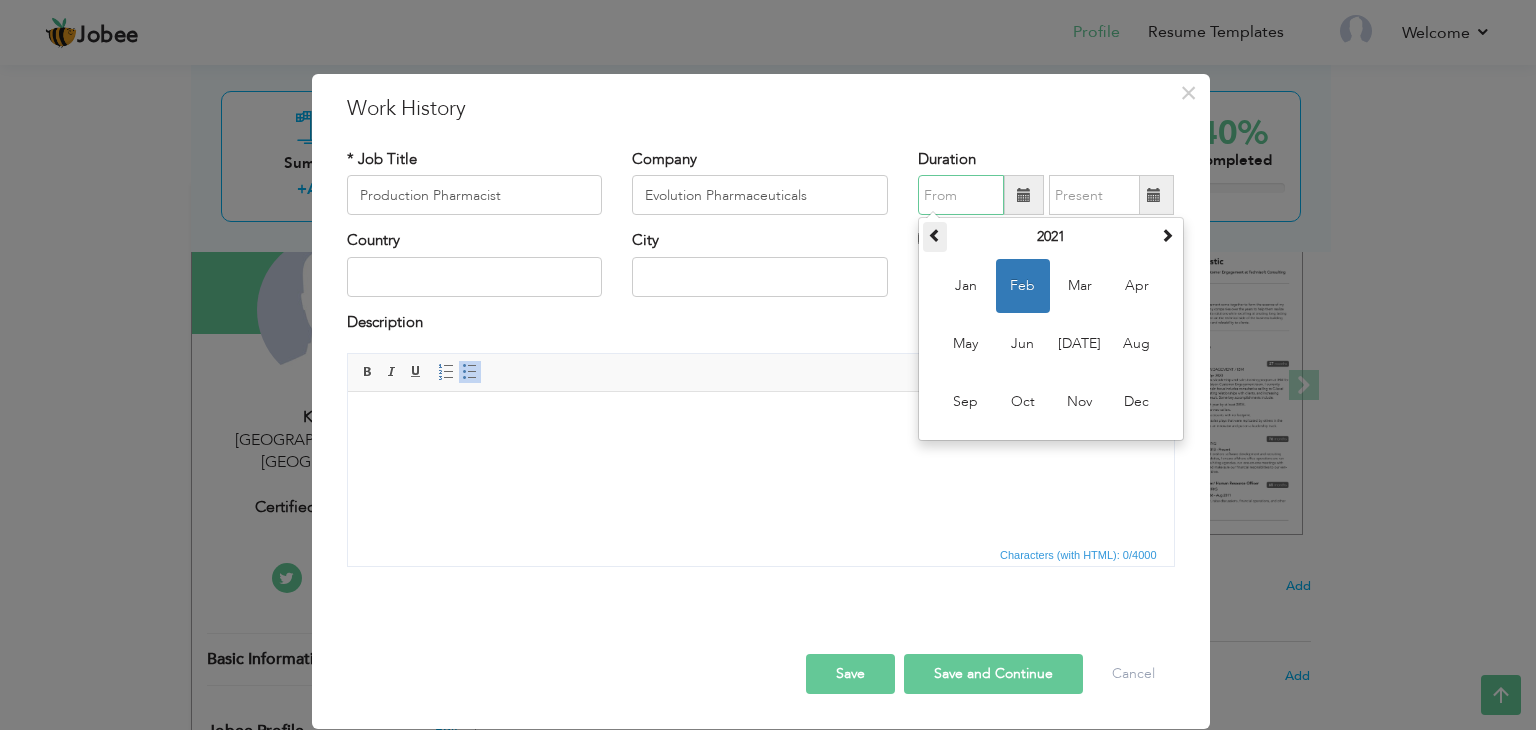 click at bounding box center [935, 235] 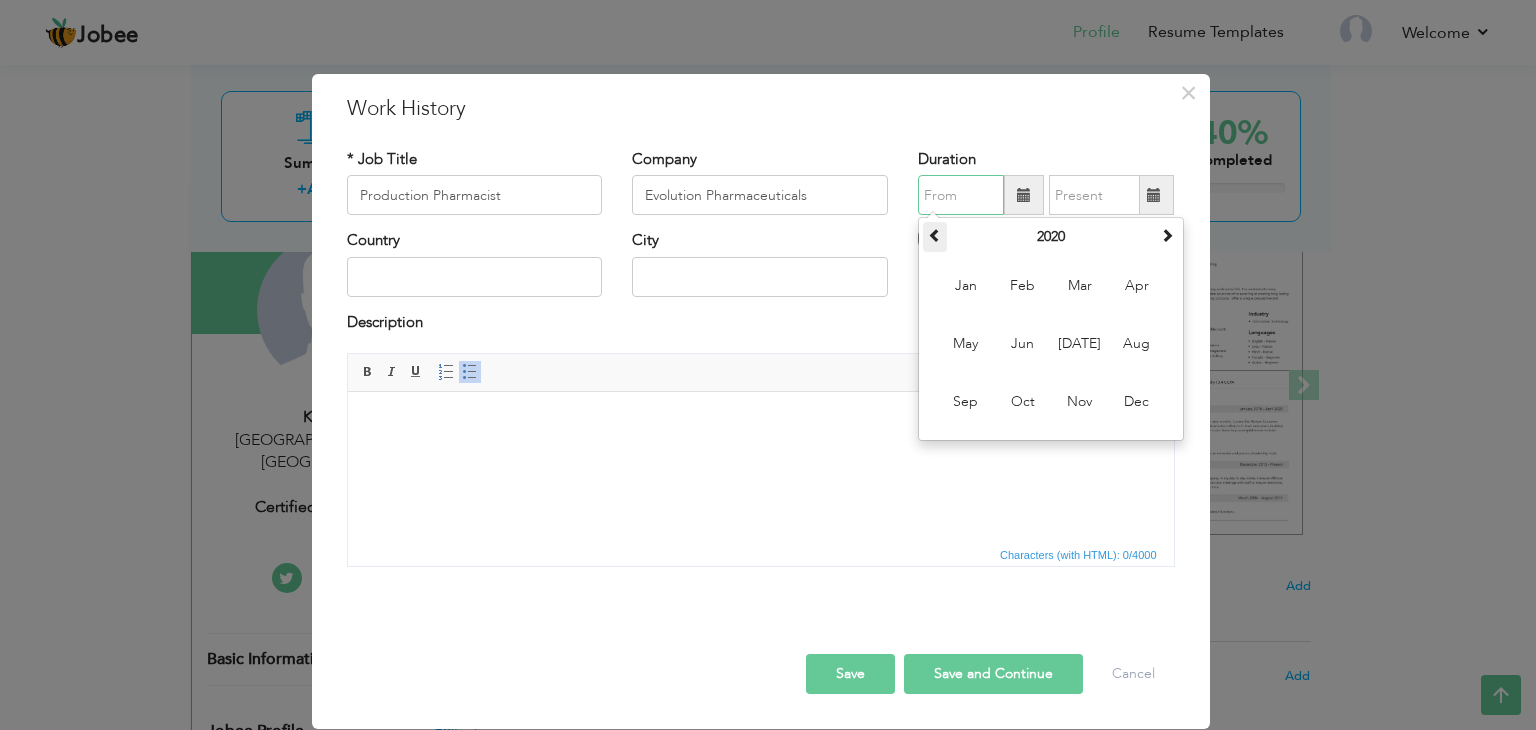 click at bounding box center [935, 235] 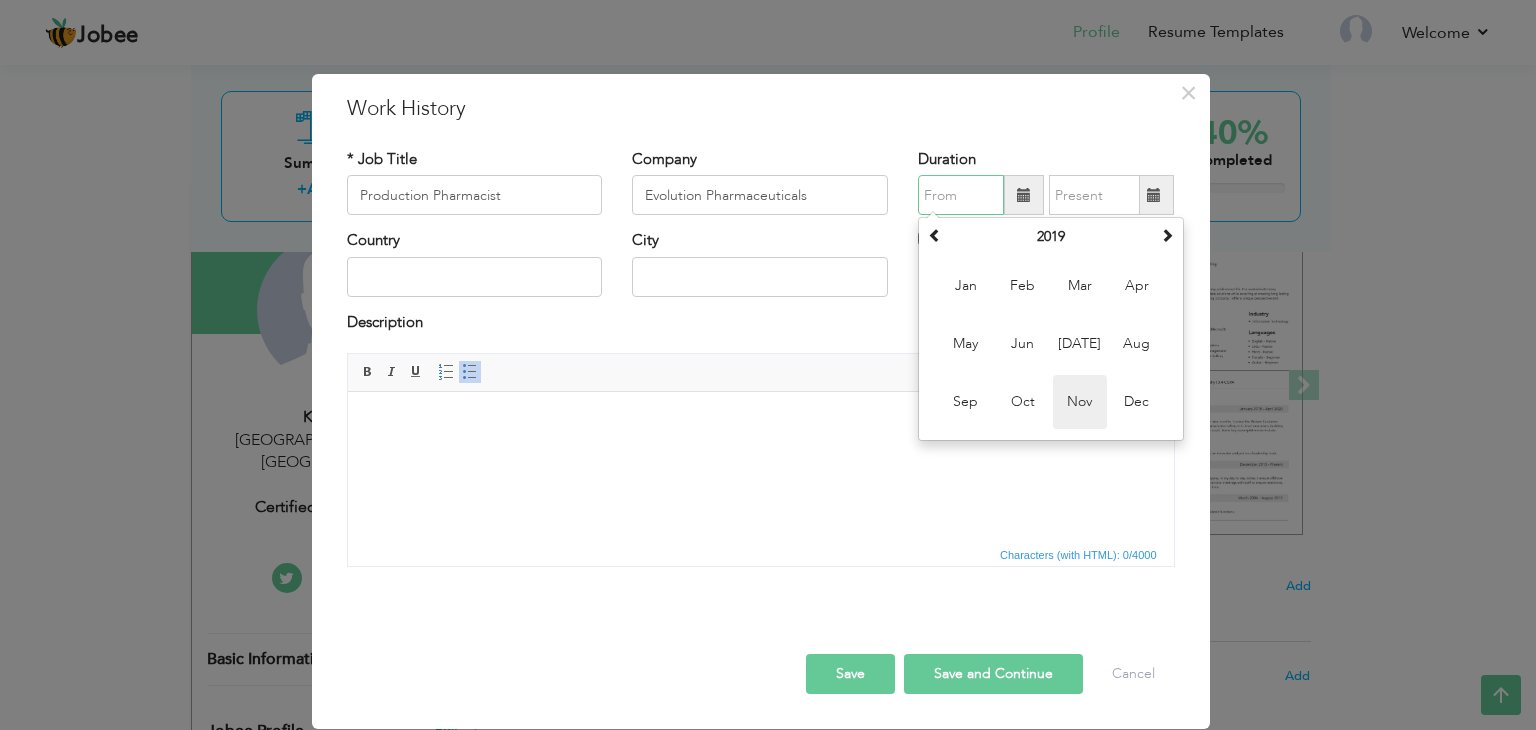 click on "Nov" at bounding box center [1080, 402] 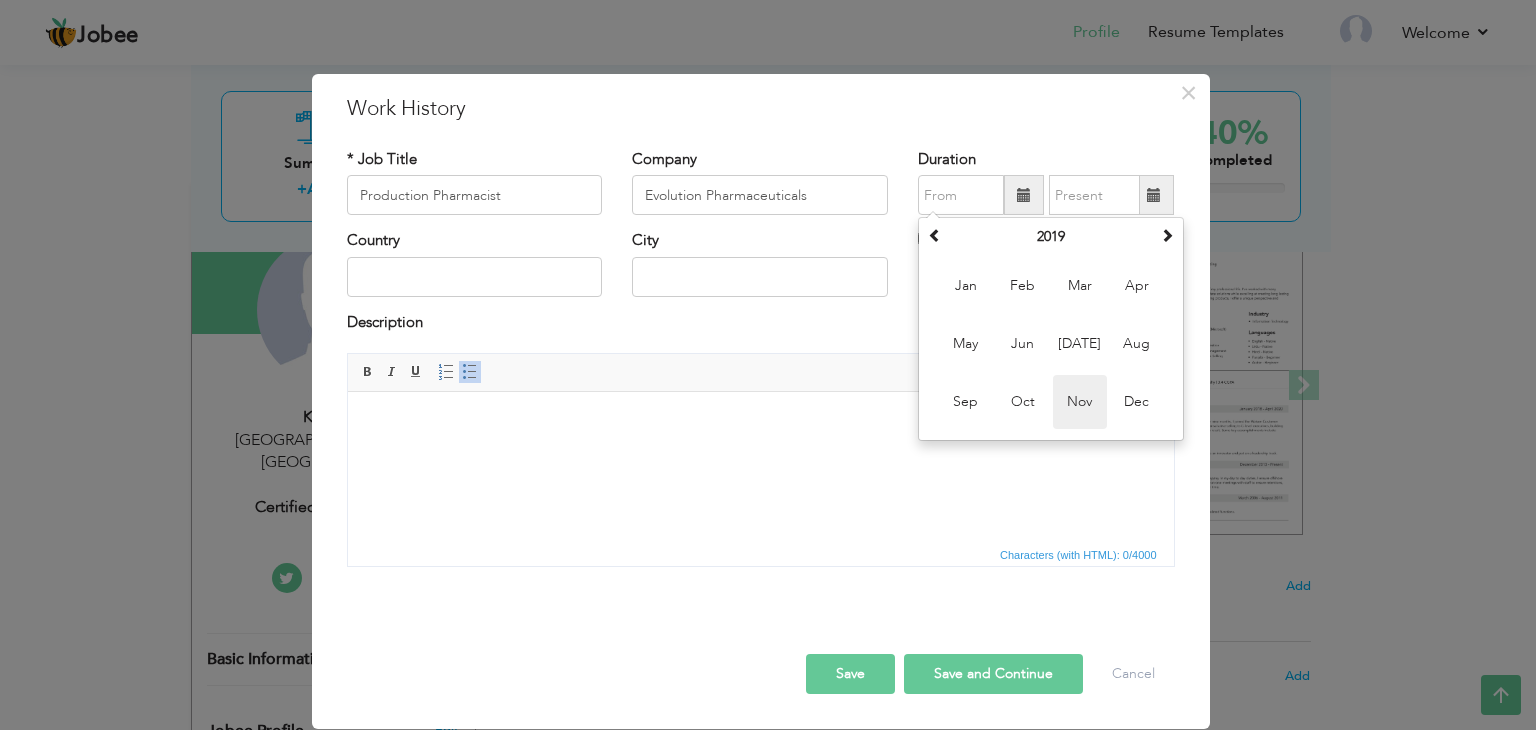 type on "11/2019" 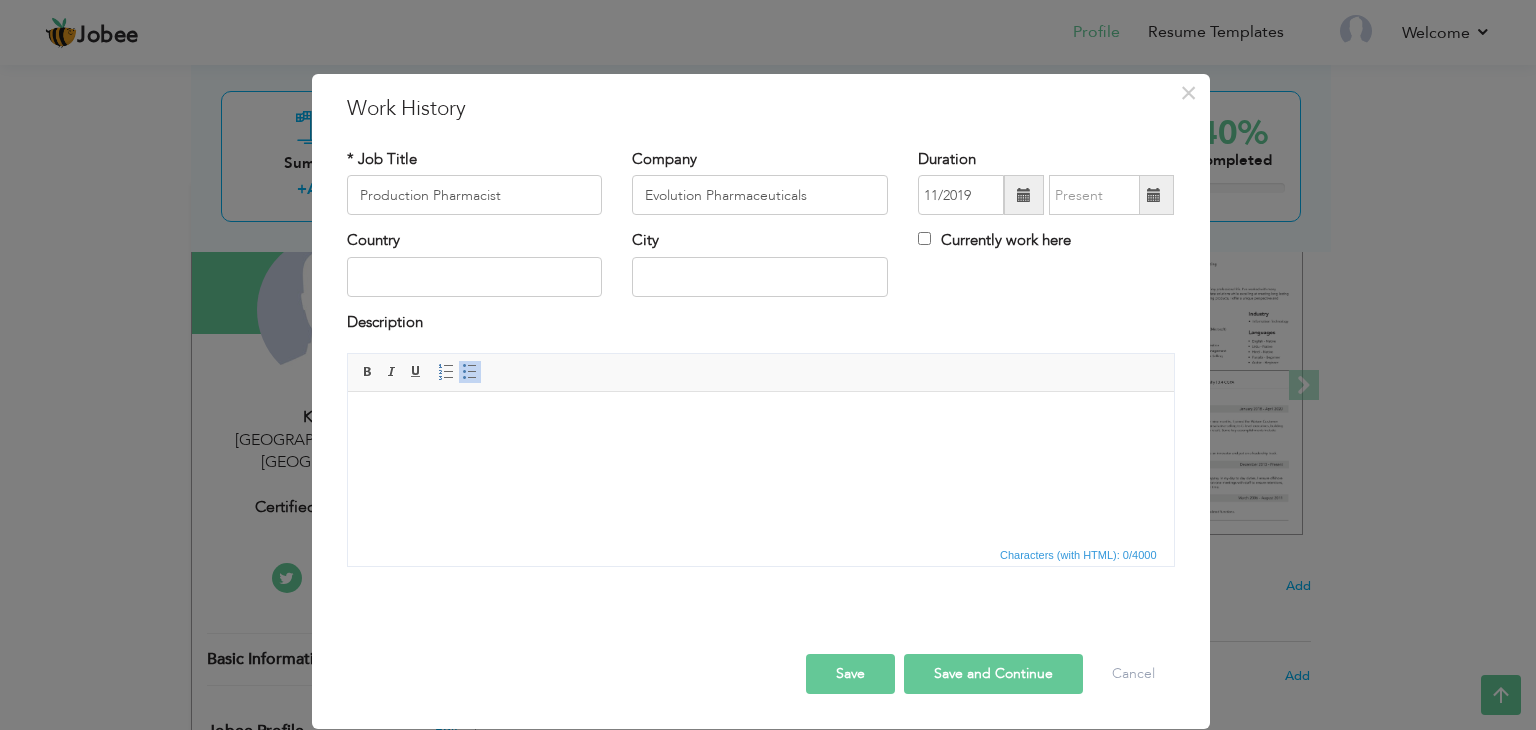 click at bounding box center [1154, 195] 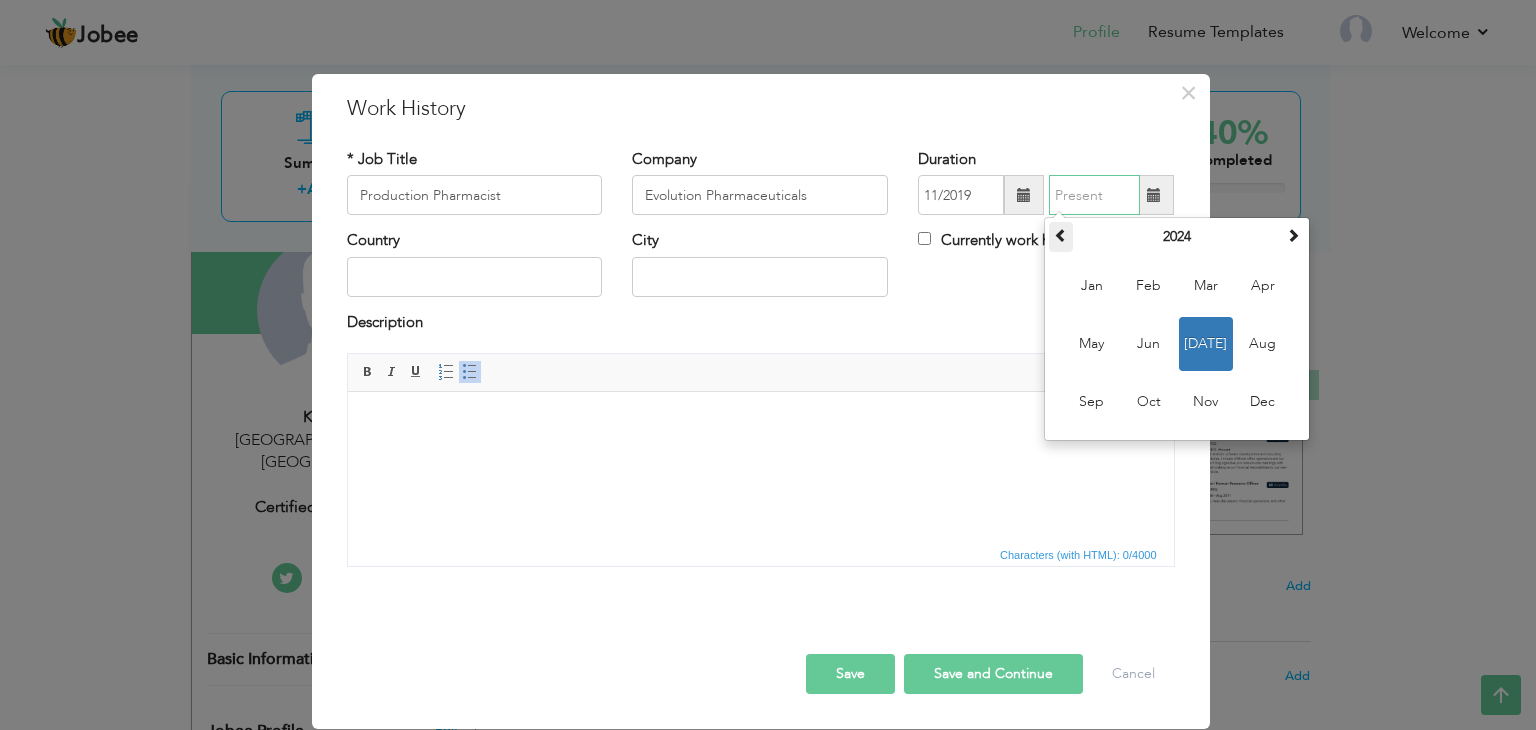 click at bounding box center [1061, 235] 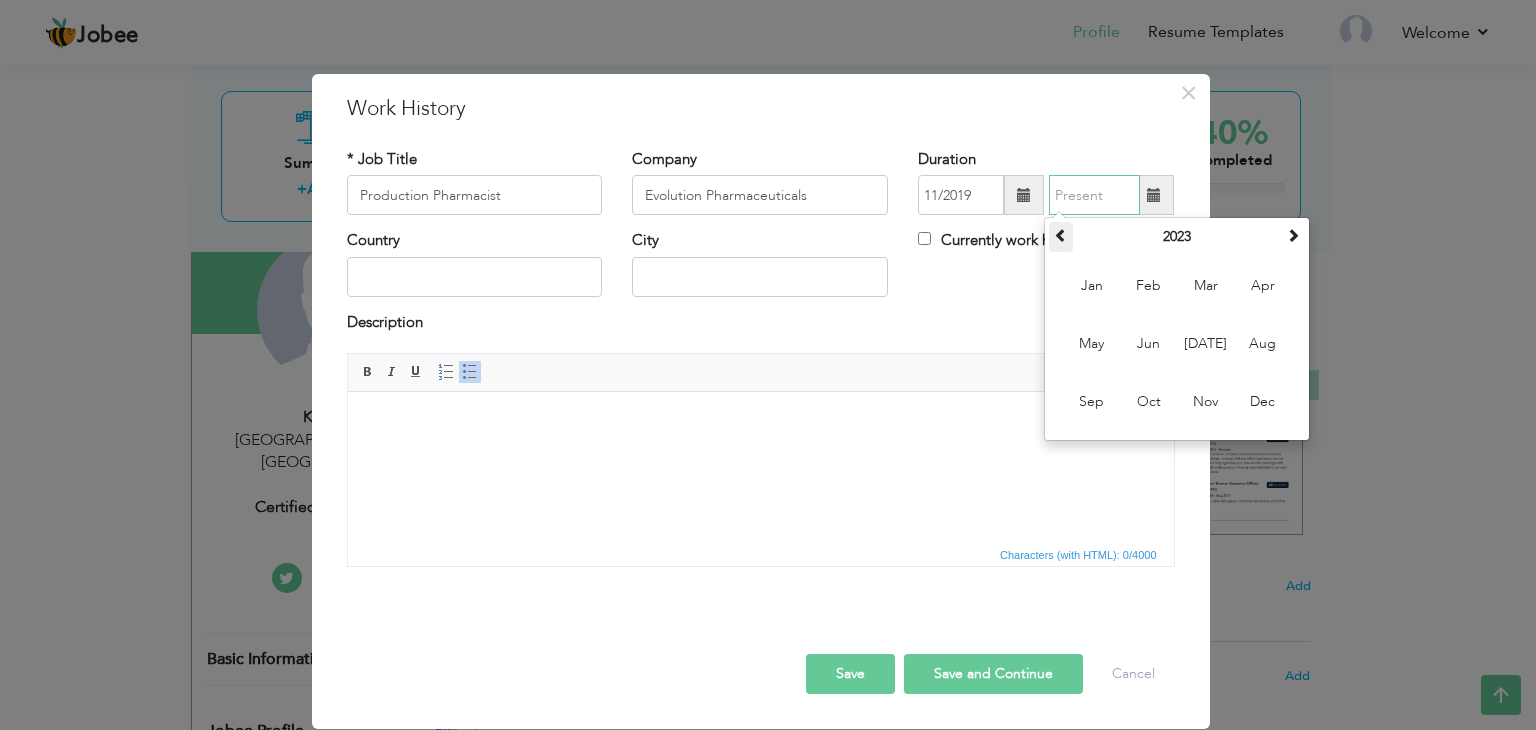 click at bounding box center [1061, 235] 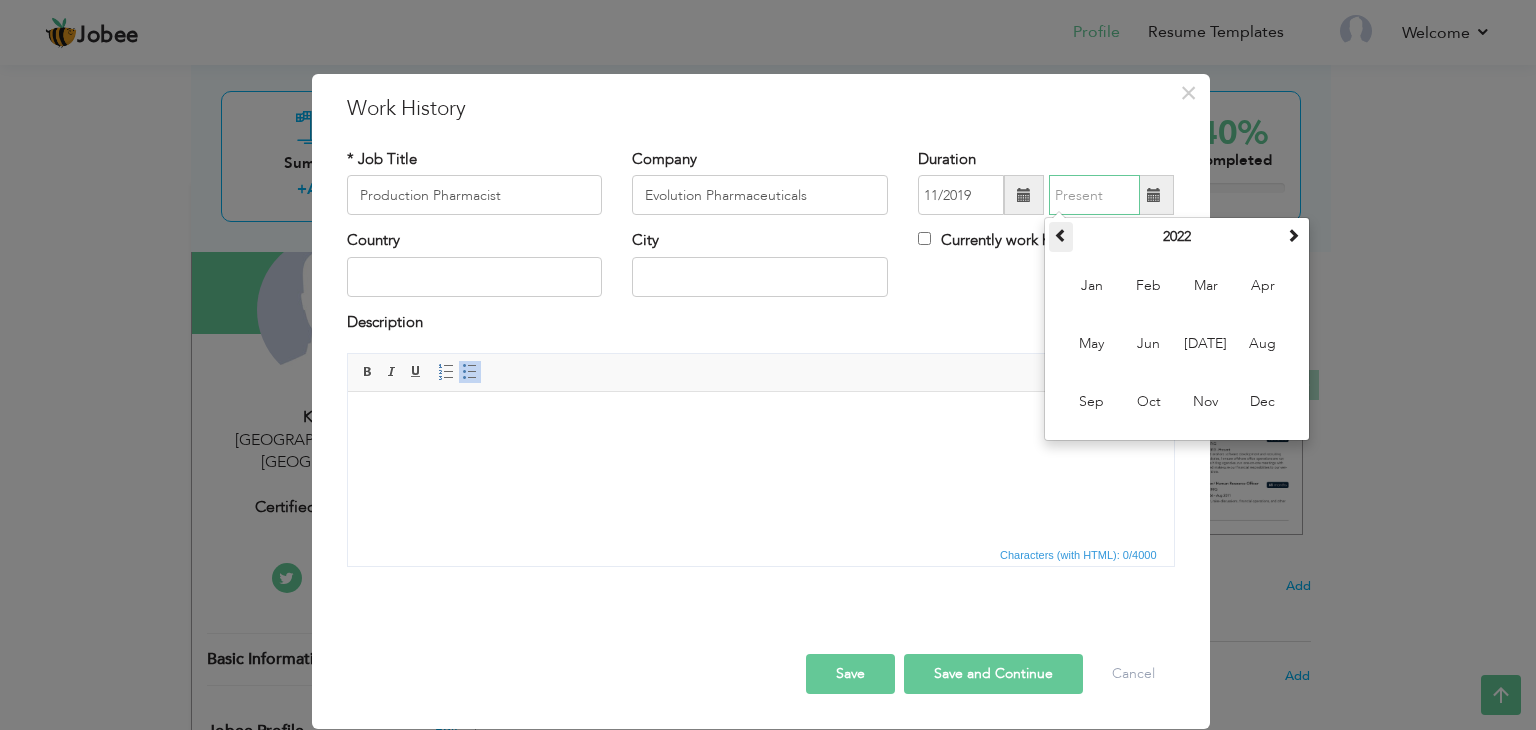 click at bounding box center (1061, 235) 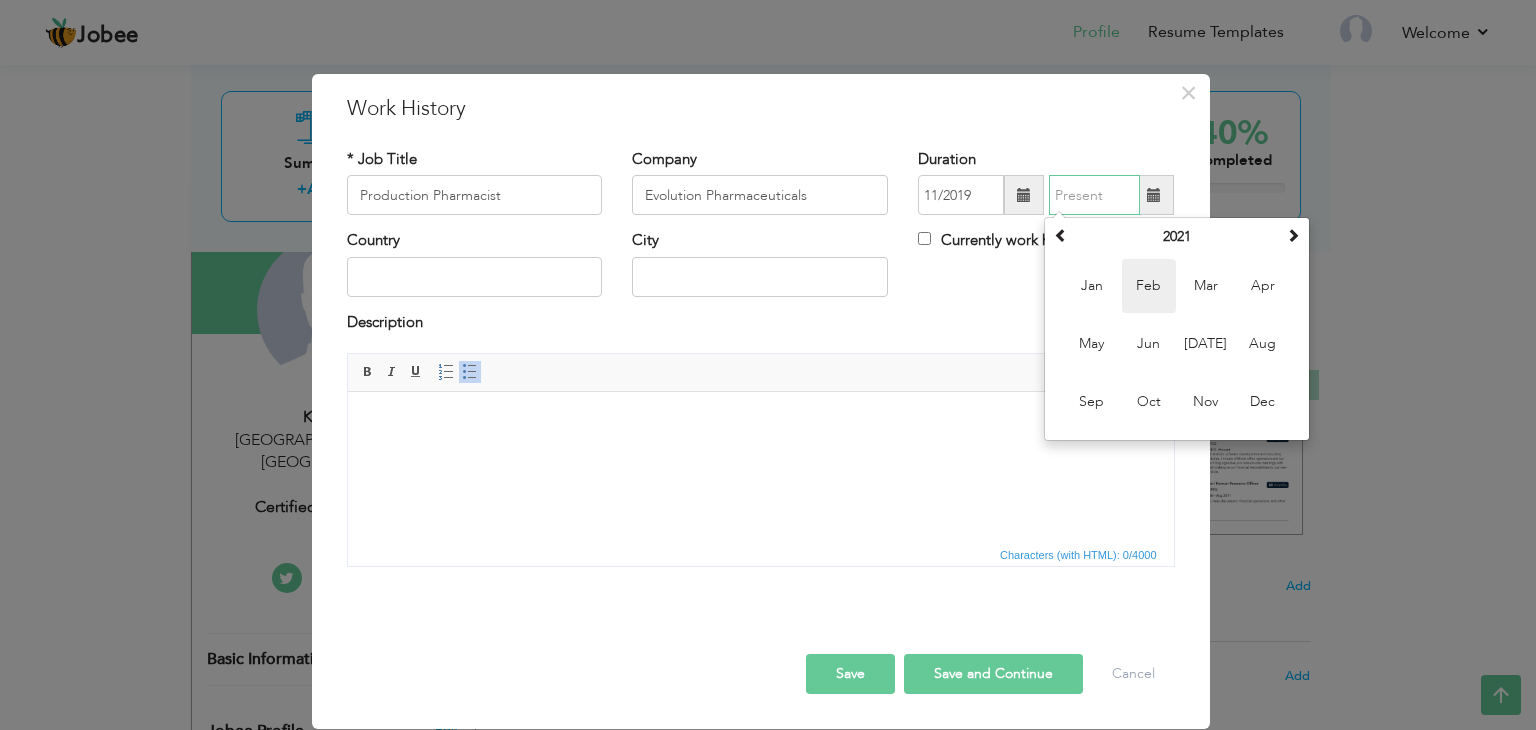 click on "Feb" at bounding box center [1149, 286] 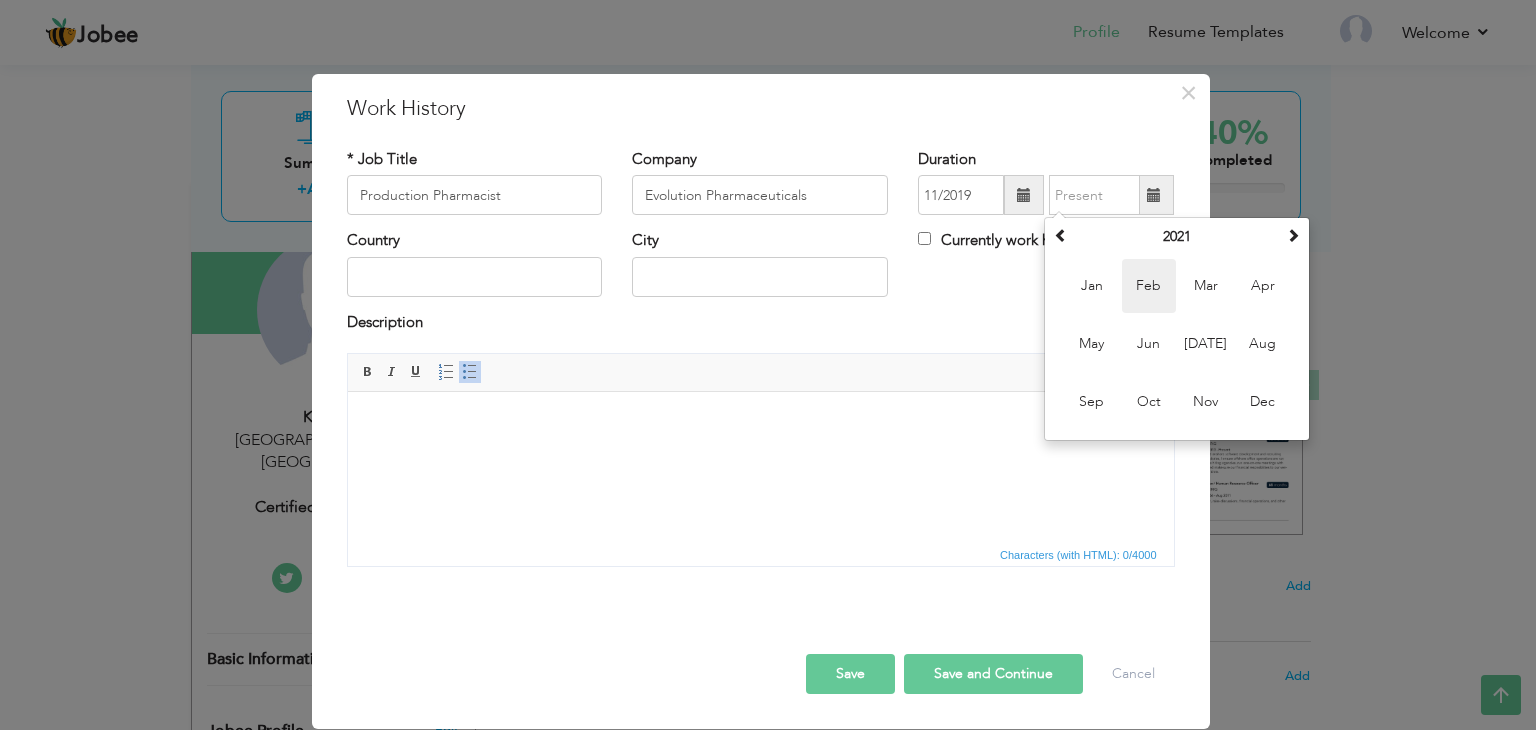 type on "02/2021" 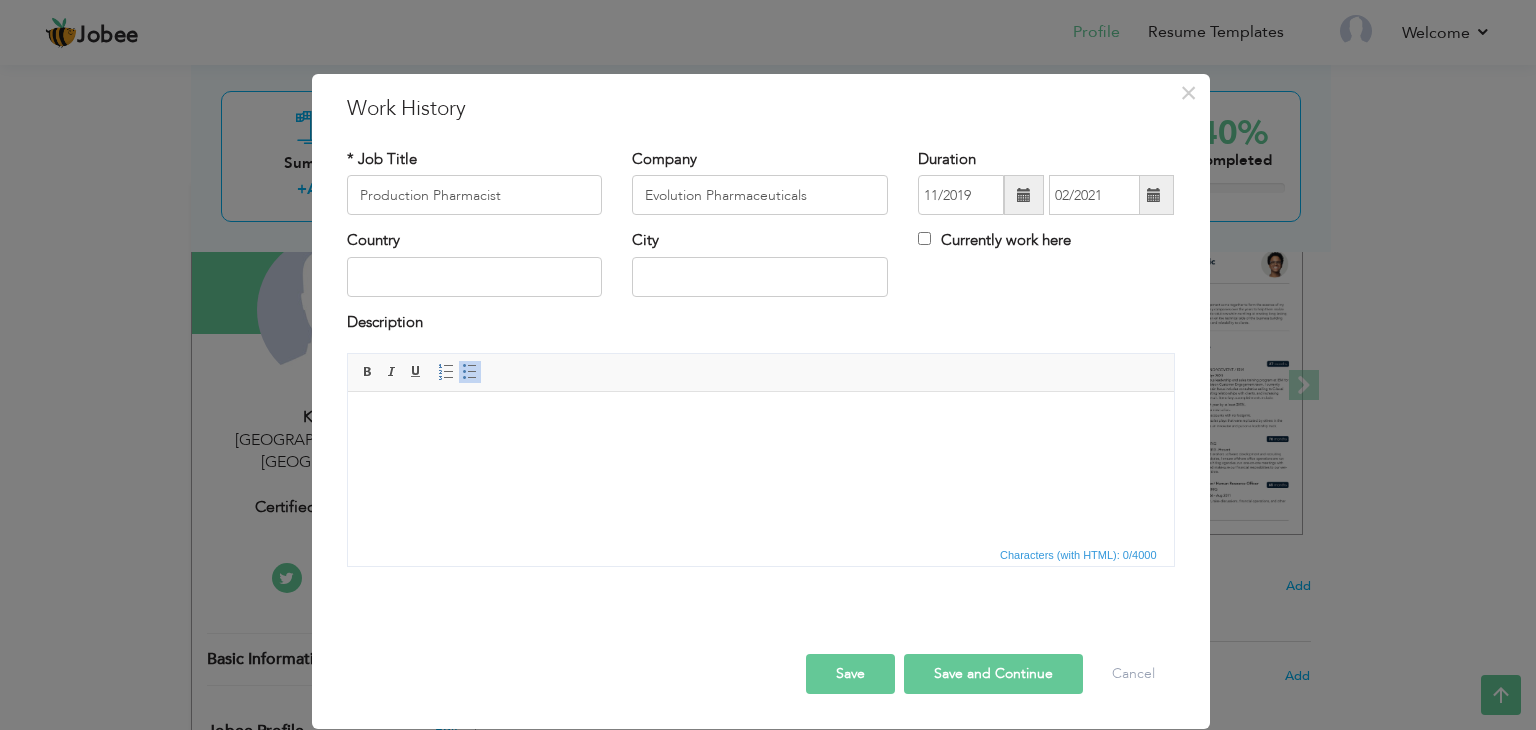 click on "Country
City
Currently work here" at bounding box center (761, 270) 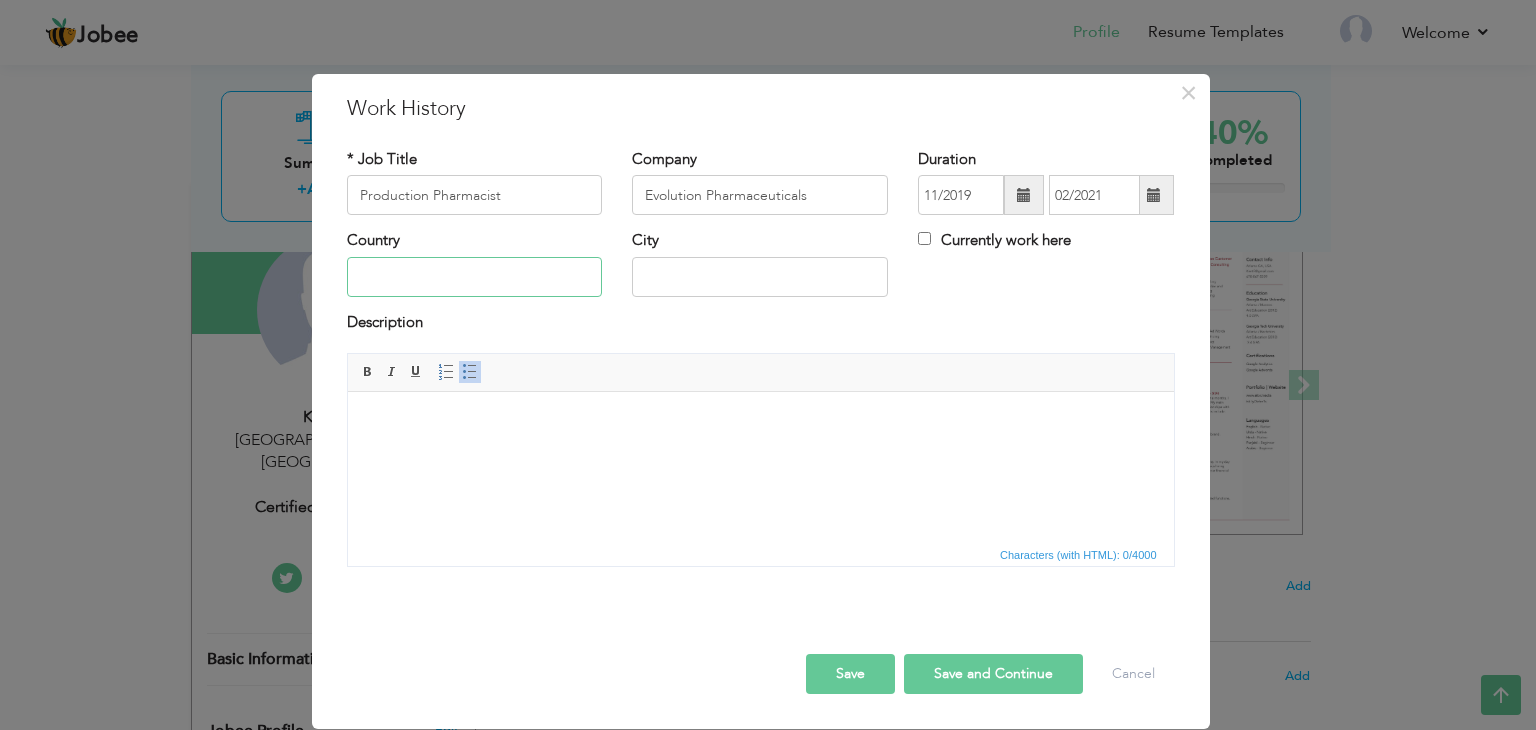 click at bounding box center (475, 277) 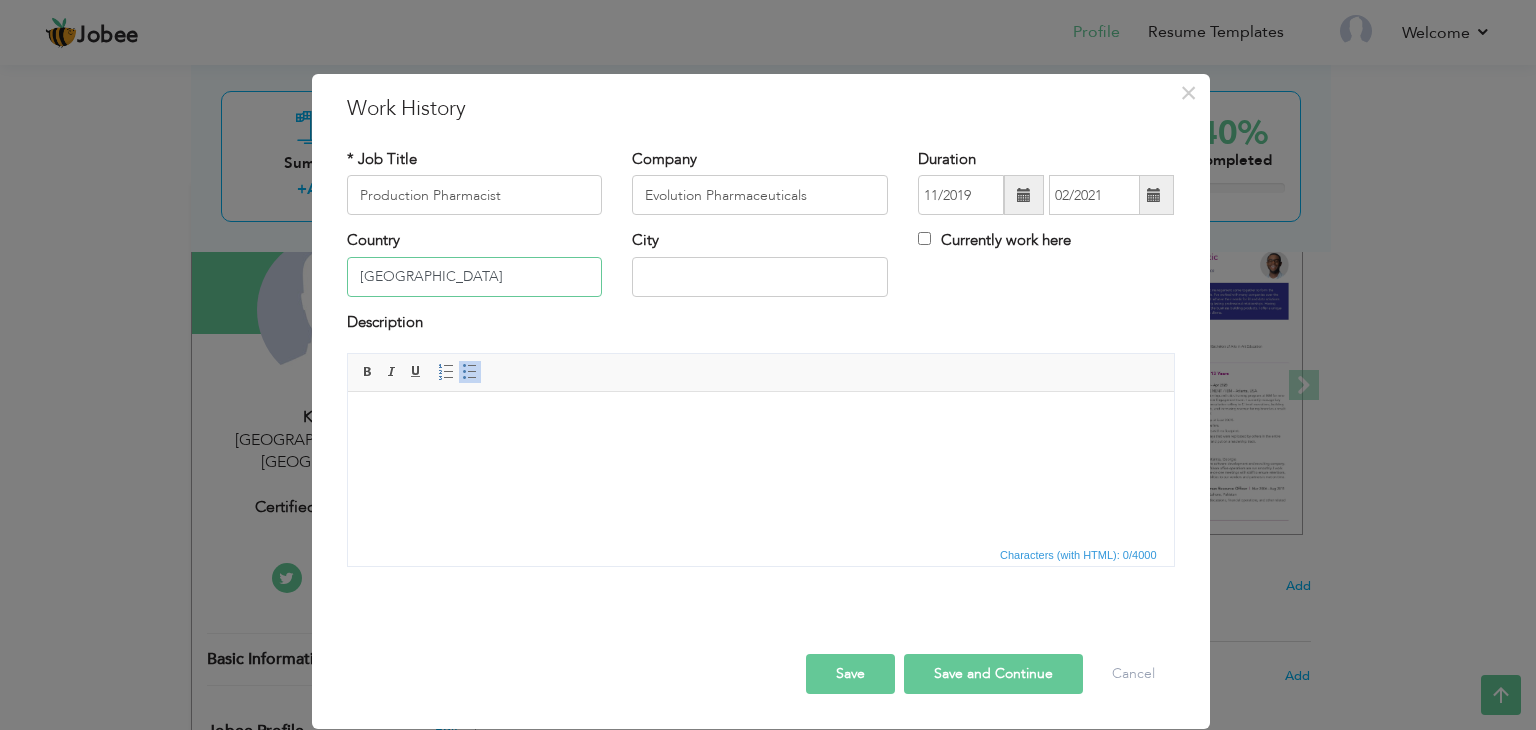 type on "[GEOGRAPHIC_DATA]" 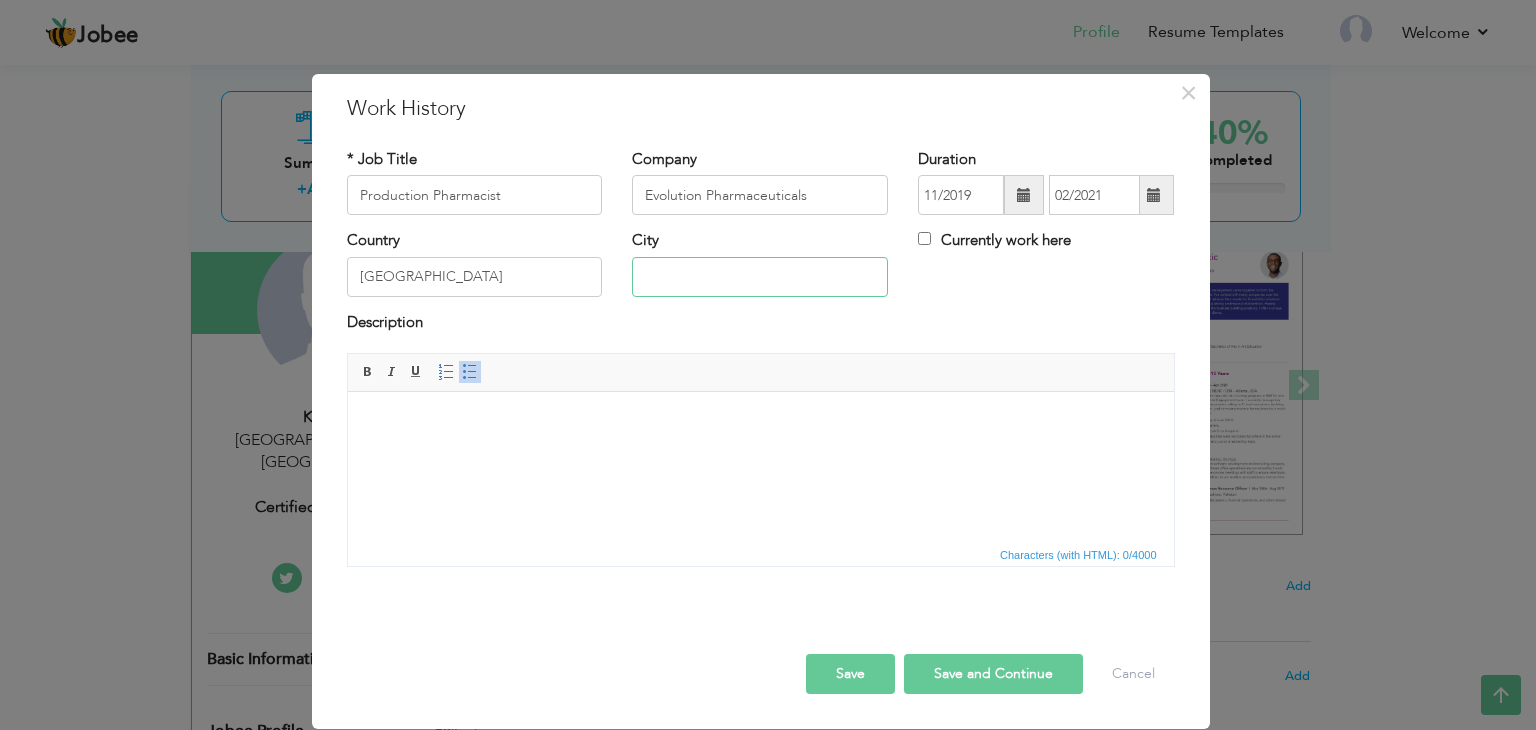click at bounding box center [760, 277] 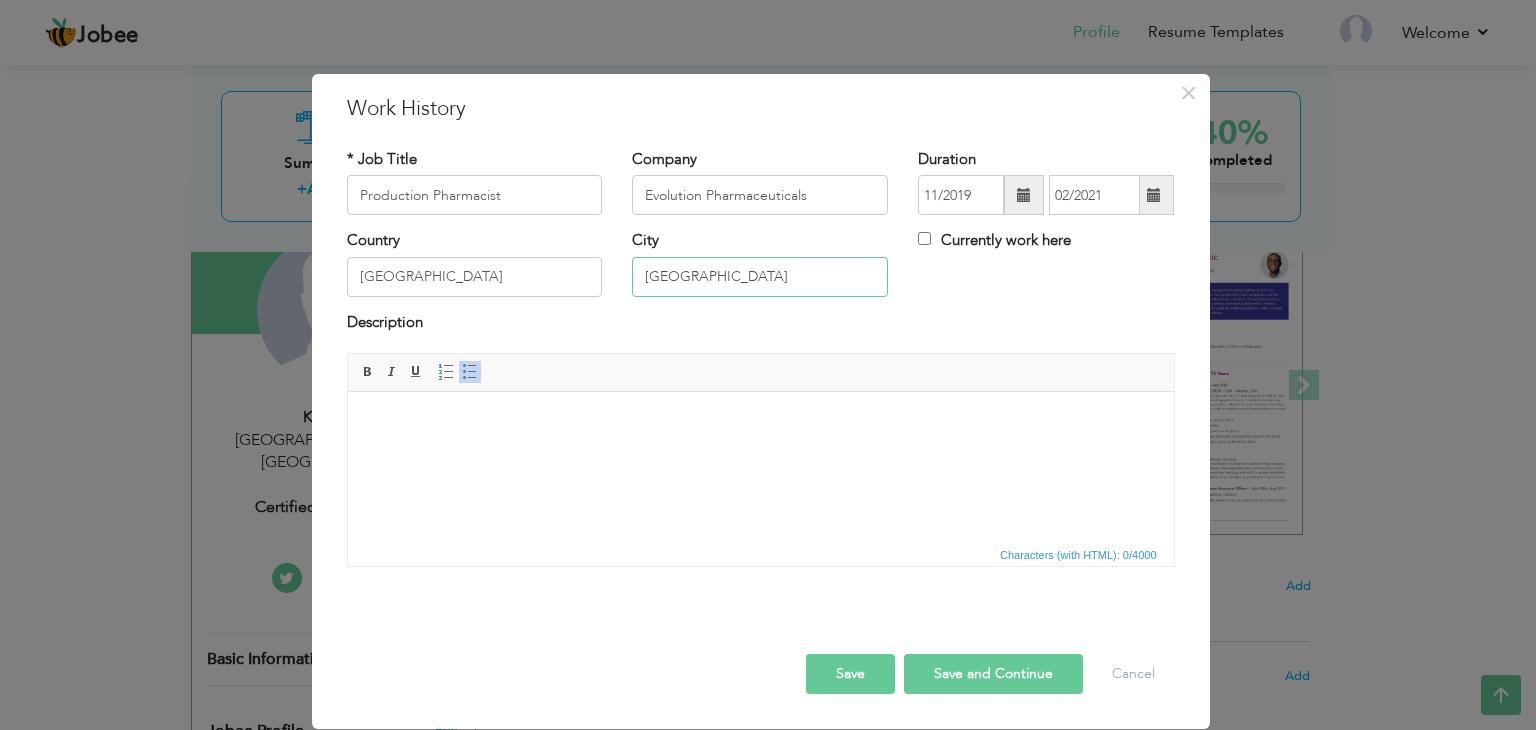 type on "[GEOGRAPHIC_DATA]" 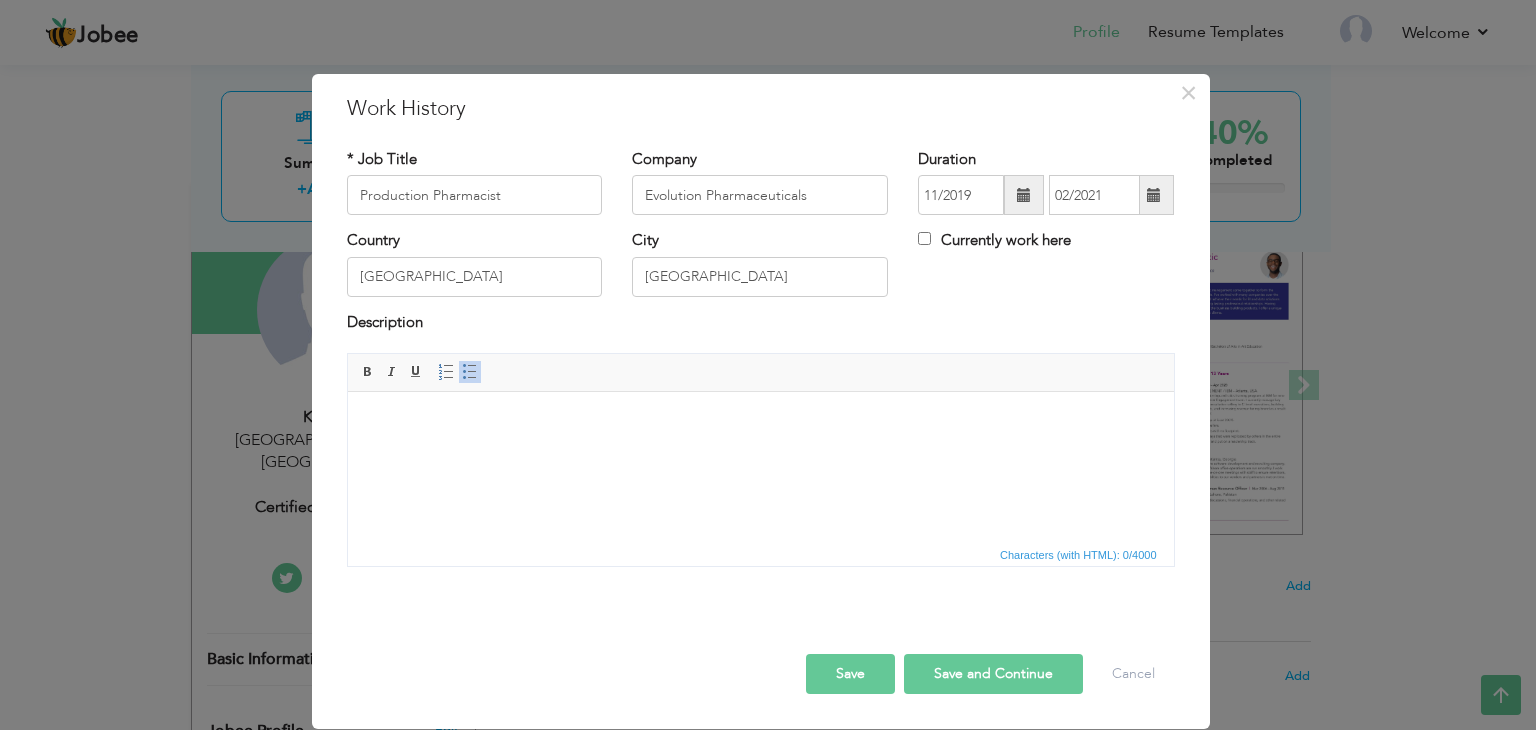 click at bounding box center [760, 422] 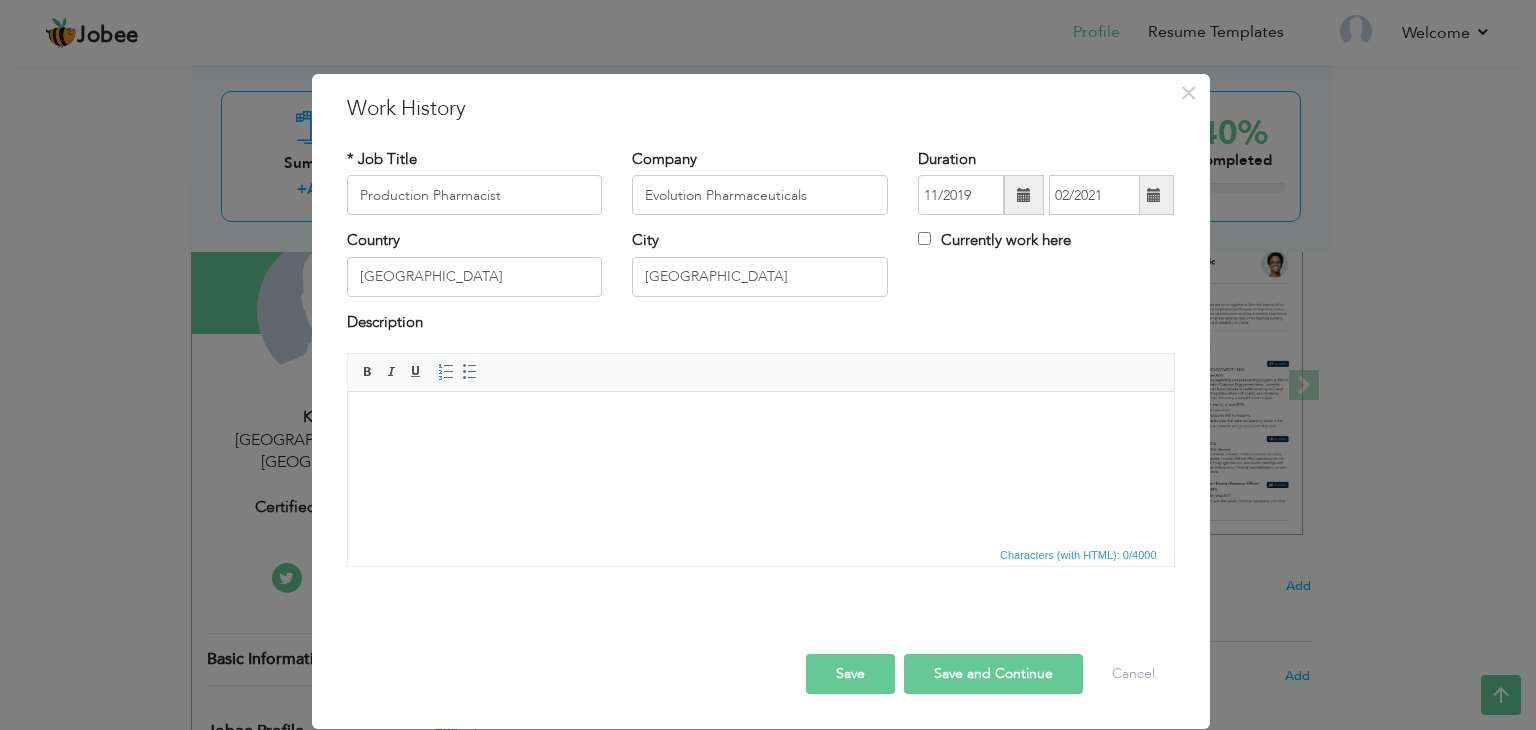 click at bounding box center [760, 422] 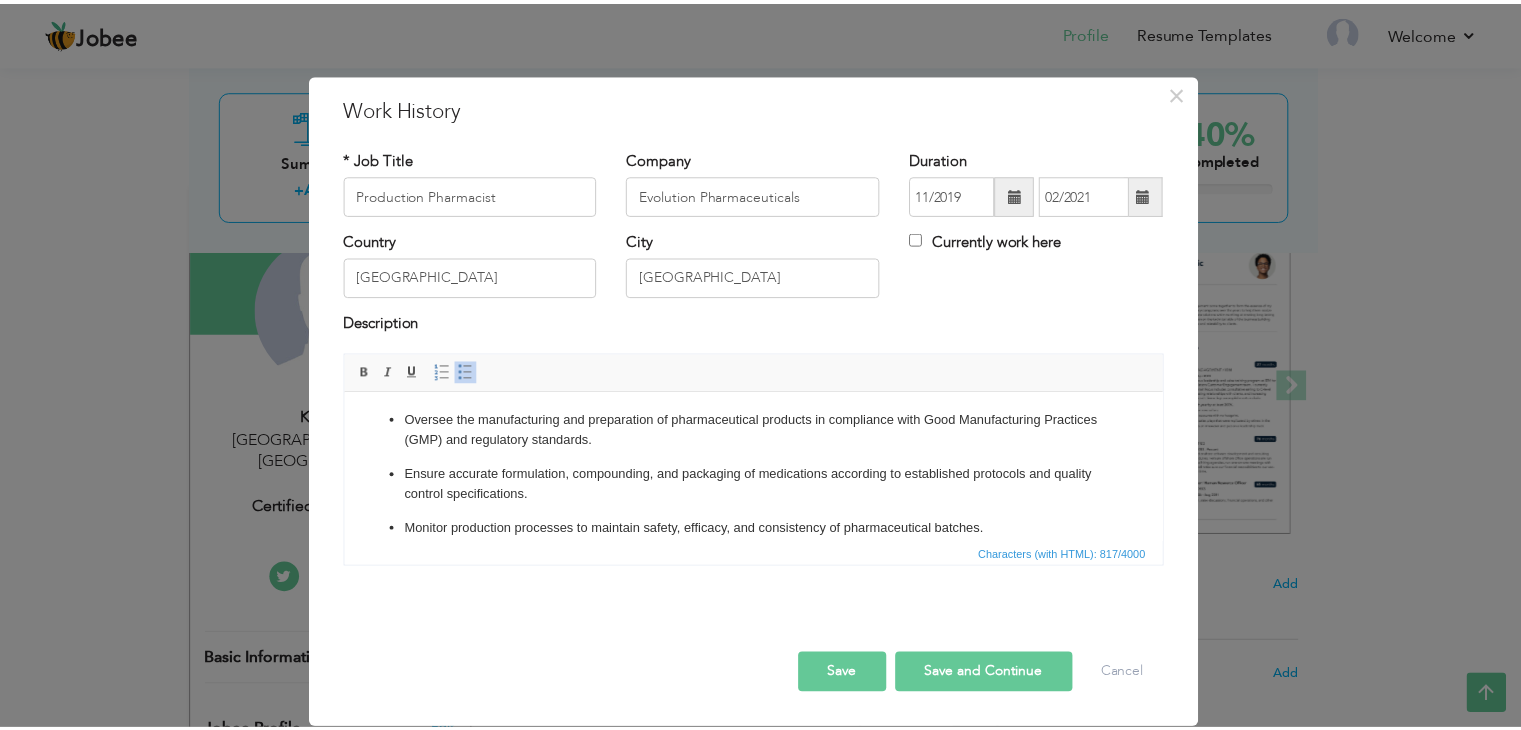 scroll, scrollTop: 0, scrollLeft: 0, axis: both 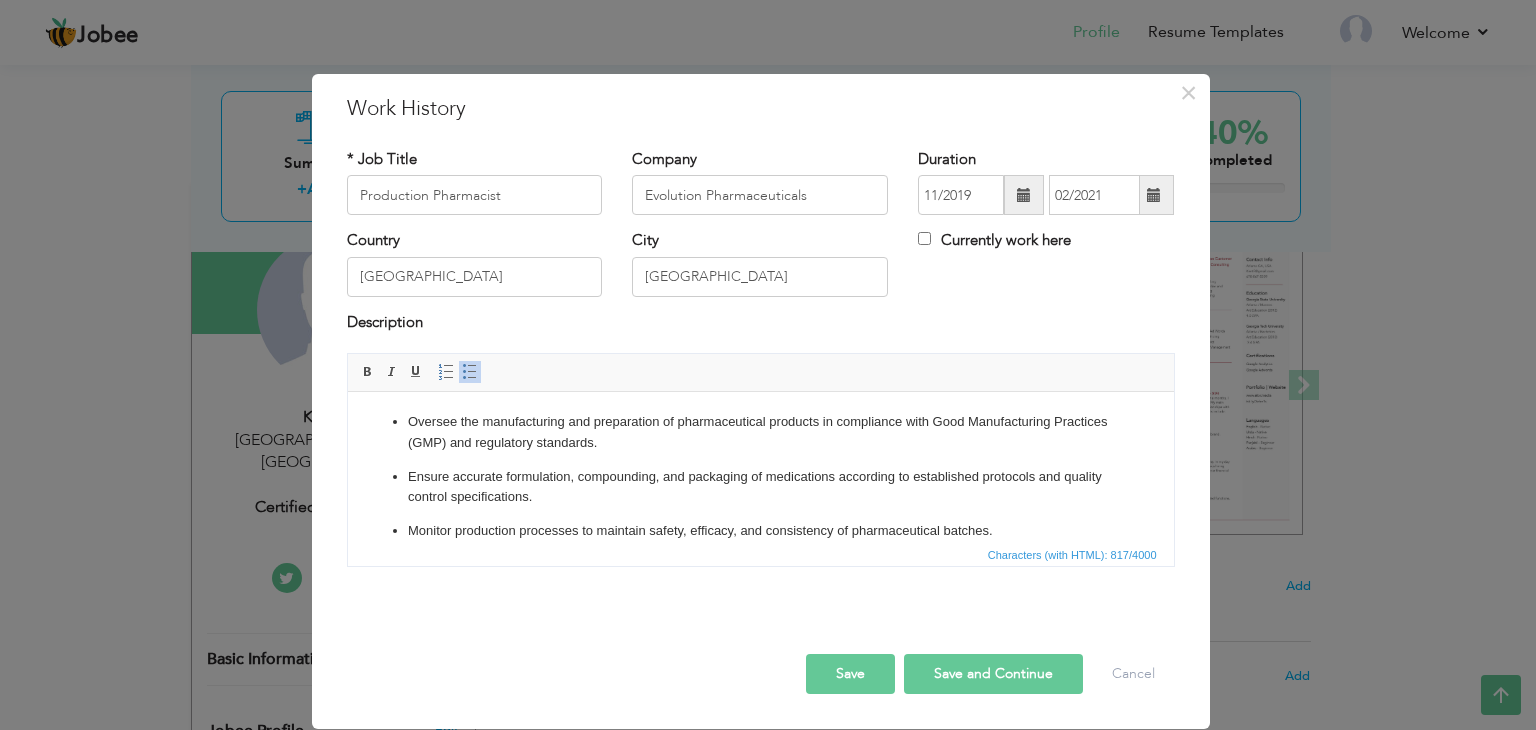 click at bounding box center (761, 618) 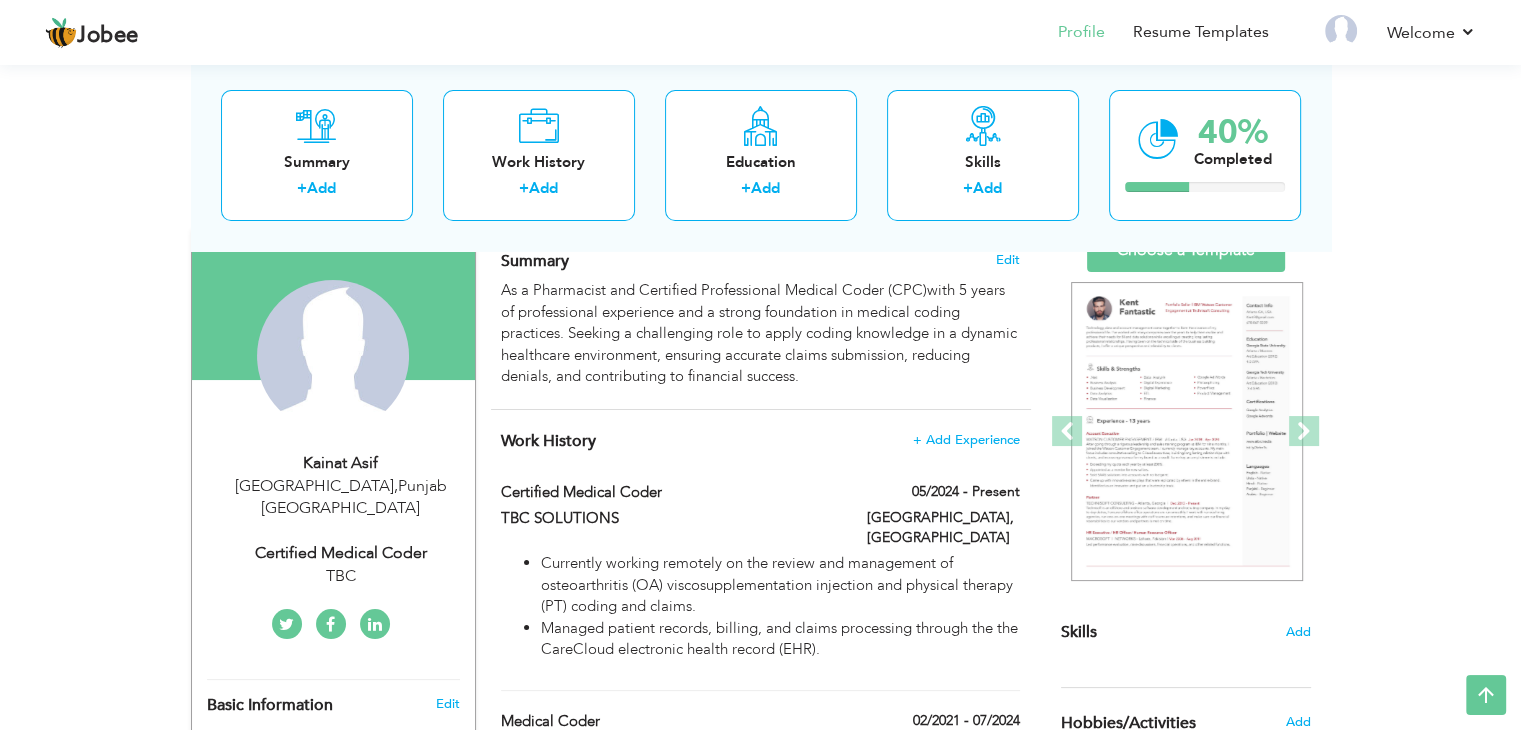 scroll, scrollTop: 0, scrollLeft: 0, axis: both 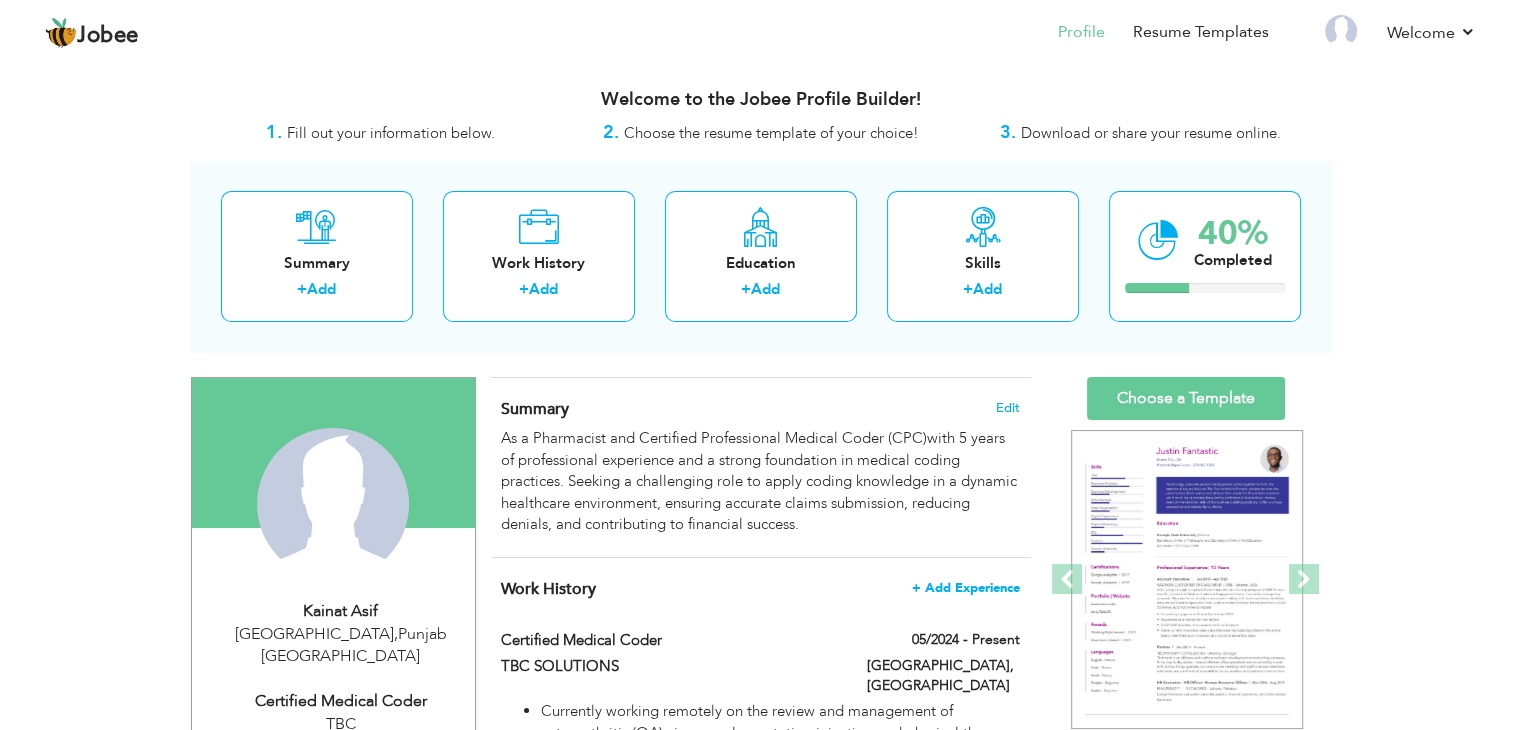 click on "+ Add Experience" at bounding box center (966, 588) 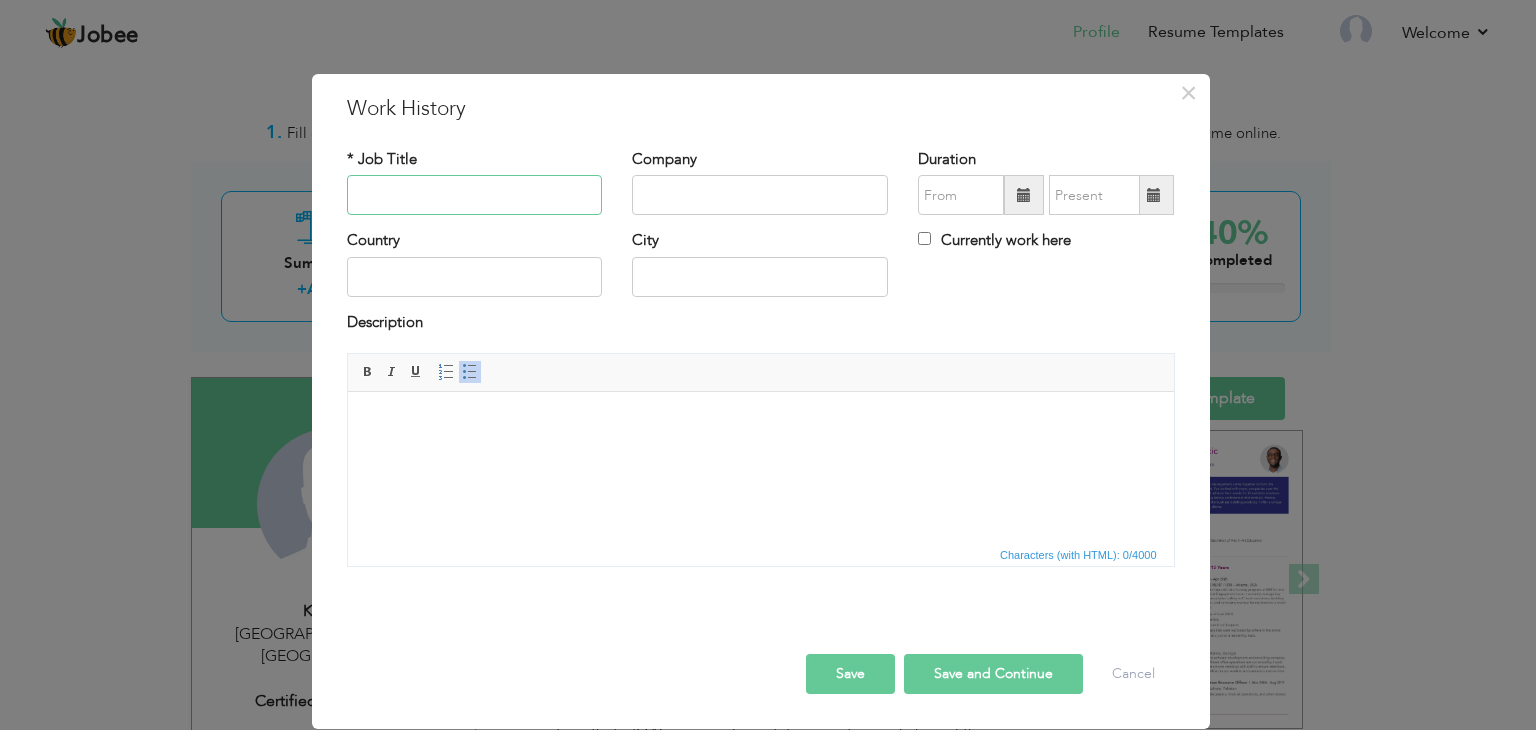 click at bounding box center [475, 195] 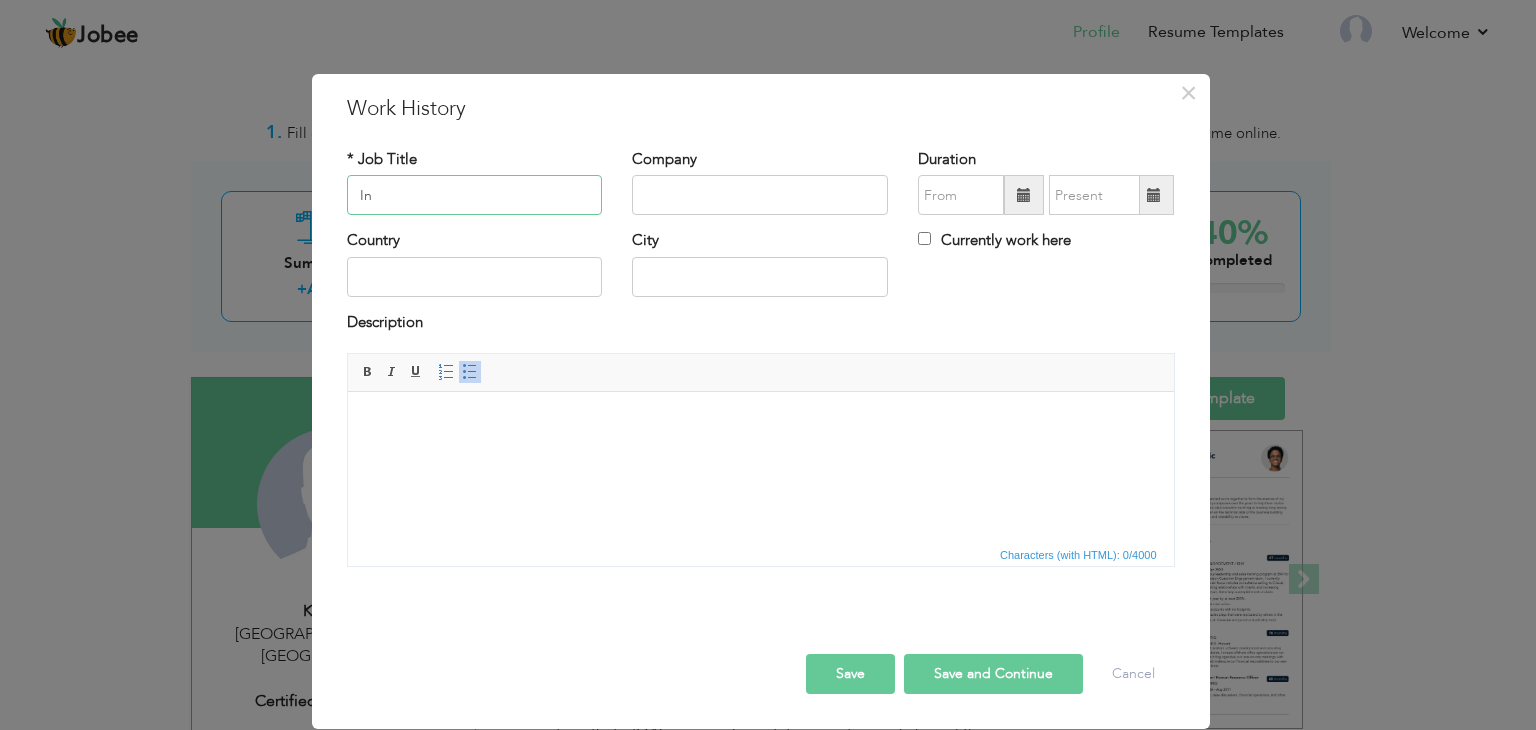 type on "I" 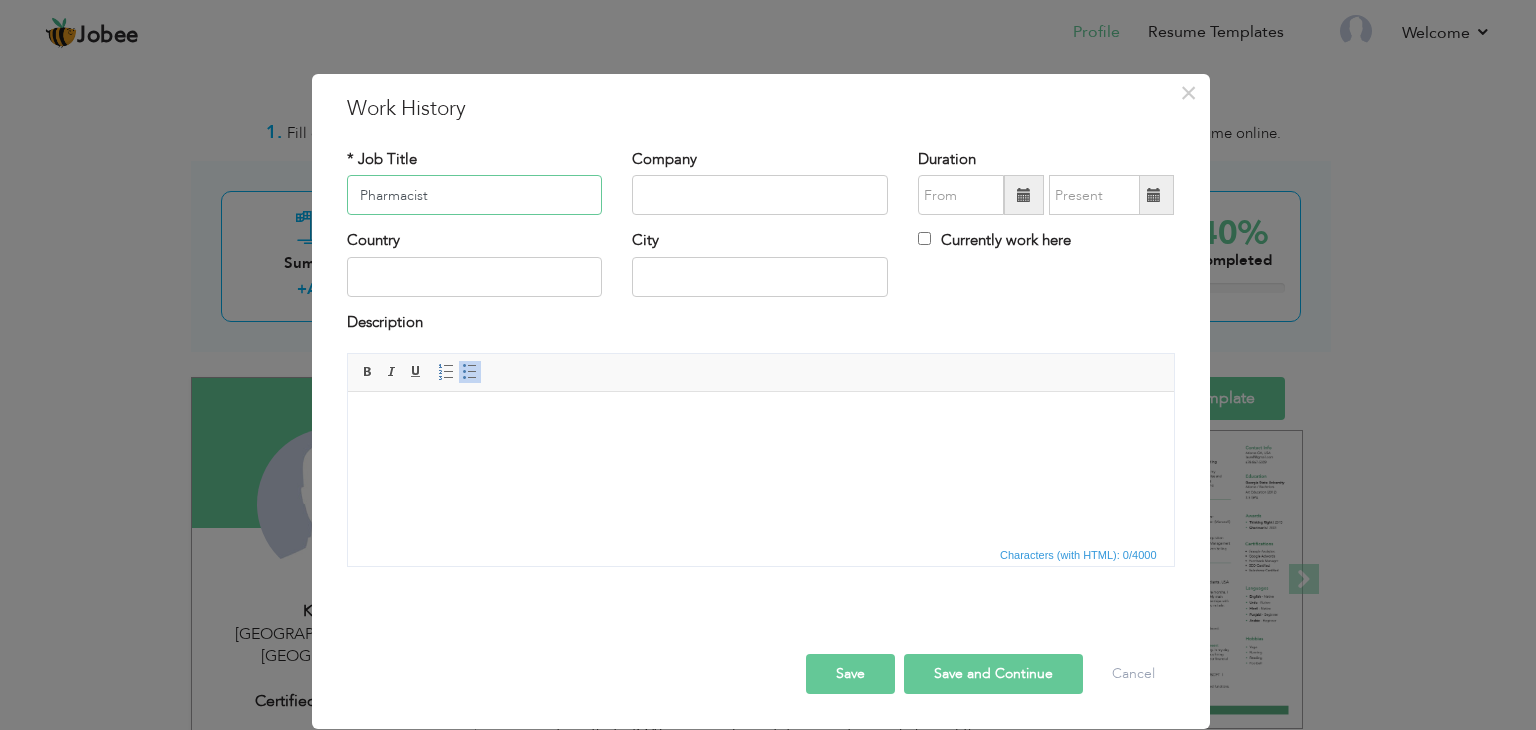 type on "Pharmacist" 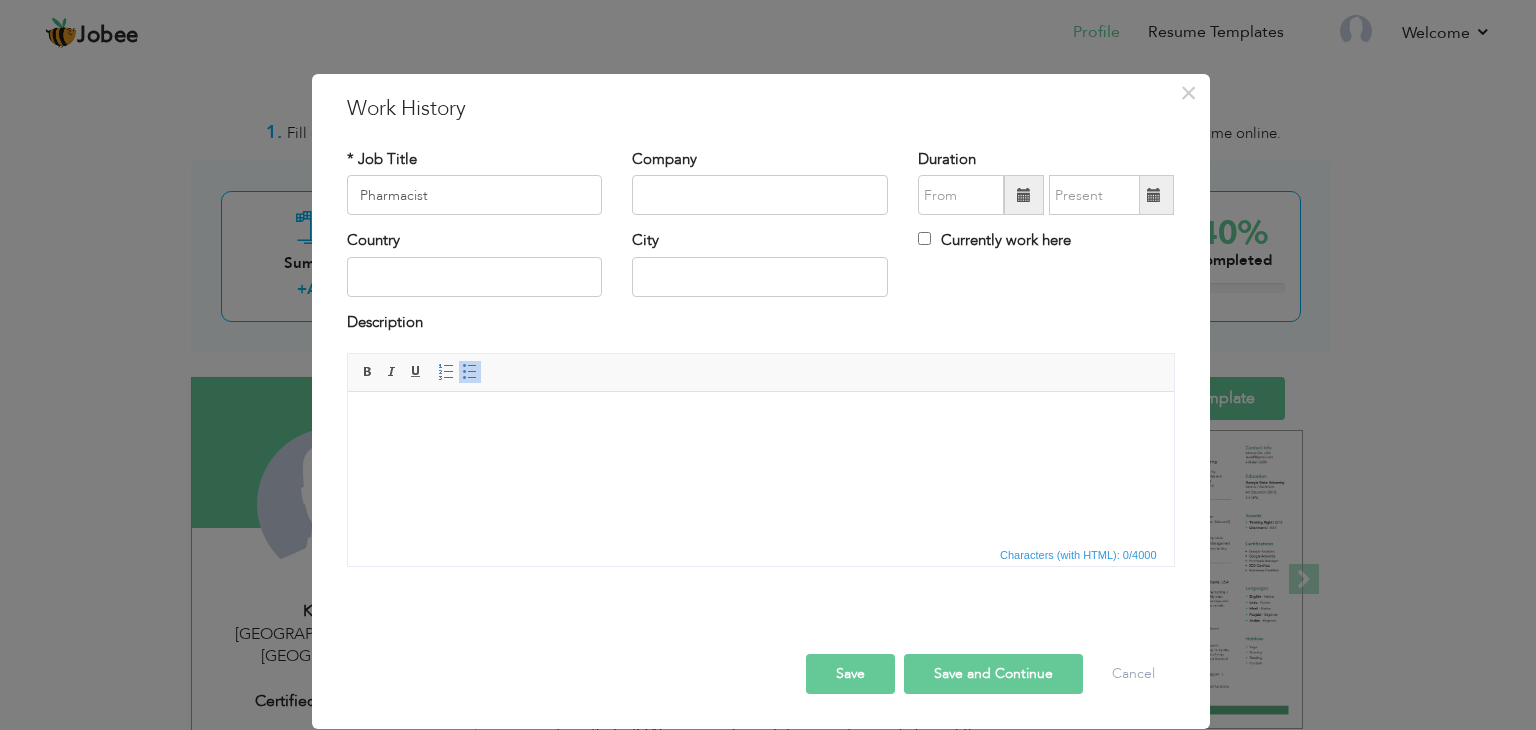 click on "Company" at bounding box center (760, 189) 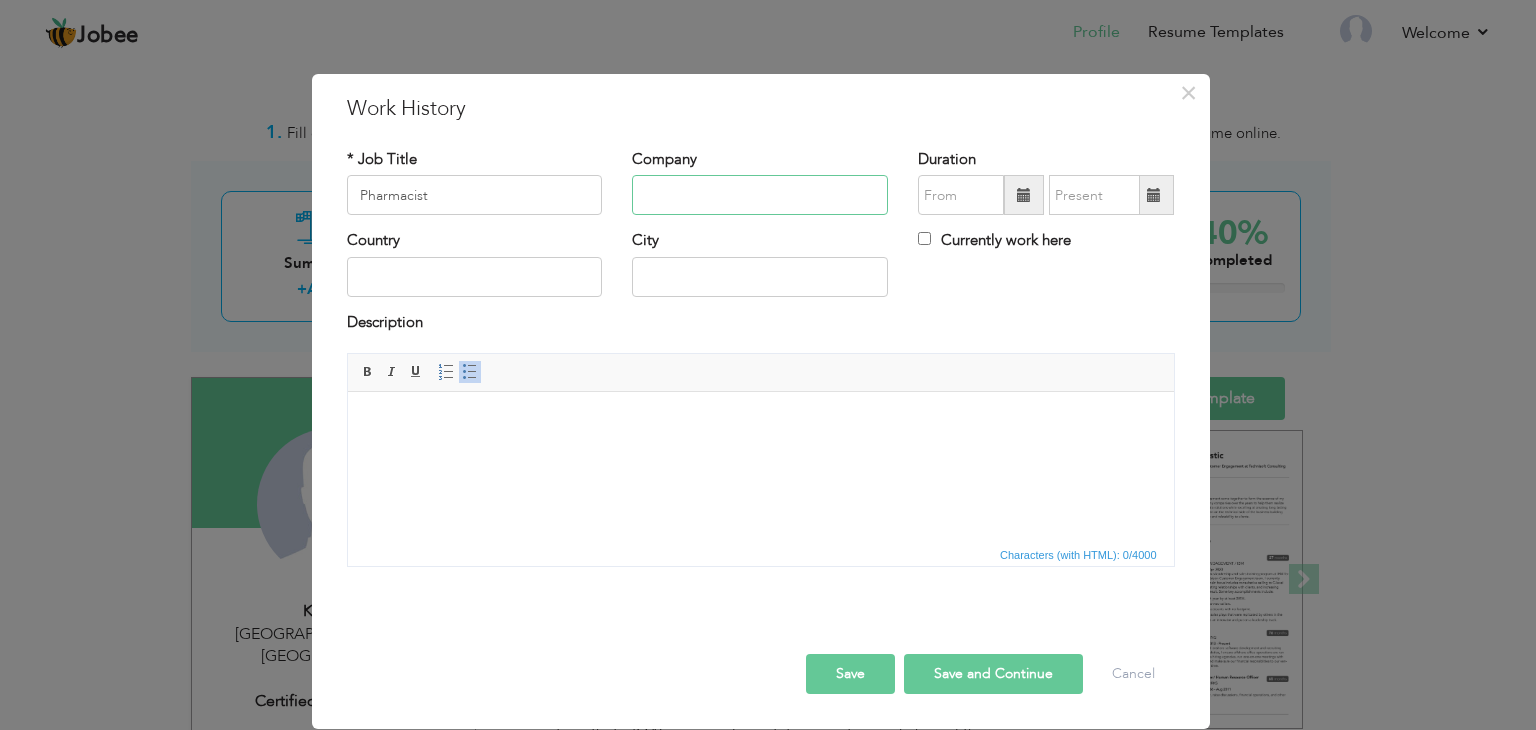 click at bounding box center [760, 195] 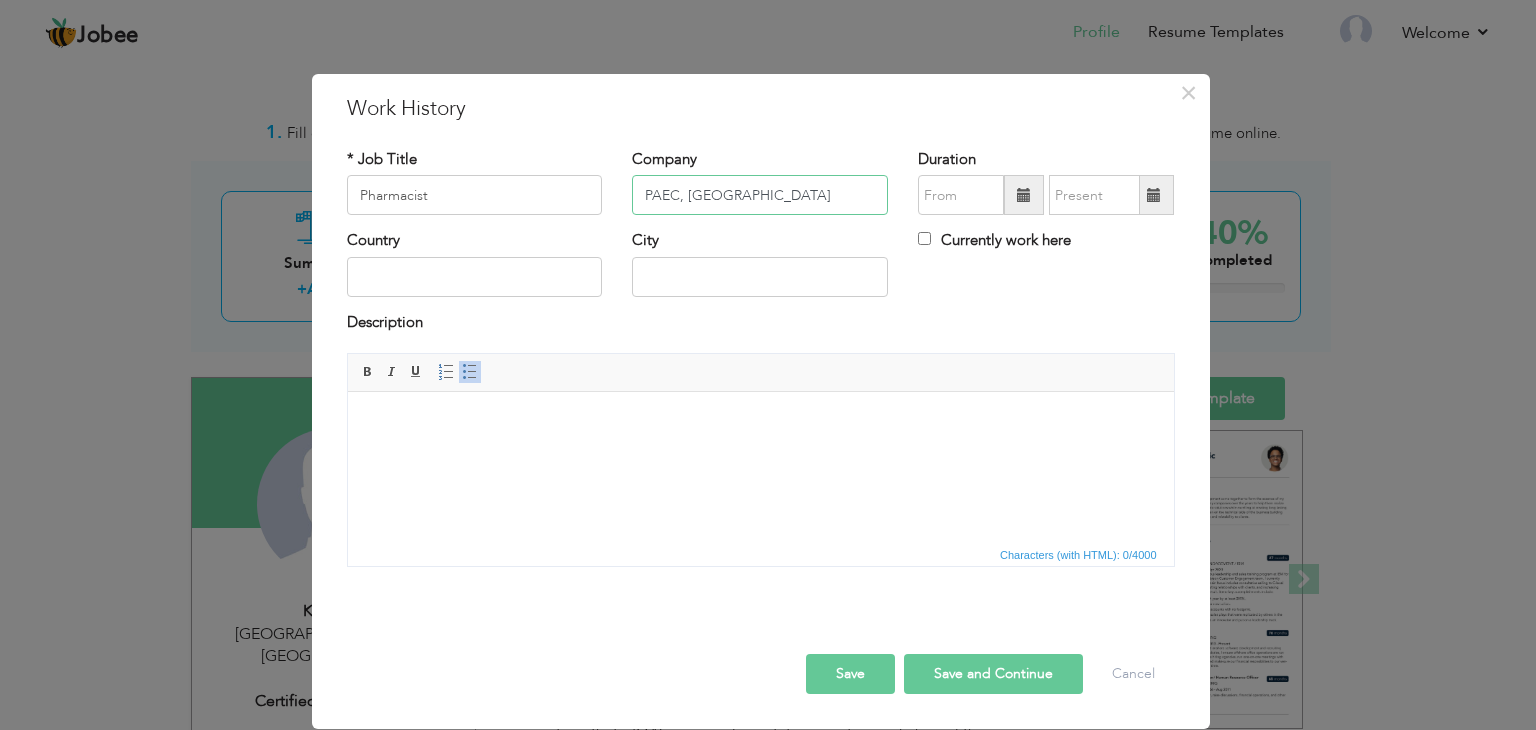 type on "PAEC, General Hospital" 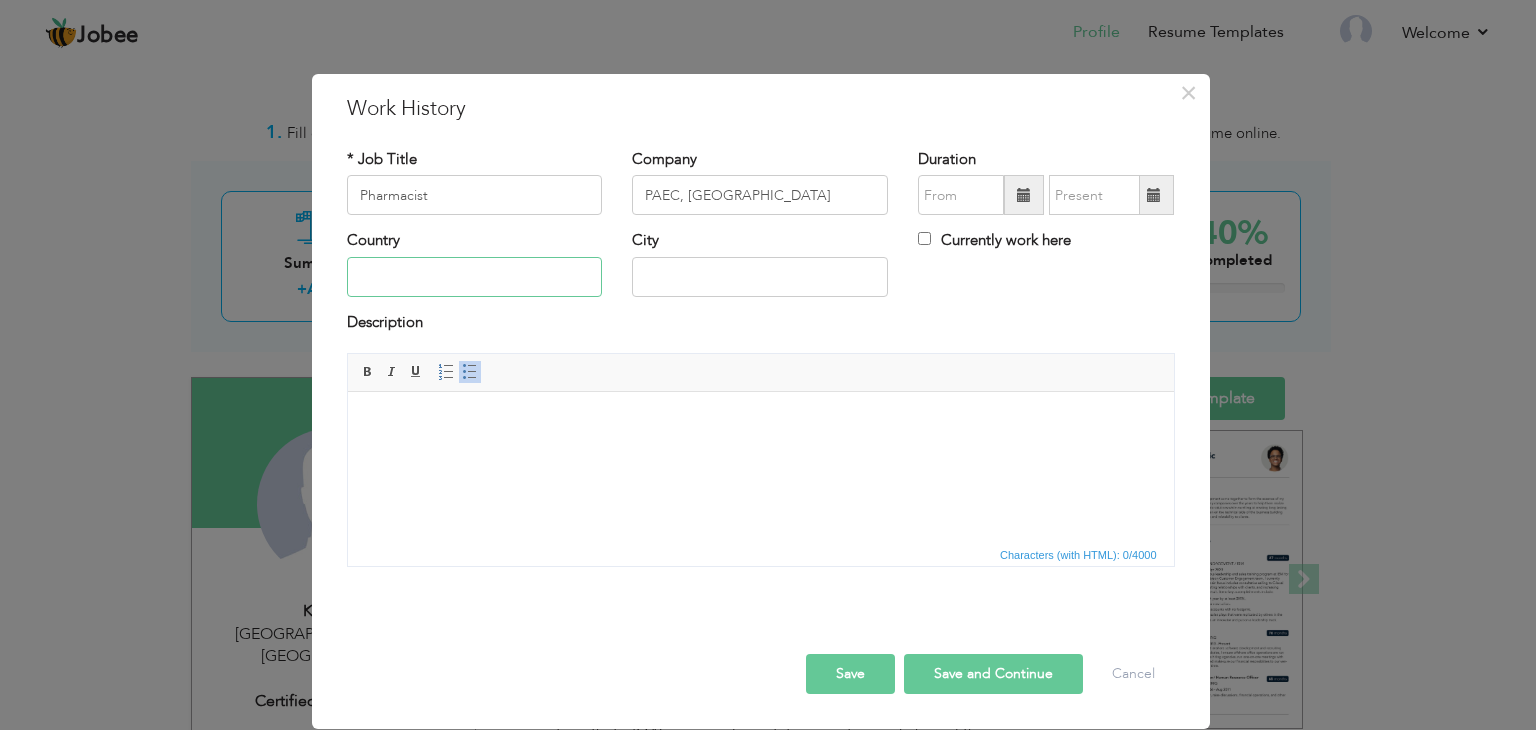 click at bounding box center (475, 277) 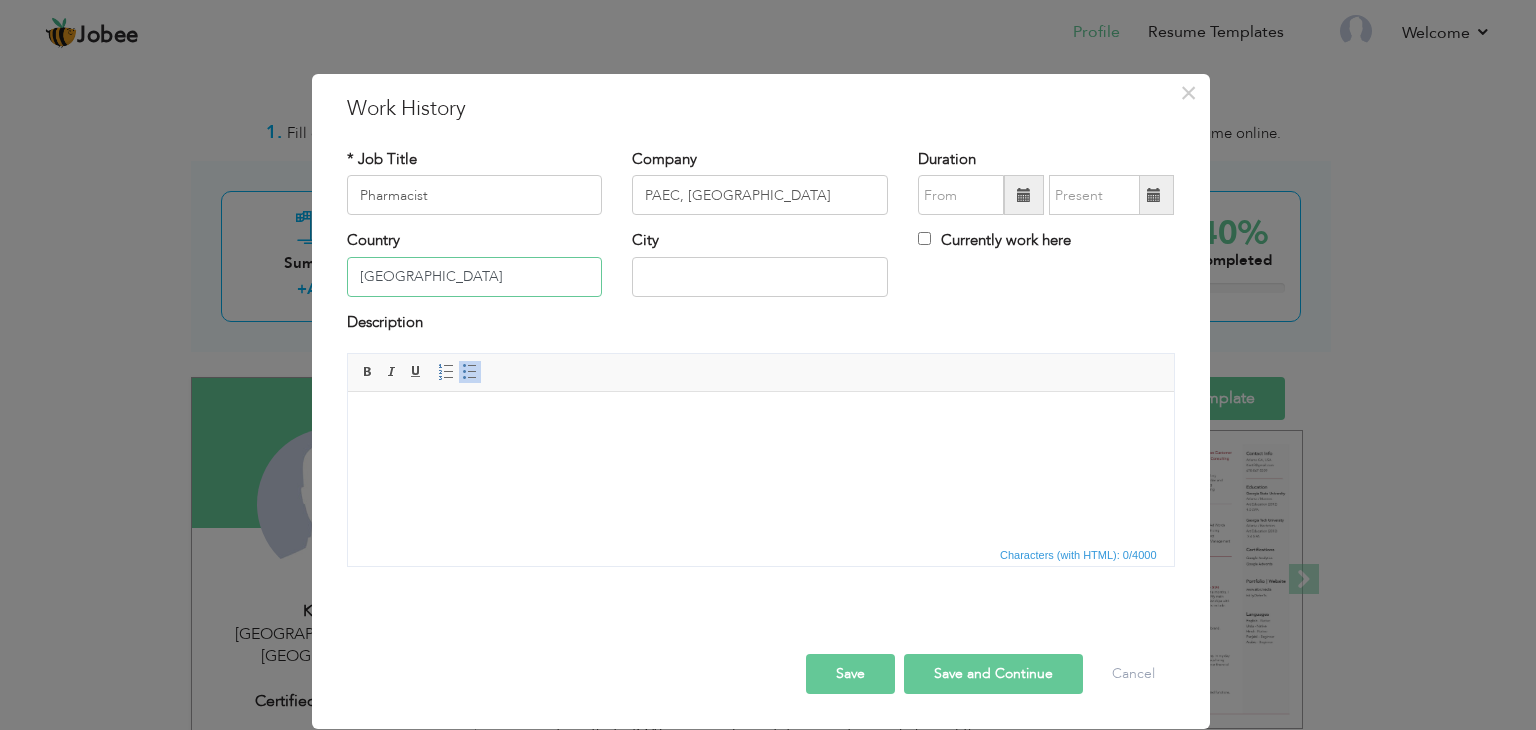 type on "[GEOGRAPHIC_DATA]" 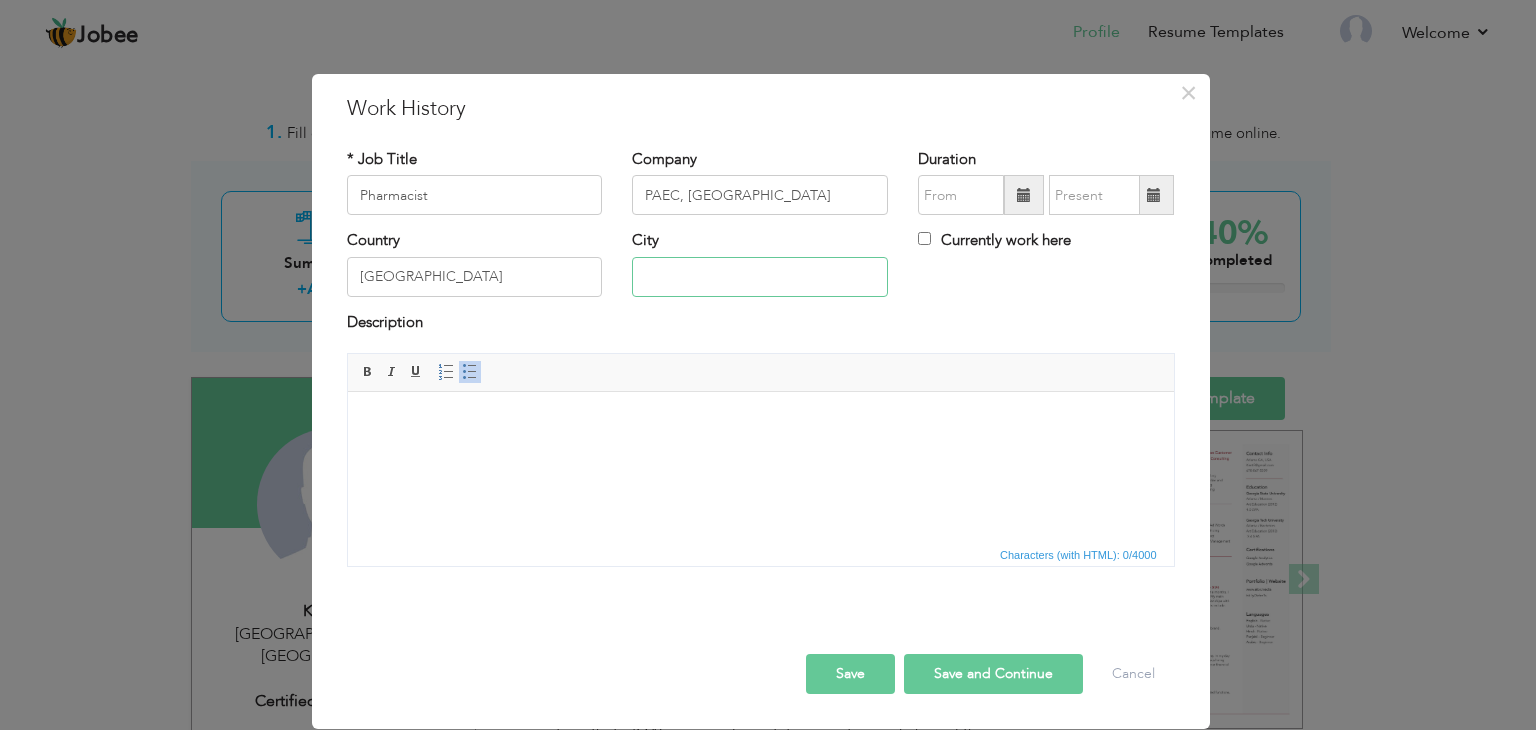 click at bounding box center [760, 277] 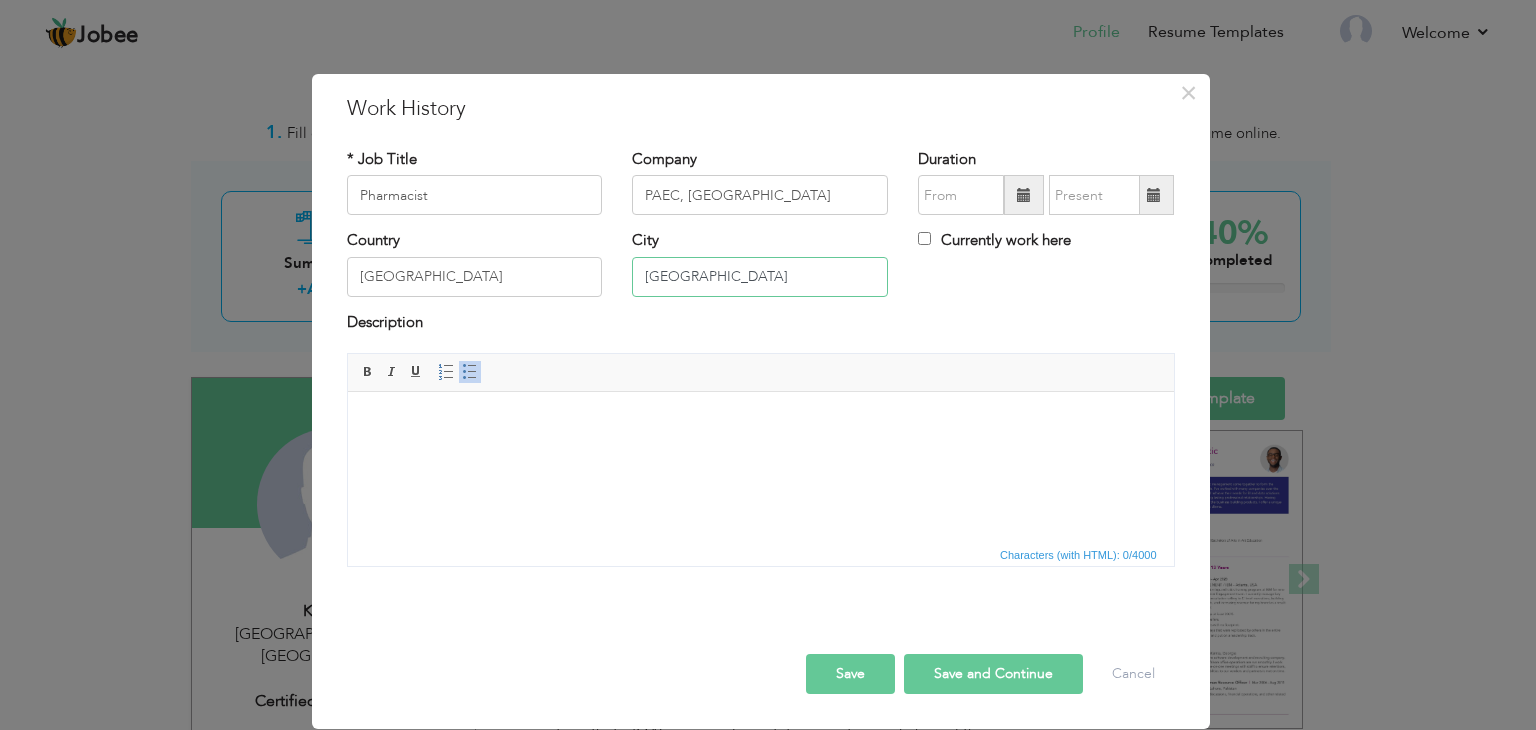 type on "[GEOGRAPHIC_DATA]" 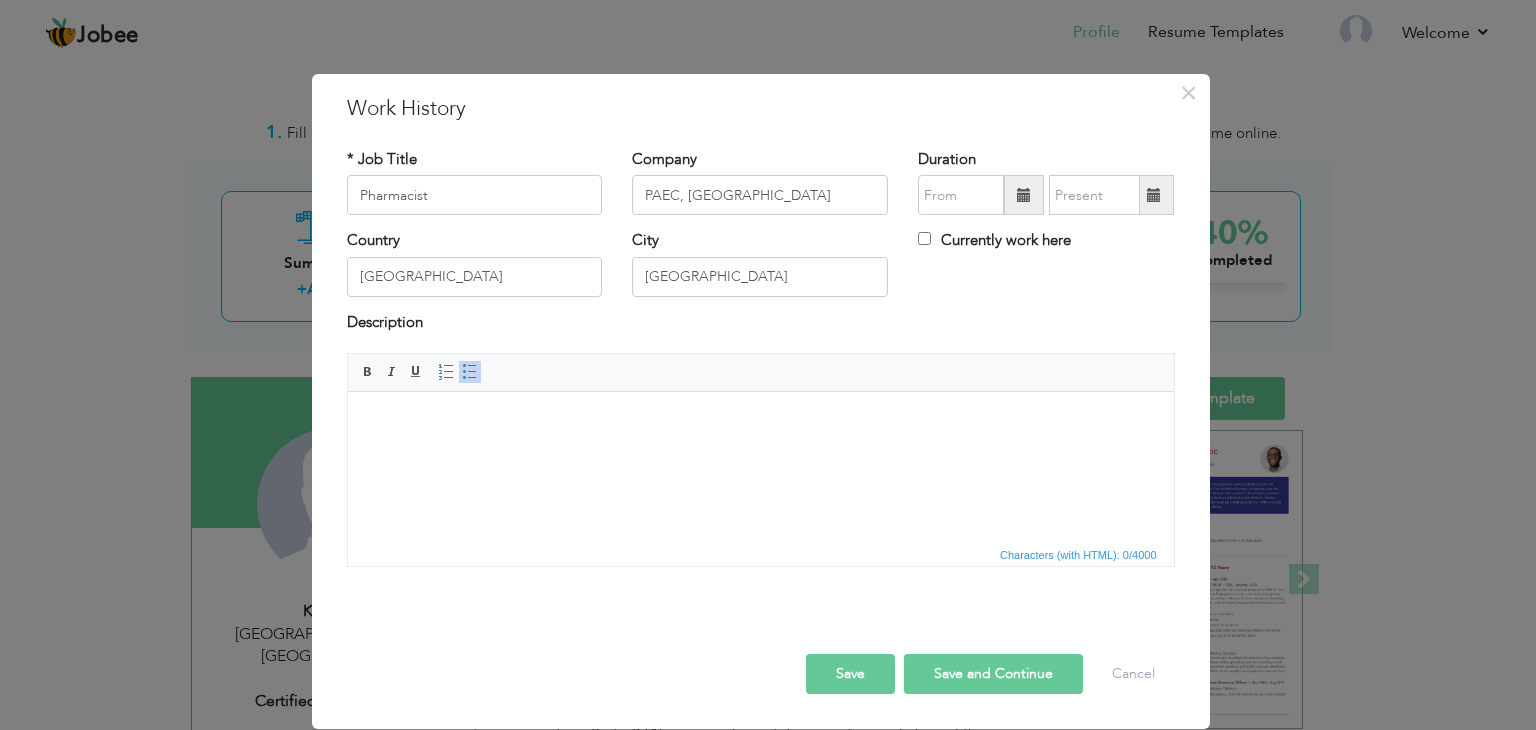 click at bounding box center [1024, 195] 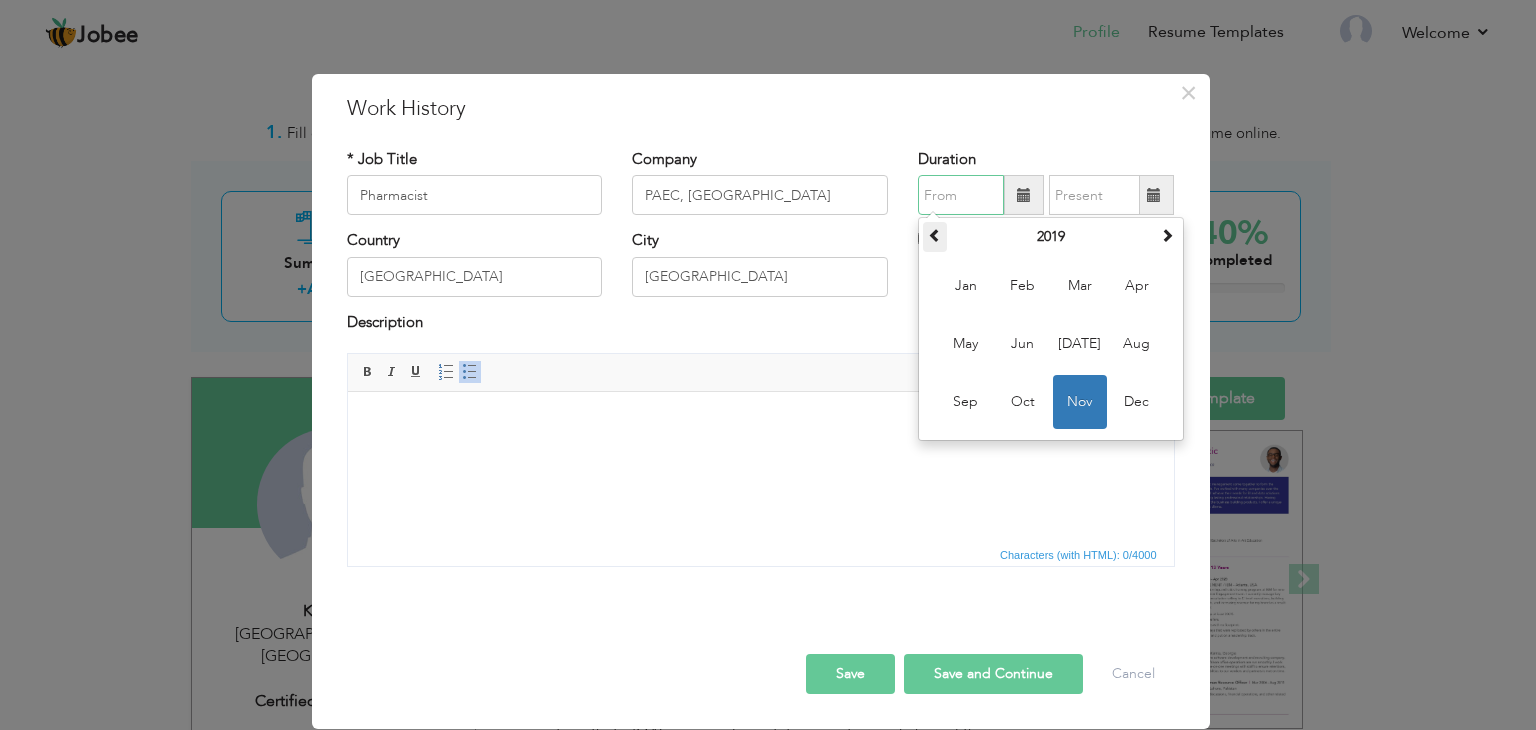 click at bounding box center [935, 235] 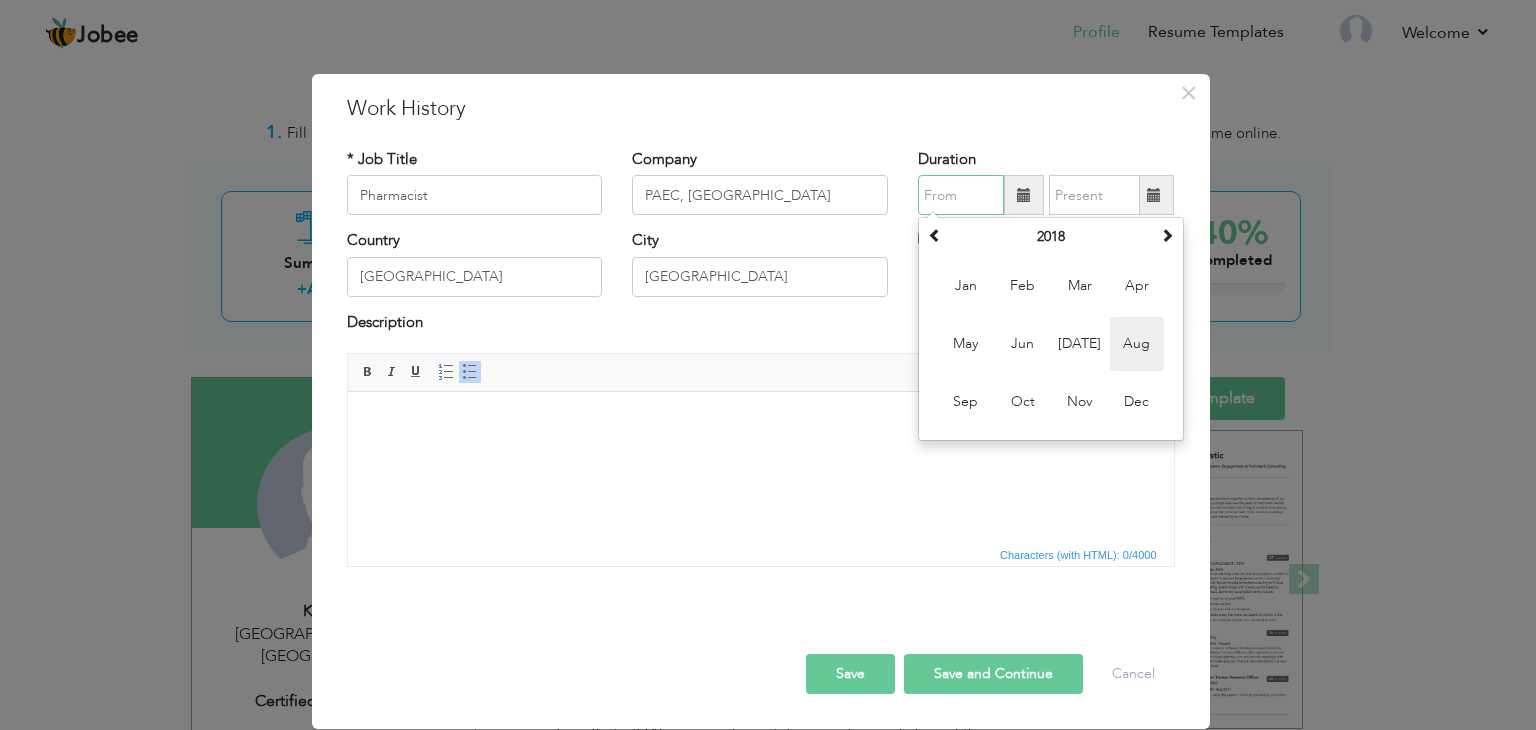 click on "Aug" at bounding box center [1137, 344] 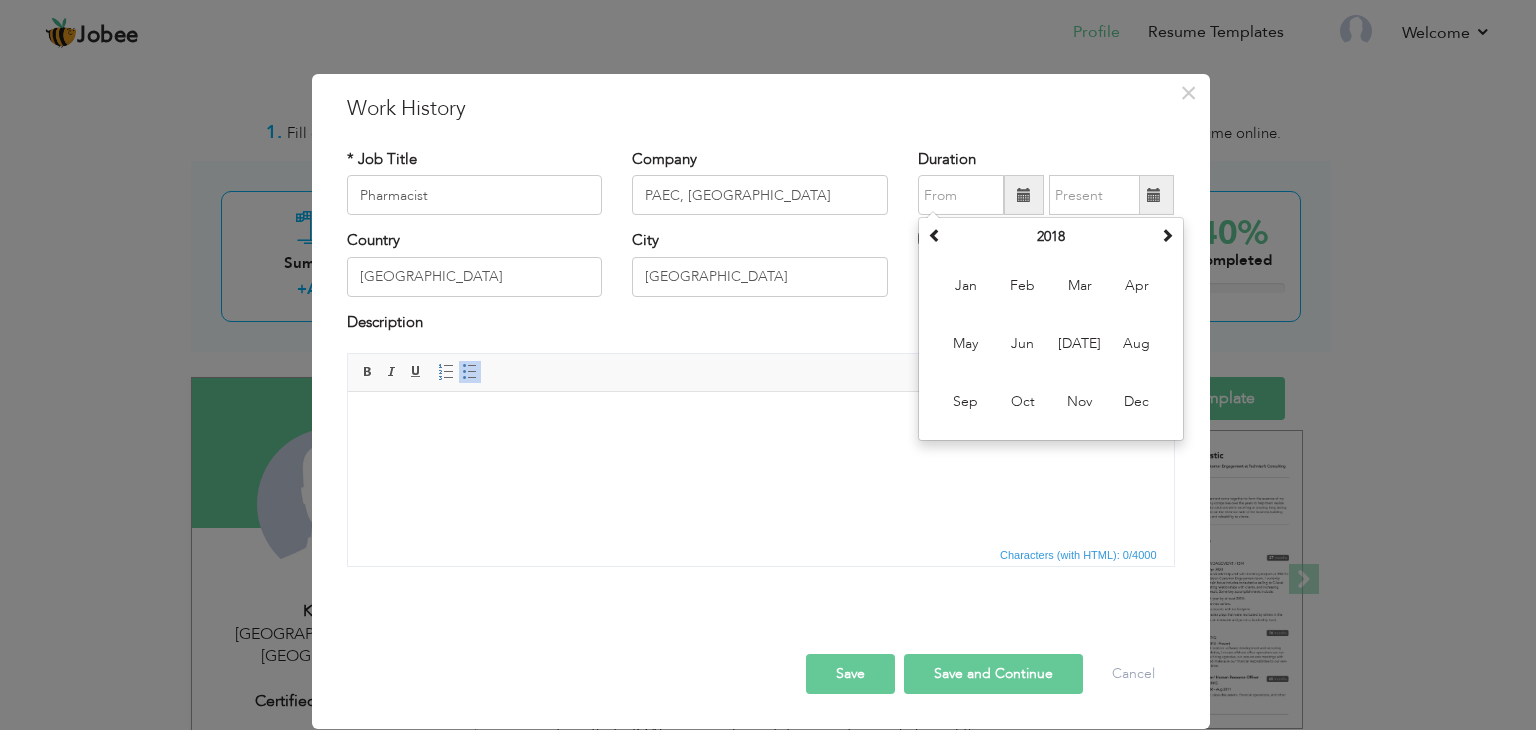 type on "08/2018" 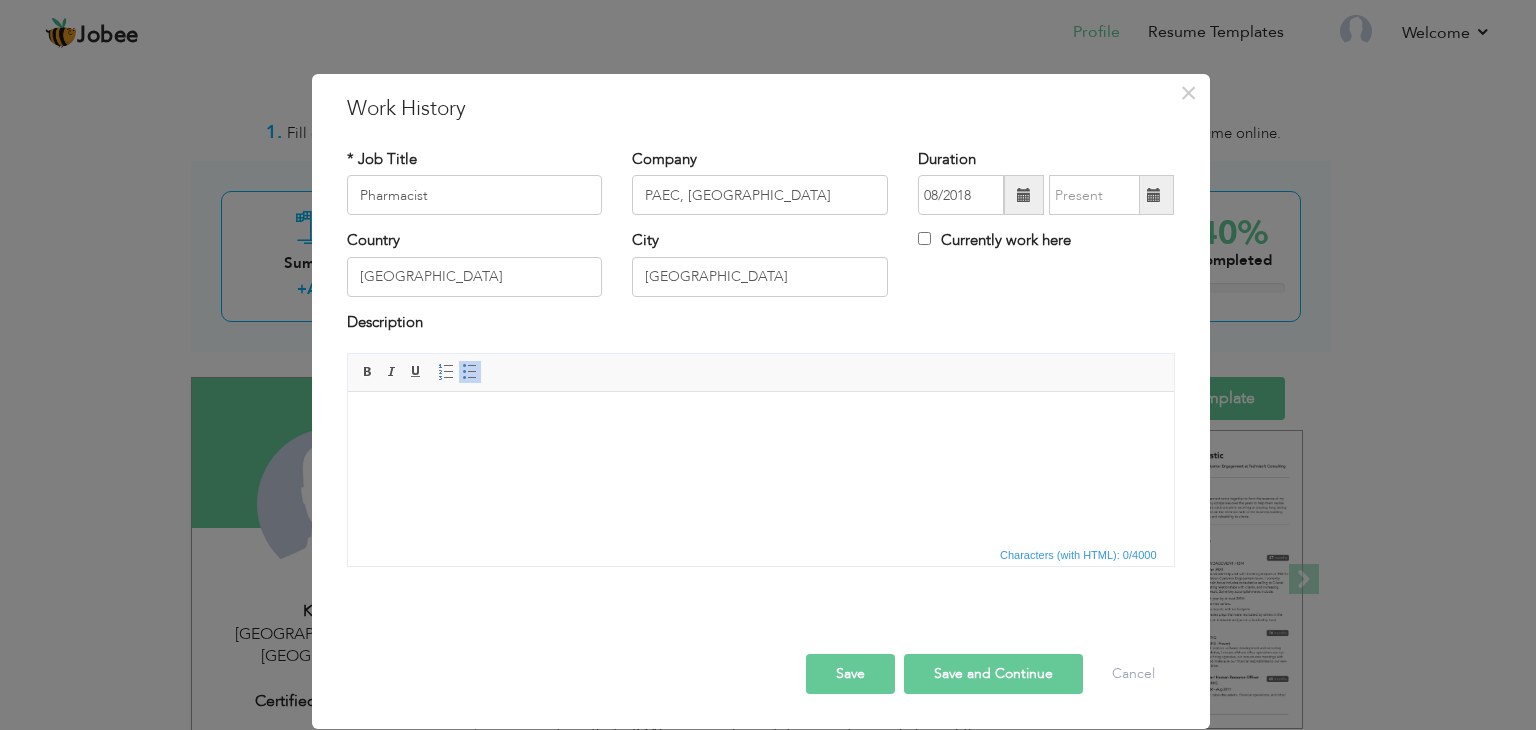 click at bounding box center [1154, 195] 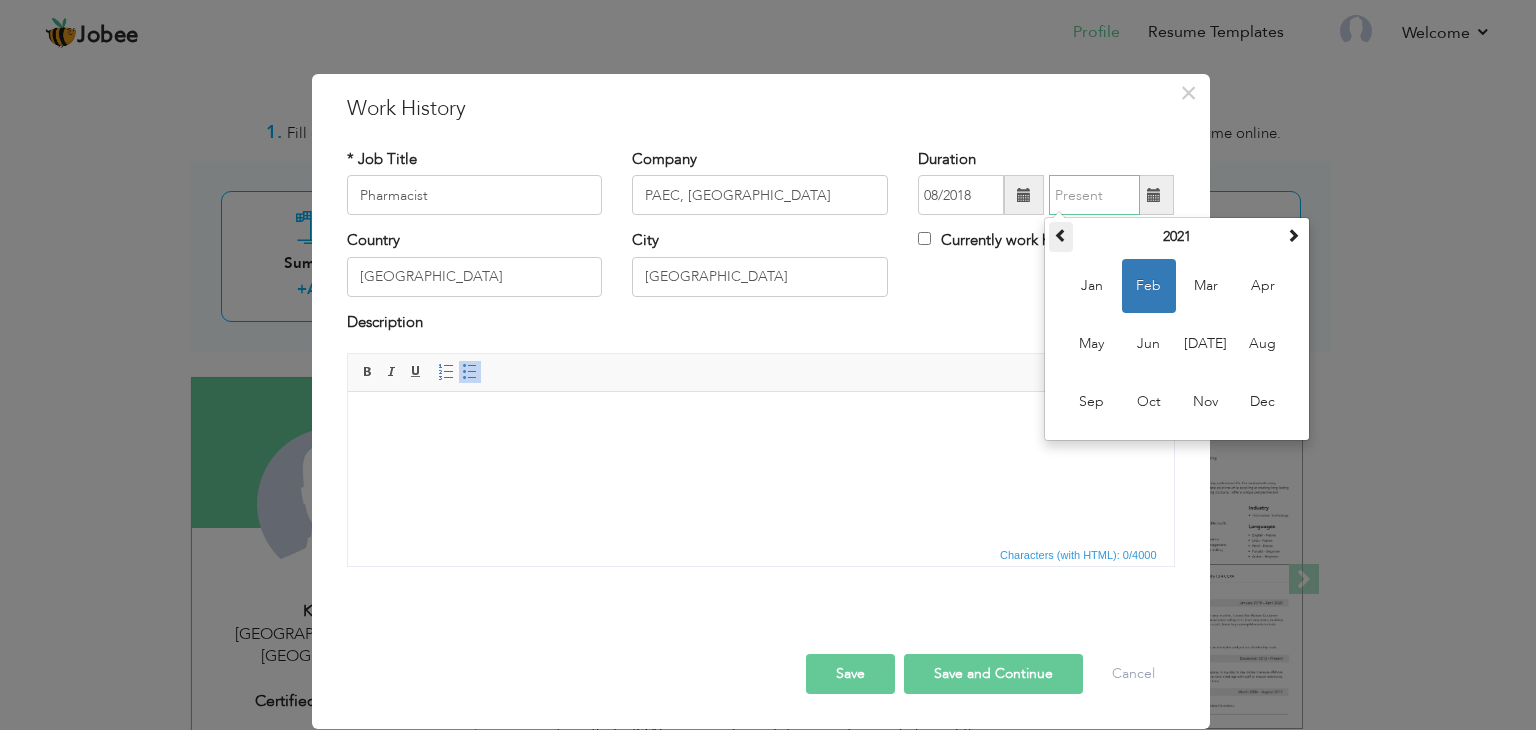click at bounding box center (1061, 237) 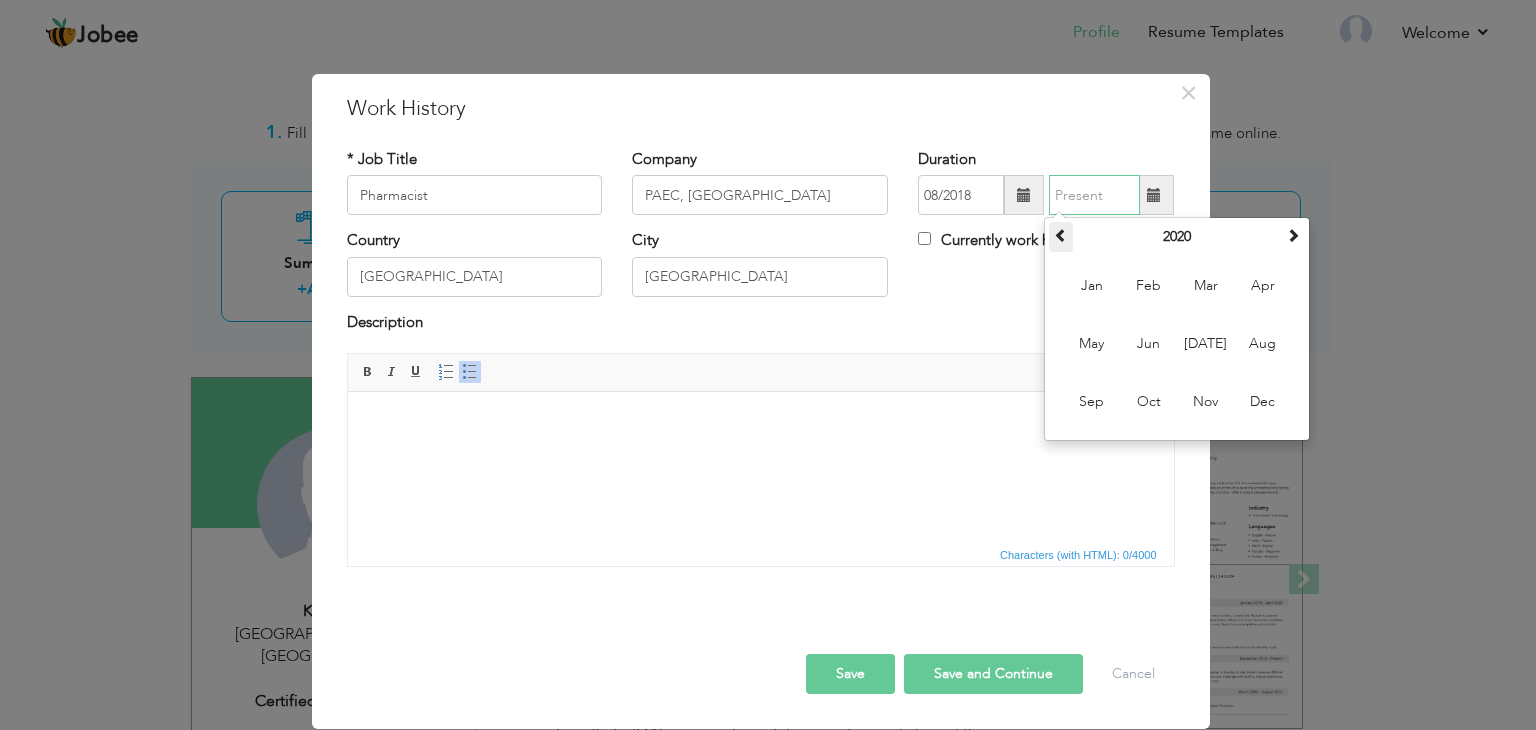 click at bounding box center [1061, 237] 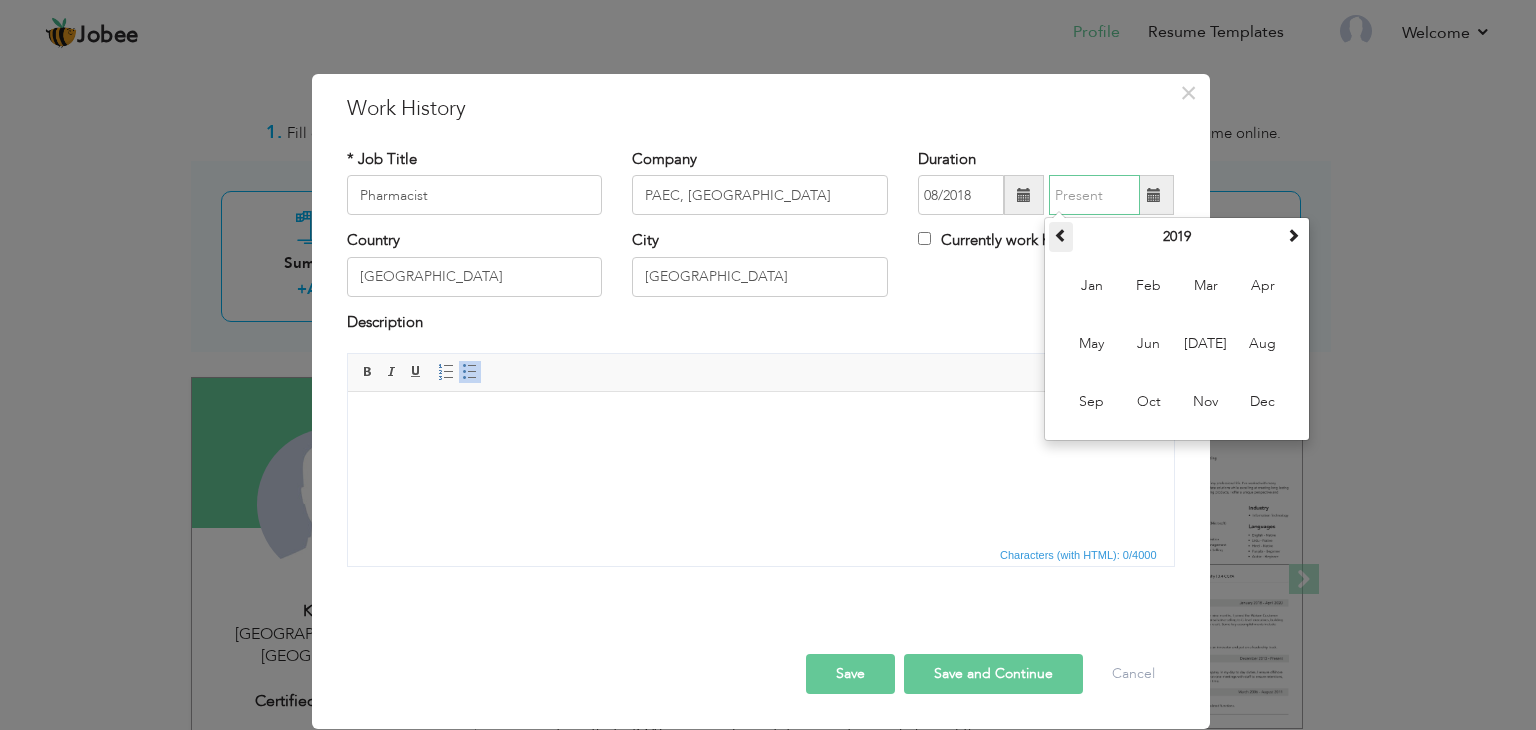 click at bounding box center [1061, 237] 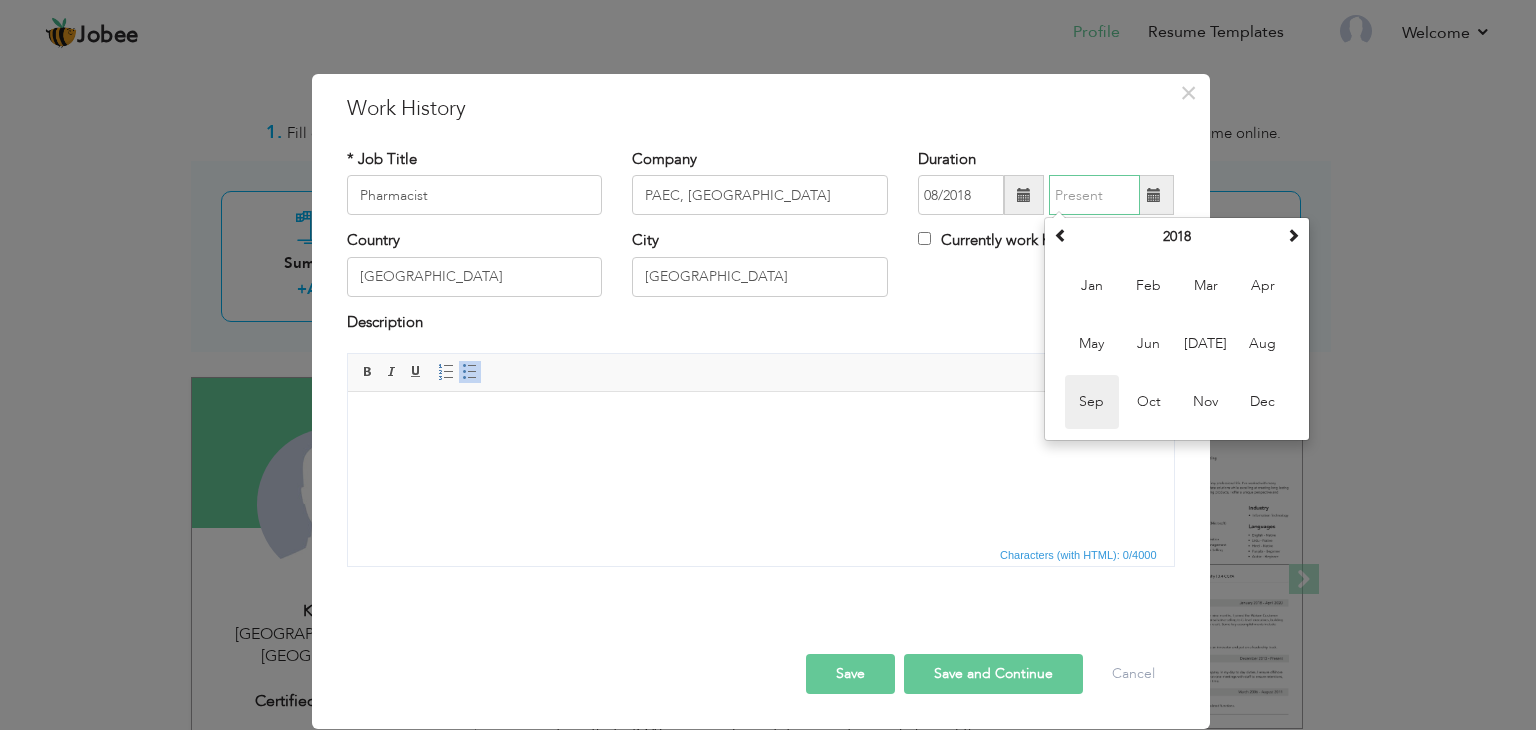 click on "Sep" at bounding box center [1092, 402] 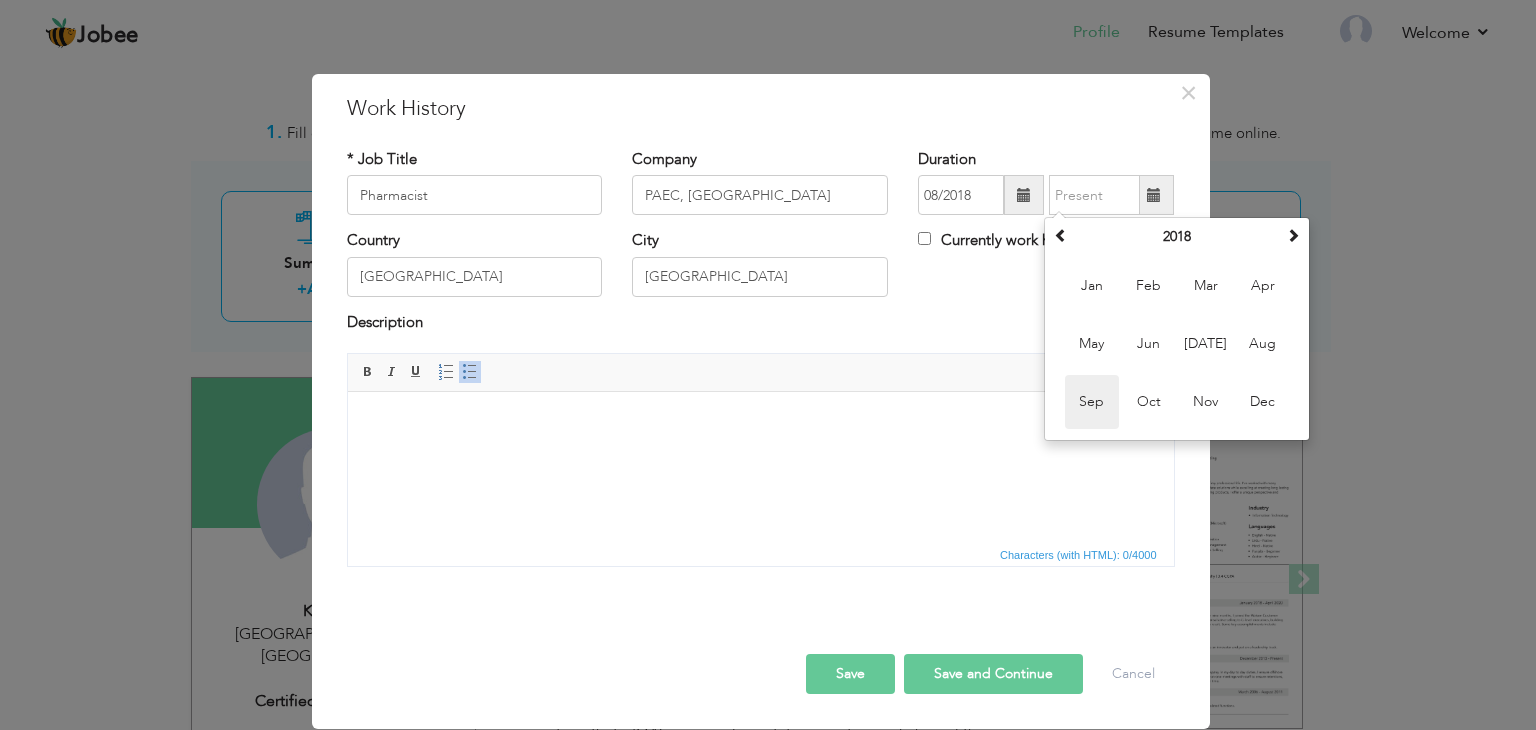 type on "09/2018" 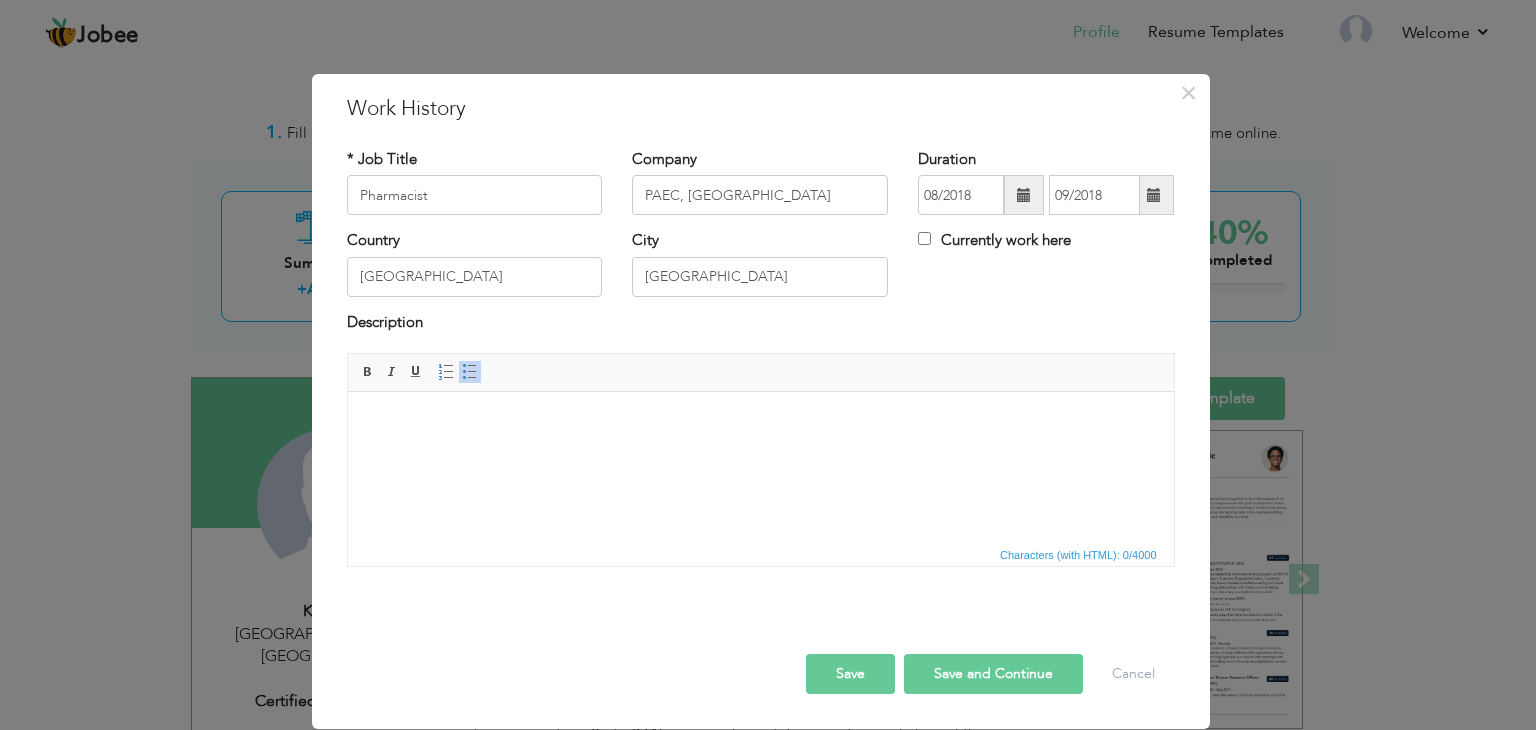 click on "Description" at bounding box center [761, 332] 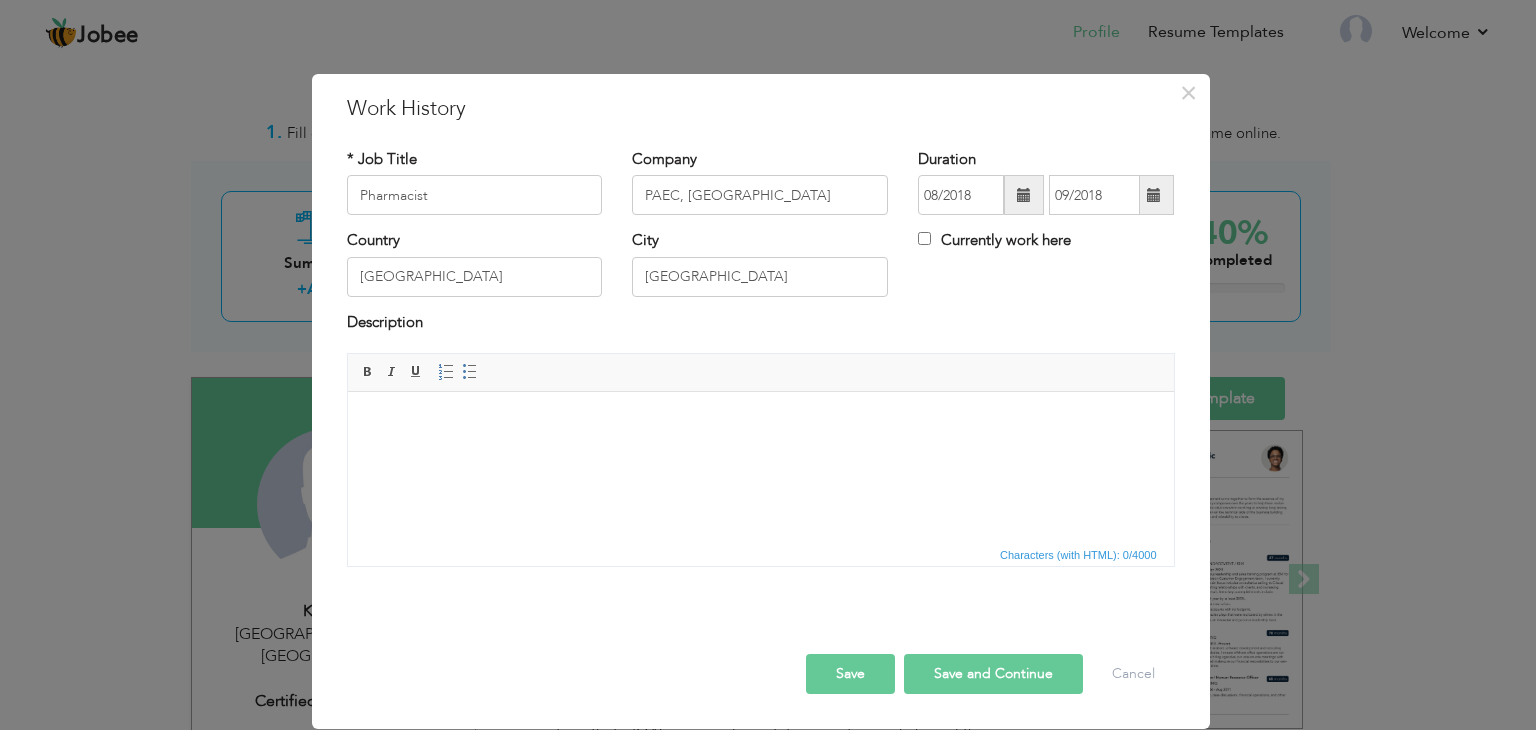 click at bounding box center (760, 422) 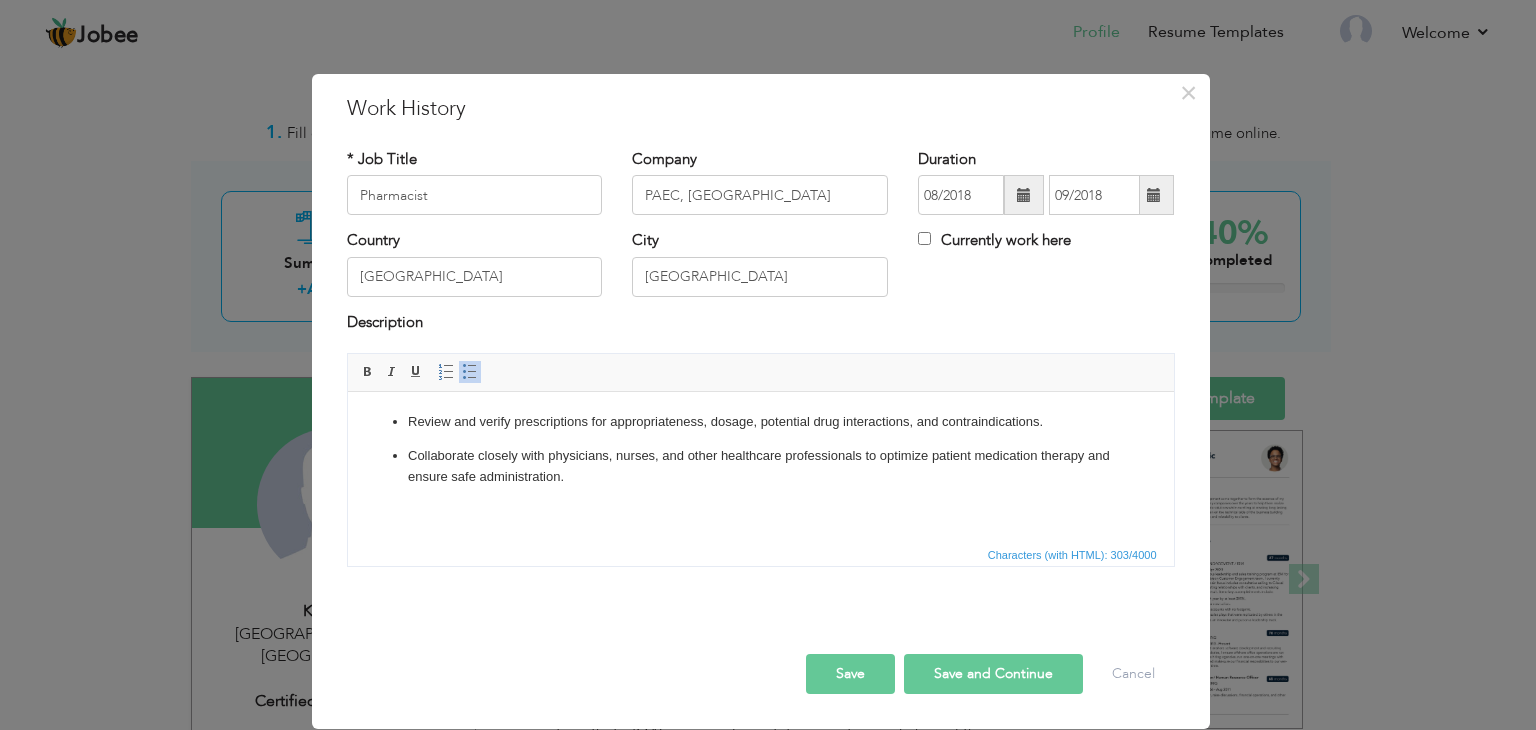 click on "Review and verify prescriptions for appropriateness, dosage, potential drug interactions, and contraindications. Collaborate closely with physicians, nurses, and other healthcare professionals to optimize patient medication therapy and ensure safe administration." at bounding box center (760, 449) 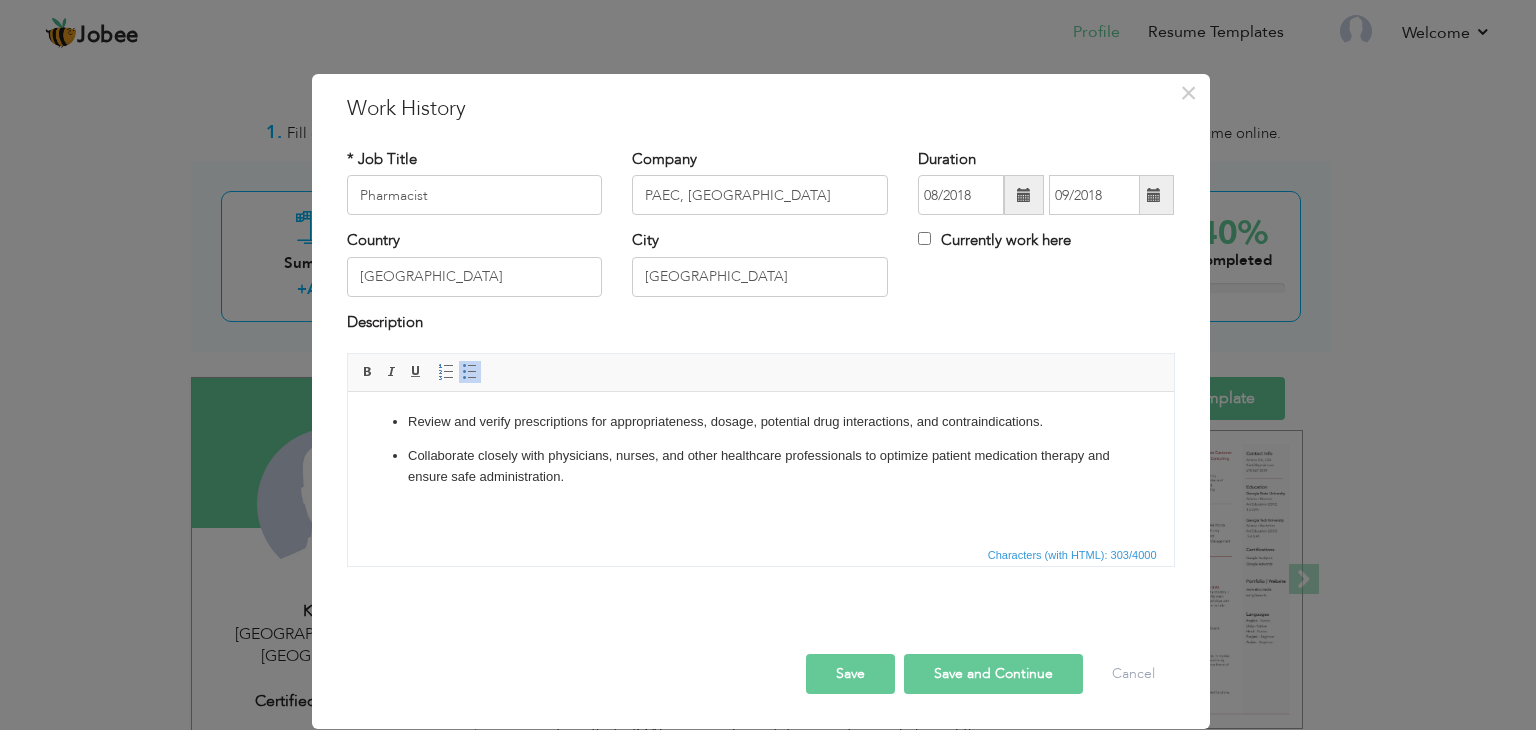 click on "Pharmacist" at bounding box center [475, 195] 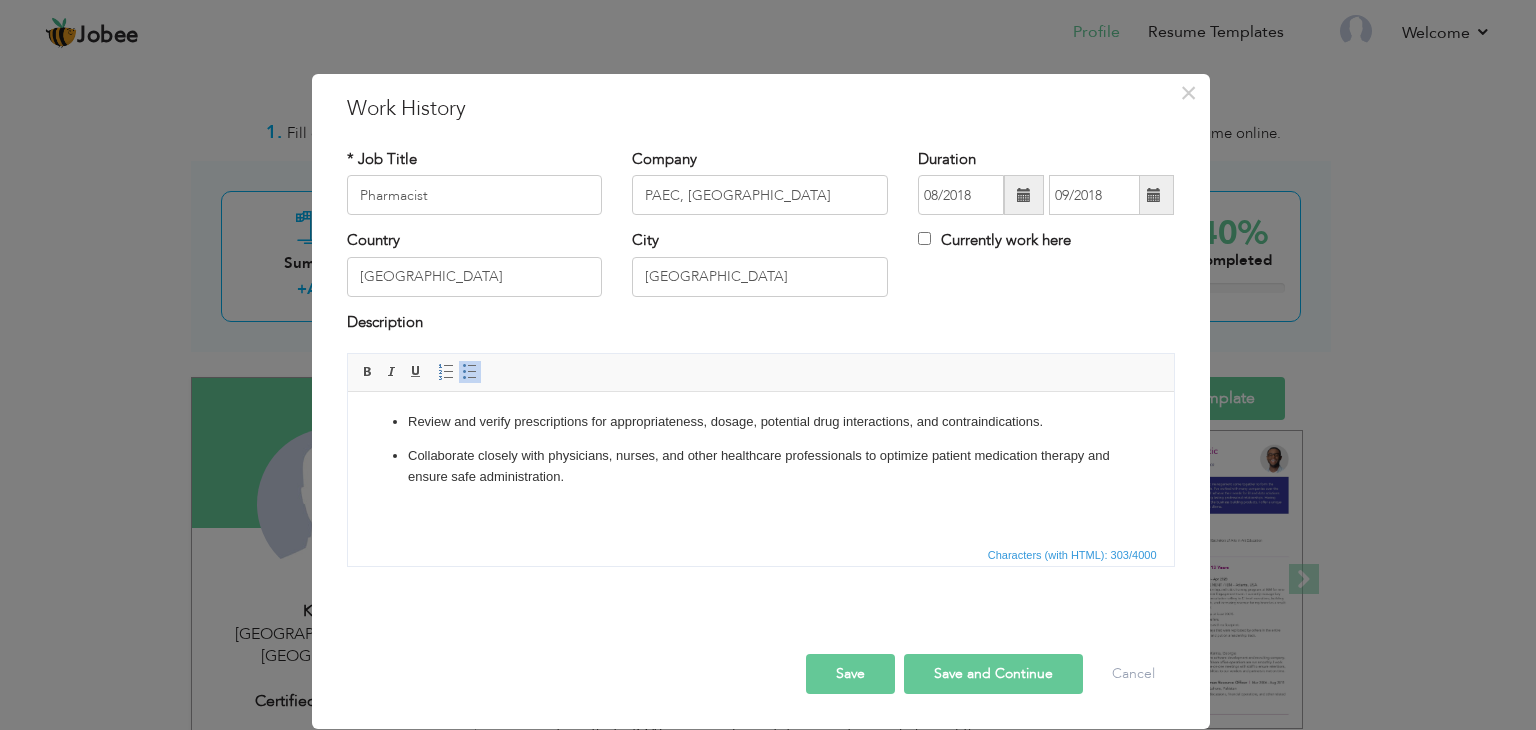 click on "Pharmacist" at bounding box center [475, 195] 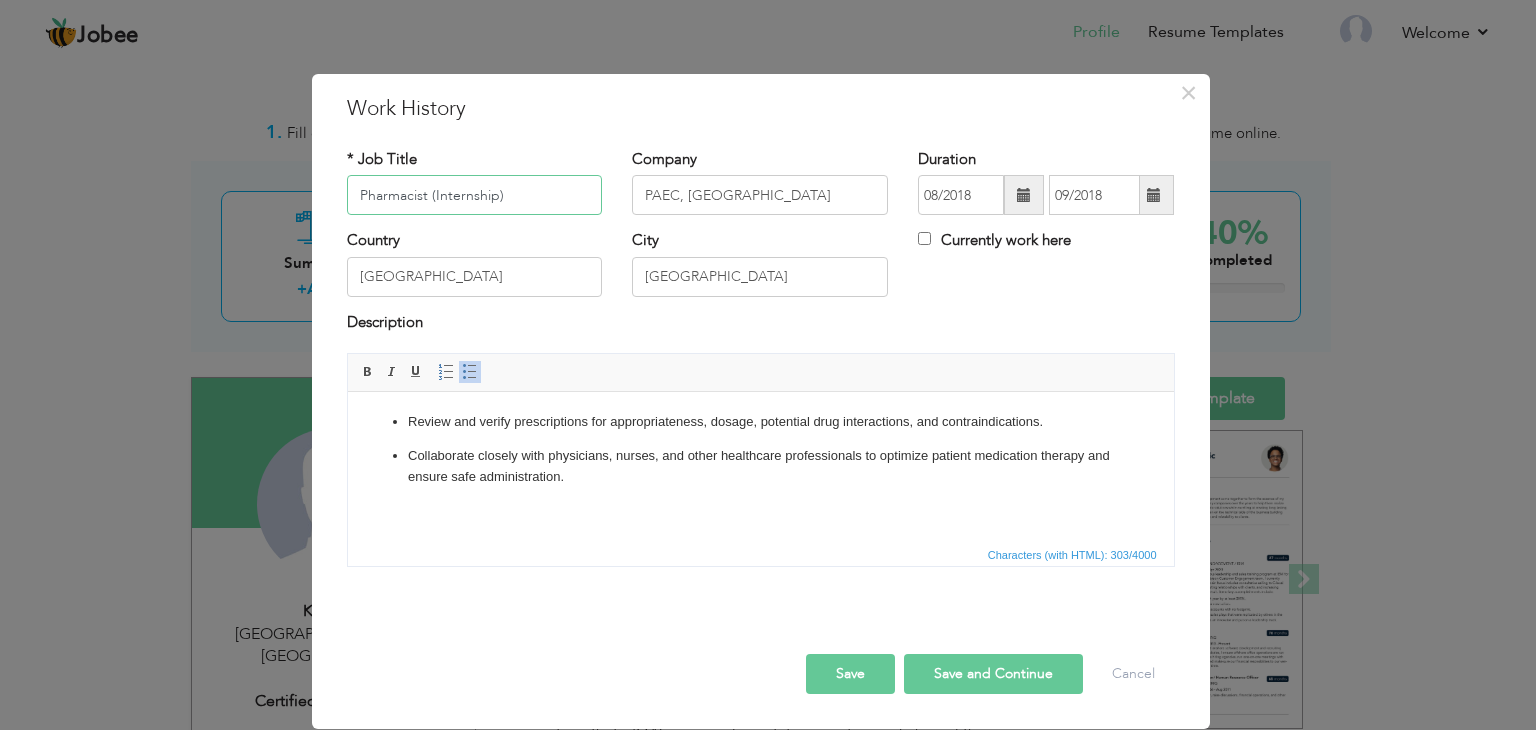 type on "Pharmacist (Internship)" 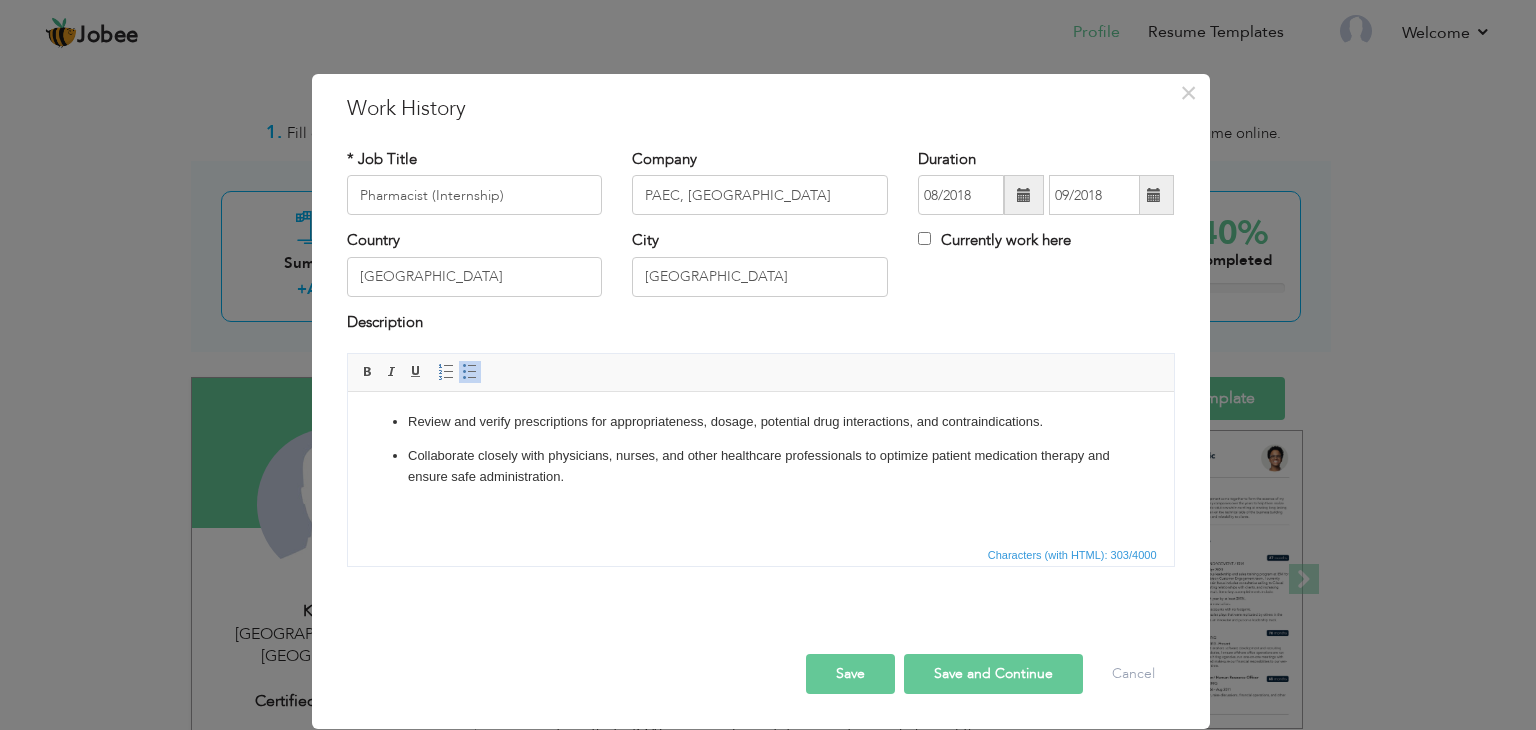 click on "Save
Save and Continue
Delete
Cancel" at bounding box center (761, 653) 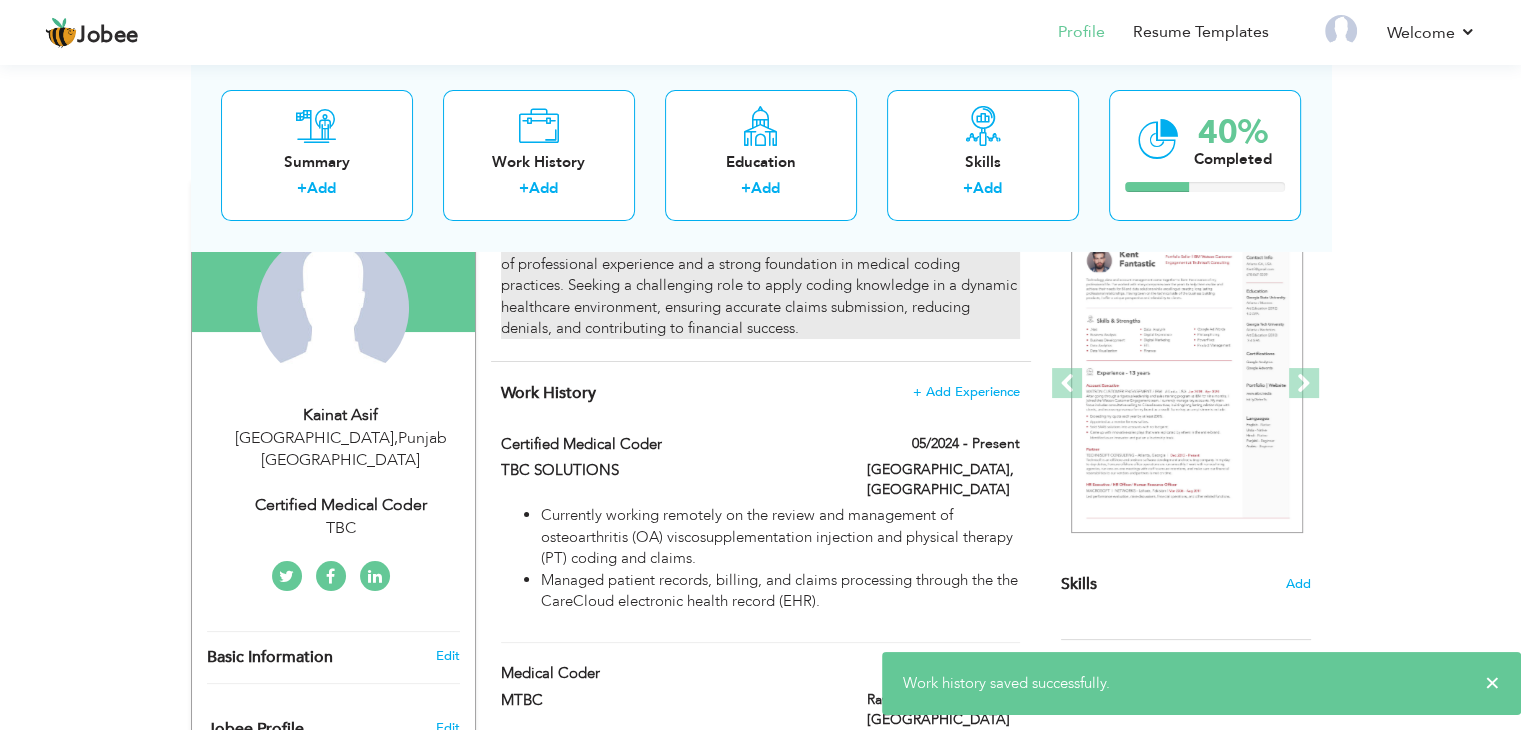 scroll, scrollTop: 200, scrollLeft: 0, axis: vertical 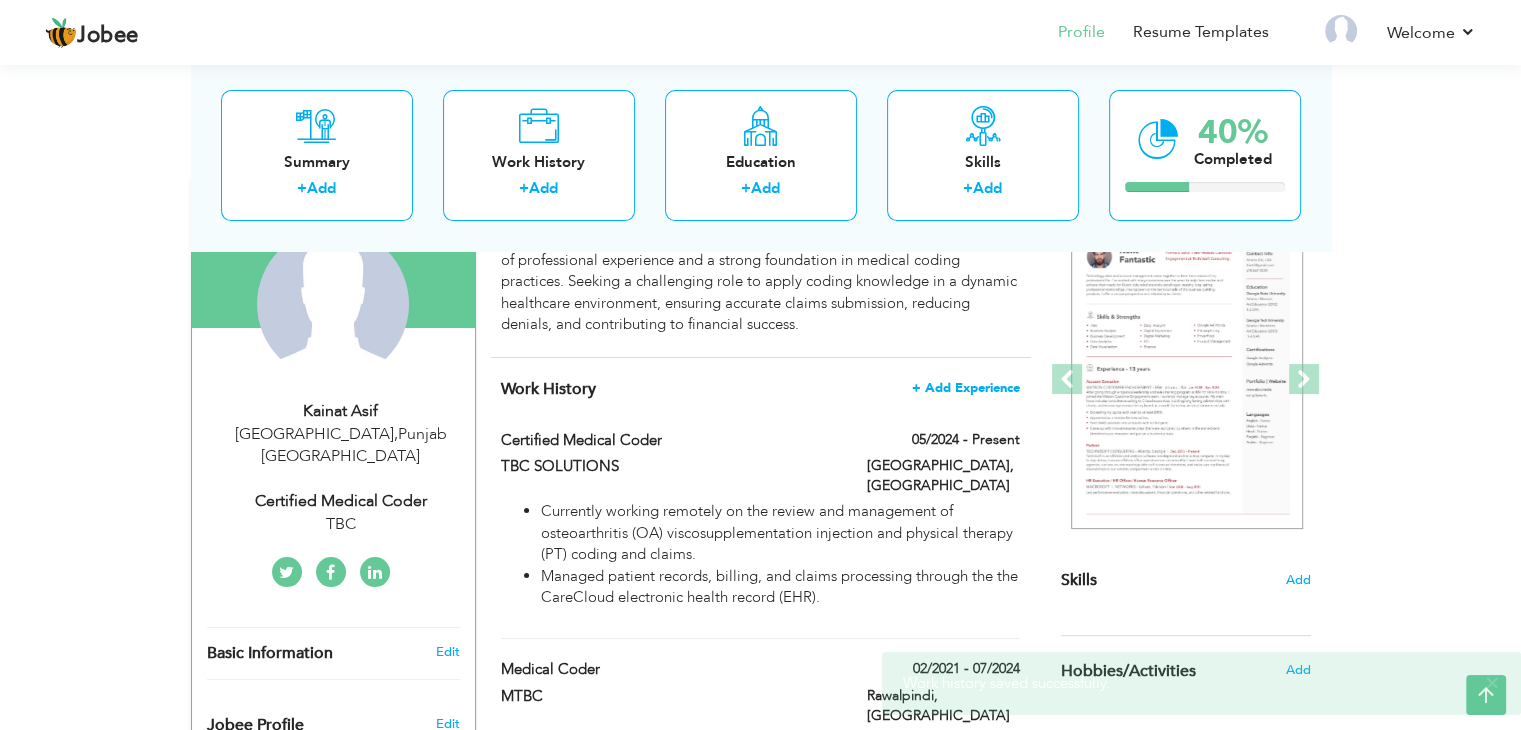 click on "+ Add Experience" at bounding box center [966, 388] 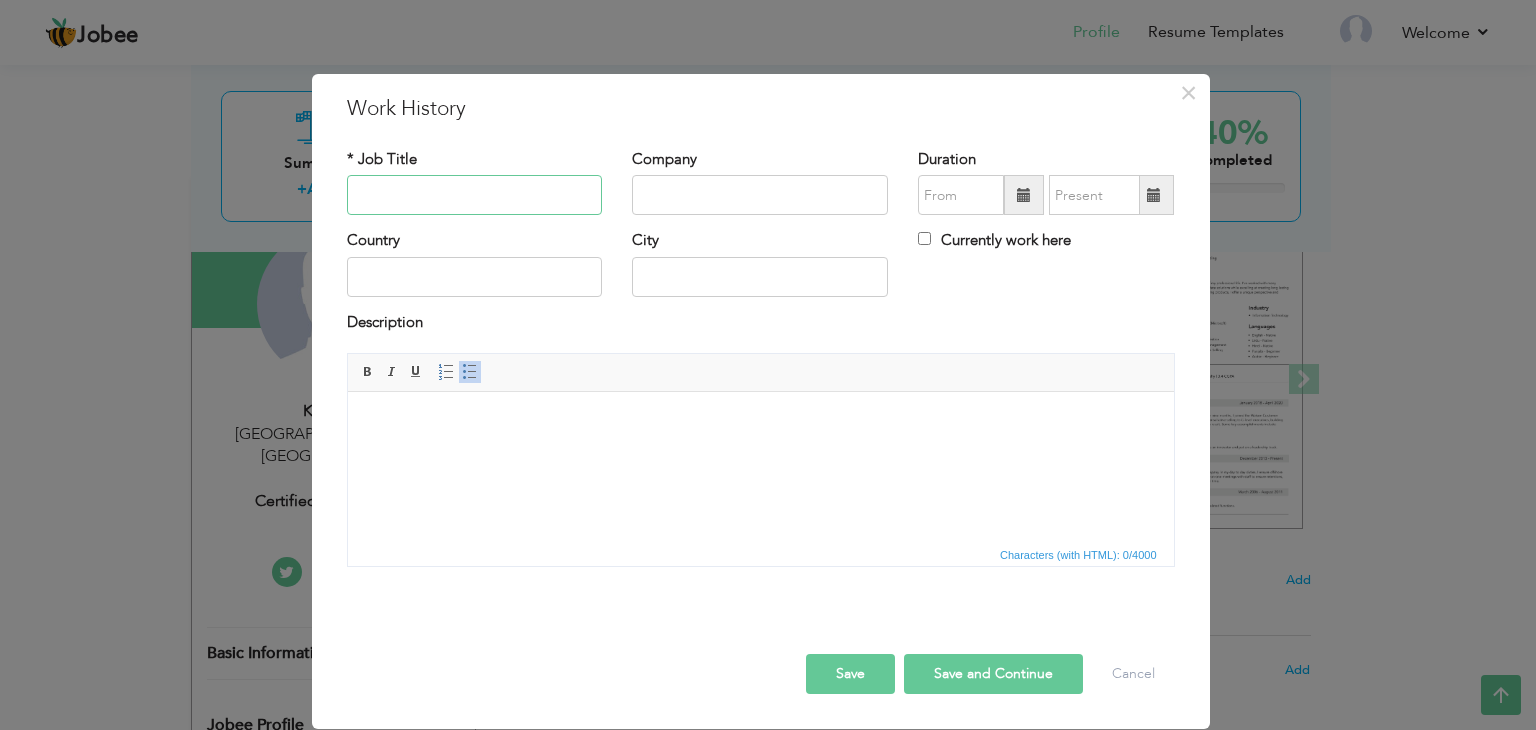 click at bounding box center [475, 195] 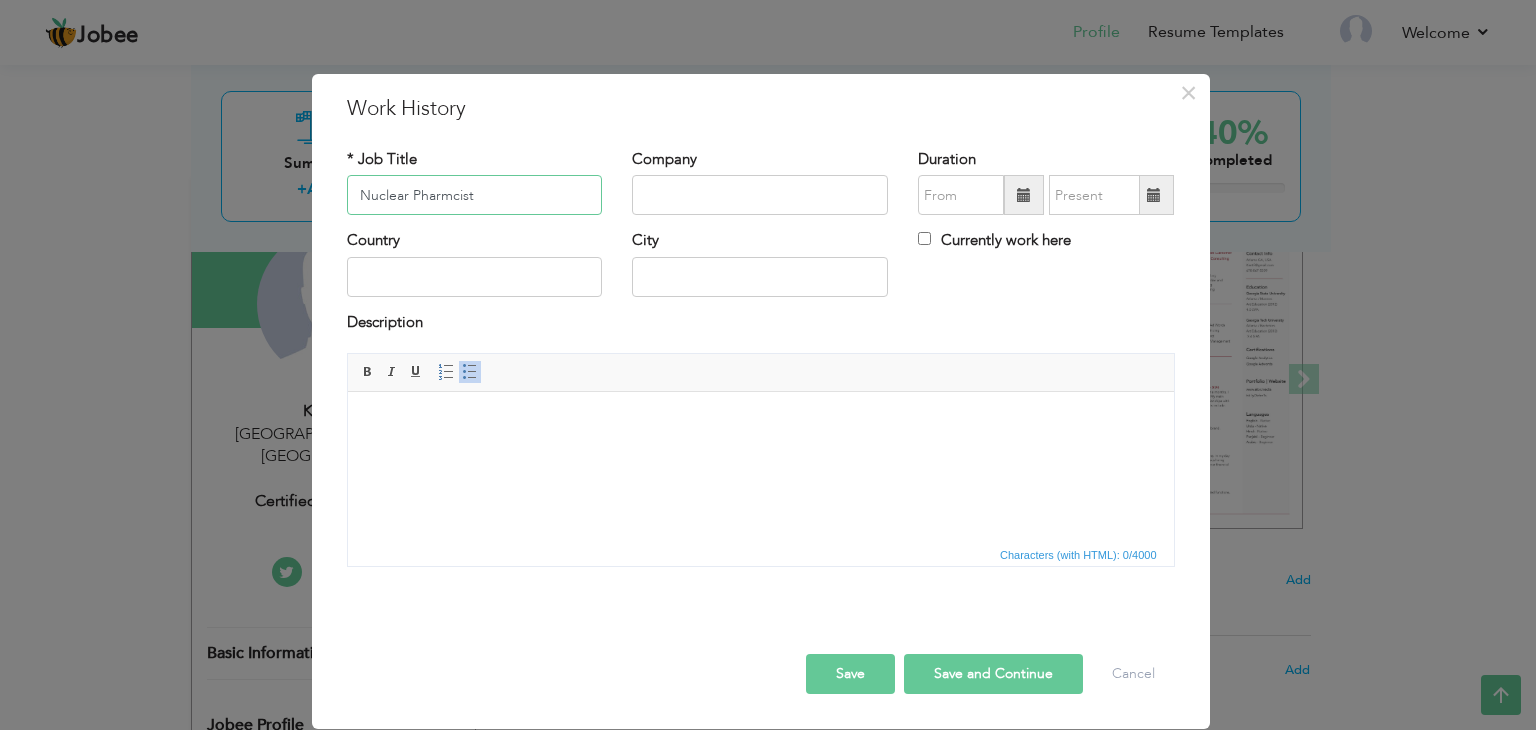 click on "Nuclear Pharmcist" at bounding box center (475, 195) 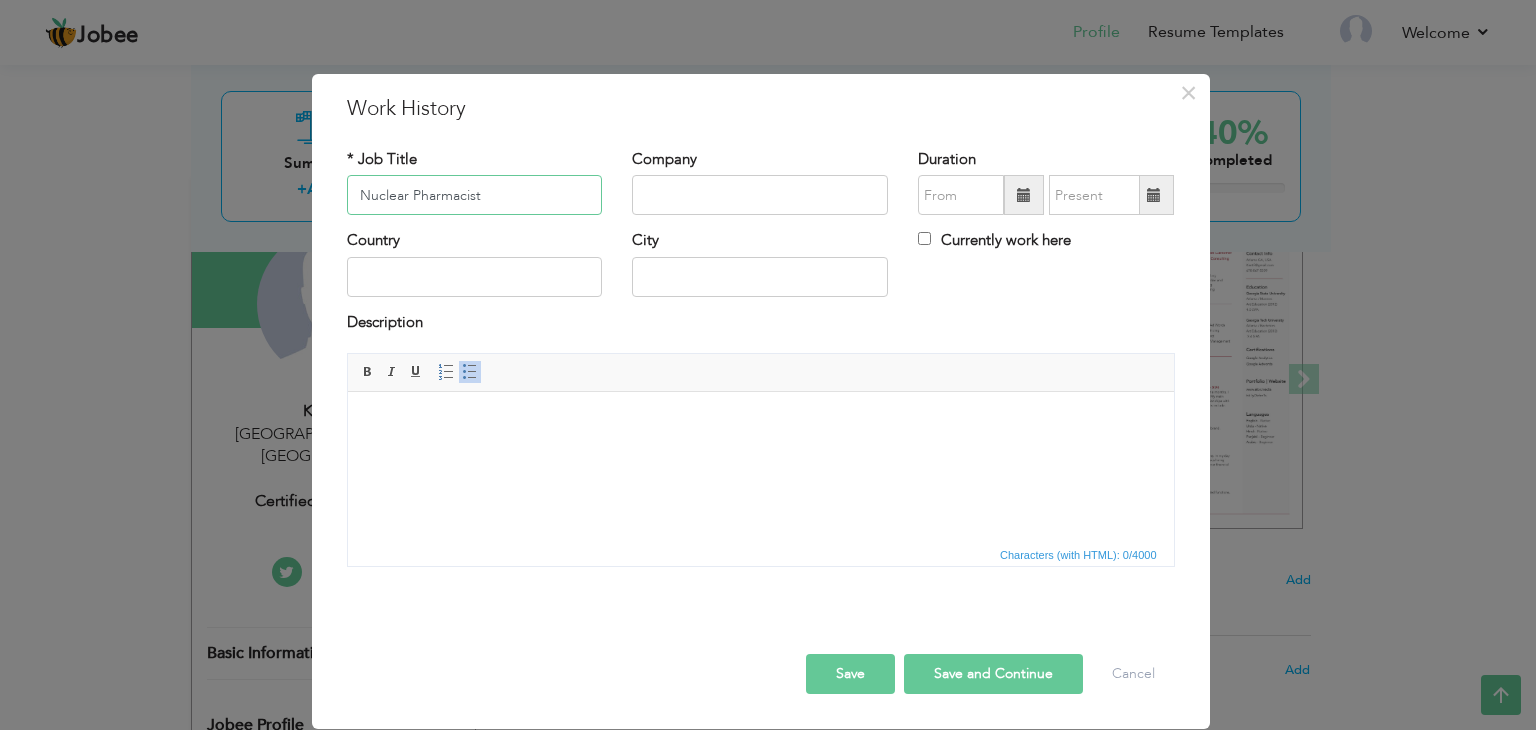 type on "Nuclear Pharmacist" 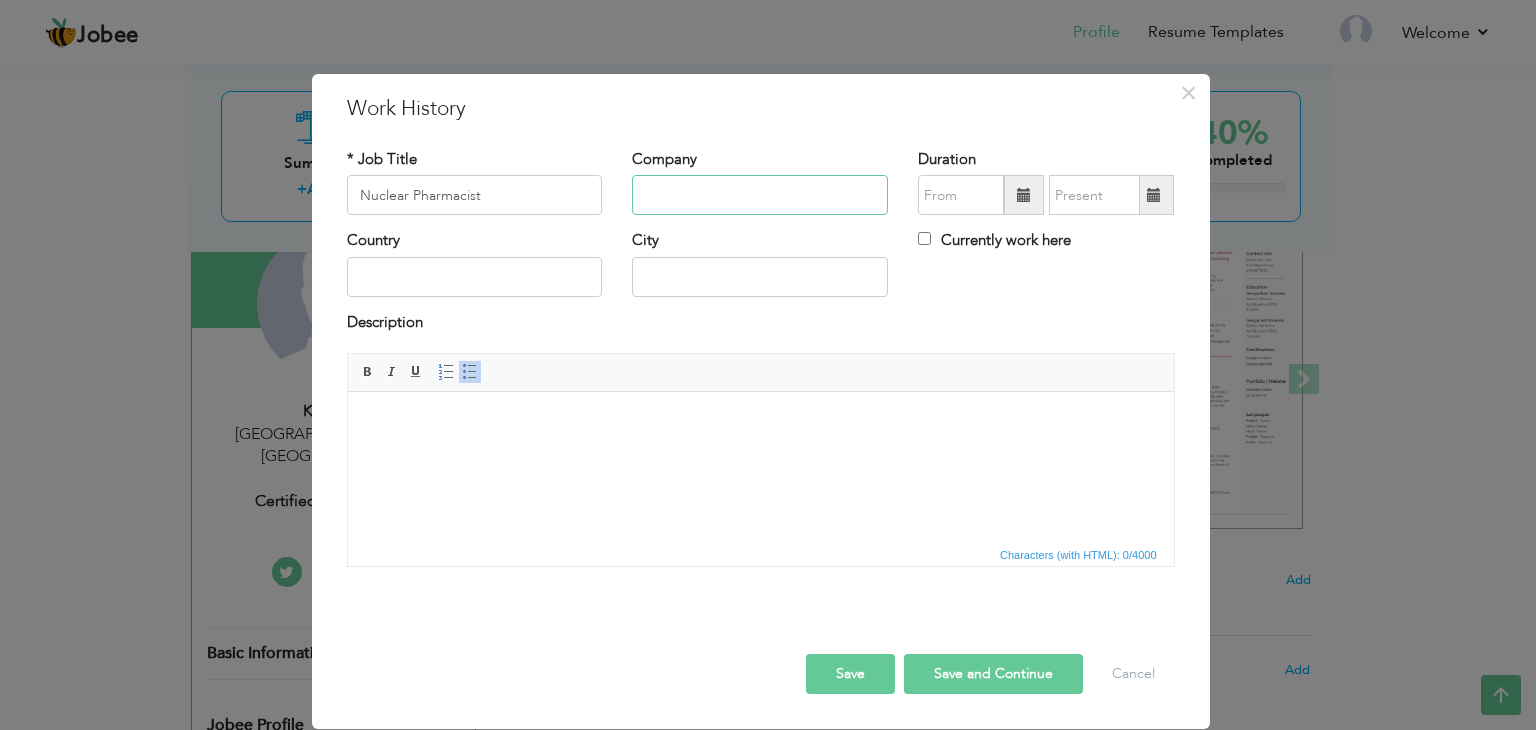 click at bounding box center (760, 195) 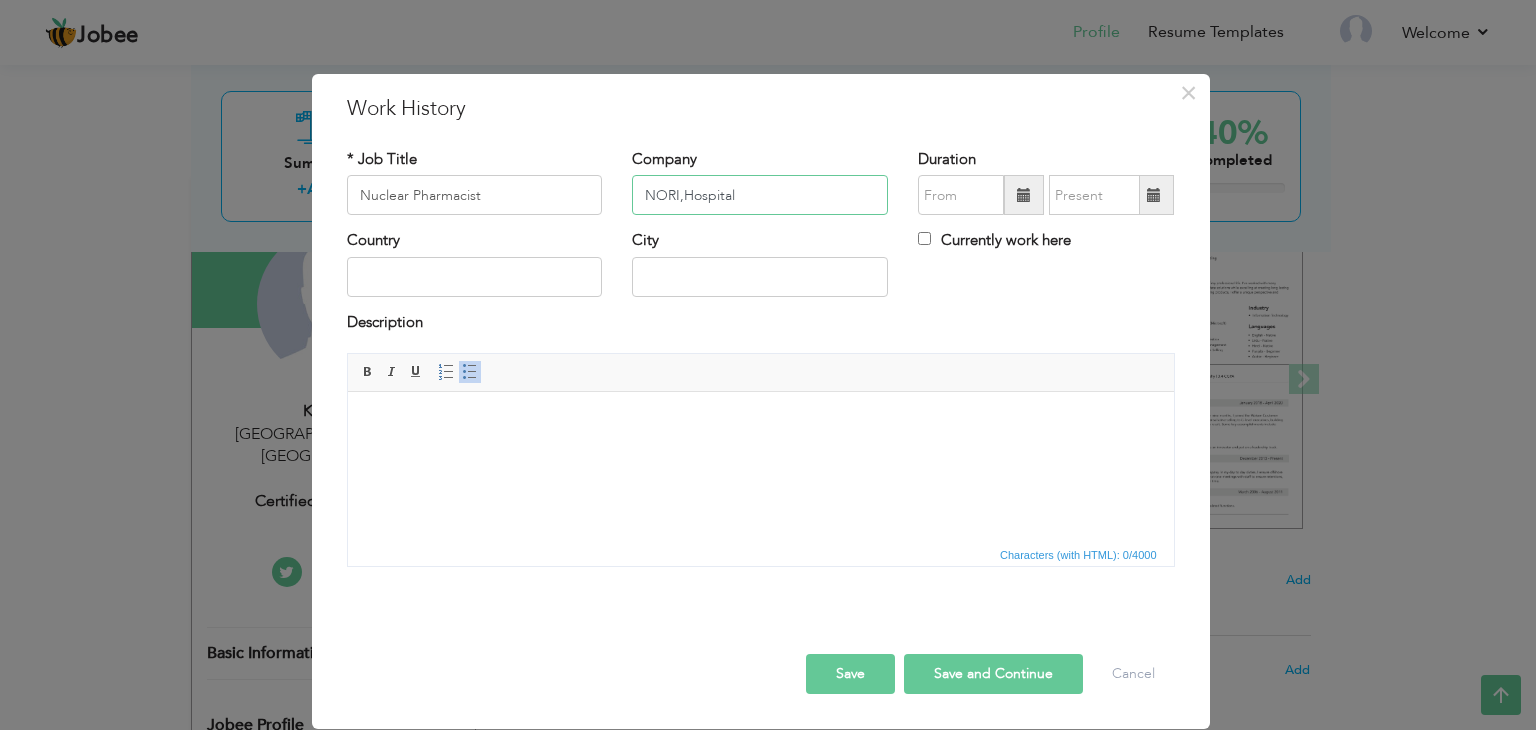 click on "NORI,Hospital" at bounding box center [760, 195] 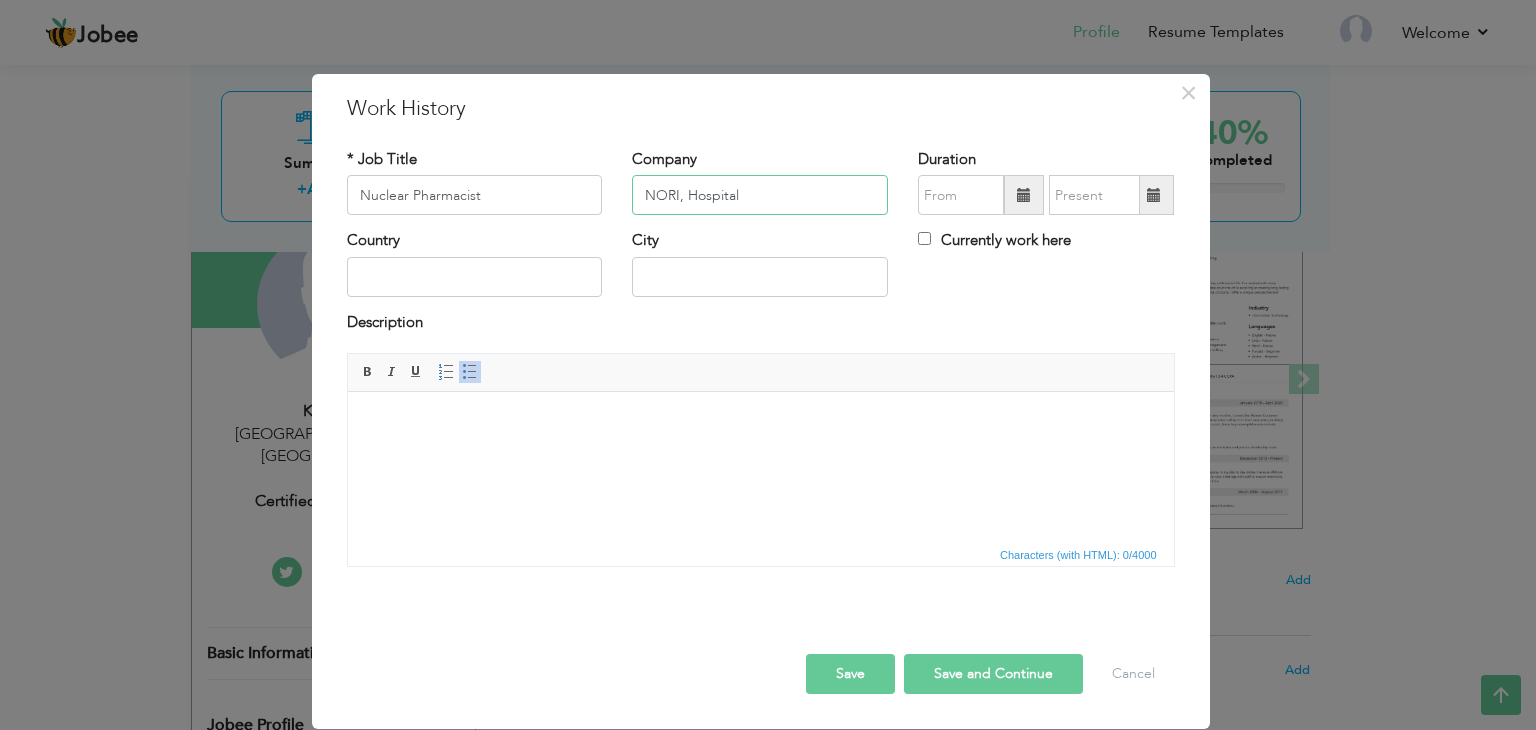 type on "NORI, Hospital" 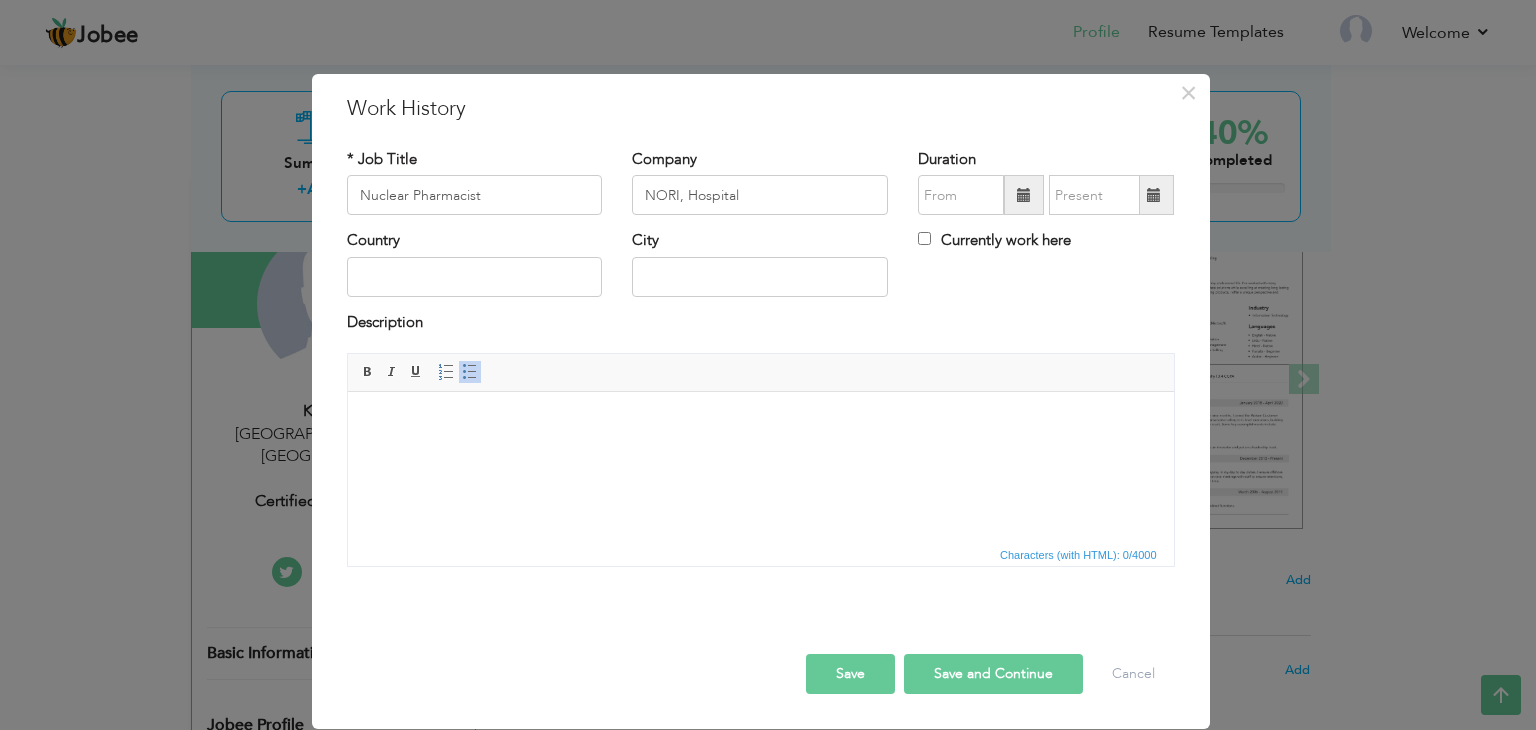 click on "Company
NORI, Hospital" at bounding box center [760, 189] 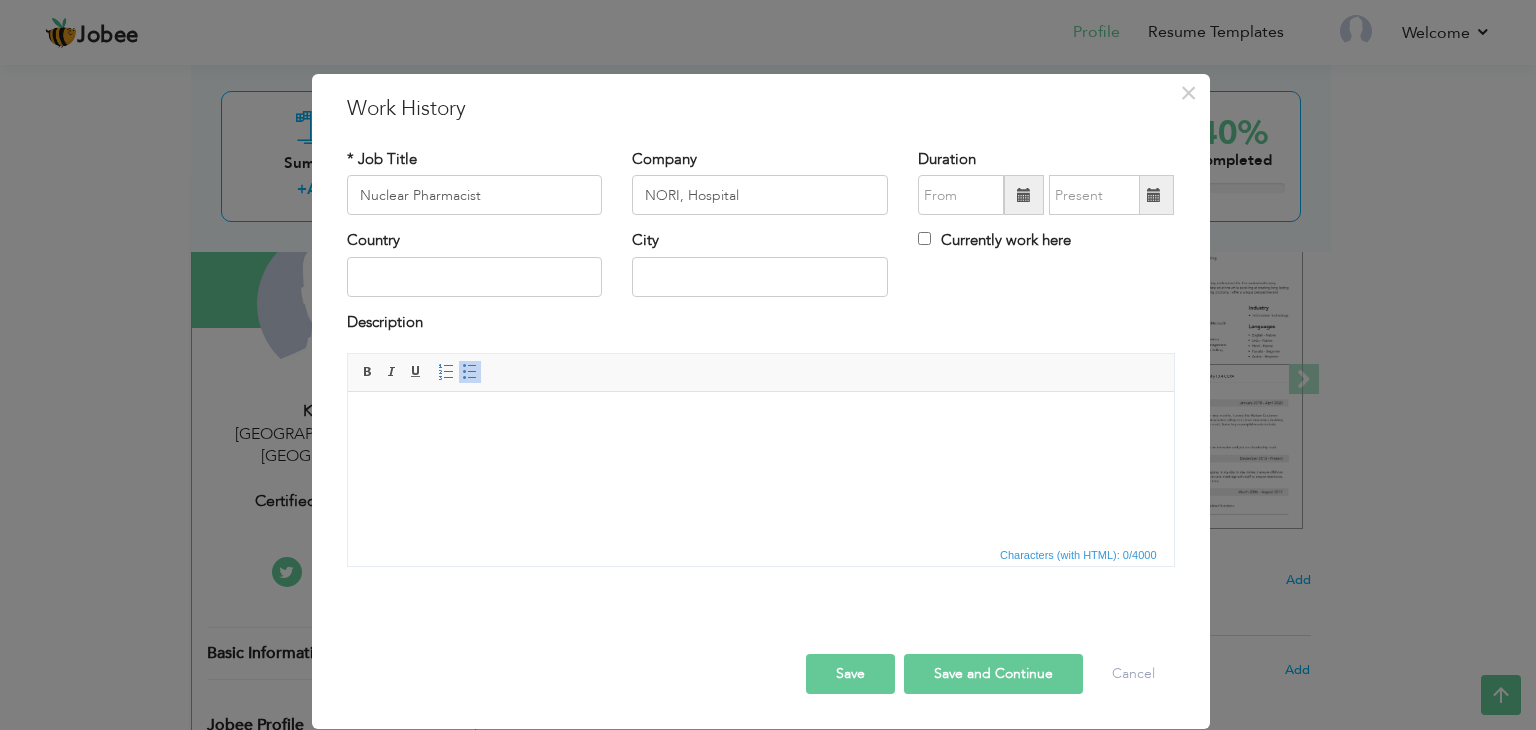 click at bounding box center [1024, 195] 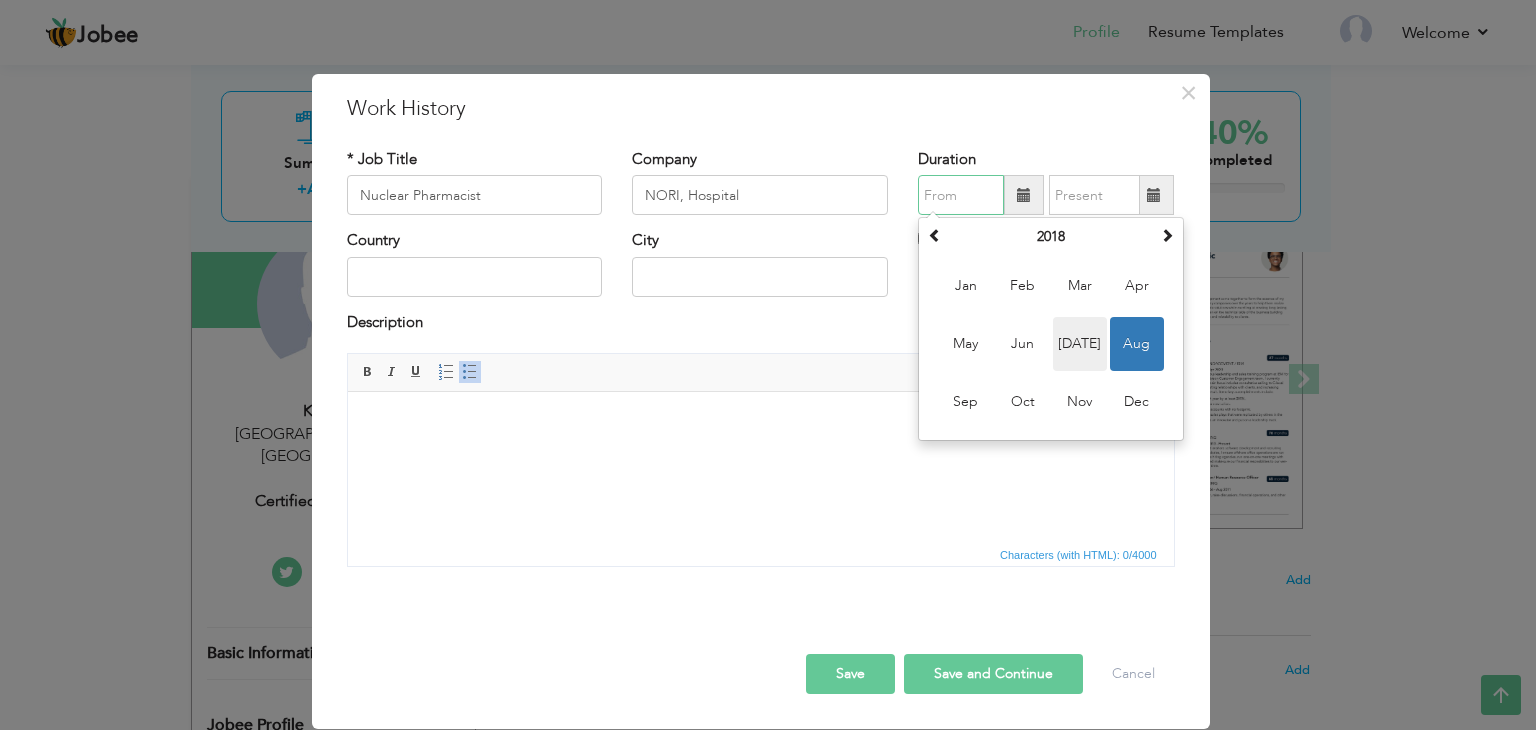 click on "Jul" at bounding box center (1080, 344) 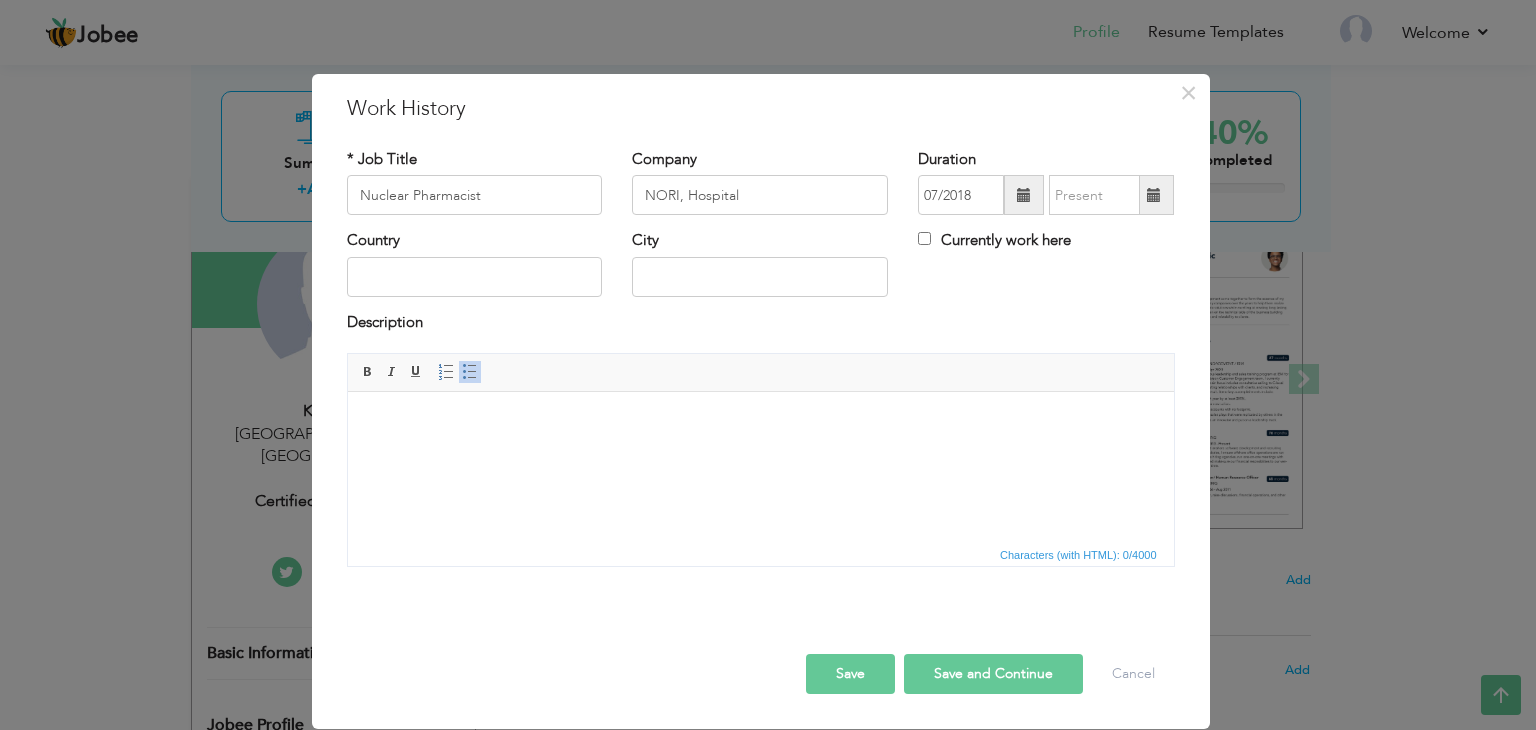 click at bounding box center [1024, 195] 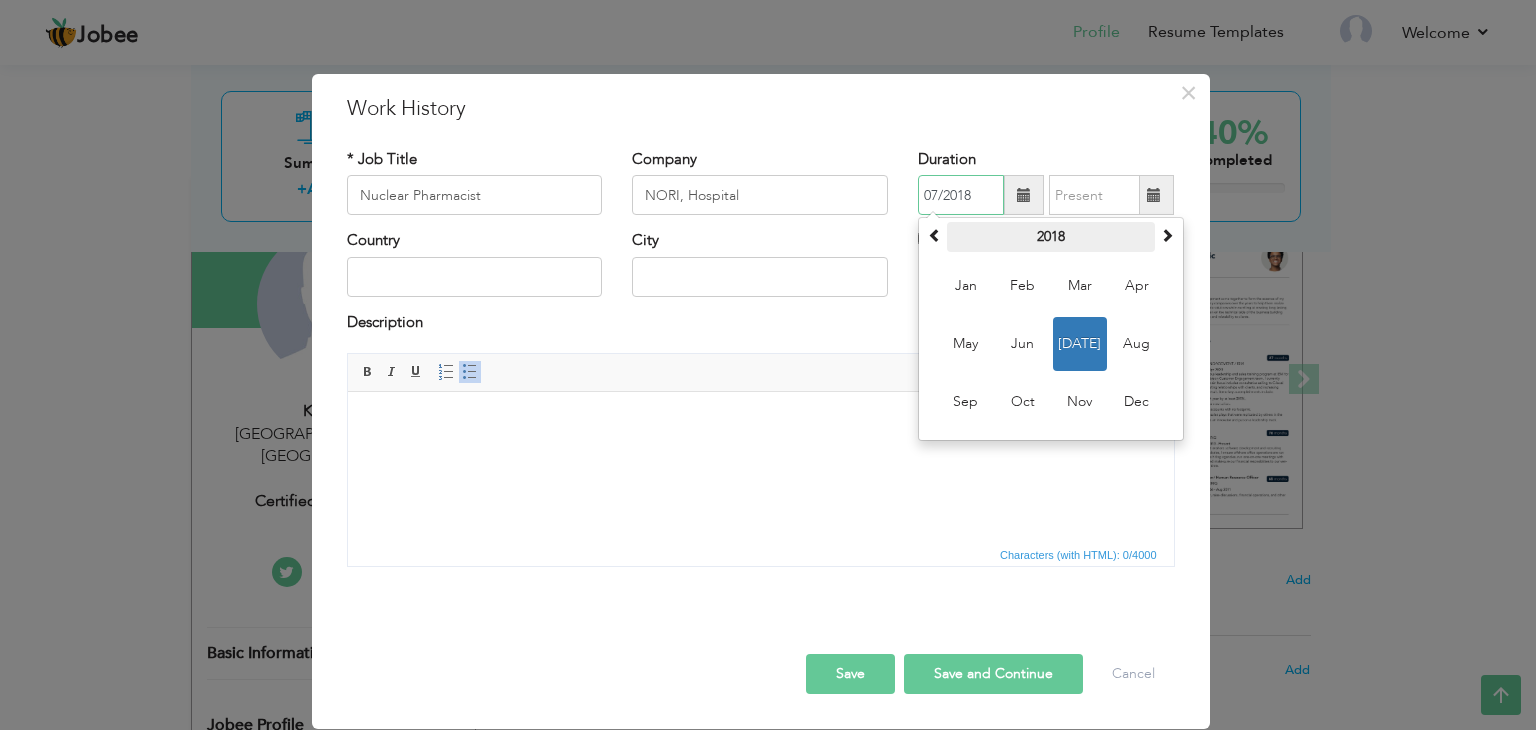click on "2018" at bounding box center (1051, 237) 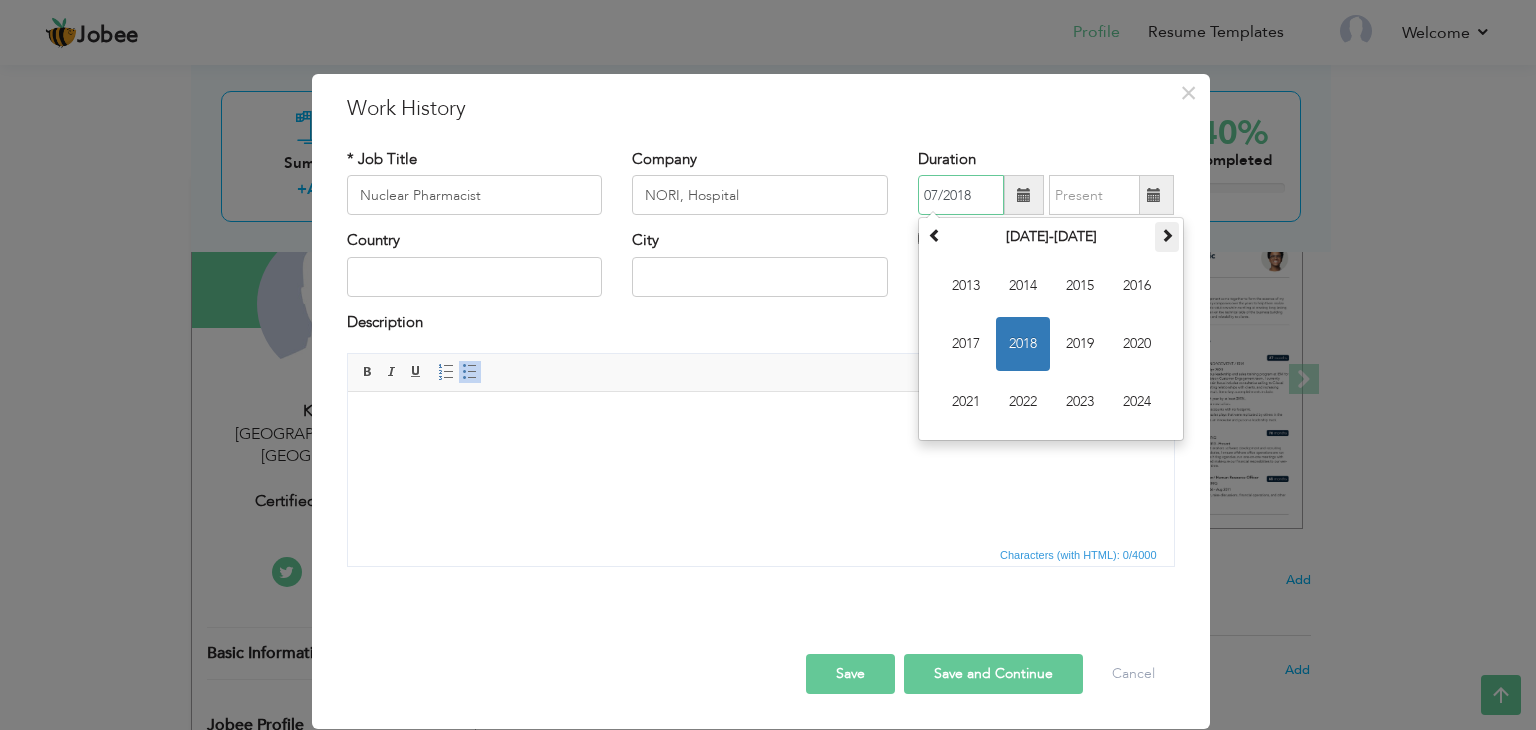 click at bounding box center [1167, 235] 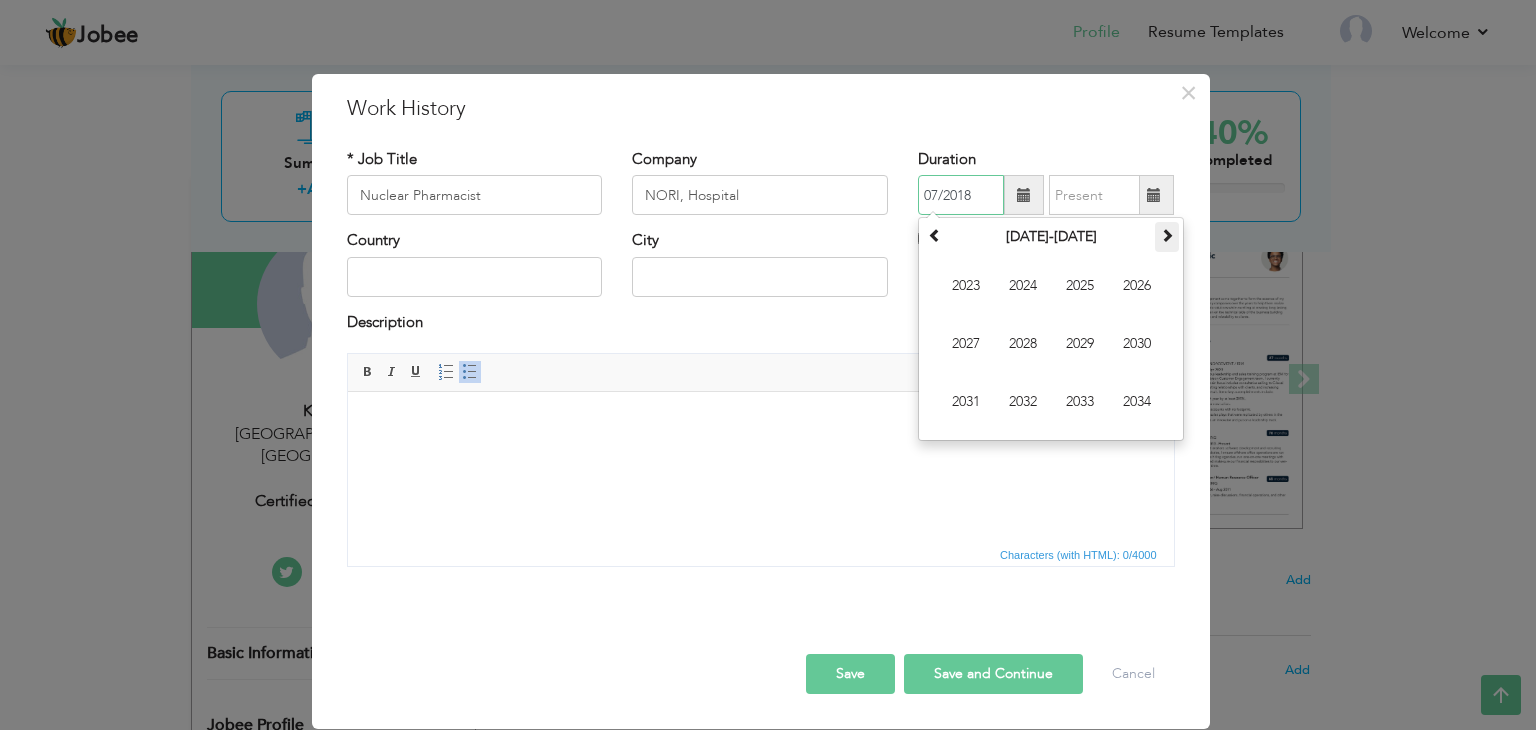 click at bounding box center (1167, 235) 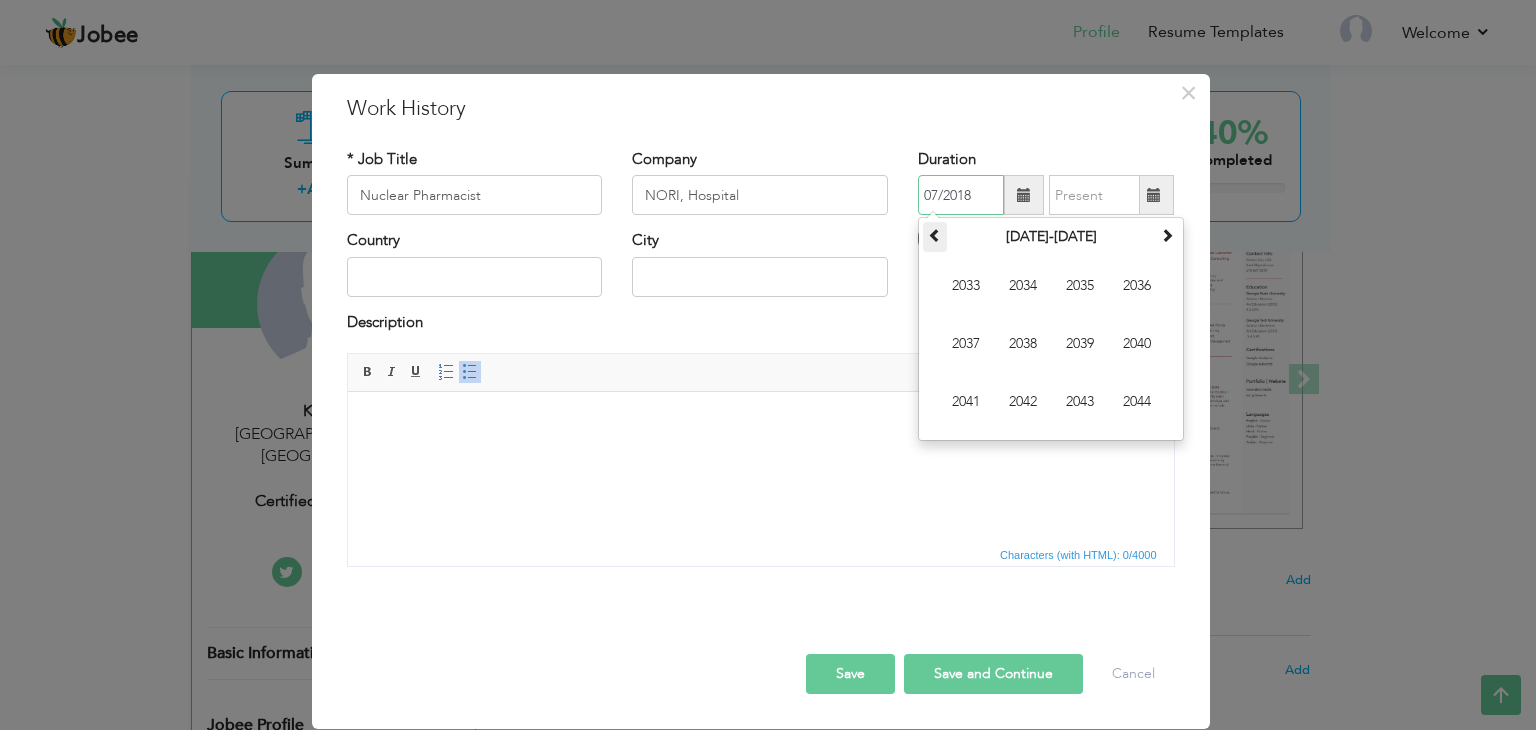 click at bounding box center [935, 235] 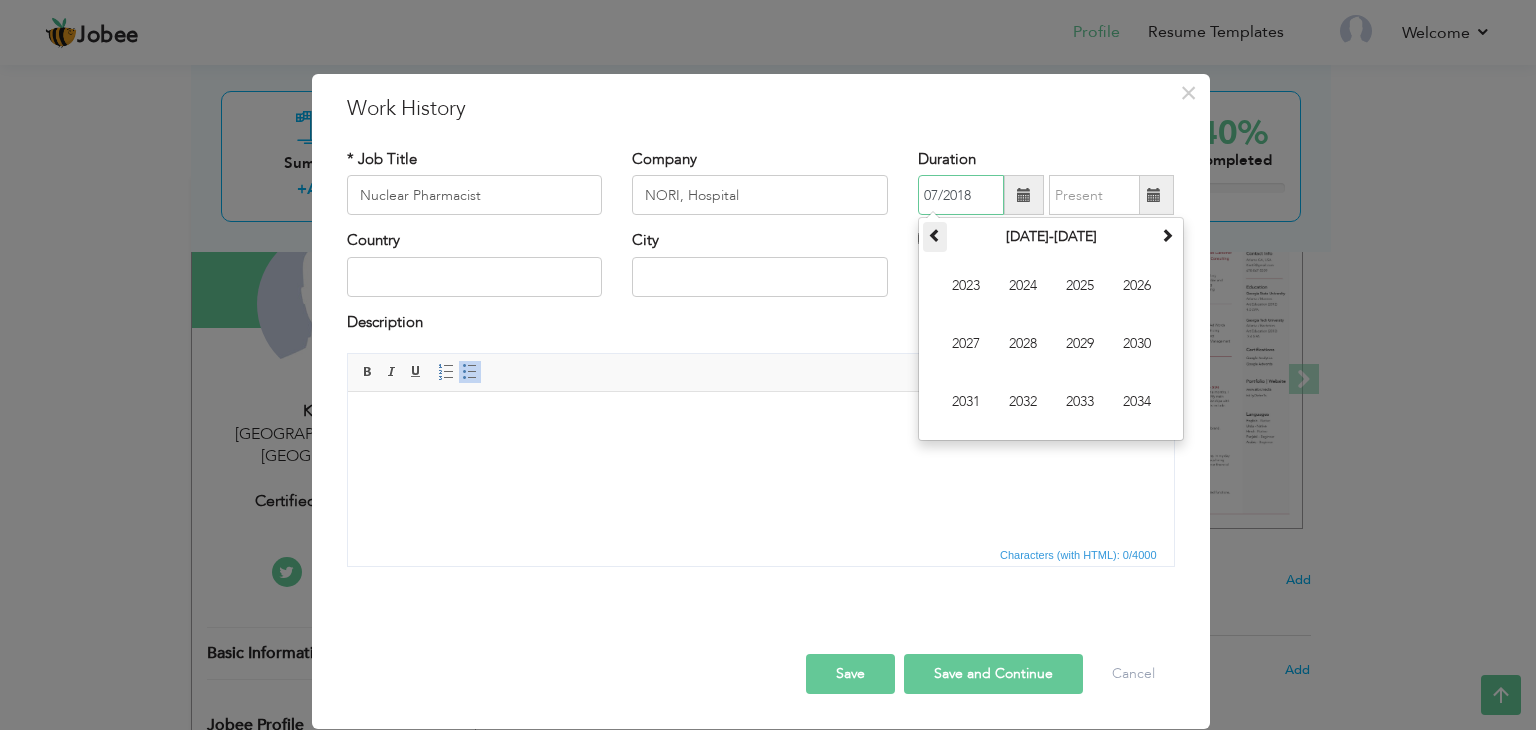 click at bounding box center [935, 235] 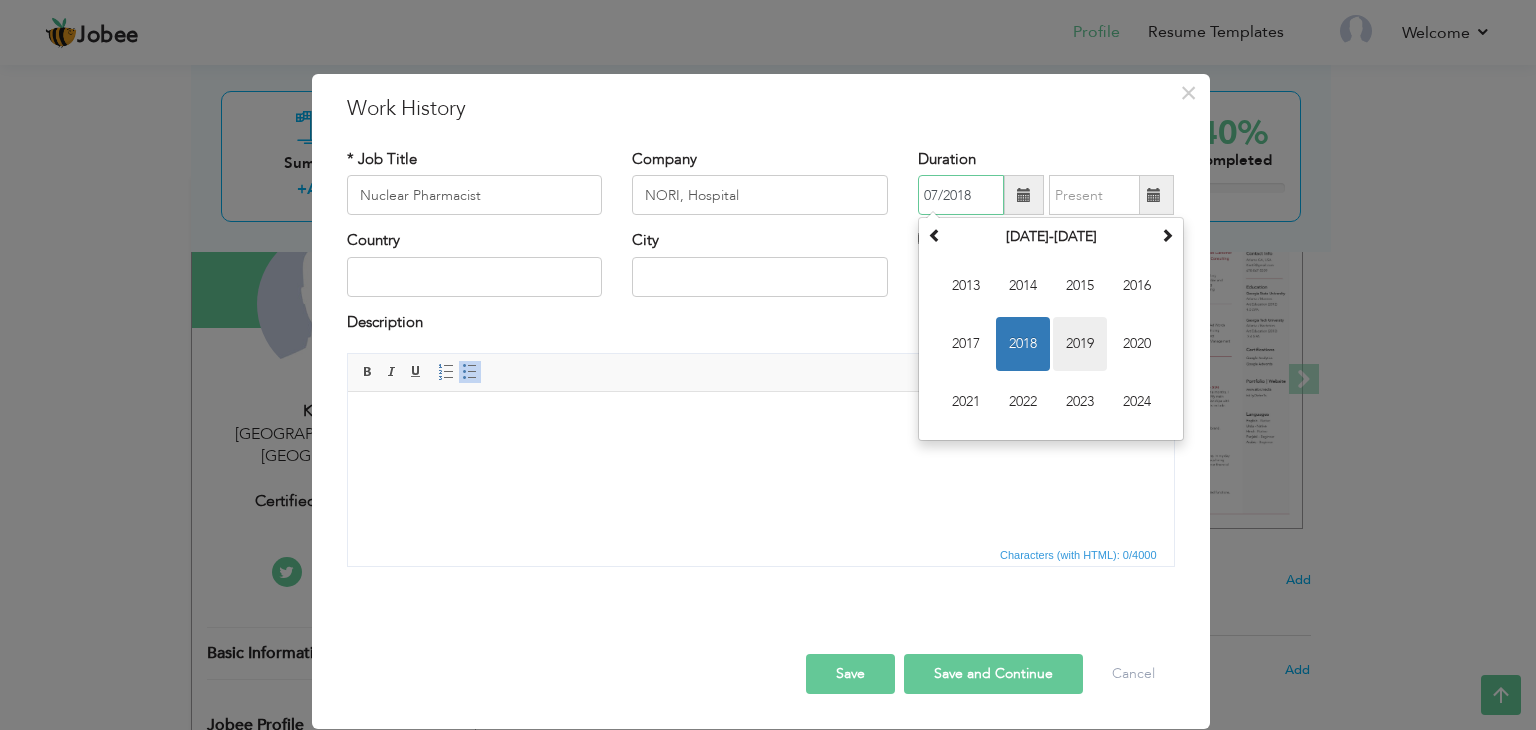 click on "2019" at bounding box center (1080, 344) 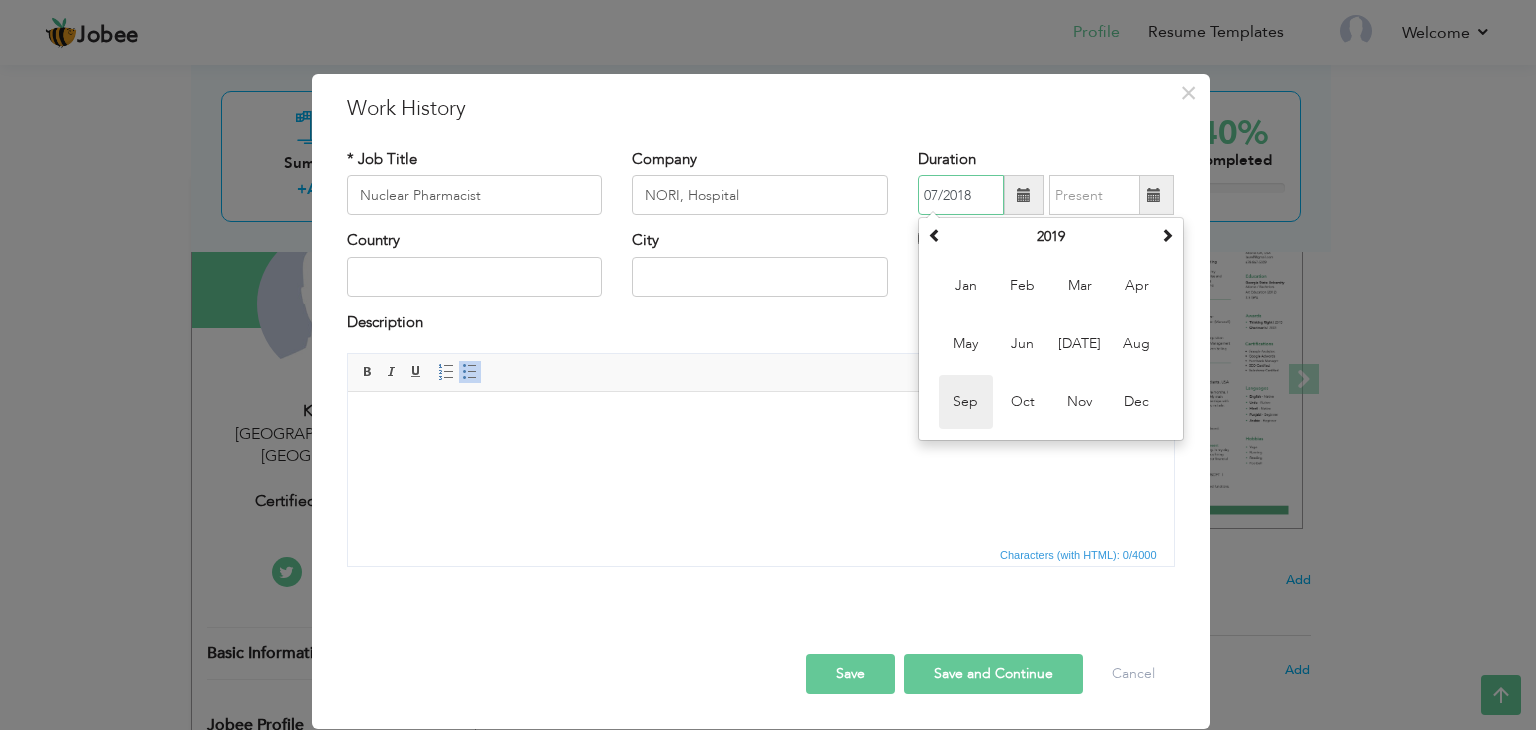 click on "Sep" at bounding box center [966, 402] 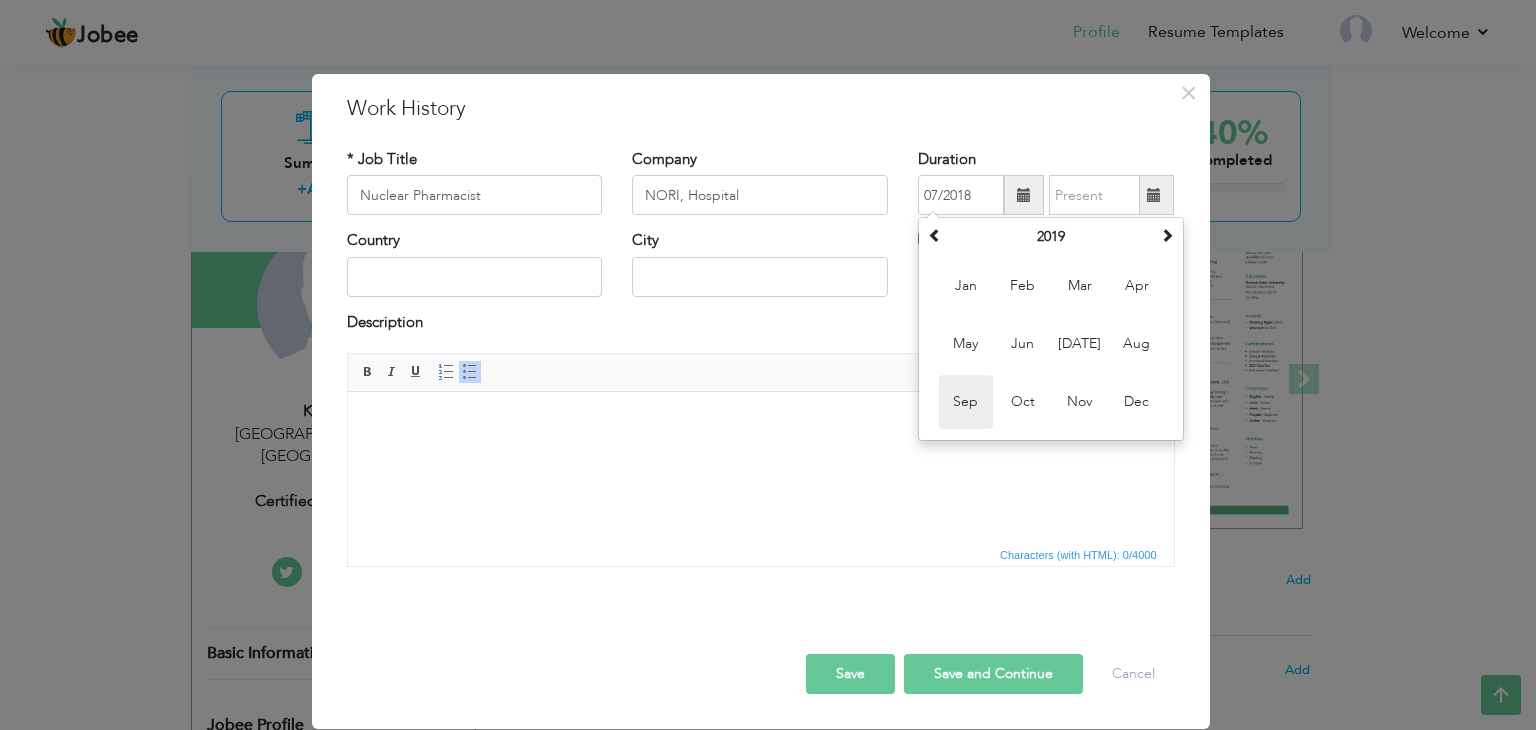 type on "09/2019" 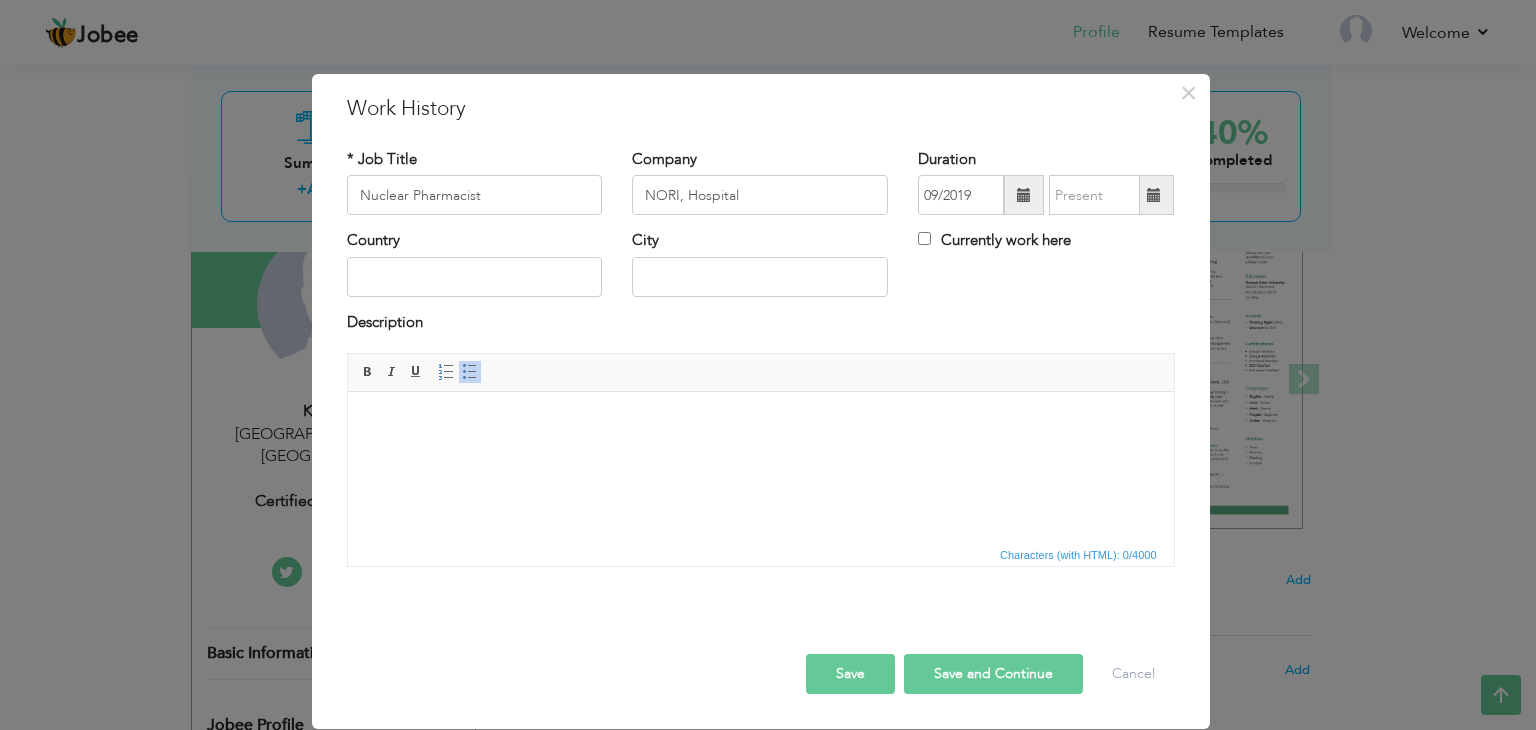 click at bounding box center [1154, 195] 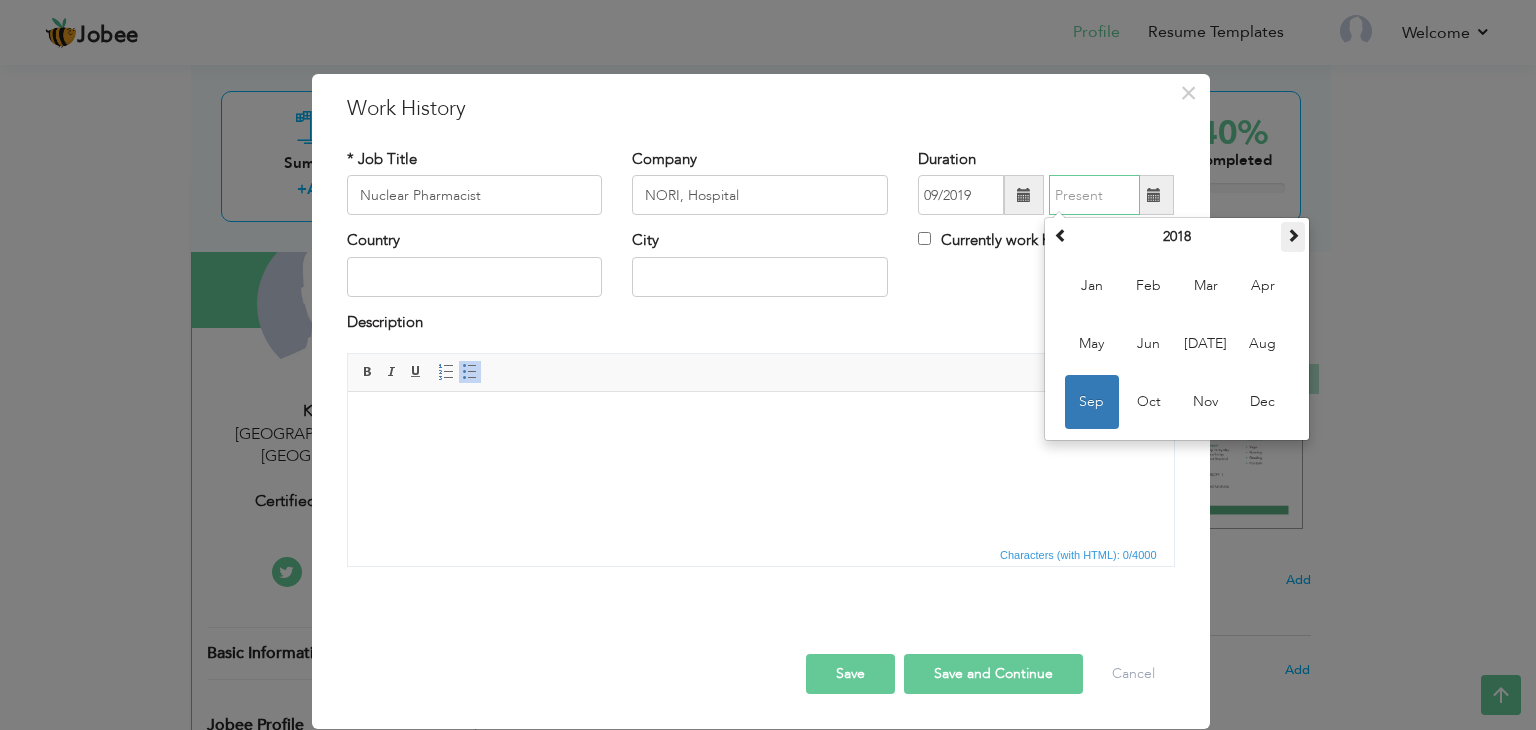 click at bounding box center (1293, 237) 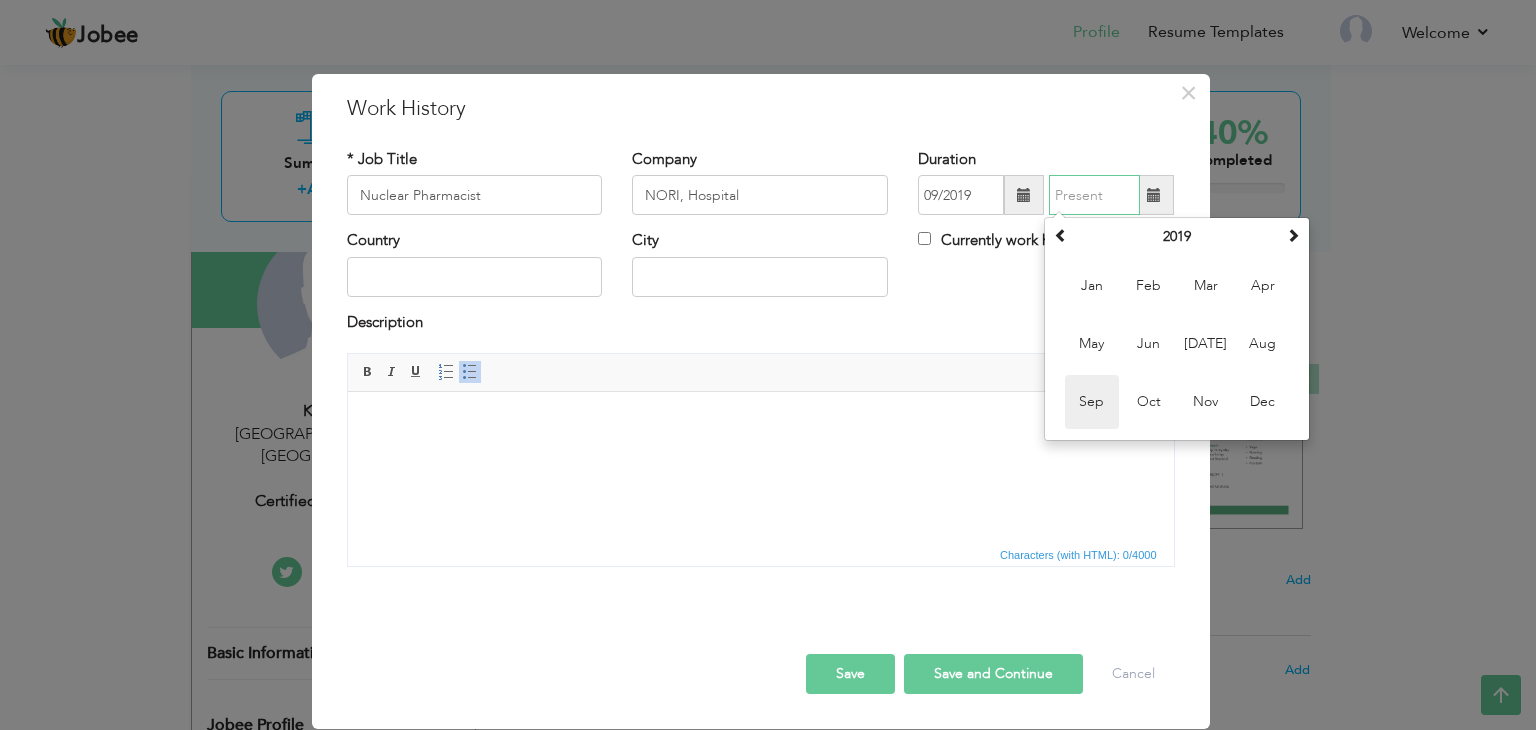 click on "Sep" at bounding box center (1092, 402) 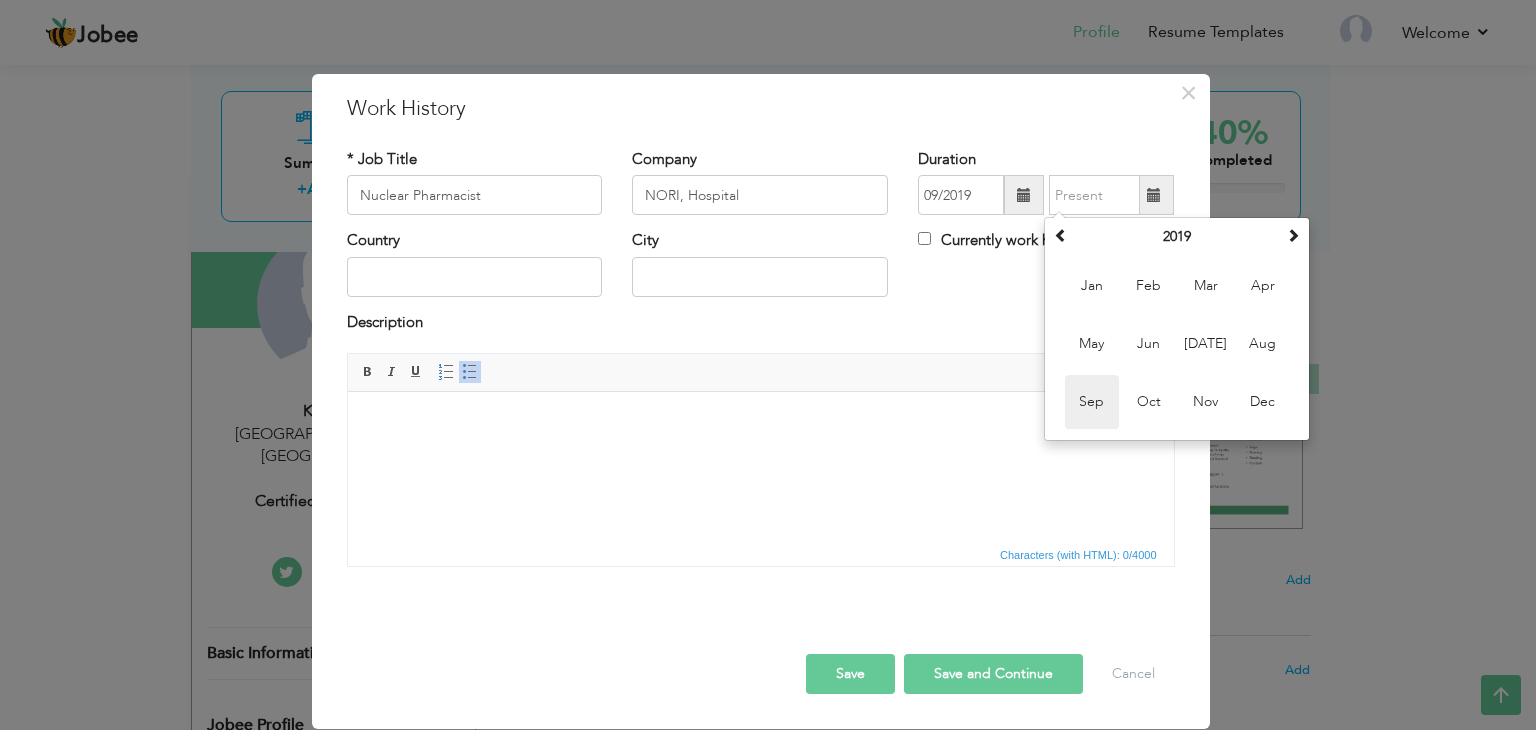 type on "09/2019" 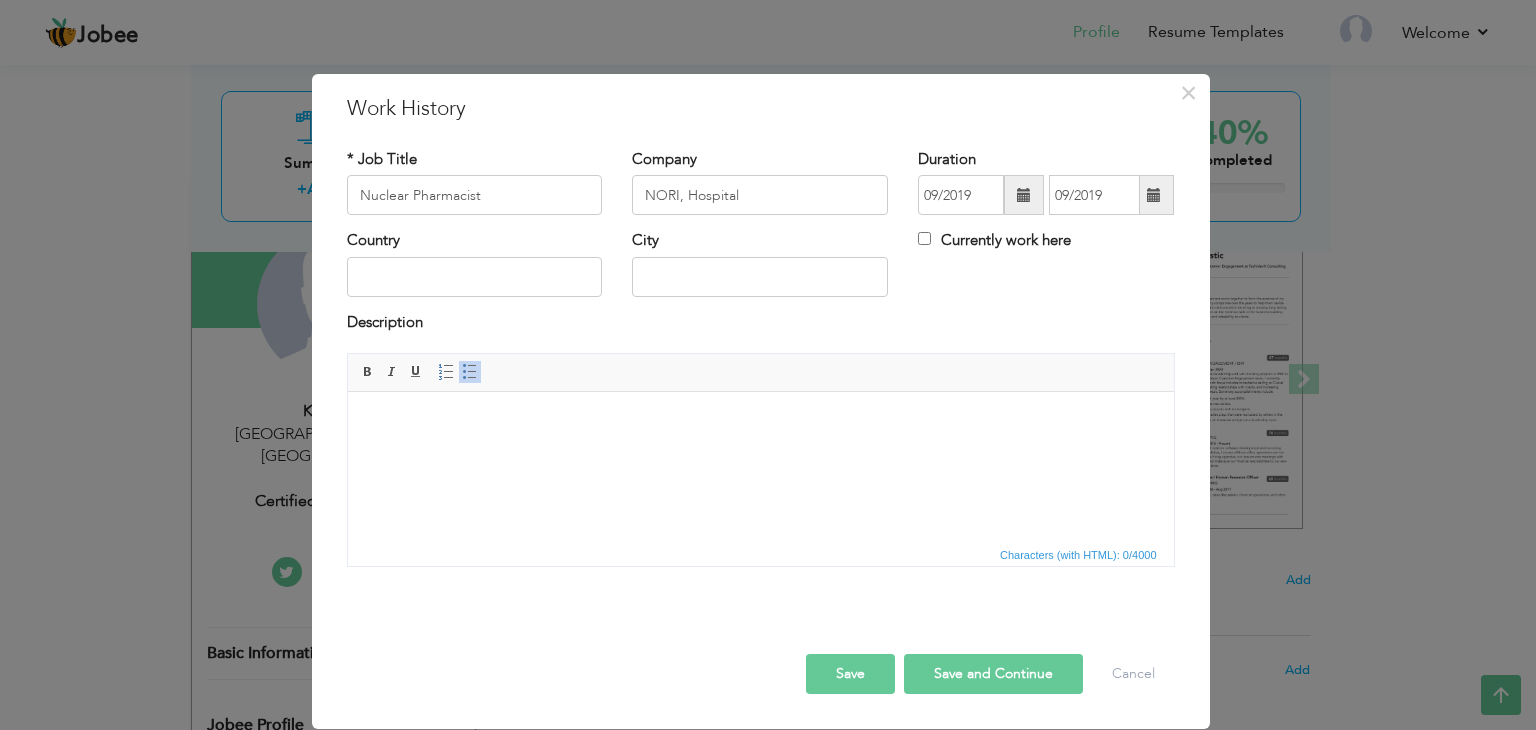 click on "Description" at bounding box center (761, 325) 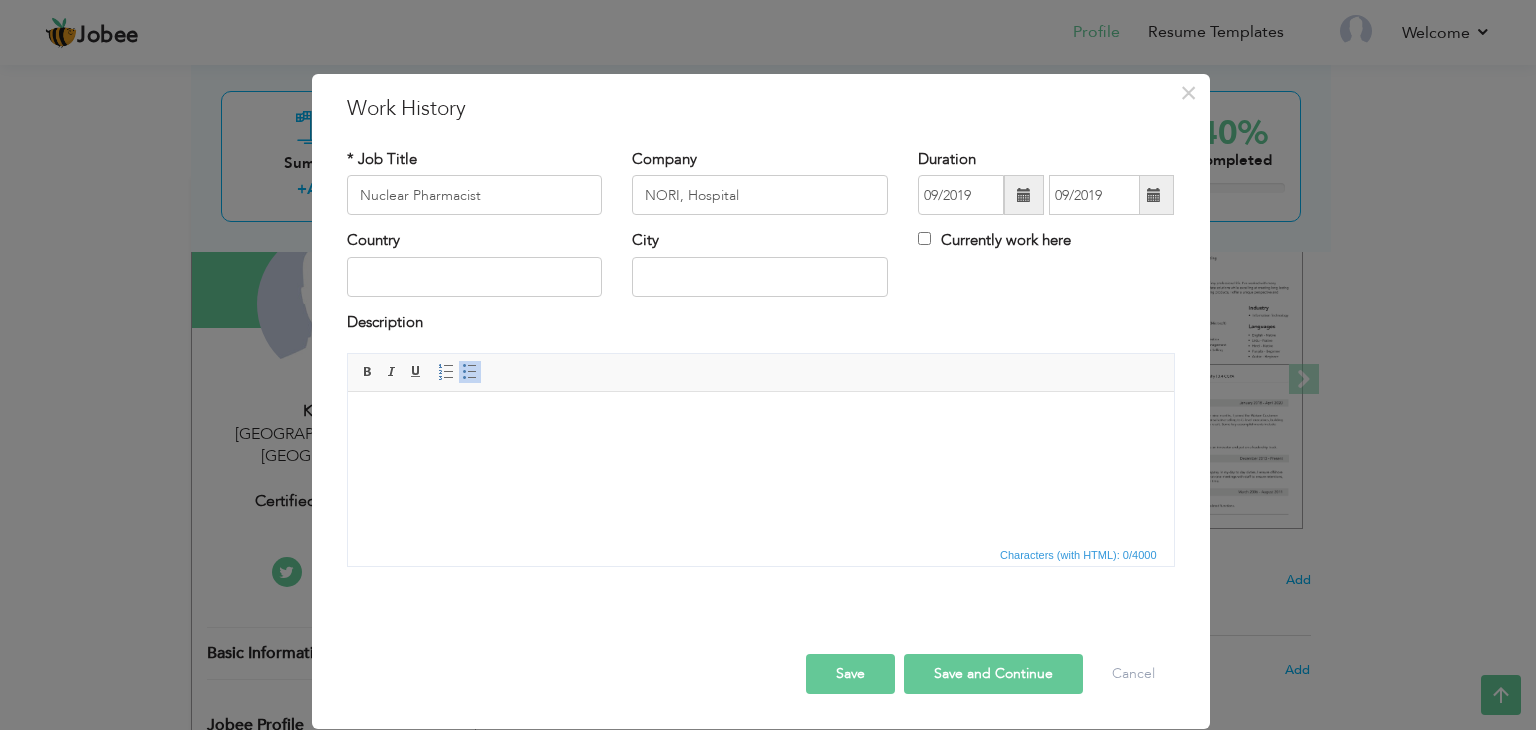 click at bounding box center (1024, 195) 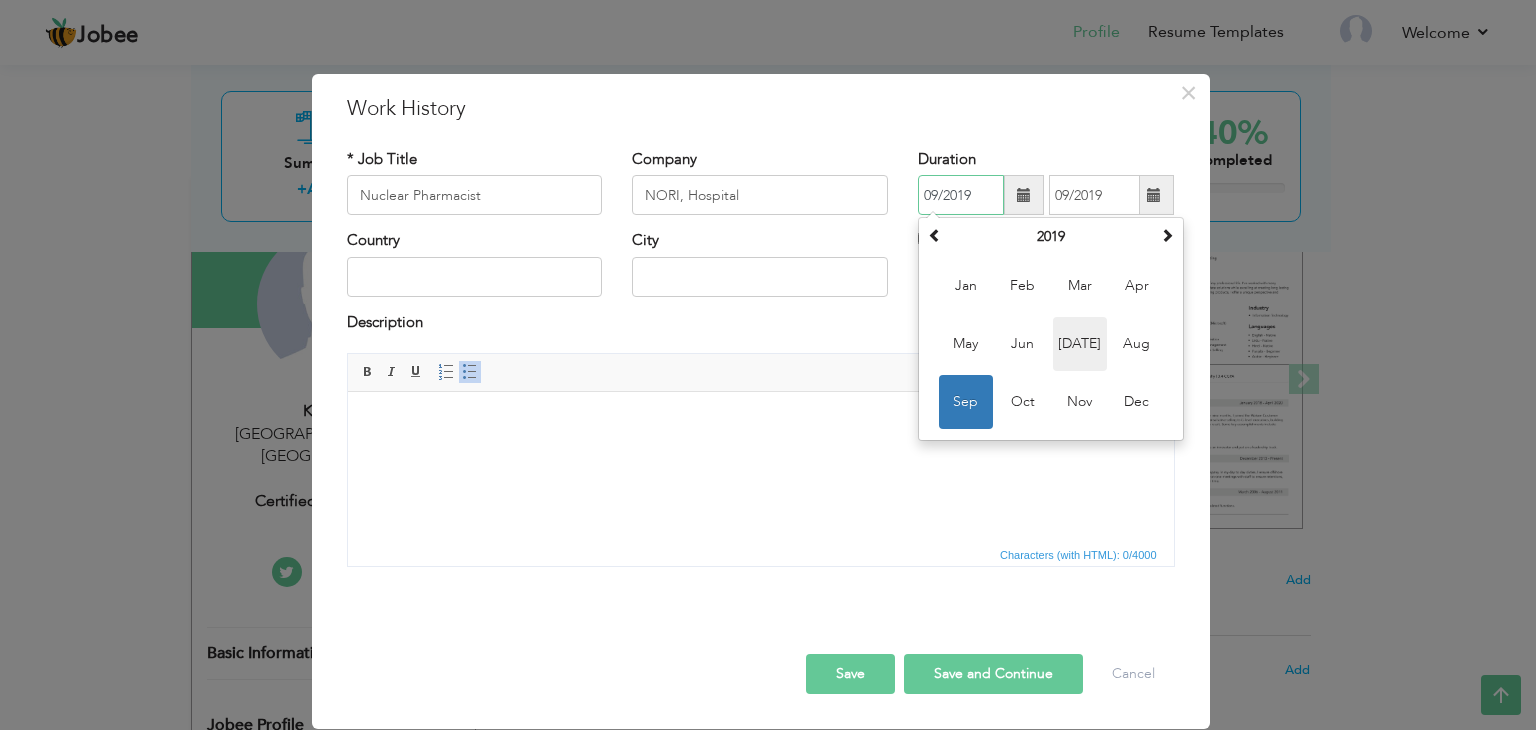 click on "Jul" at bounding box center [1080, 344] 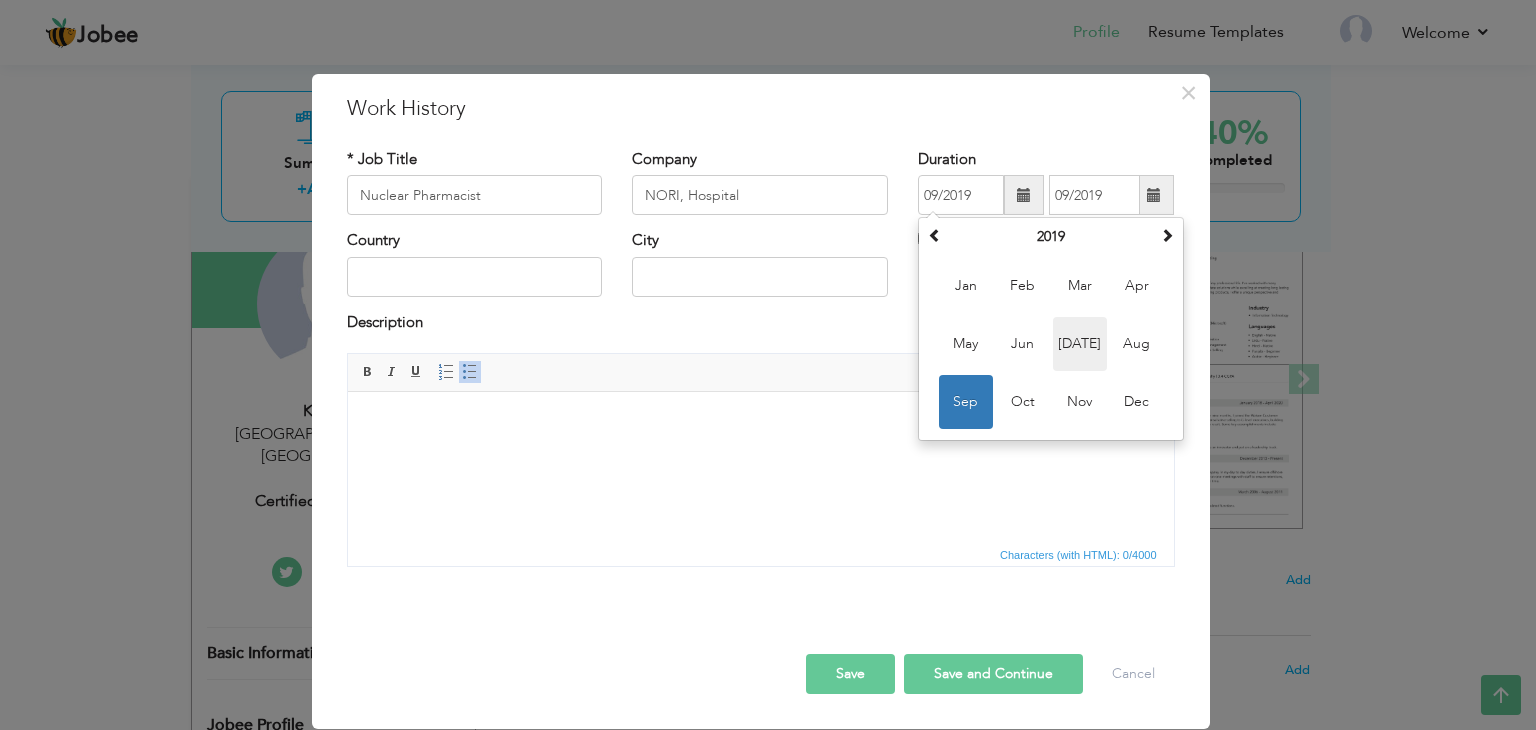 type on "07/2019" 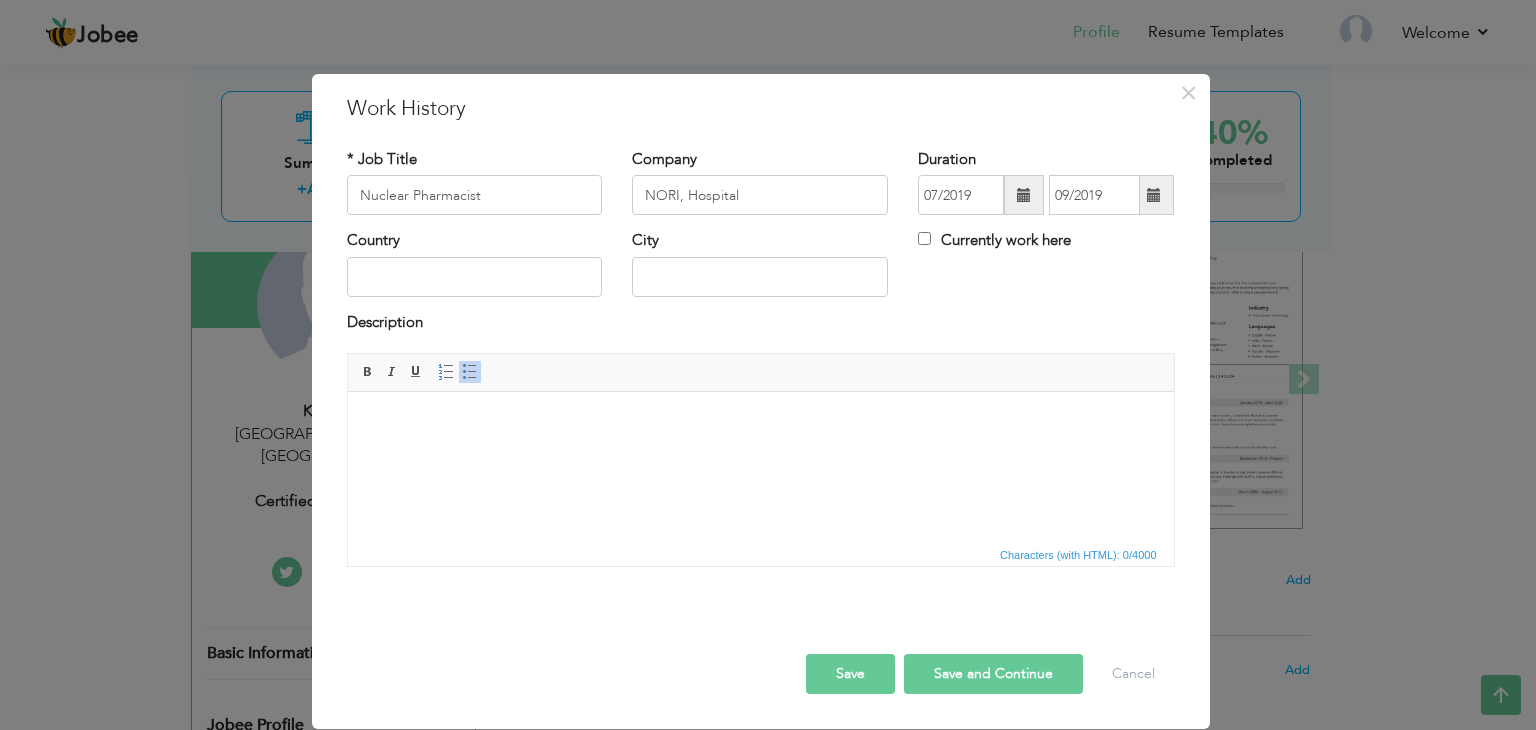 click on "Country
City
Currently work here" at bounding box center [761, 270] 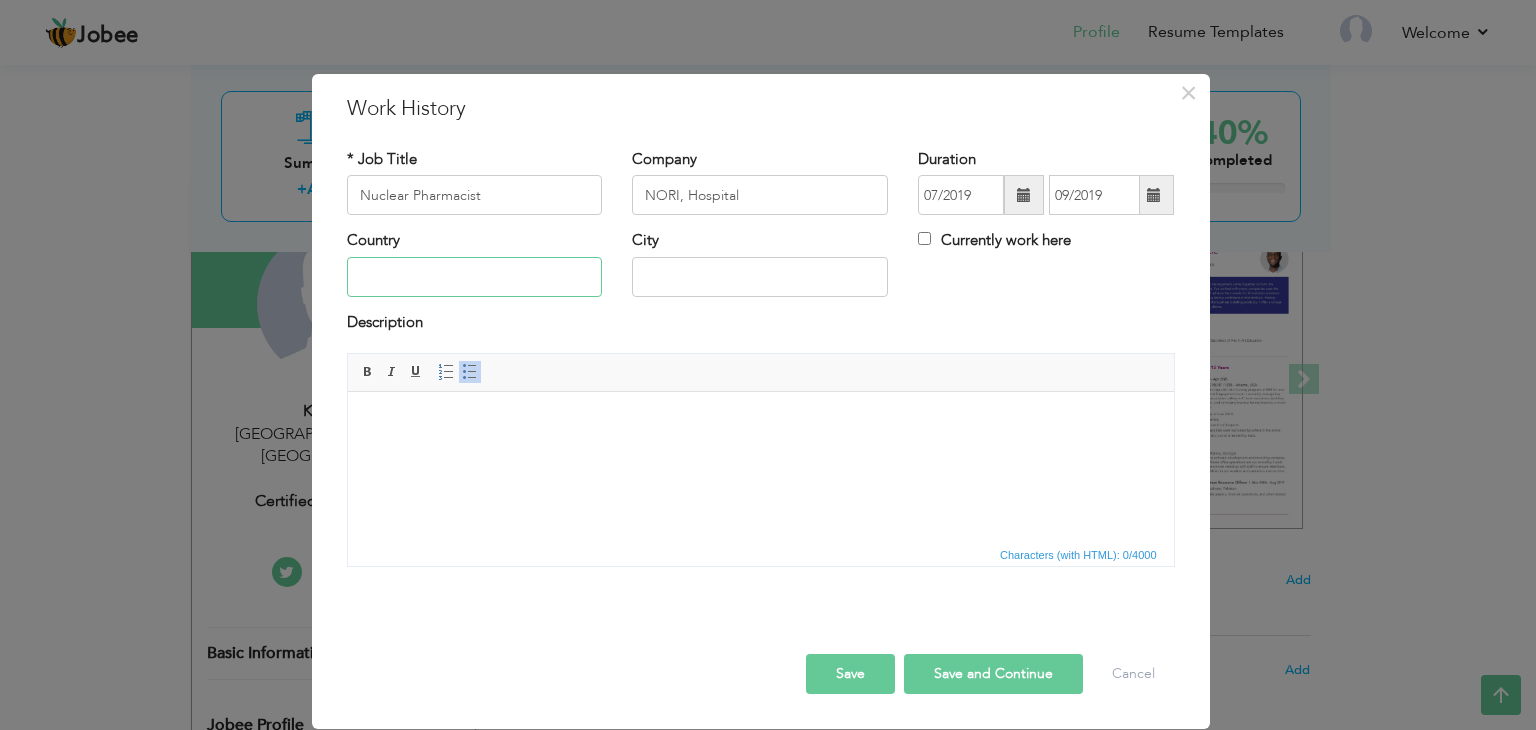 click at bounding box center (475, 277) 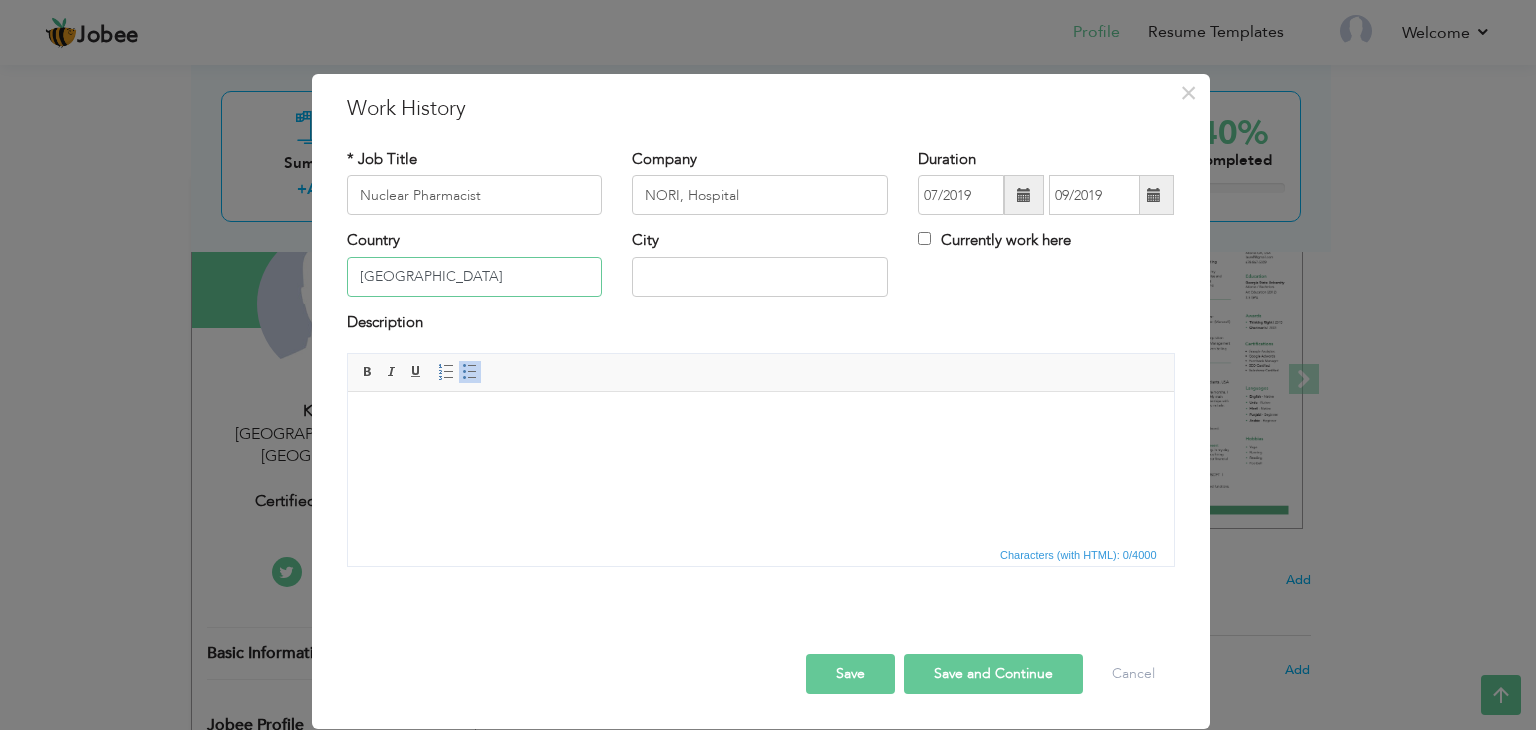 type on "[GEOGRAPHIC_DATA]" 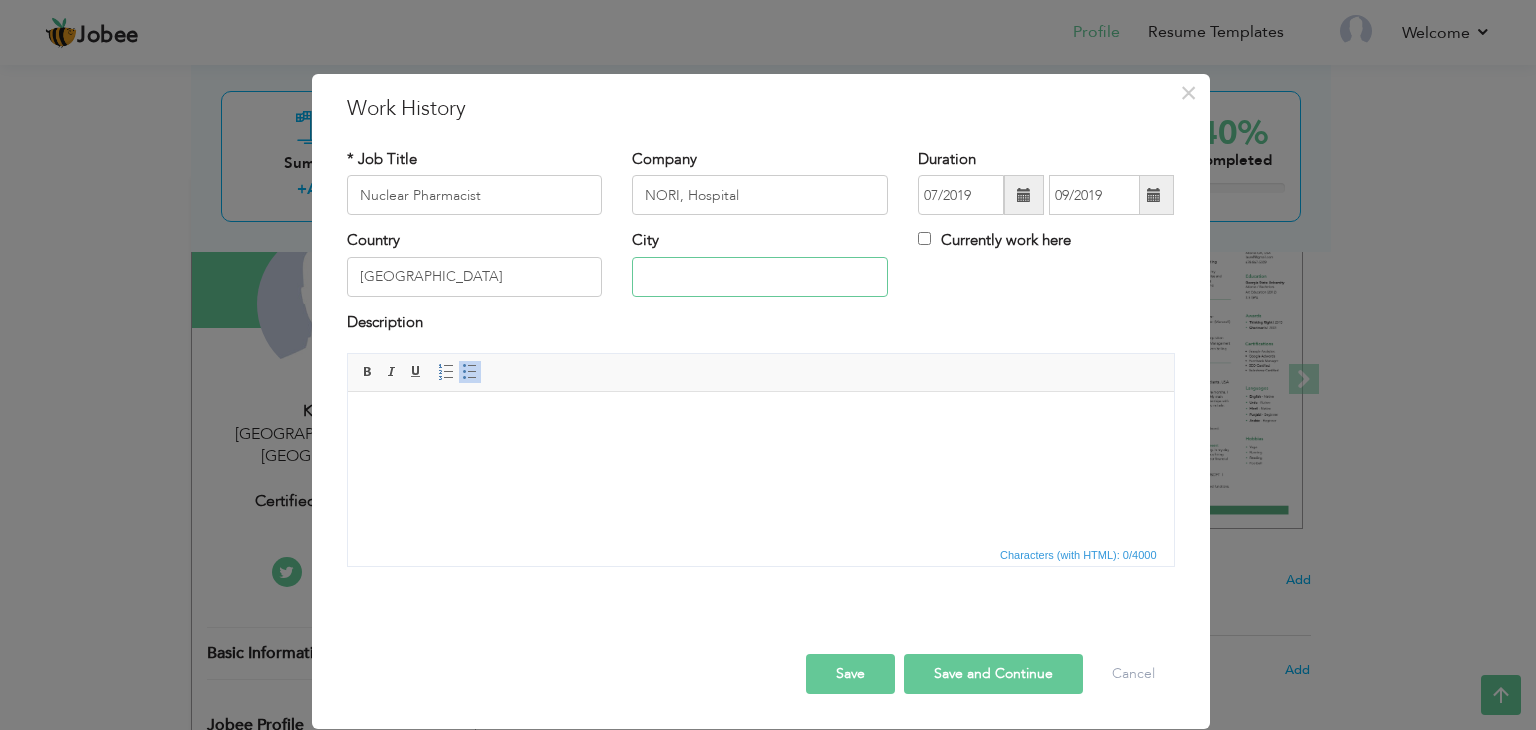 click at bounding box center [760, 277] 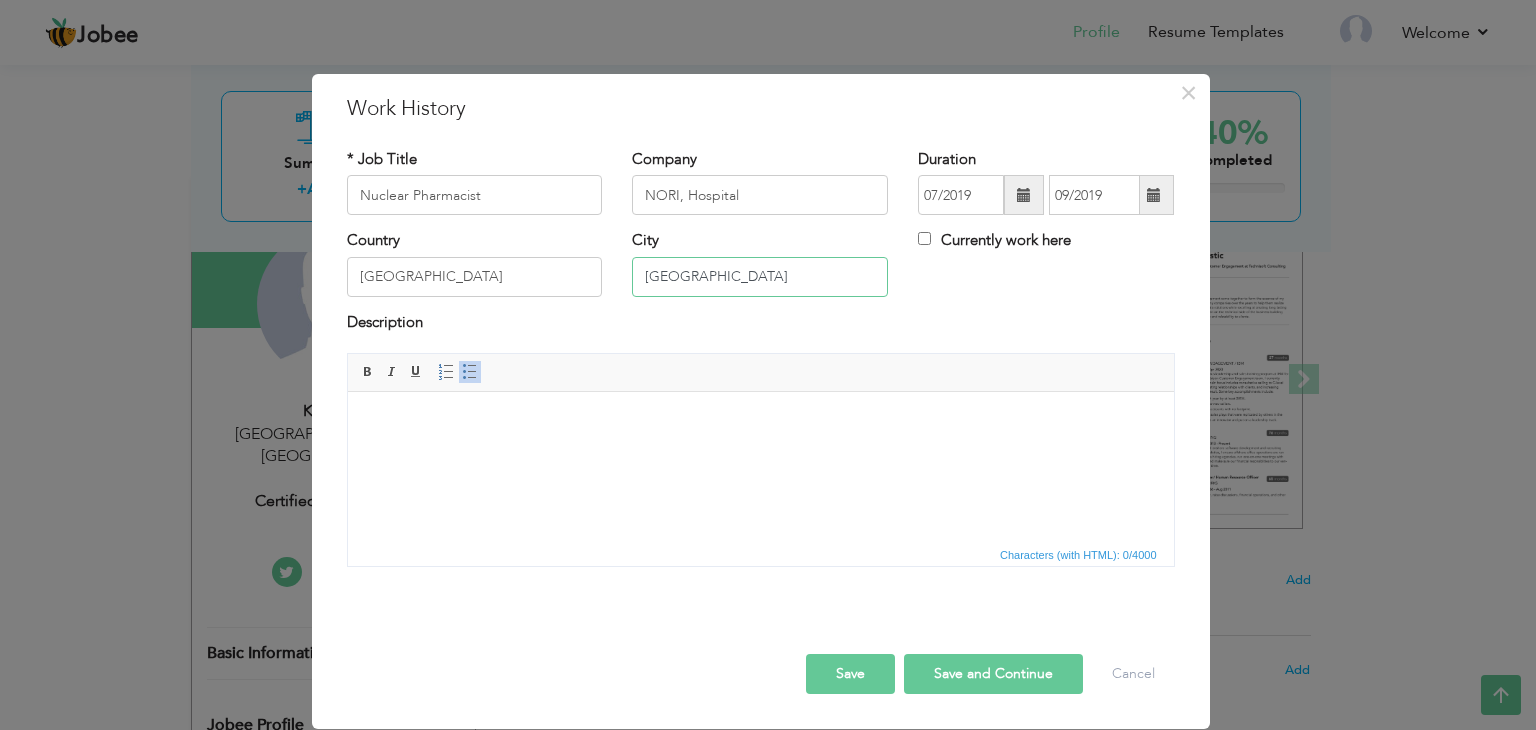 type on "[GEOGRAPHIC_DATA]" 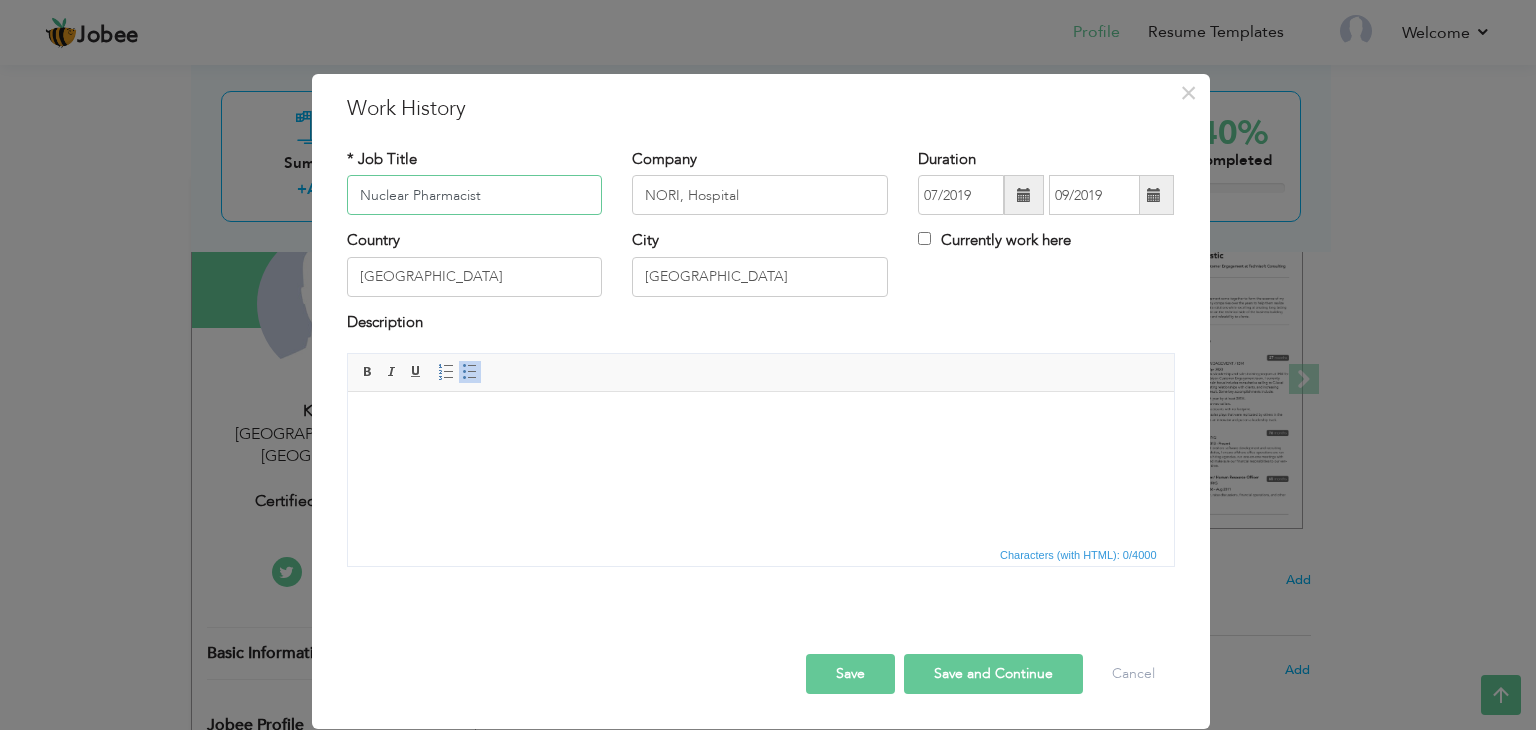click on "Nuclear Pharmacist" at bounding box center [475, 195] 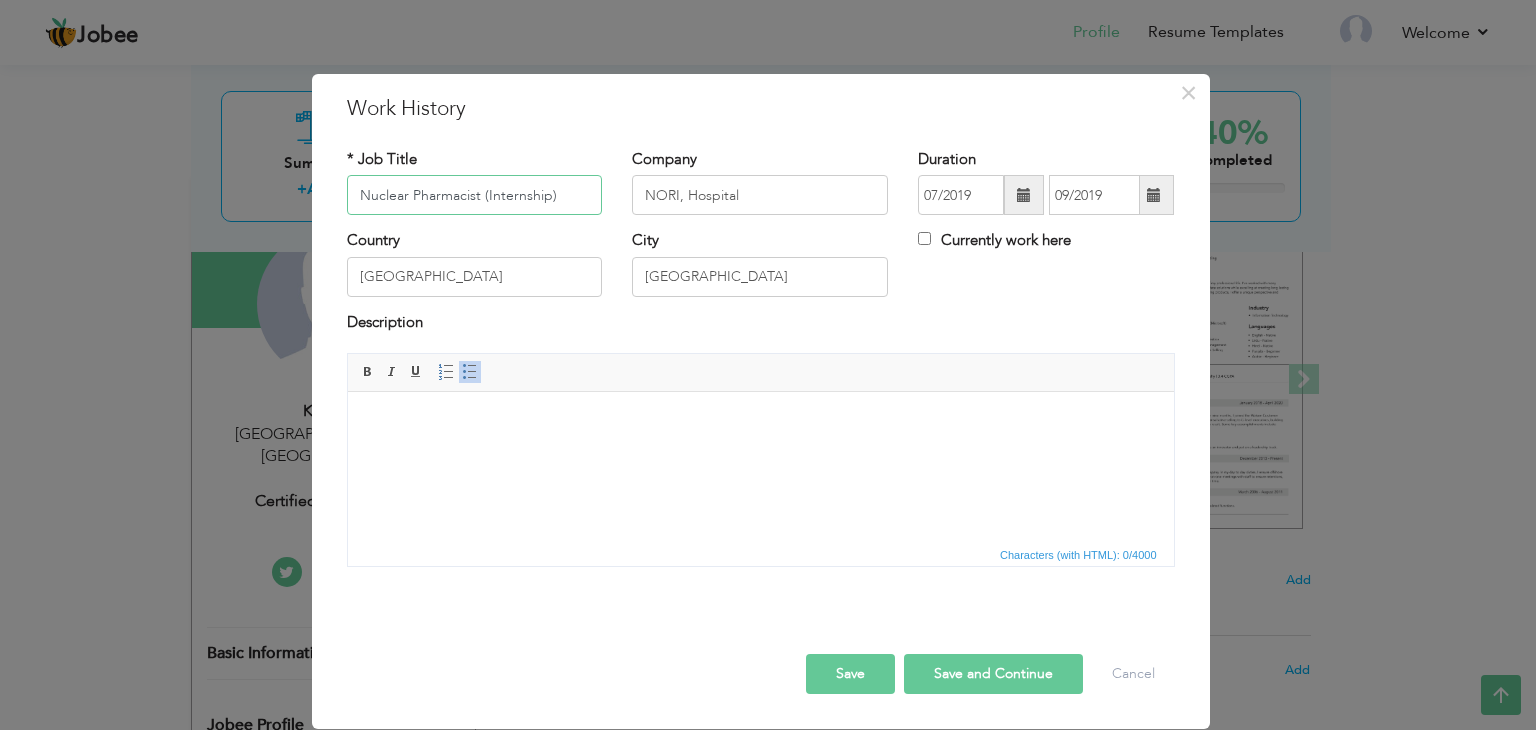 type on "Nuclear Pharmacist (Internship)" 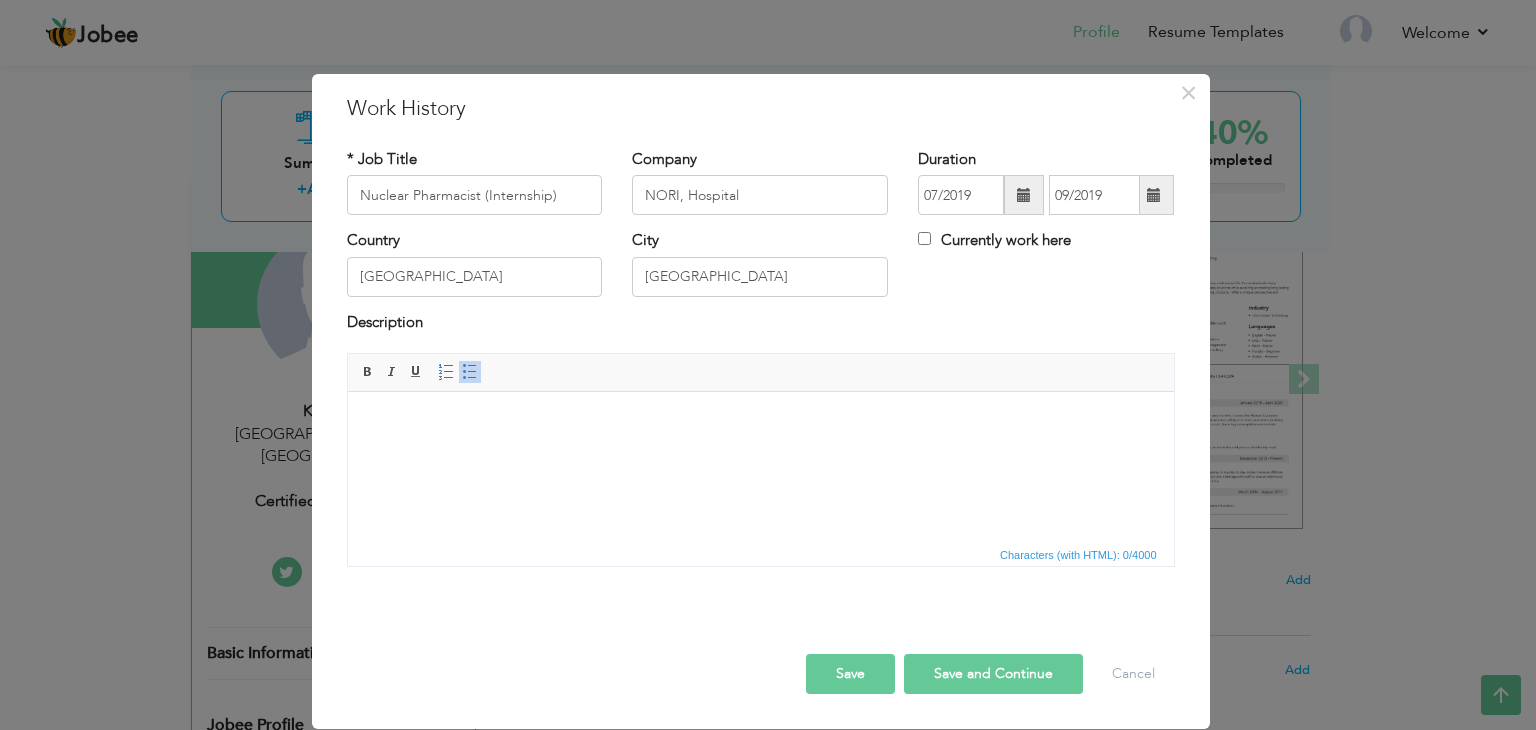 click at bounding box center [760, 422] 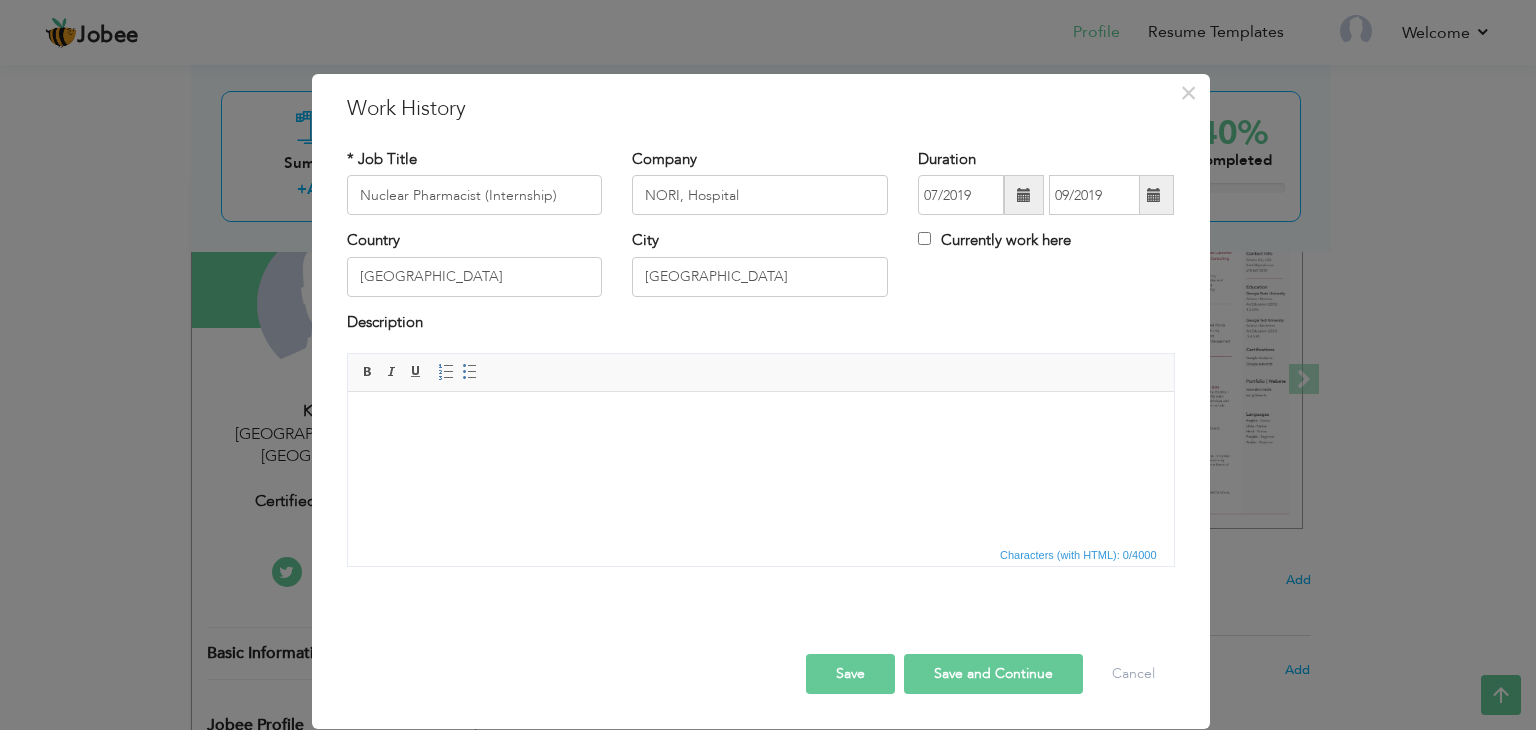 click at bounding box center [760, 422] 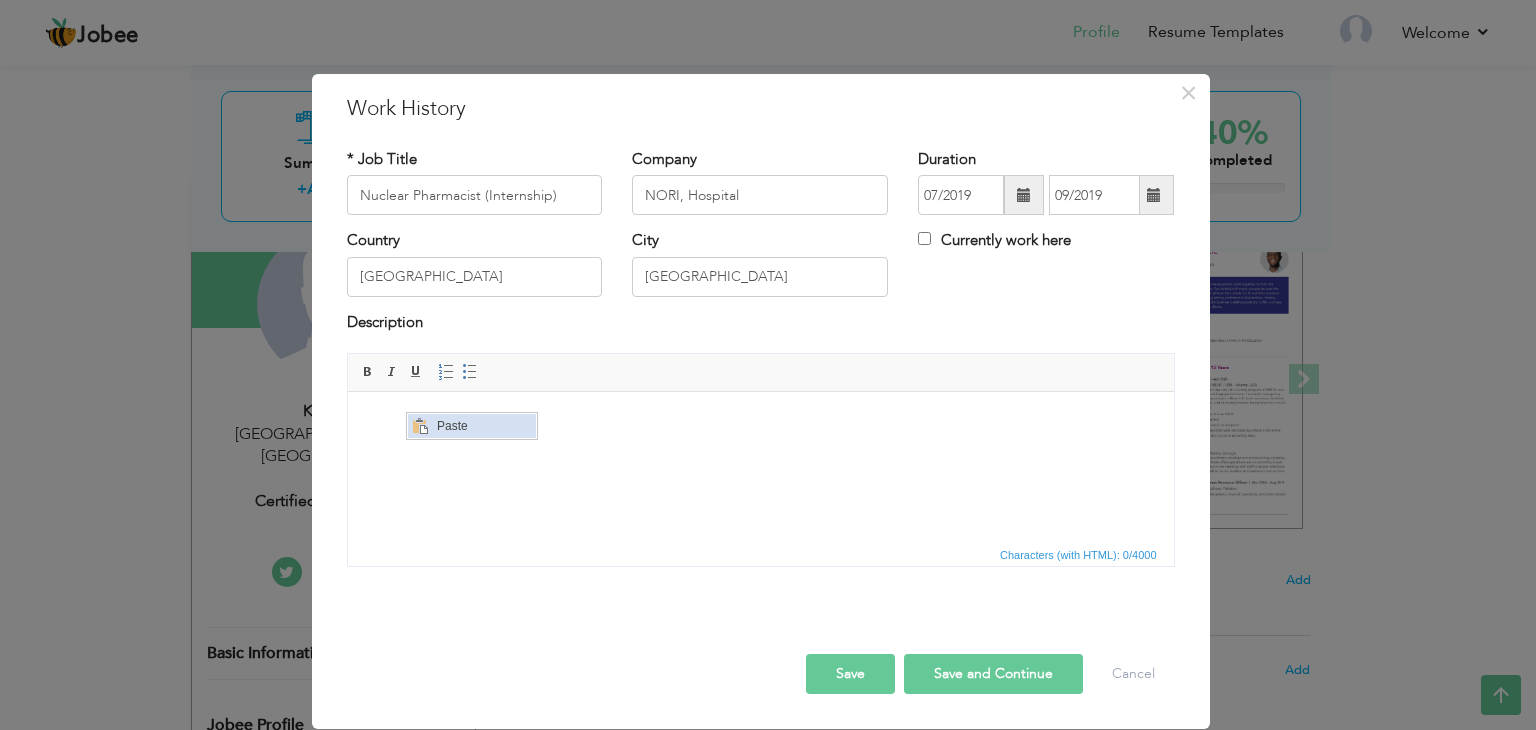click on "Paste" at bounding box center (484, 426) 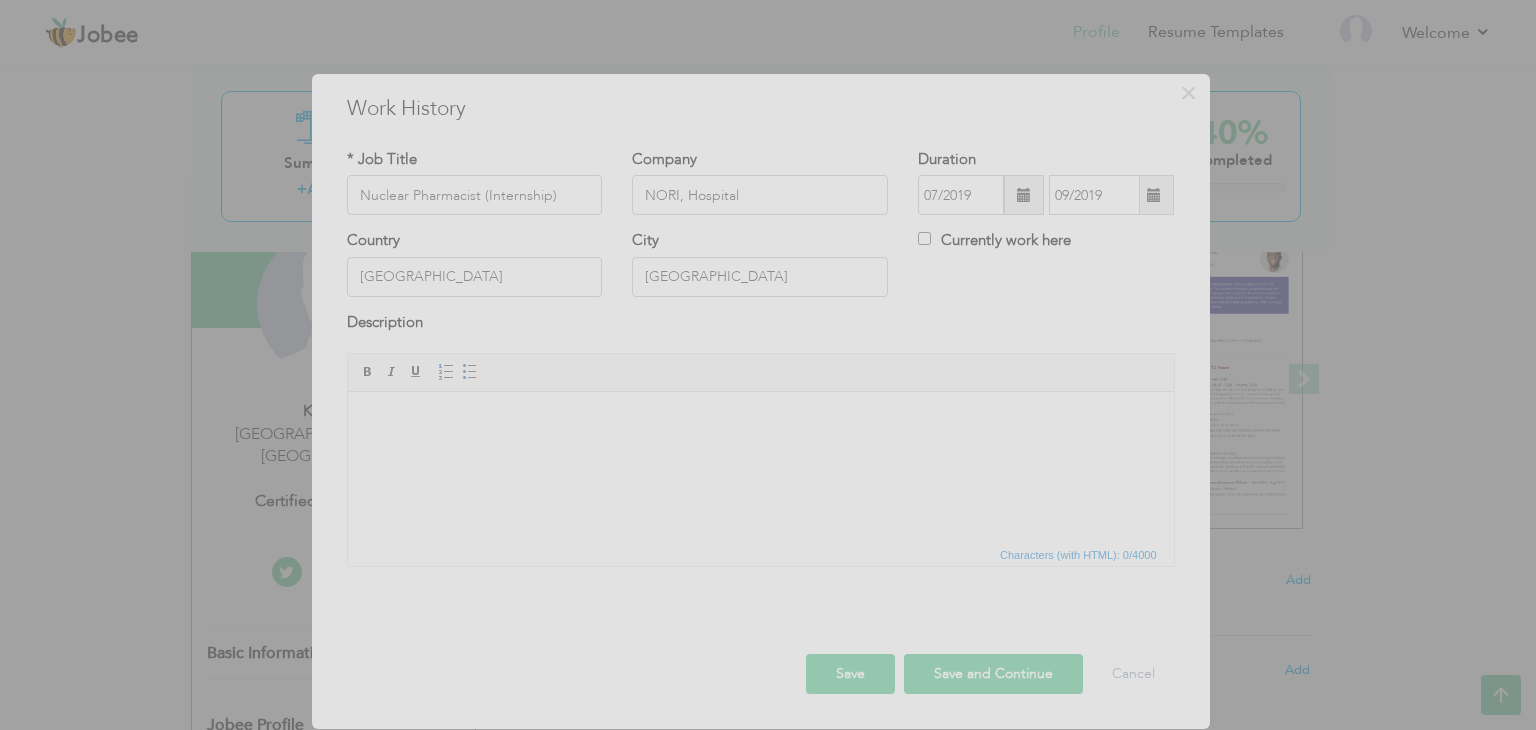 click at bounding box center [768, 365] 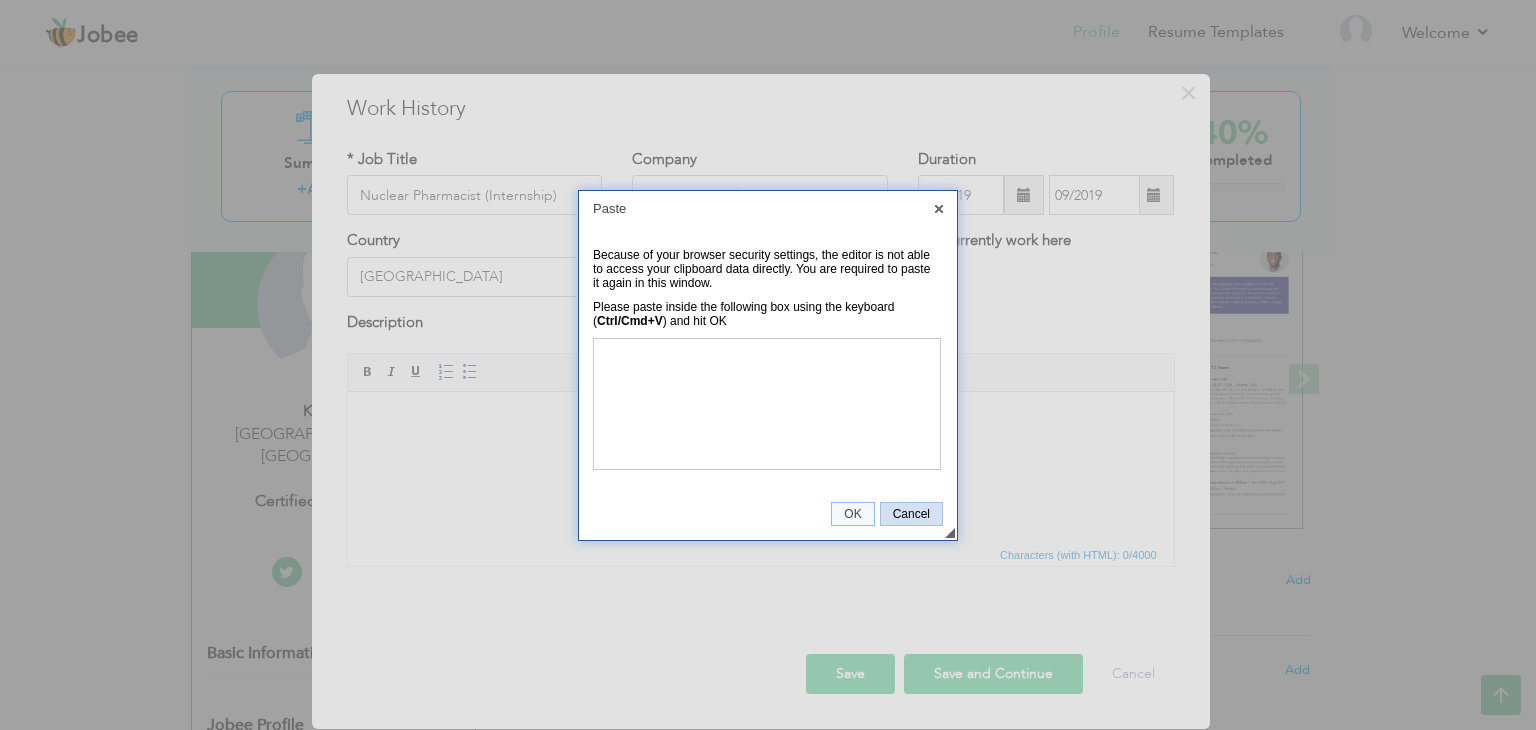 click on "Cancel" at bounding box center [911, 514] 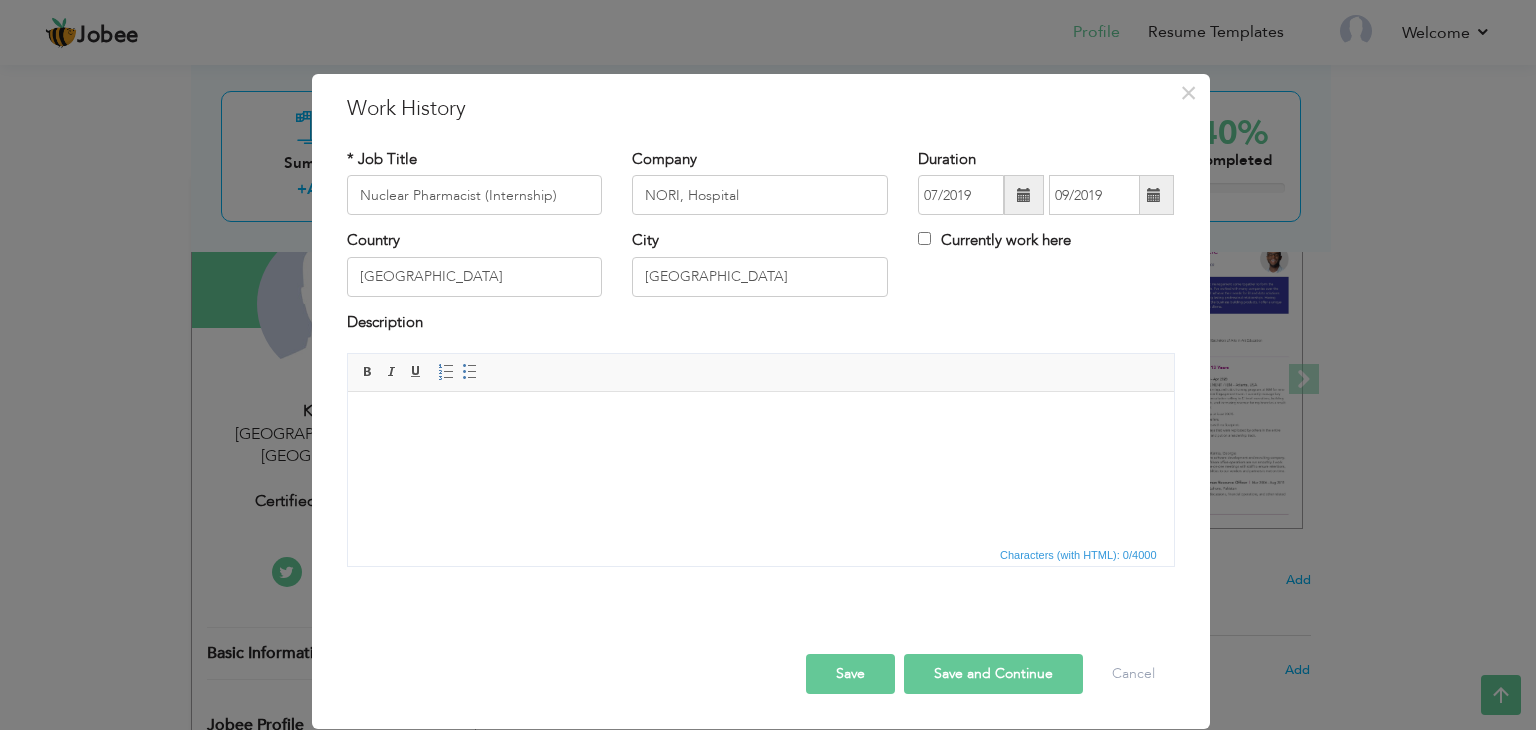 click at bounding box center [760, 422] 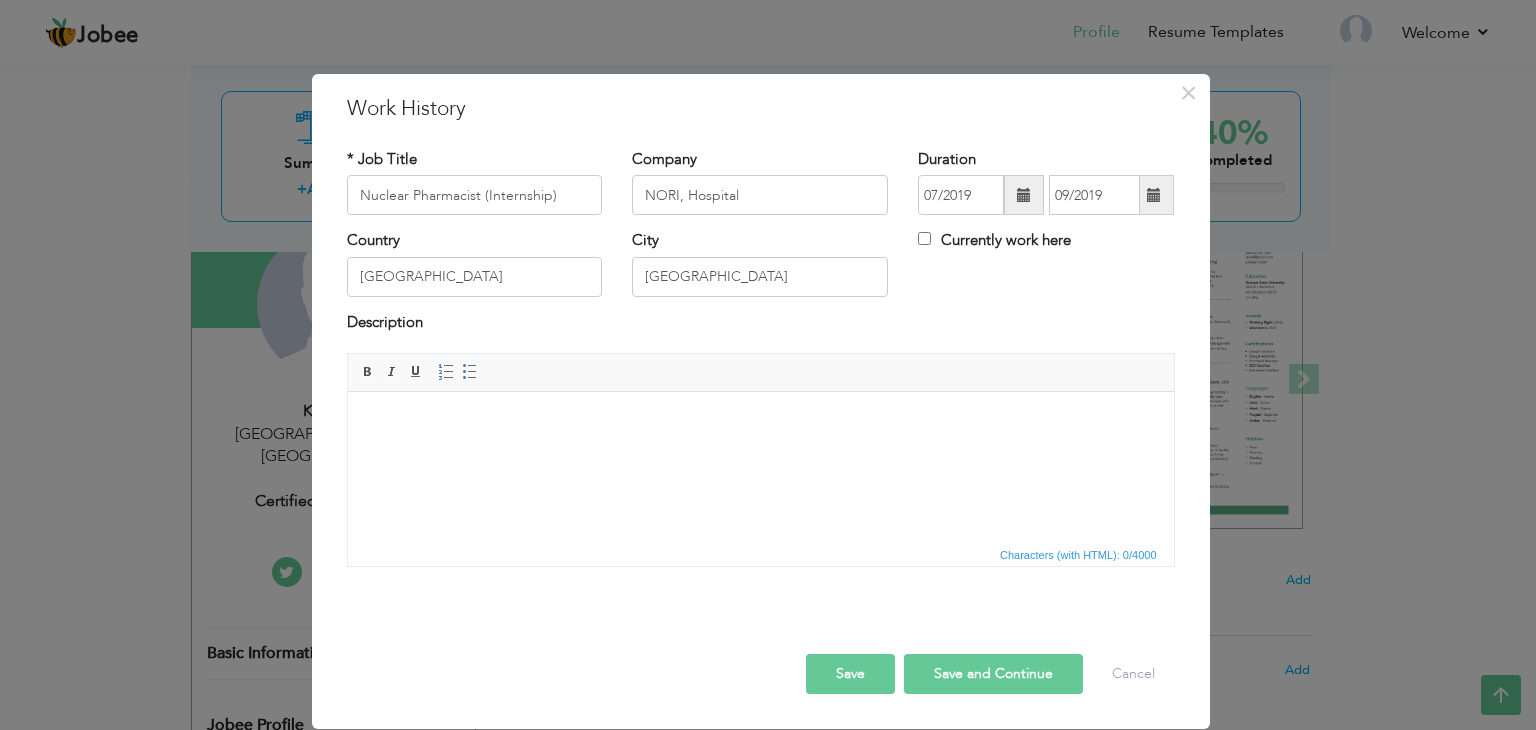 drag, startPoint x: 514, startPoint y: 457, endPoint x: 418, endPoint y: 444, distance: 96.87621 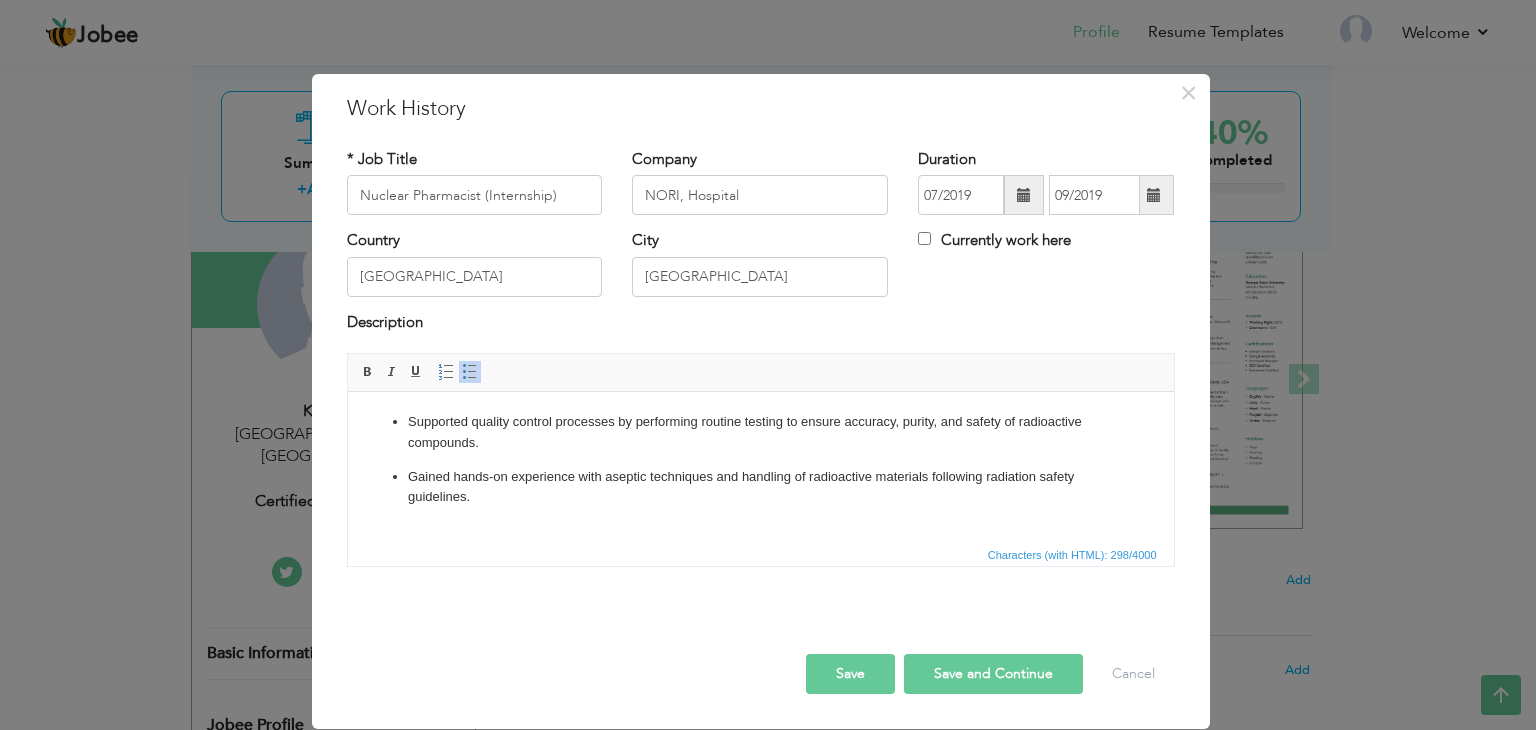 click on "Supported quality control processes by performing routine testing to ensure accuracy, purity, and safety of radioactive compounds. Gained hands-on experience with aseptic techniques and handling of radioactive materials following radiation safety guidelines." at bounding box center (760, 460) 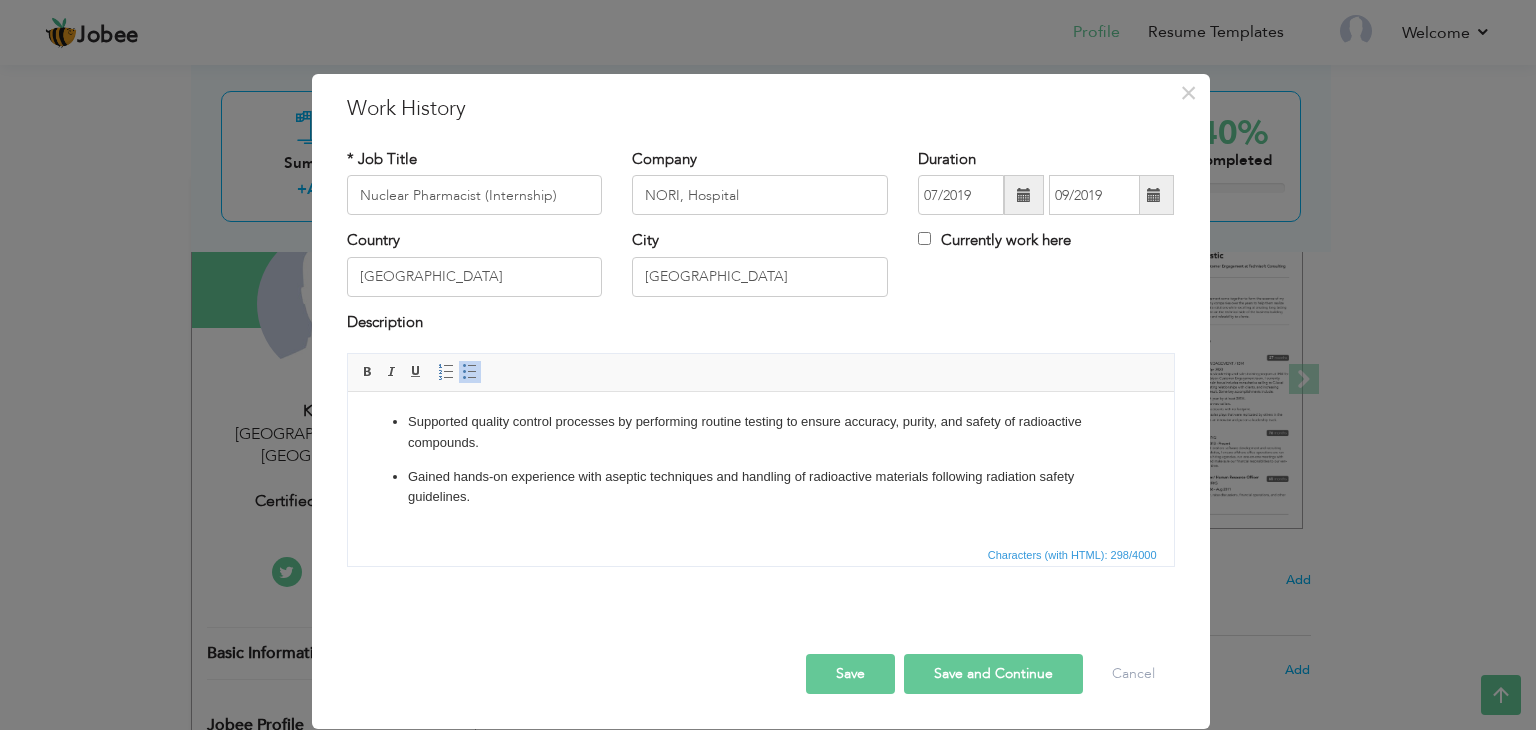 click on "Save" at bounding box center (850, 674) 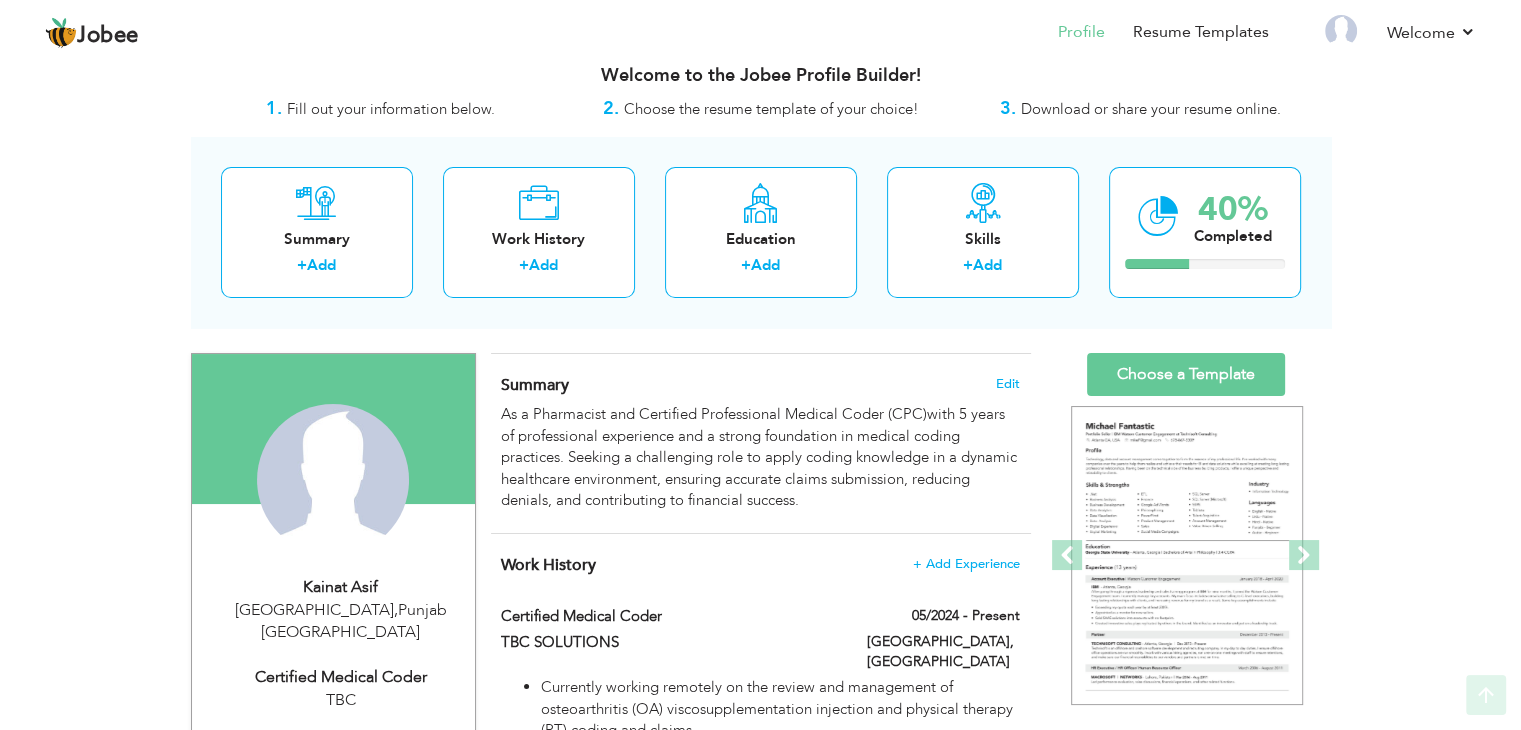 scroll, scrollTop: 0, scrollLeft: 0, axis: both 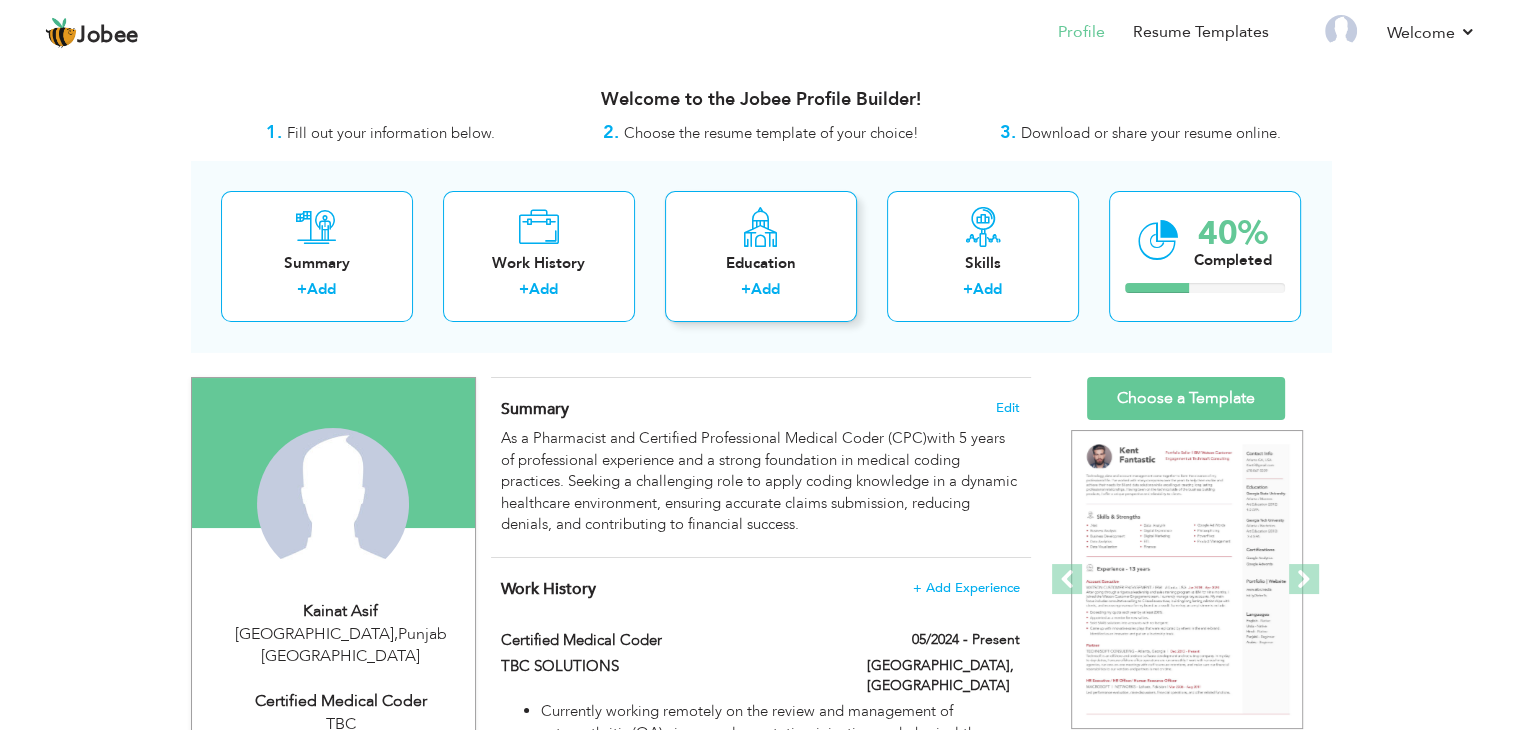 click on "Add" at bounding box center [765, 289] 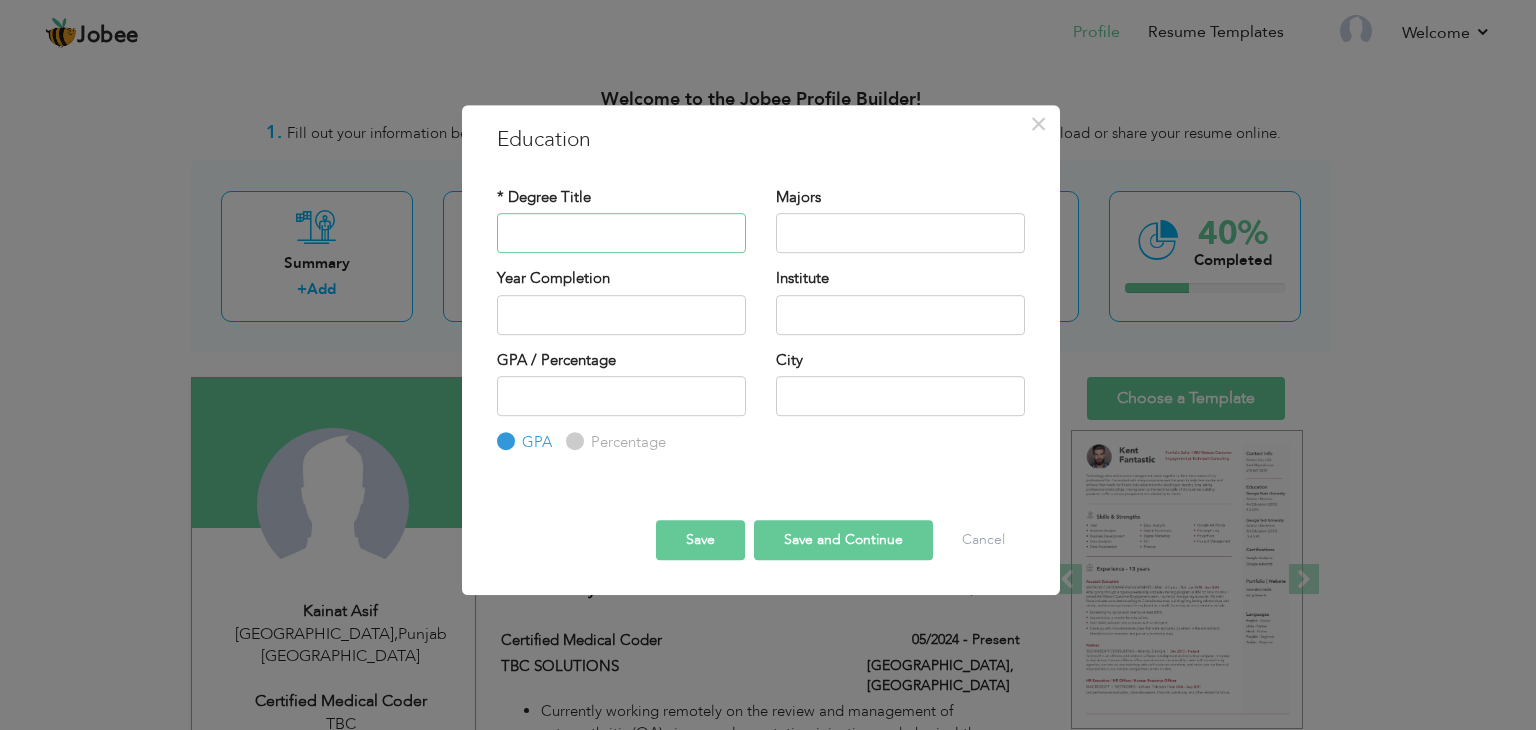 click at bounding box center (621, 233) 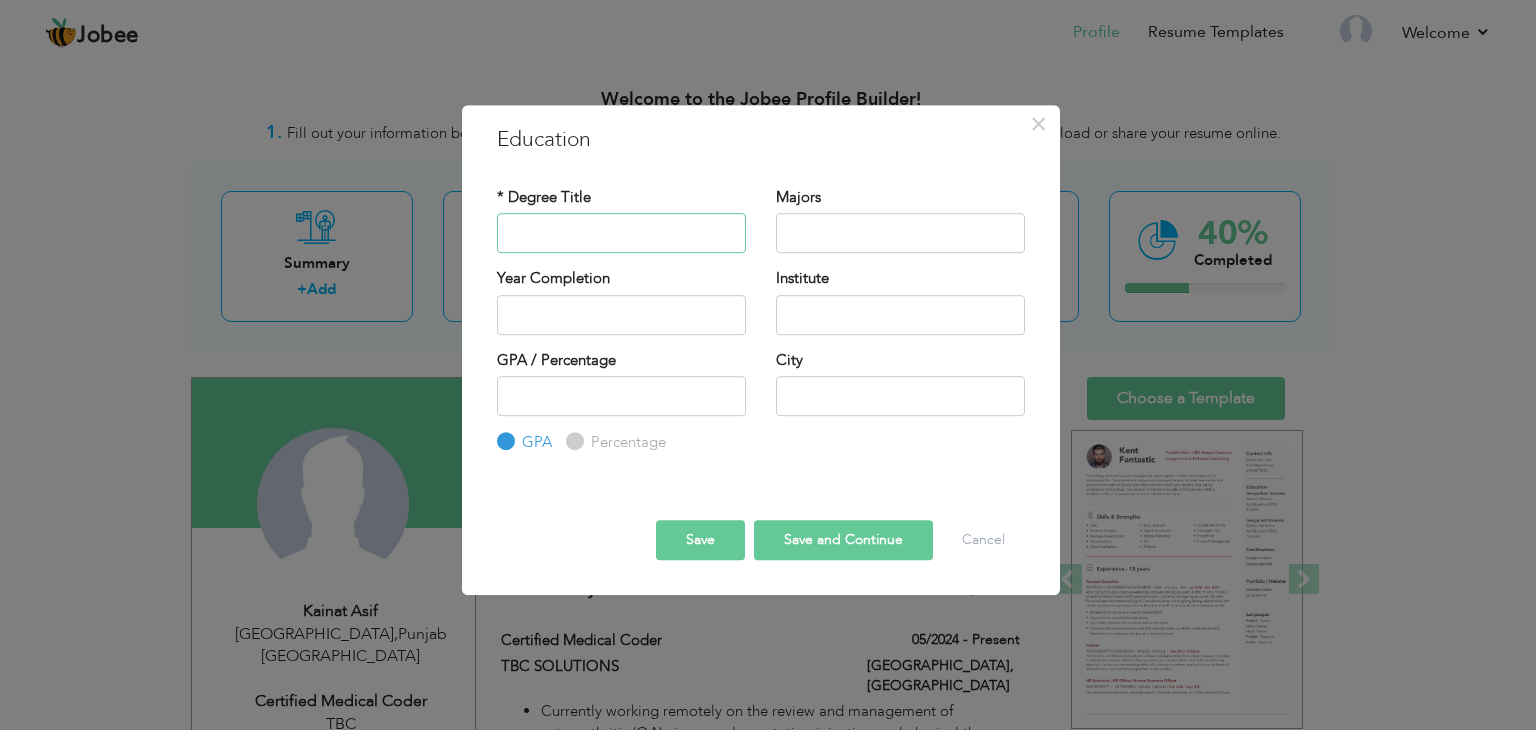 click at bounding box center [621, 233] 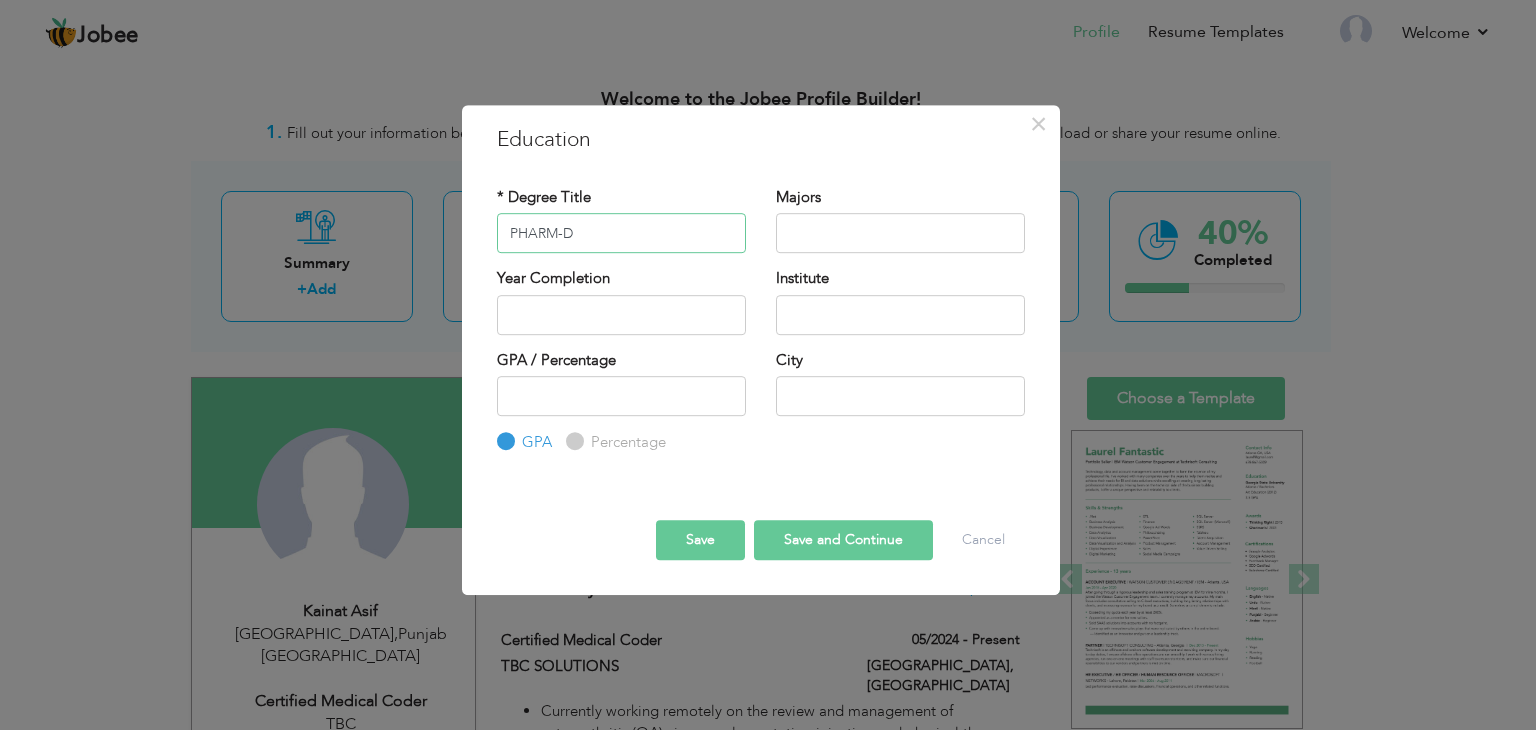type on "PHARM-D" 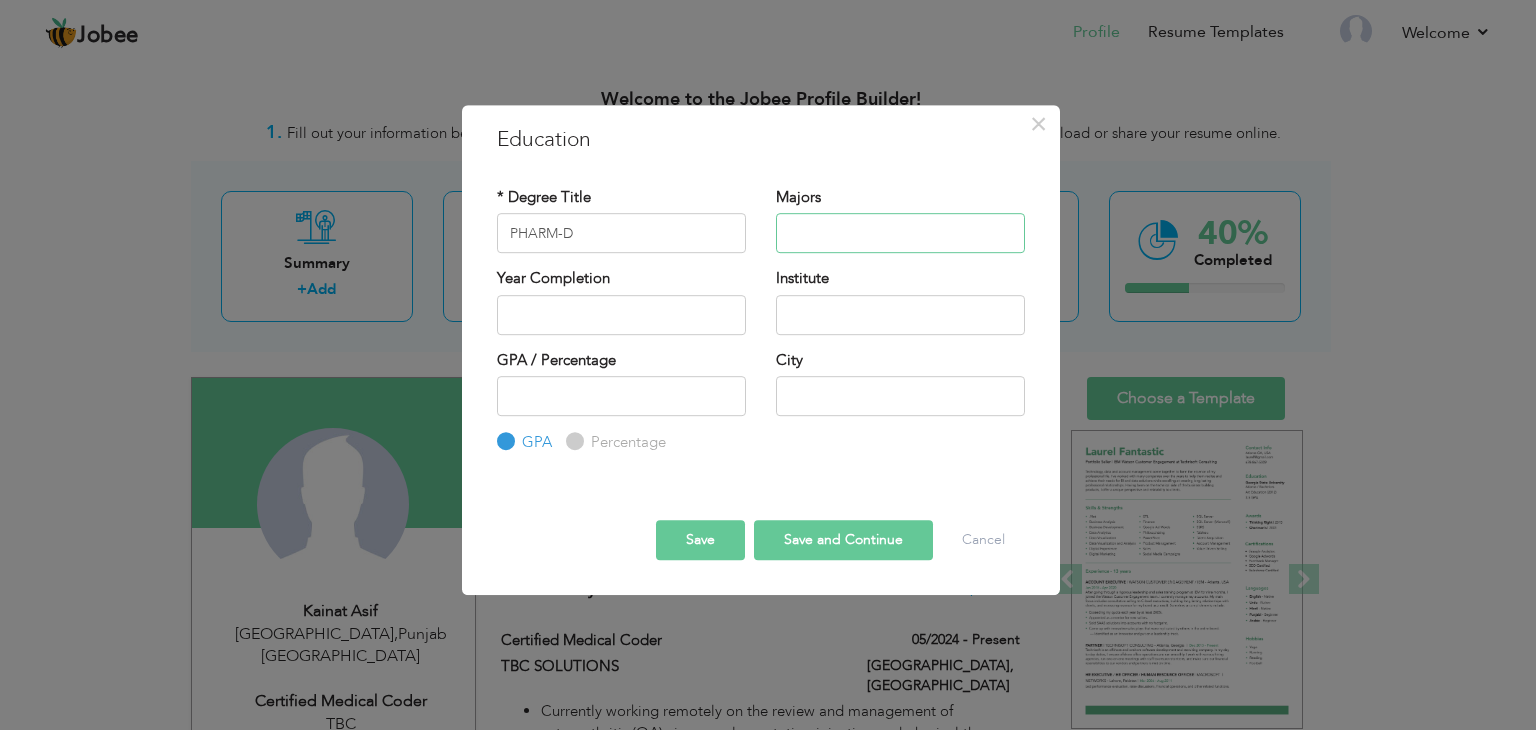 click at bounding box center [900, 233] 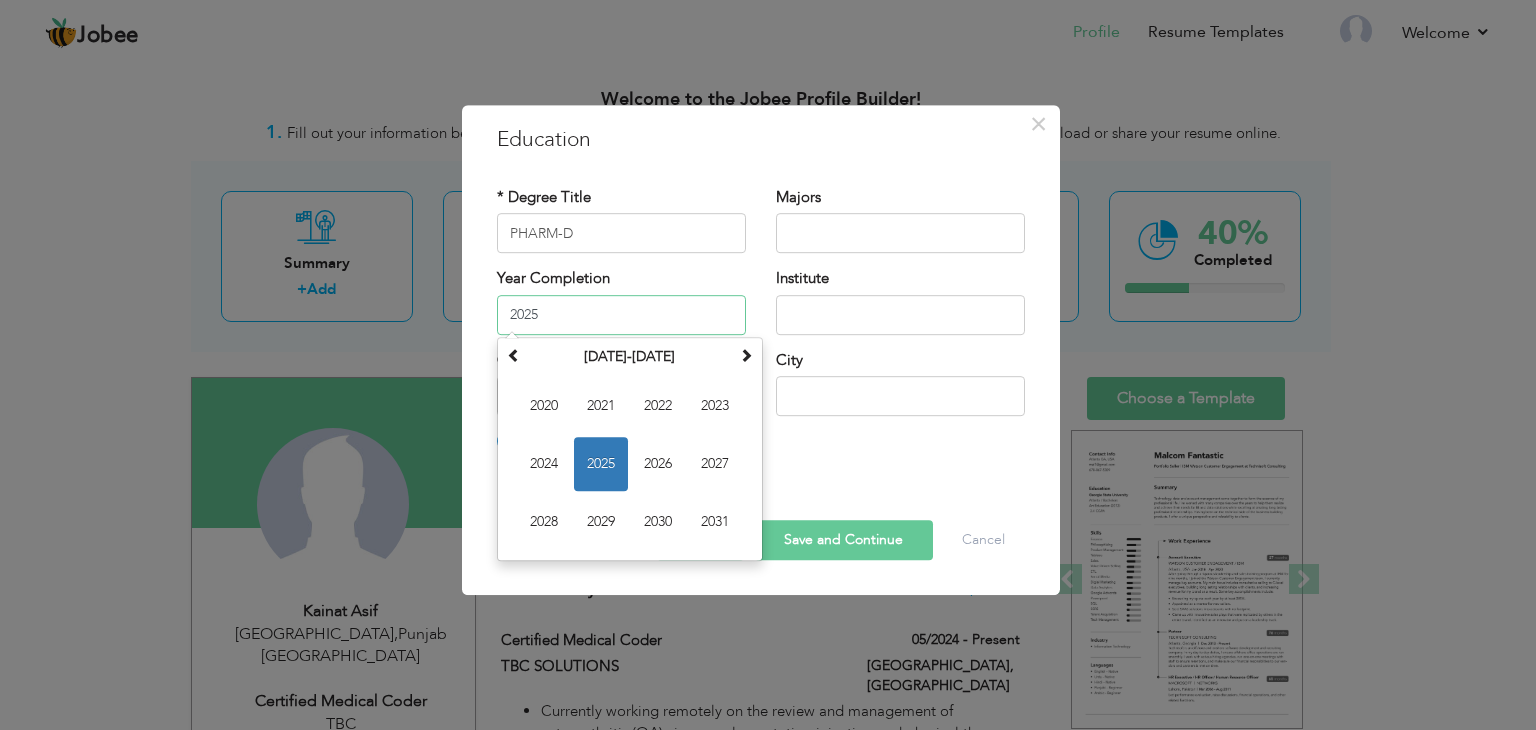 click on "2025" at bounding box center (621, 315) 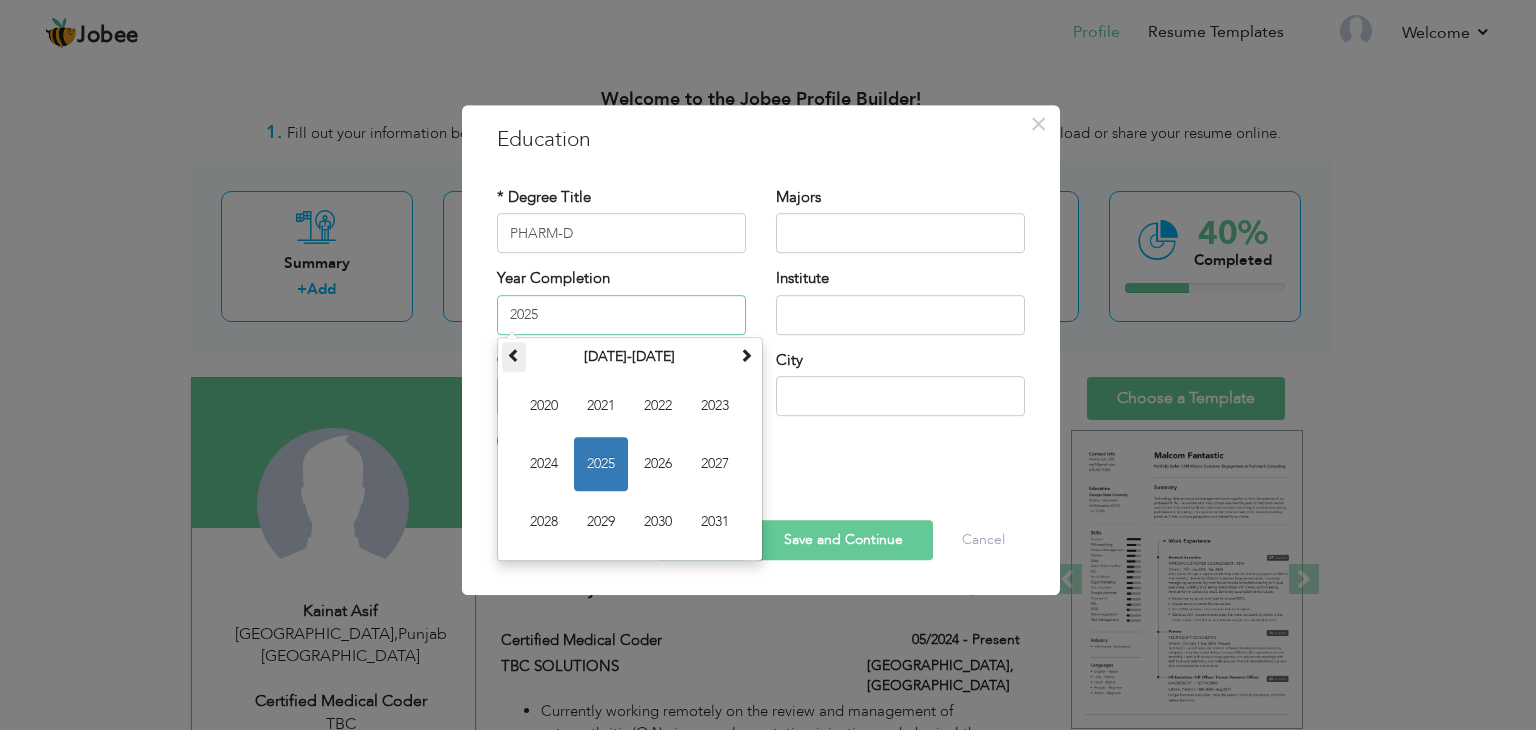 click at bounding box center [514, 357] 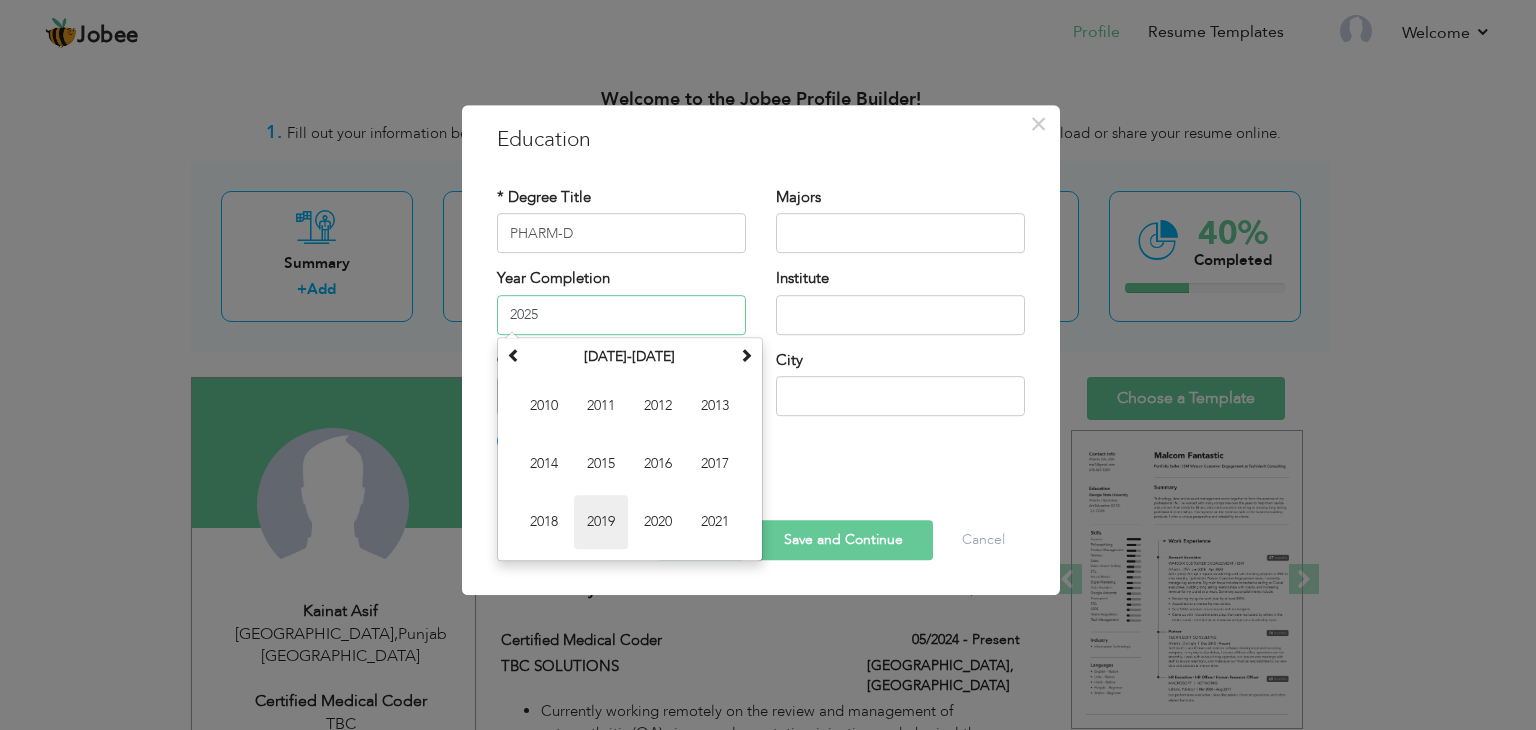 click on "2019" at bounding box center [601, 522] 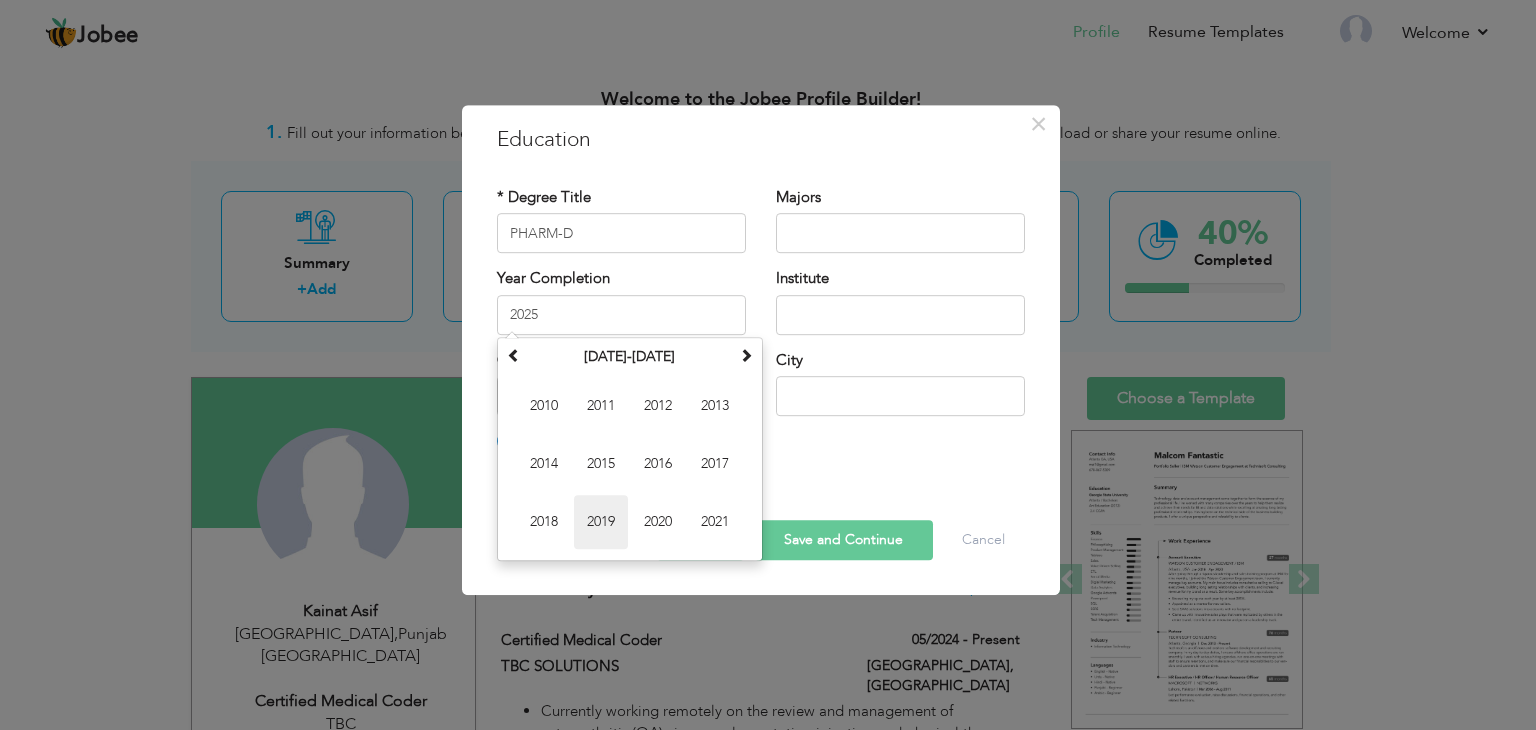 type on "2019" 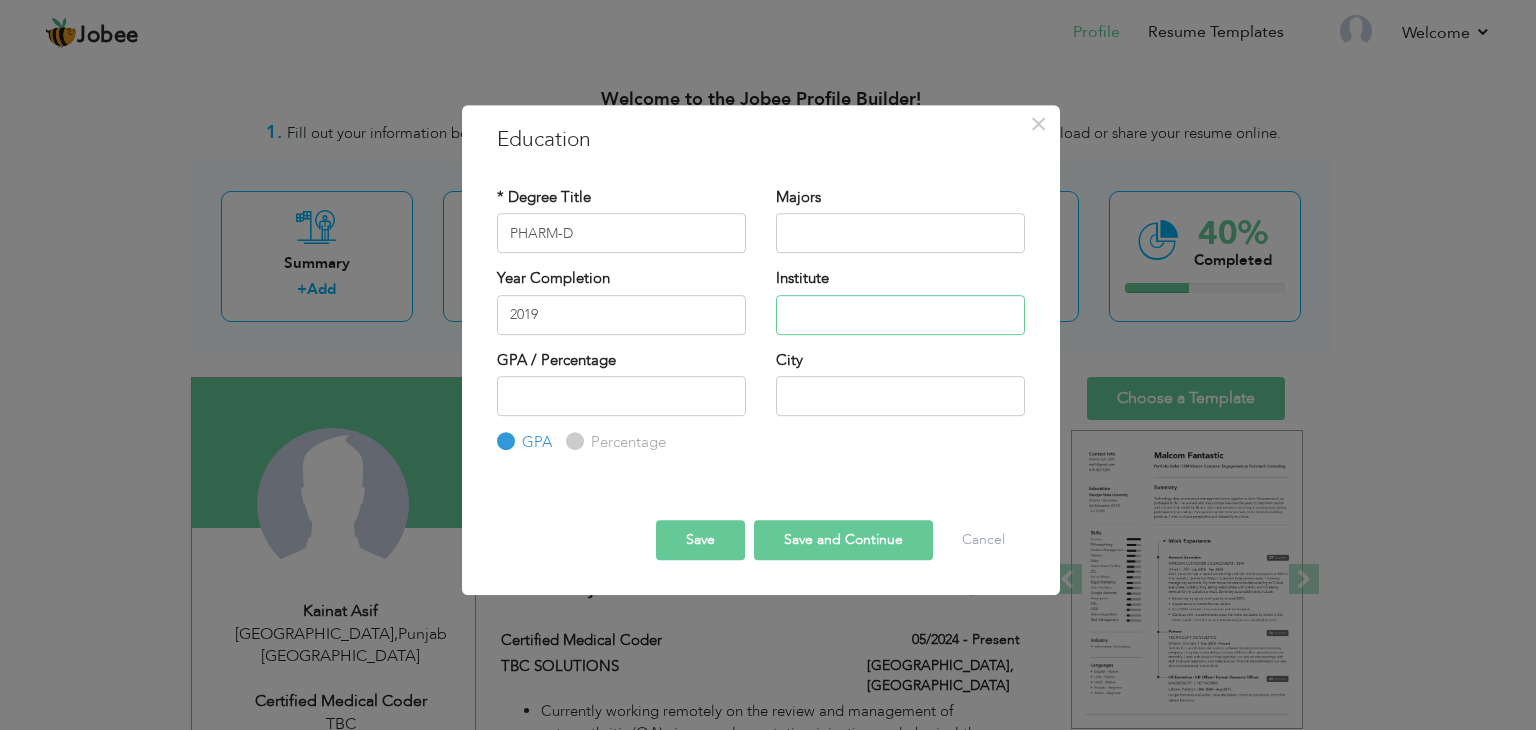 click at bounding box center (900, 315) 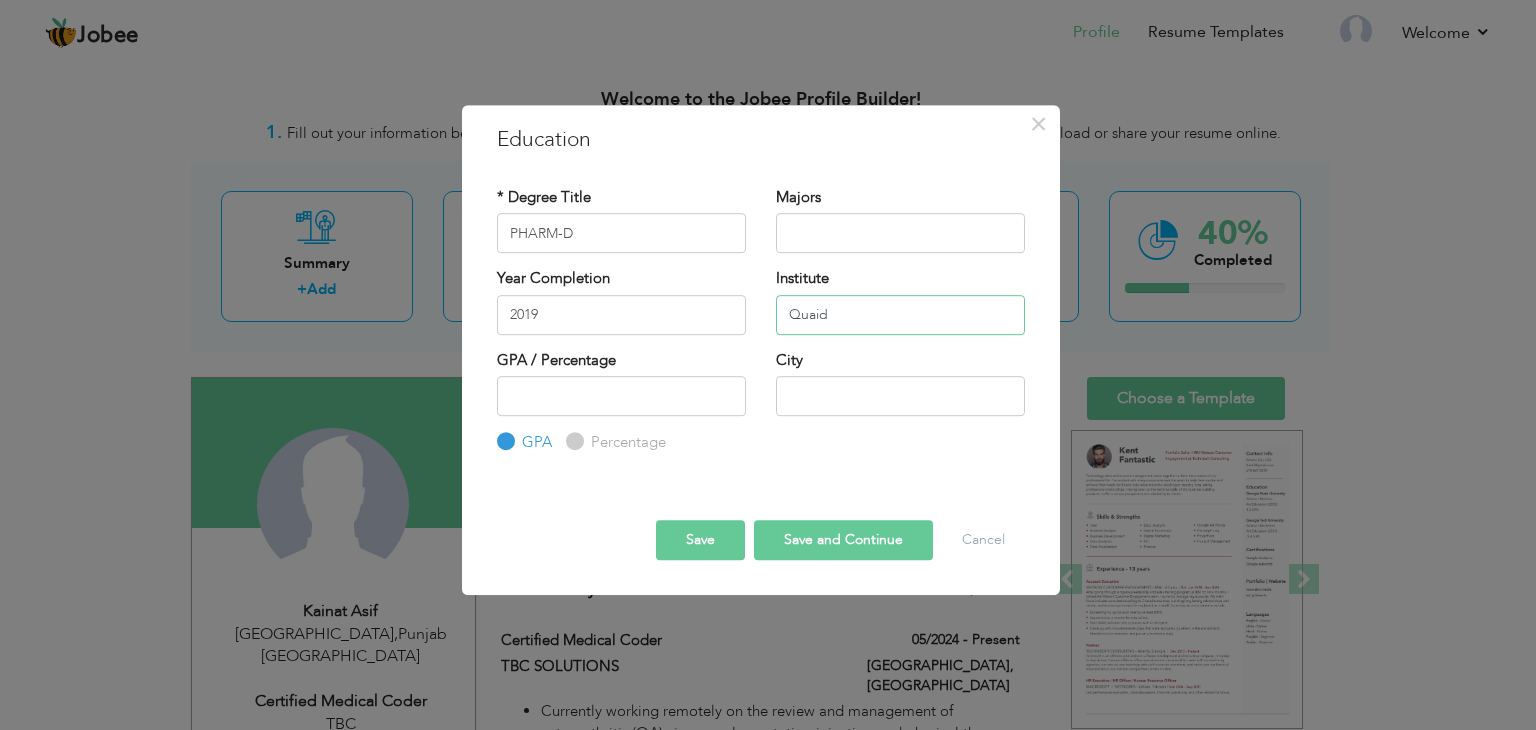 drag, startPoint x: 788, startPoint y: 323, endPoint x: 896, endPoint y: 273, distance: 119.0126 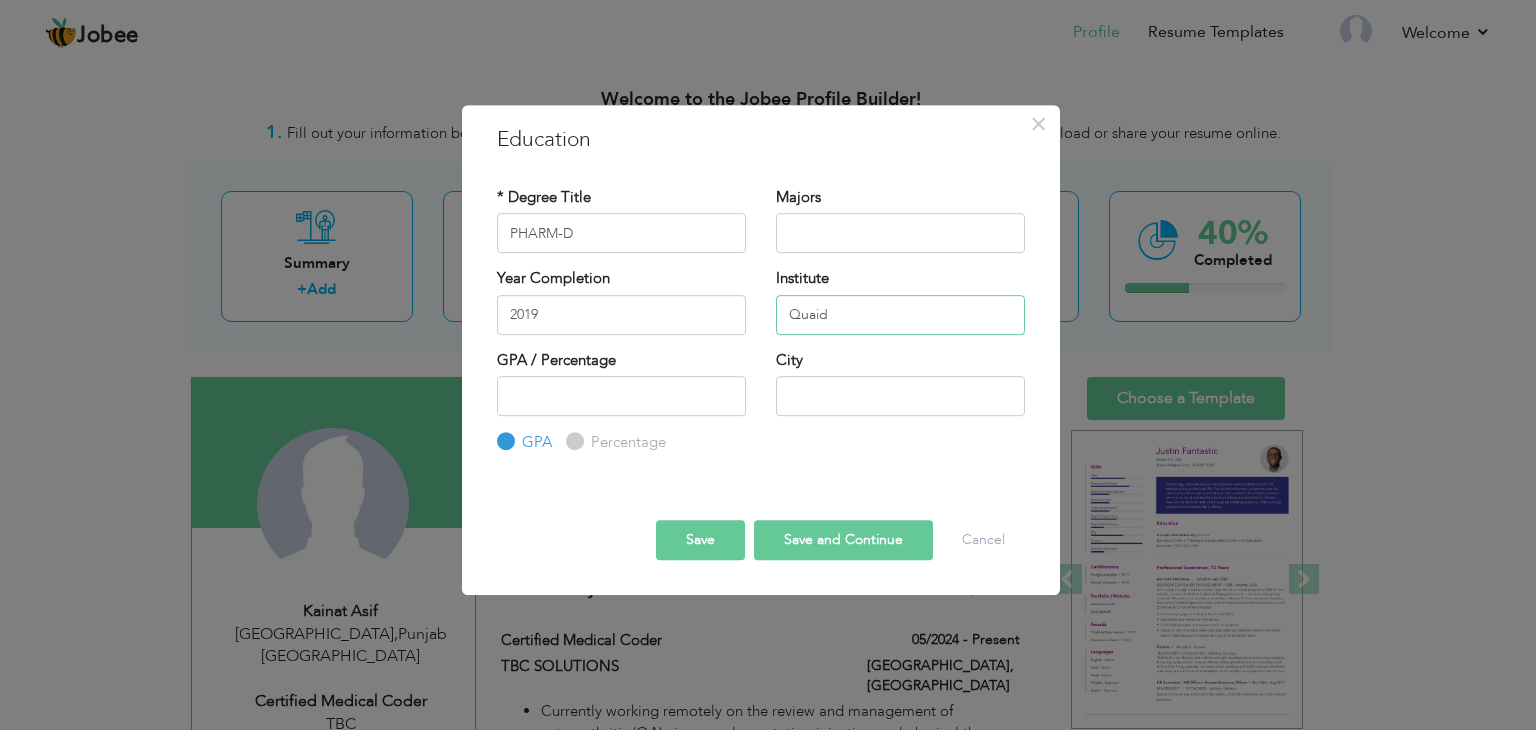 click on "Quaid" at bounding box center [900, 315] 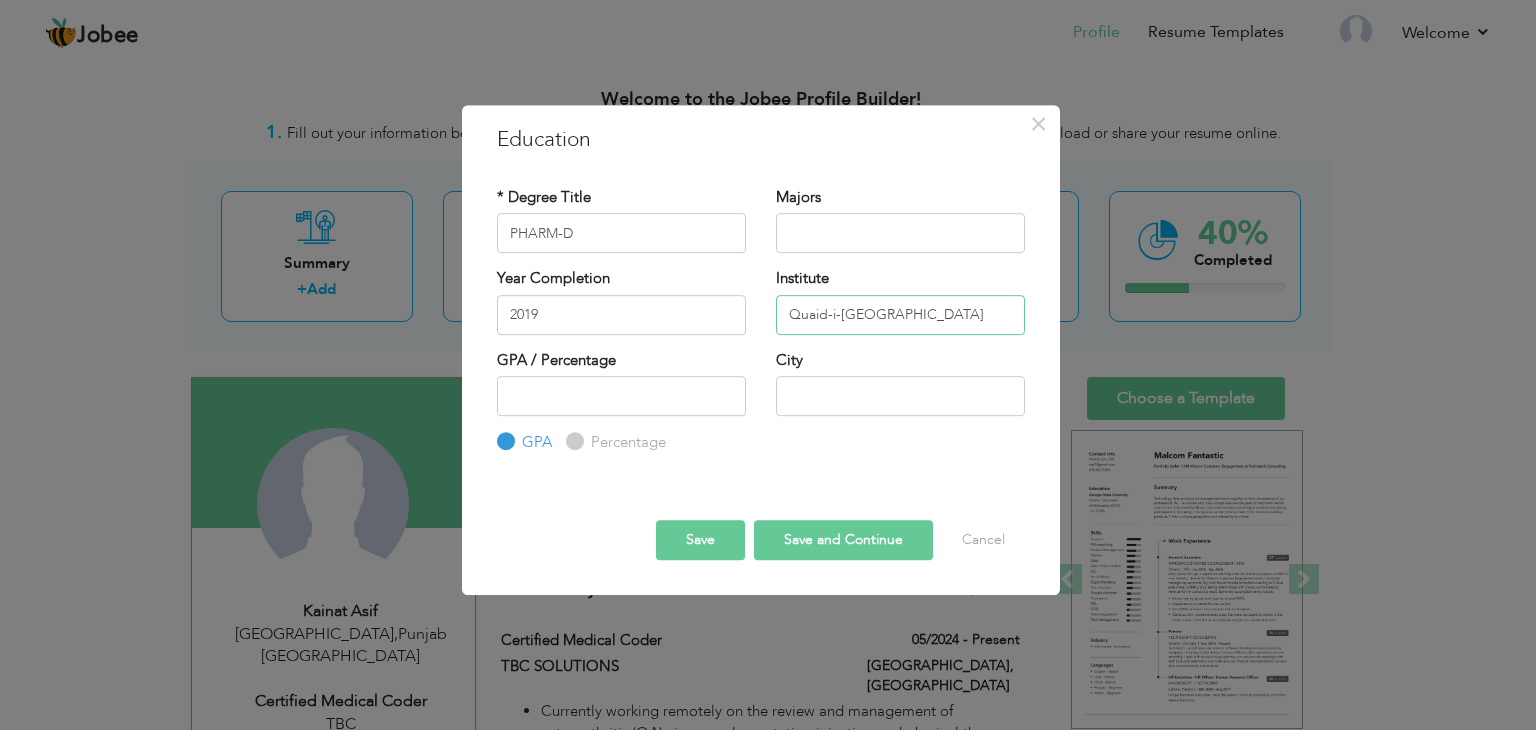 type on "Quaid-i-[GEOGRAPHIC_DATA]" 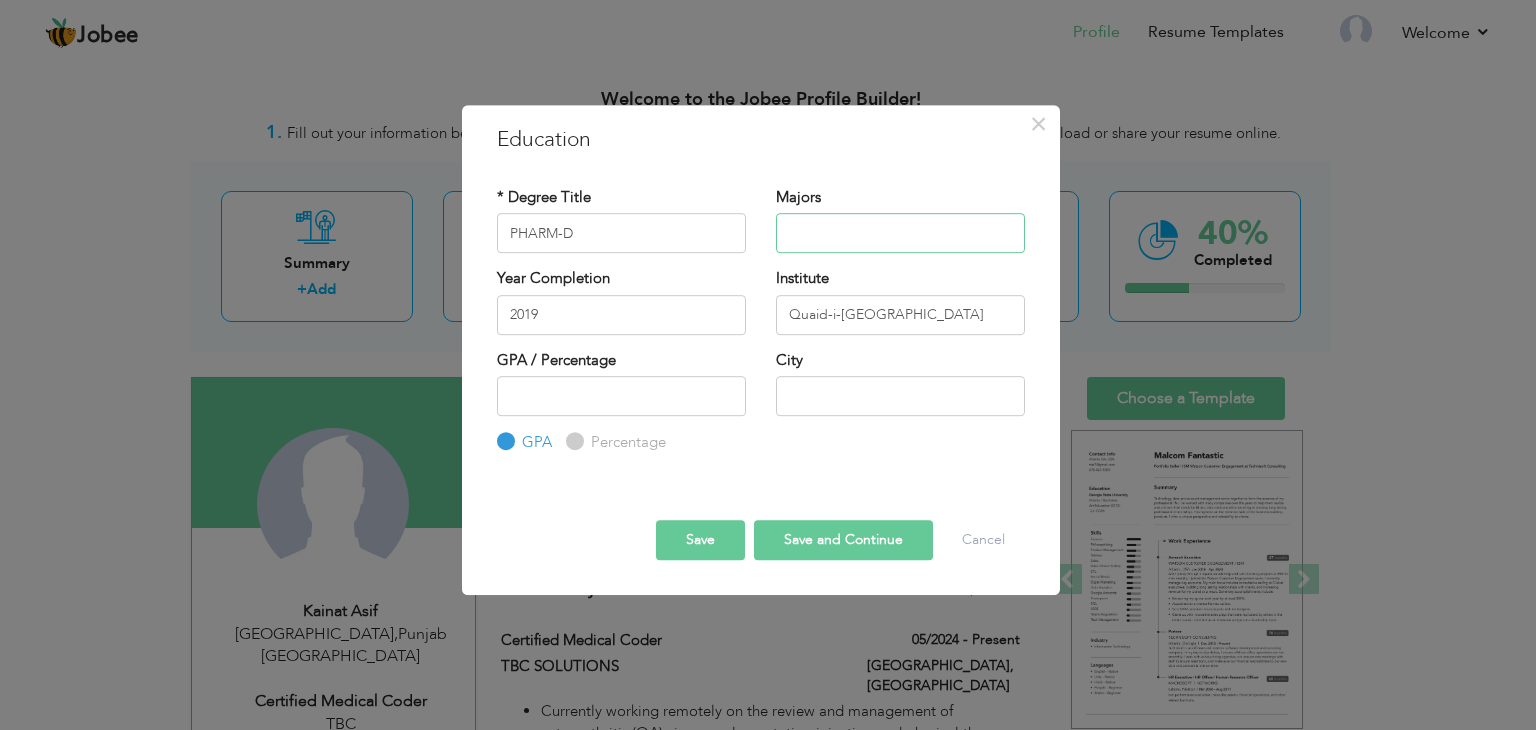 click at bounding box center [900, 233] 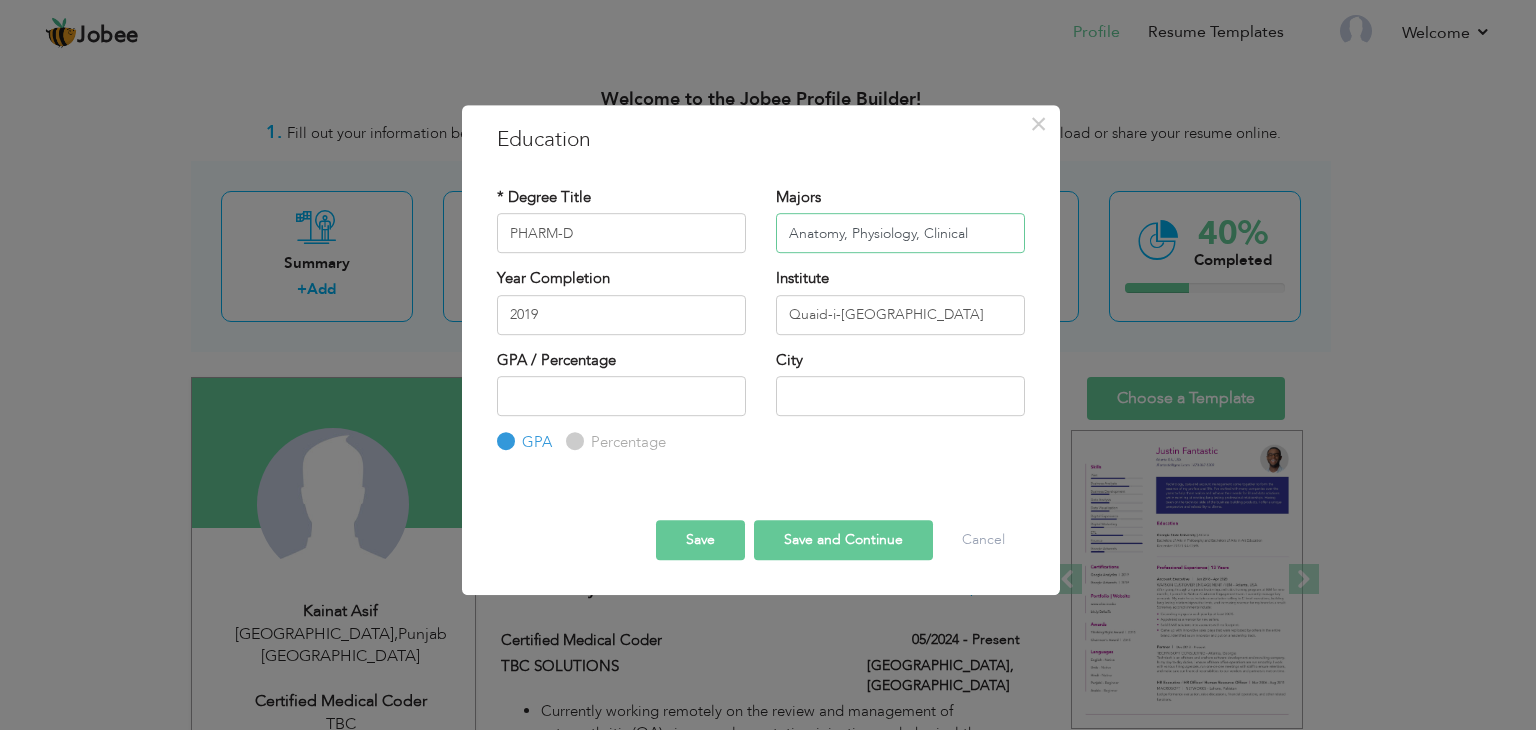 type on "Anatomy, Physiology, Clinical" 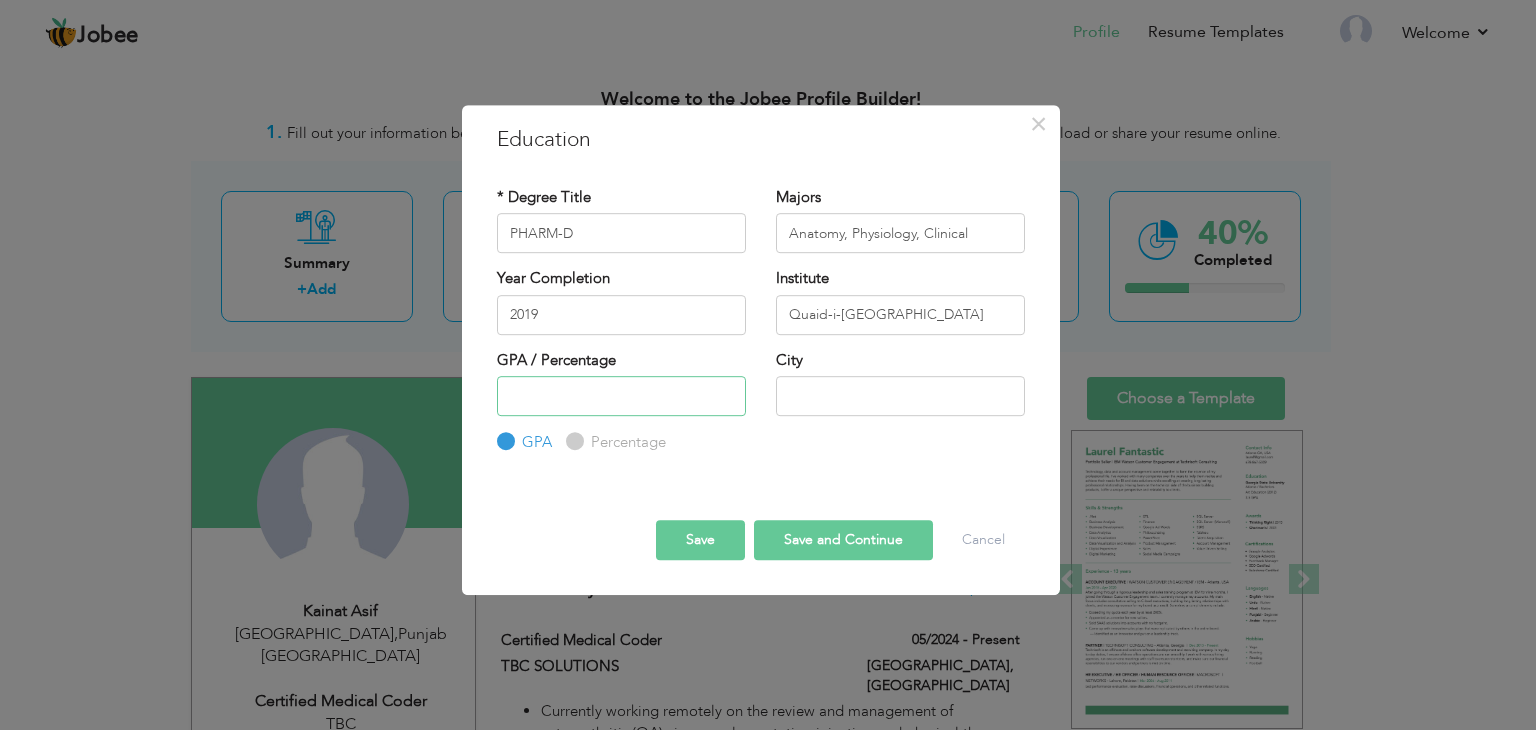click at bounding box center [621, 396] 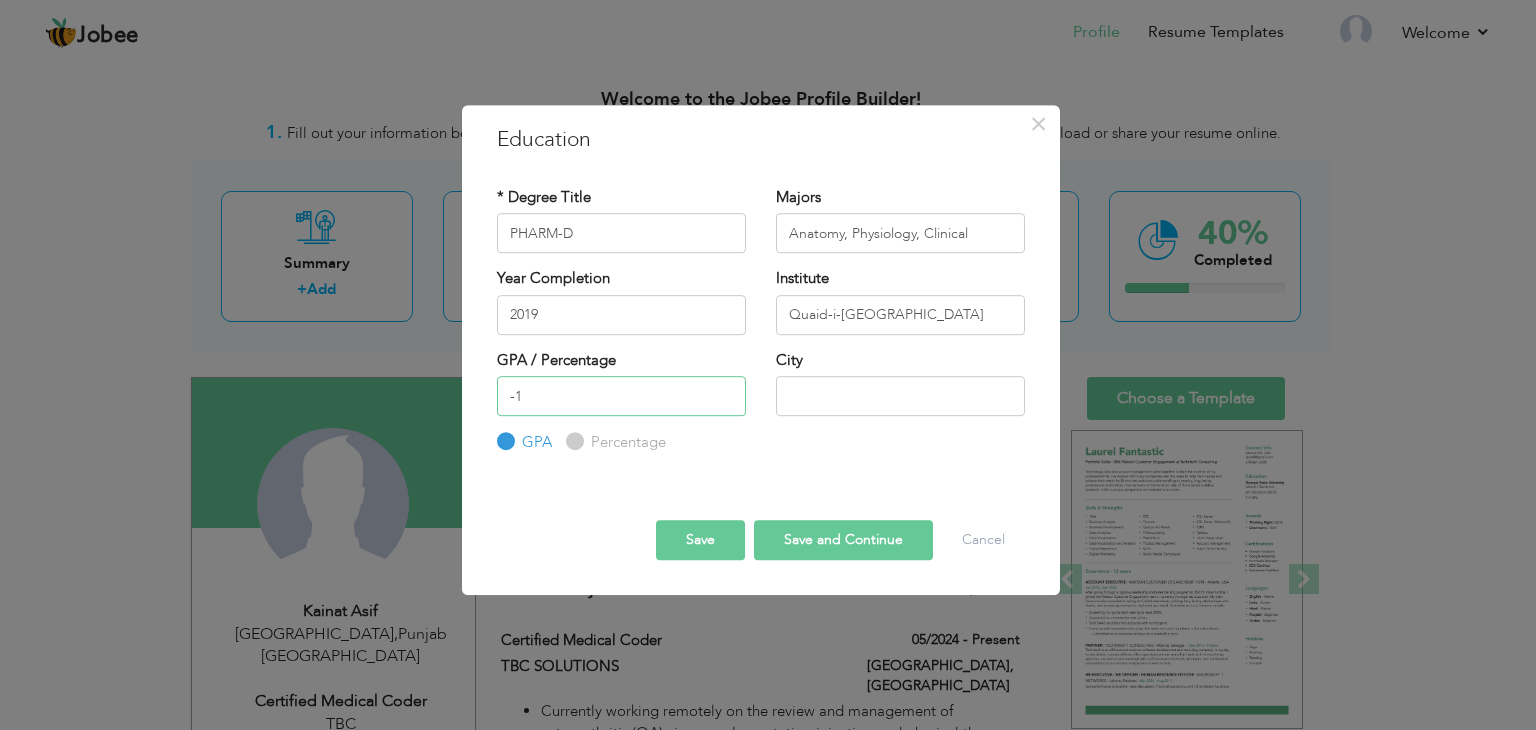 click on "-1" at bounding box center [621, 396] 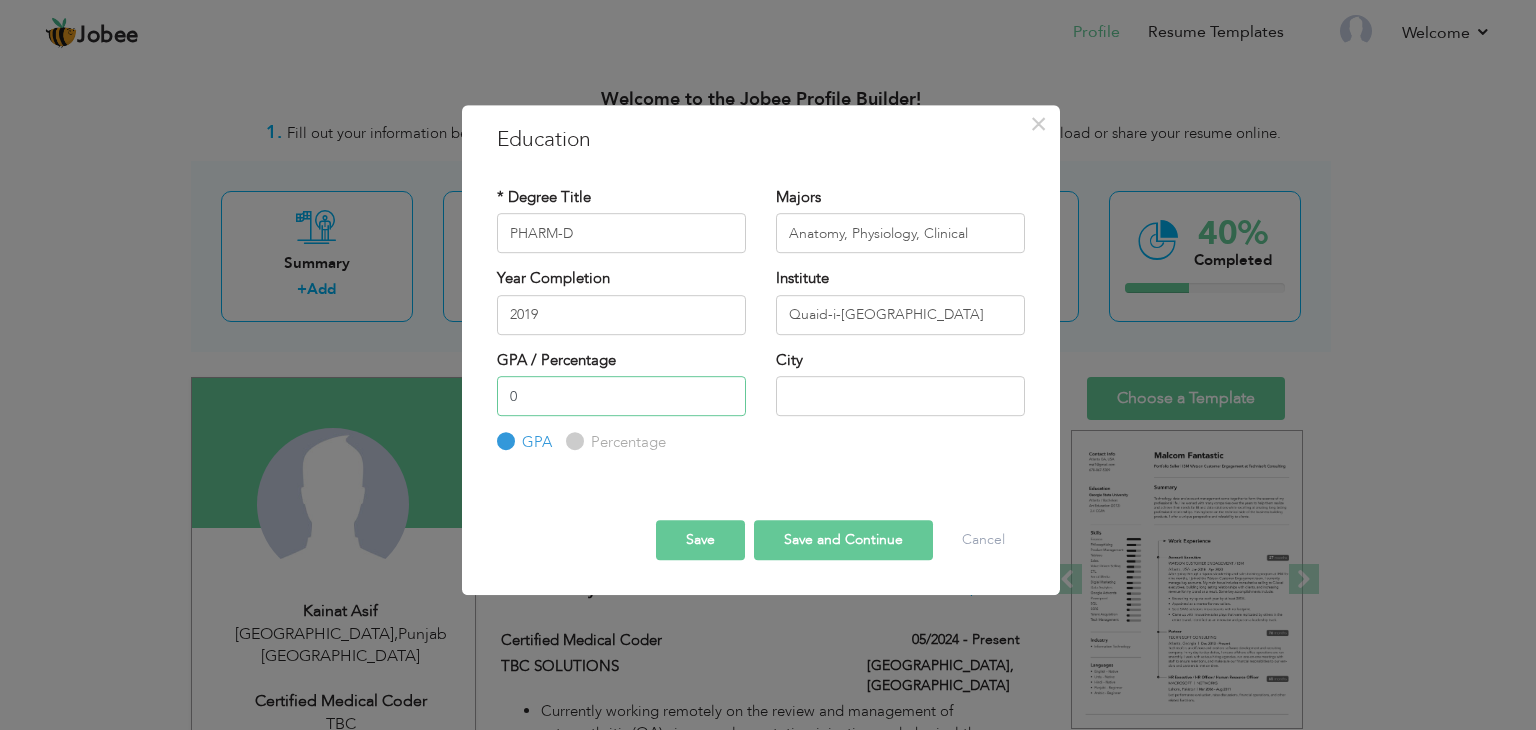 click on "0" at bounding box center [621, 396] 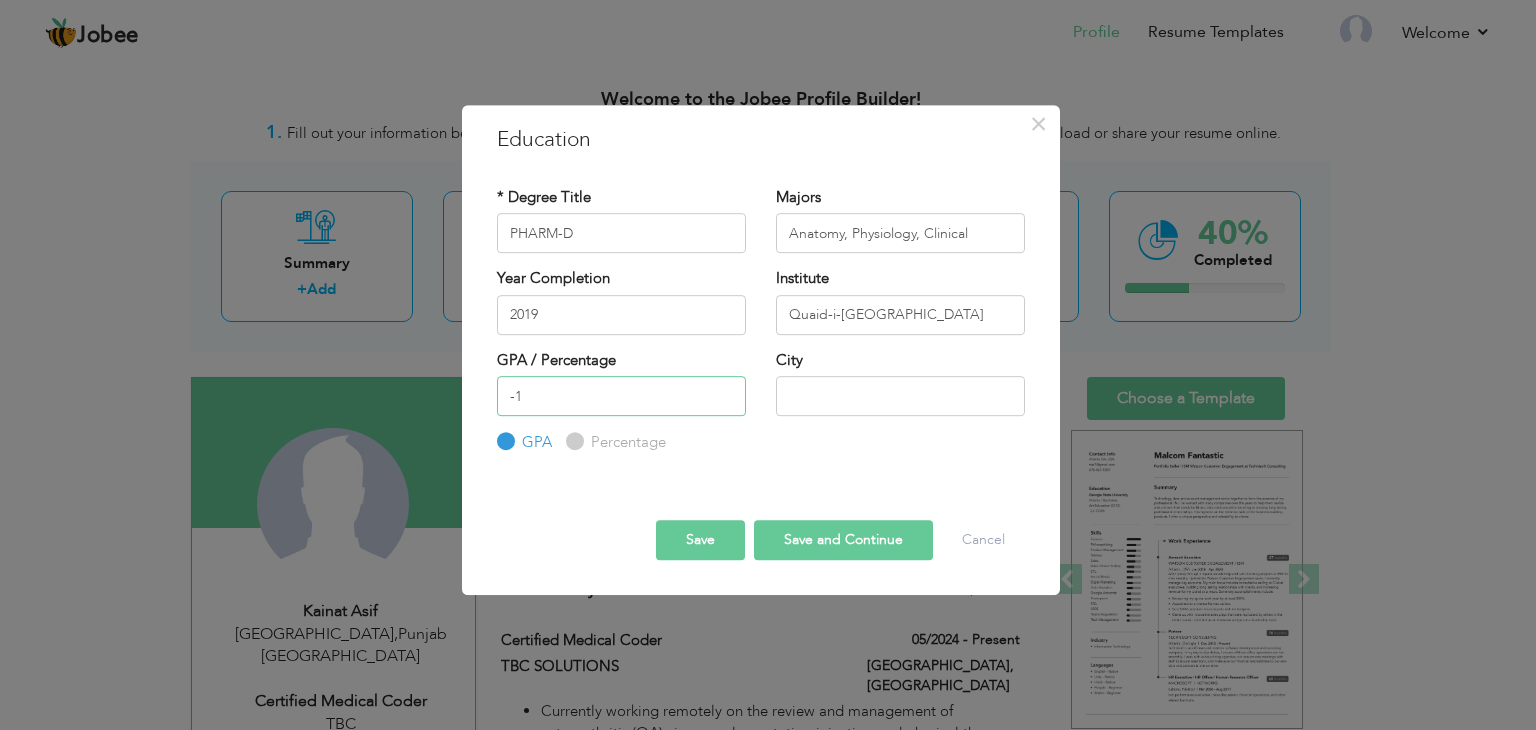 click on "-1" at bounding box center [621, 396] 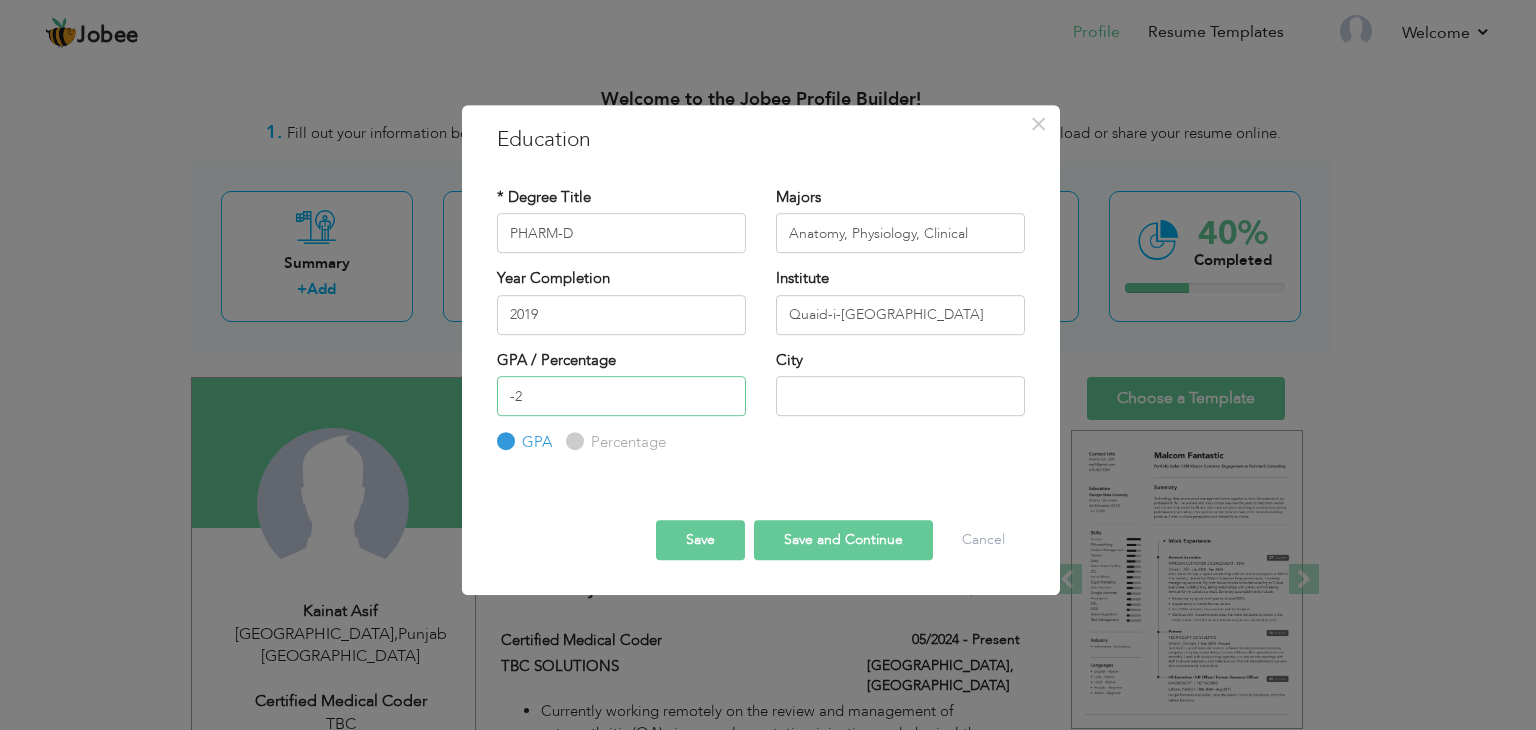 click on "-2" at bounding box center (621, 396) 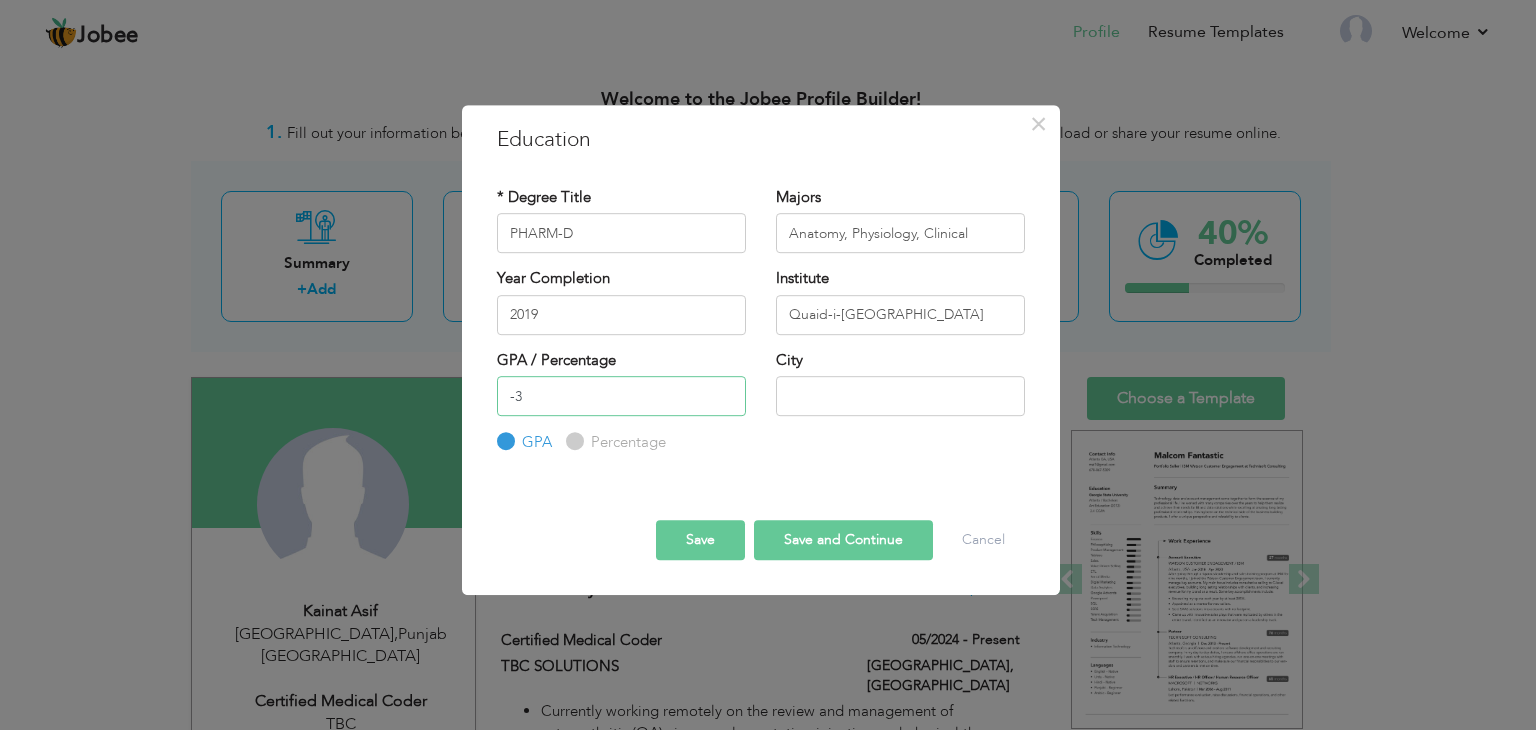 click on "-3" at bounding box center [621, 396] 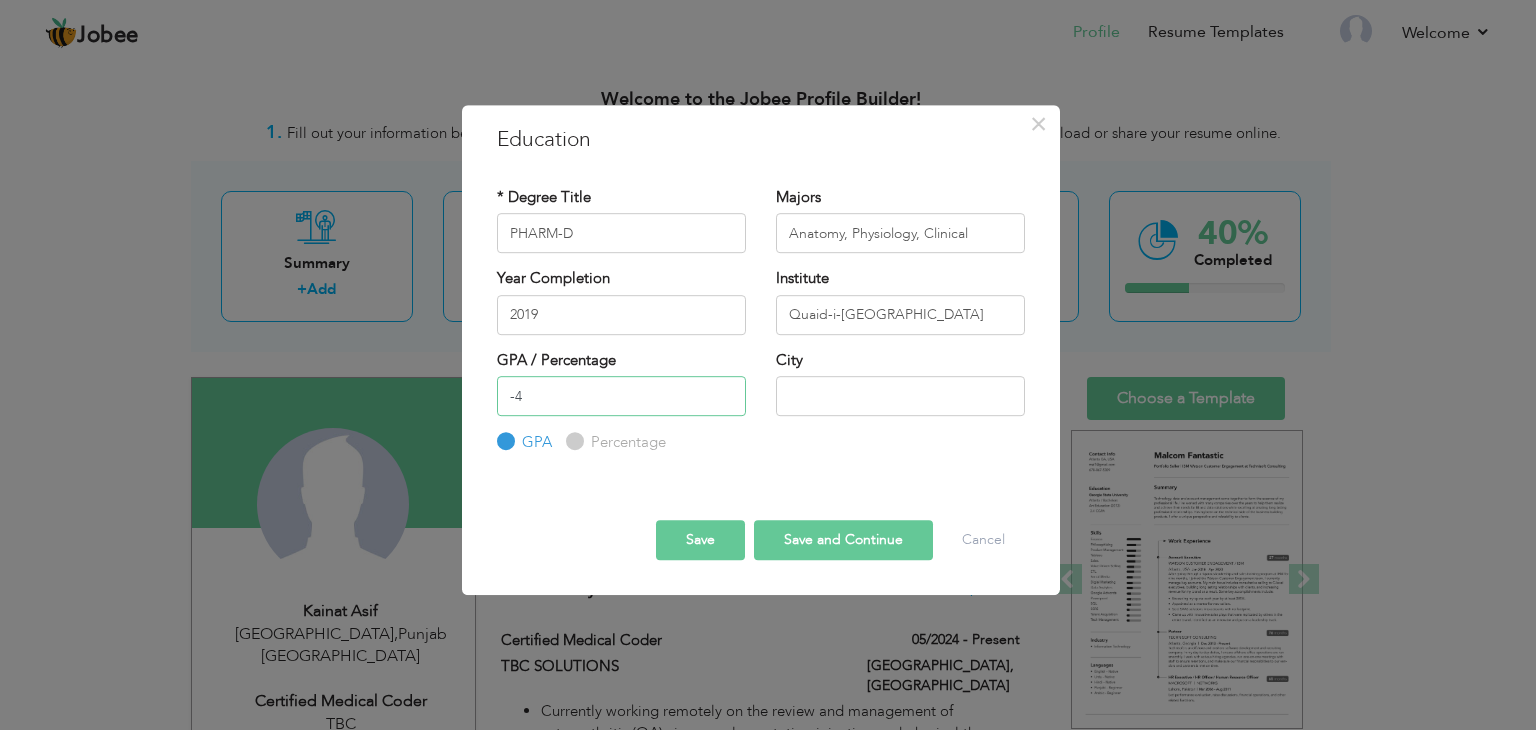 click on "-4" at bounding box center [621, 396] 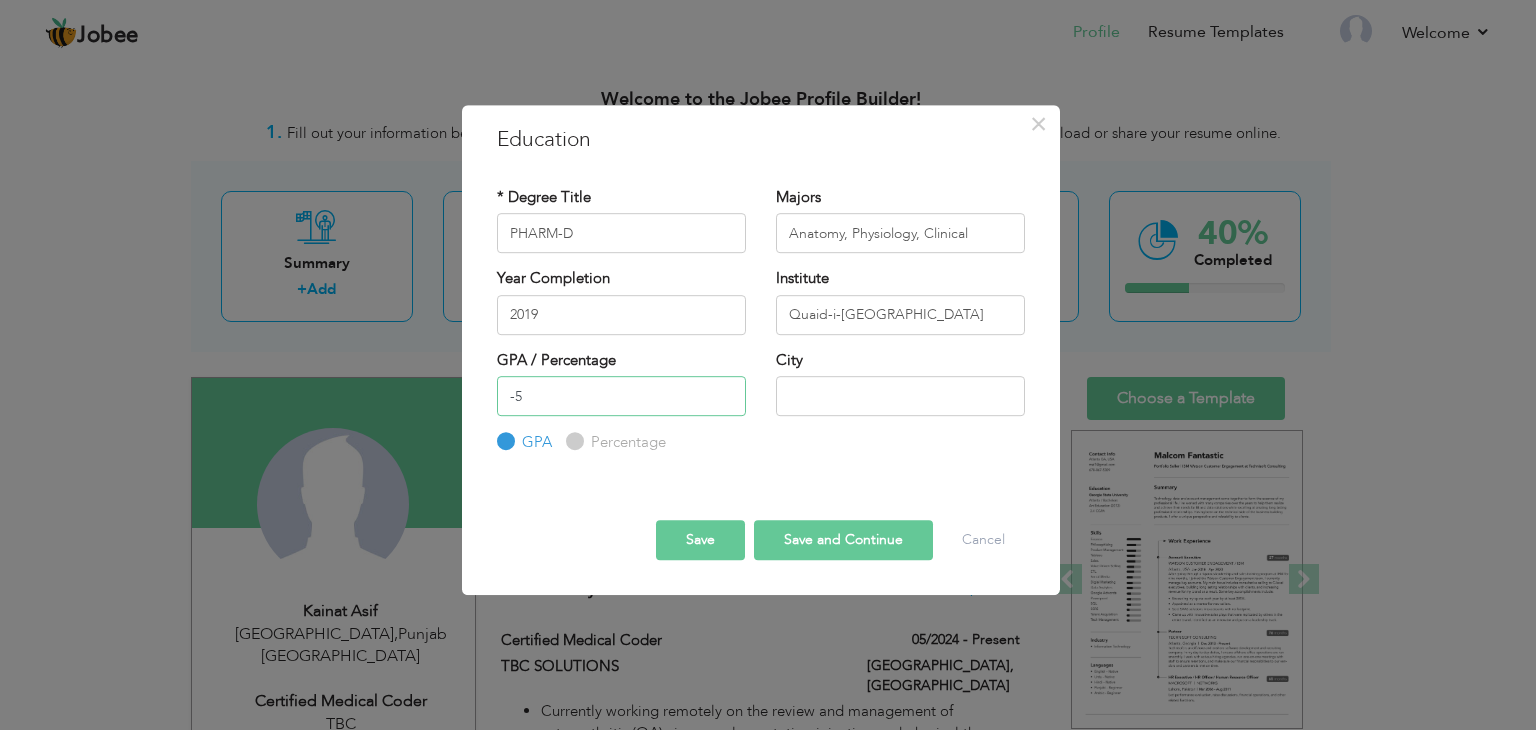 click on "-5" at bounding box center [621, 396] 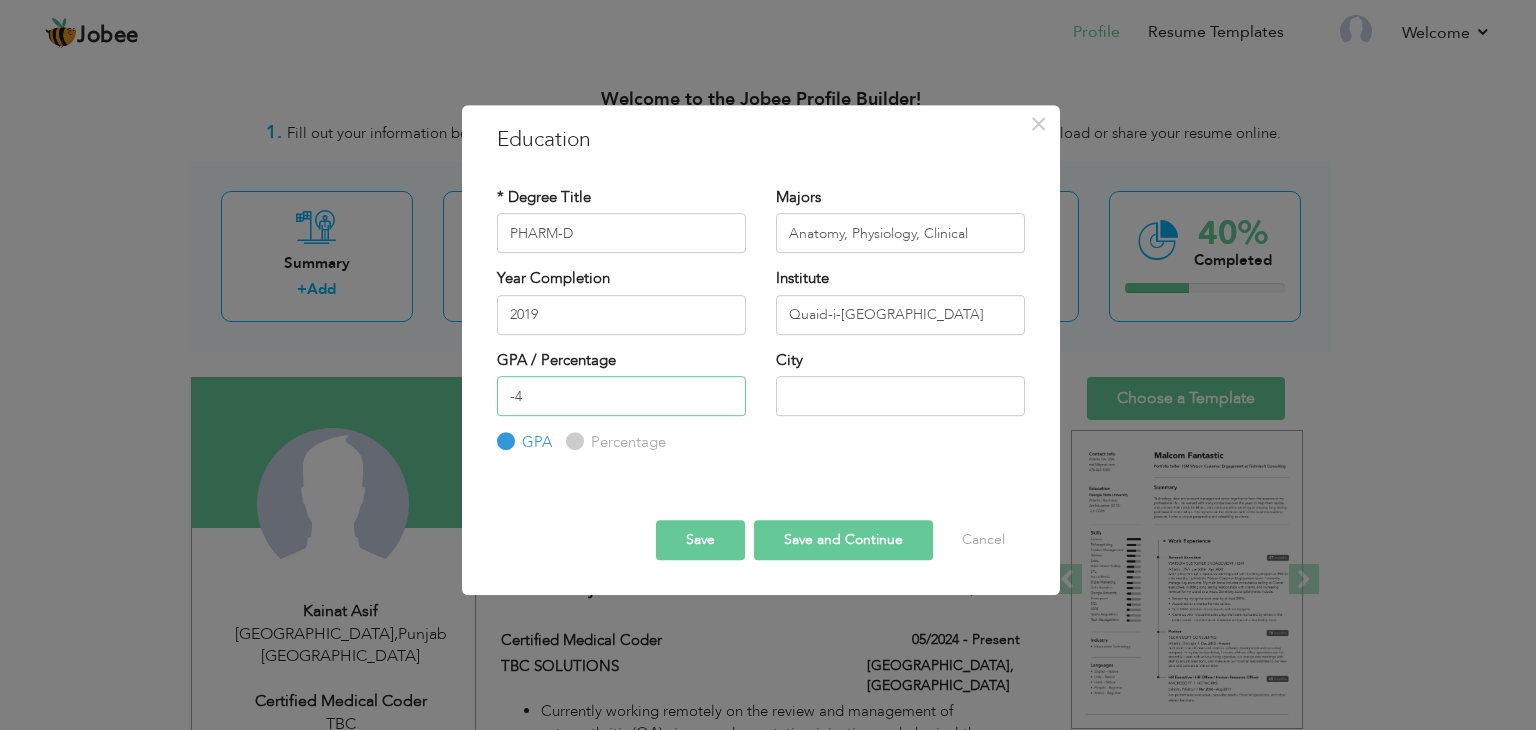 click on "-4" at bounding box center (621, 396) 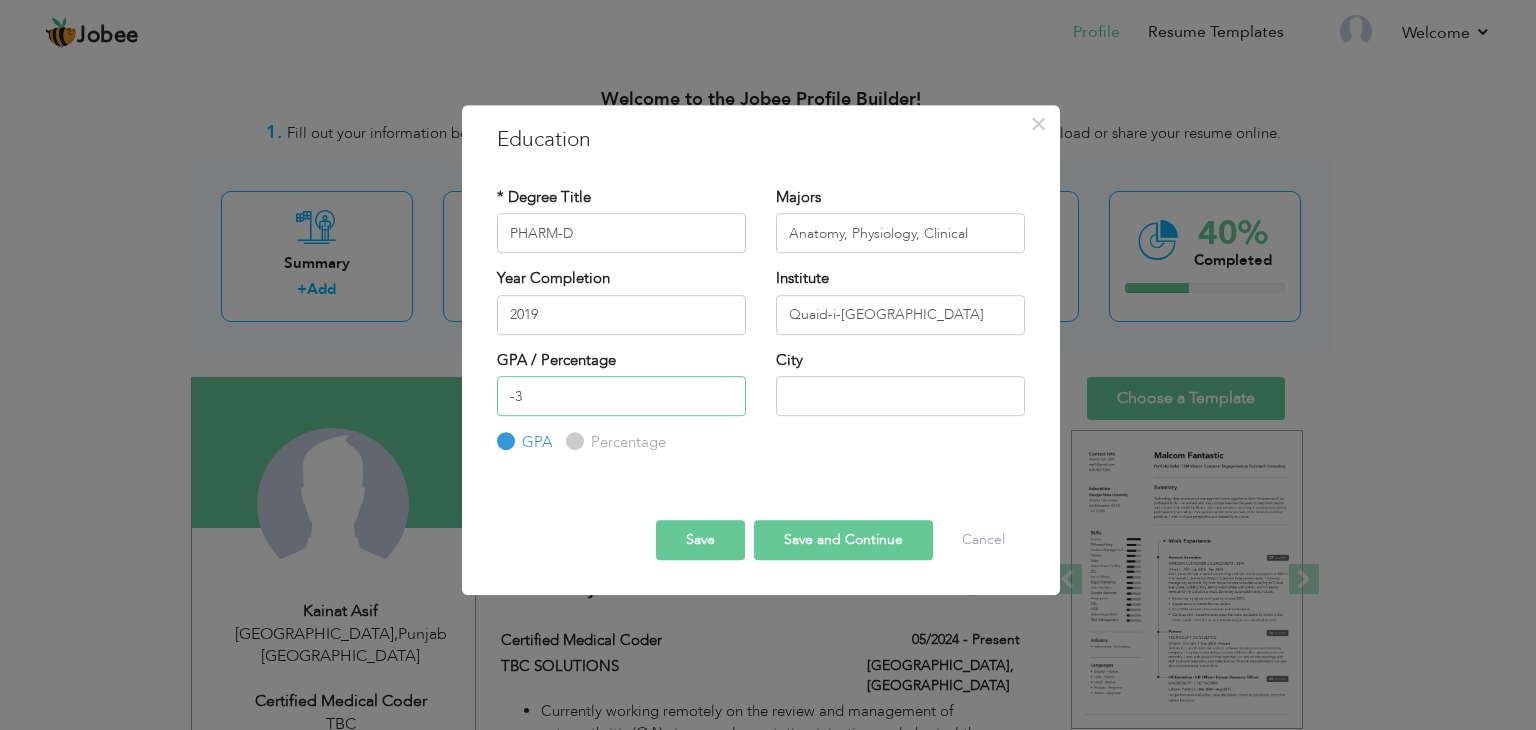 click on "-3" at bounding box center (621, 396) 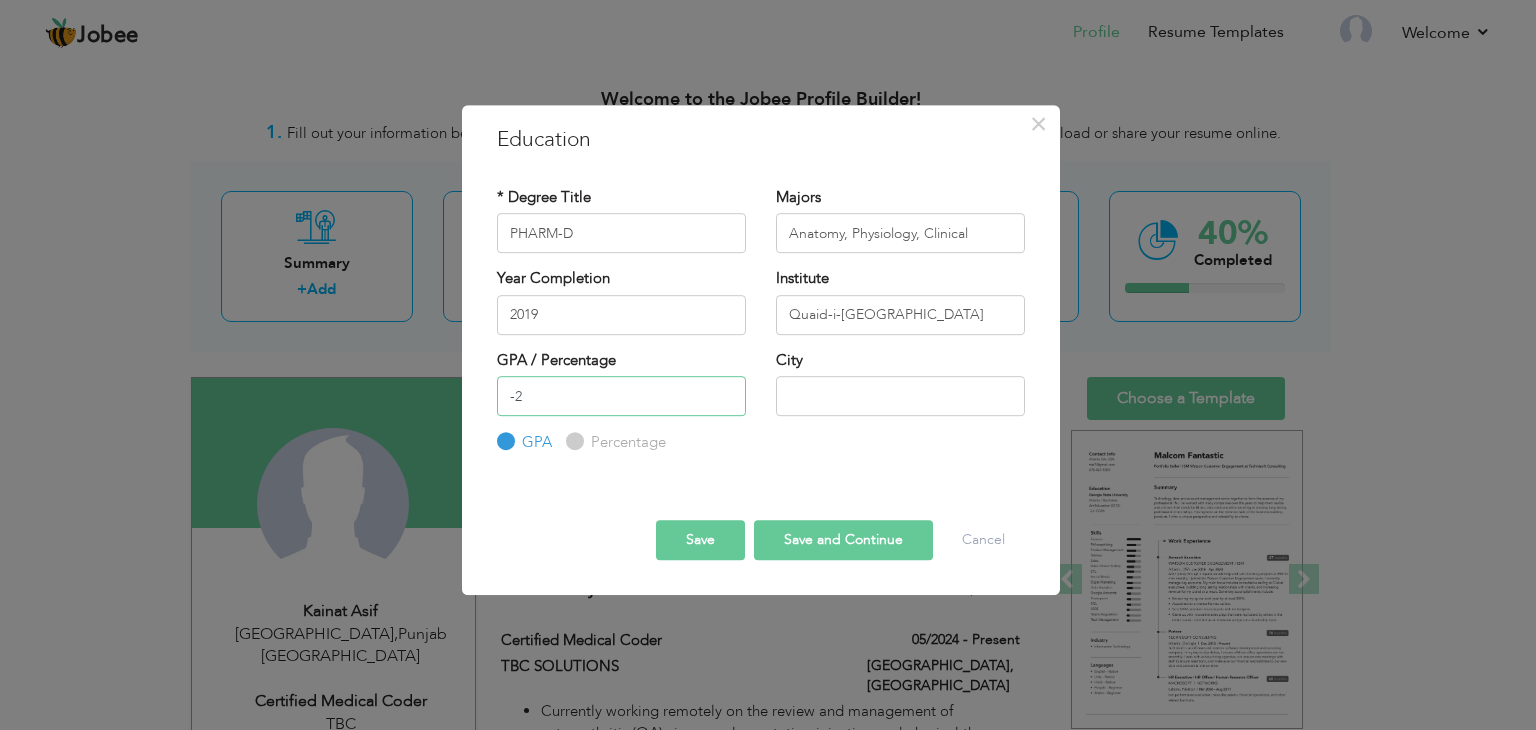 click on "-2" at bounding box center [621, 396] 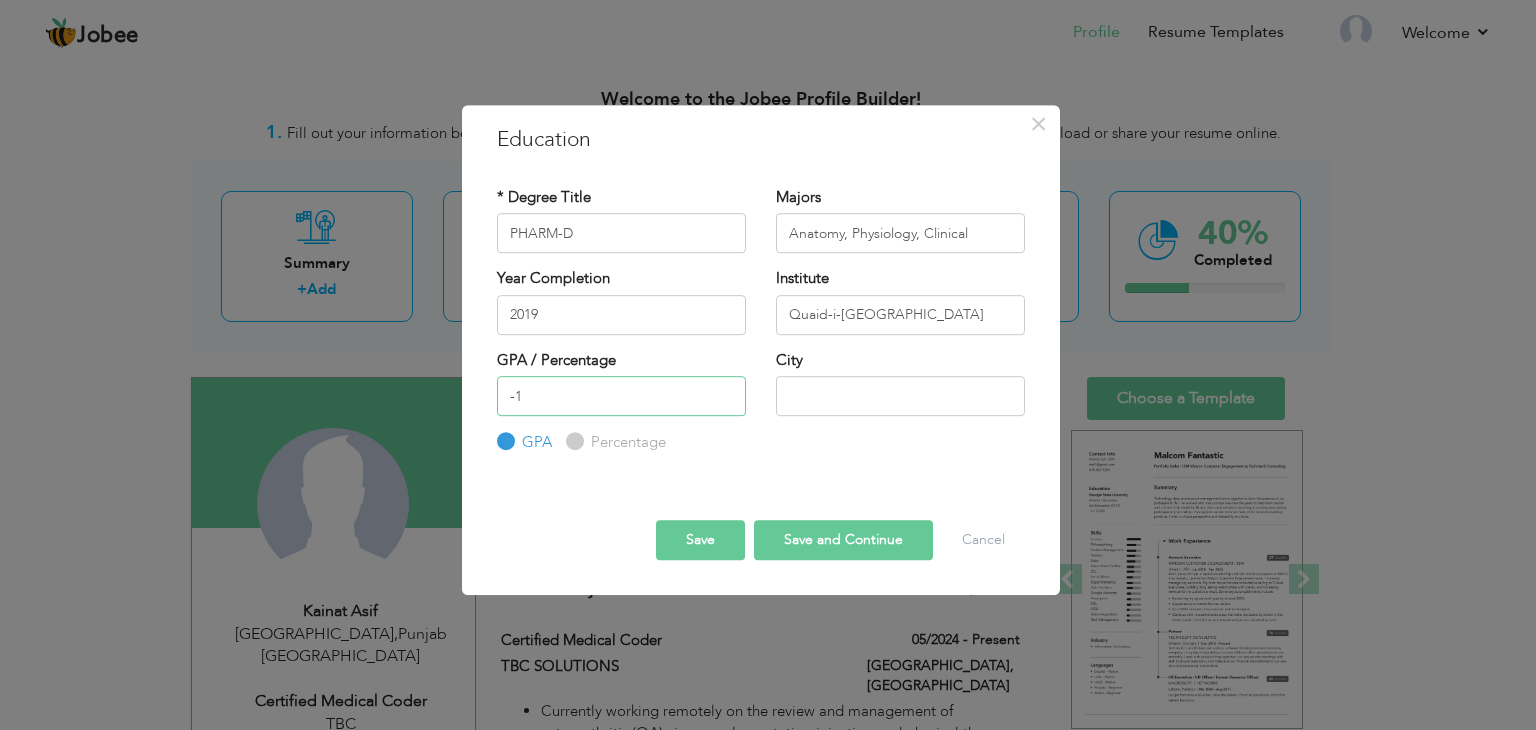 type on "-1" 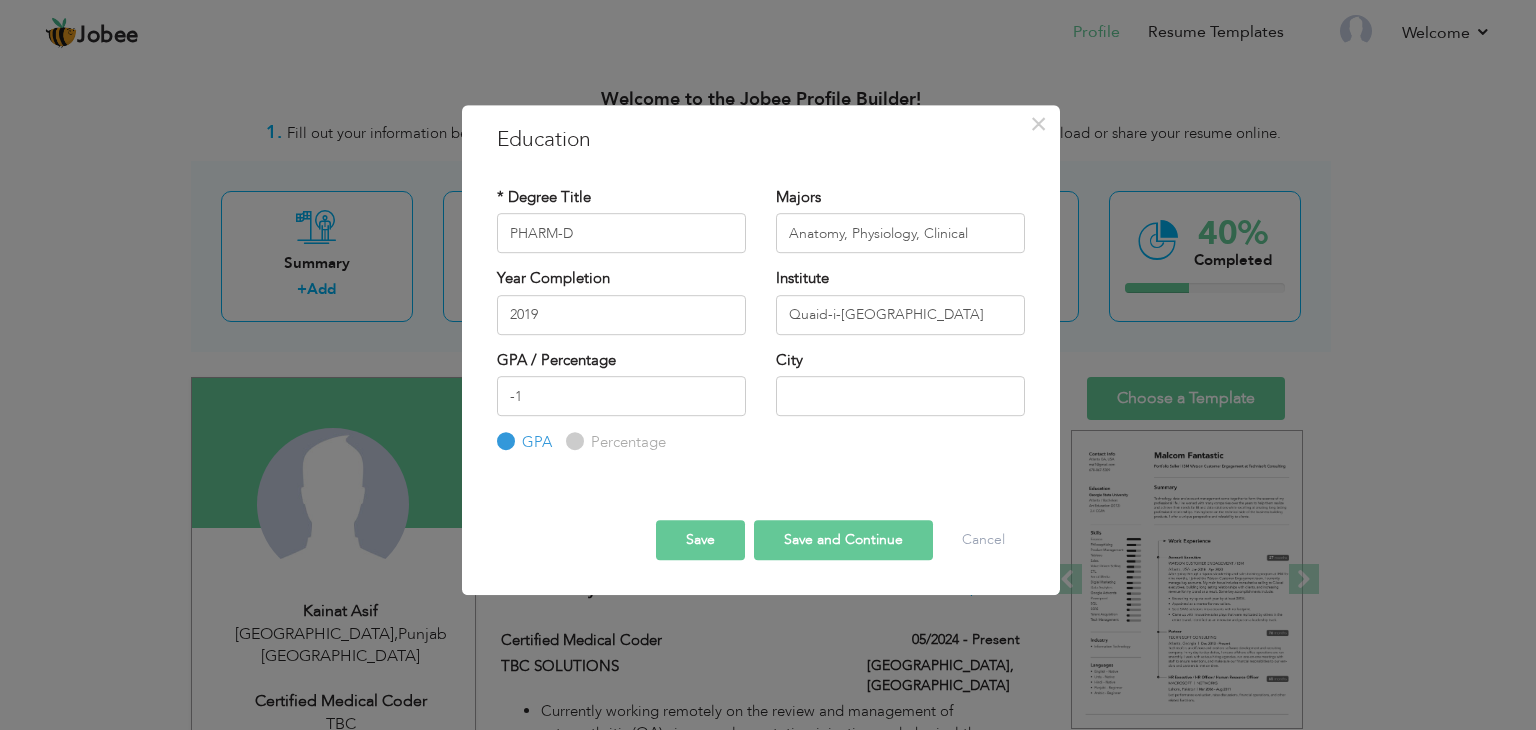 click on "GPA / Percentage
-1
GPA
Percentage
City" at bounding box center [761, 402] 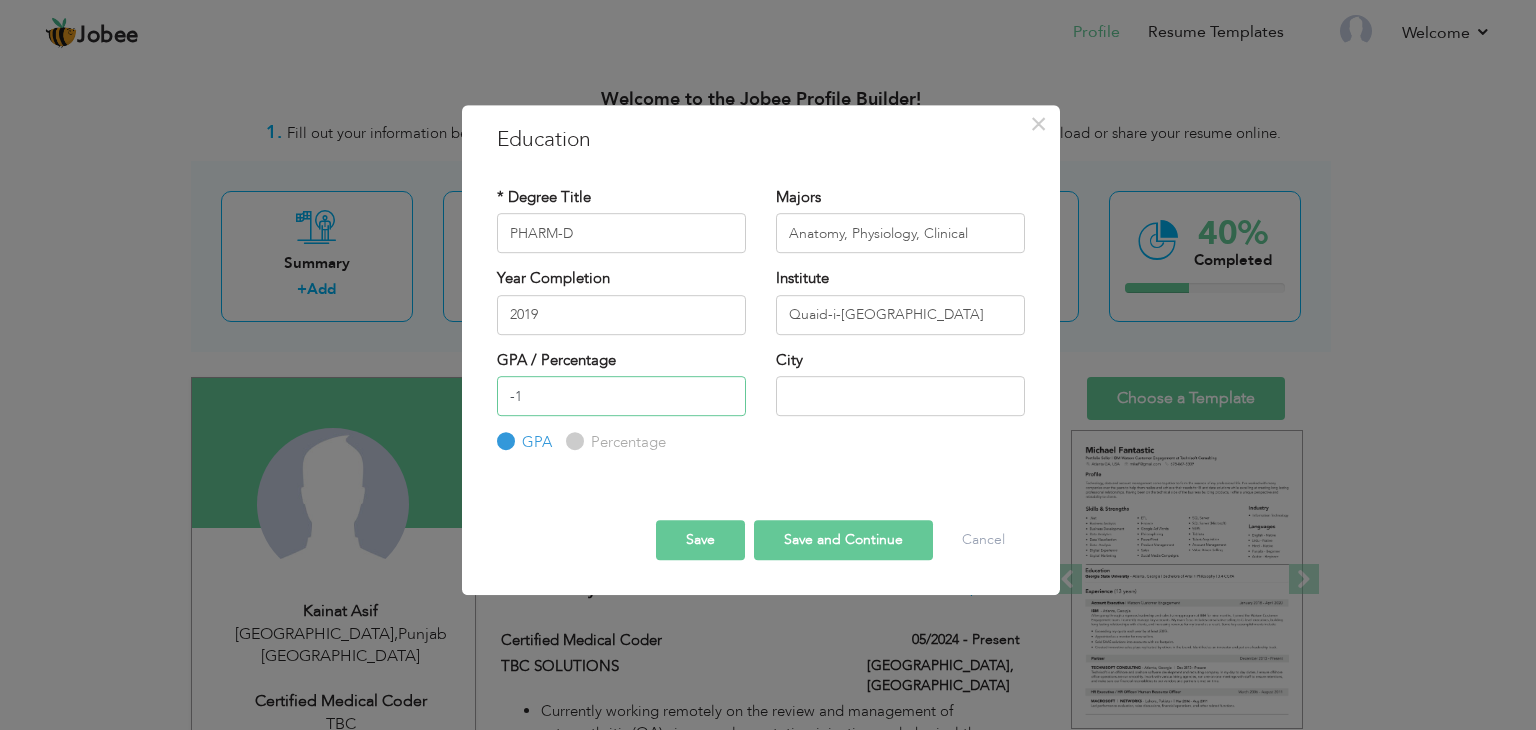 drag, startPoint x: 553, startPoint y: 405, endPoint x: 496, endPoint y: 400, distance: 57.21888 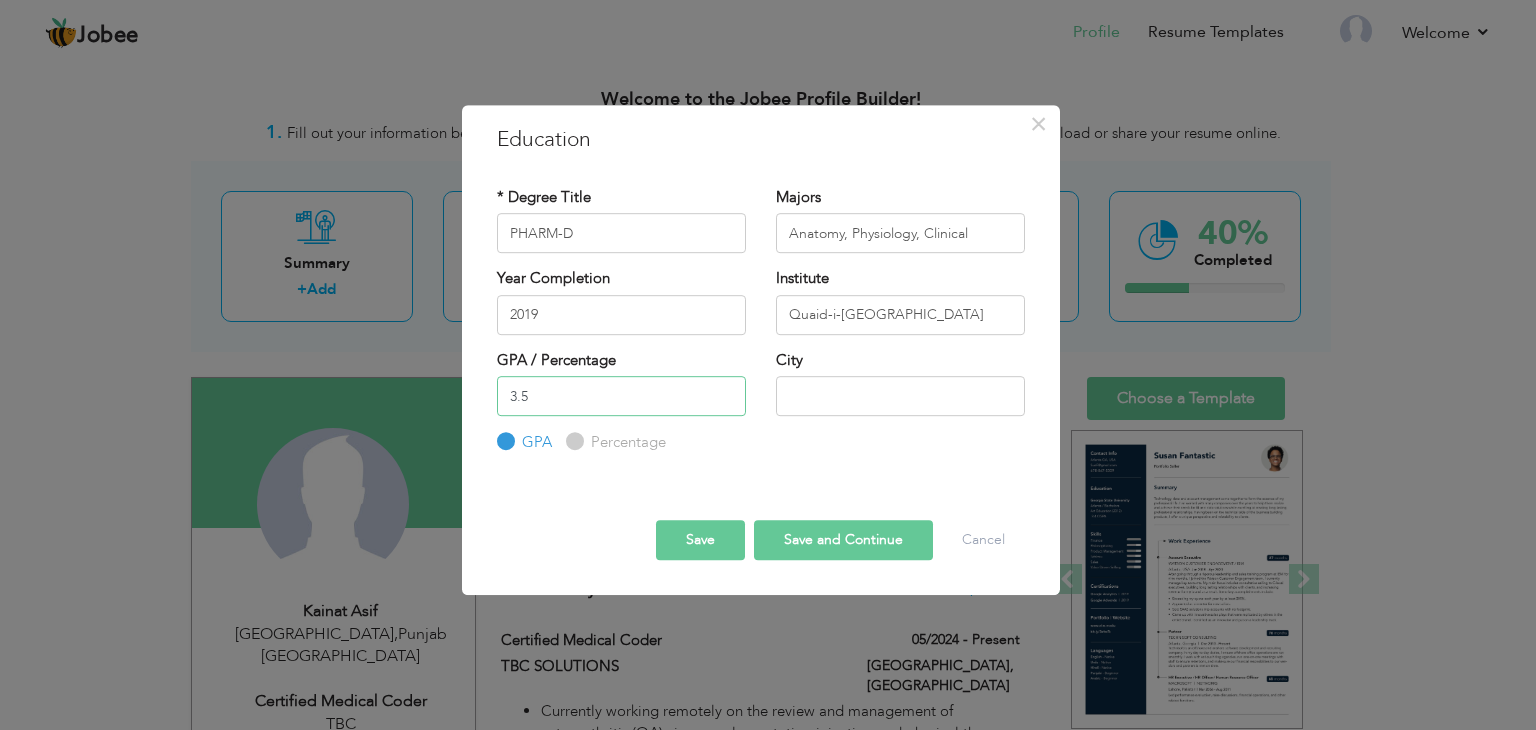 type on "3.5" 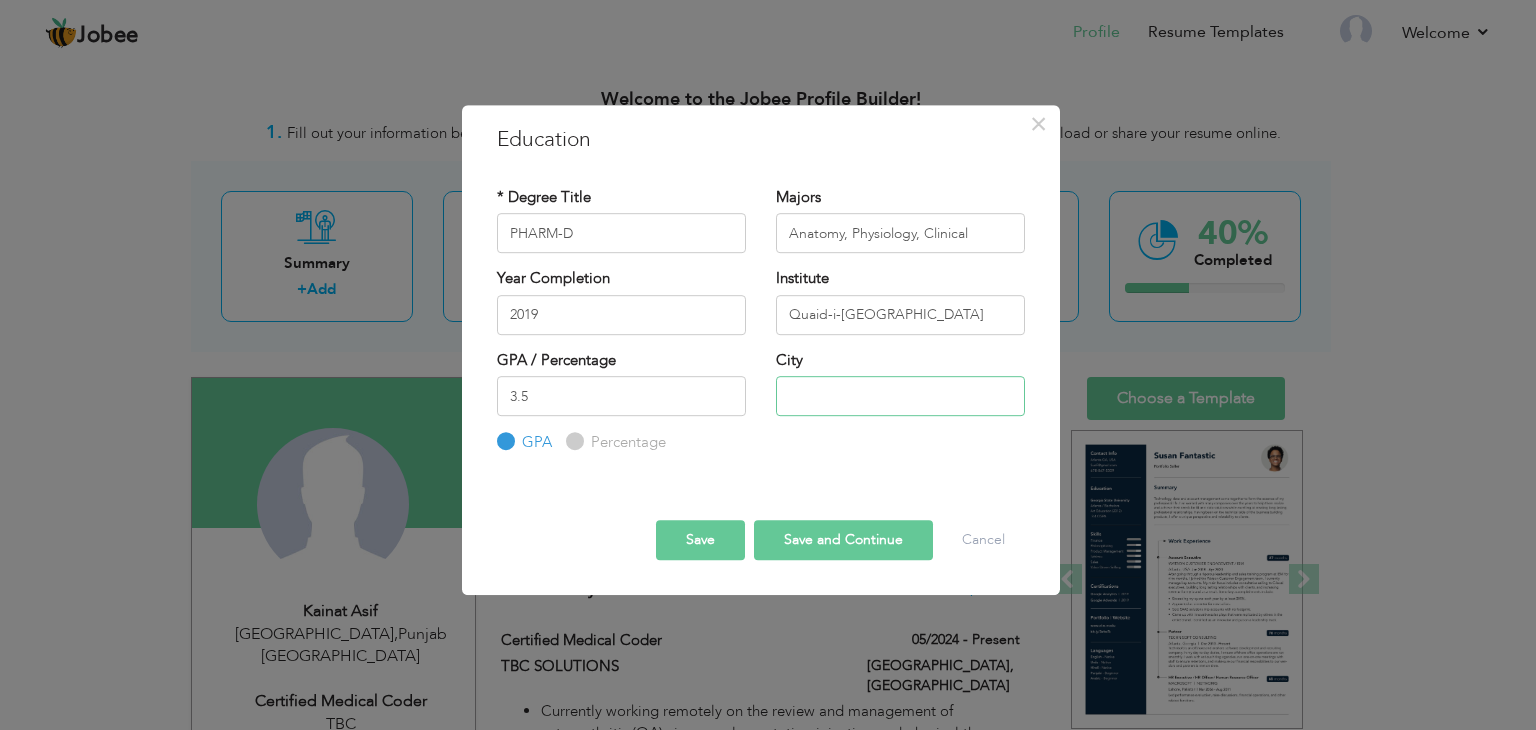 click at bounding box center (900, 396) 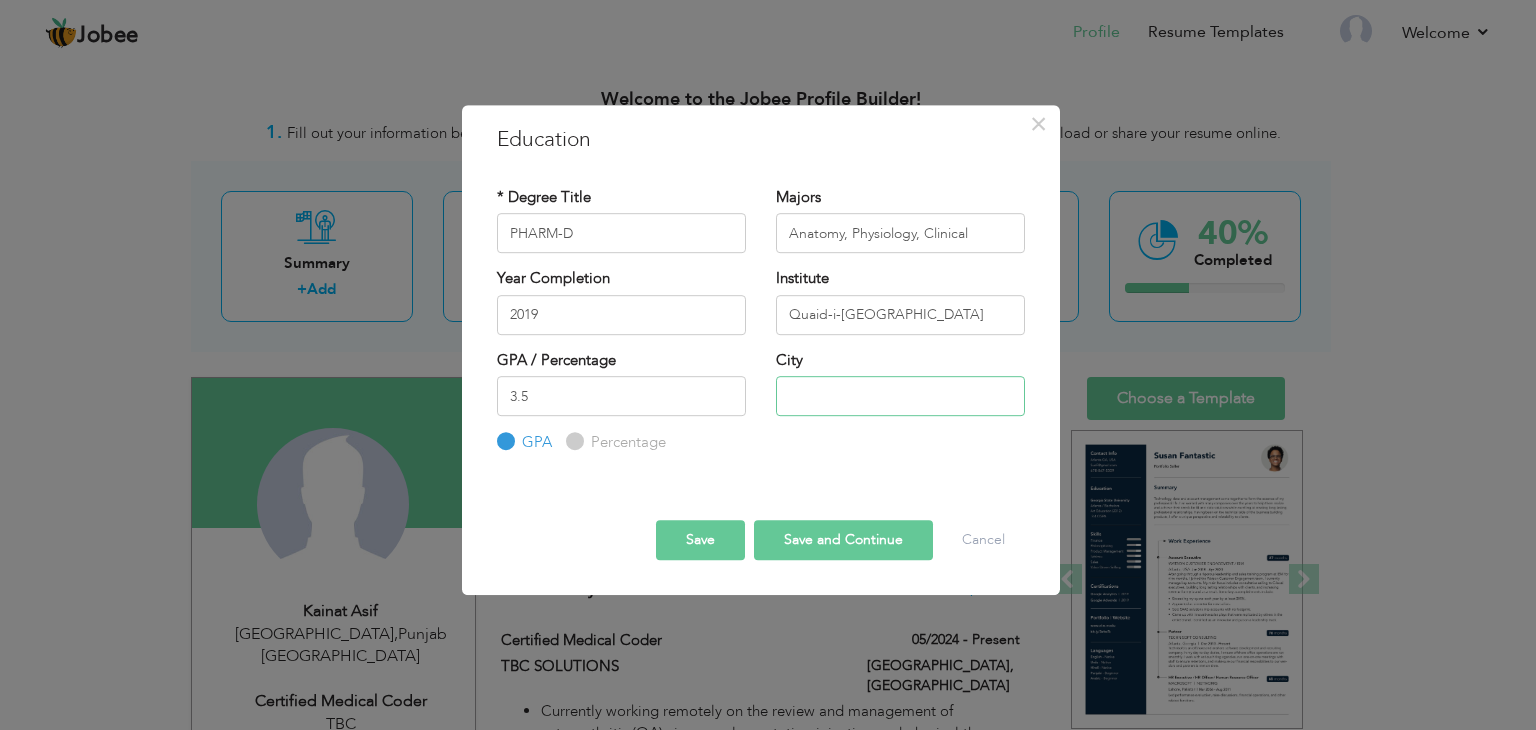 type on "i" 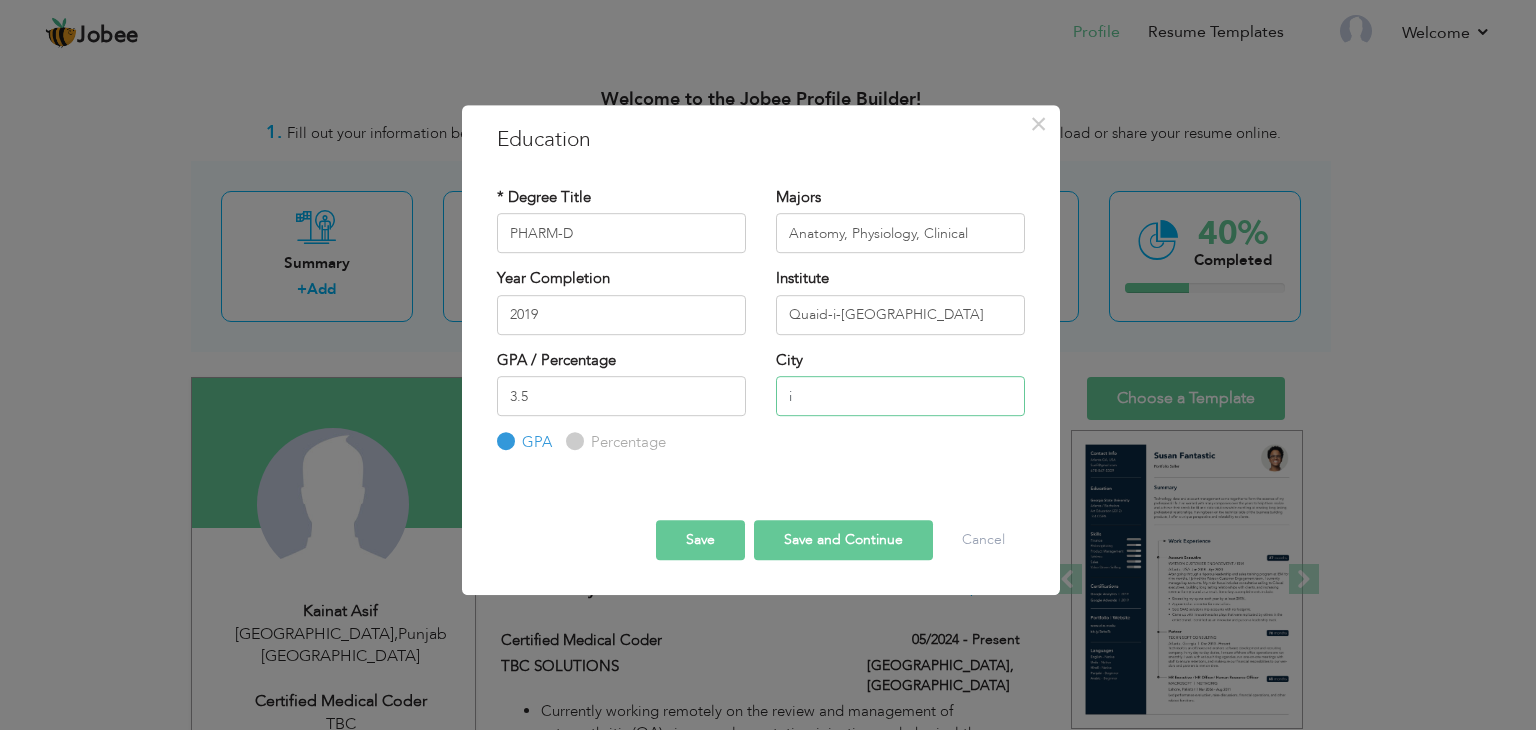 click on "i" at bounding box center (900, 396) 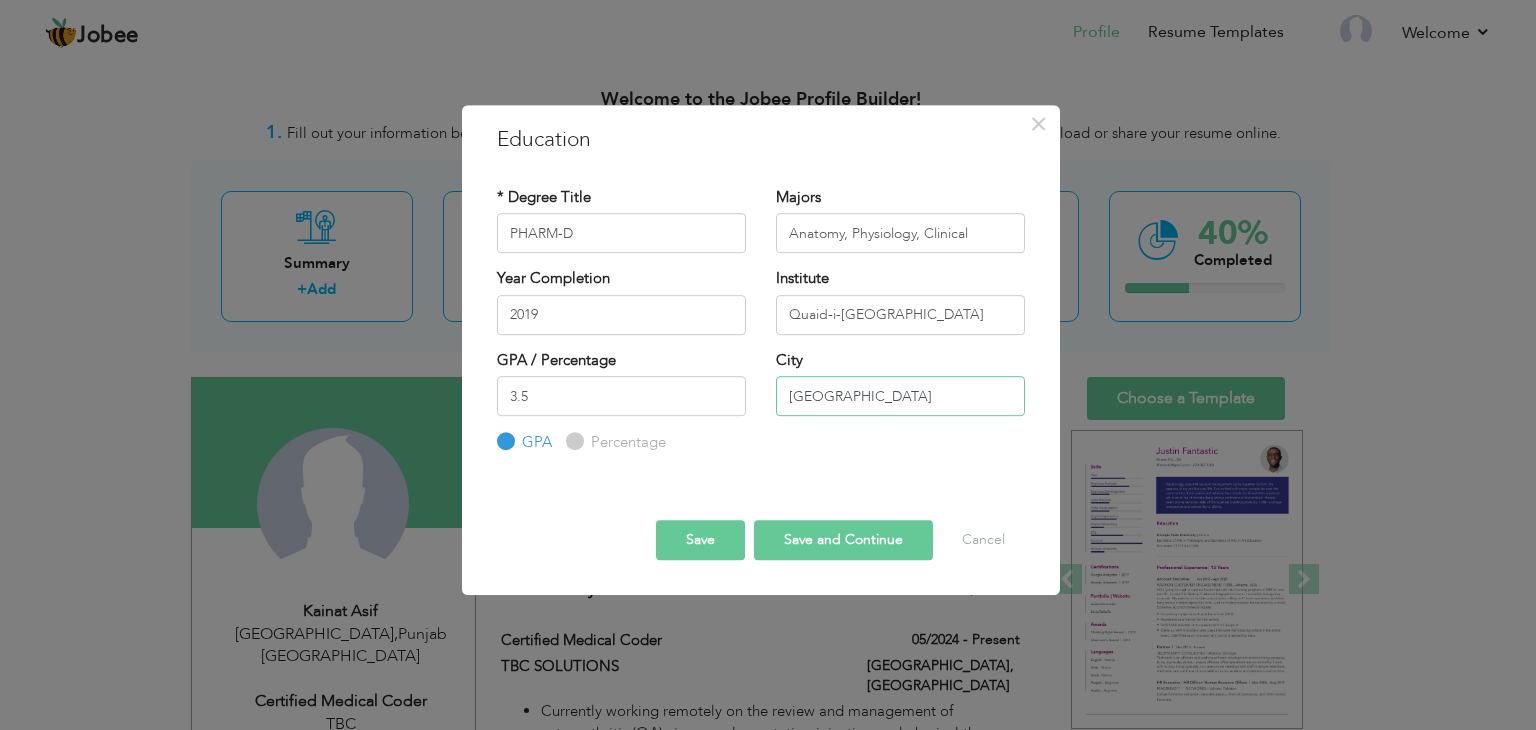 type on "[GEOGRAPHIC_DATA]" 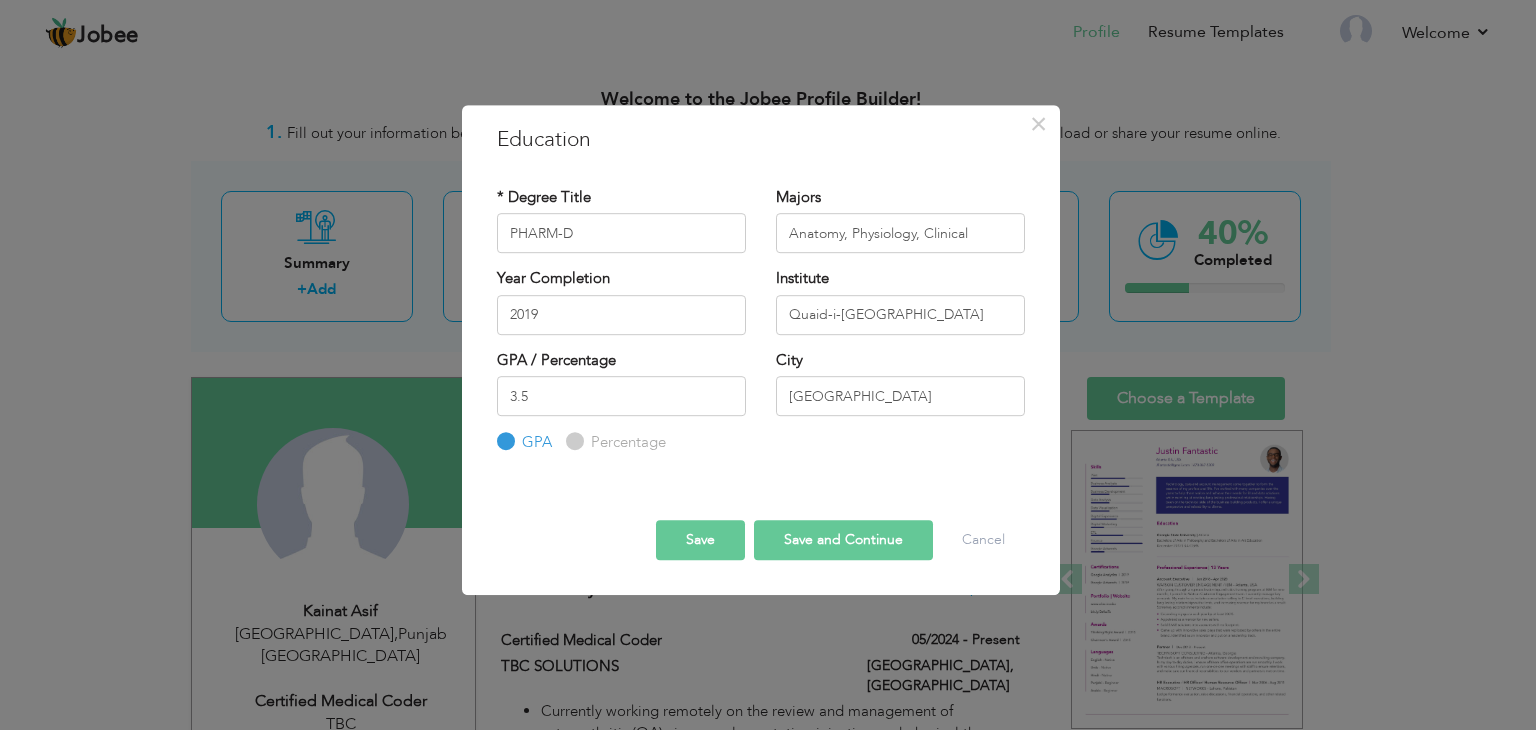 click on "Save" at bounding box center [700, 540] 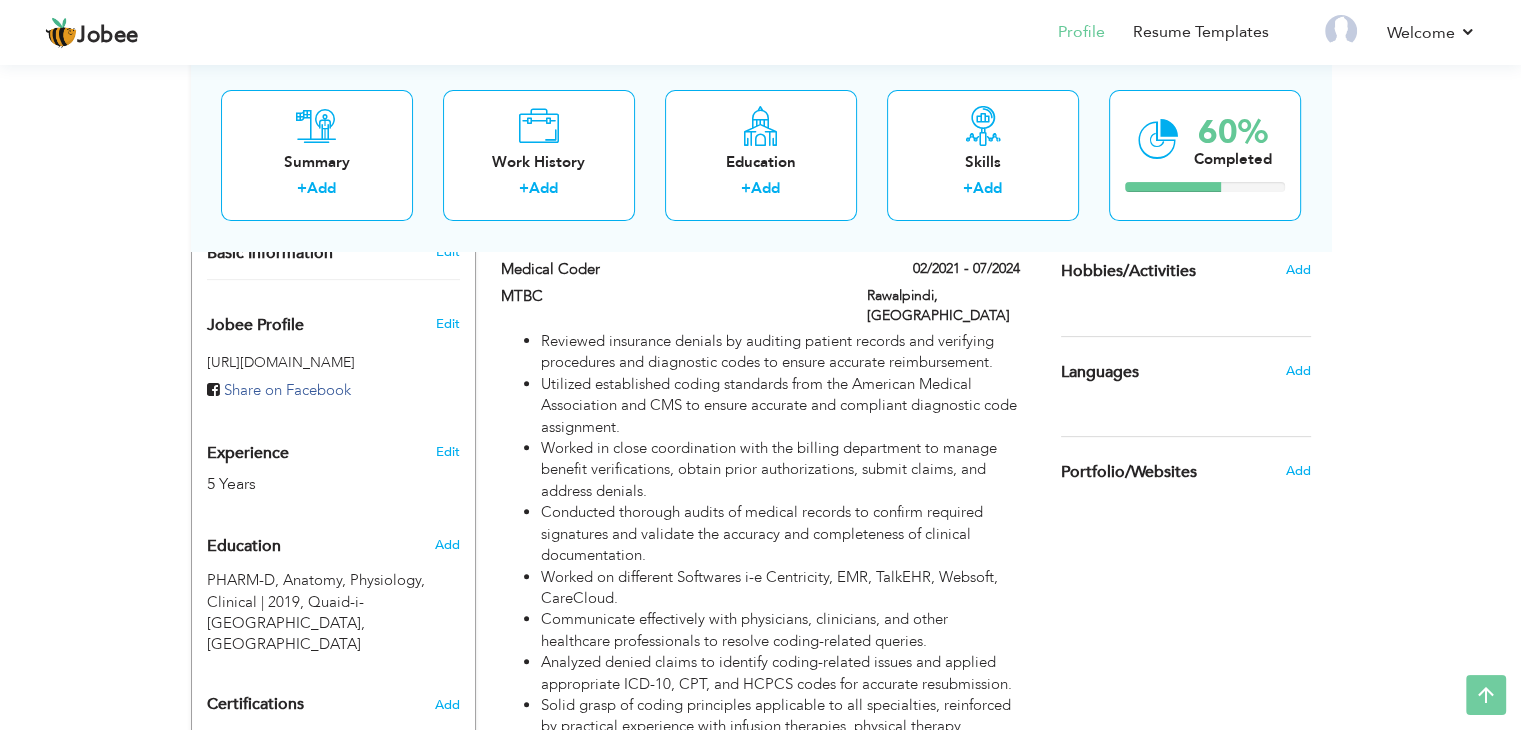 scroll, scrollTop: 200, scrollLeft: 0, axis: vertical 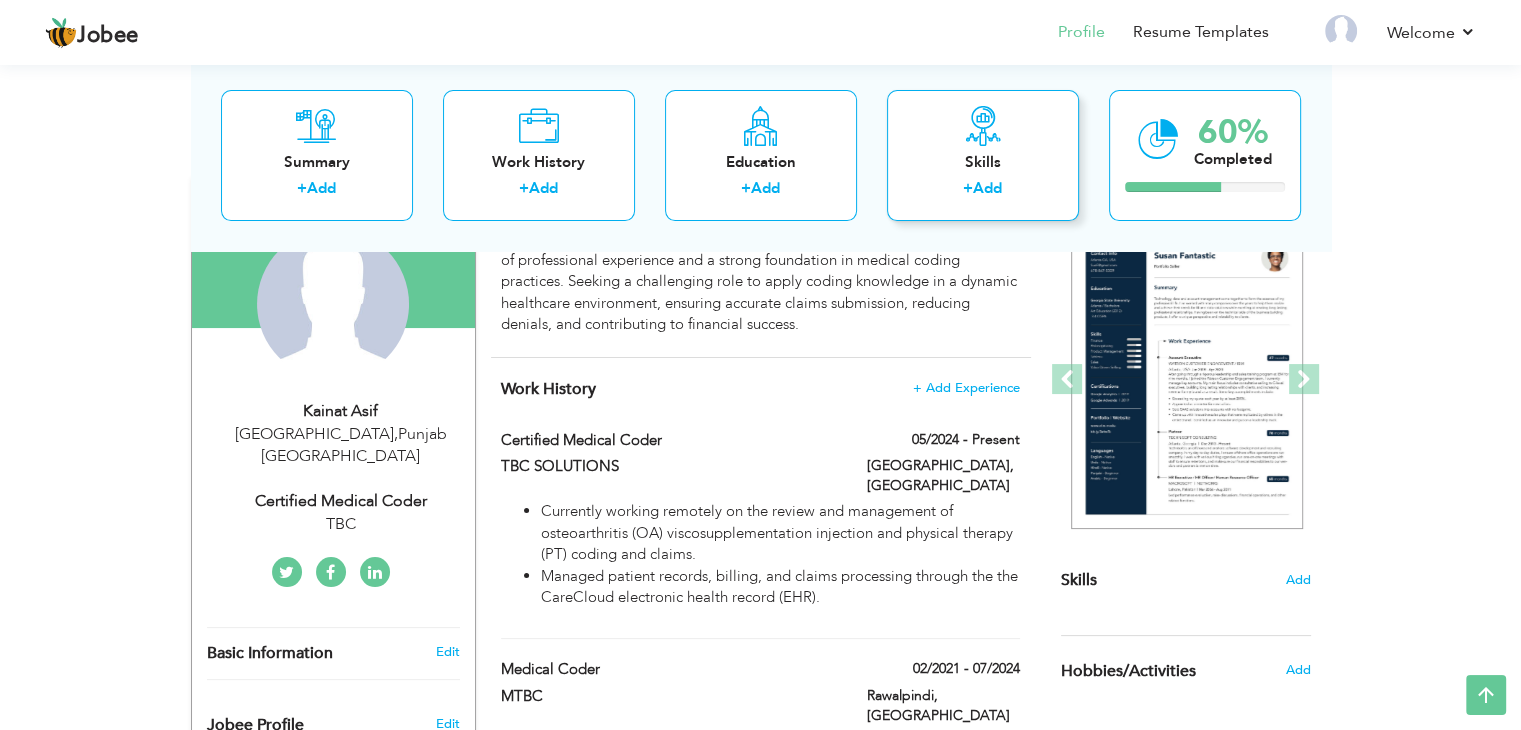 click on "Add" at bounding box center (987, 189) 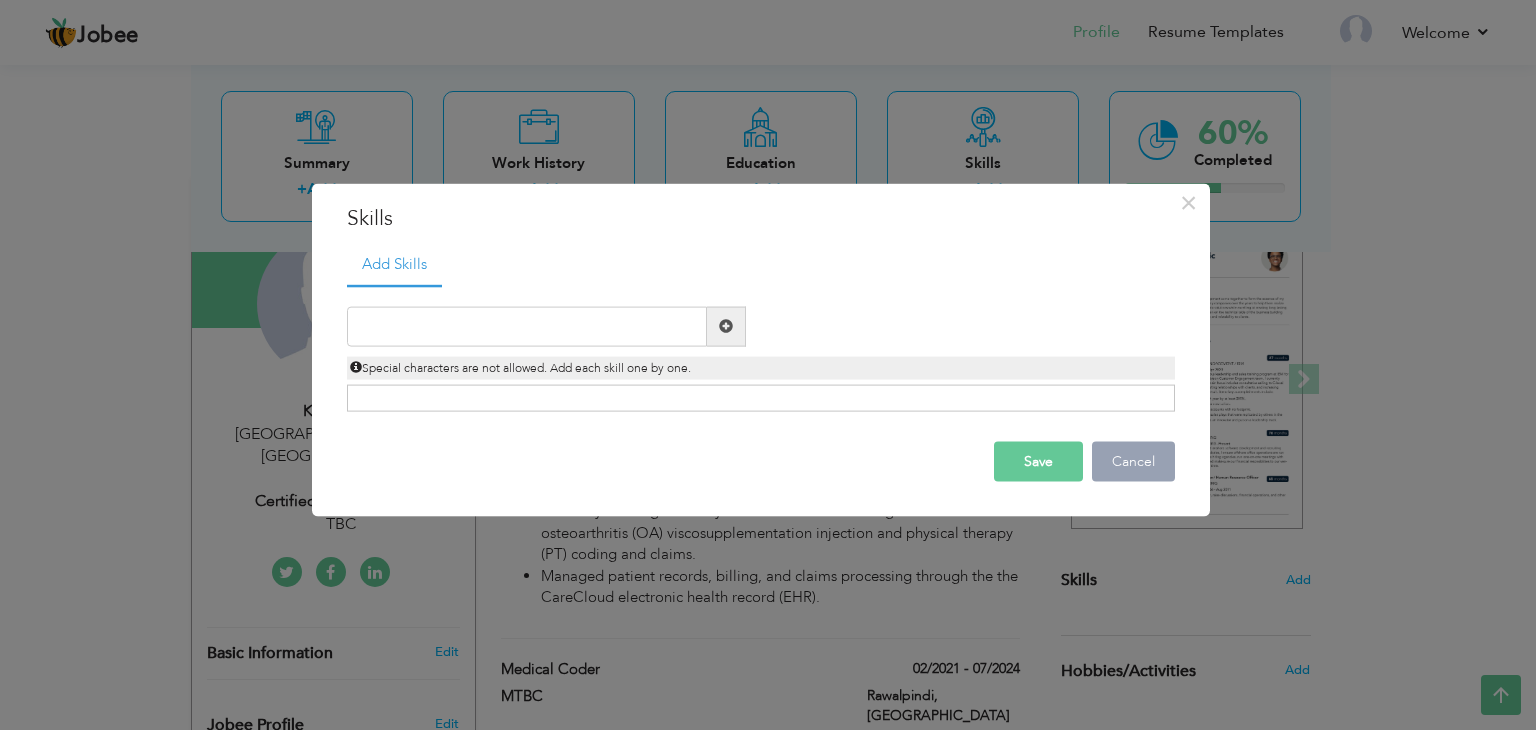 click on "Cancel" at bounding box center (1133, 461) 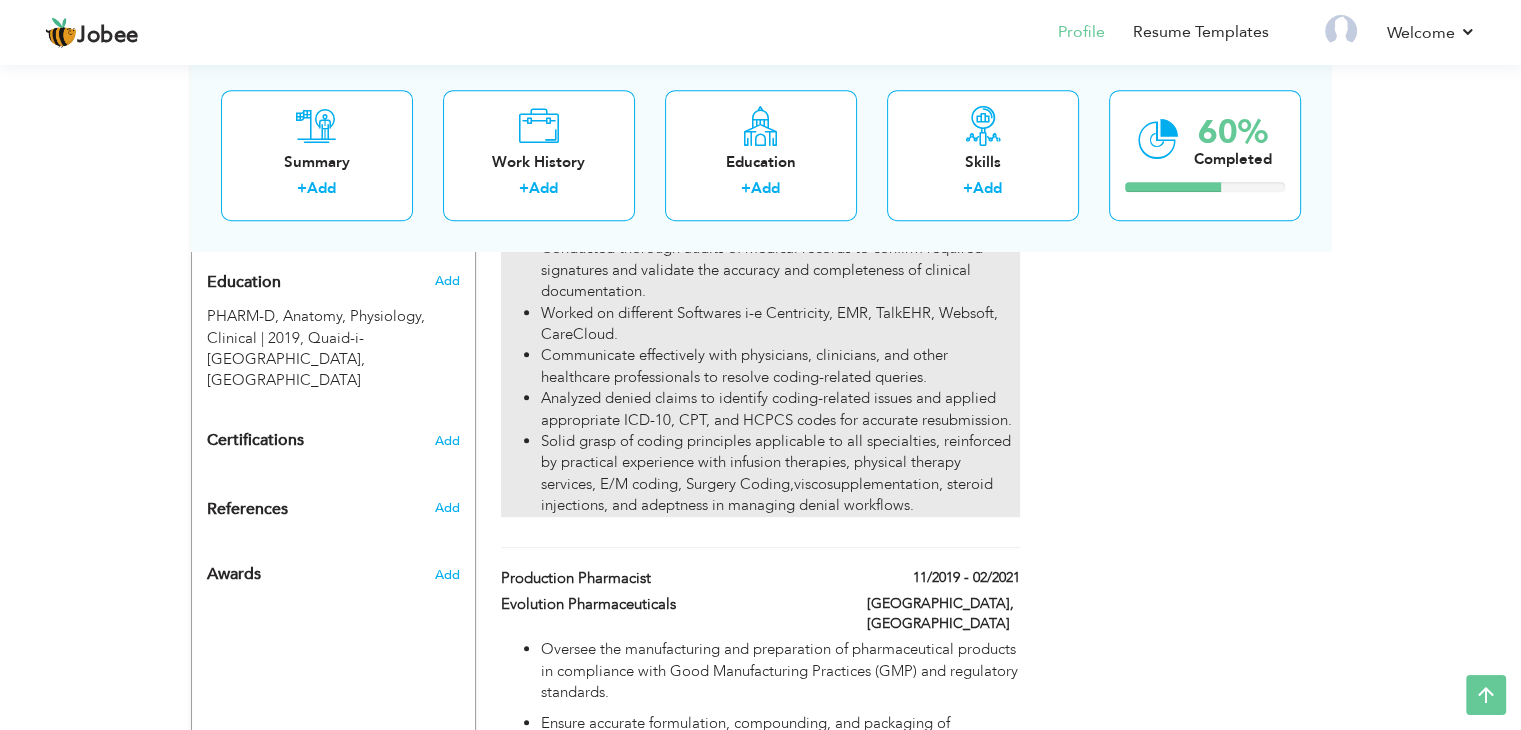 scroll, scrollTop: 1000, scrollLeft: 0, axis: vertical 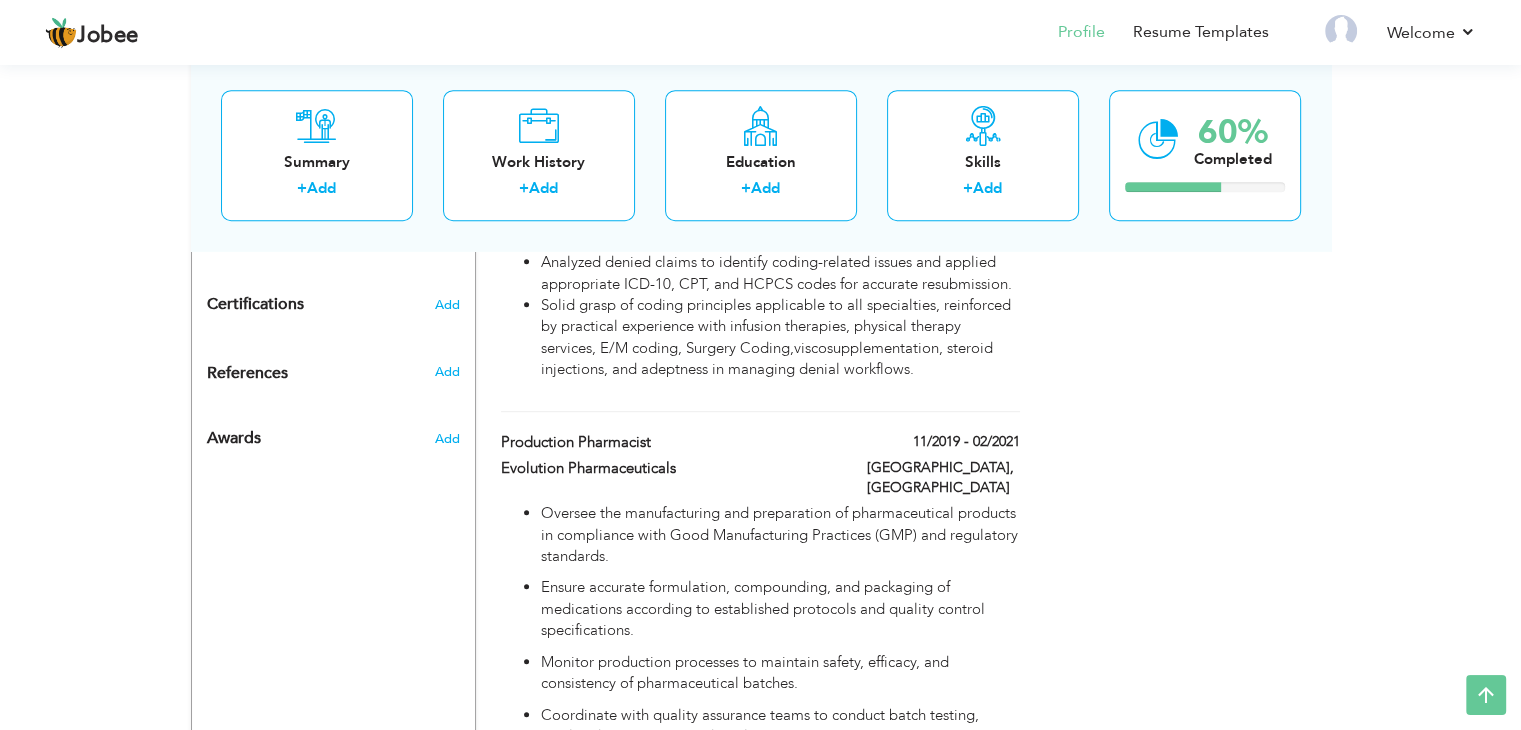click on "Choose a Template
‹" at bounding box center [1188, 360] 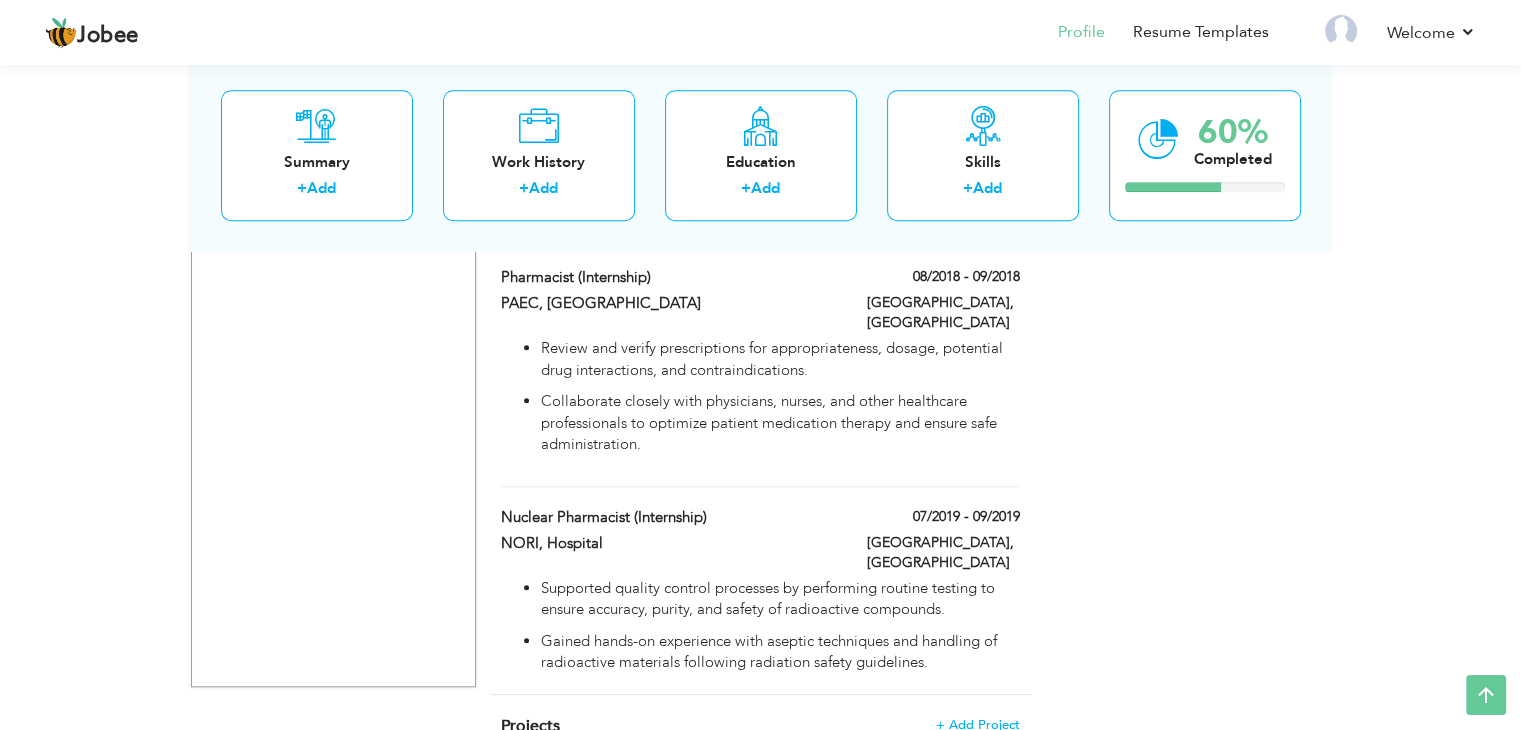 scroll, scrollTop: 1668, scrollLeft: 0, axis: vertical 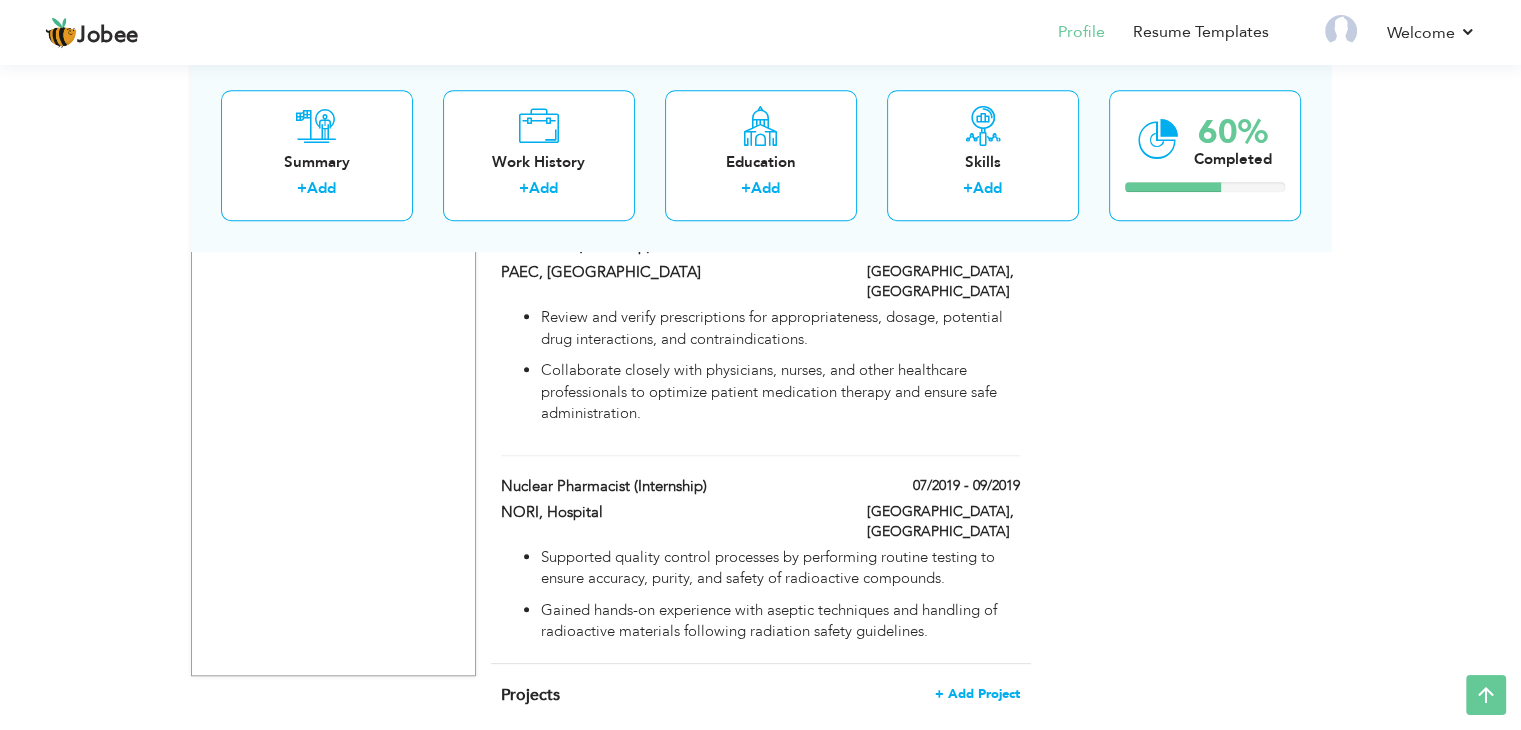 click on "+ Add Project" at bounding box center (977, 694) 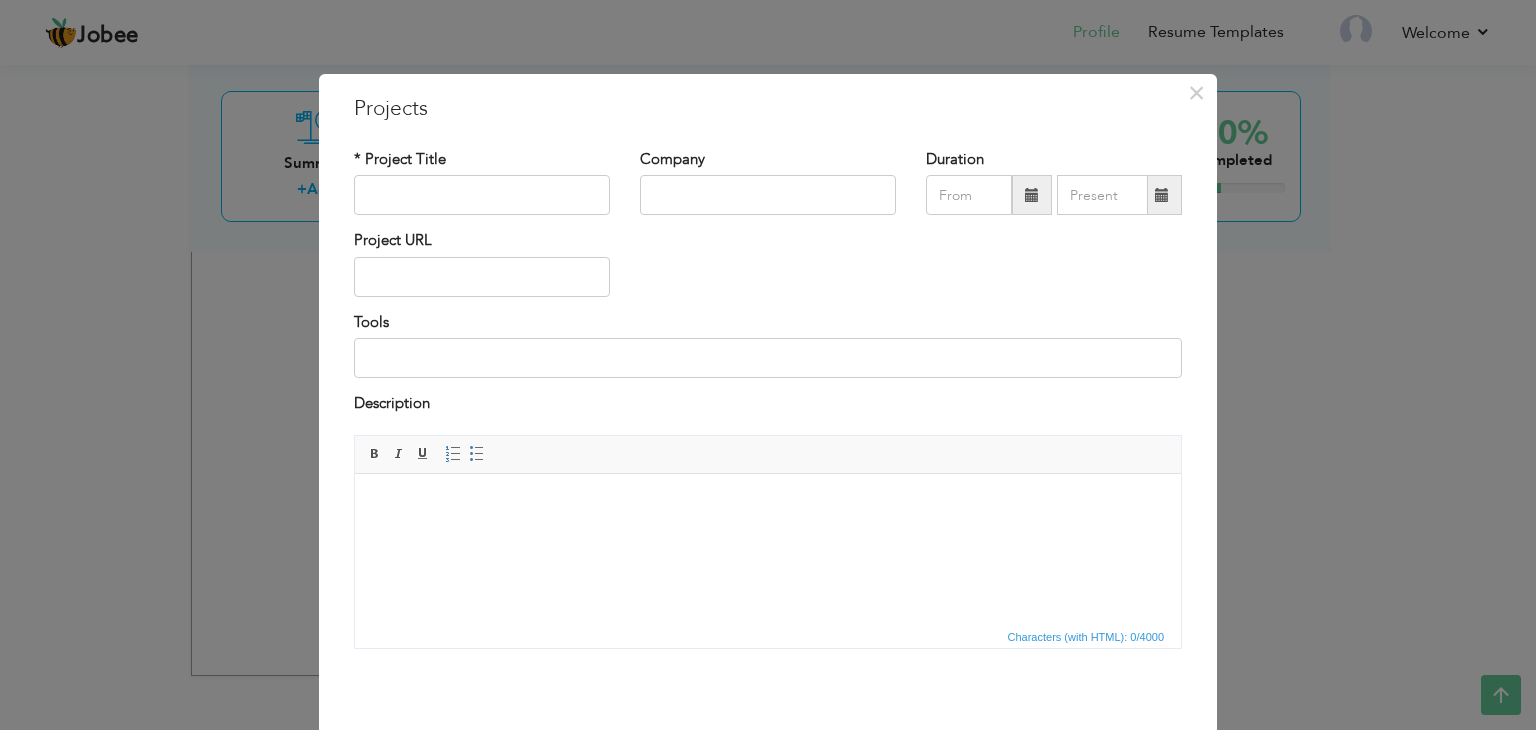 click on "×
Projects
* Project Title
Company
Duration Project URL Tools Description" at bounding box center [768, 365] 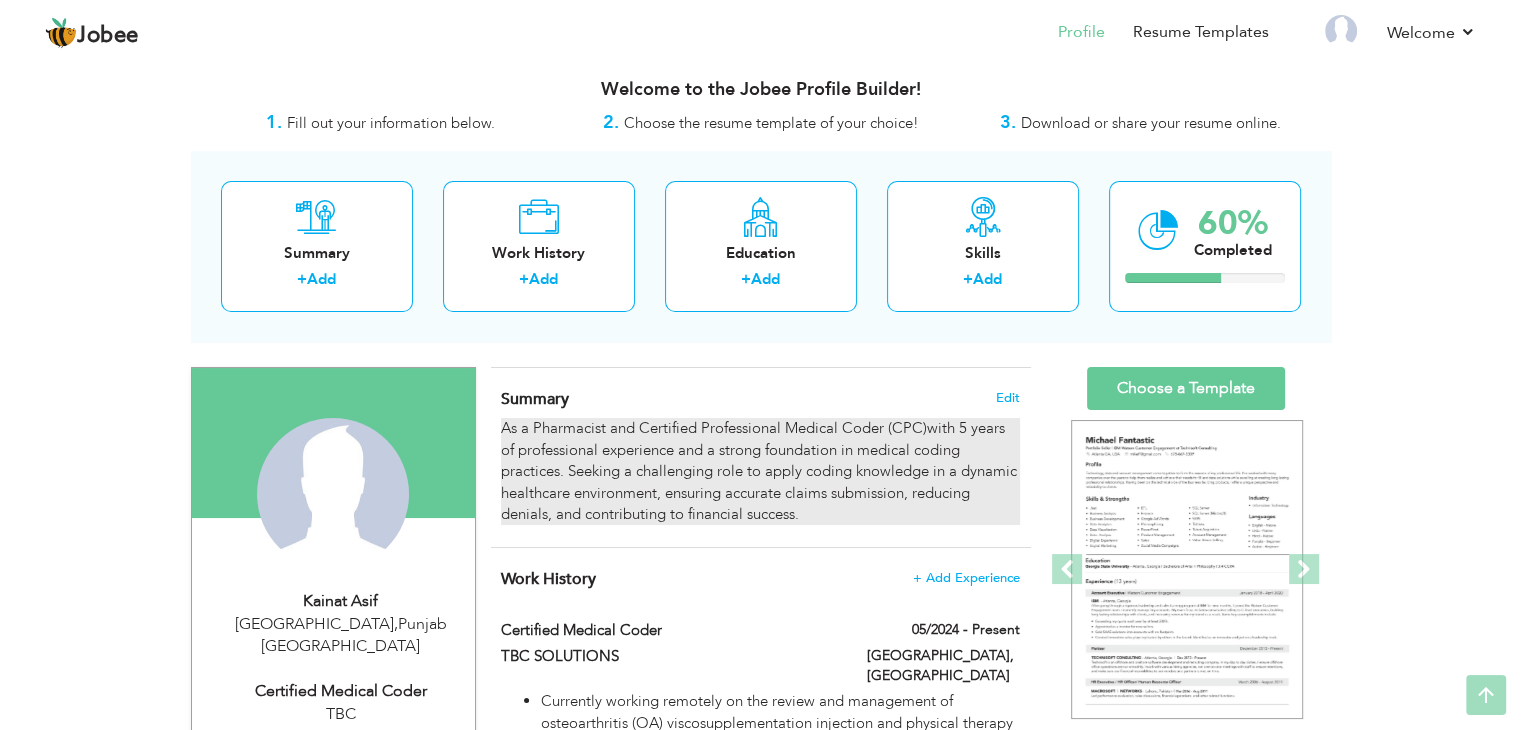 scroll, scrollTop: 0, scrollLeft: 0, axis: both 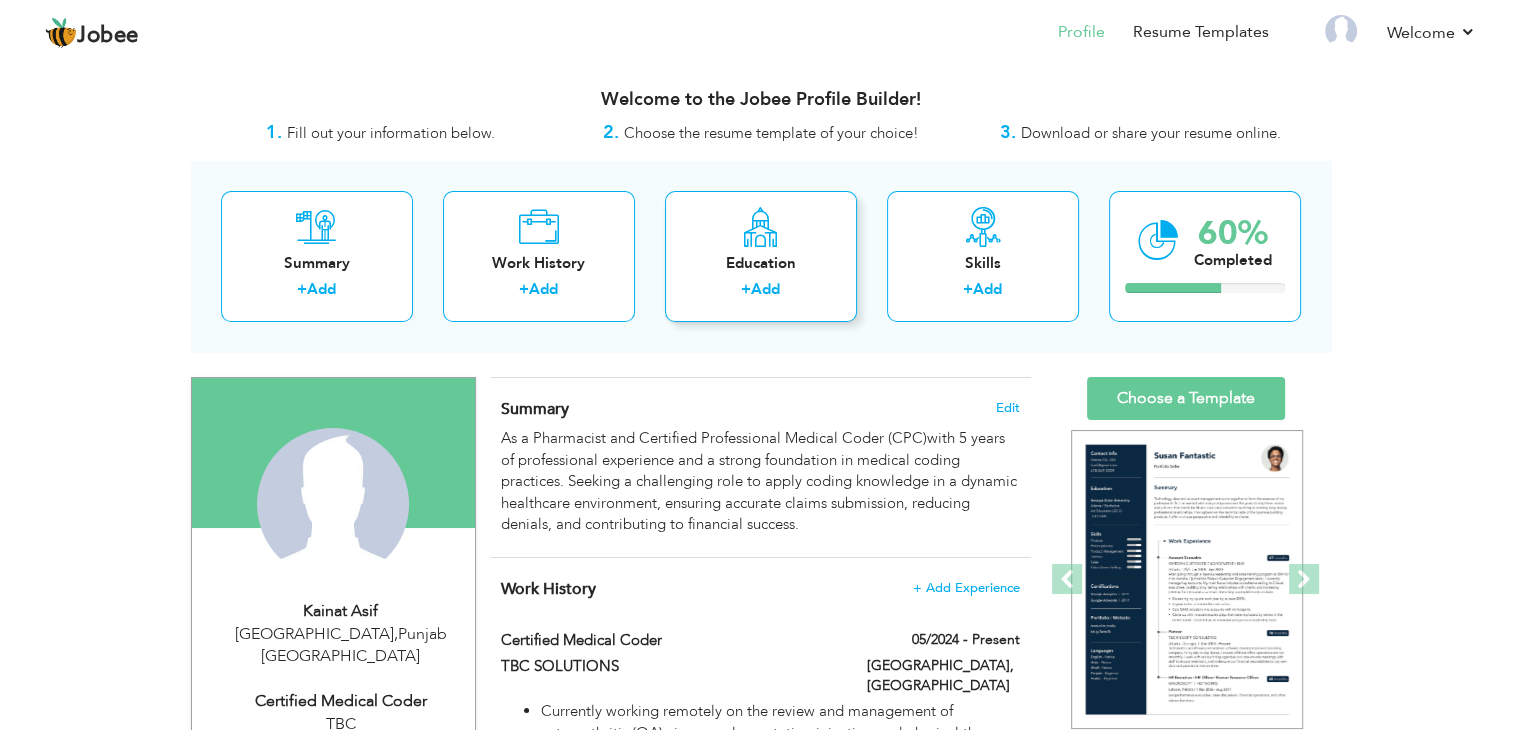click on "Add" at bounding box center (765, 289) 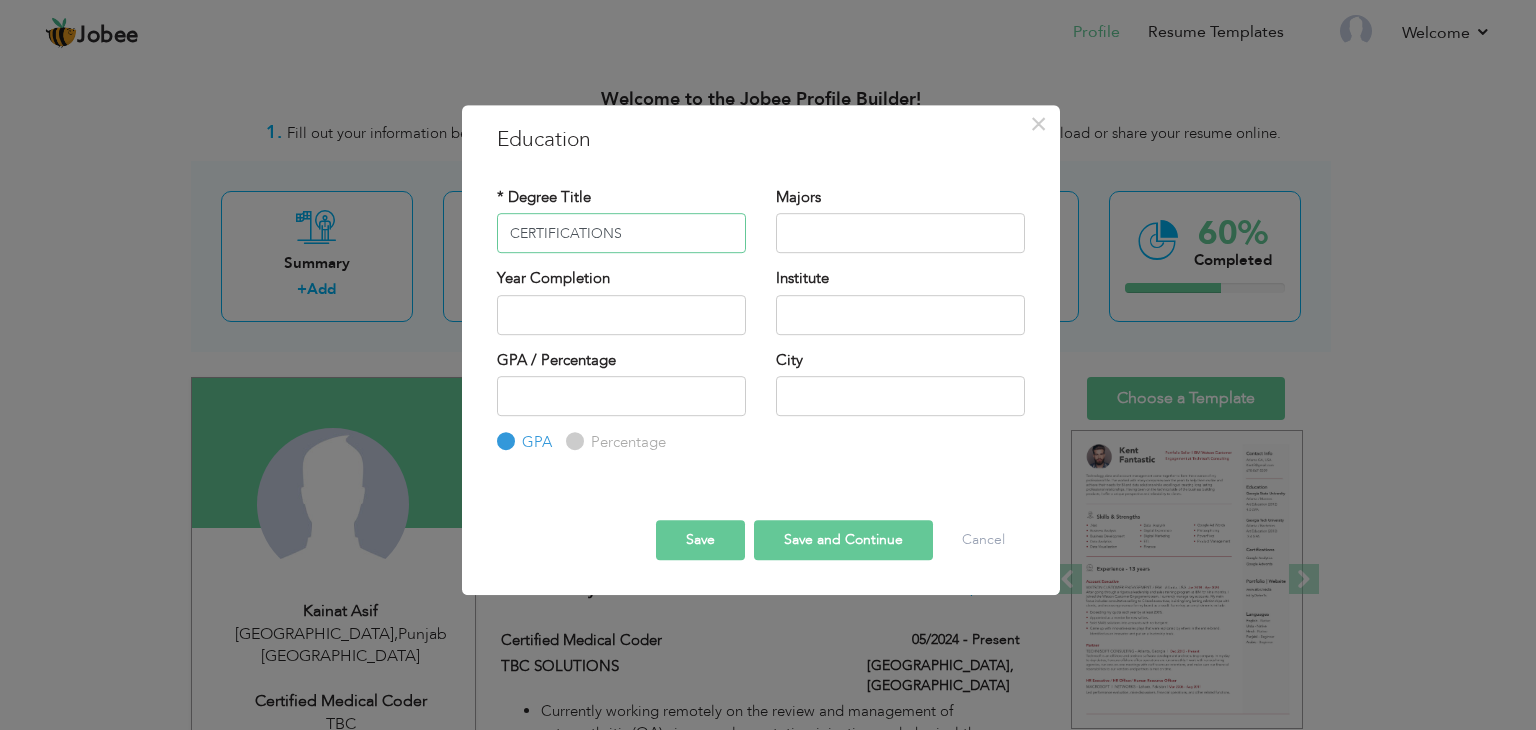 type on "CERTIFICATIONS" 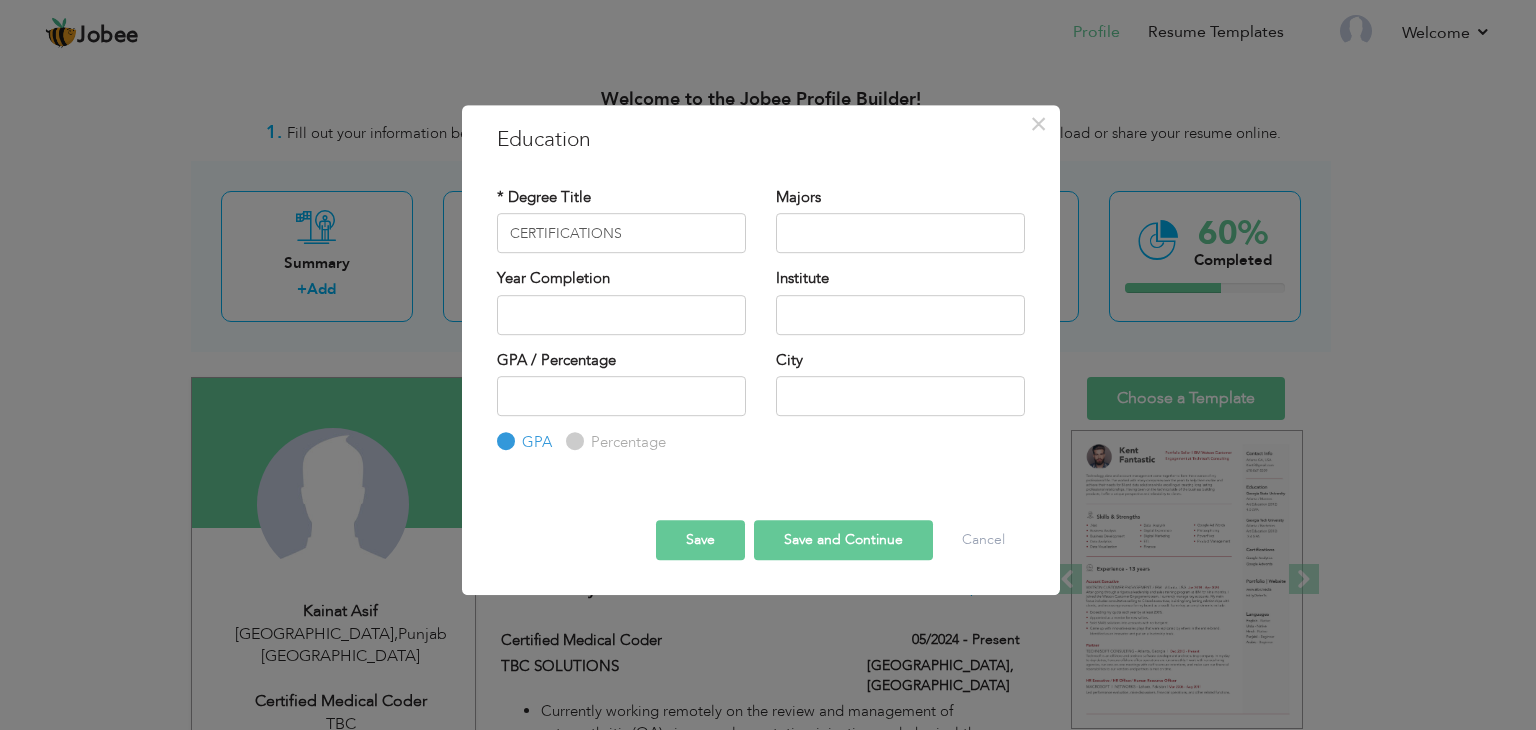 click on "Year Completion" at bounding box center [621, 301] 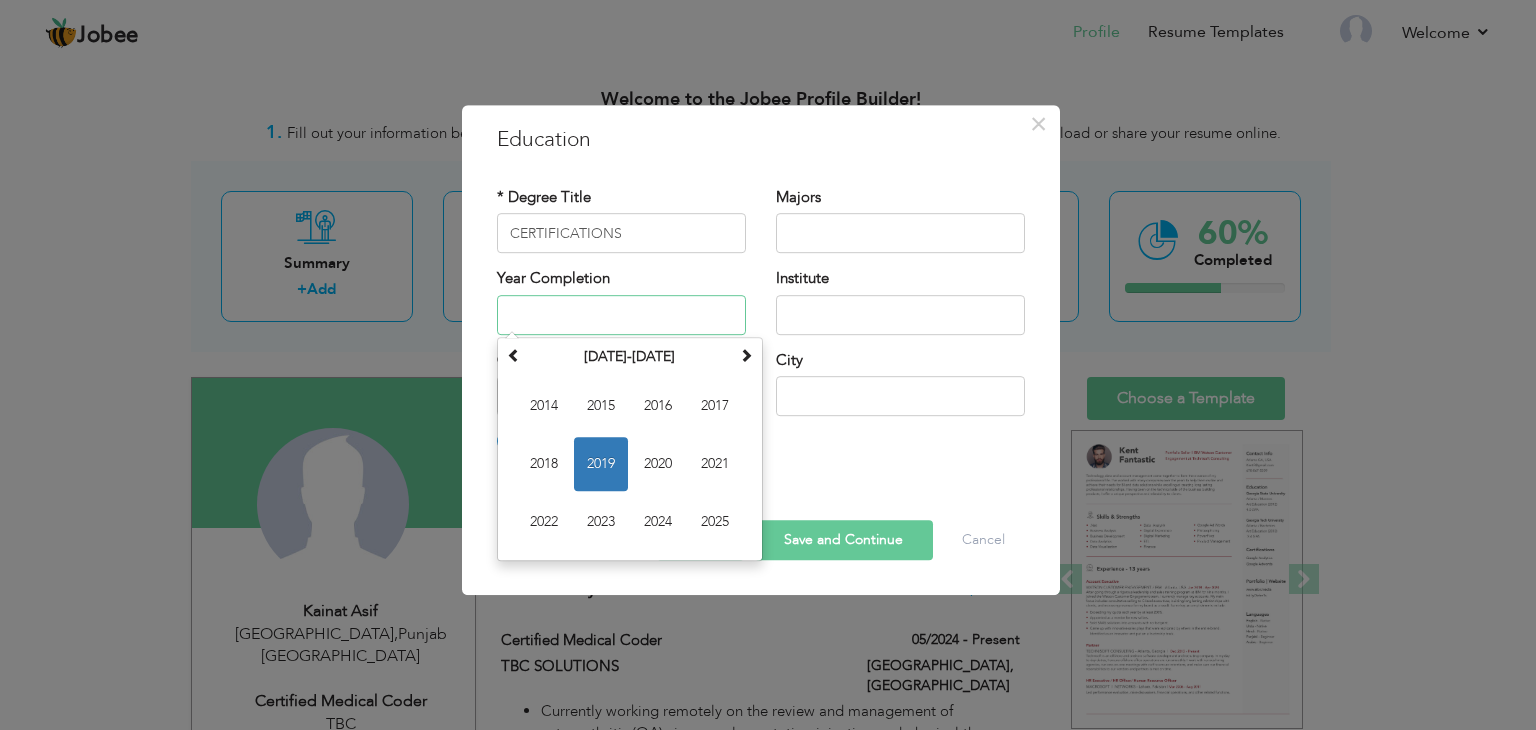 click at bounding box center [621, 315] 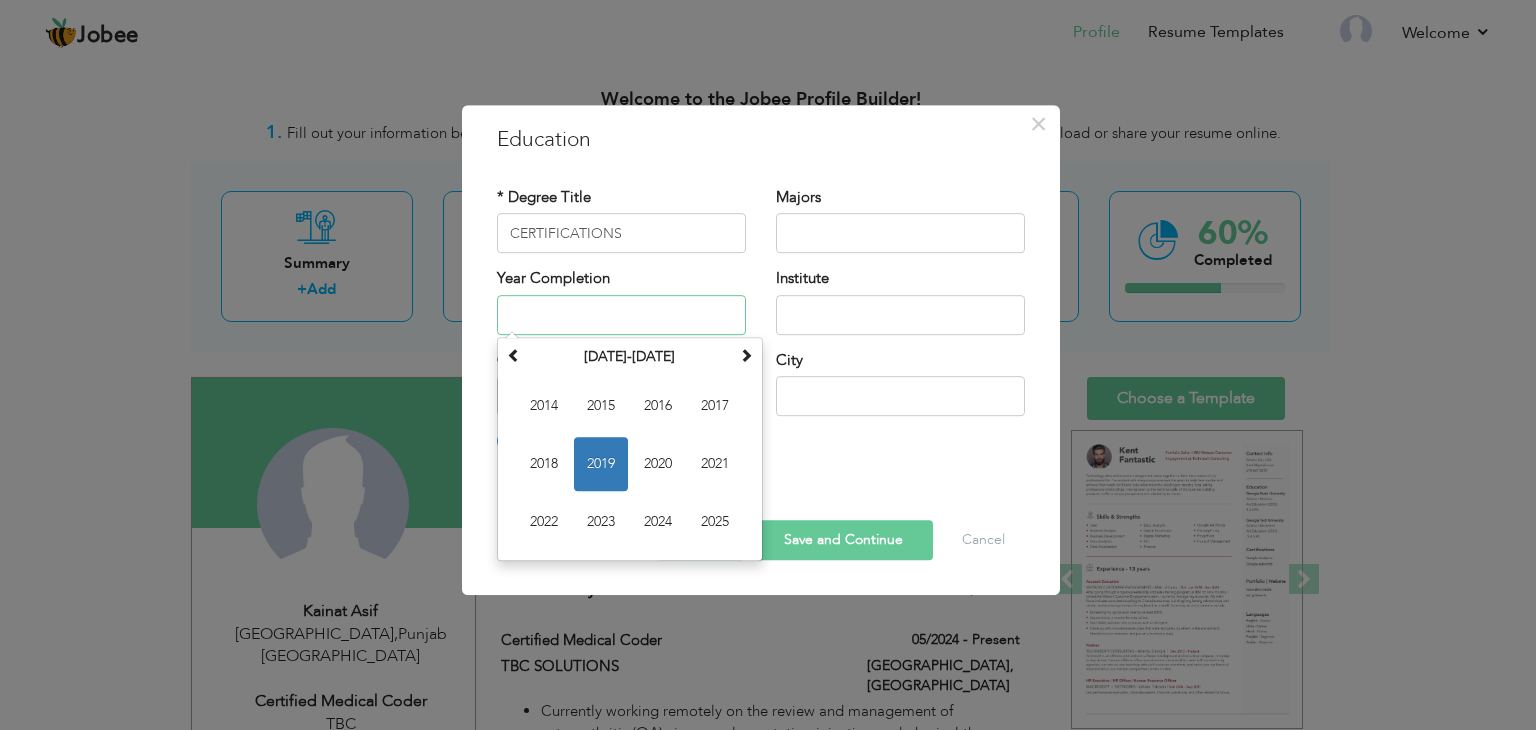 click at bounding box center [621, 315] 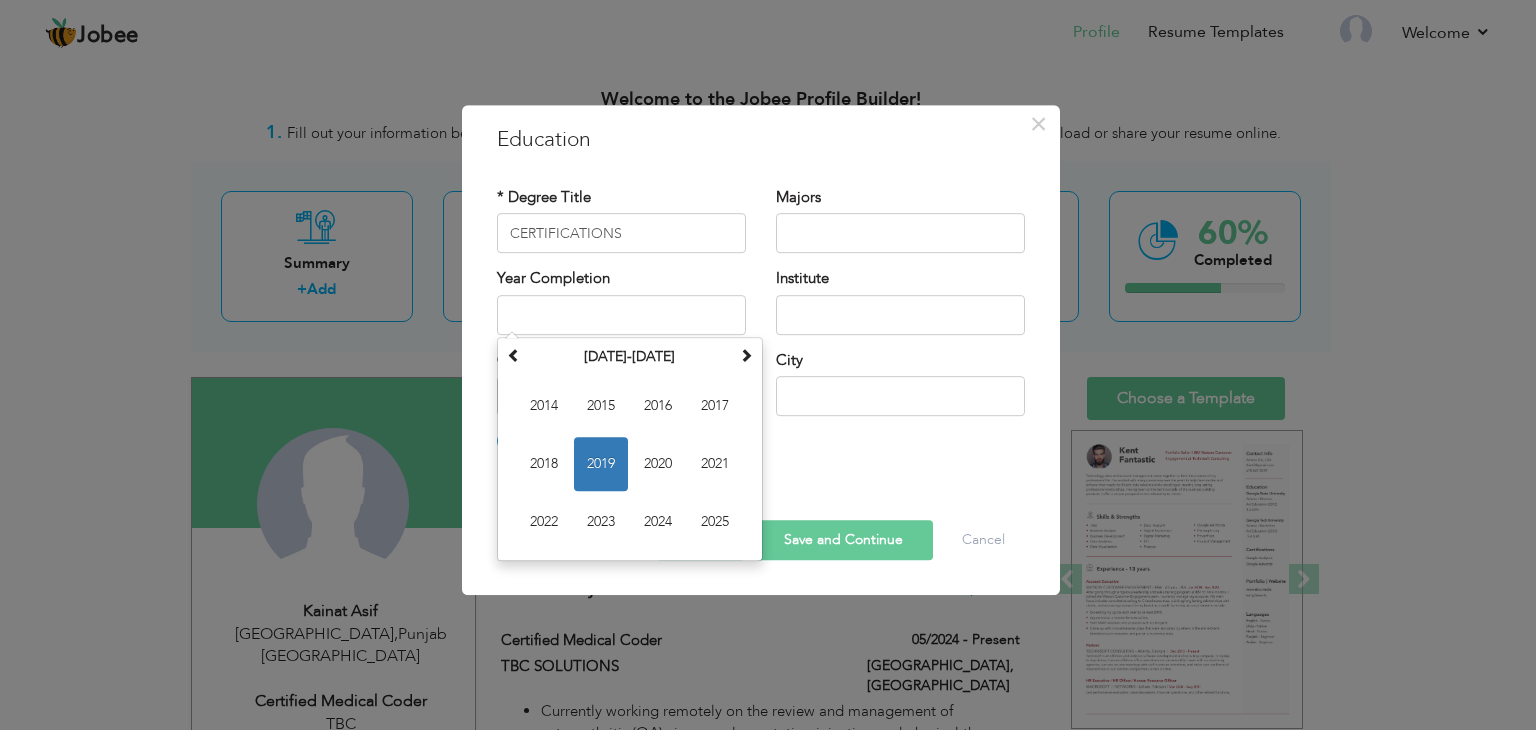 click at bounding box center [761, 502] 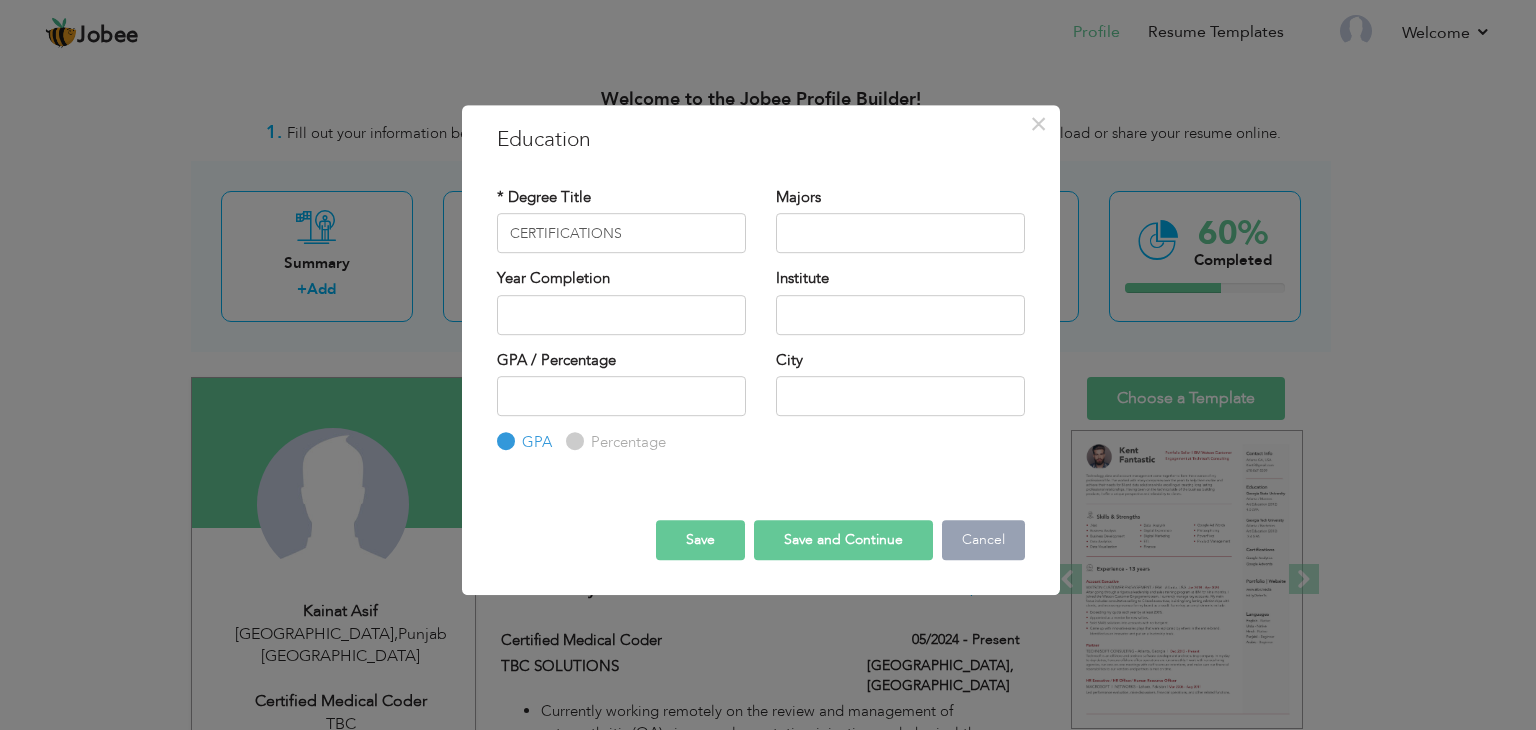click on "Cancel" at bounding box center [983, 540] 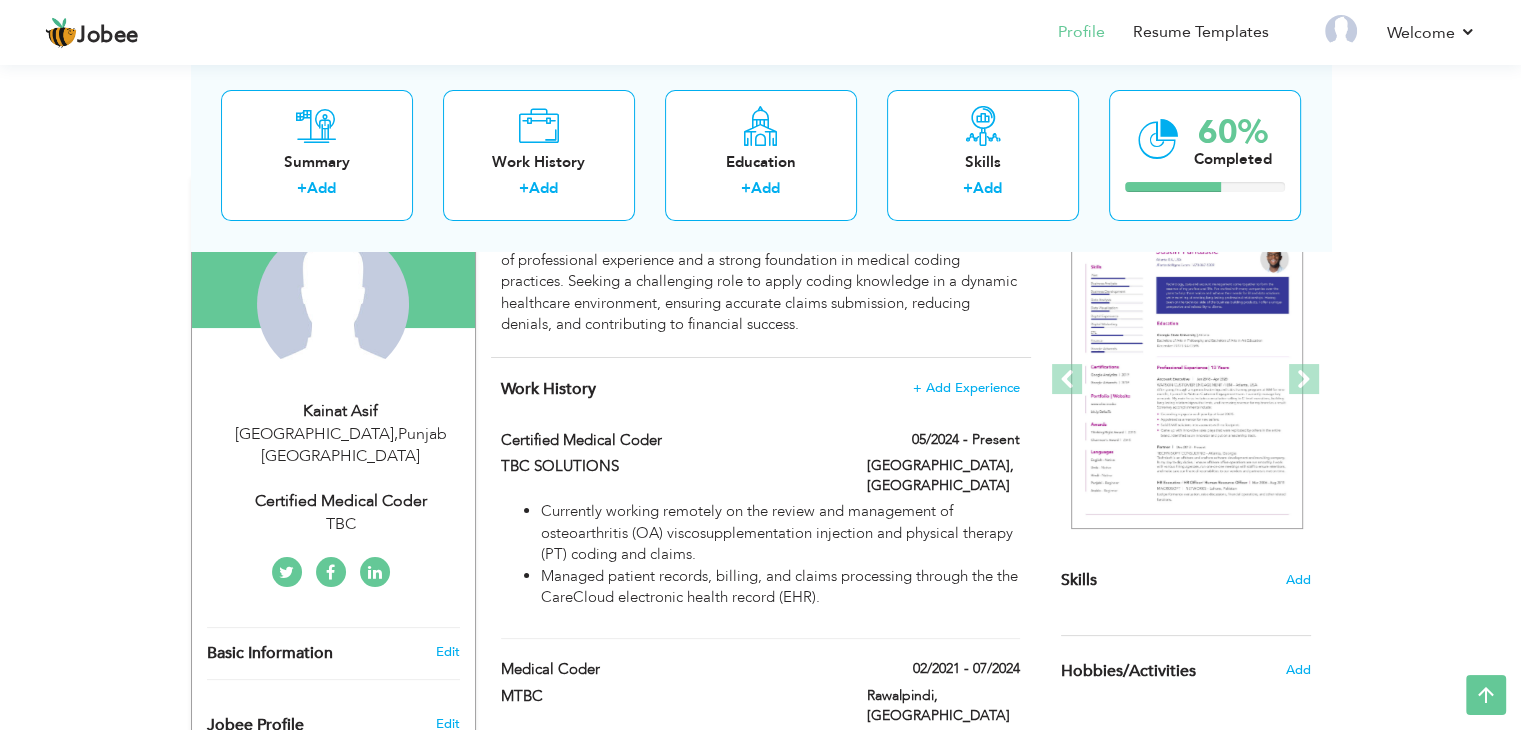 scroll, scrollTop: 300, scrollLeft: 0, axis: vertical 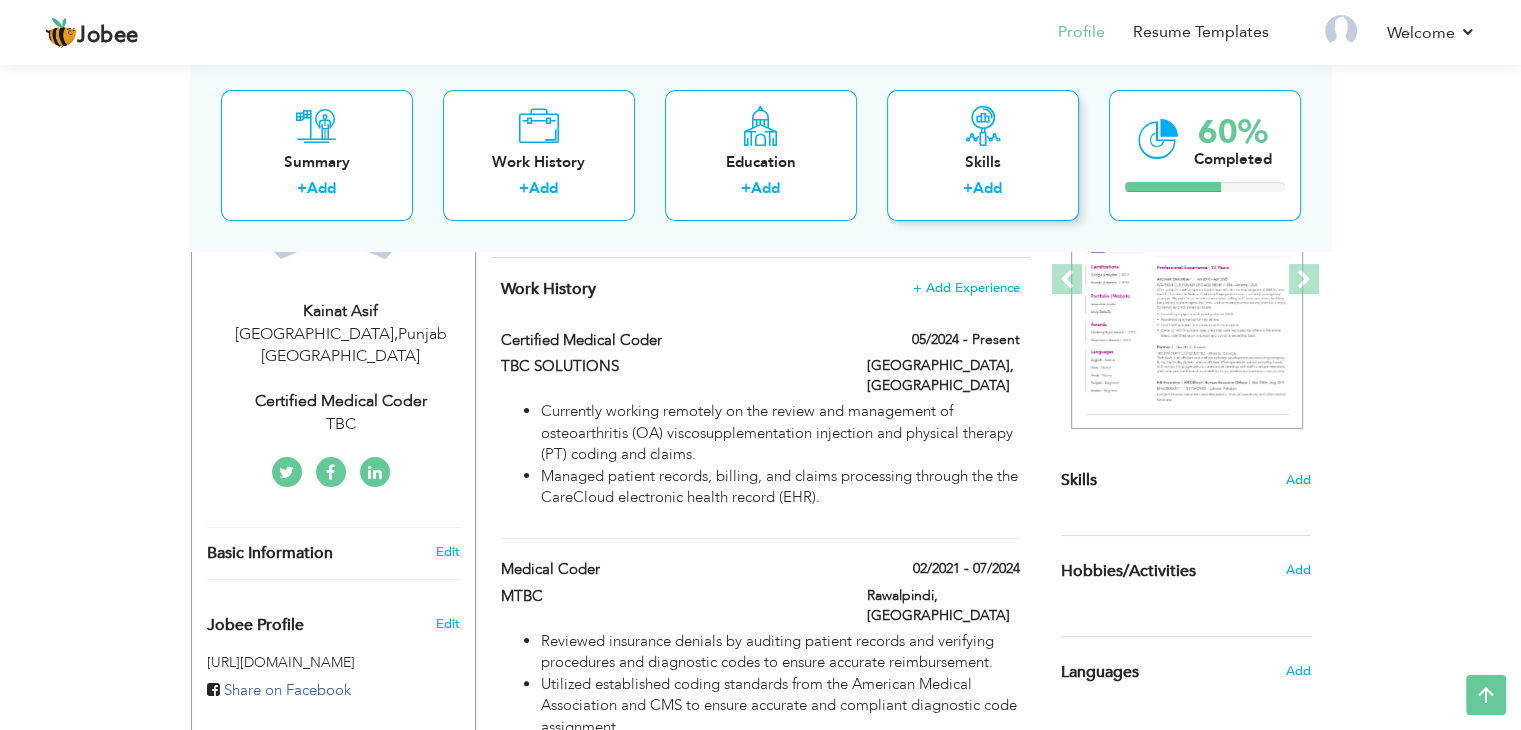 click on "Add" at bounding box center [987, 189] 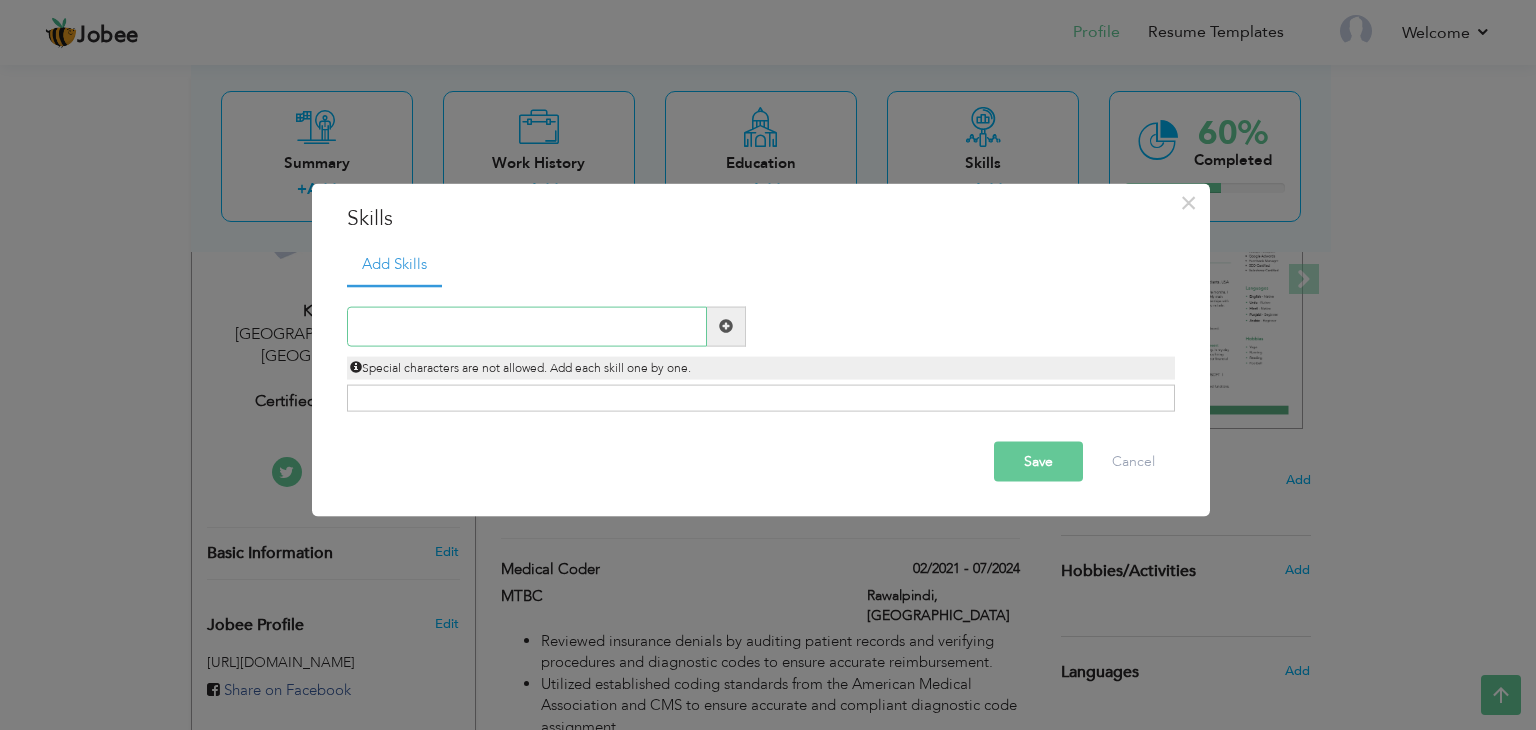 click at bounding box center [527, 326] 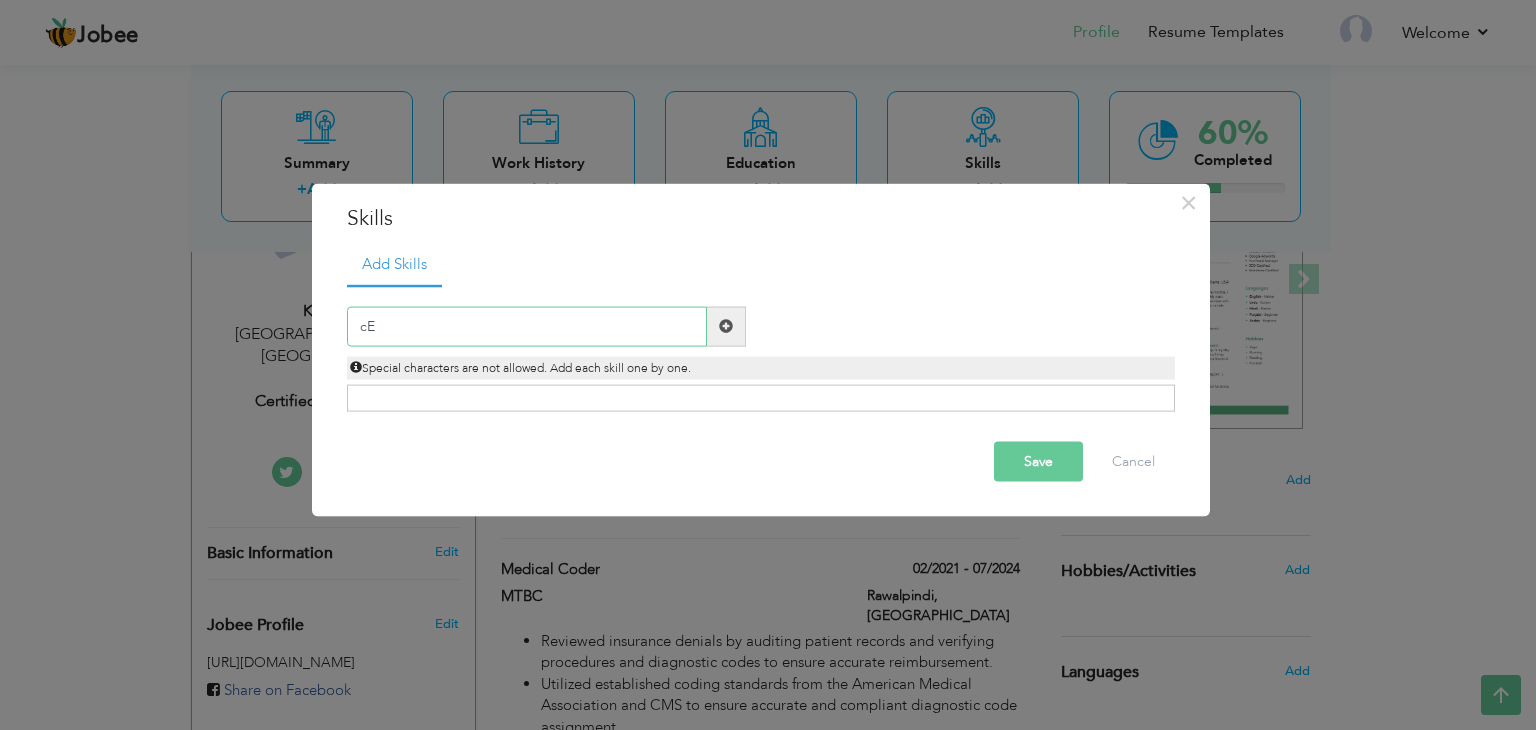 type on "c" 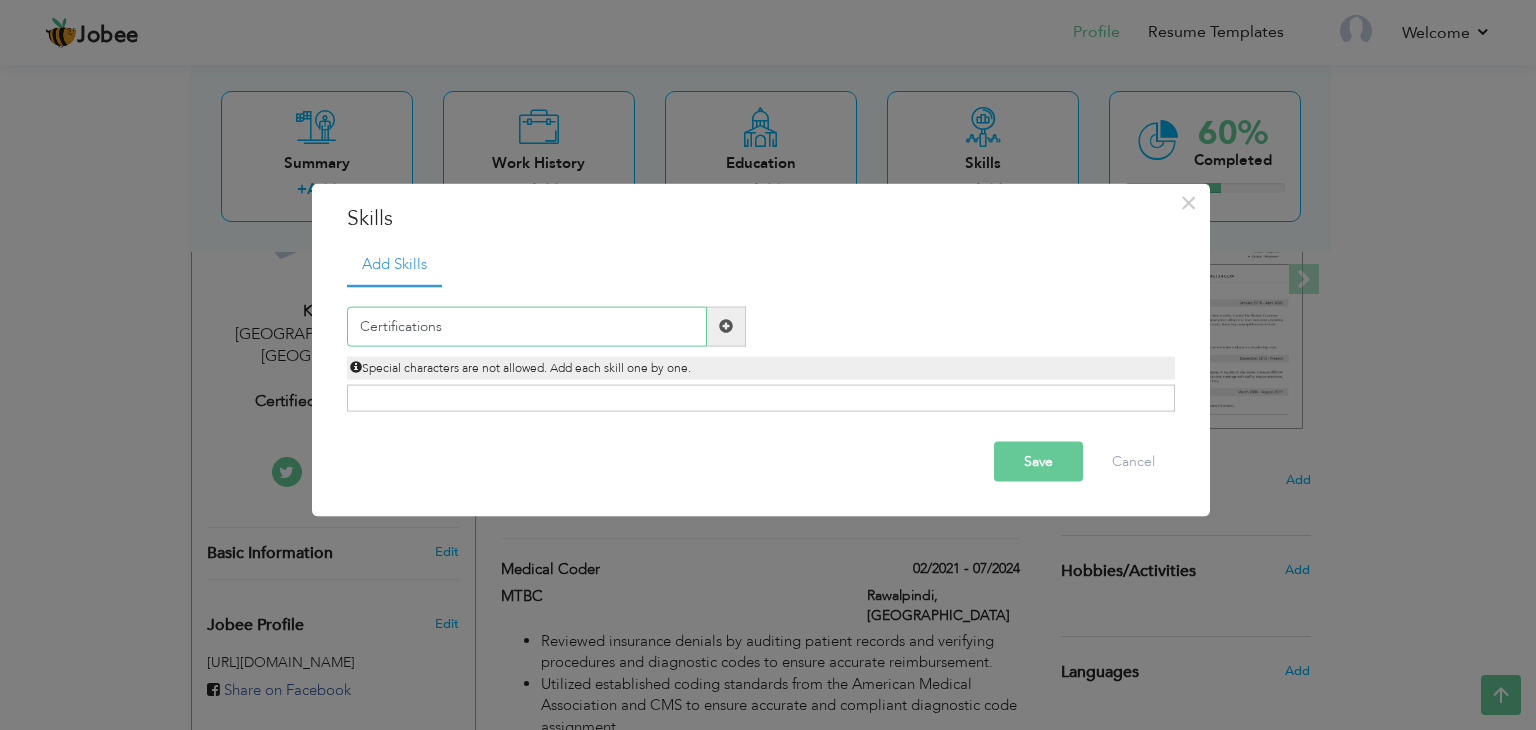 type on "Certifications" 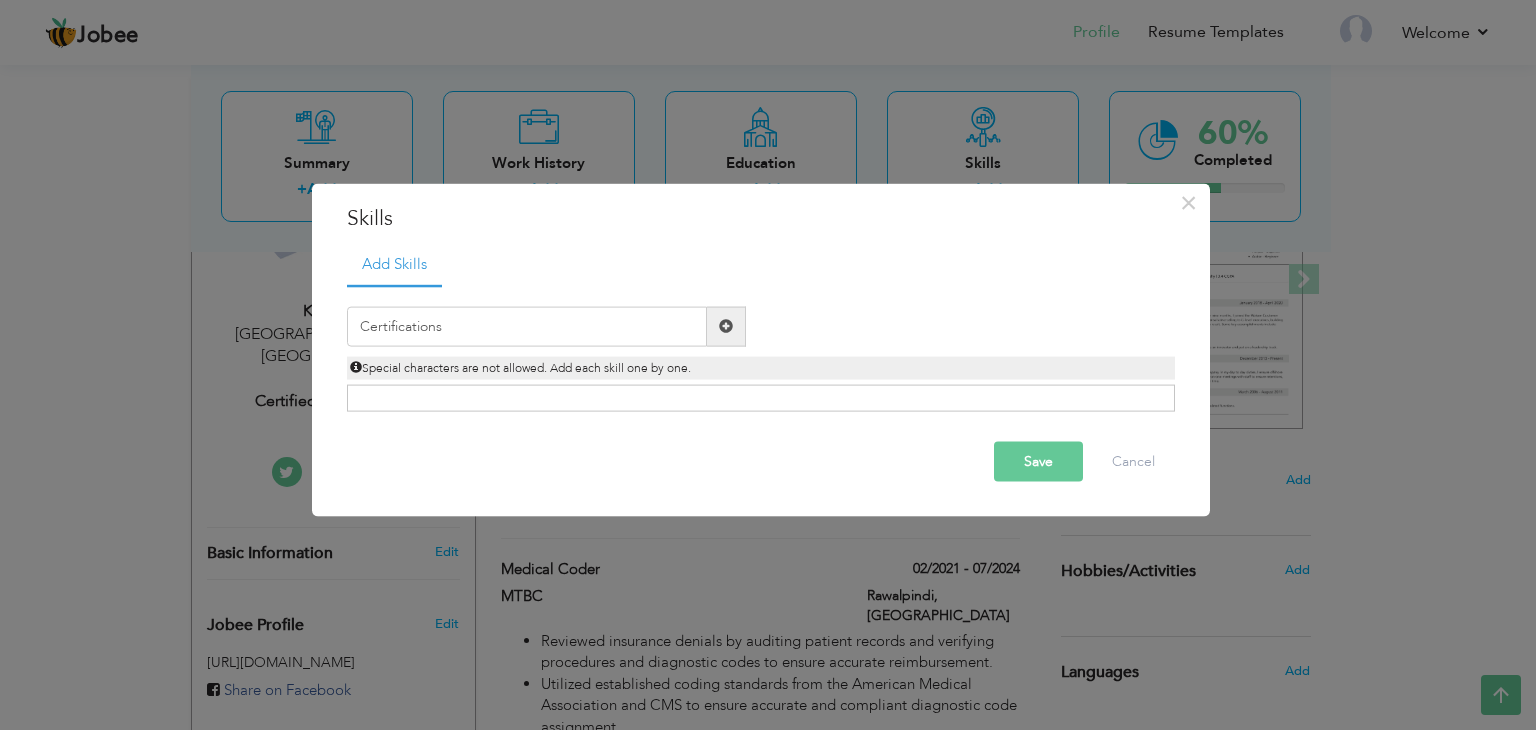 click on "Special characters are not allowed. Add each skill one by one." at bounding box center (520, 367) 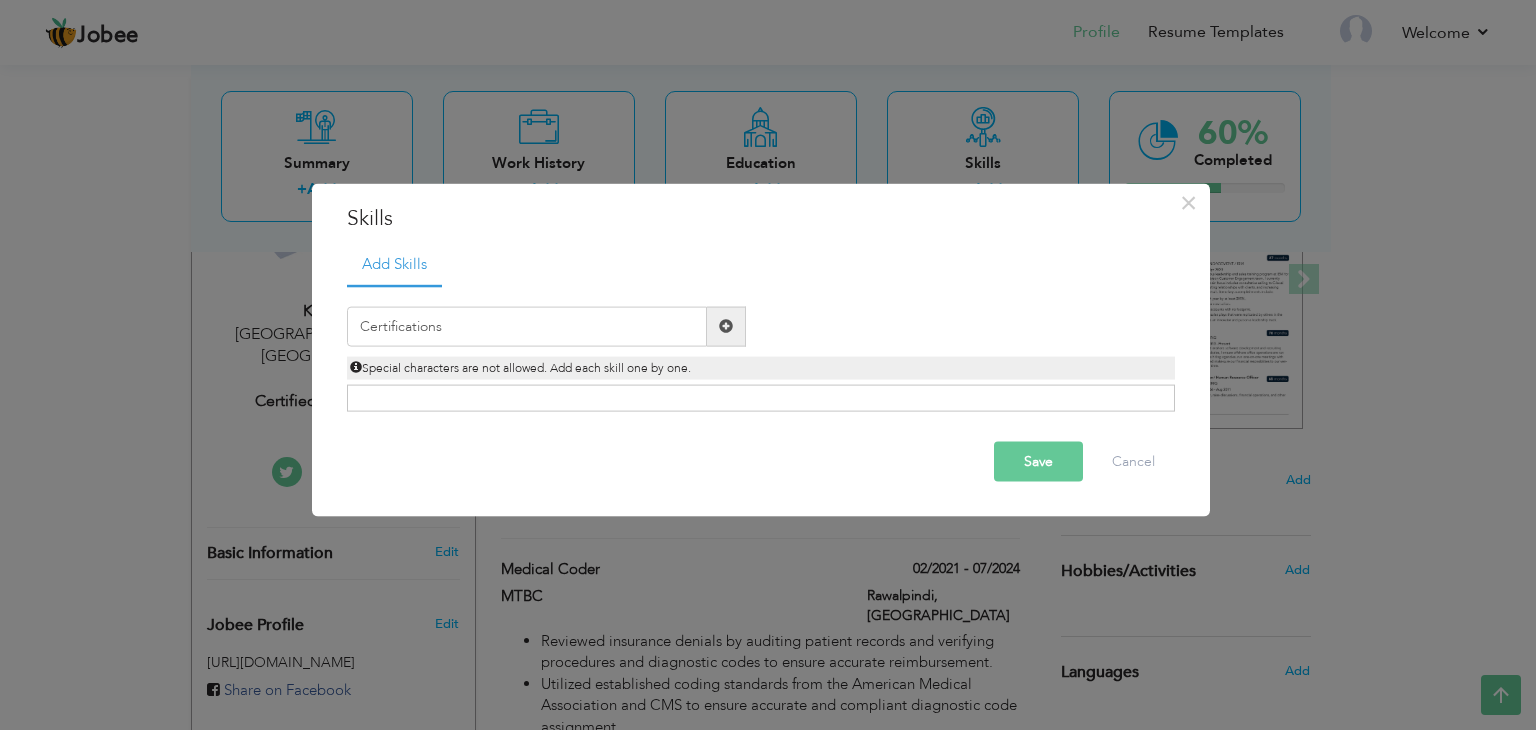 click on "Add Skills
Certifications
Duplicate entry" at bounding box center [761, 335] 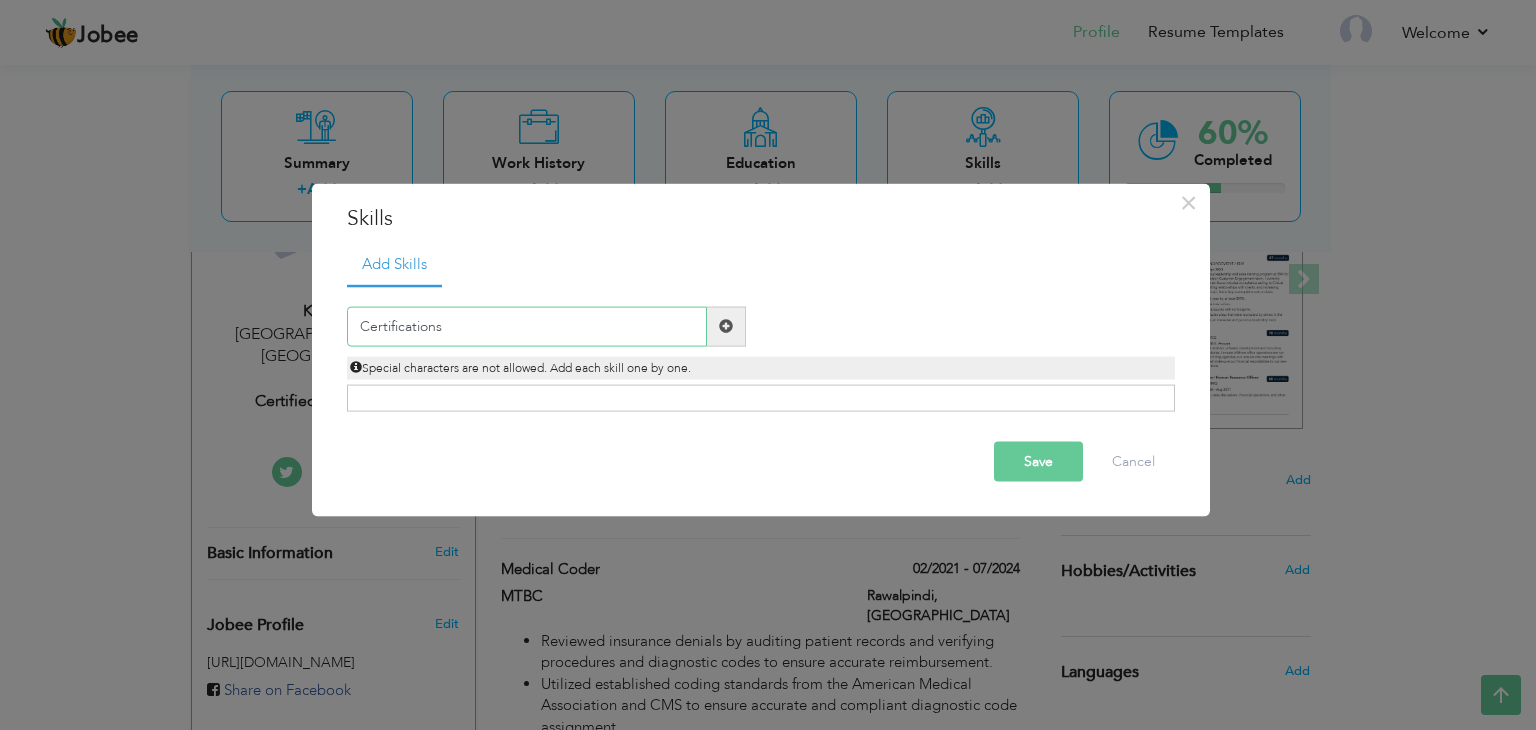 click on "Certifications" at bounding box center (527, 326) 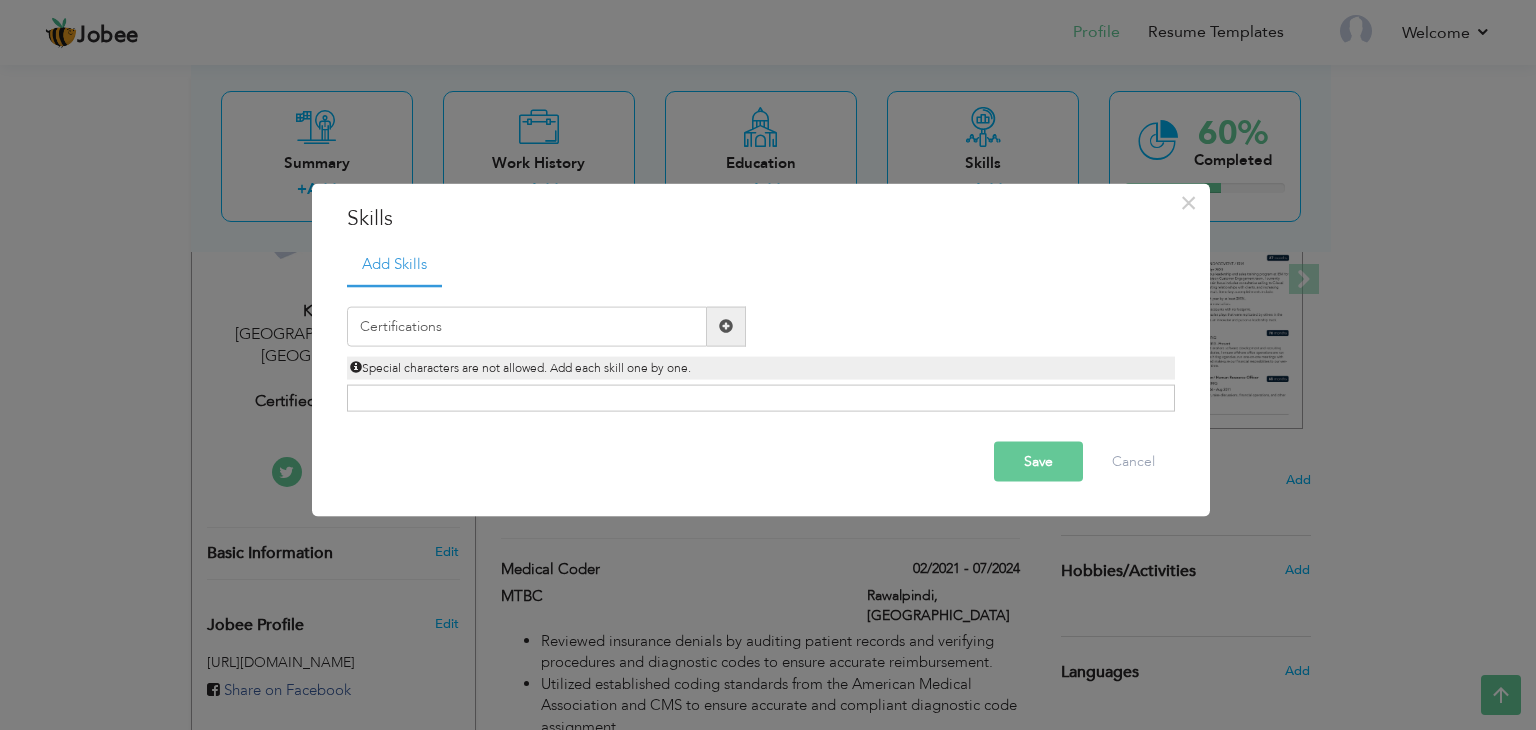 click on "Click on  , to mark skill as primary." at bounding box center (761, 398) 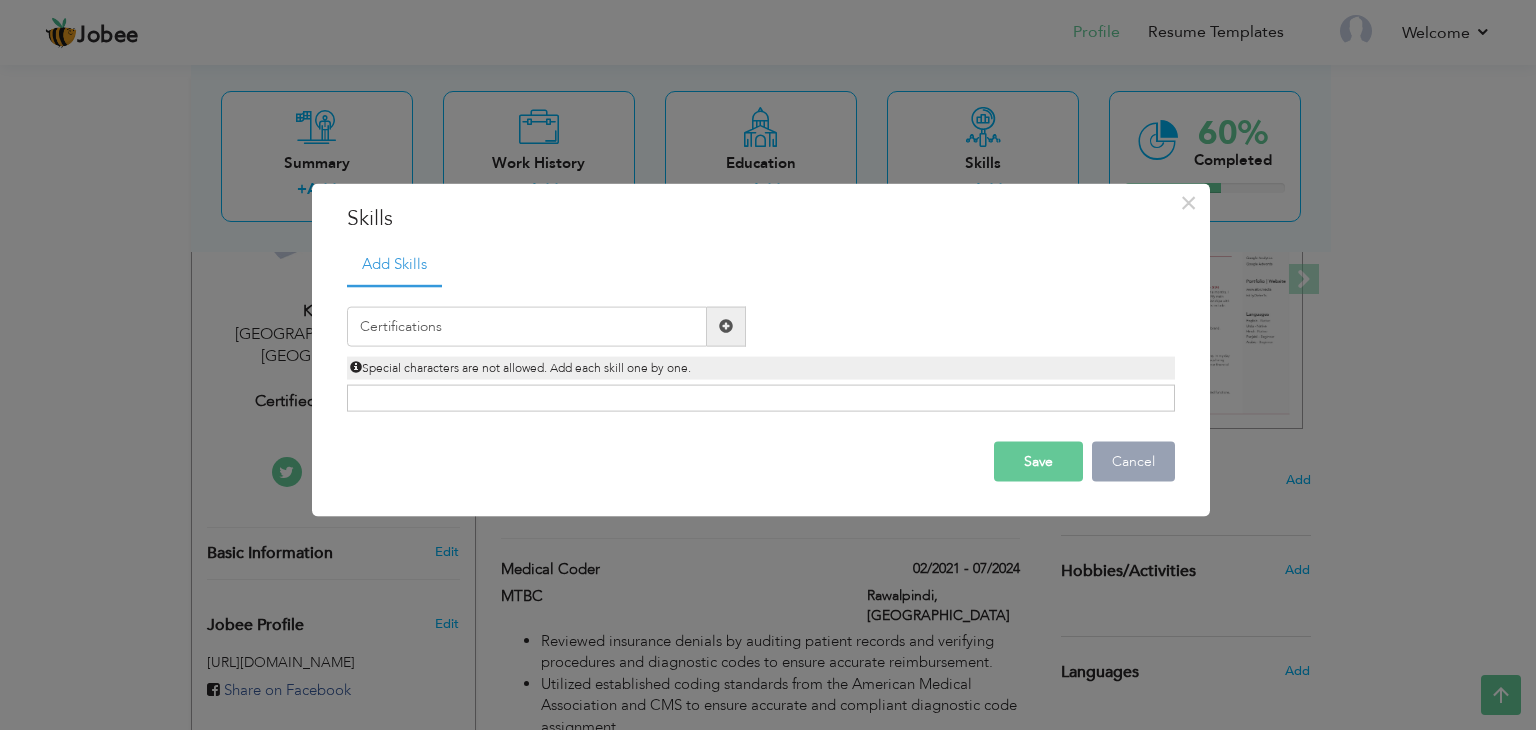 click on "Cancel" at bounding box center [1133, 461] 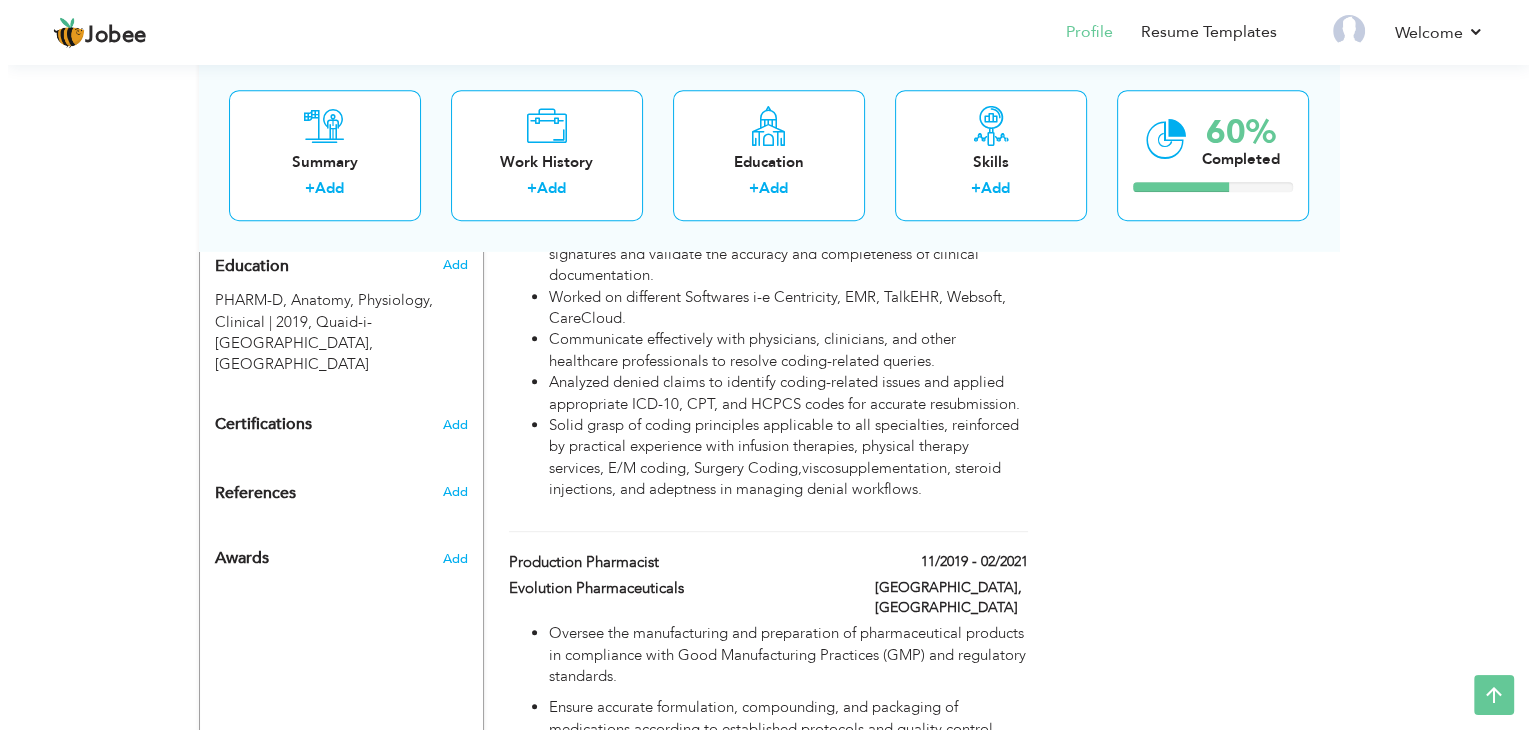 scroll, scrollTop: 900, scrollLeft: 0, axis: vertical 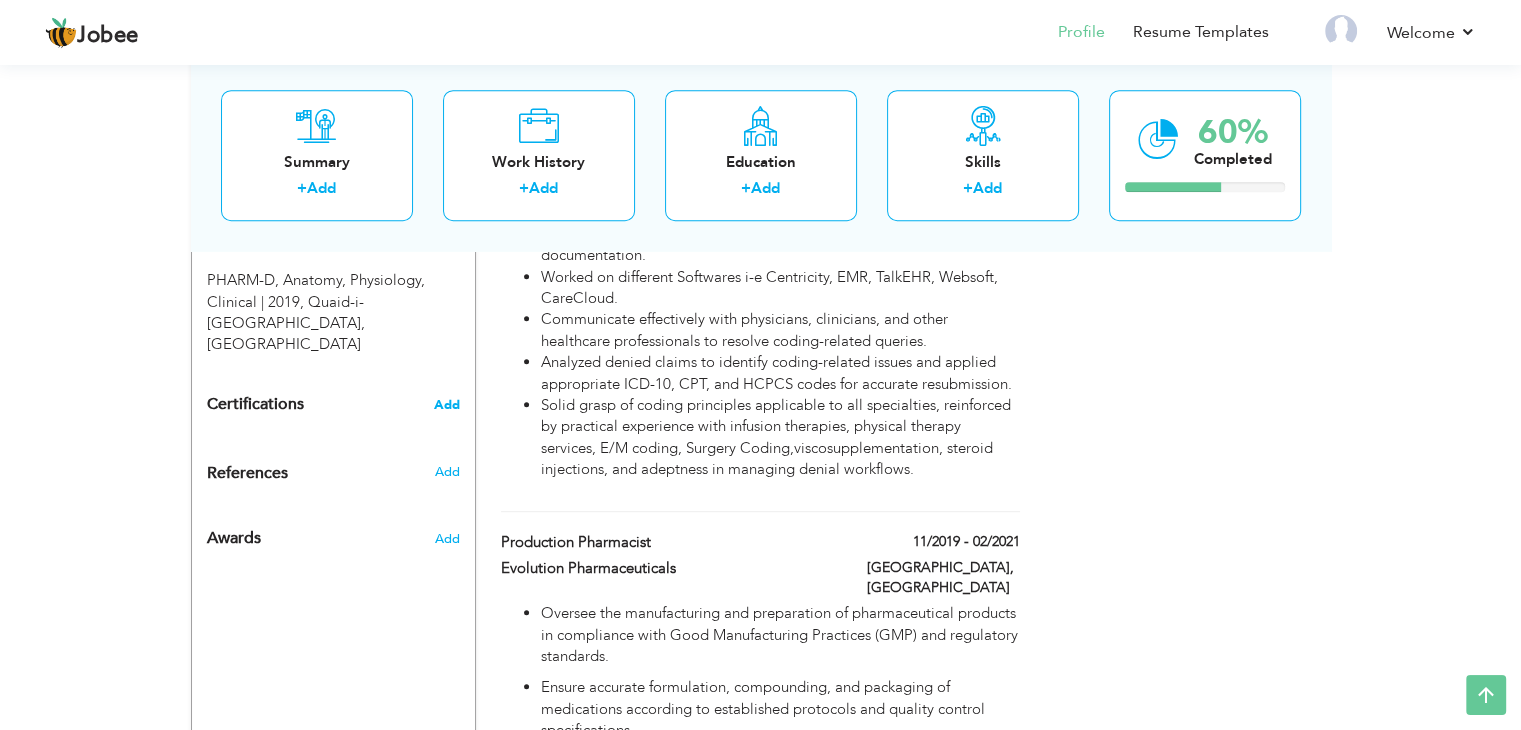 click on "Add" at bounding box center [447, 405] 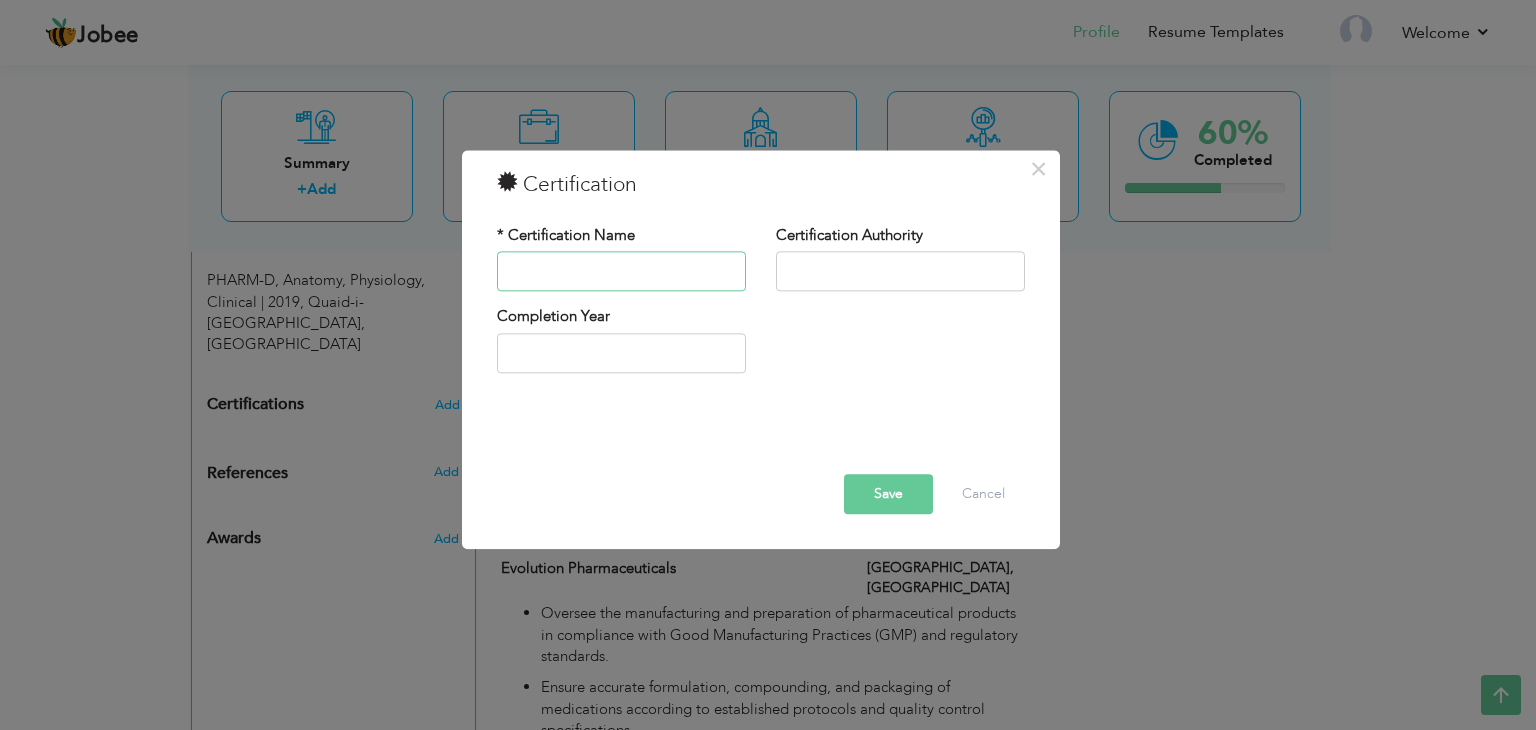 click at bounding box center [621, 272] 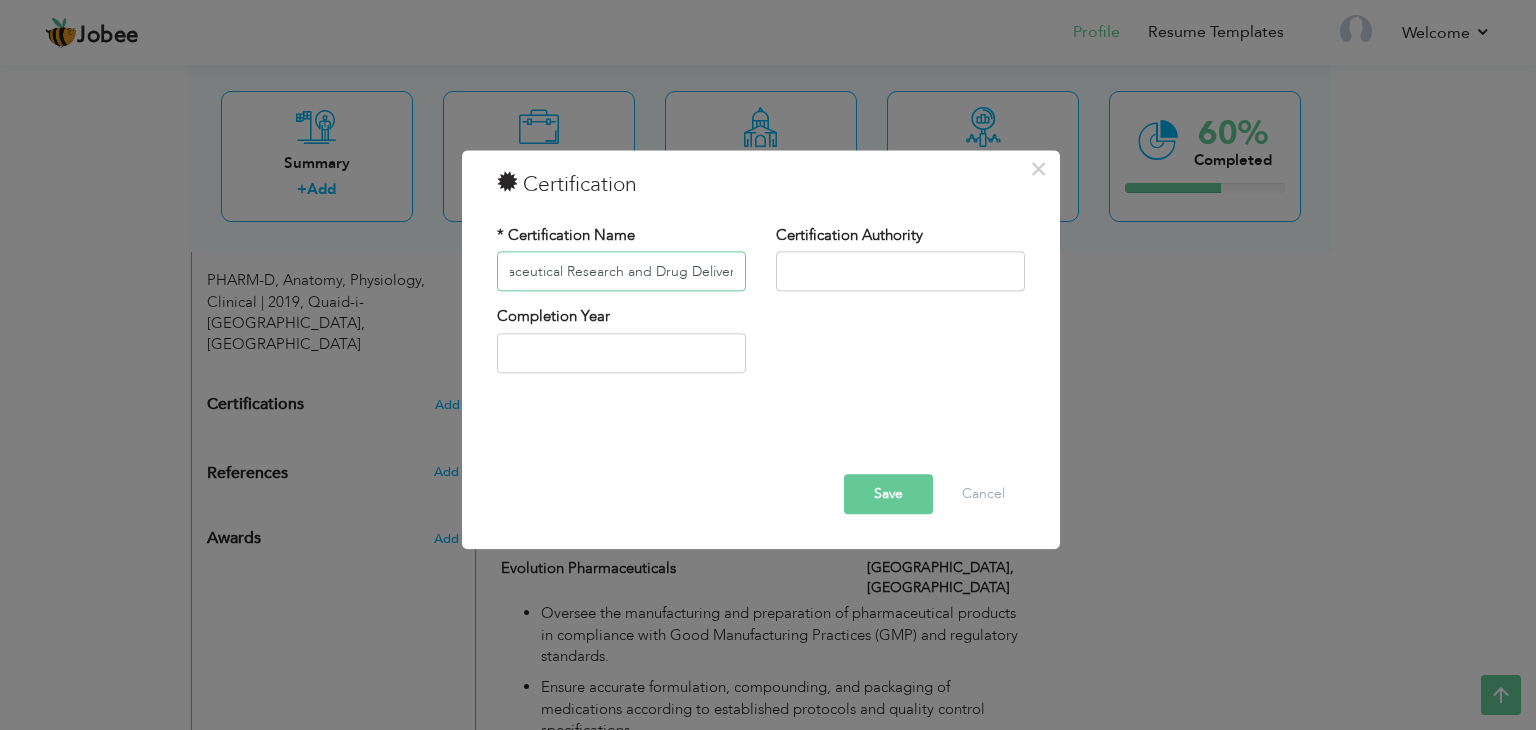 scroll, scrollTop: 0, scrollLeft: 201, axis: horizontal 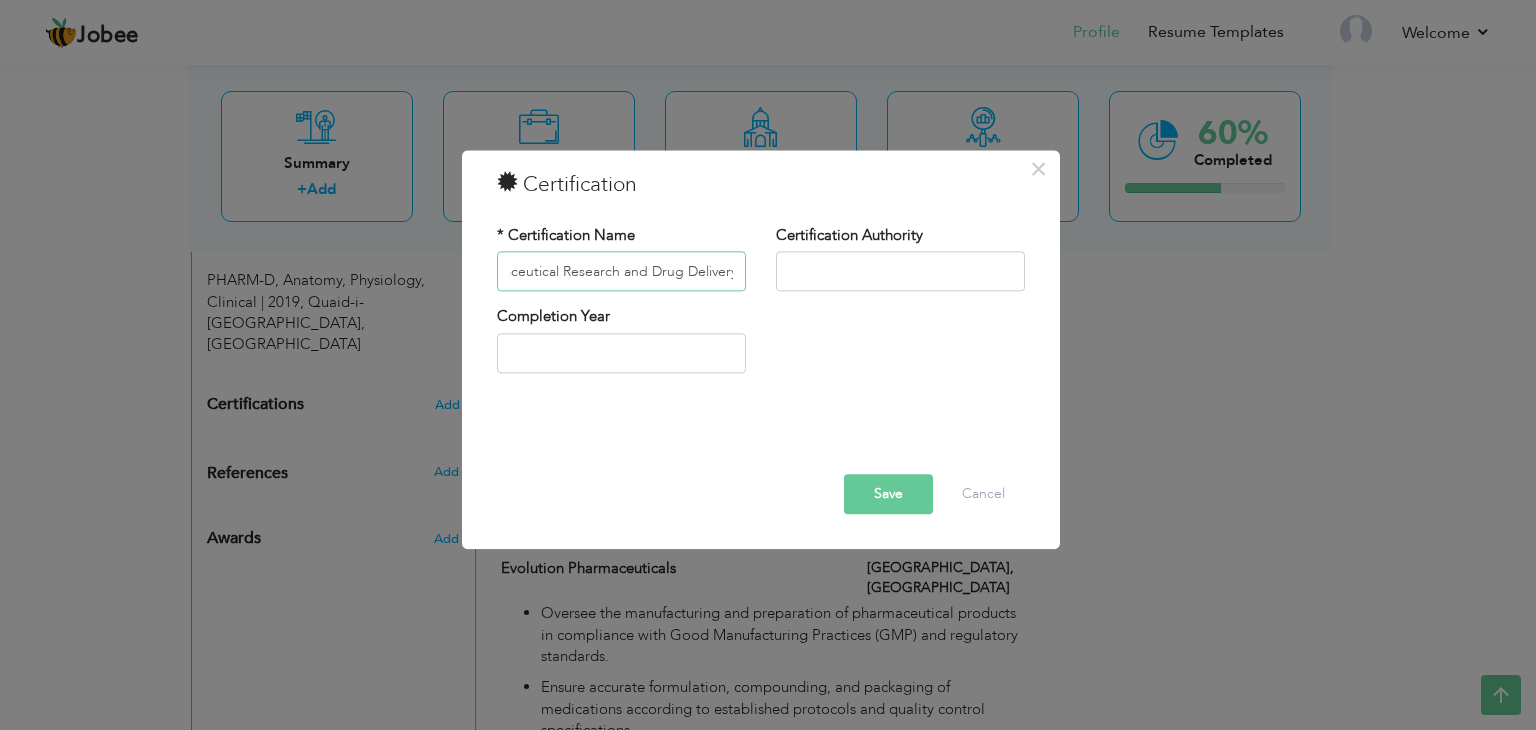 type on "Recent Advancement in Pharmaceutical Research and Drug Delivery" 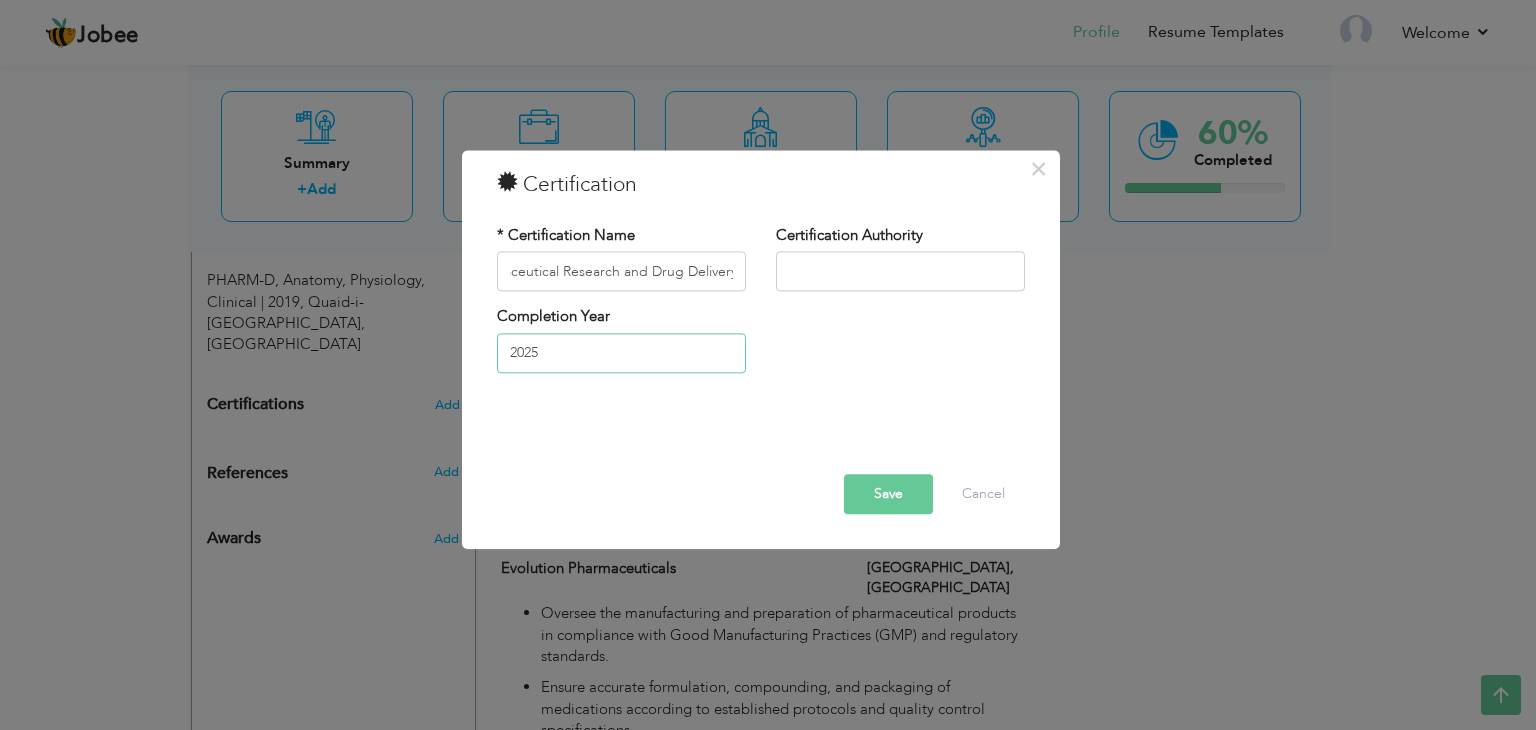 click on "2025" at bounding box center (621, 353) 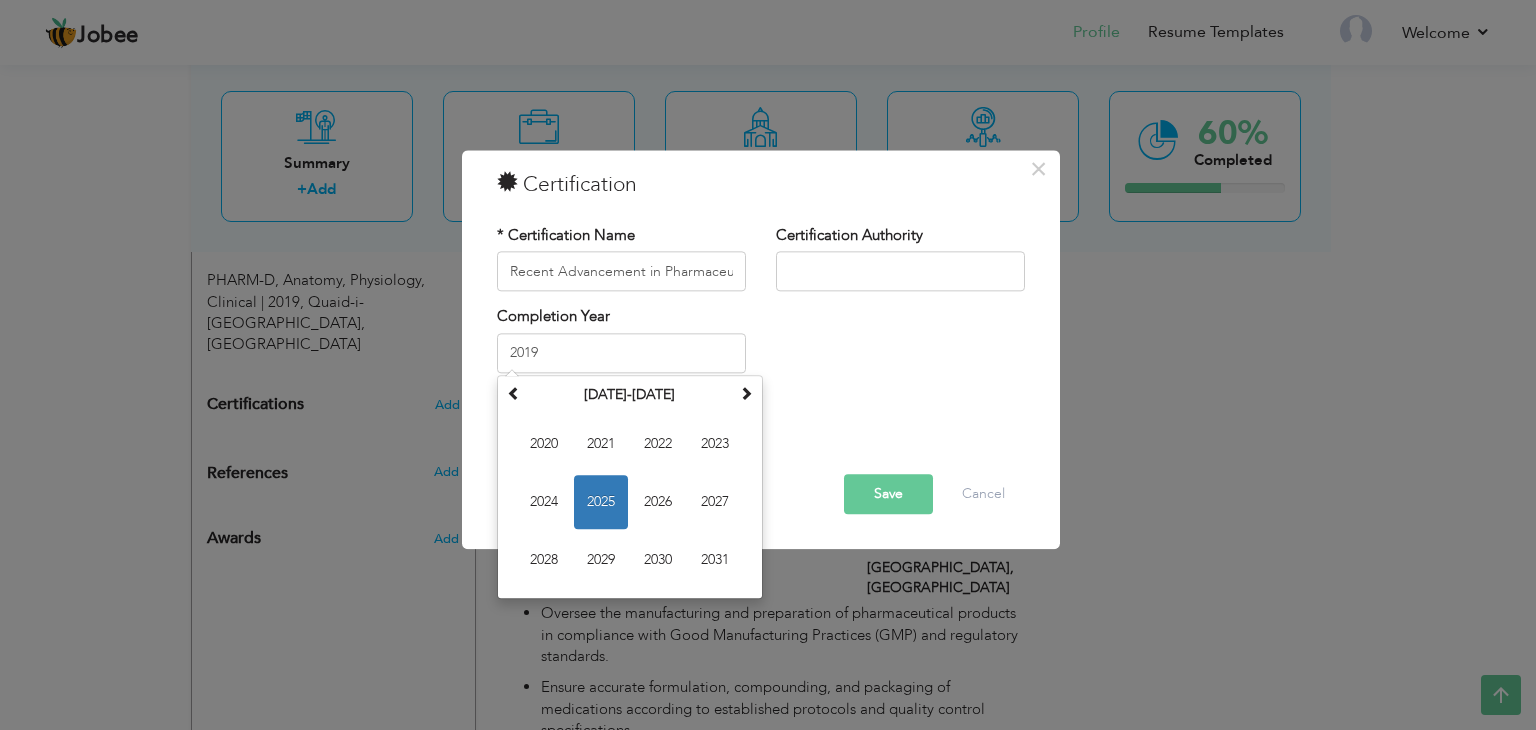 type on "2019" 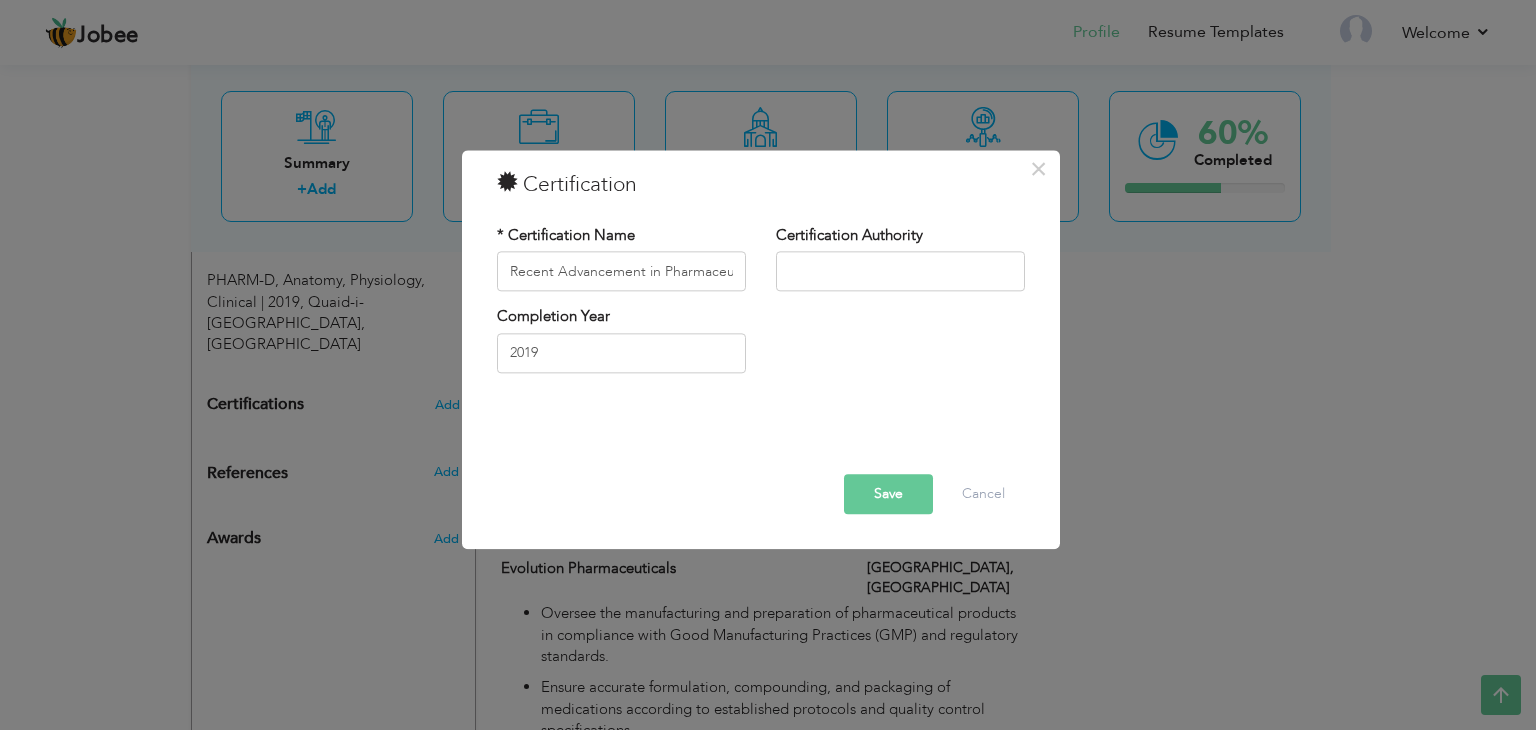 click on "Completion Year
2019" at bounding box center [761, 347] 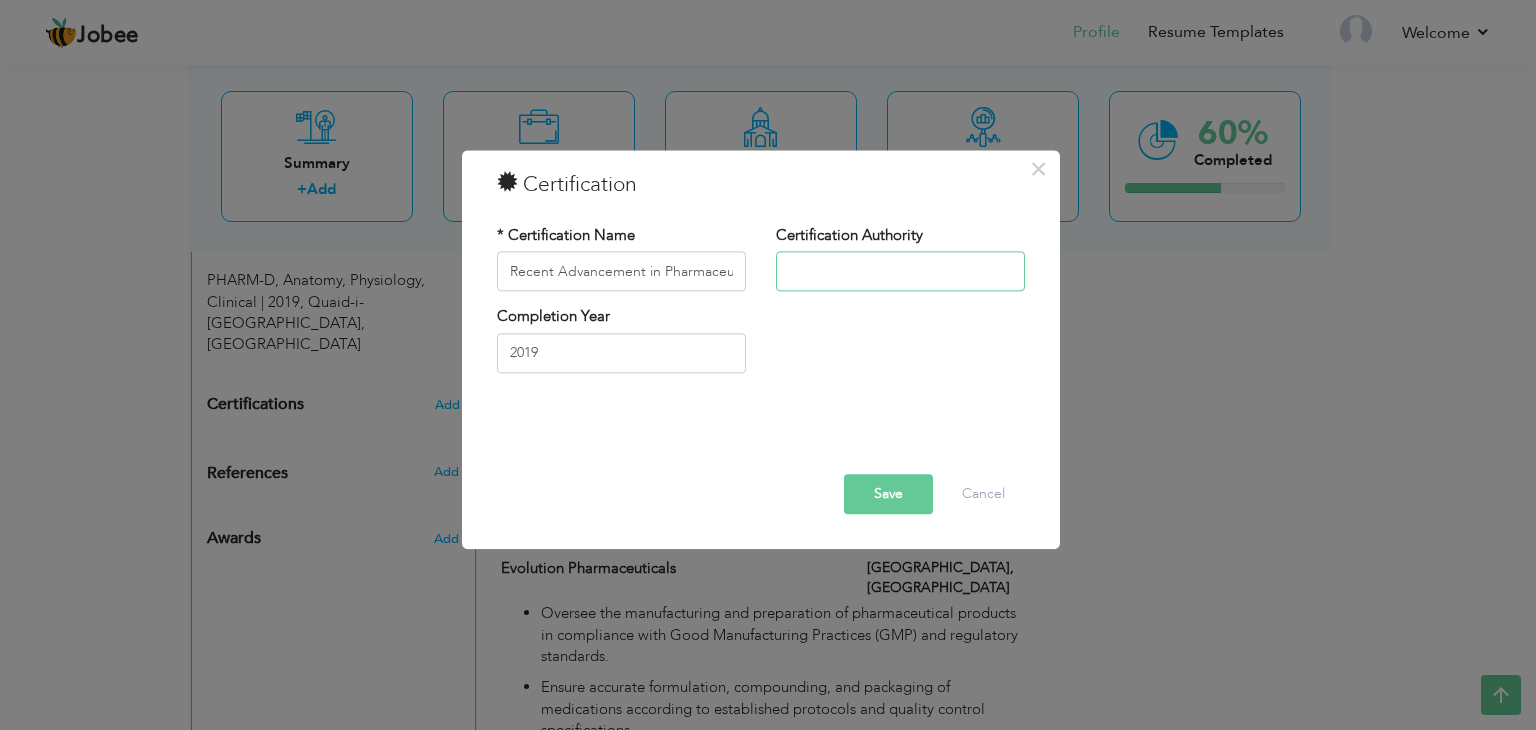click at bounding box center (900, 272) 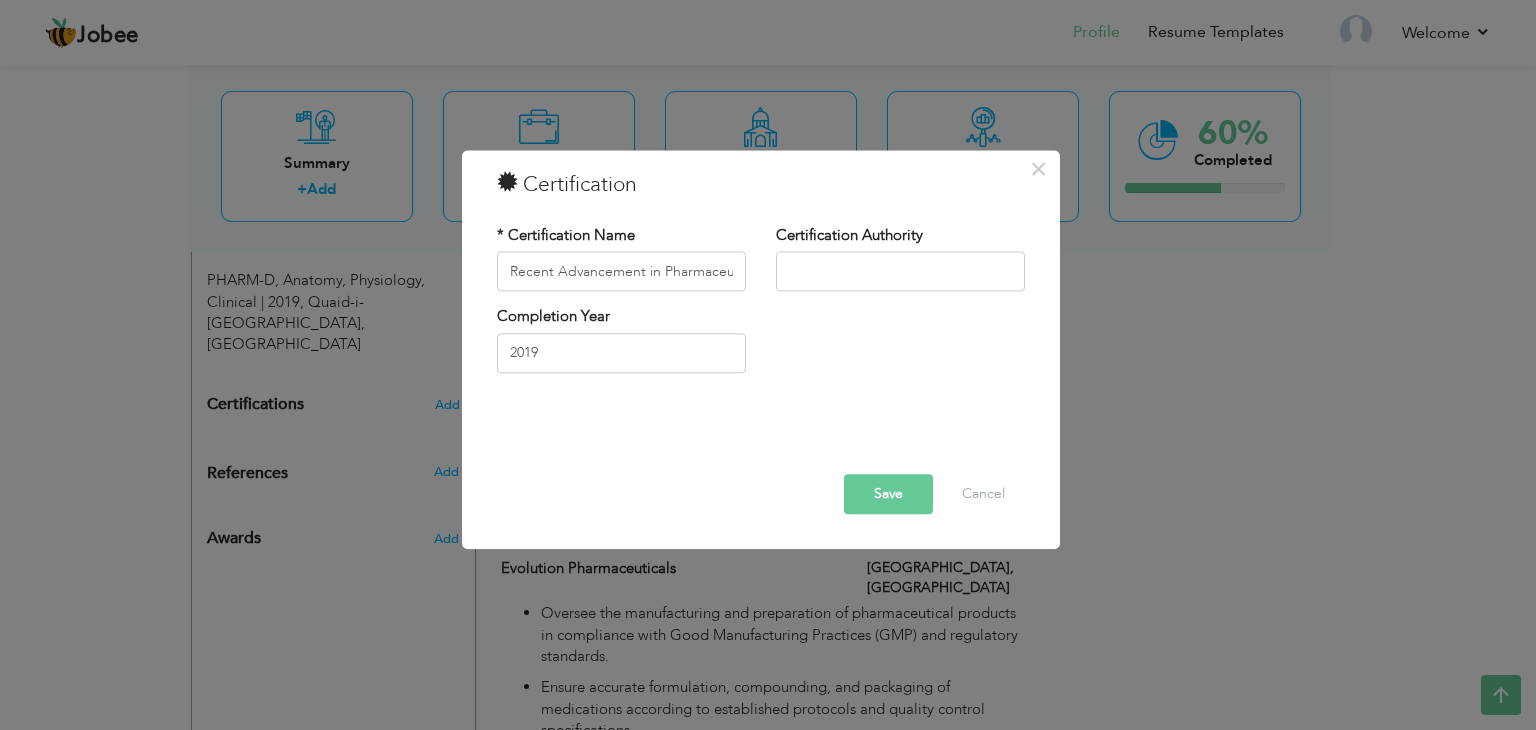 click on "Save" at bounding box center [888, 495] 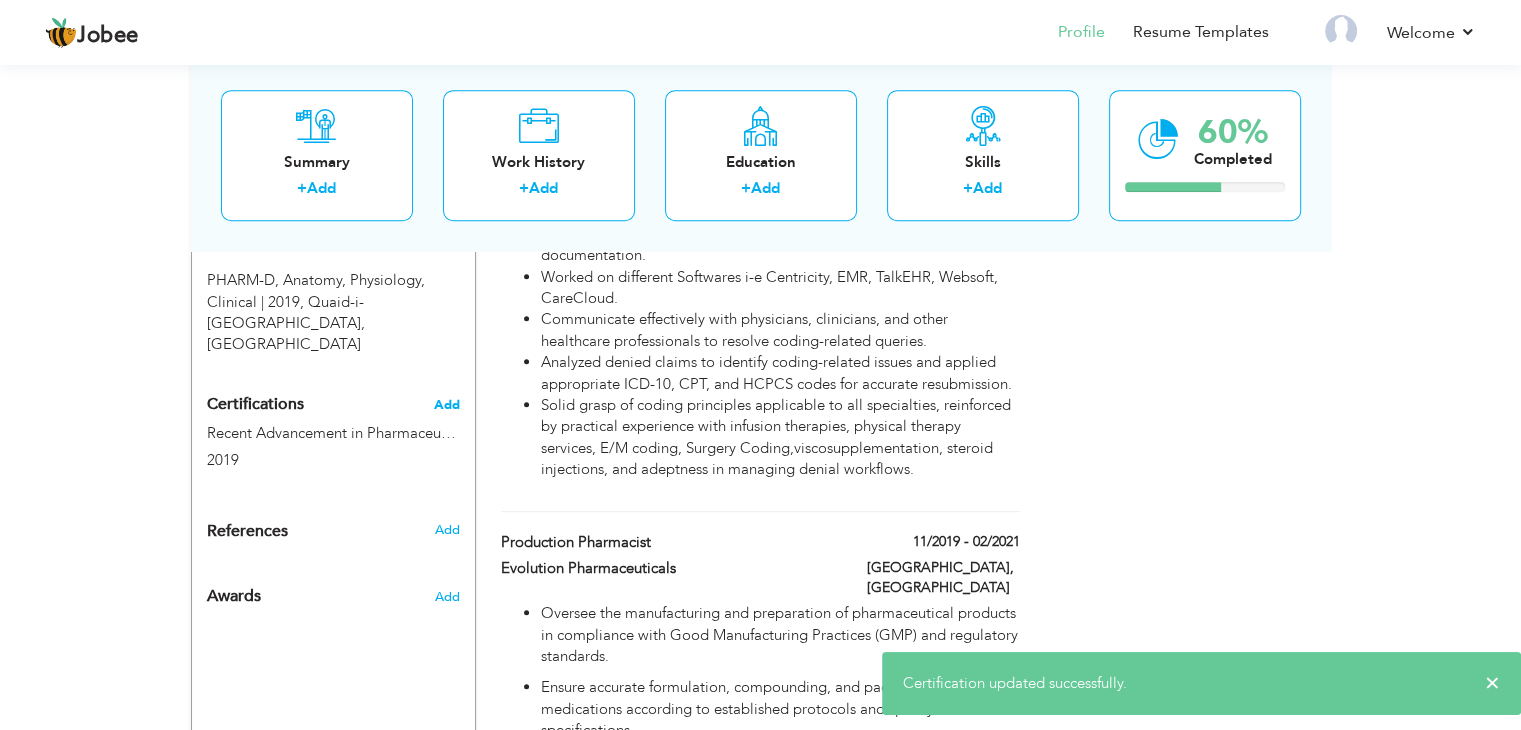 click on "Add" at bounding box center [447, 405] 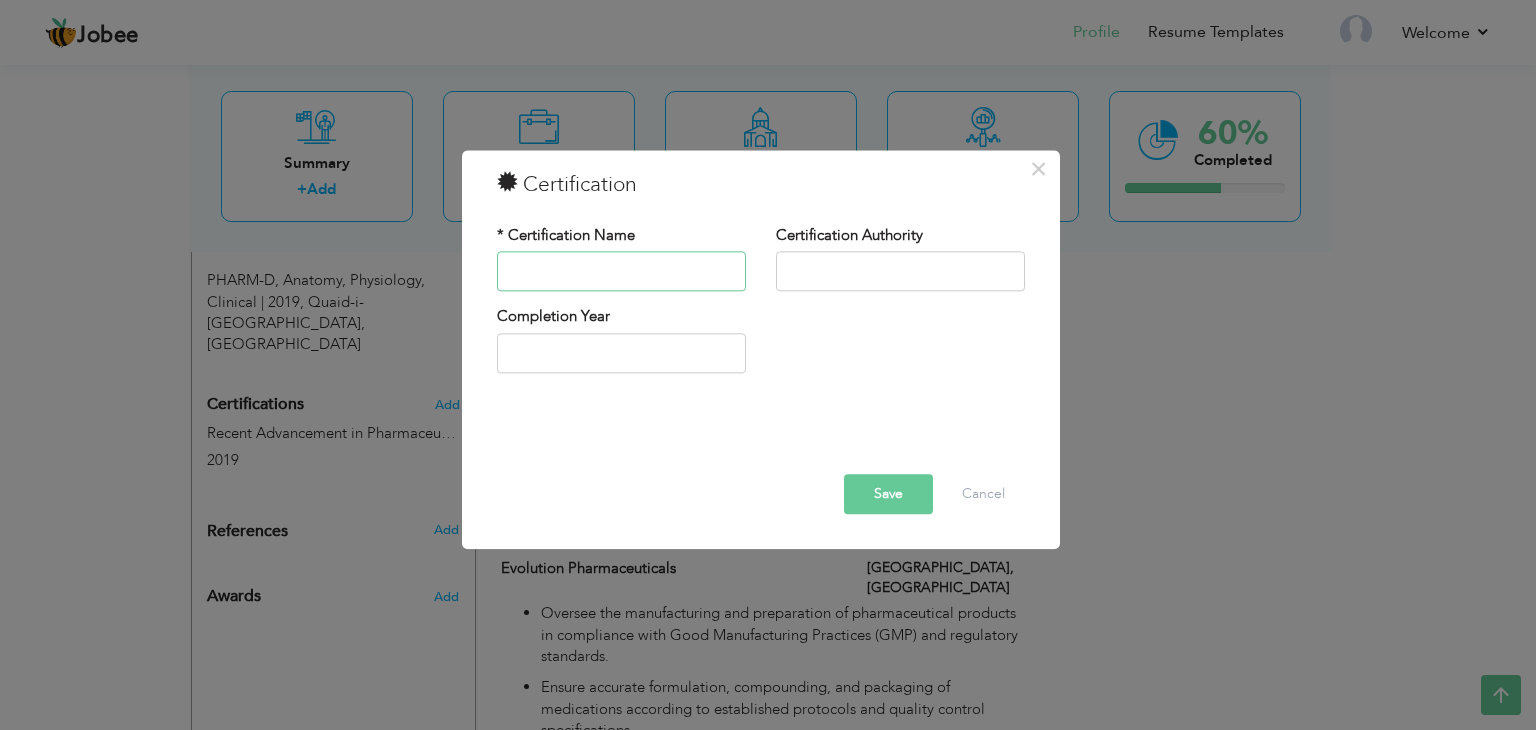 click at bounding box center (621, 272) 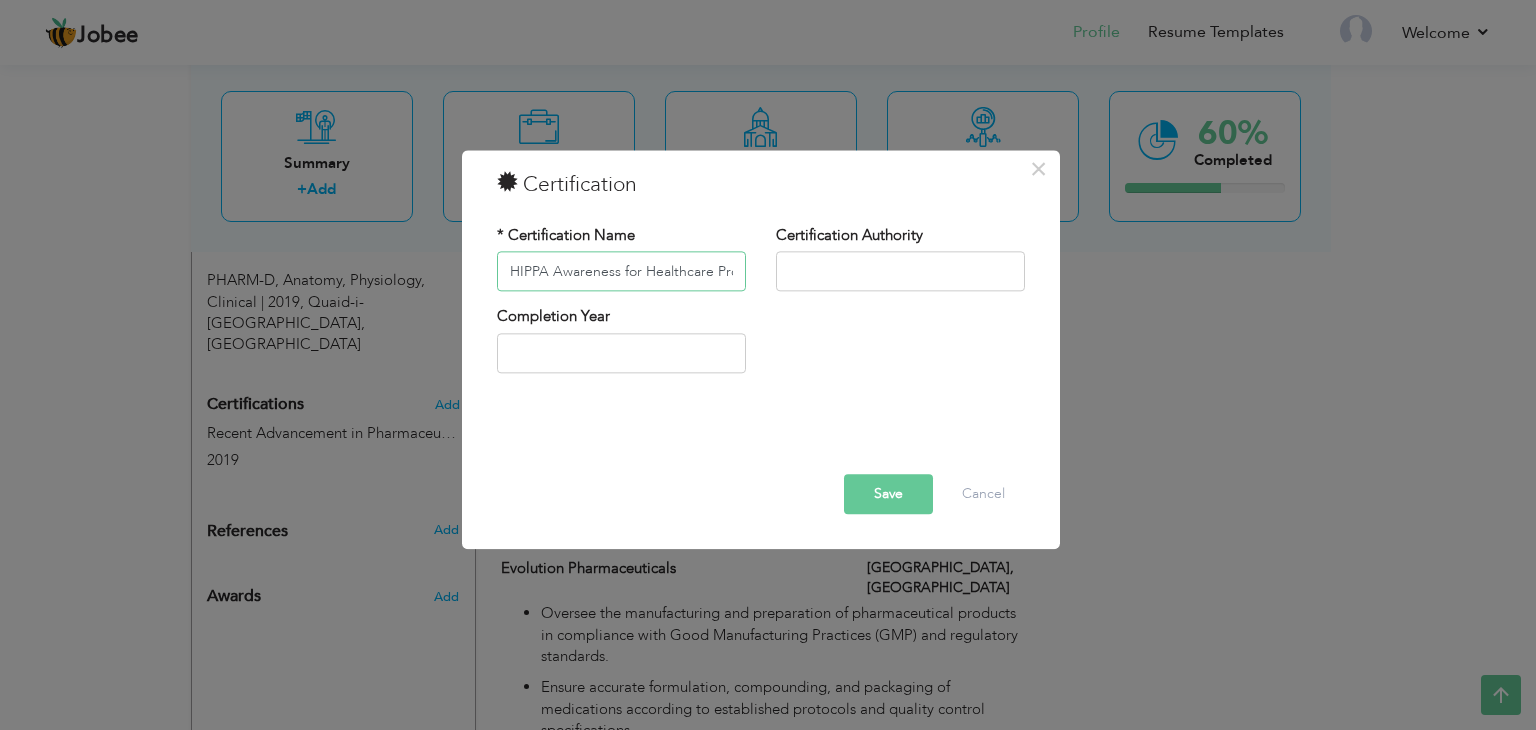 scroll, scrollTop: 0, scrollLeft: 246, axis: horizontal 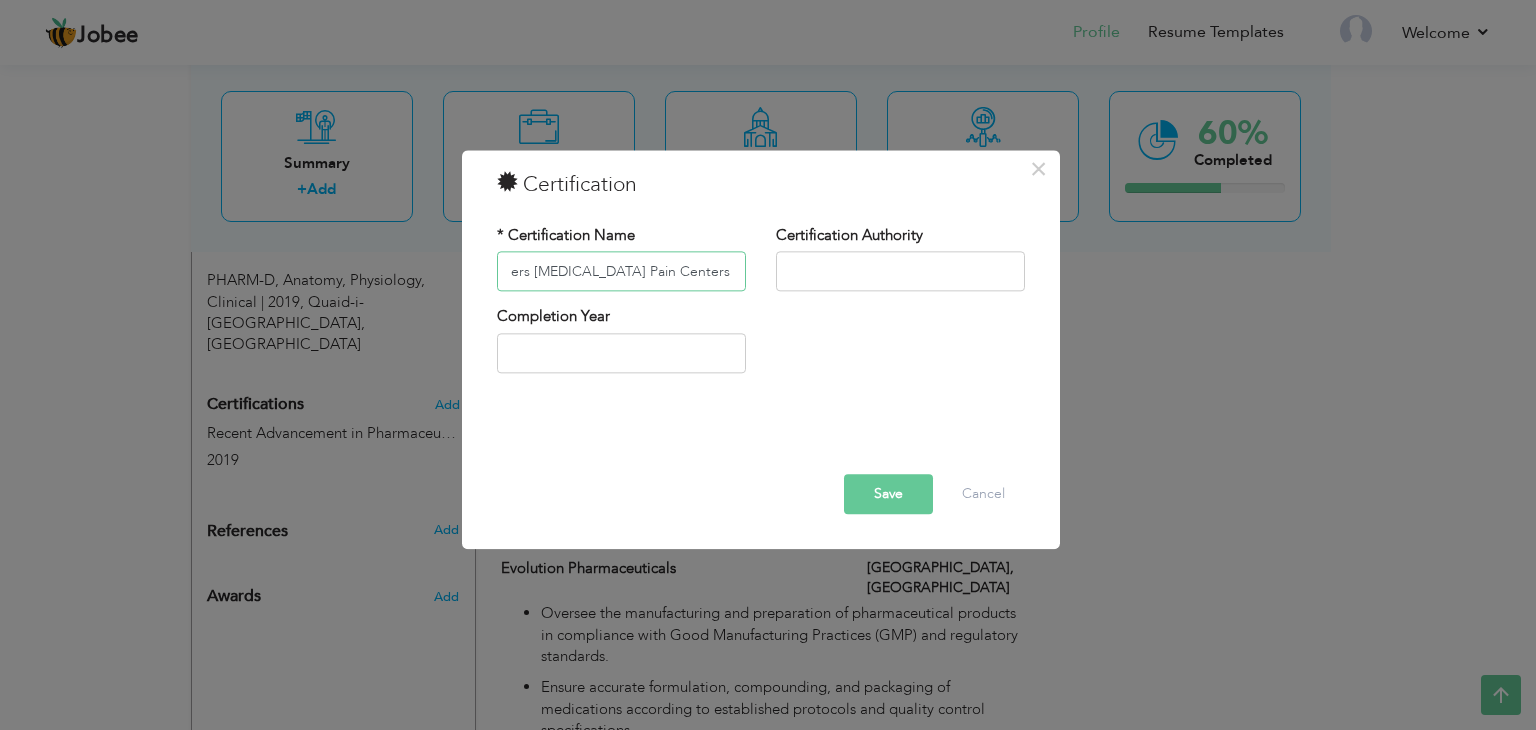 type on "HIPPA Awareness for Healthcare Providers [MEDICAL_DATA] Pain Centers | 2024" 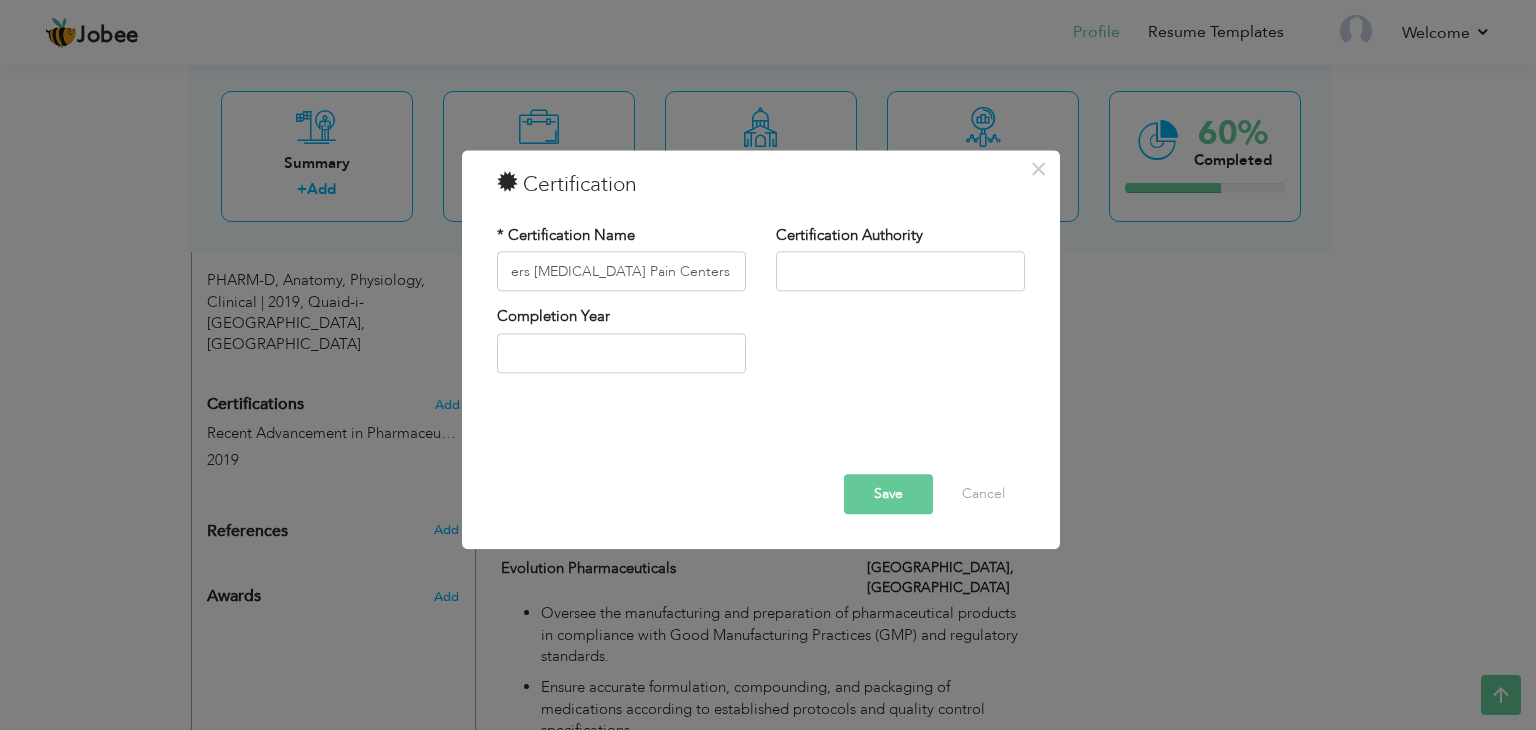 click on "Save" at bounding box center [888, 495] 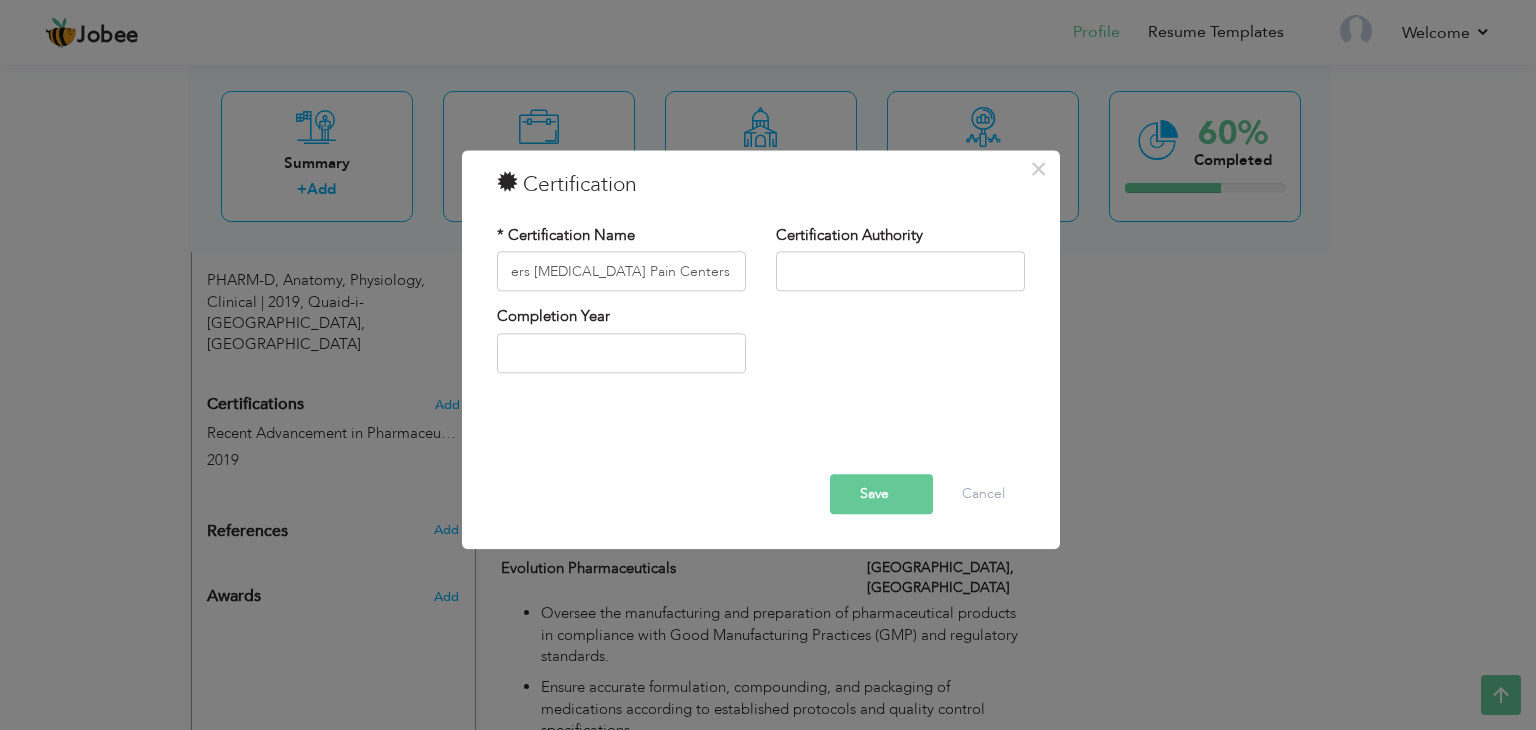 scroll, scrollTop: 0, scrollLeft: 0, axis: both 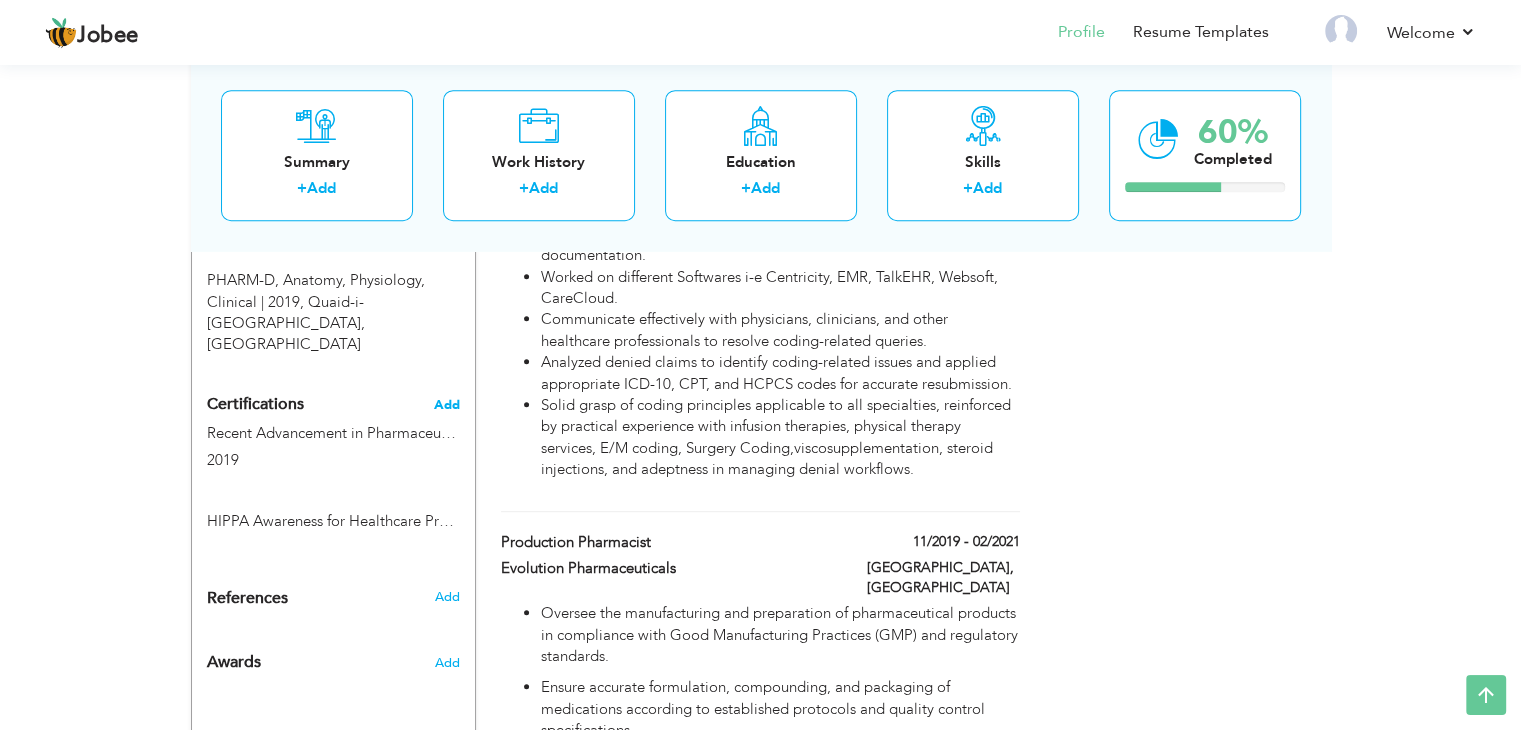 click on "Add" at bounding box center (447, 405) 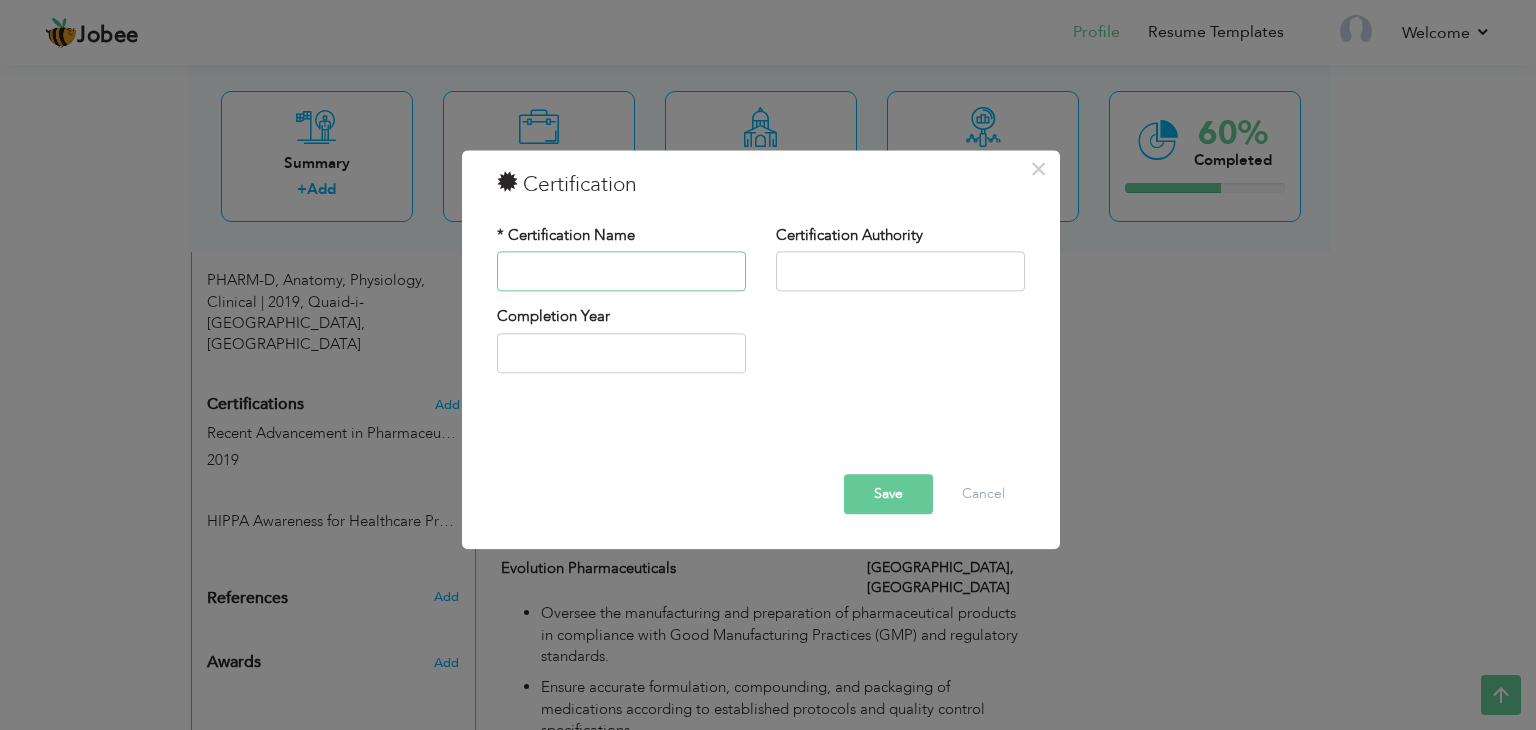 click at bounding box center [621, 272] 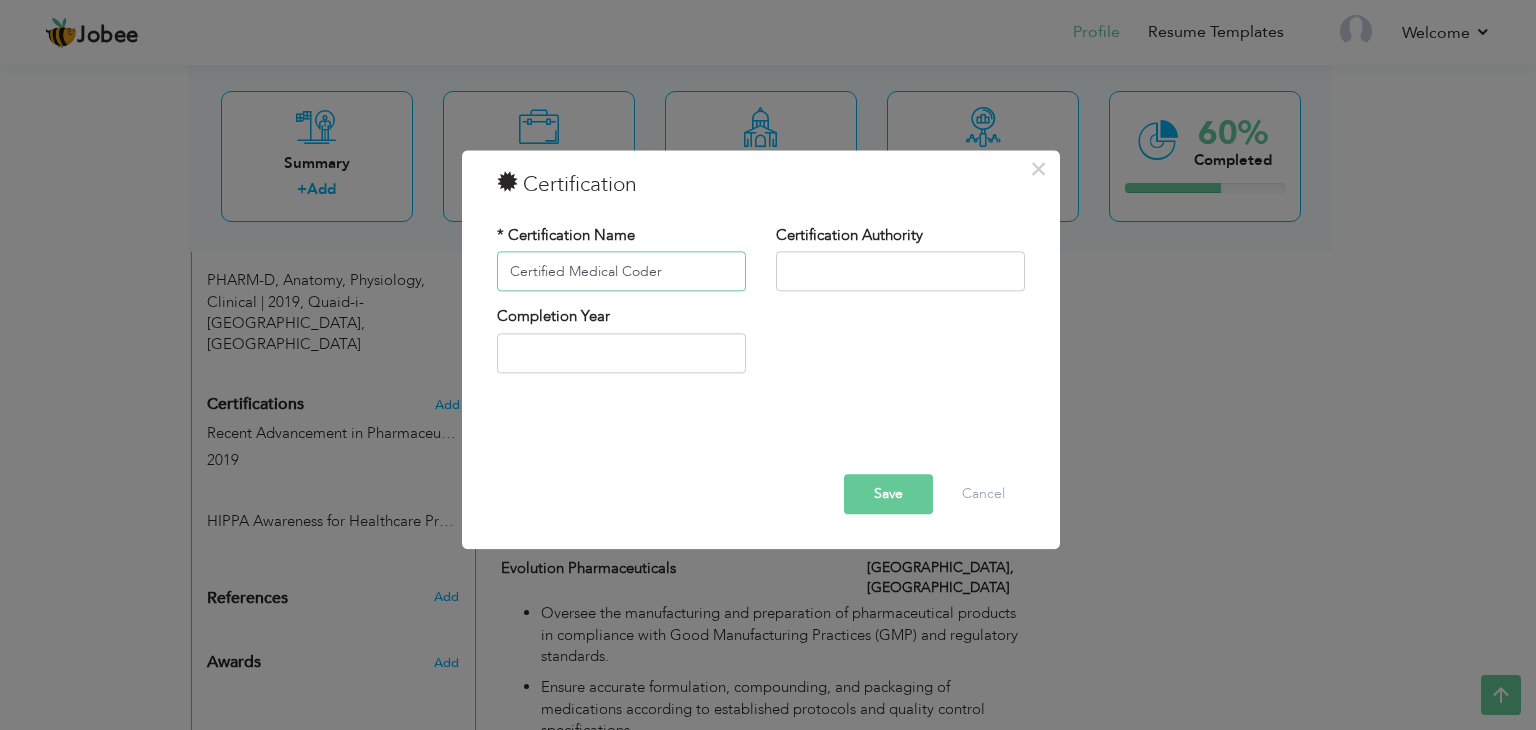 type on "Certified Medical Coder" 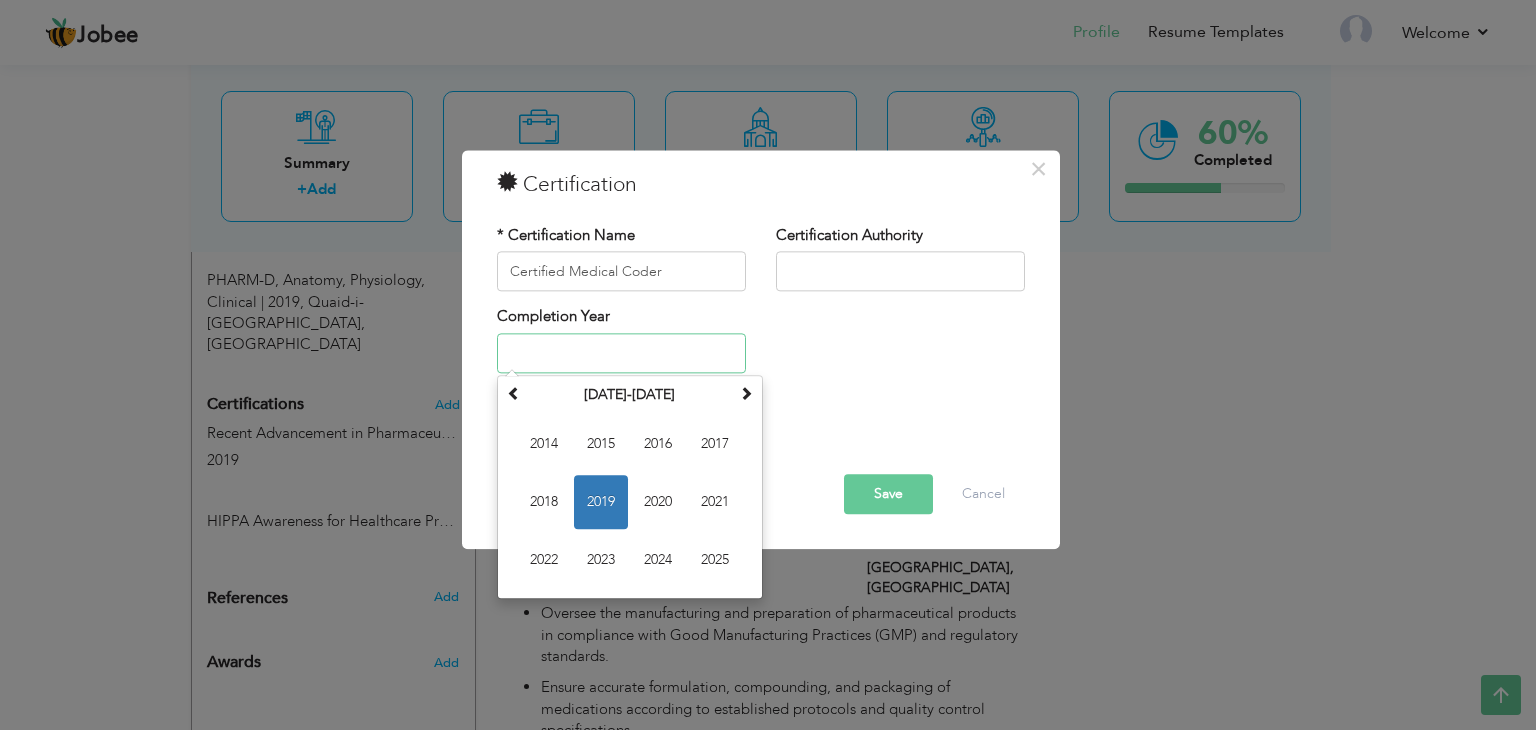 click at bounding box center (621, 353) 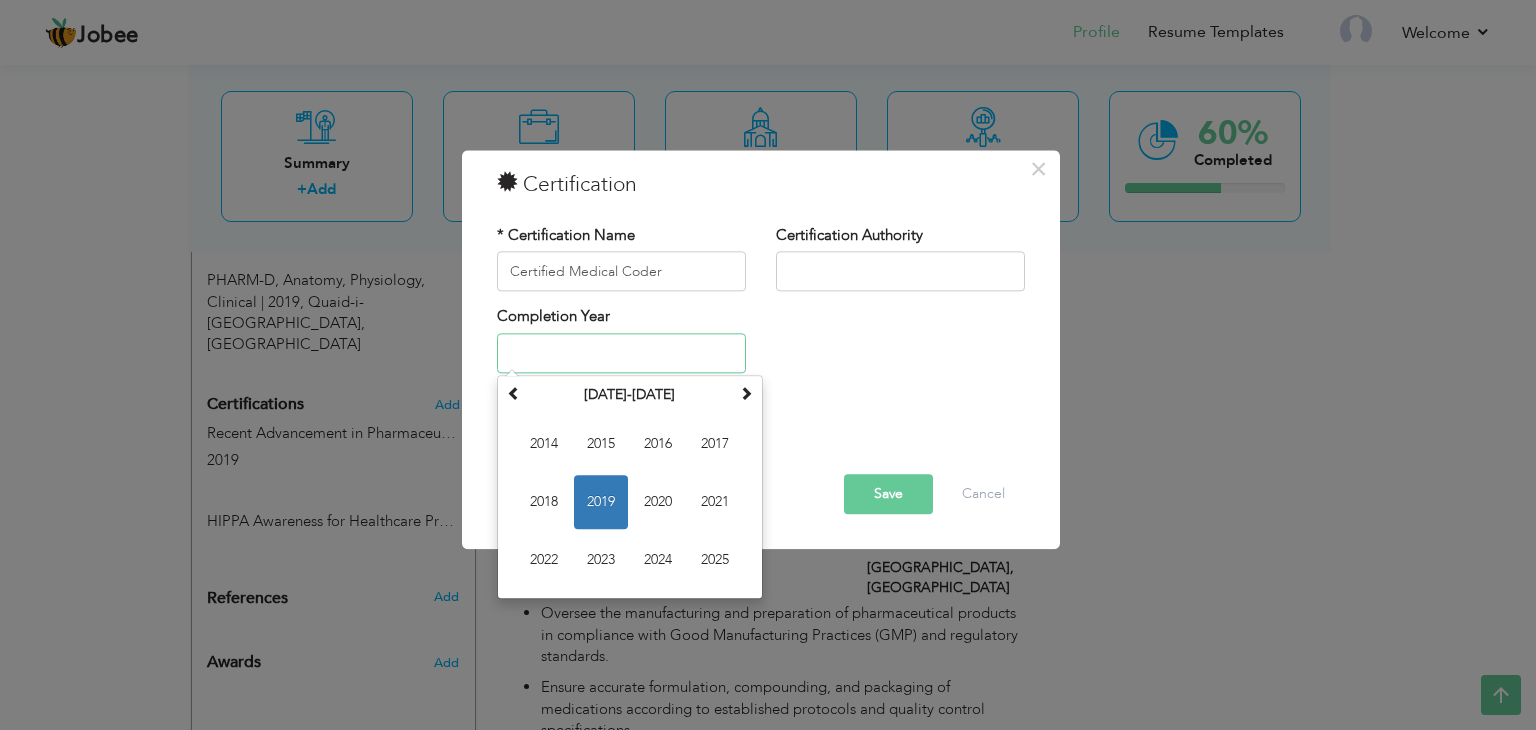 click on "2024" at bounding box center (658, 560) 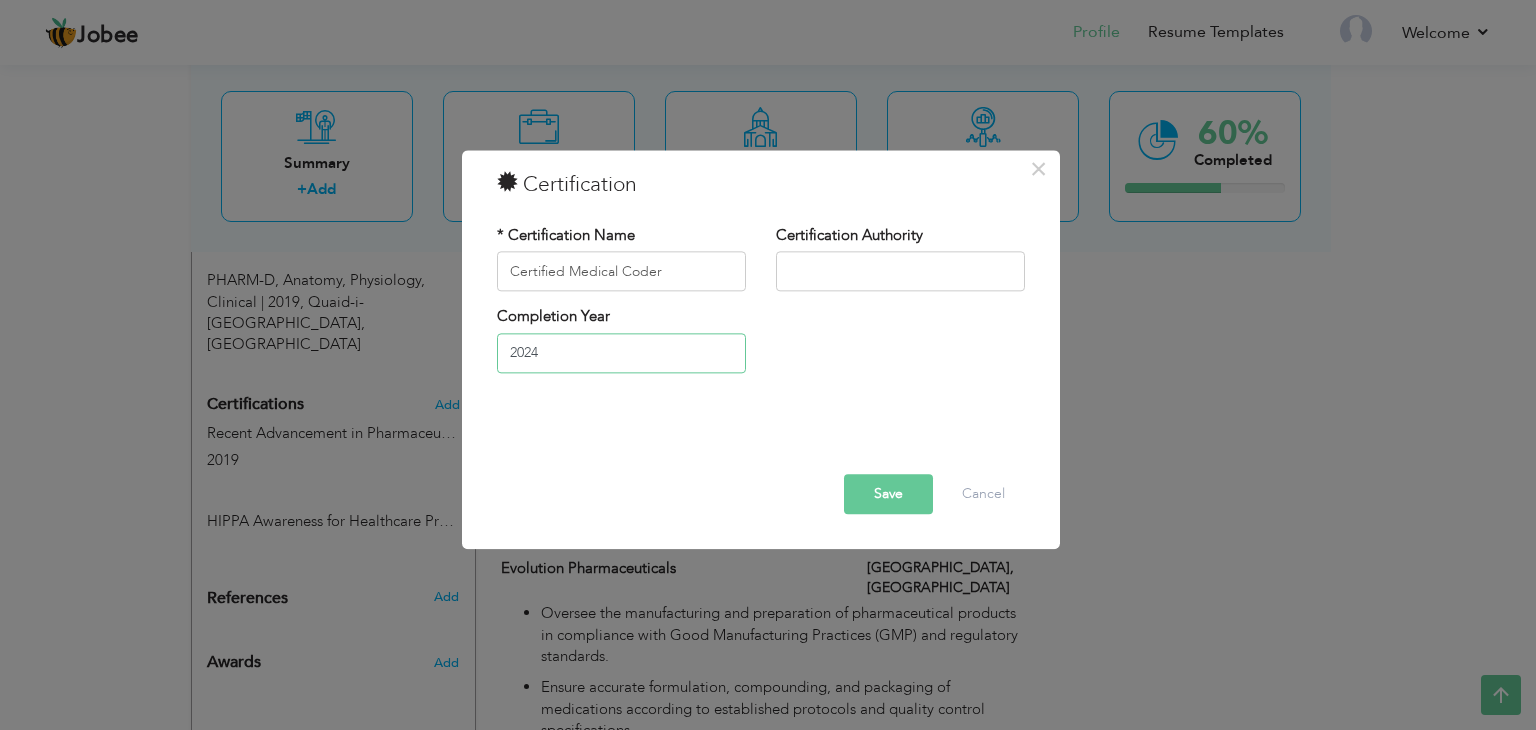 click on "2024" at bounding box center [621, 353] 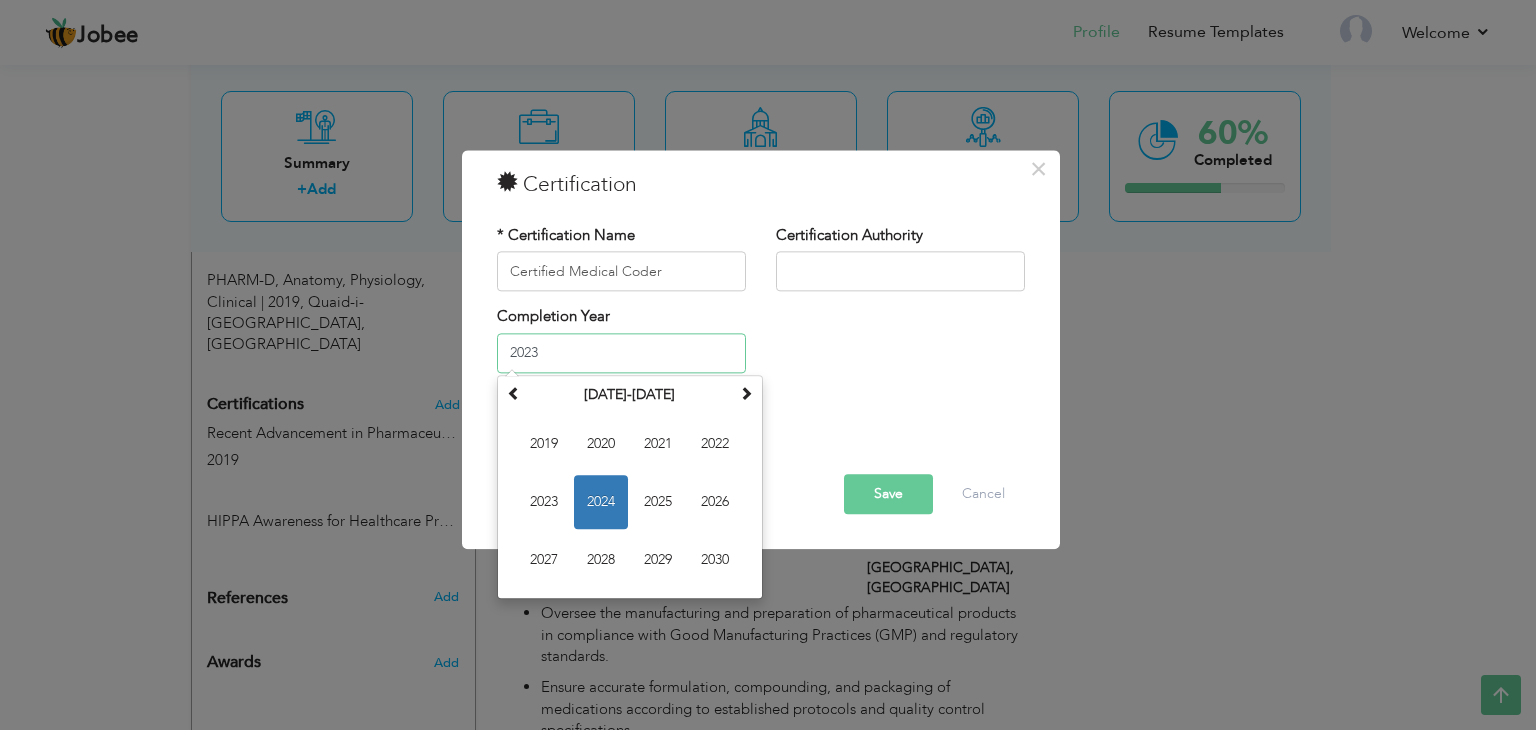 type on "2023" 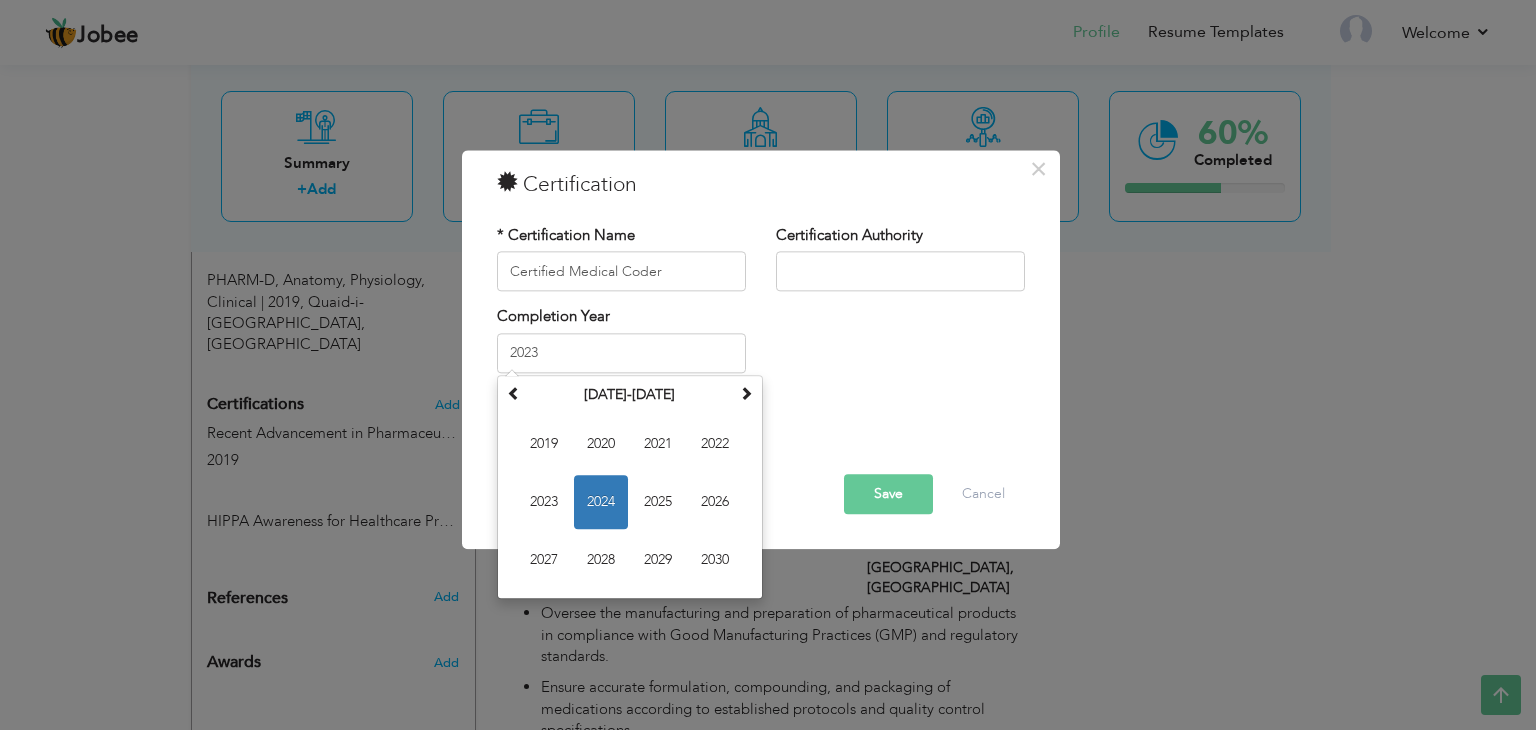 click on "Save" at bounding box center (888, 495) 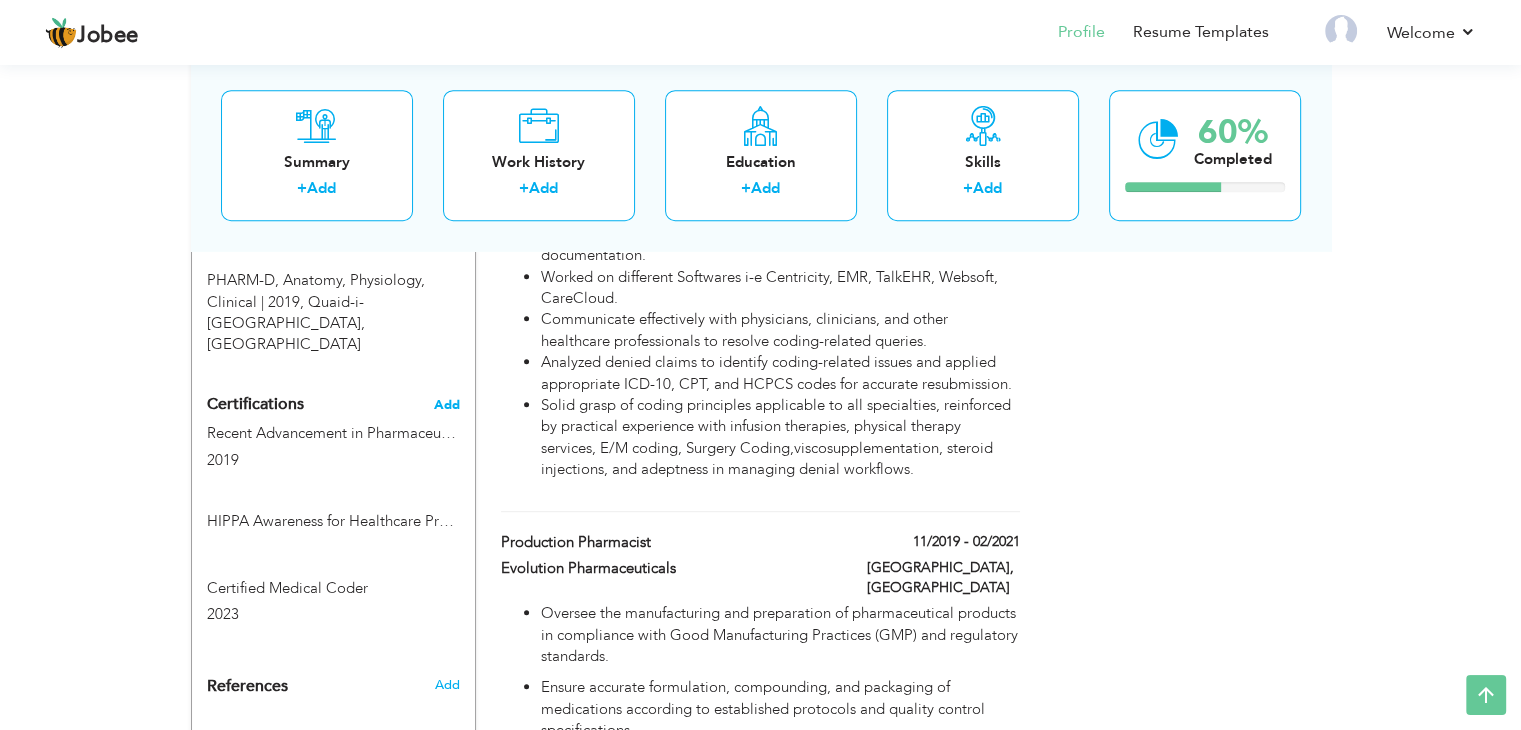 click on "Add" at bounding box center [447, 405] 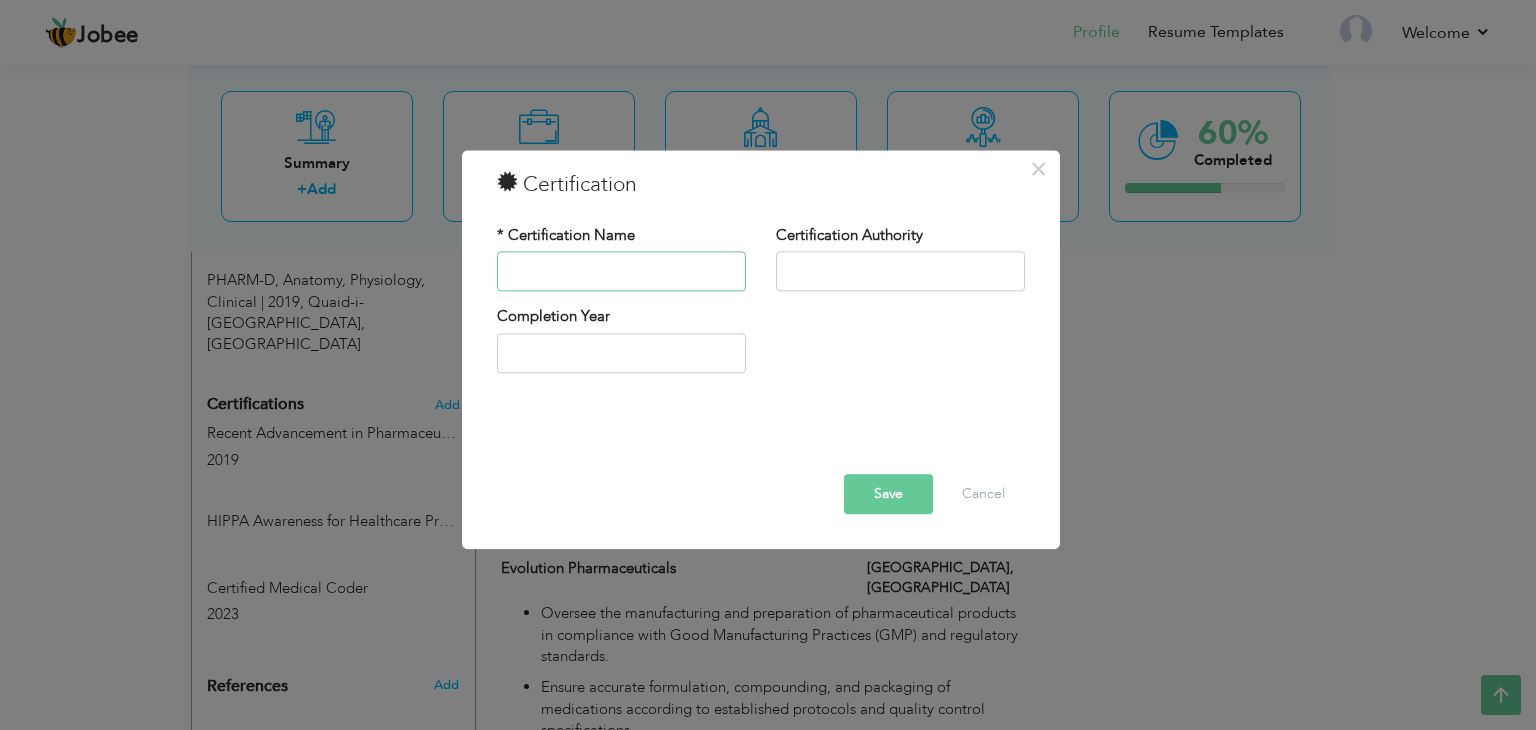 paste on "Certificate for completing training of " Leadership Core Values of Prophet (PBUH) For Modern Leaders 2022" 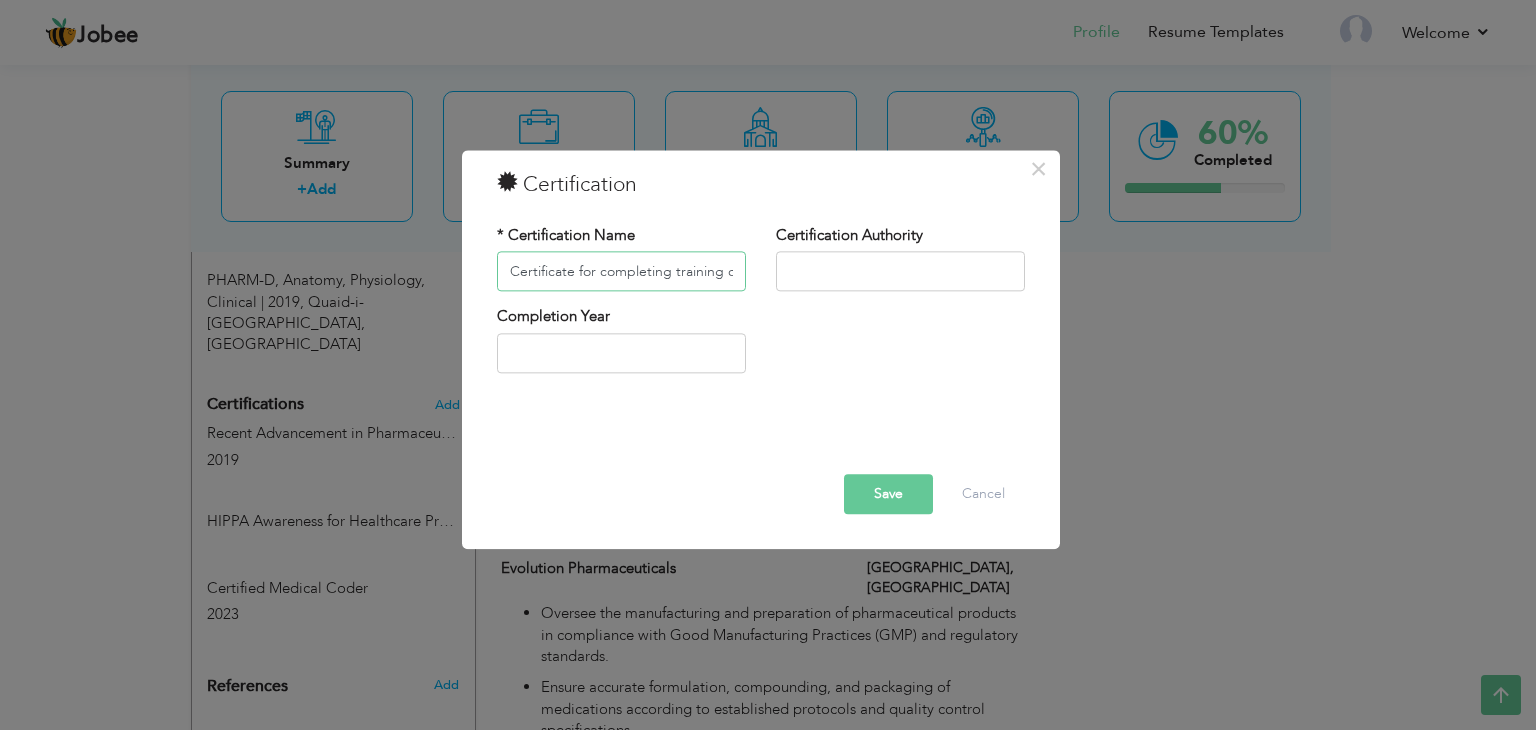 scroll, scrollTop: 0, scrollLeft: 443, axis: horizontal 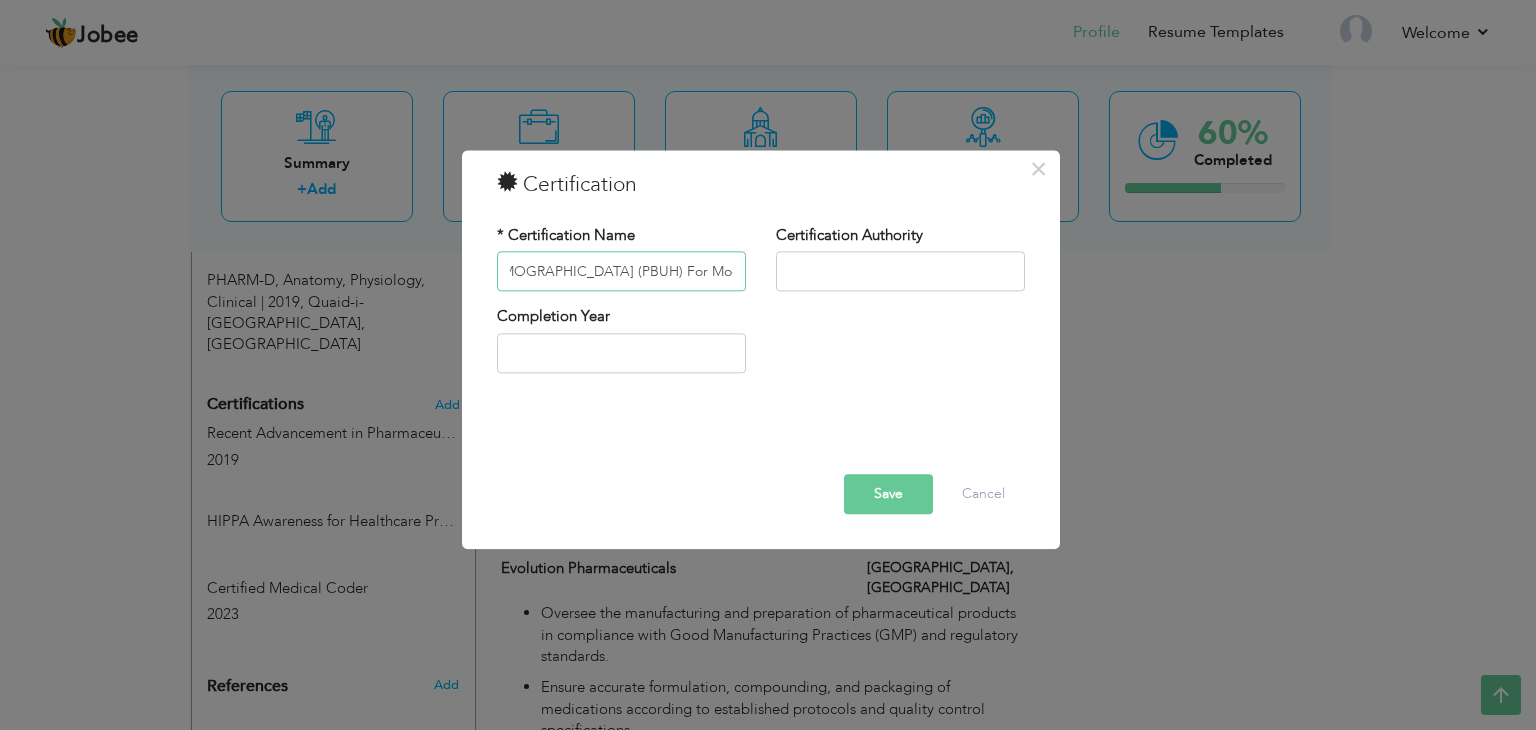 type on "Certificate for completing training of " Leadership Core Values of Prophet (PBUH) For Modern Leaders 2022" 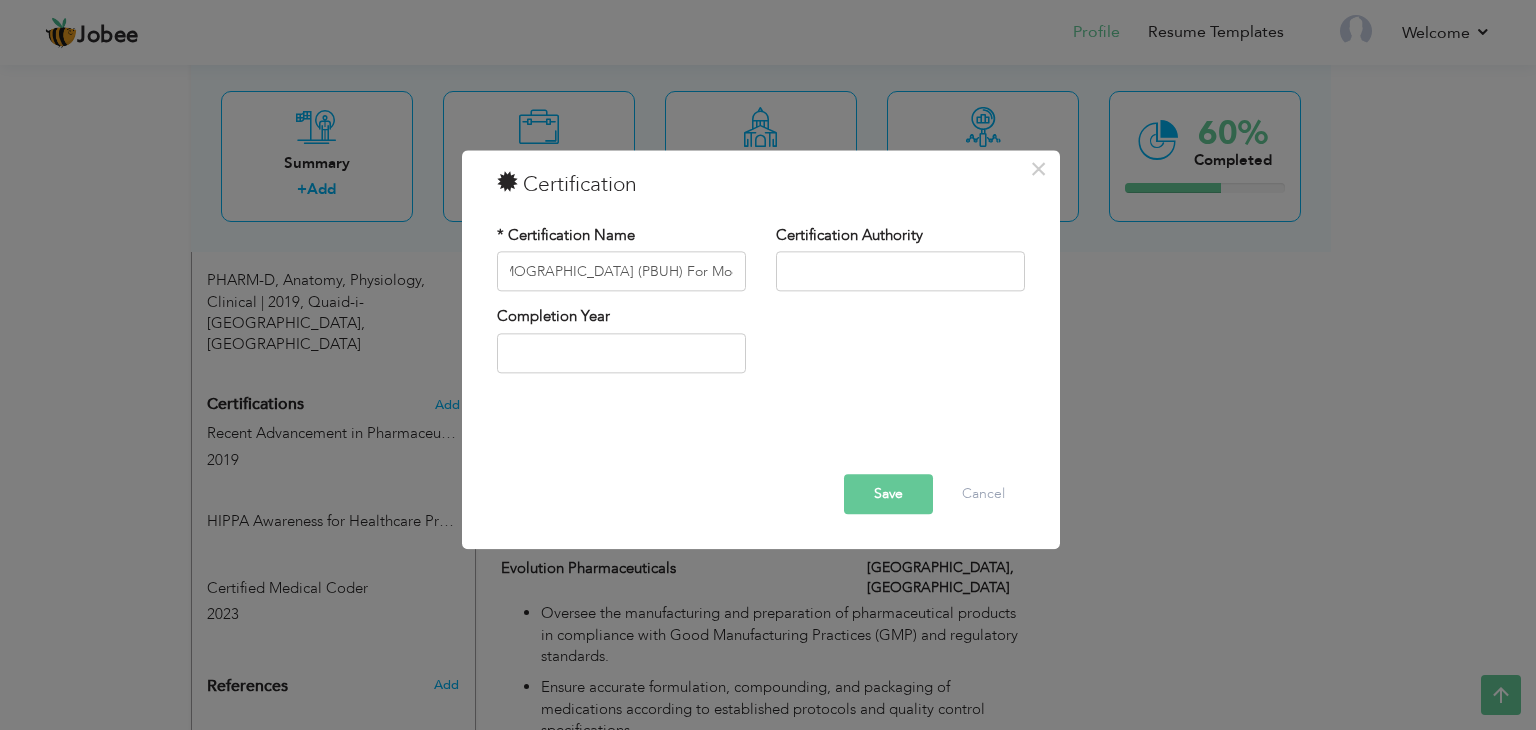 click on "Save" at bounding box center (888, 495) 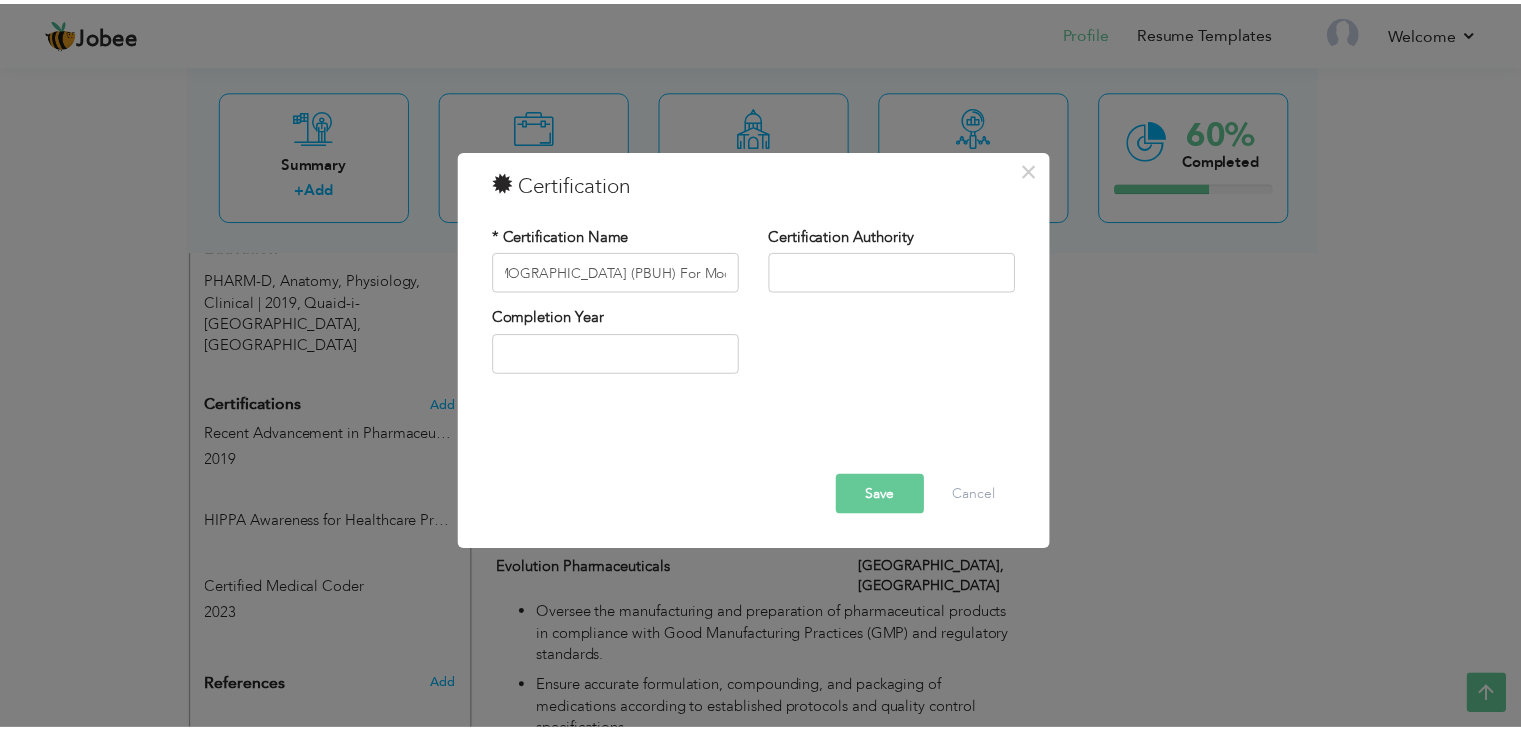 scroll, scrollTop: 0, scrollLeft: 0, axis: both 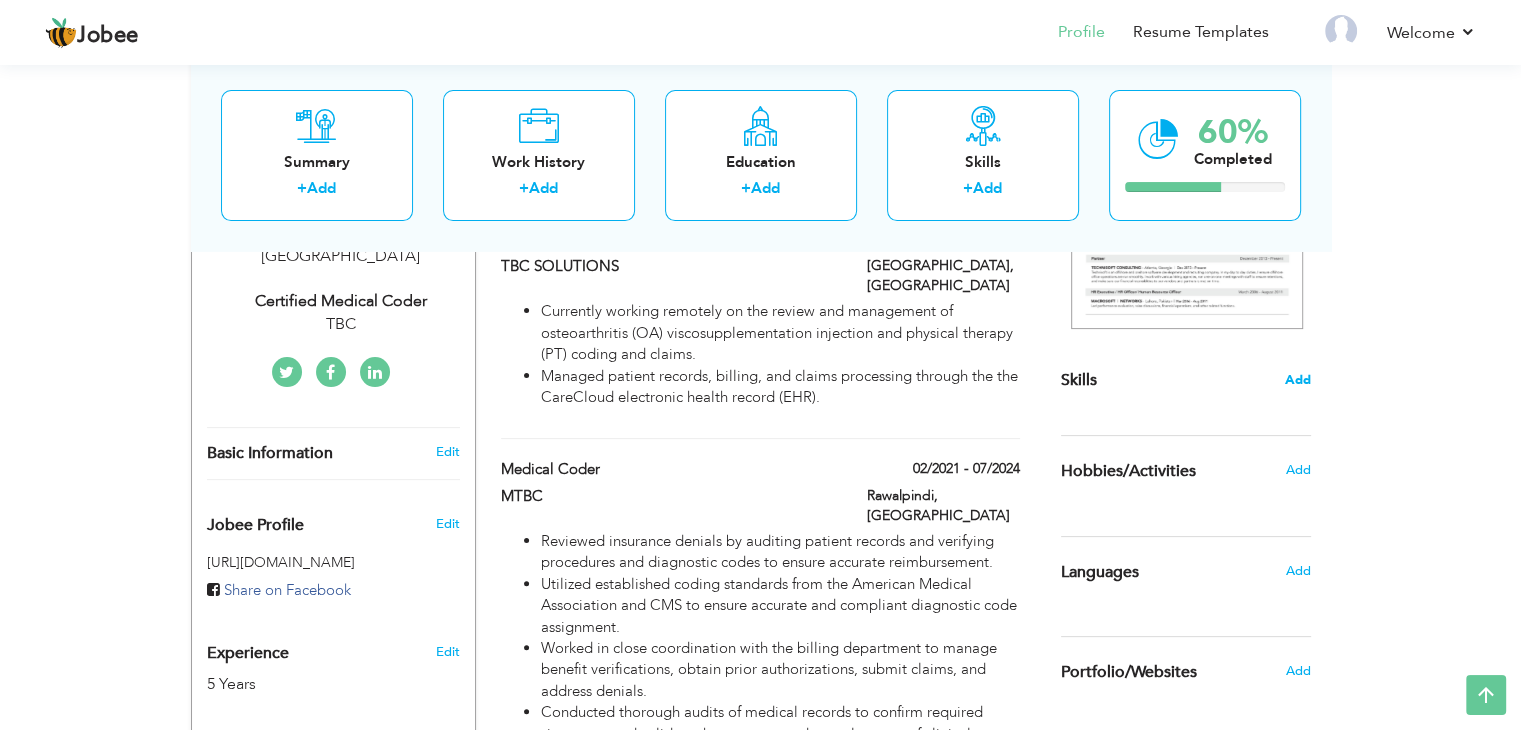 click on "Add" at bounding box center (1298, 380) 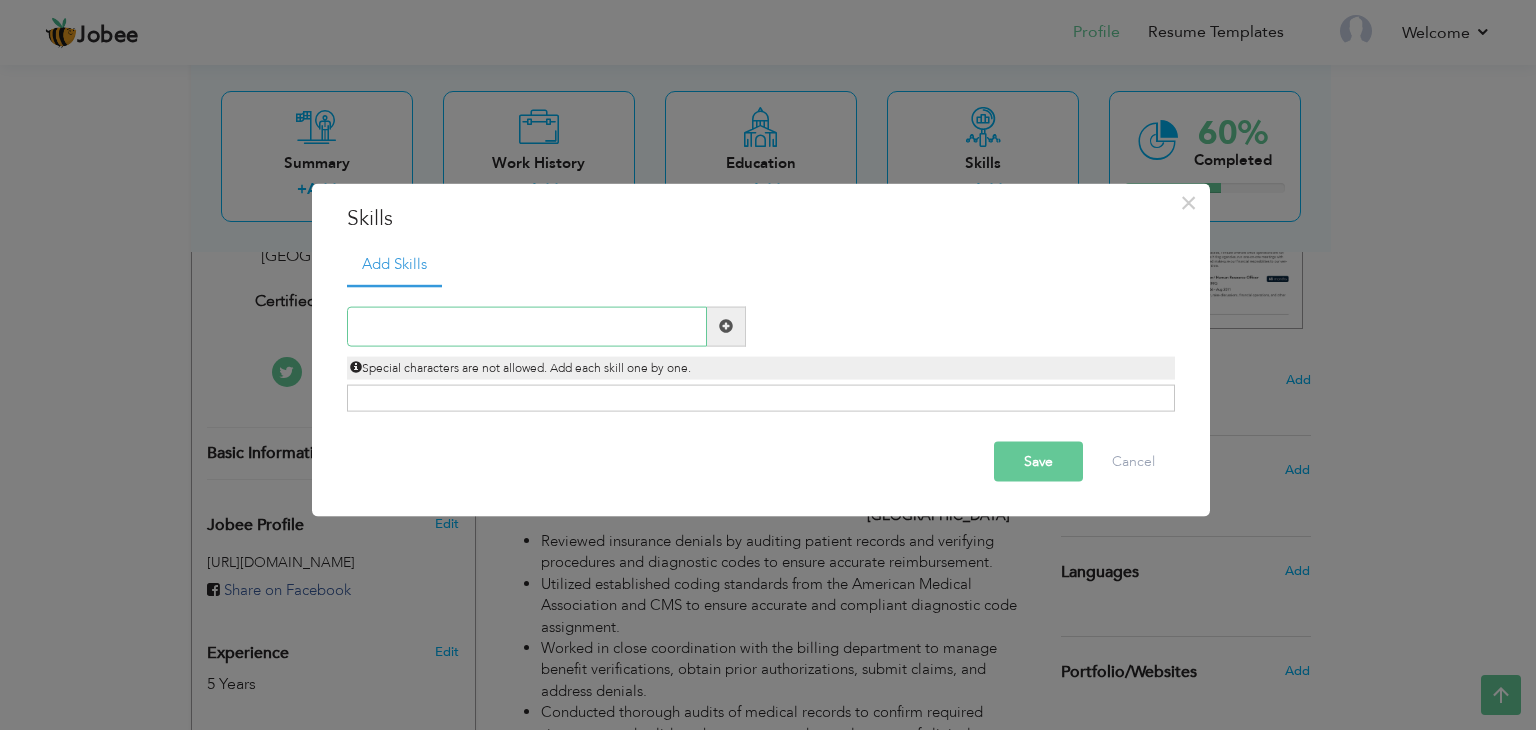 paste on "Time Management" 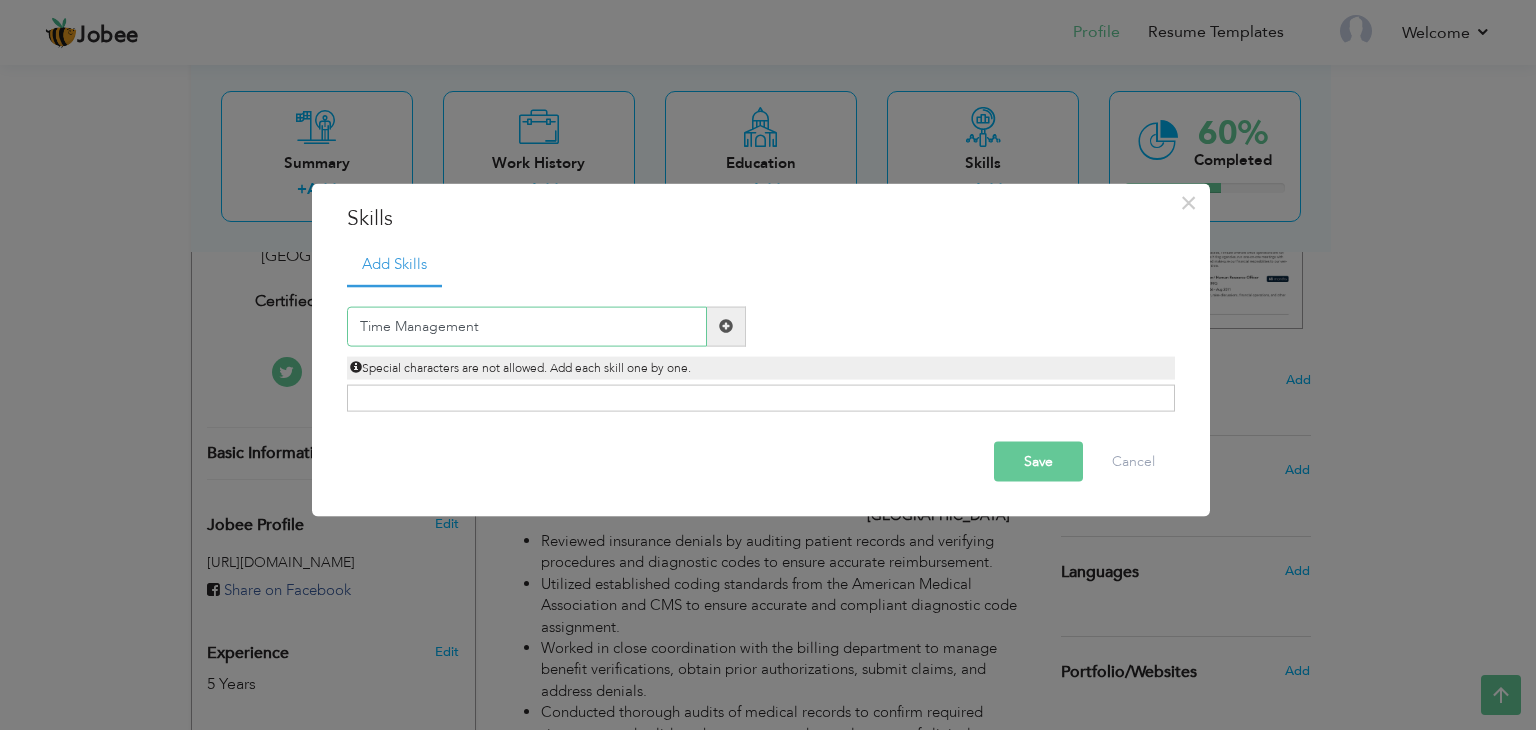 type on "Time Management" 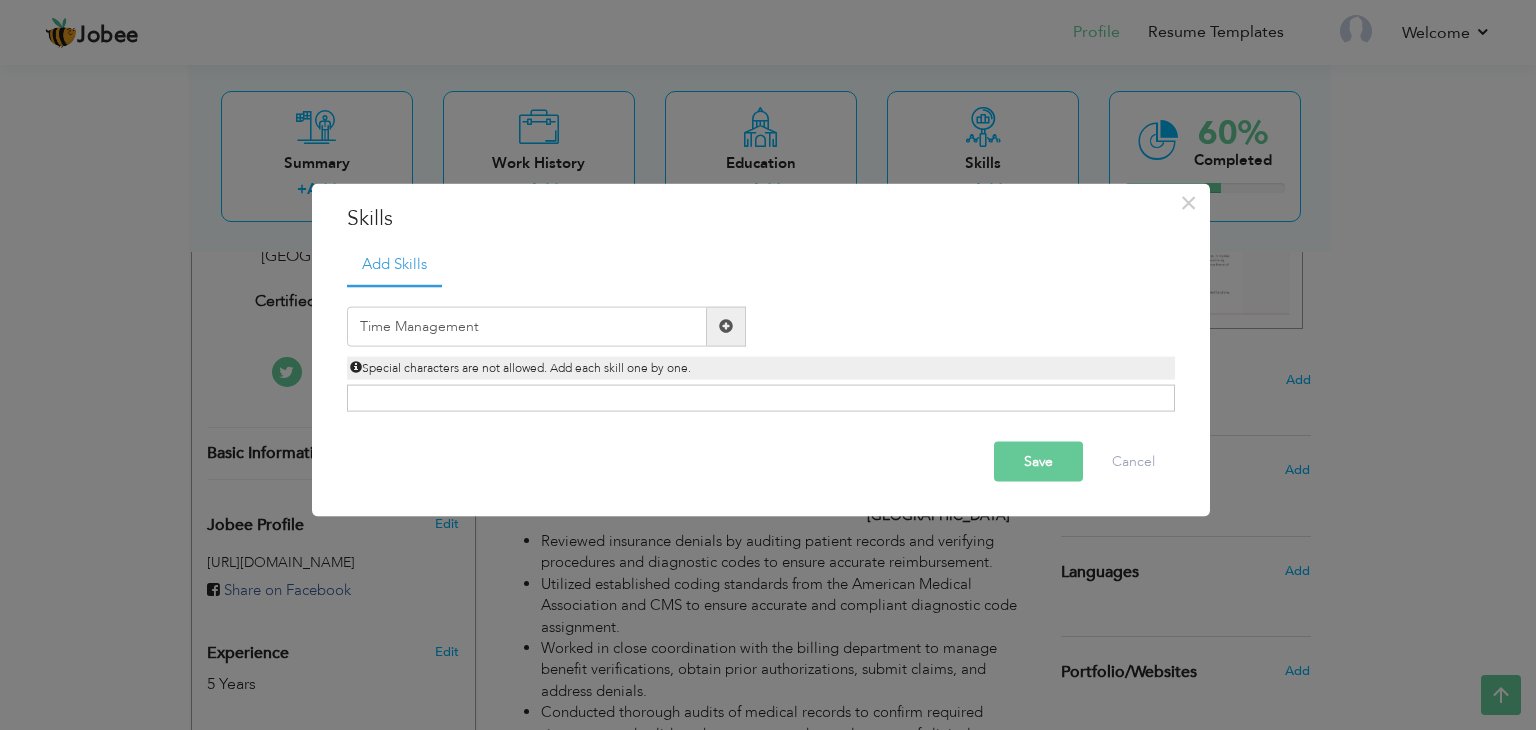 click at bounding box center [726, 326] 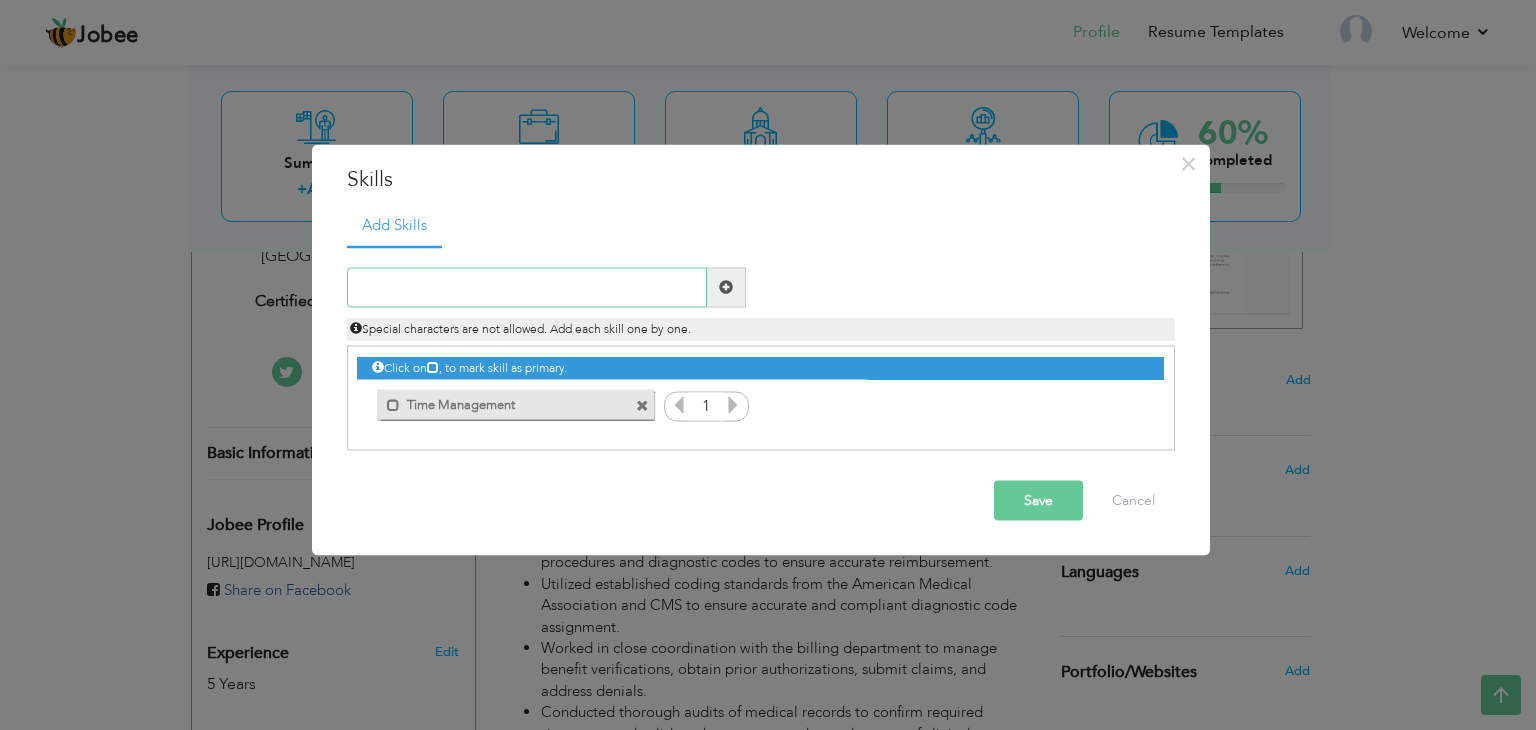 click at bounding box center [527, 287] 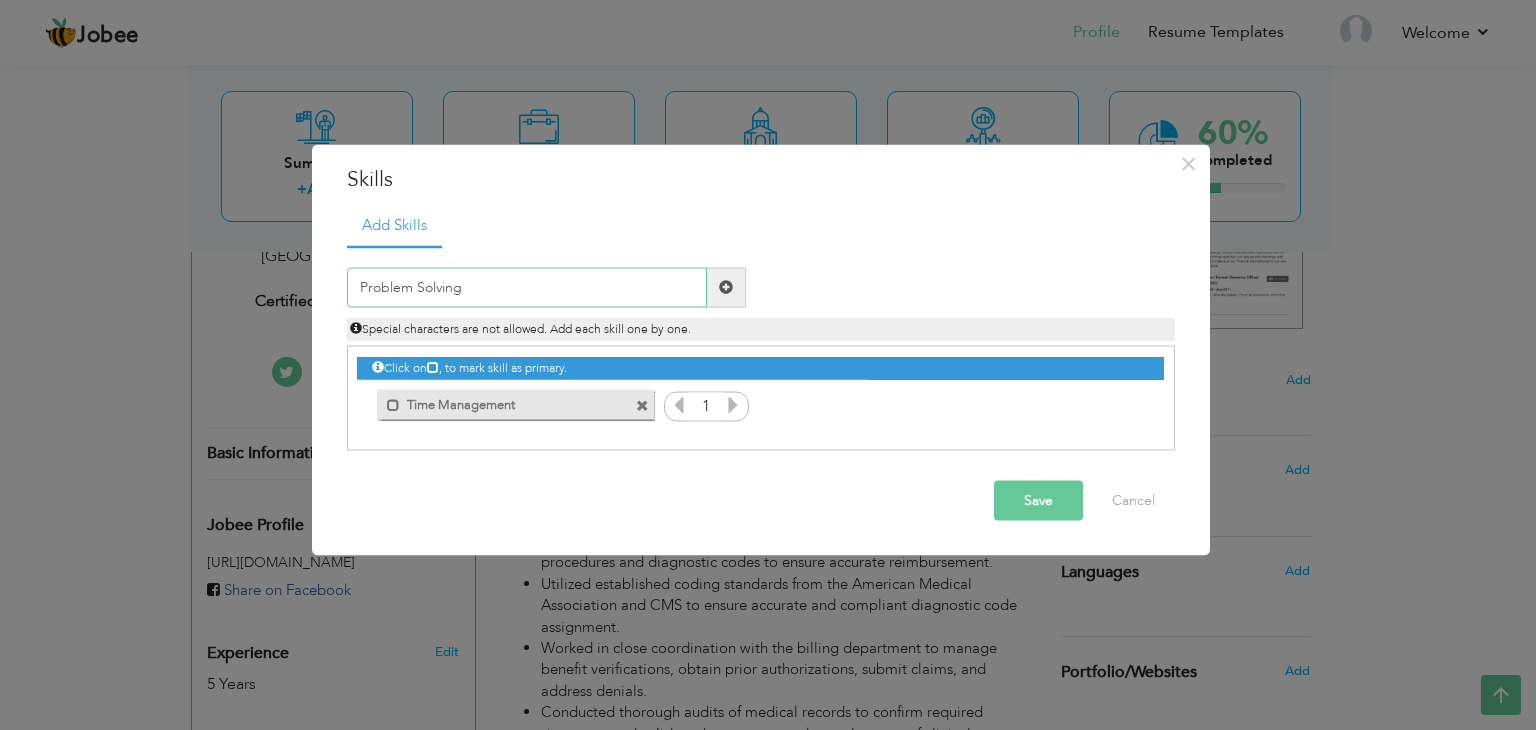 type on "Problem Solving" 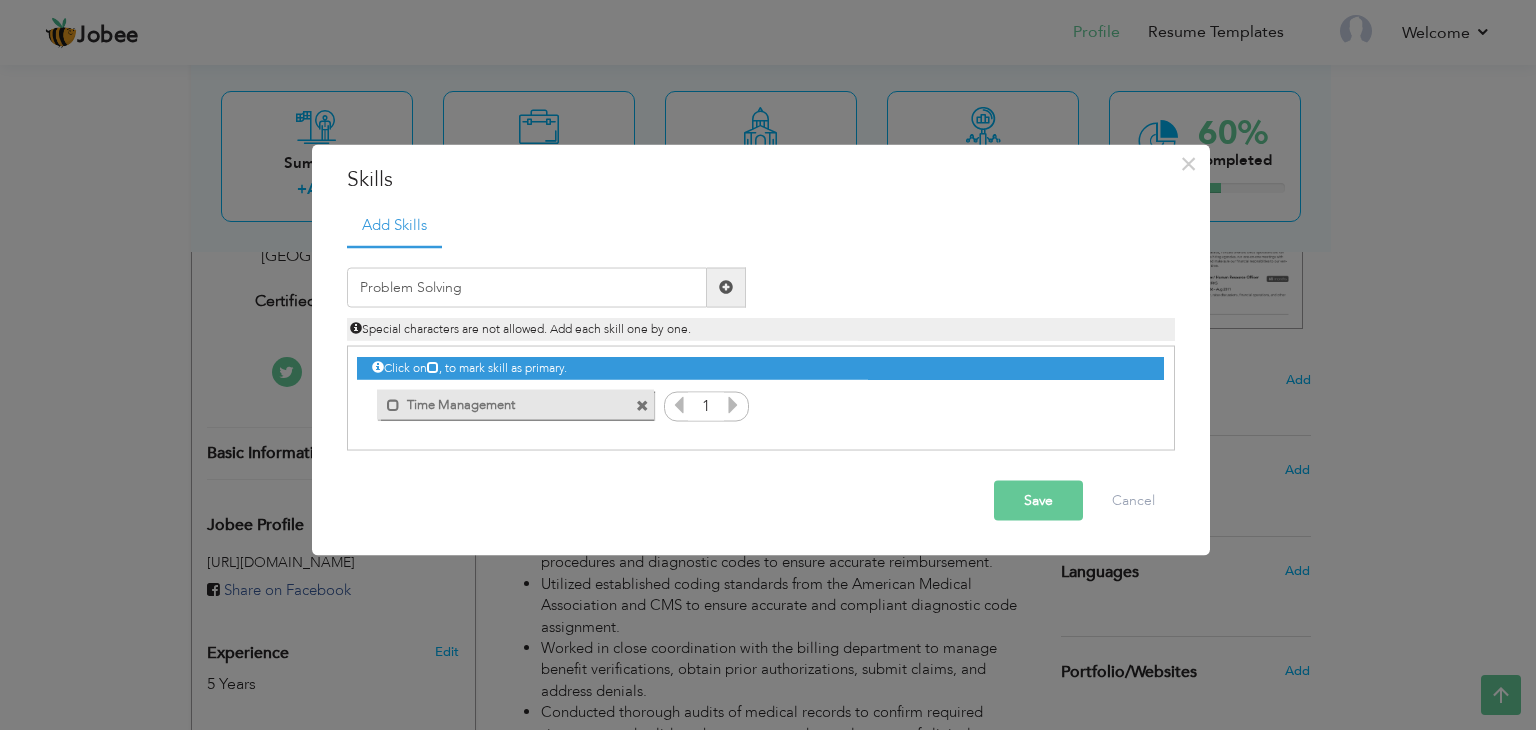 click at bounding box center (726, 287) 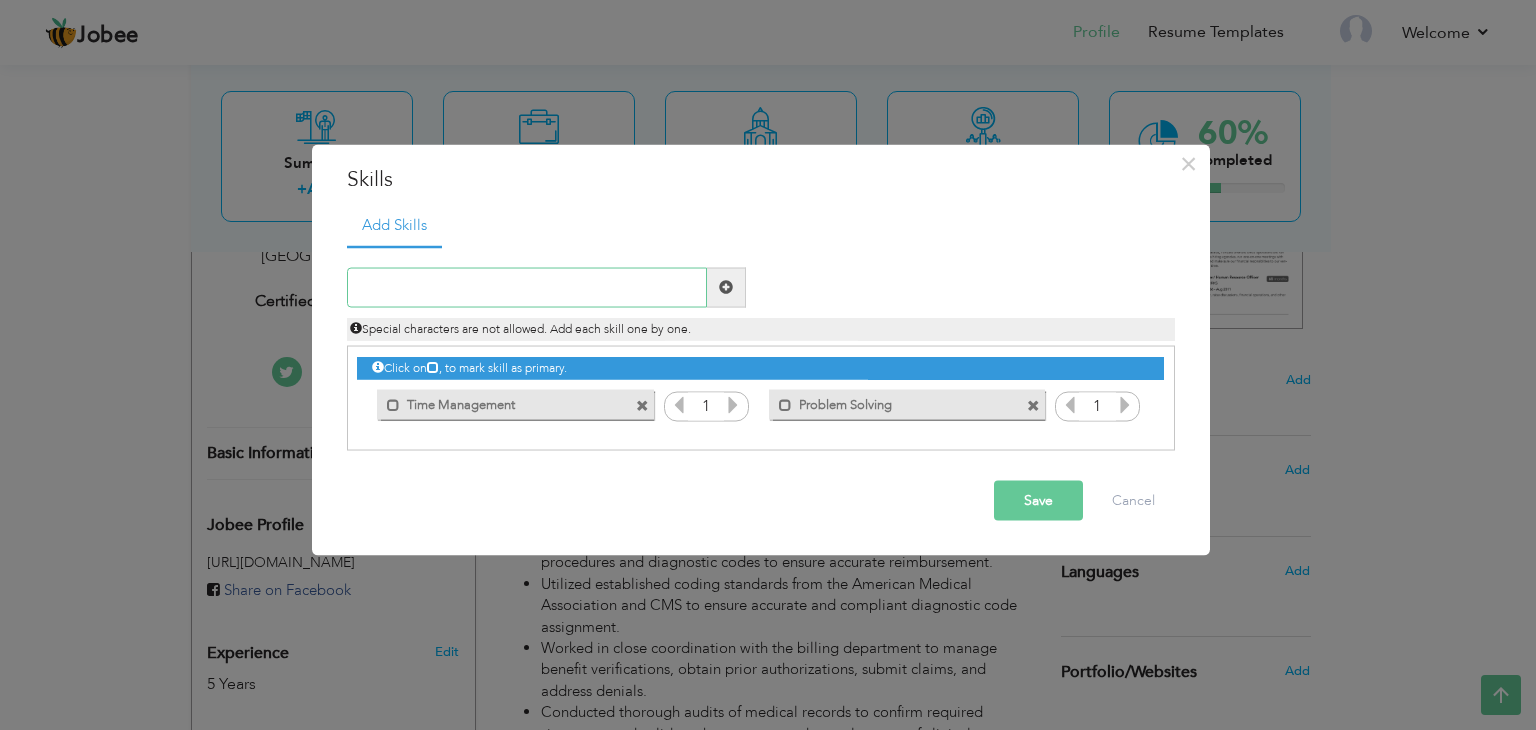 click at bounding box center [527, 287] 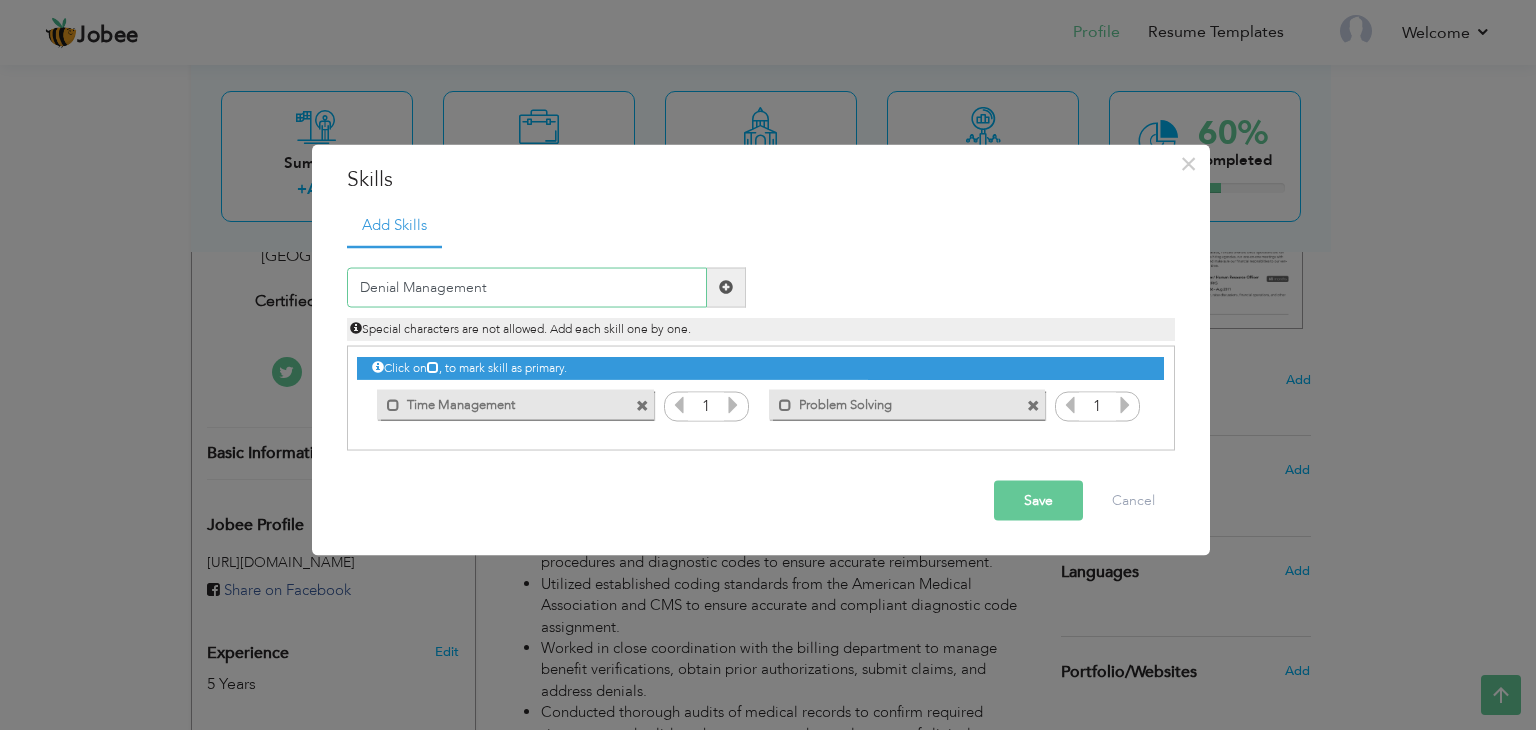type on "Denial Management" 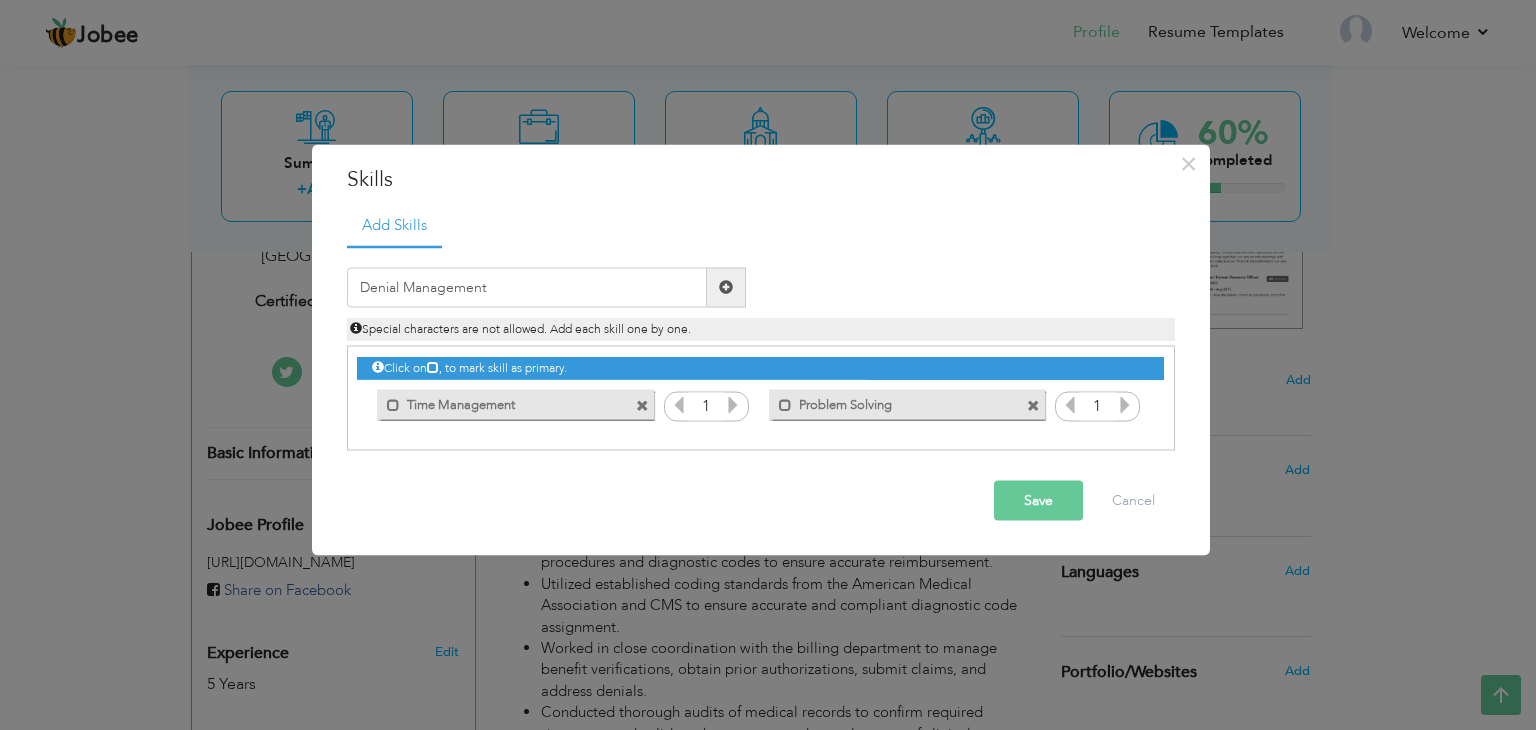 click at bounding box center (726, 287) 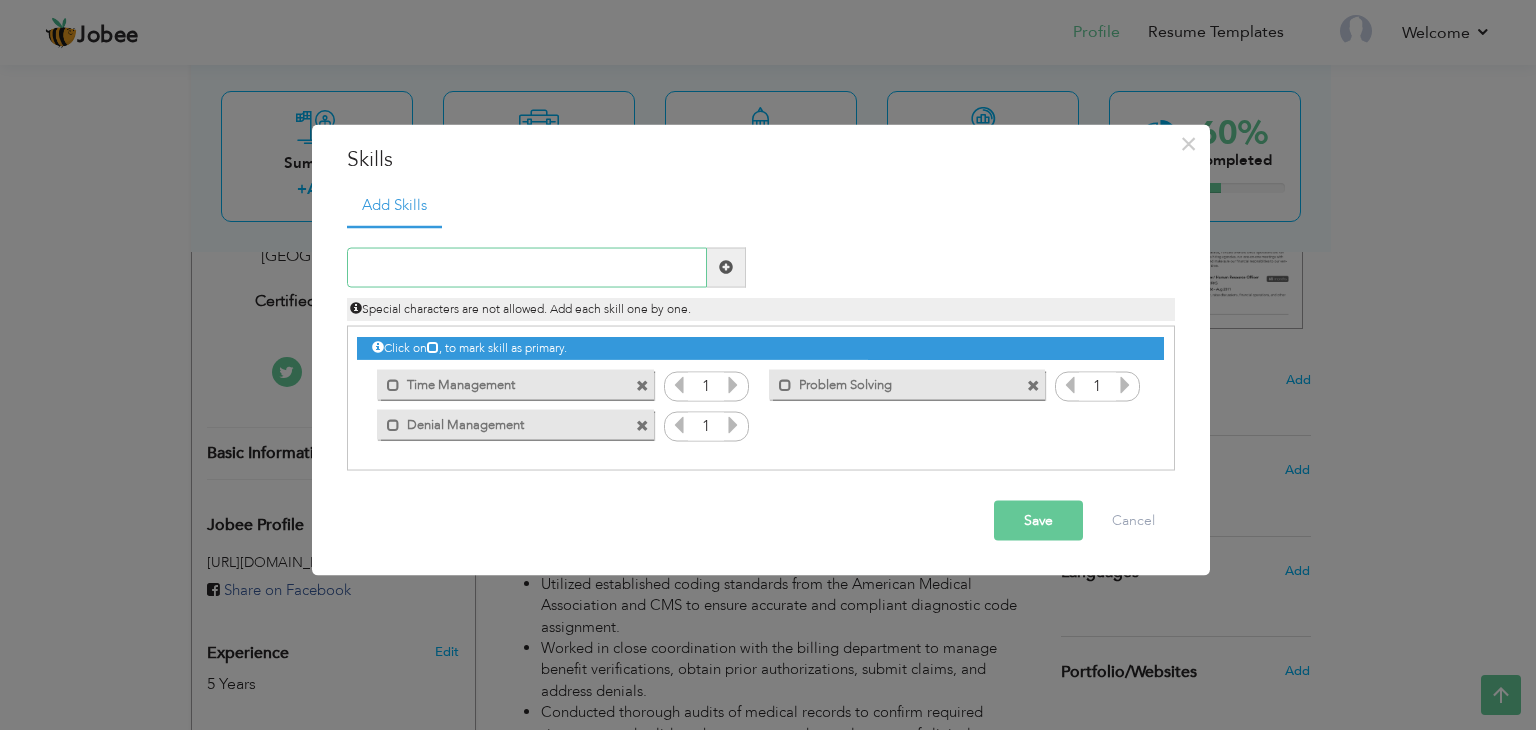 click at bounding box center (527, 267) 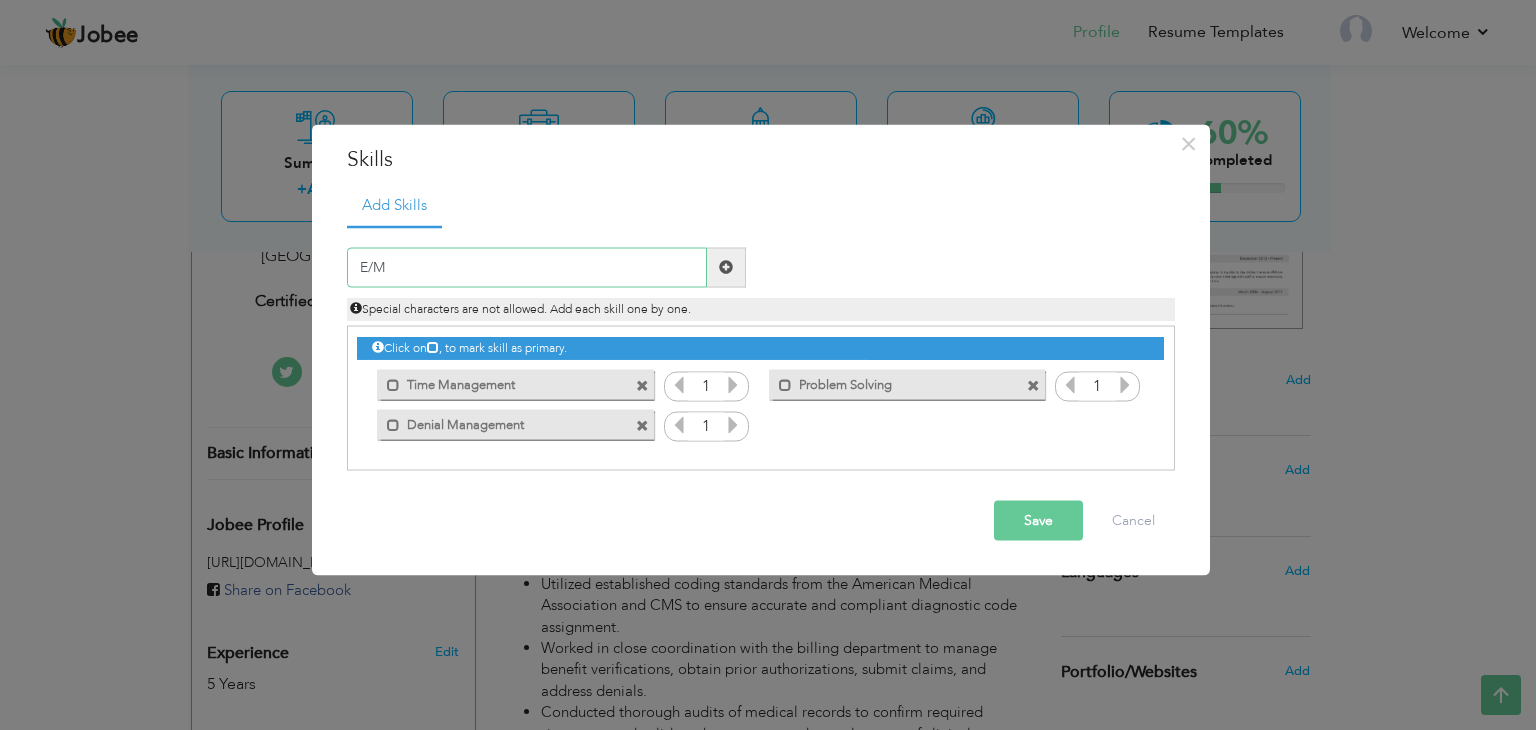 type on "E/M" 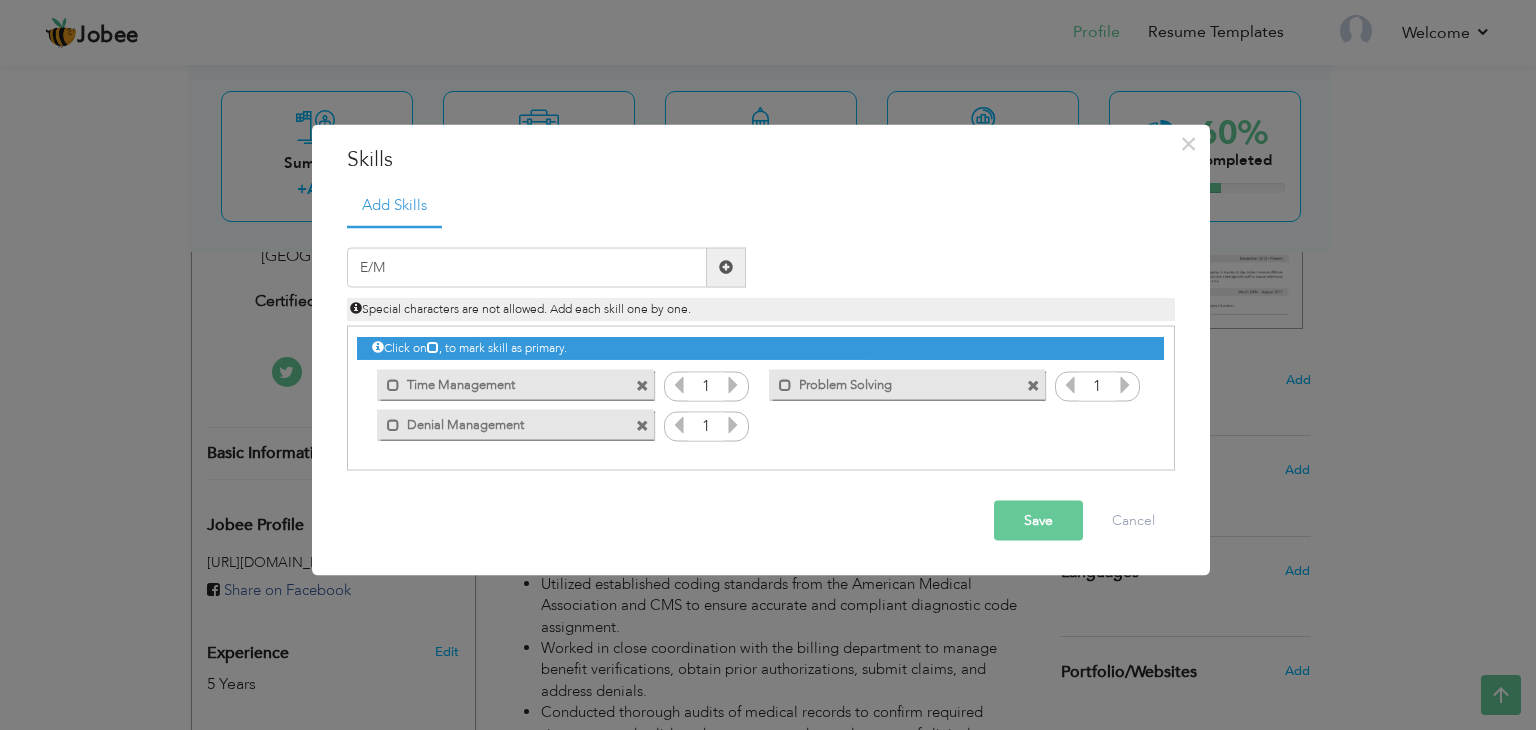 click at bounding box center [726, 267] 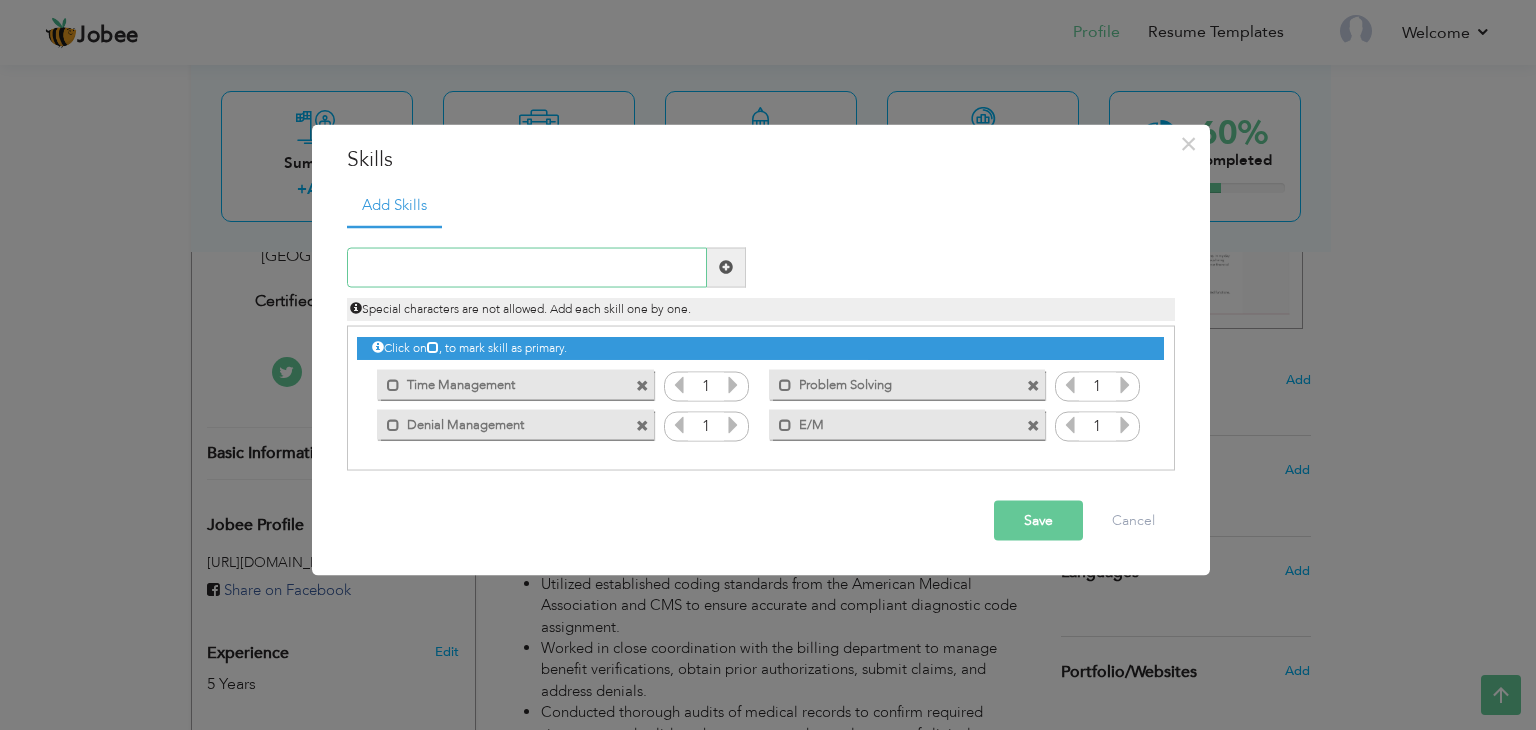 click at bounding box center [527, 267] 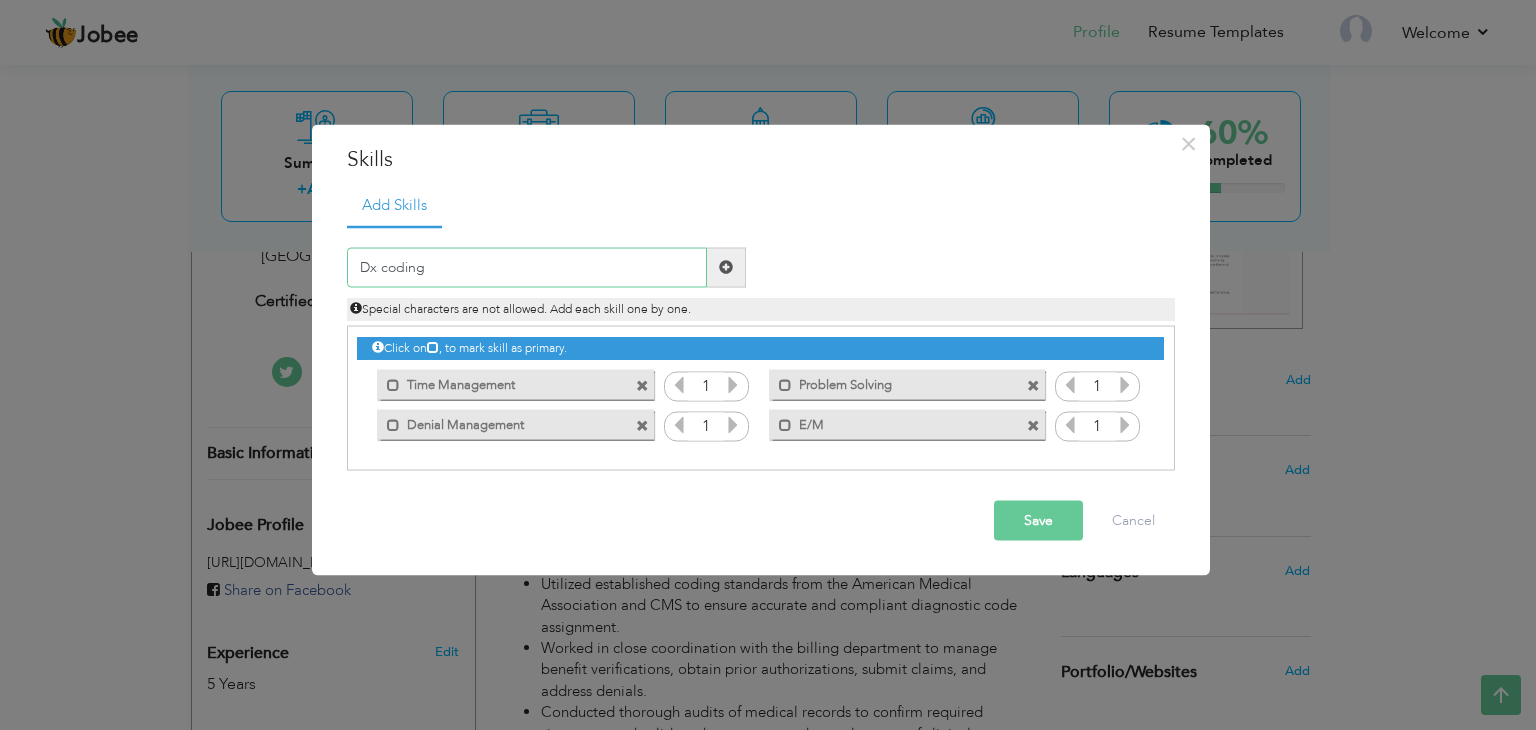 type on "Dx coding" 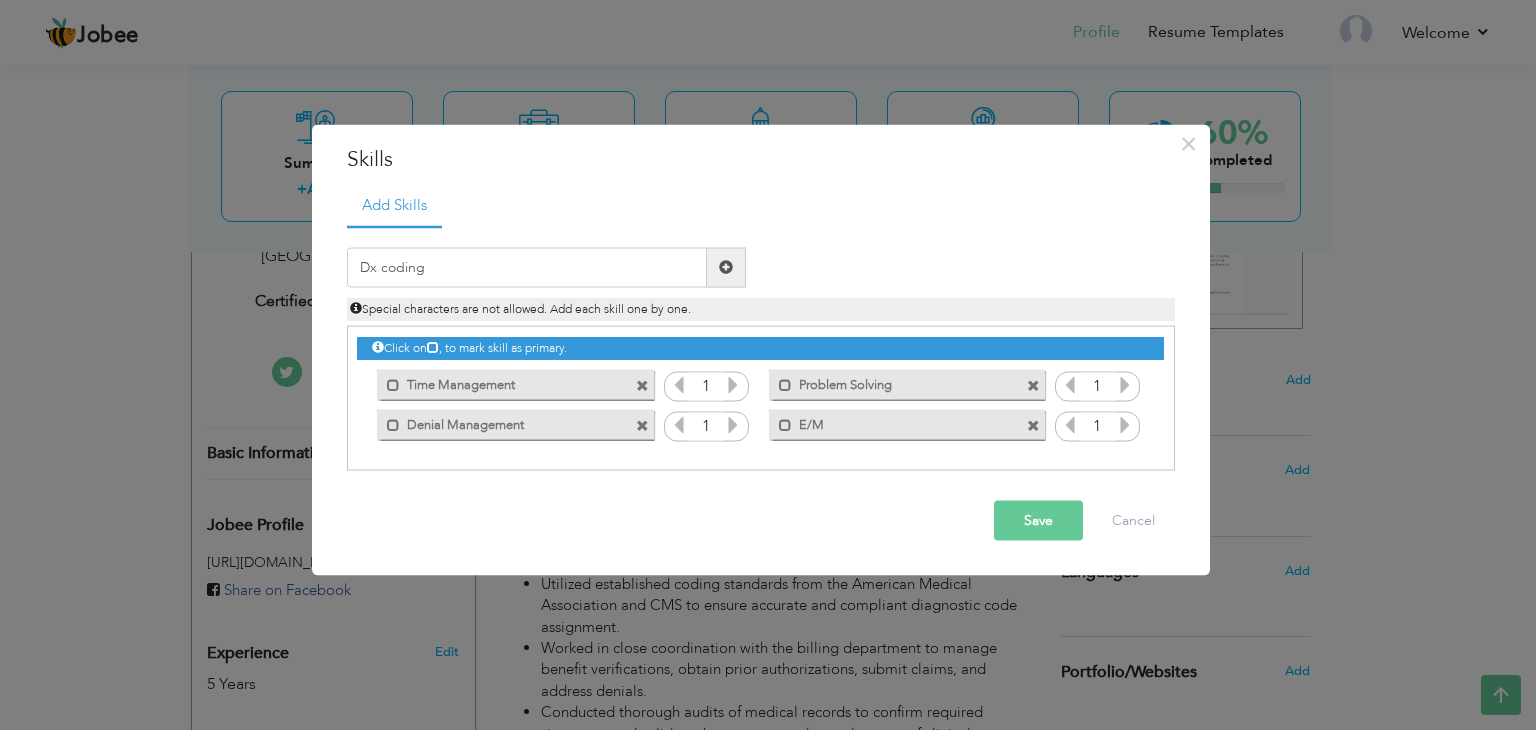 click at bounding box center [726, 267] 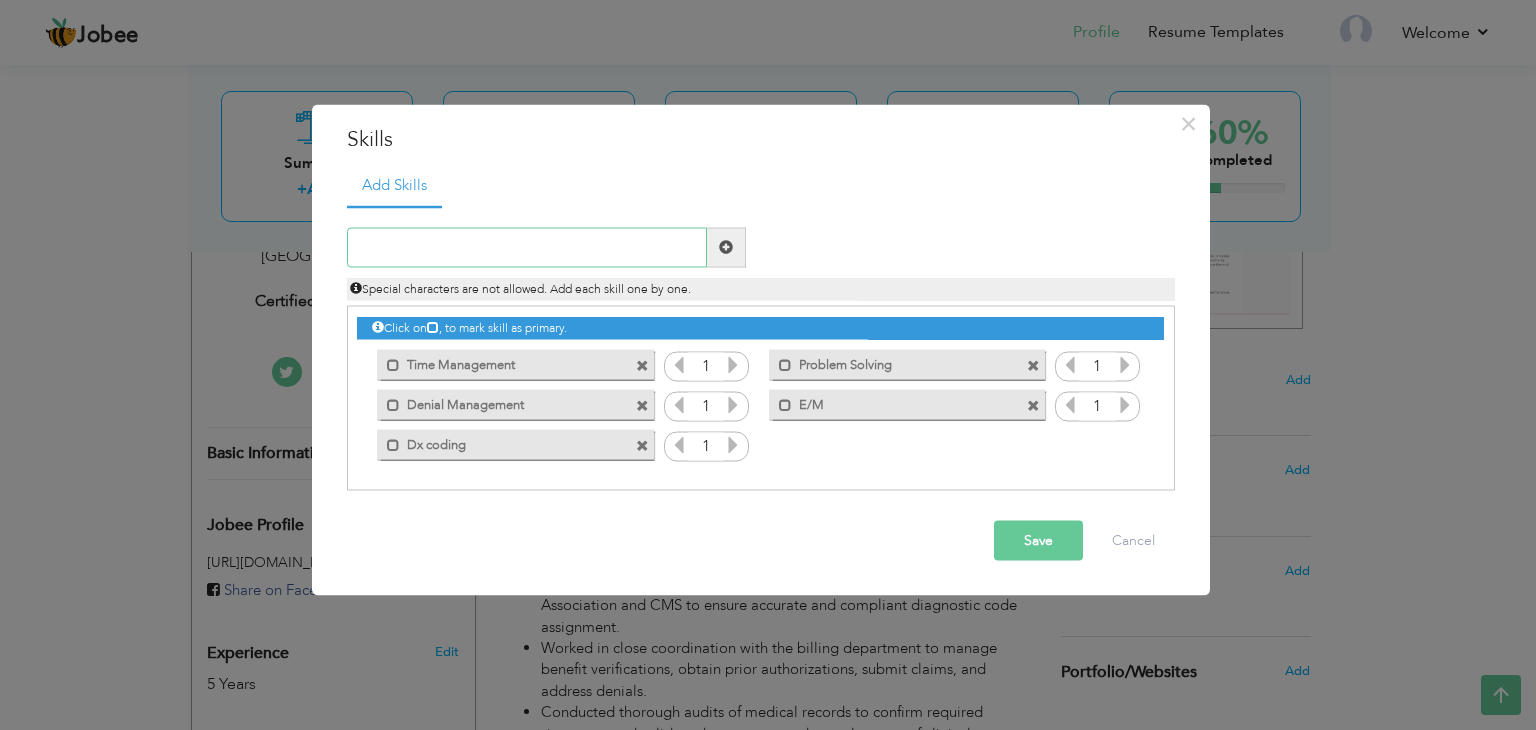 click at bounding box center (527, 247) 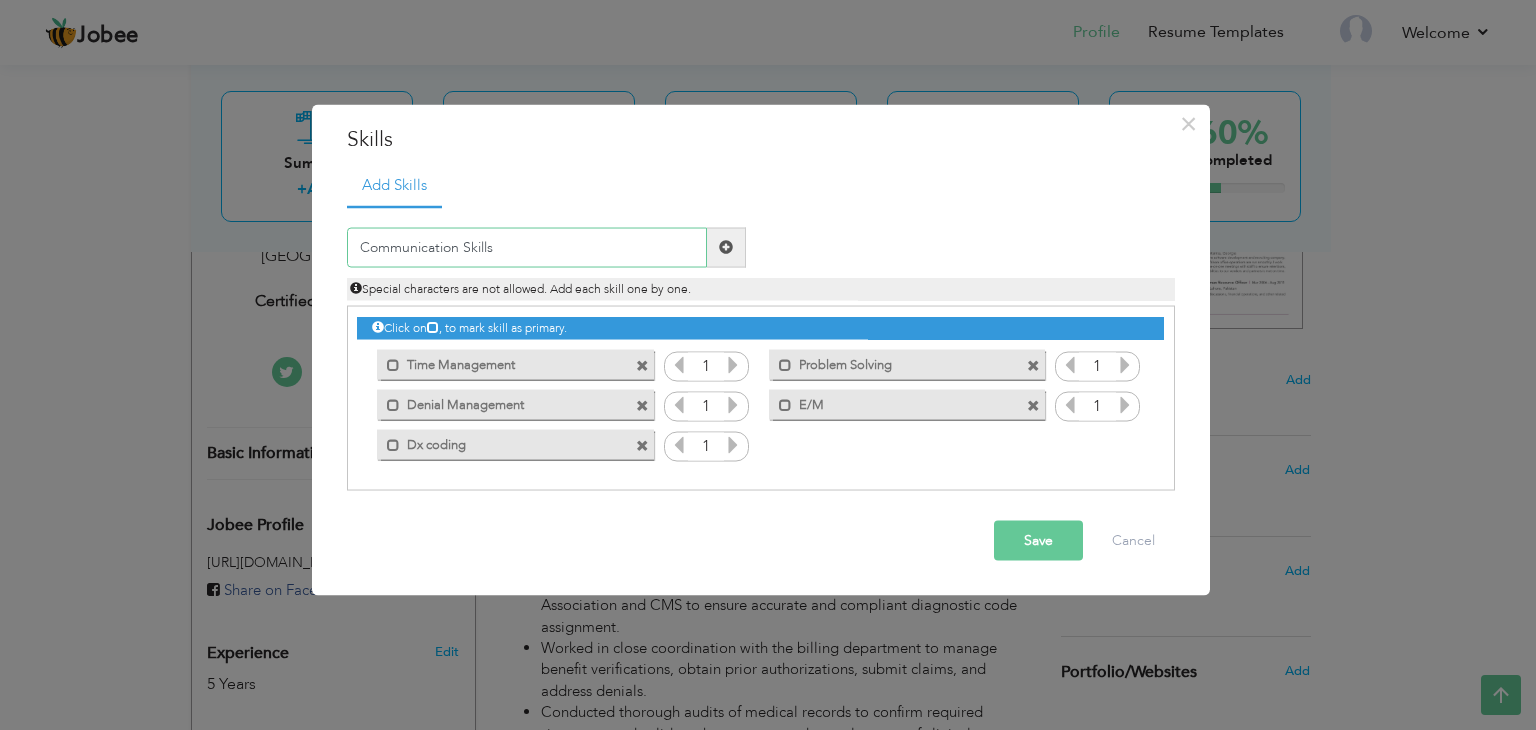 type on "Communication Skills" 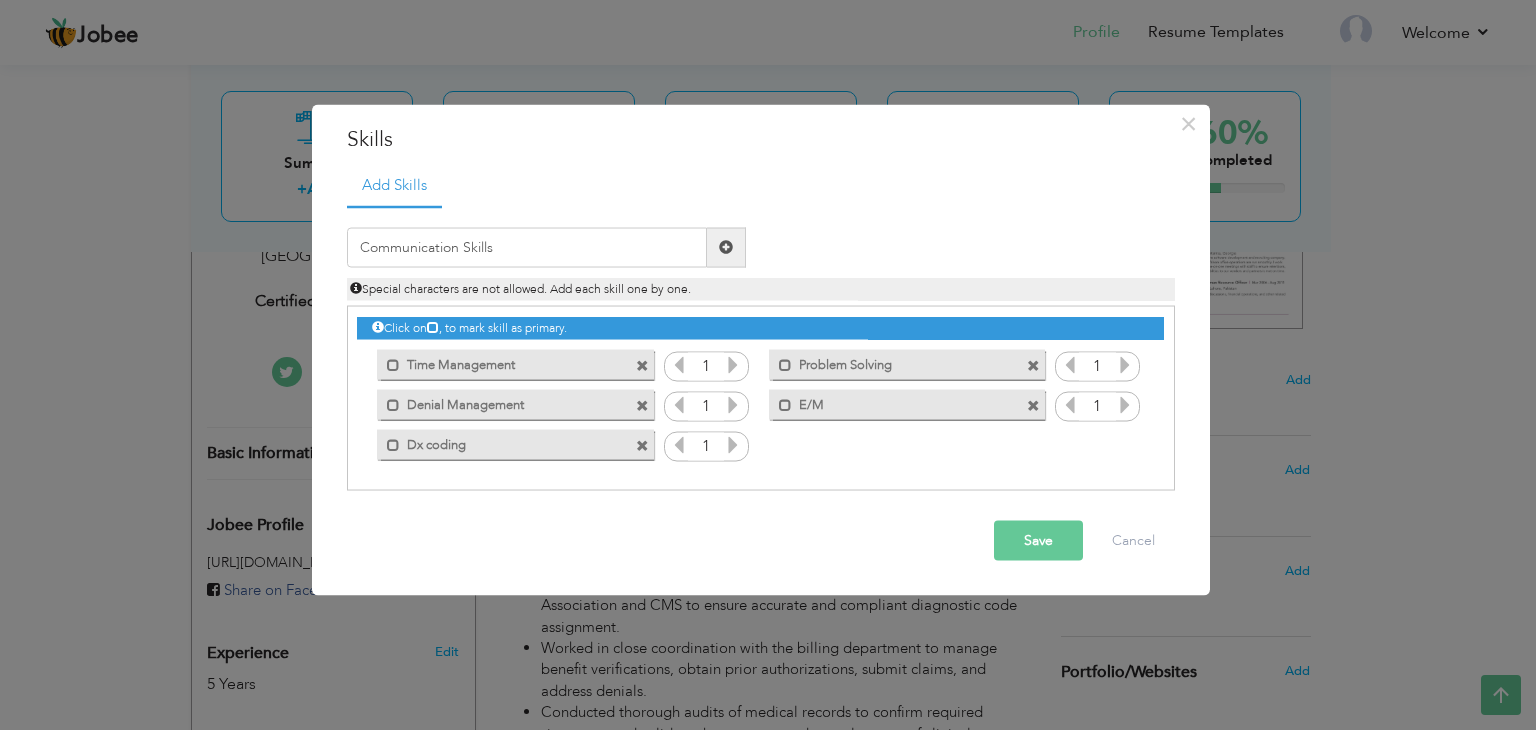 click at bounding box center [726, 247] 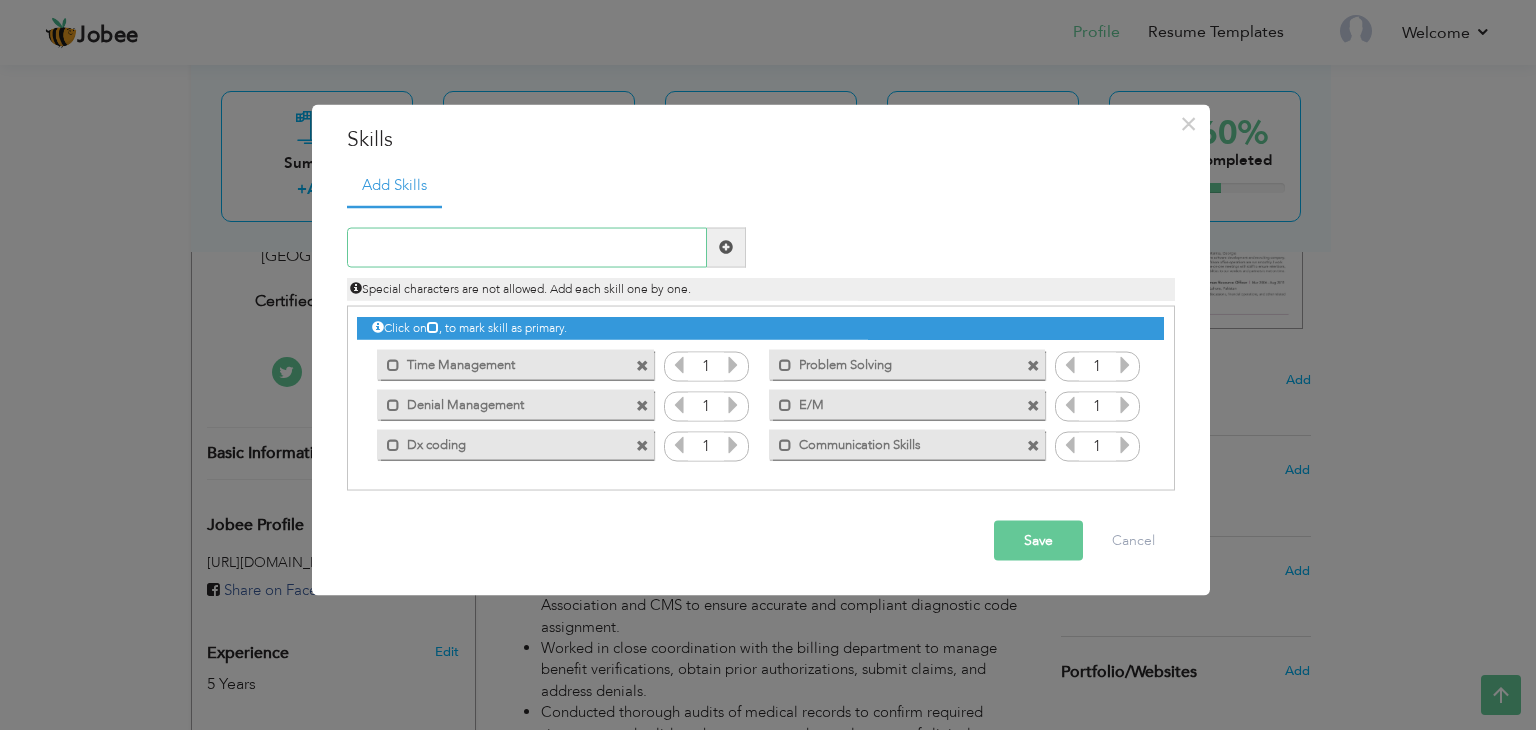 click at bounding box center (527, 247) 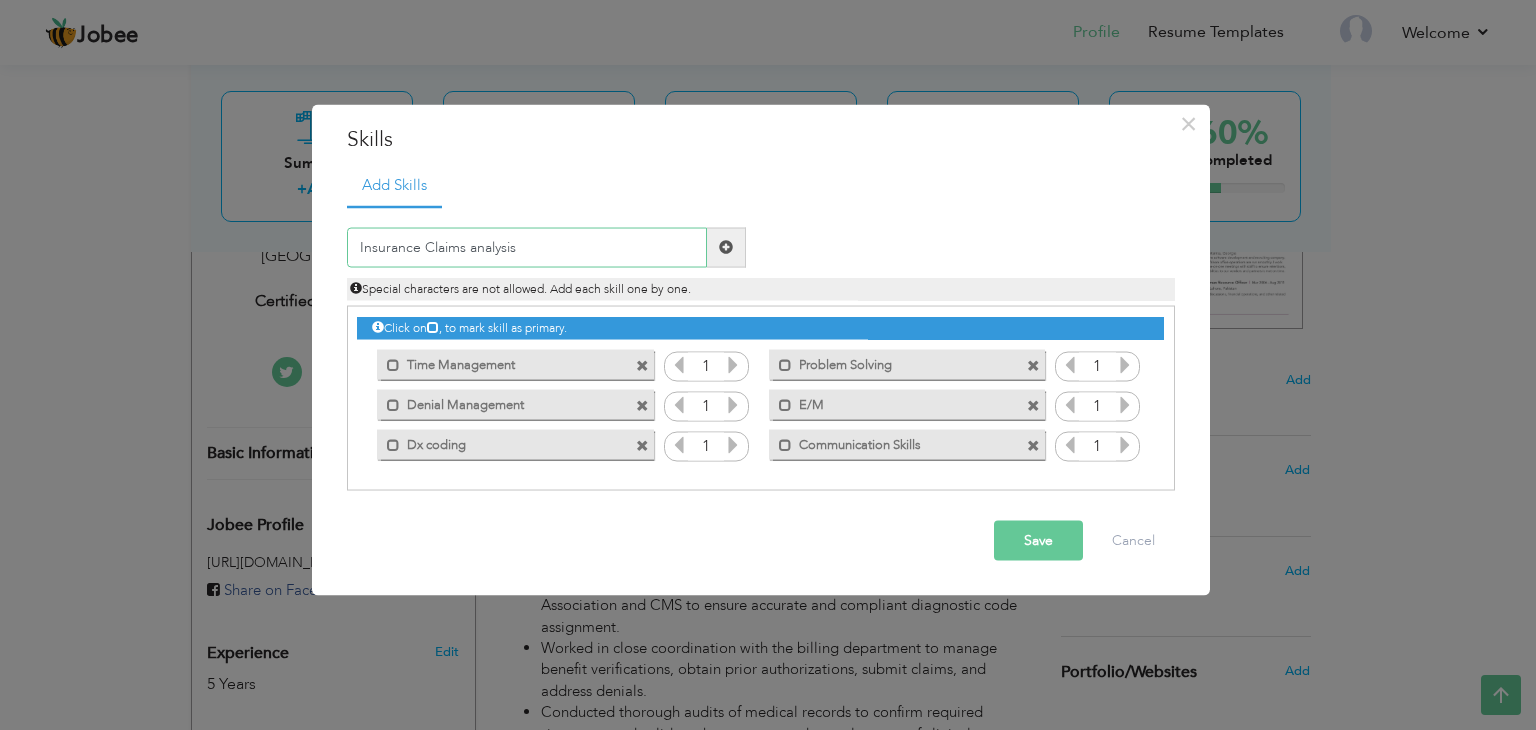 type on "Insurance Claims analysis" 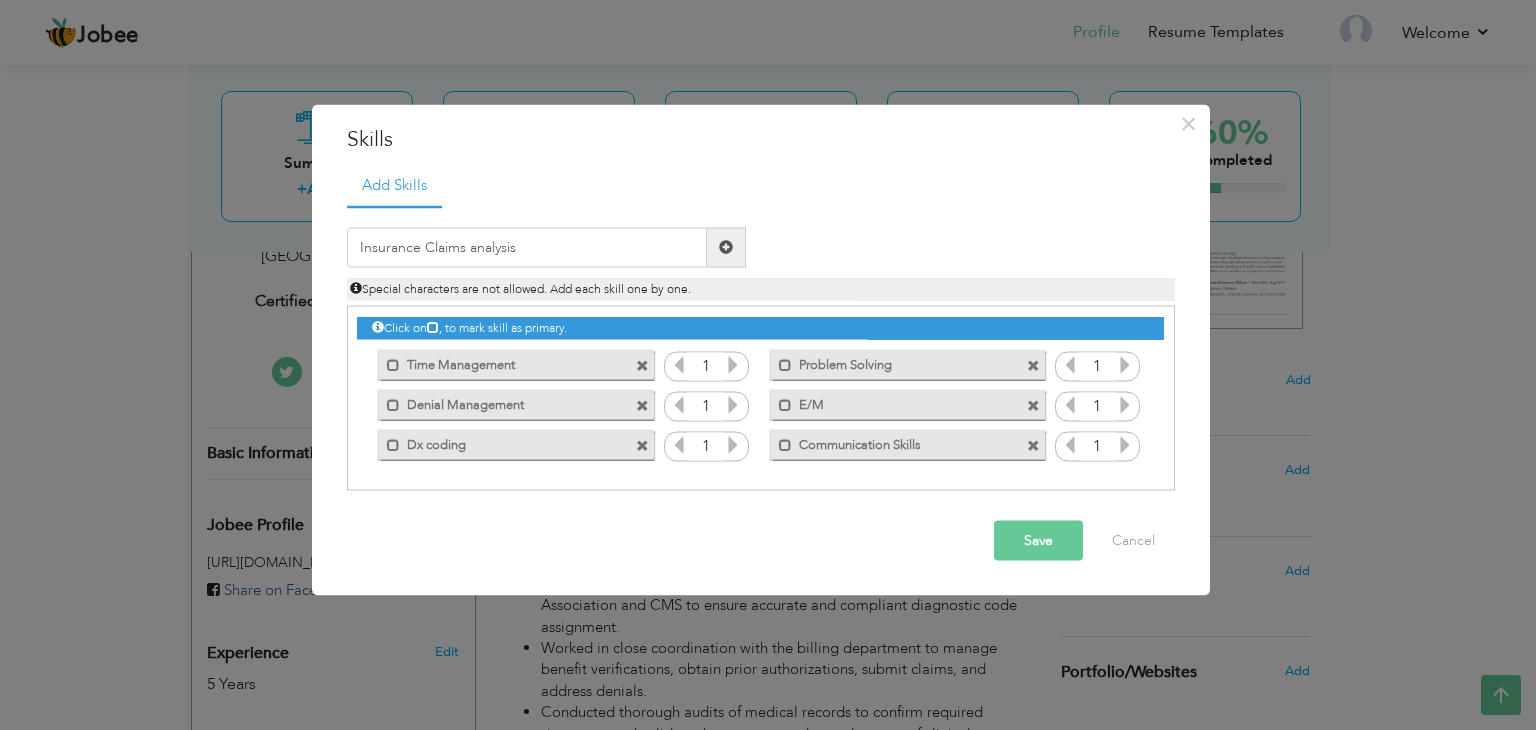 click at bounding box center (726, 247) 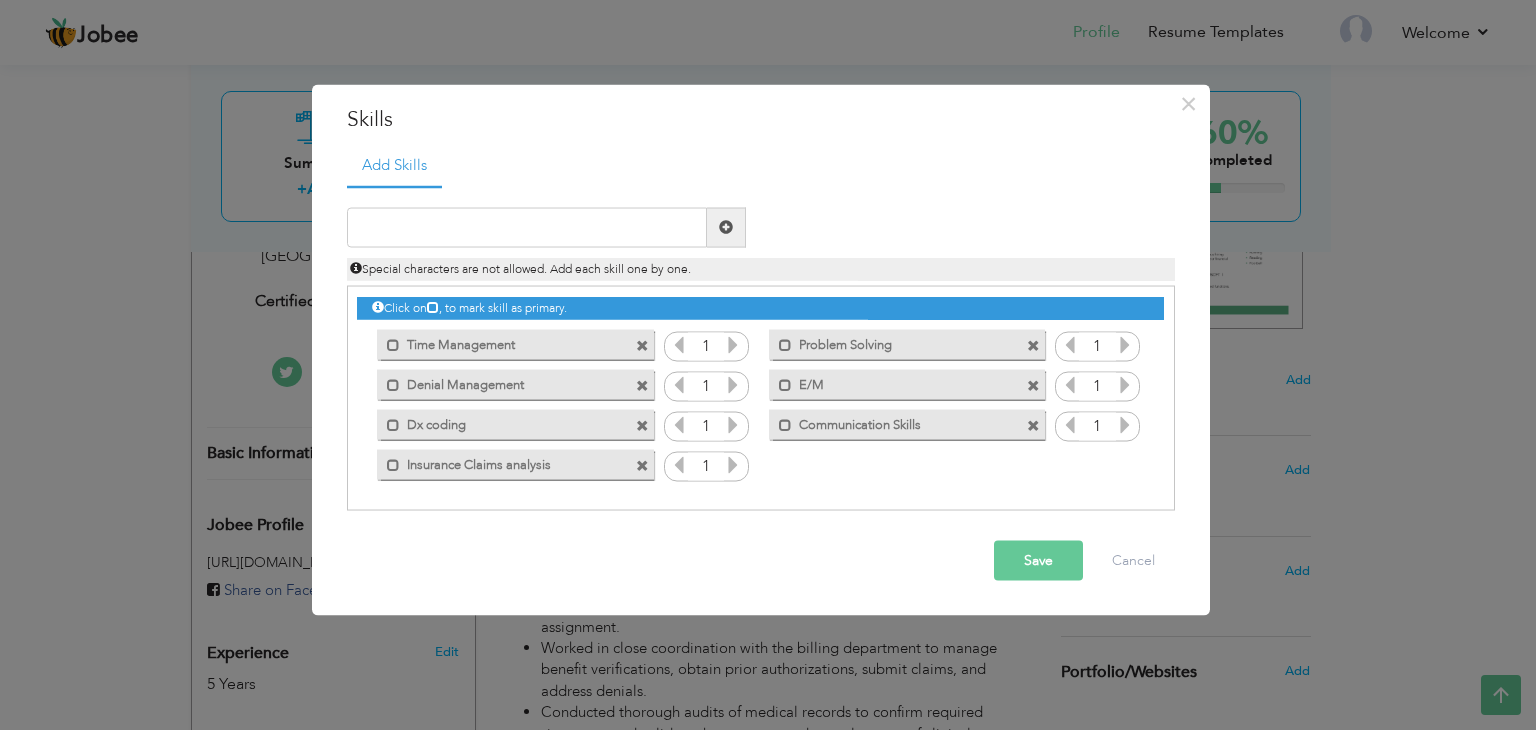 click on "Save" at bounding box center [1038, 560] 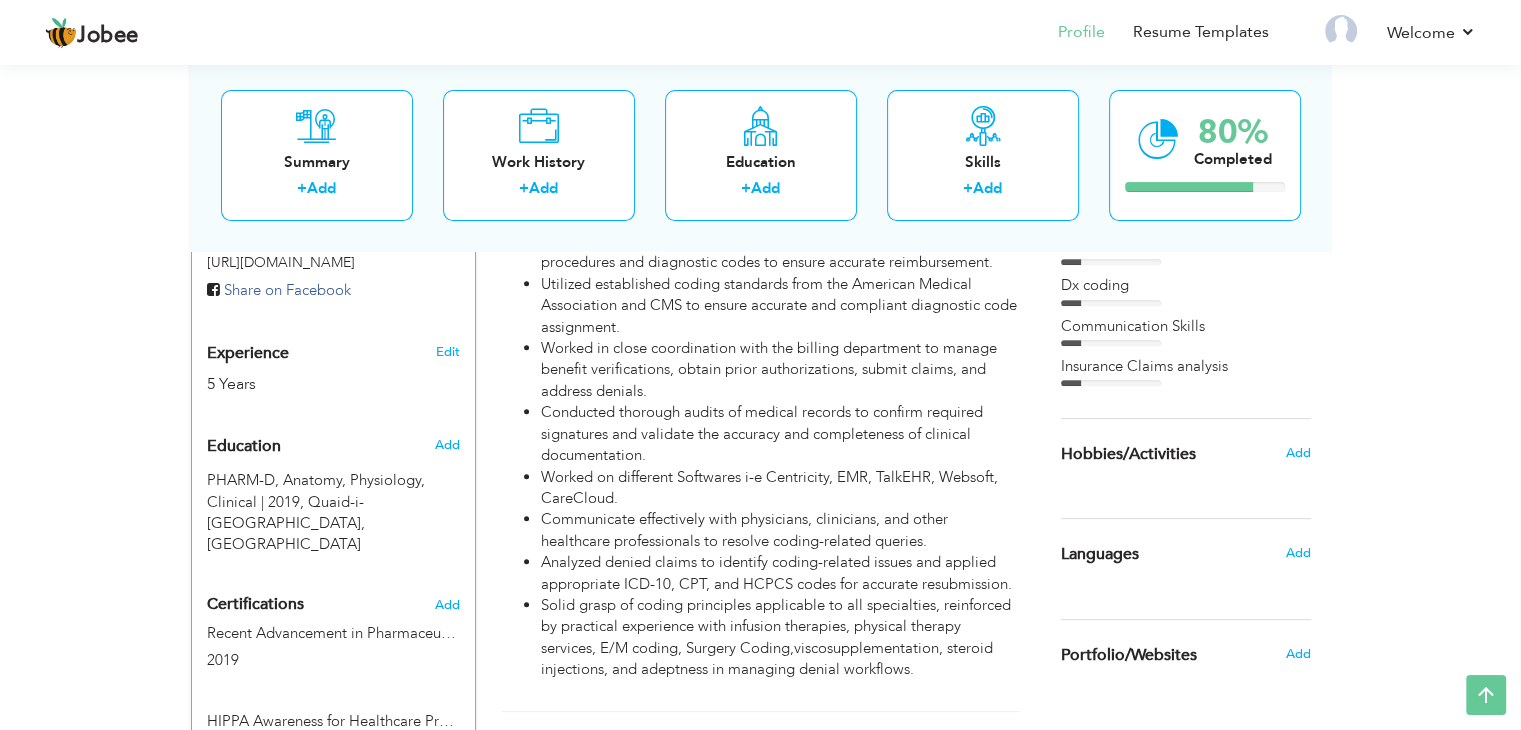 scroll, scrollTop: 800, scrollLeft: 0, axis: vertical 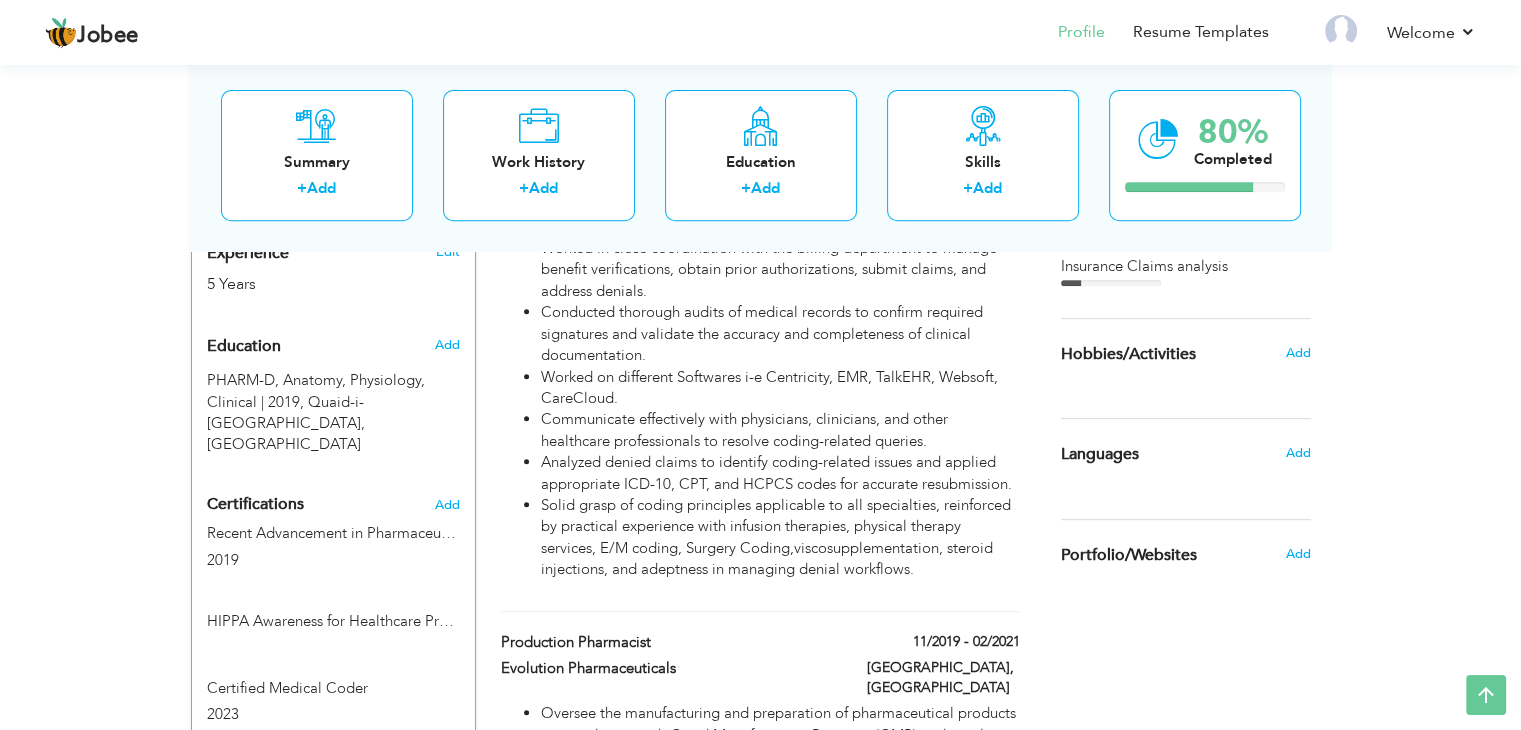 click on "Add" at bounding box center (1302, 353) 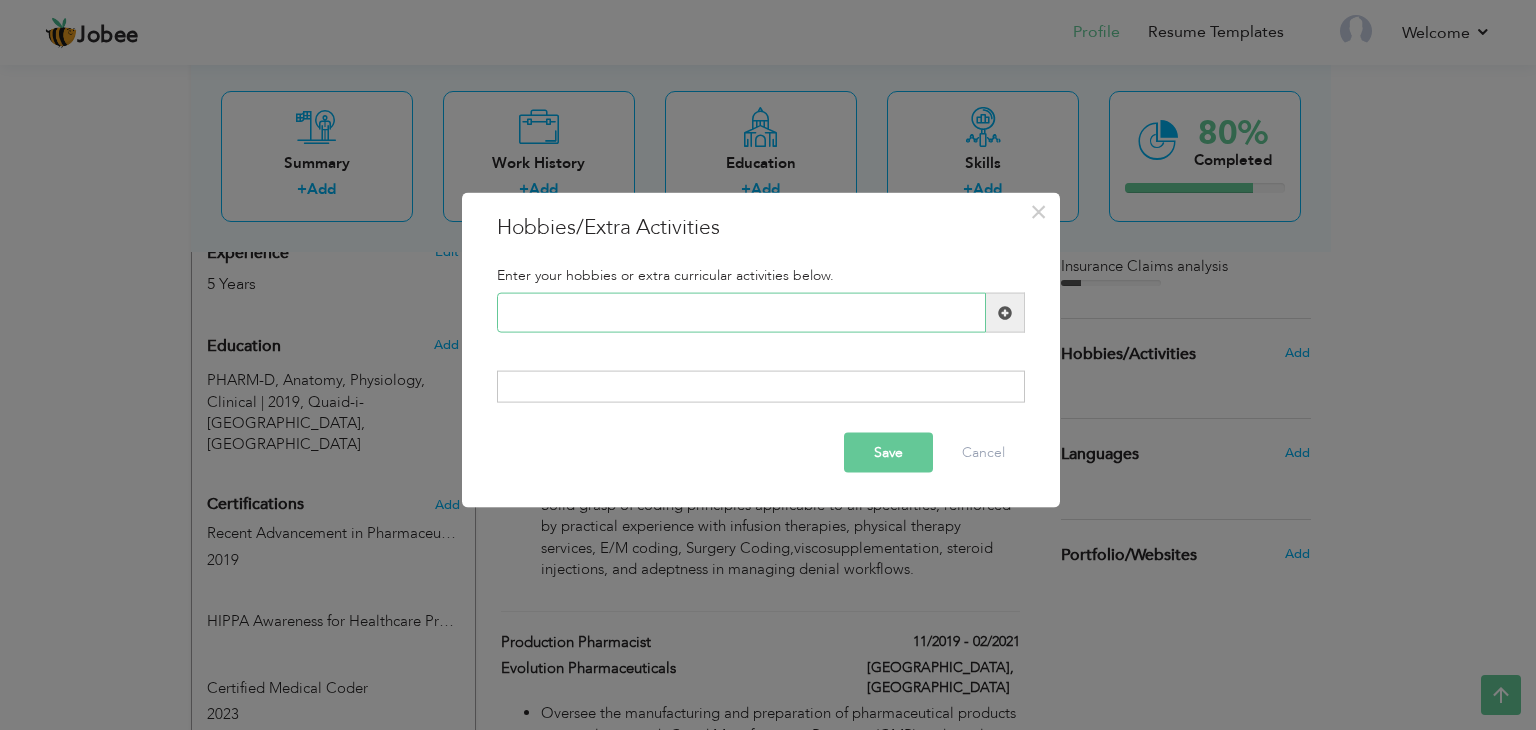 click at bounding box center [741, 313] 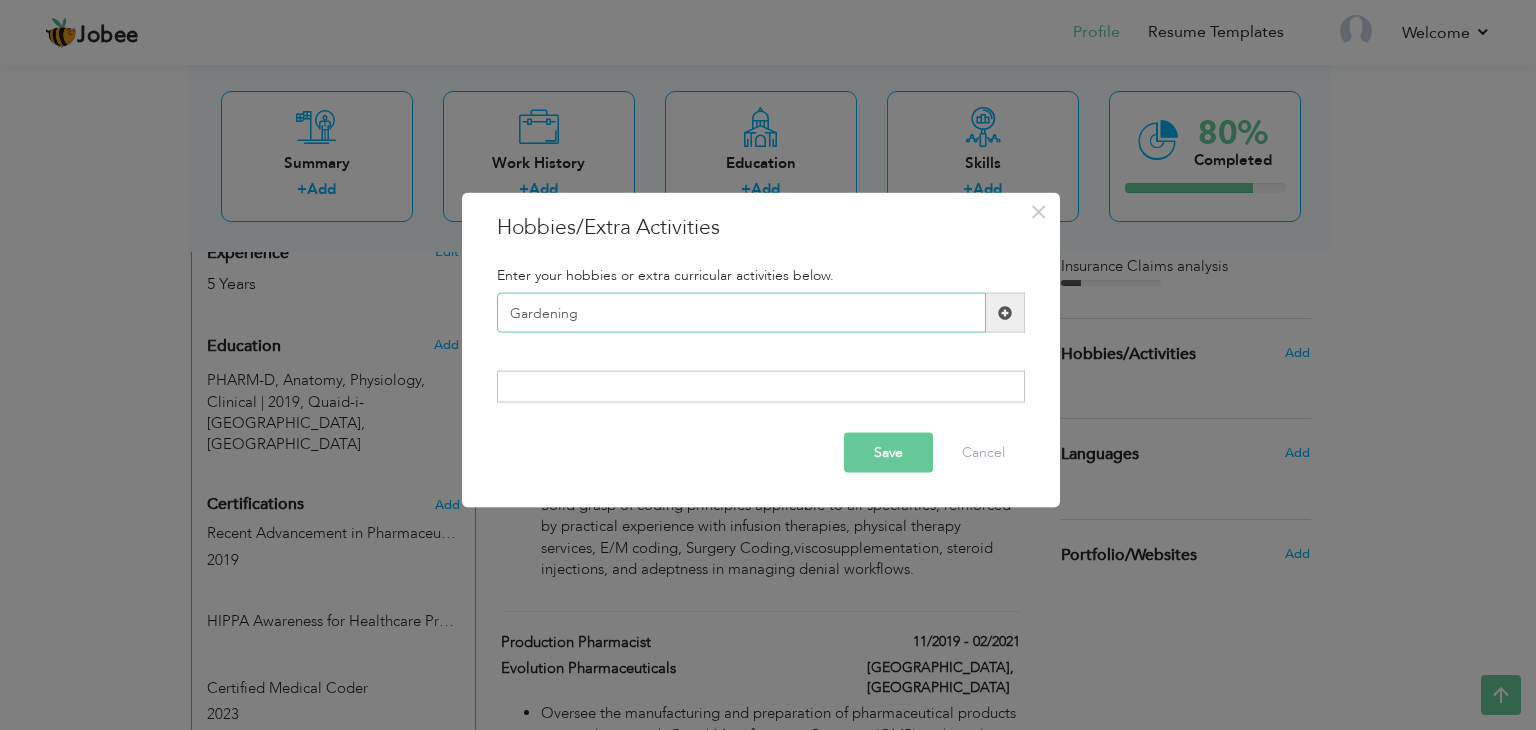 type on "Gardening" 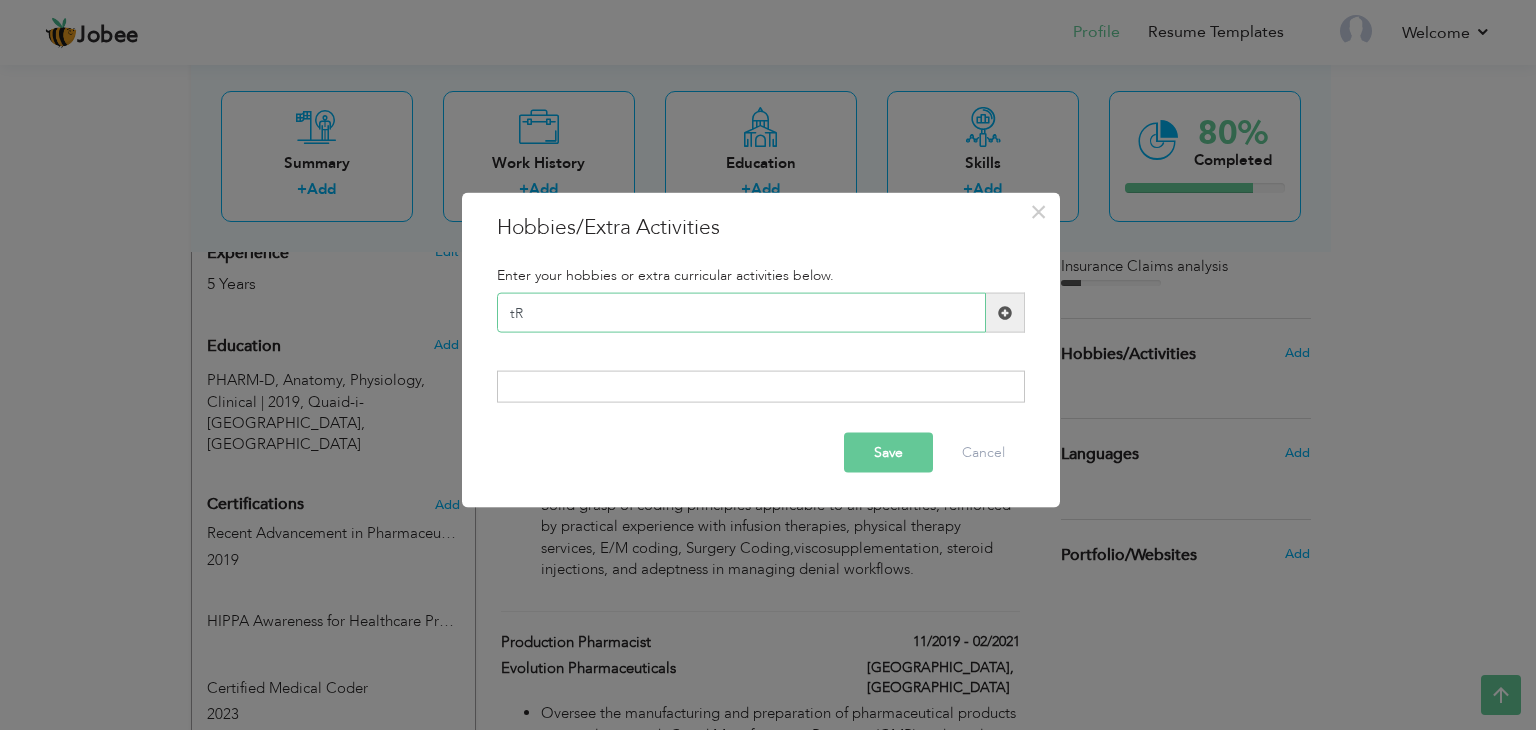 type on "t" 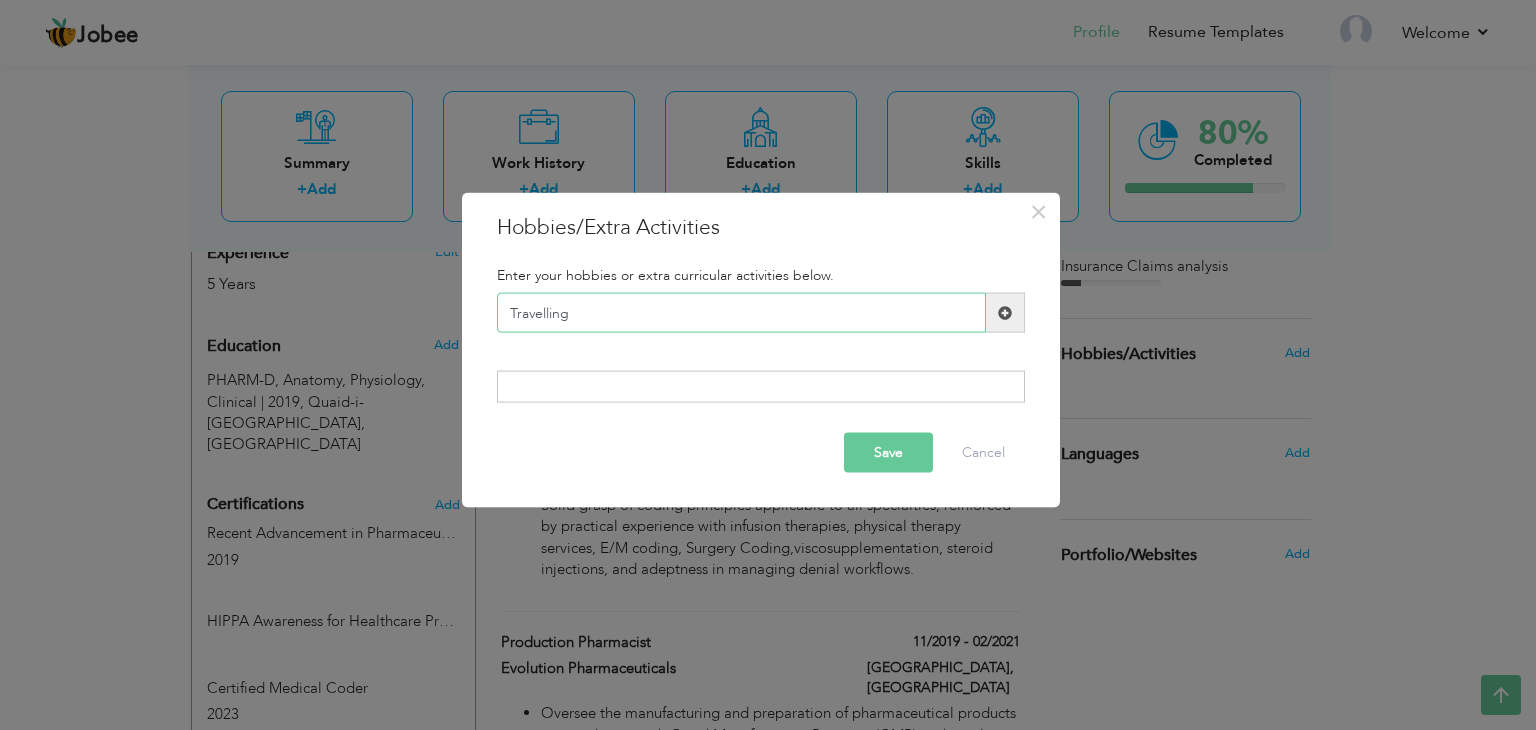 drag, startPoint x: 605, startPoint y: 314, endPoint x: 480, endPoint y: 322, distance: 125.25574 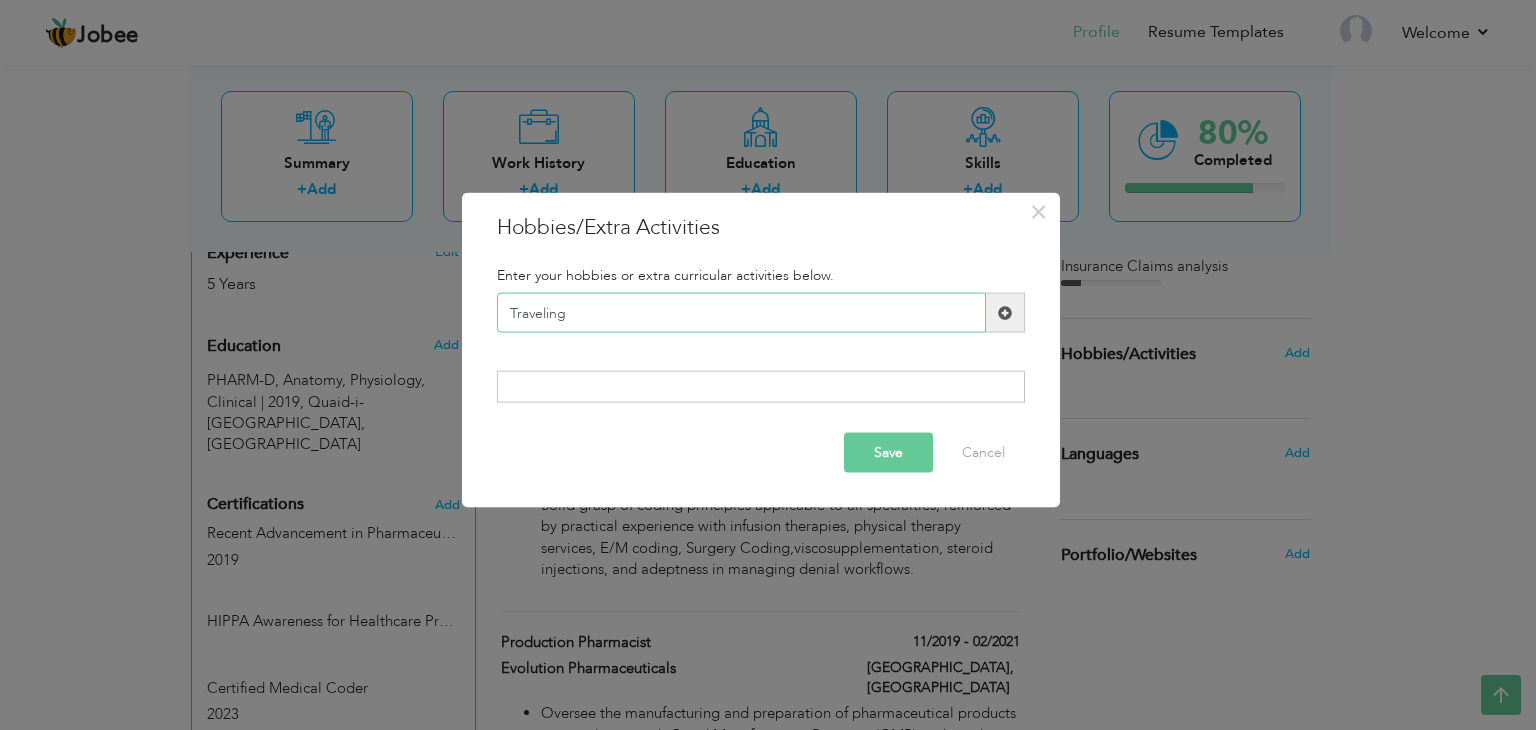 type on "Traveling" 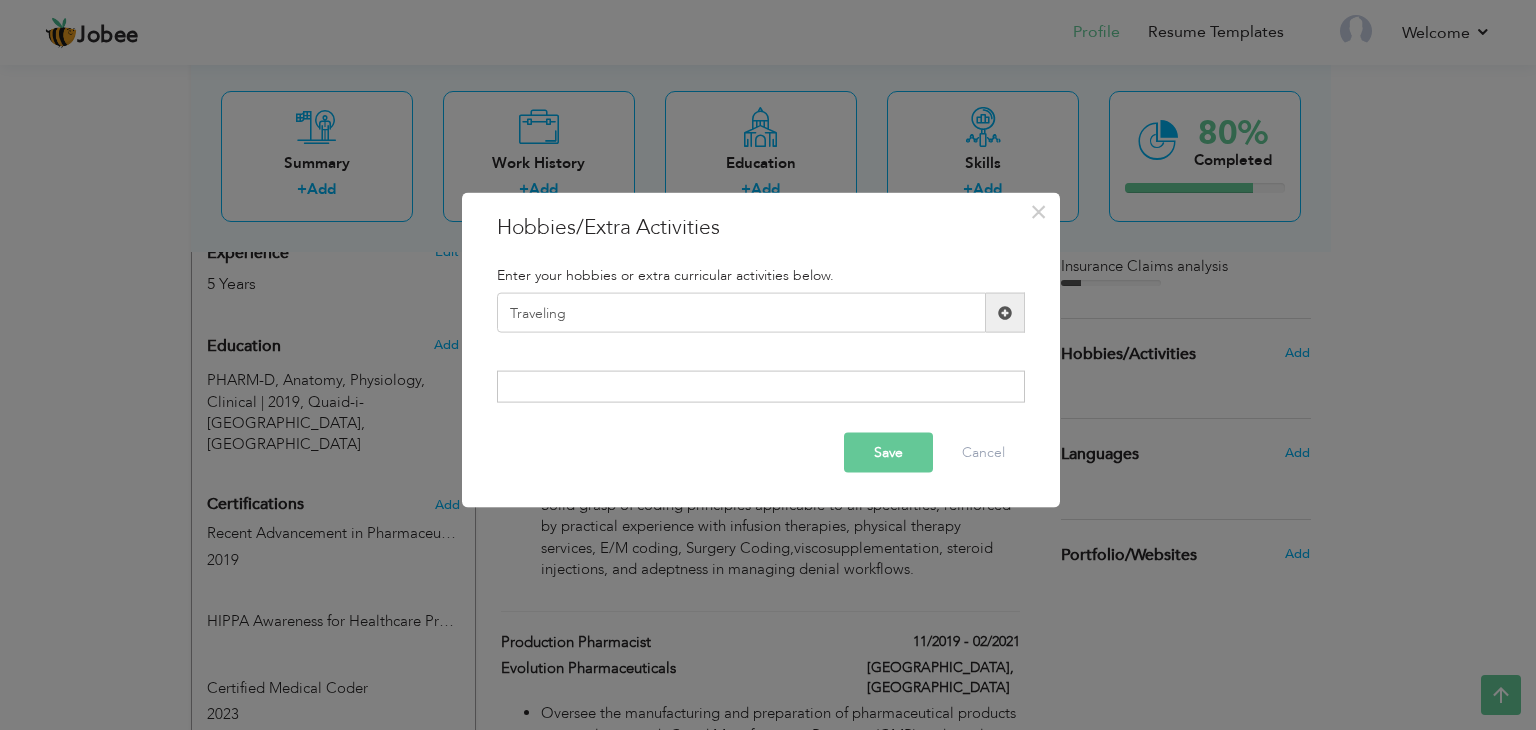 click on "Save" at bounding box center [888, 452] 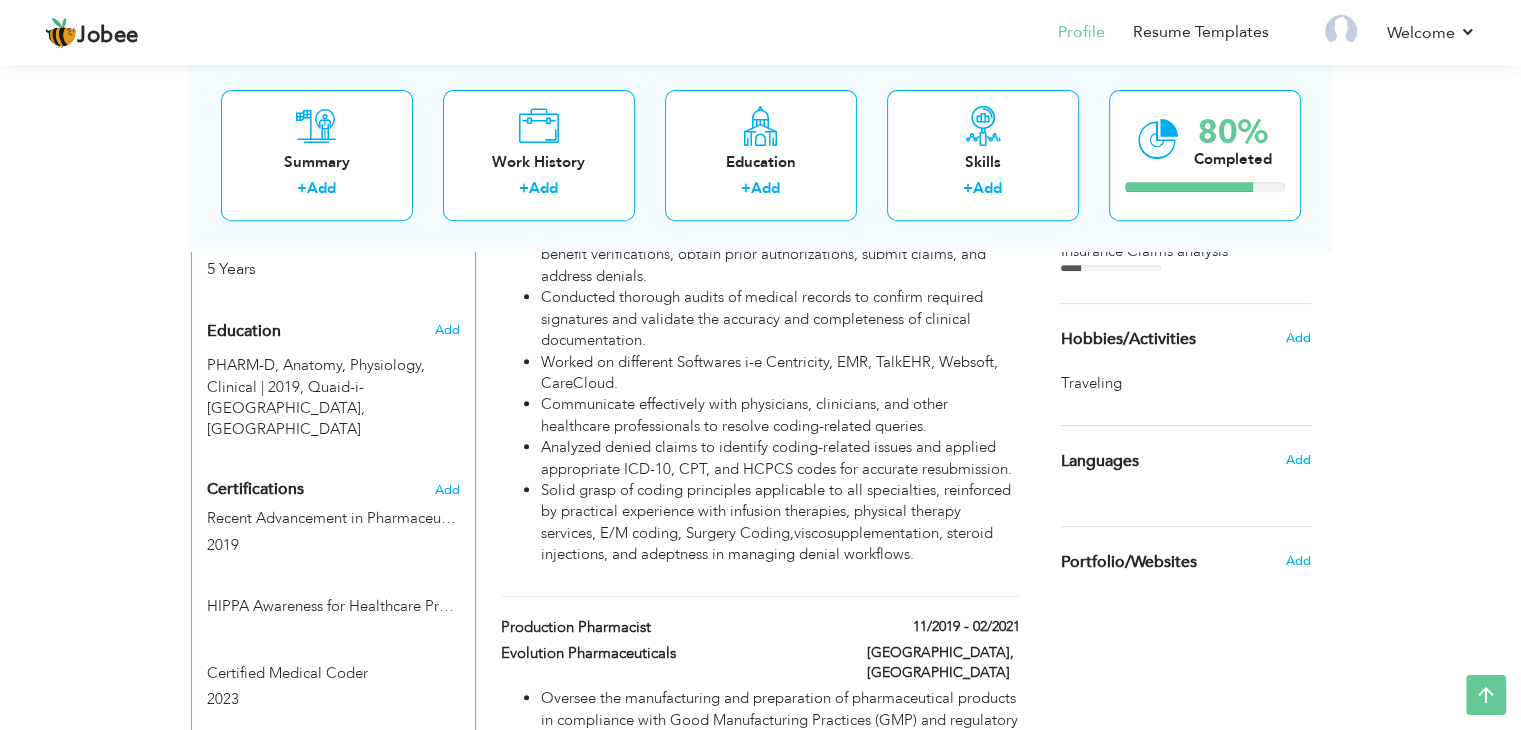 scroll, scrollTop: 800, scrollLeft: 0, axis: vertical 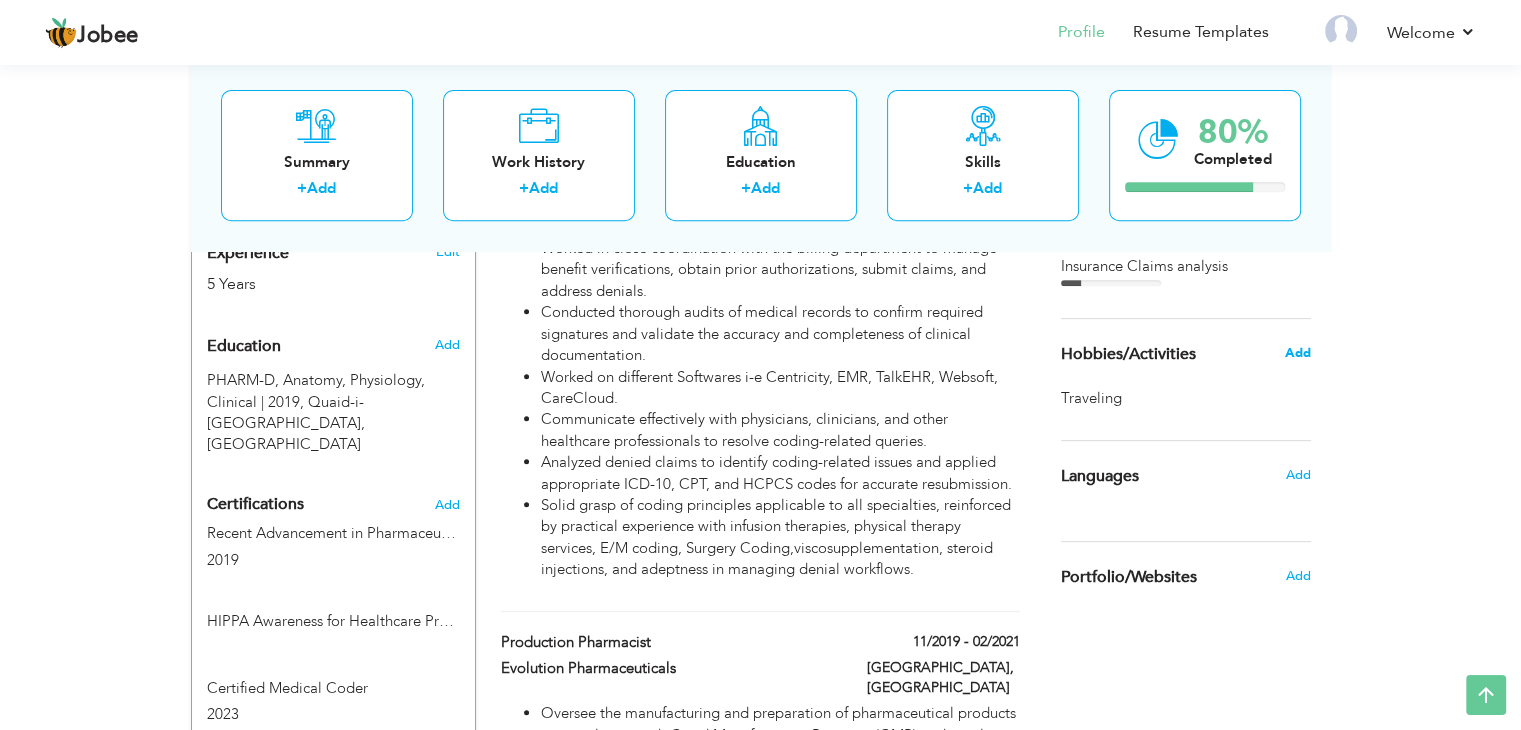 click on "Add" at bounding box center (1297, 353) 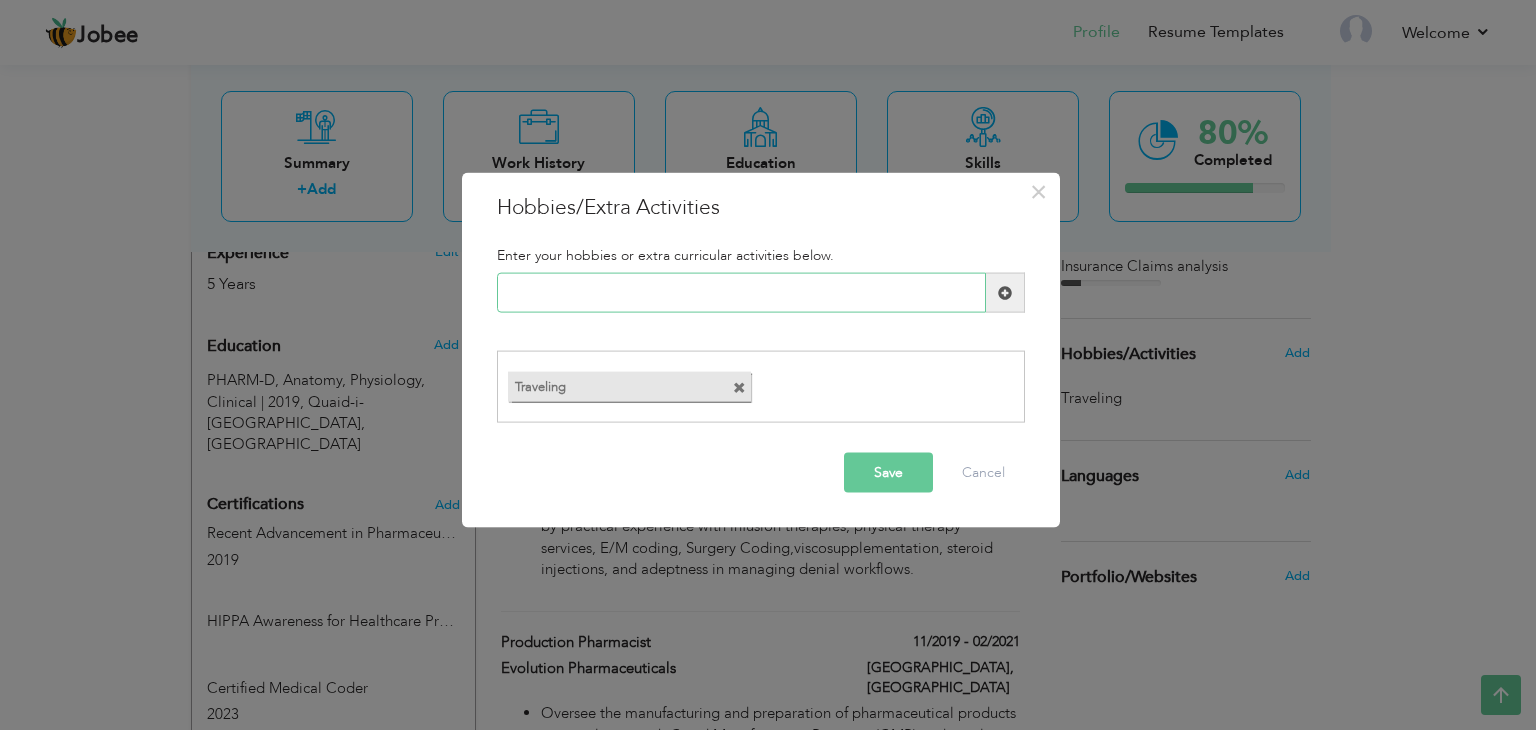 paste on "Cooking" 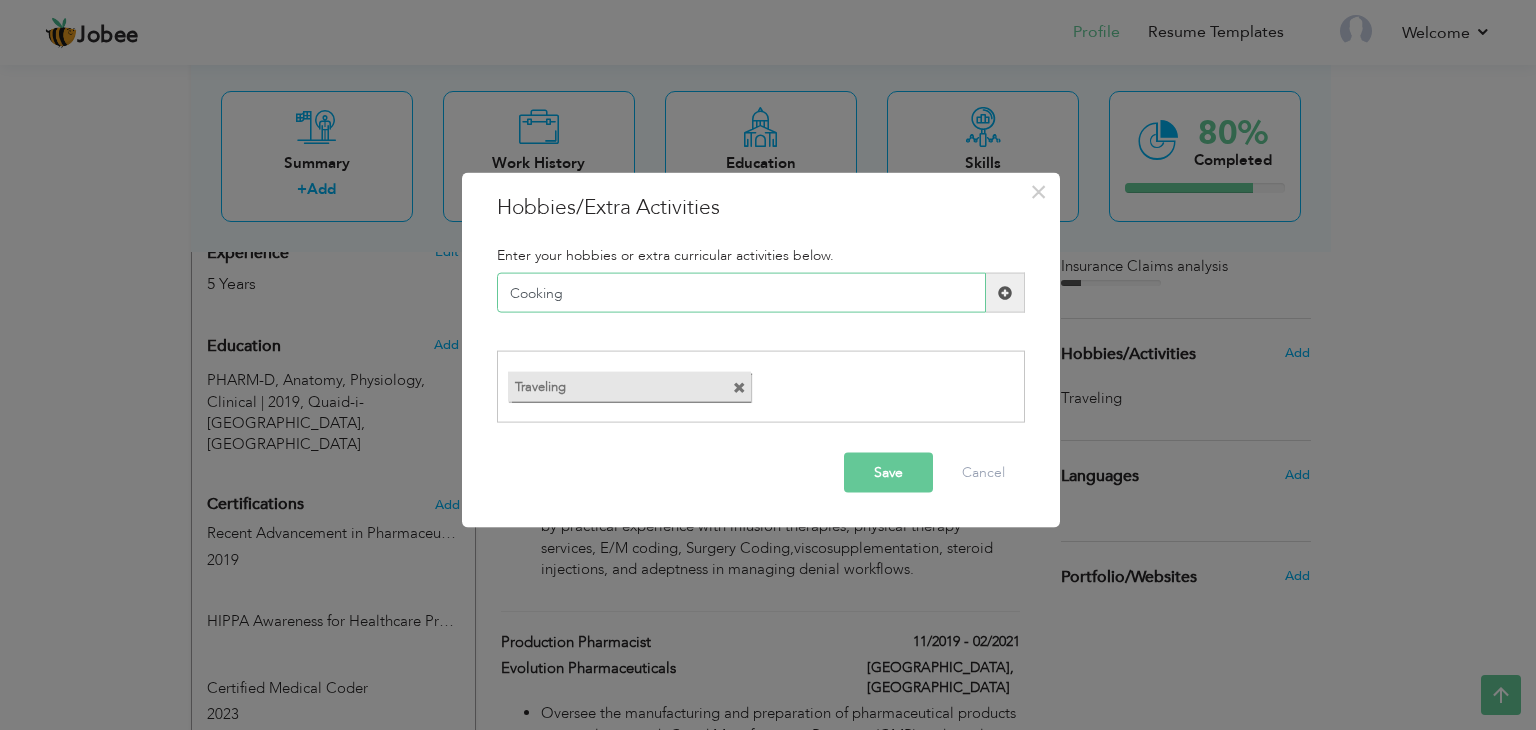 type on "Cooking" 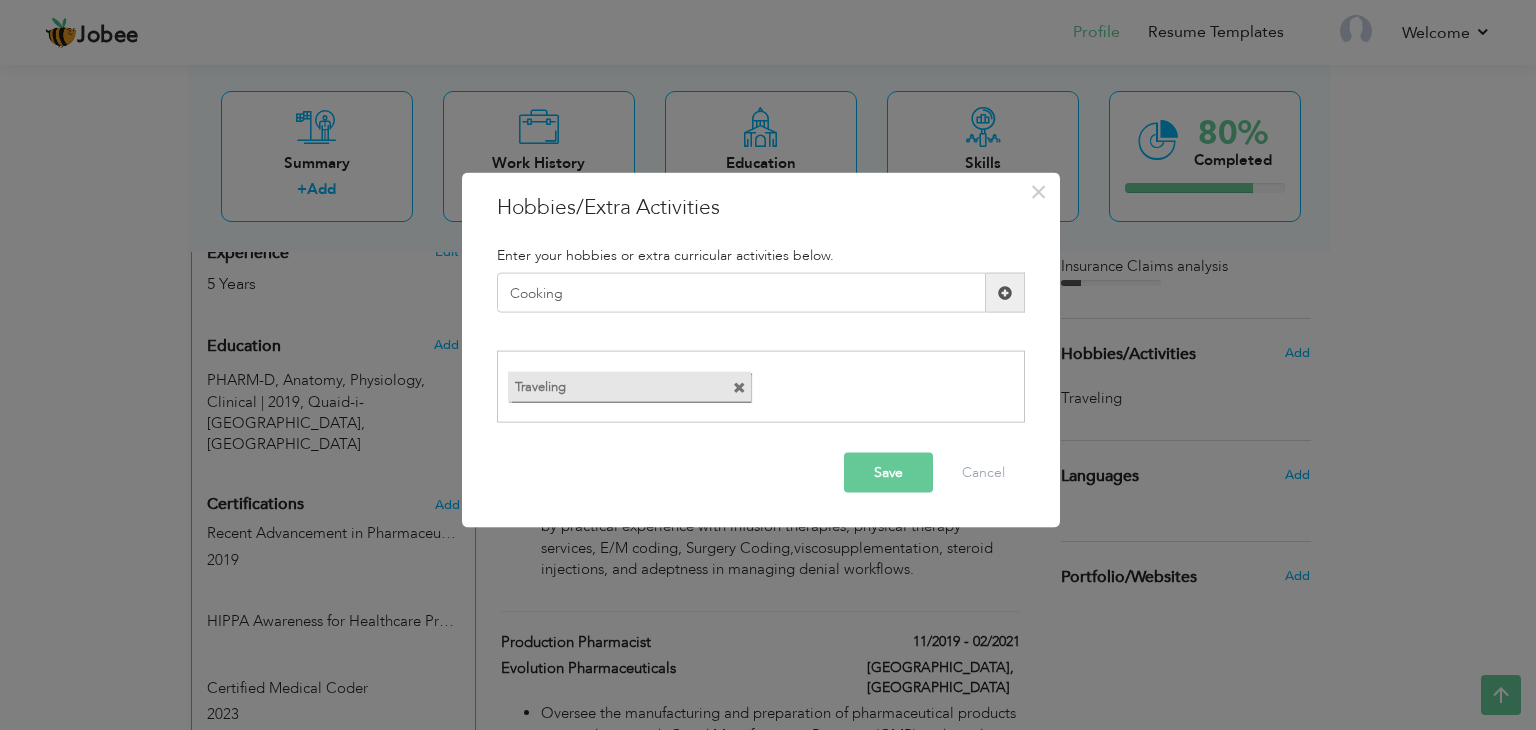 click at bounding box center [1005, 292] 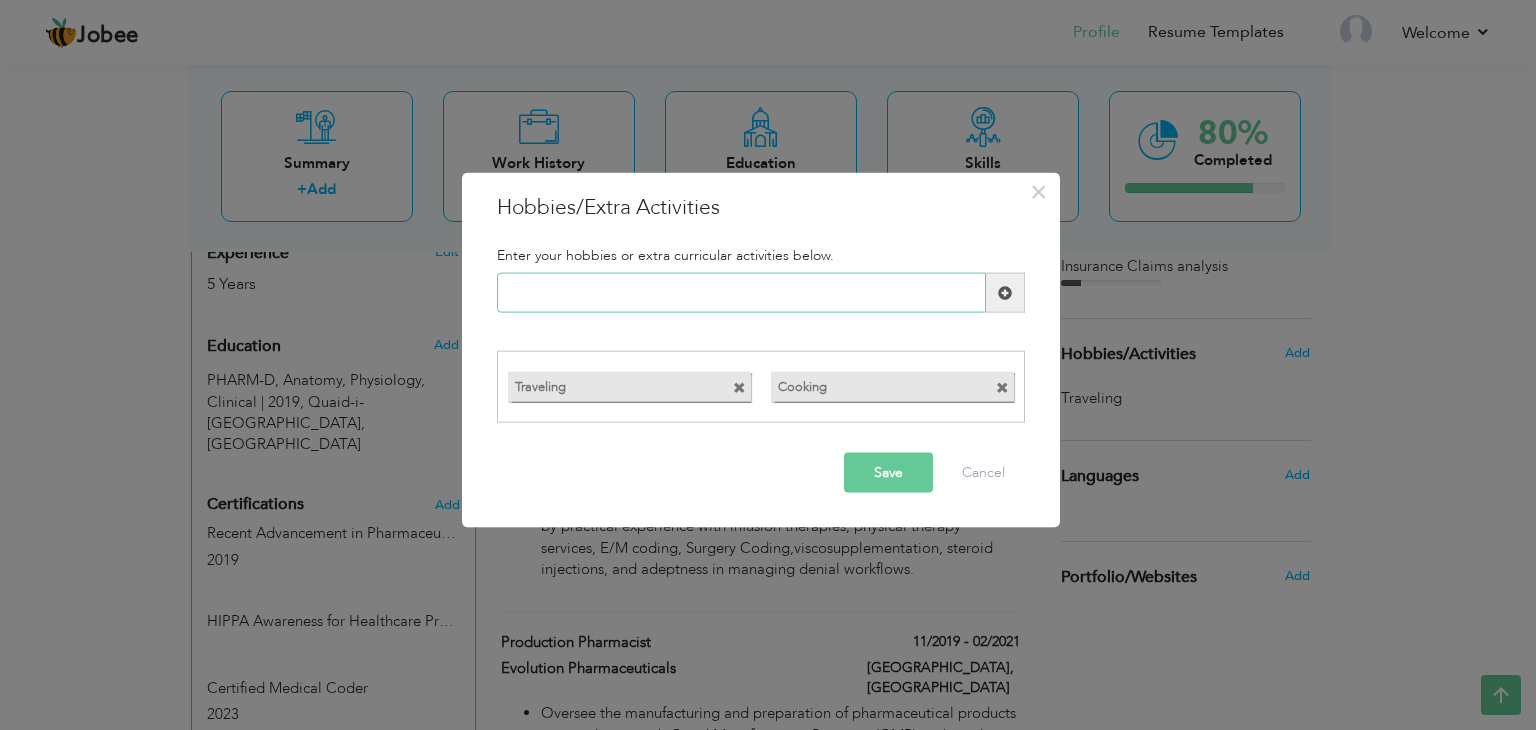 click at bounding box center (741, 293) 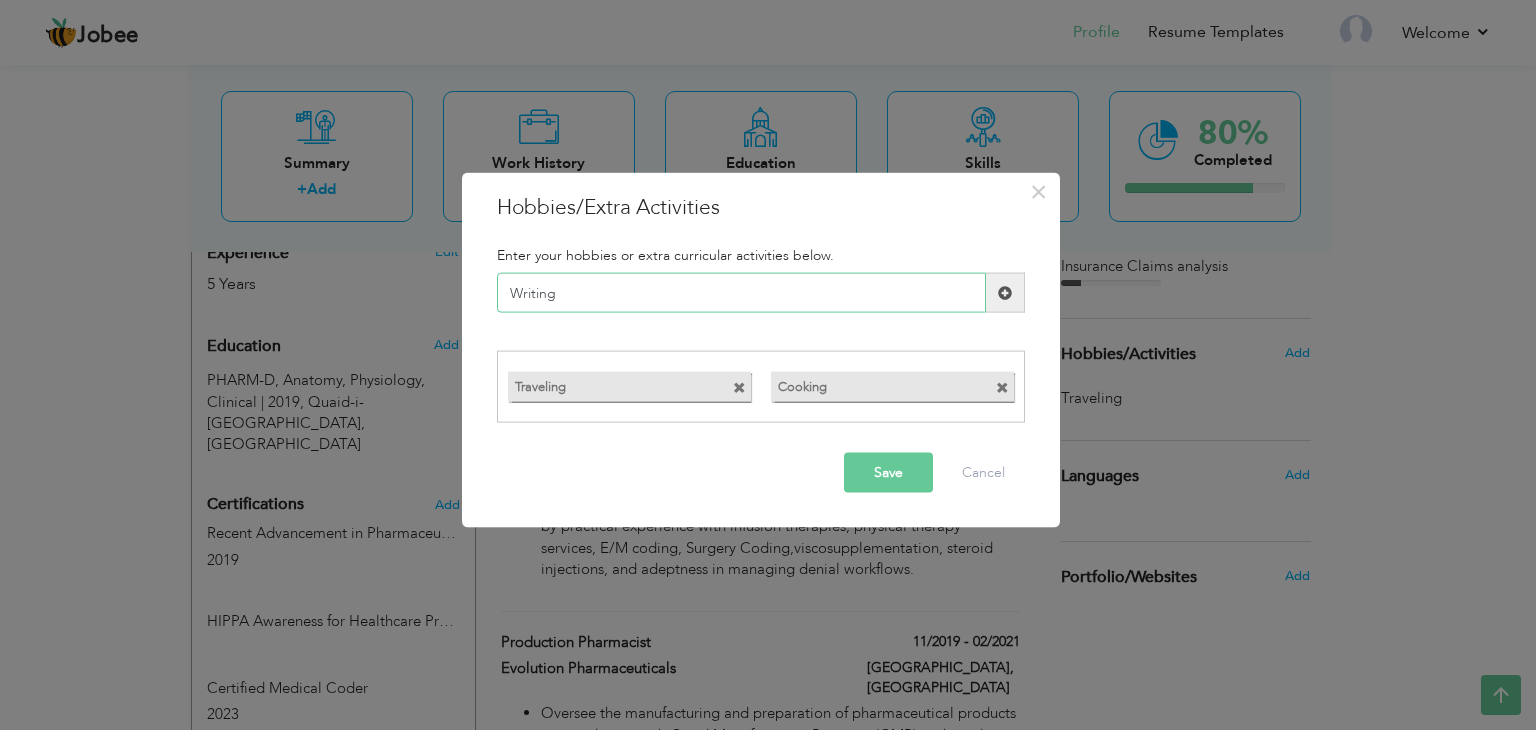 type on "Writing" 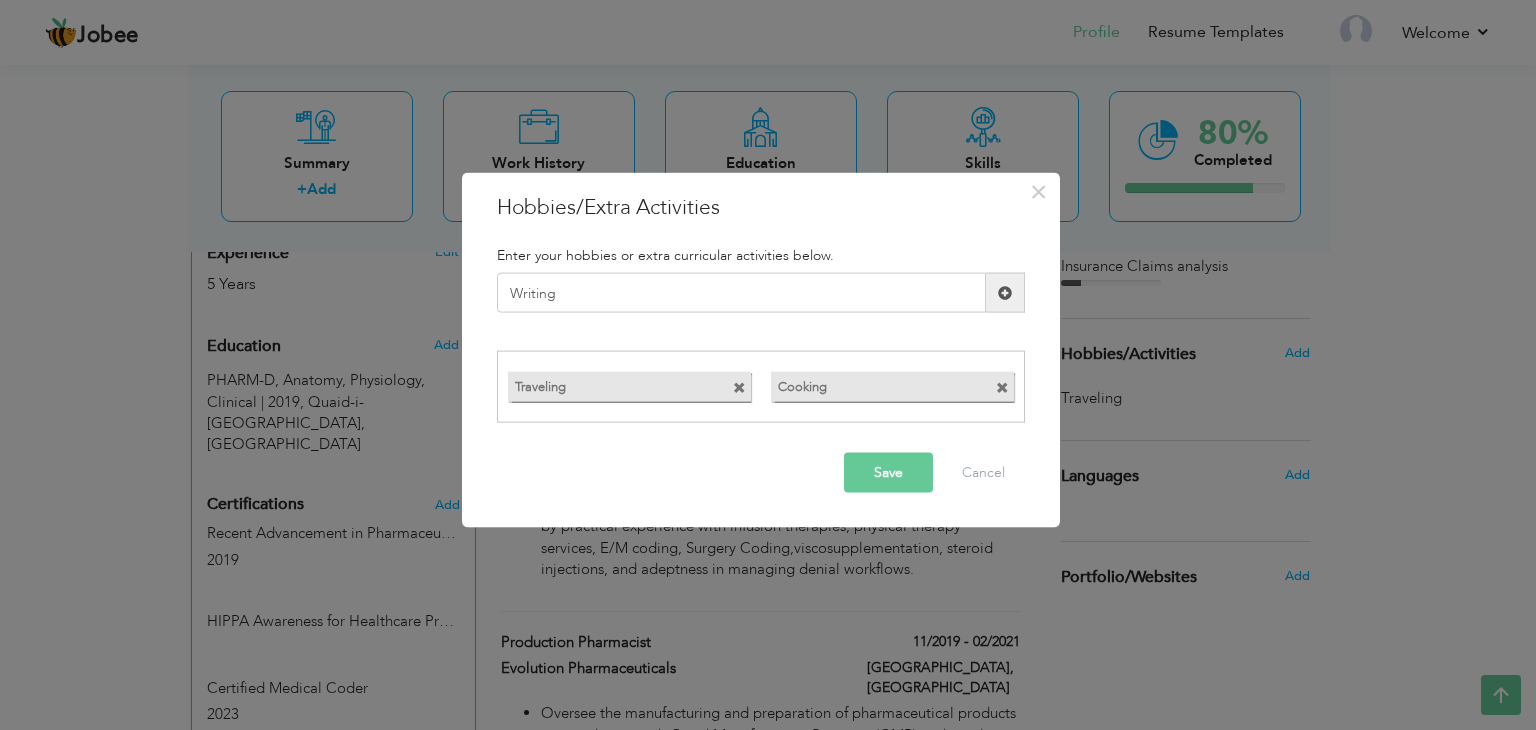 click on "Save" at bounding box center [888, 472] 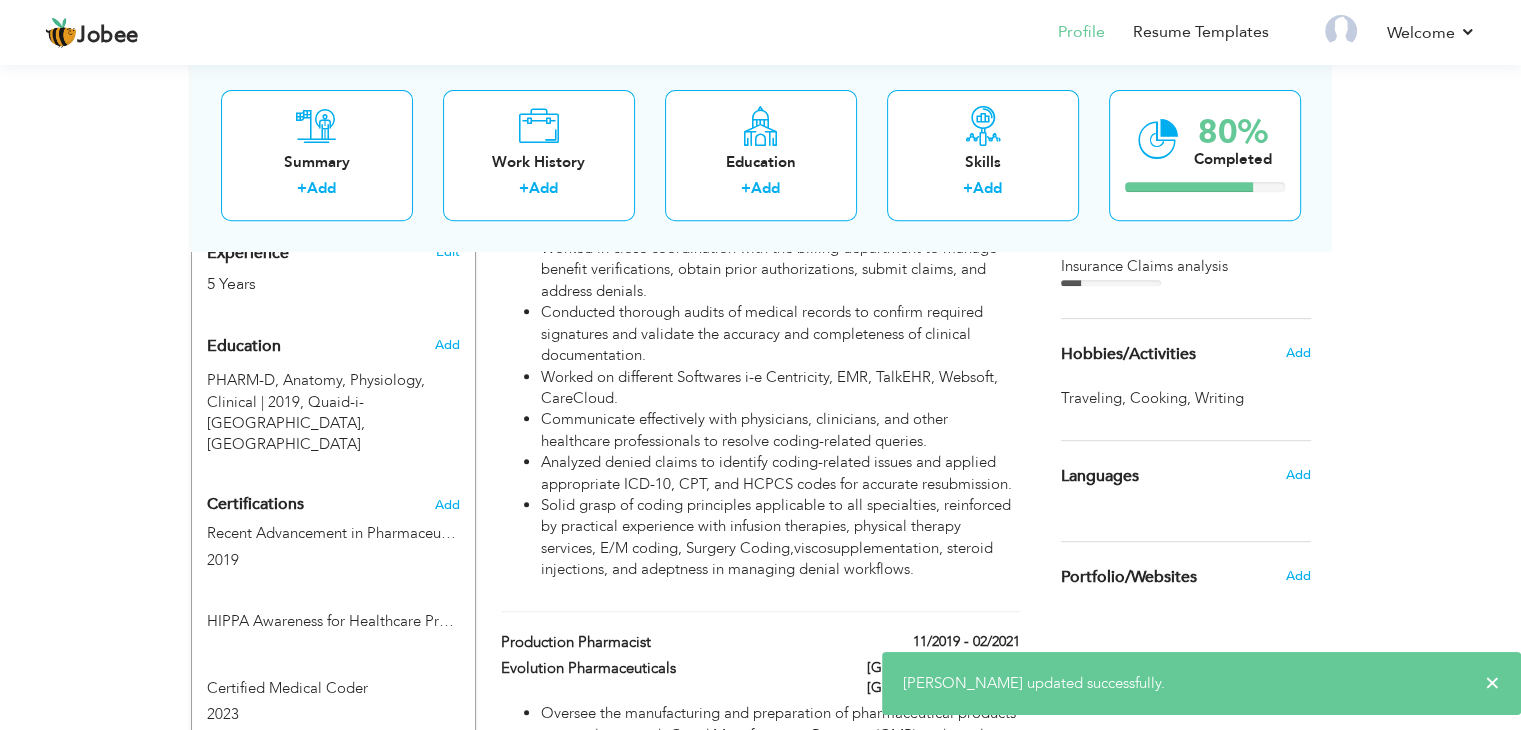 scroll, scrollTop: 900, scrollLeft: 0, axis: vertical 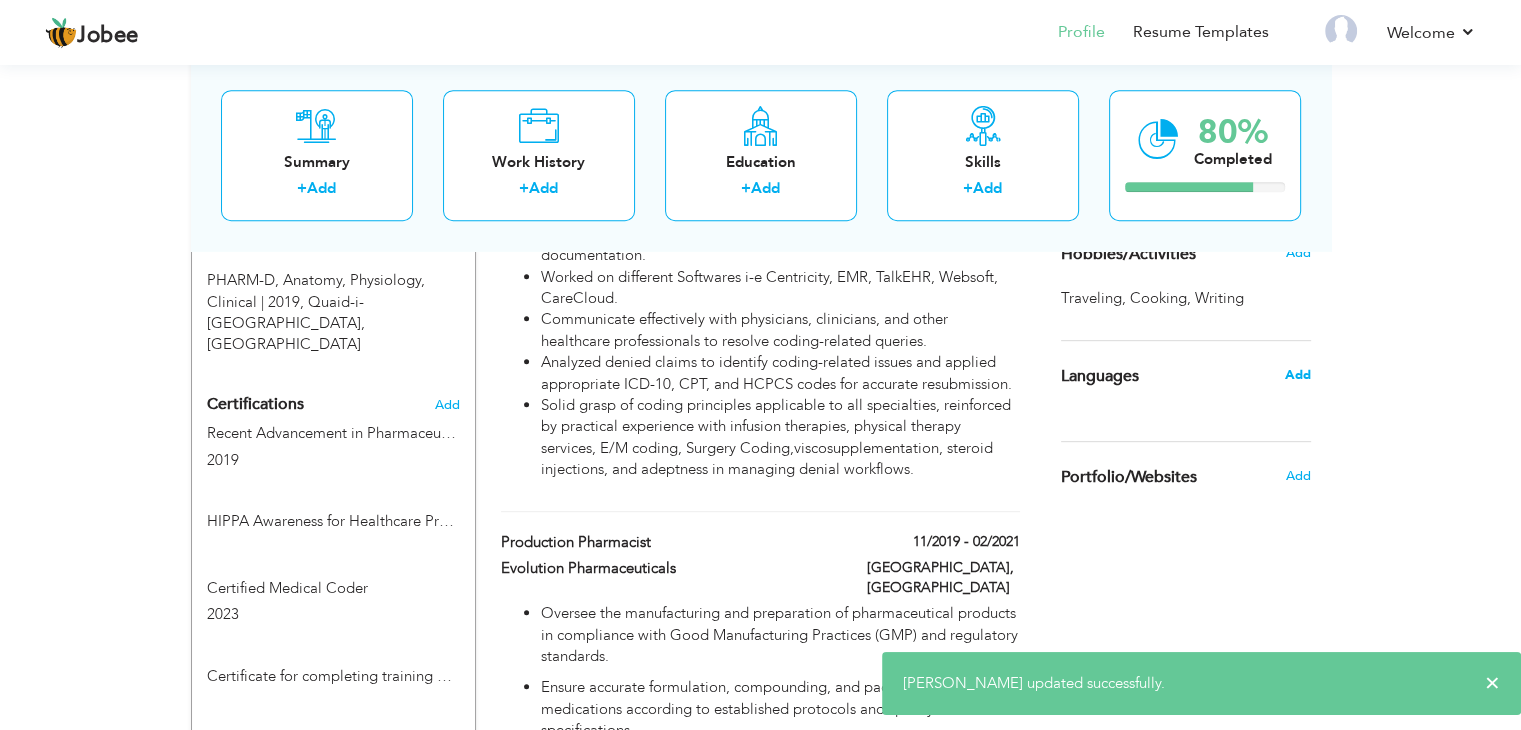 click on "Add" at bounding box center [1297, 375] 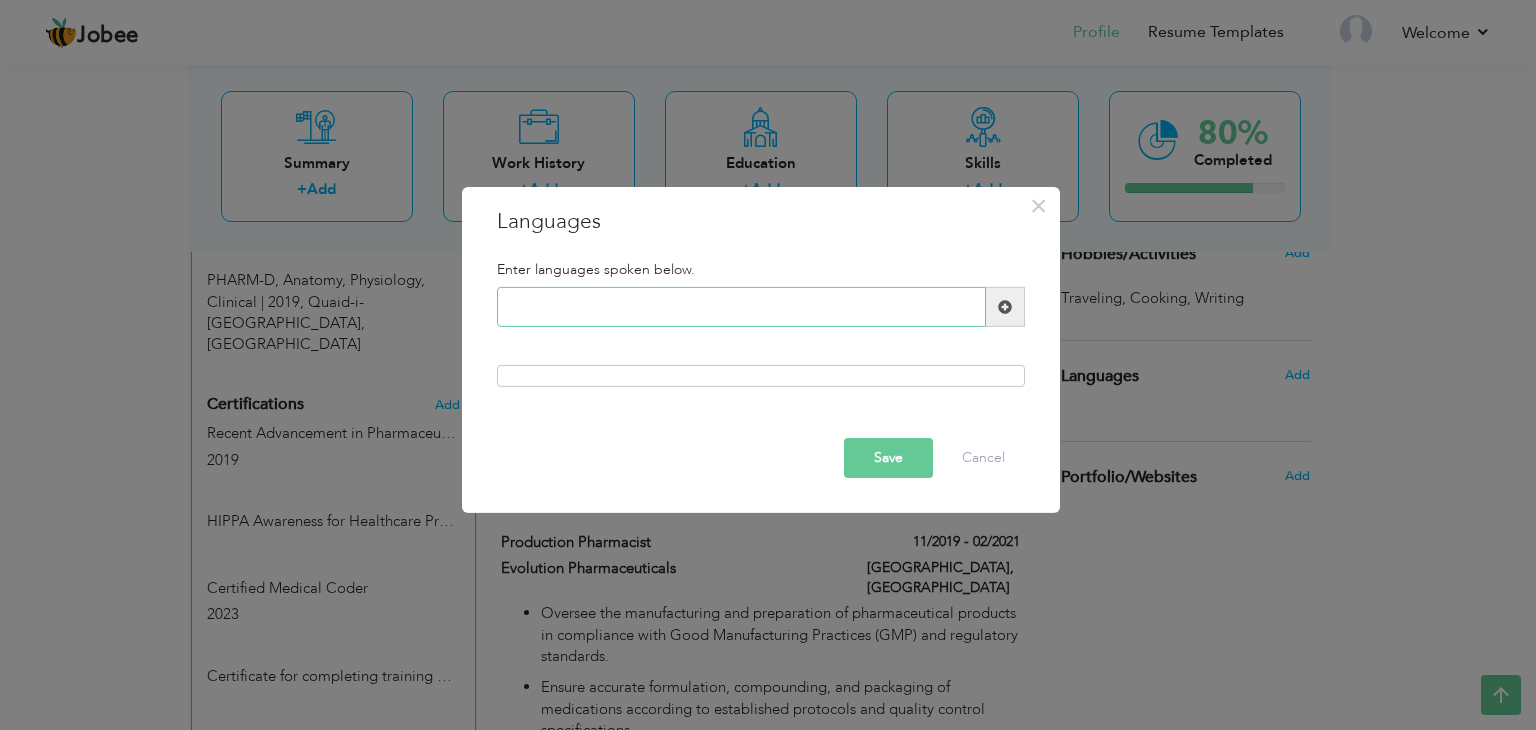 click at bounding box center [741, 307] 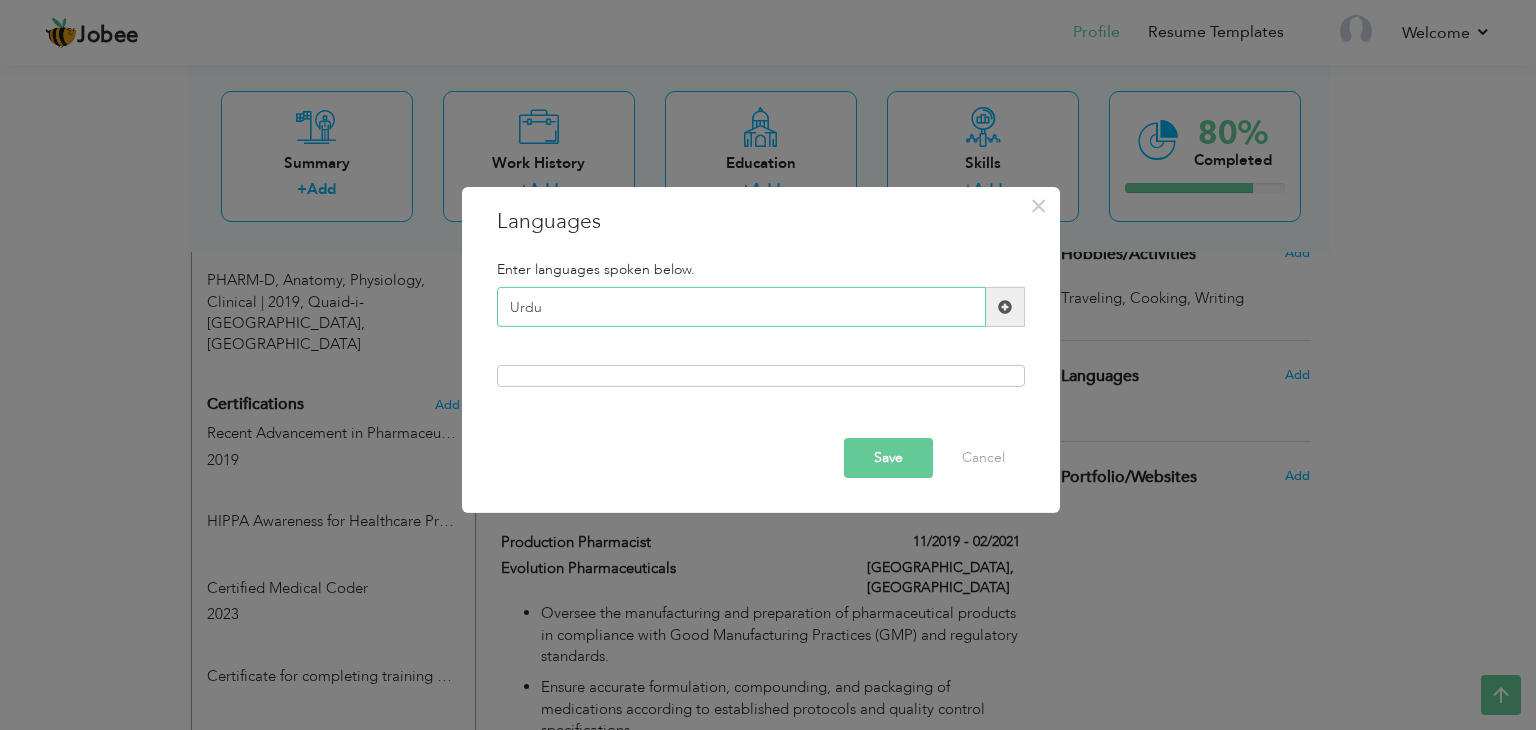type on "Urdu" 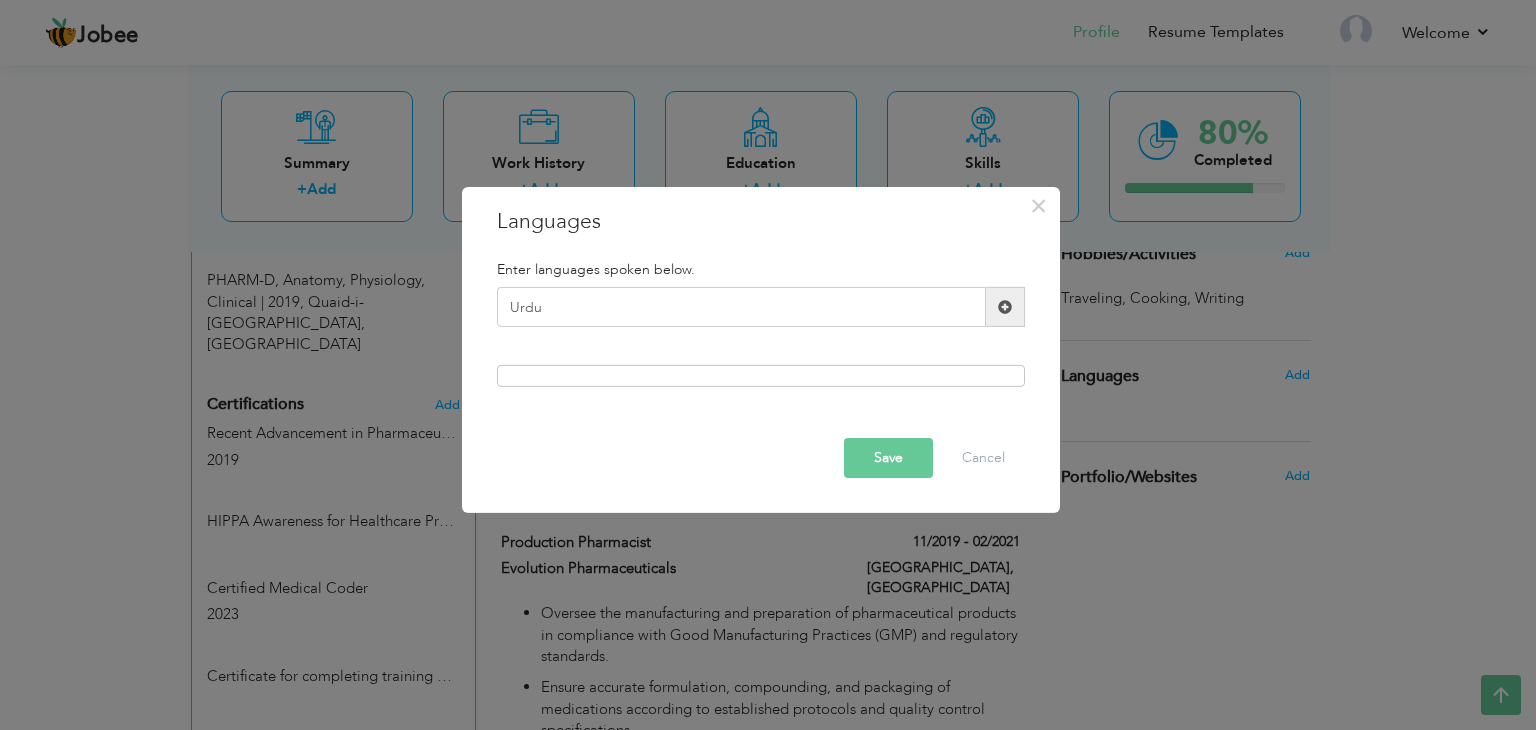 click at bounding box center [1005, 307] 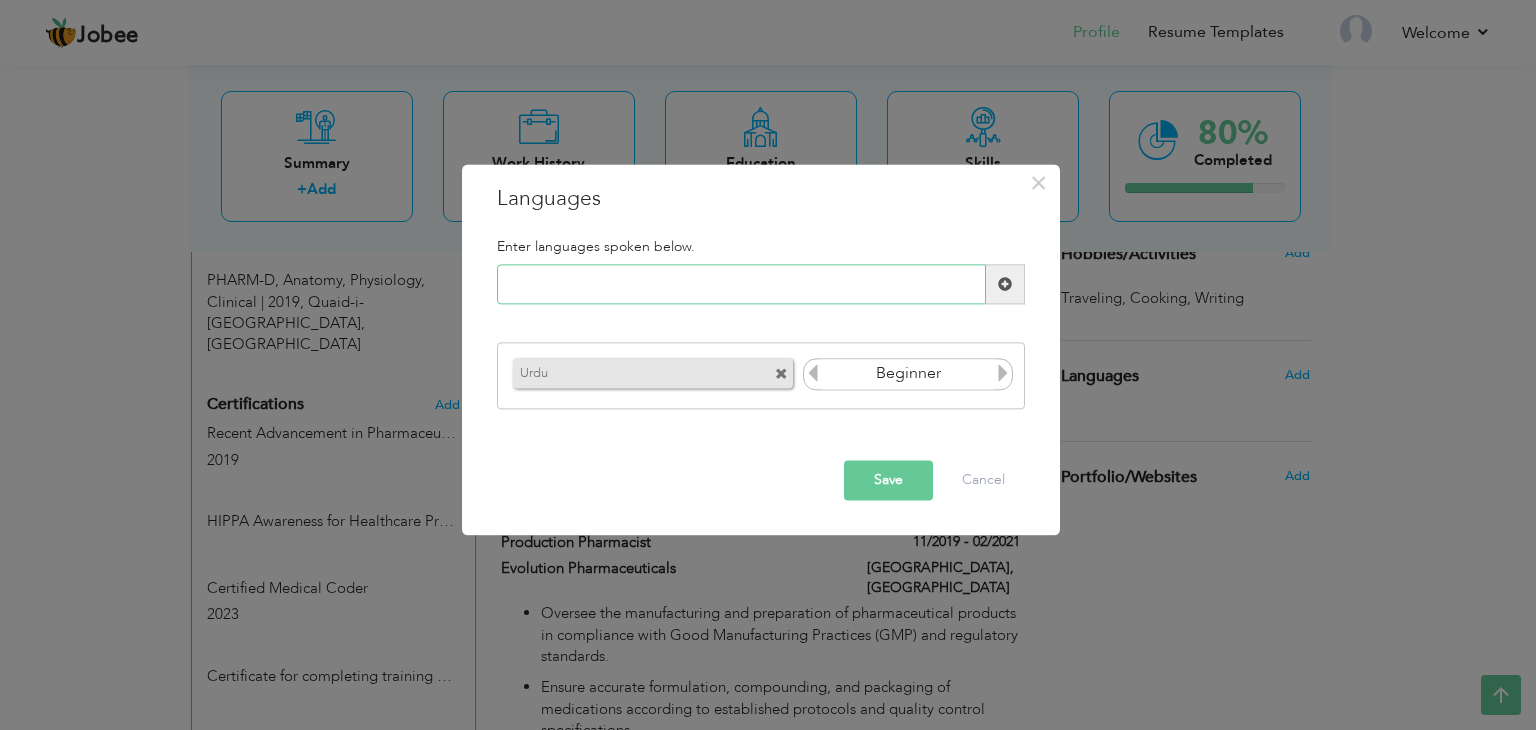 click at bounding box center [741, 285] 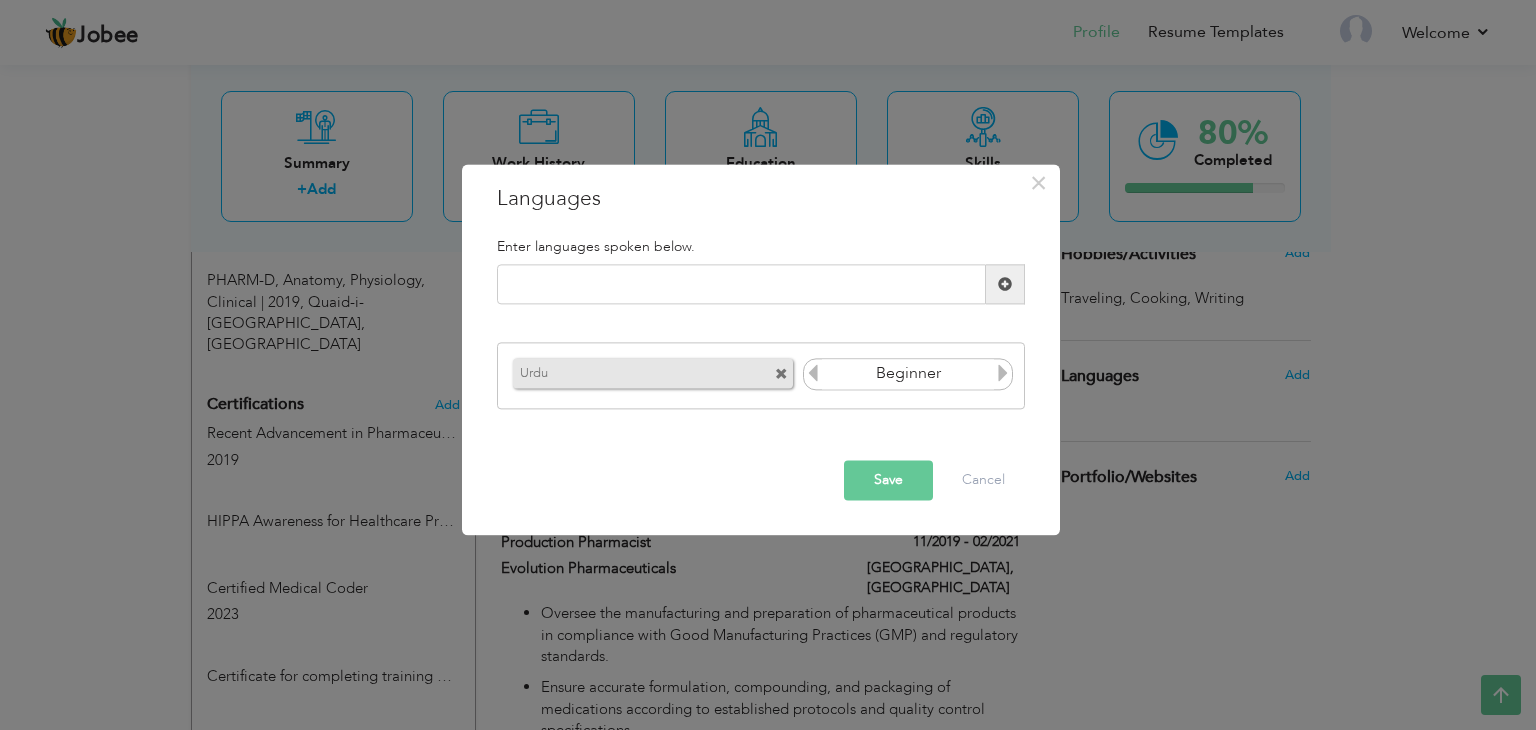 click at bounding box center (1003, 373) 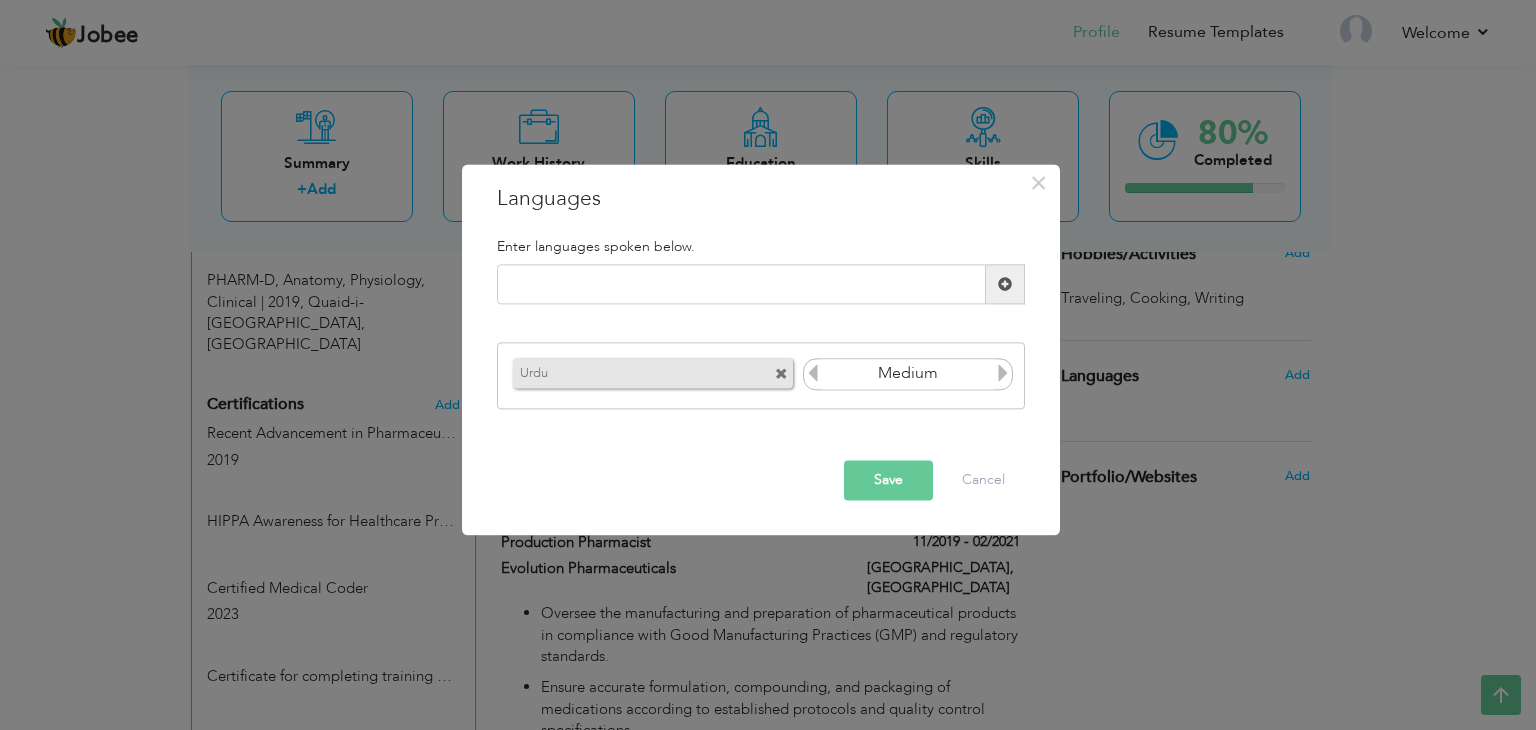 click at bounding box center [1003, 373] 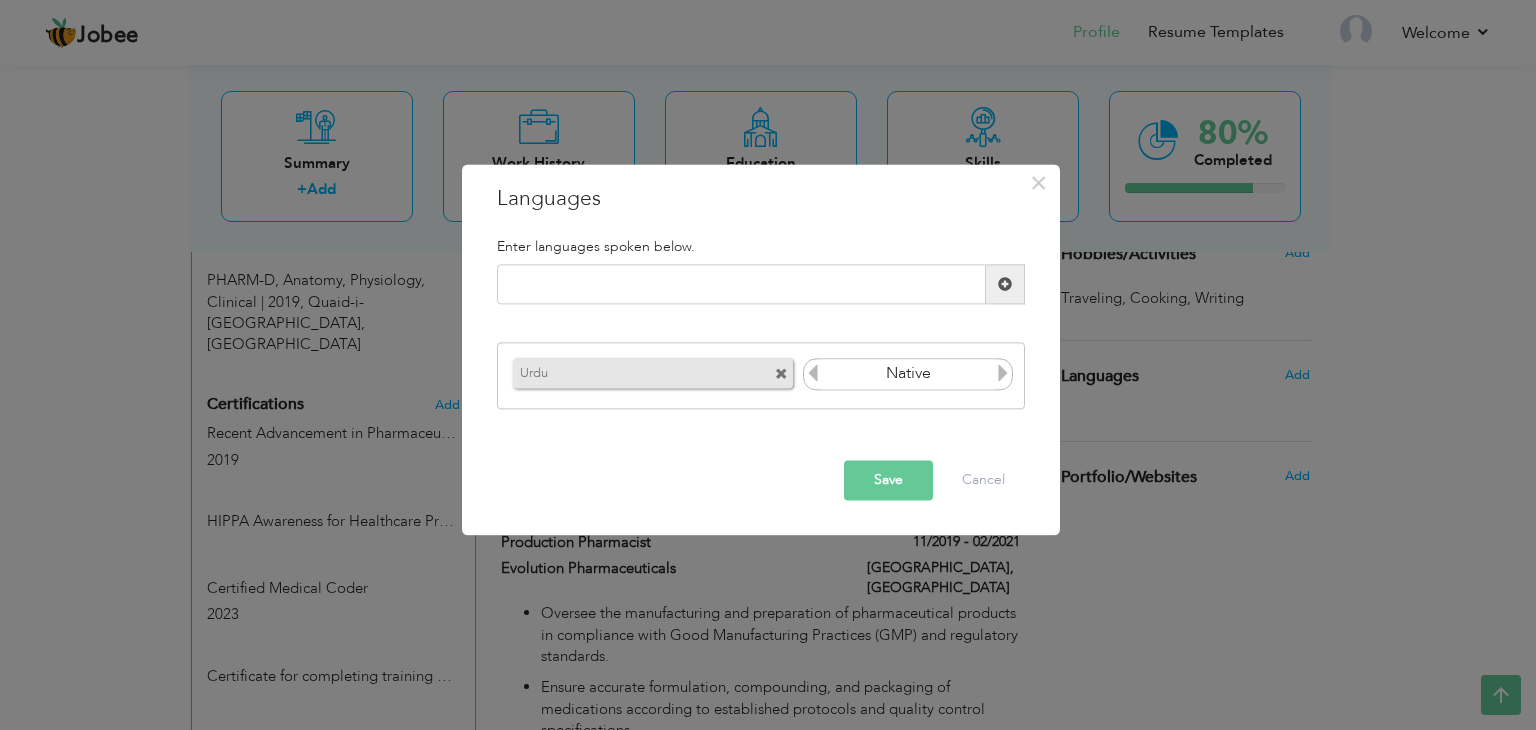 click at bounding box center [1003, 373] 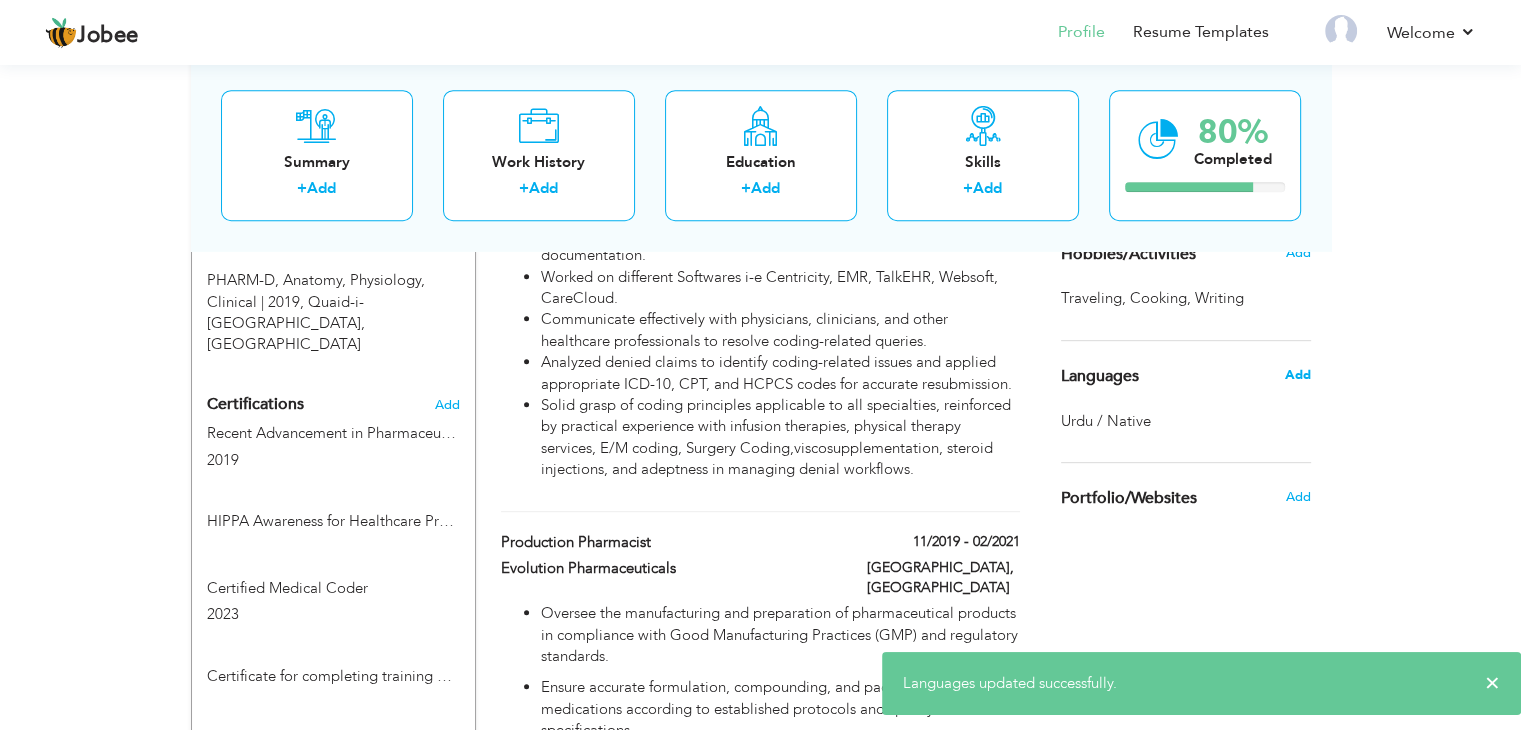 click on "Add" at bounding box center (1297, 375) 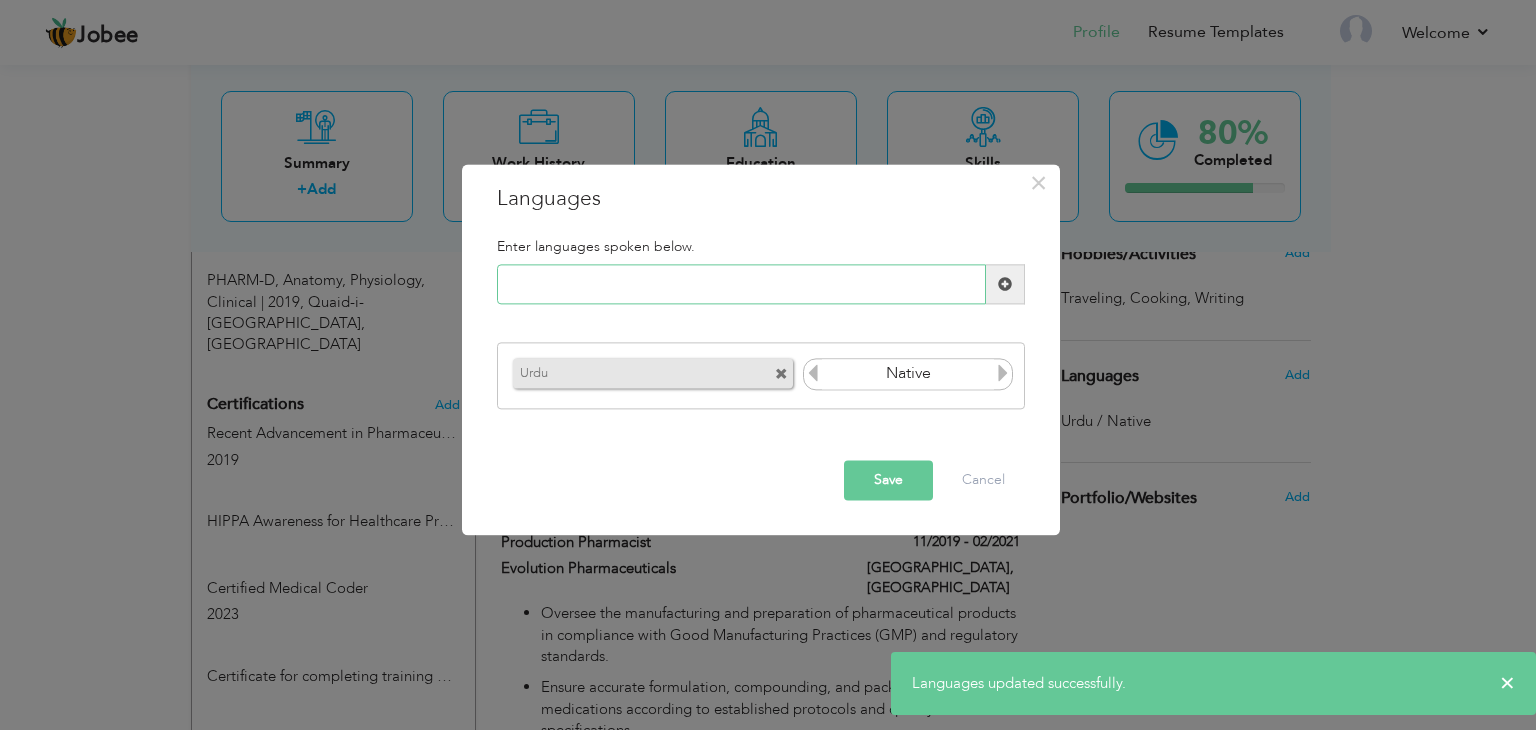 click at bounding box center [741, 285] 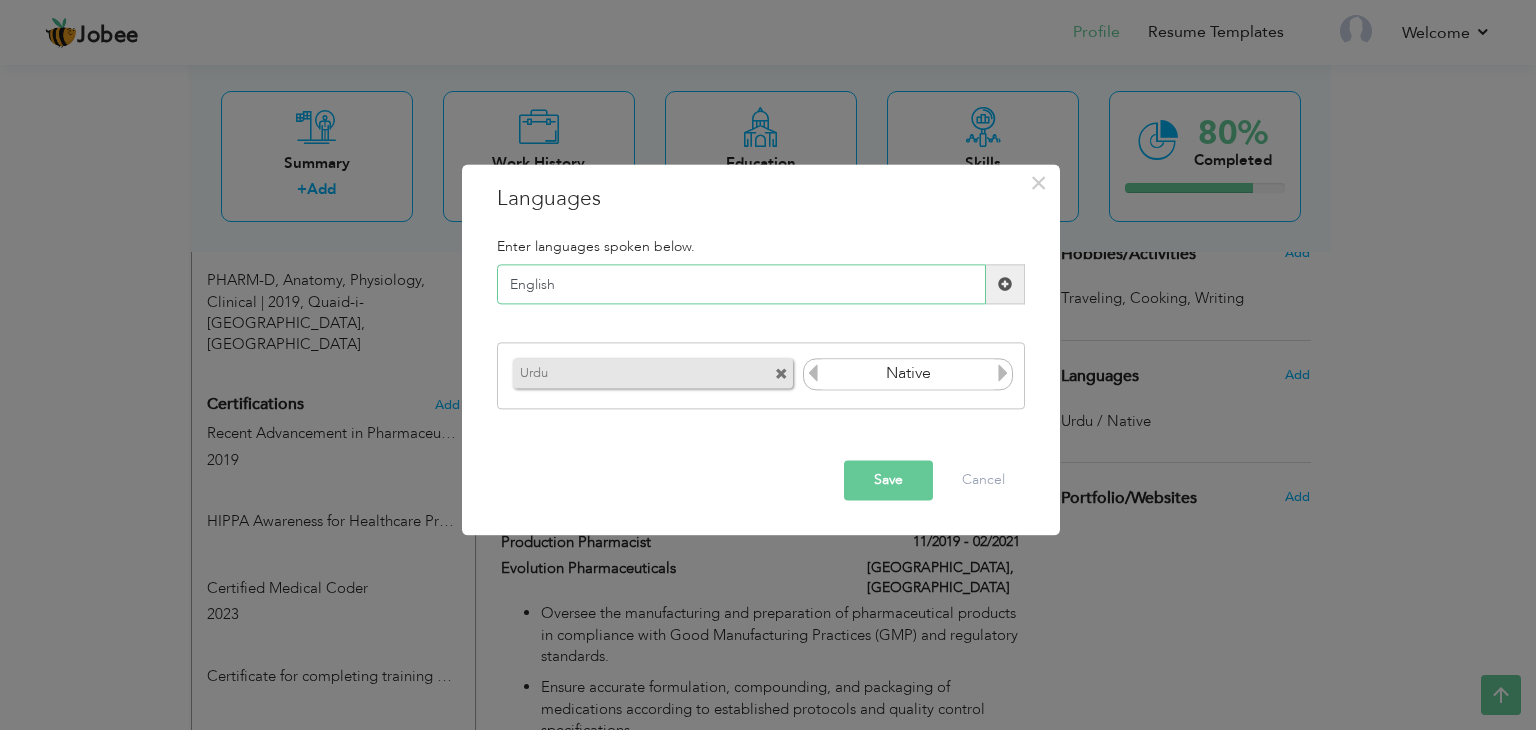 type on "English" 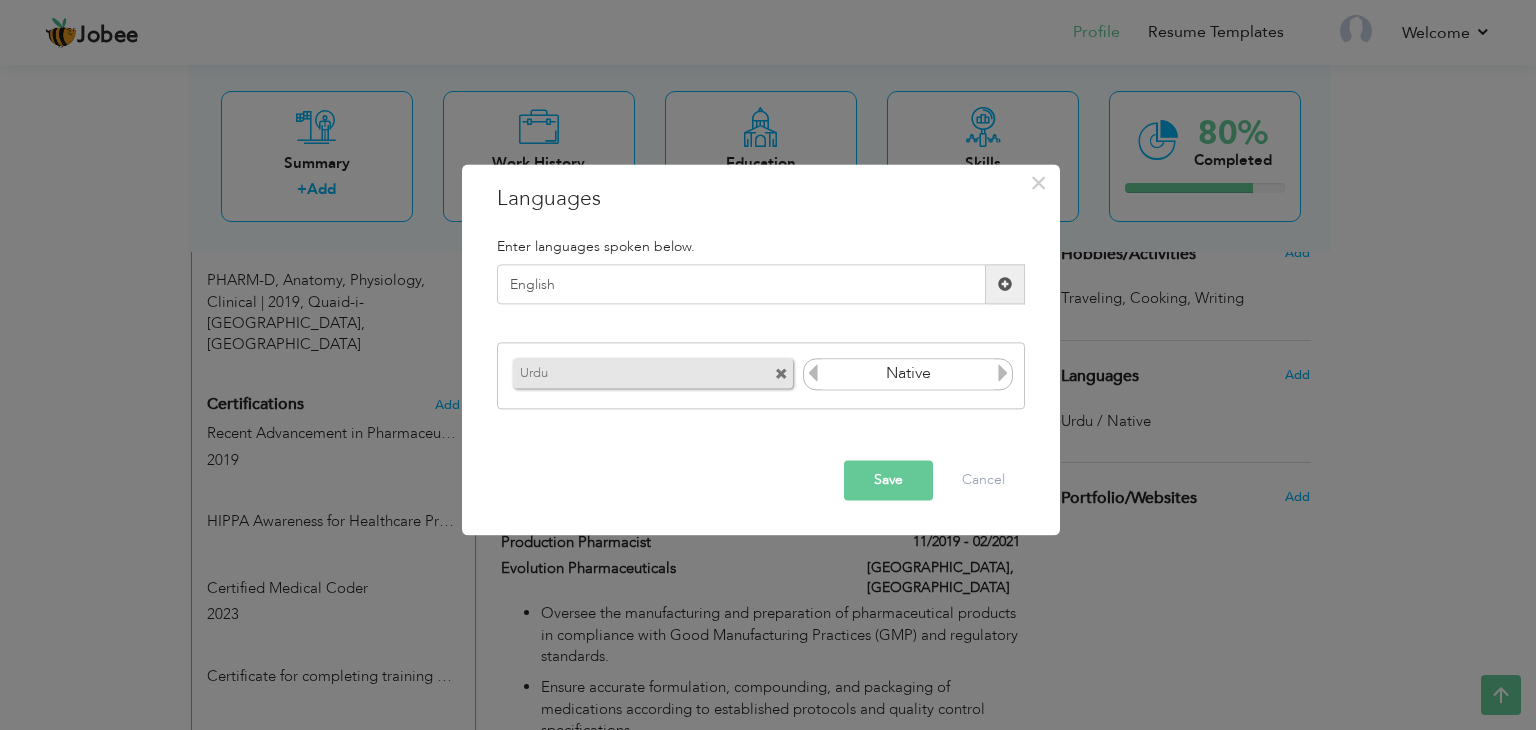 click at bounding box center [1003, 373] 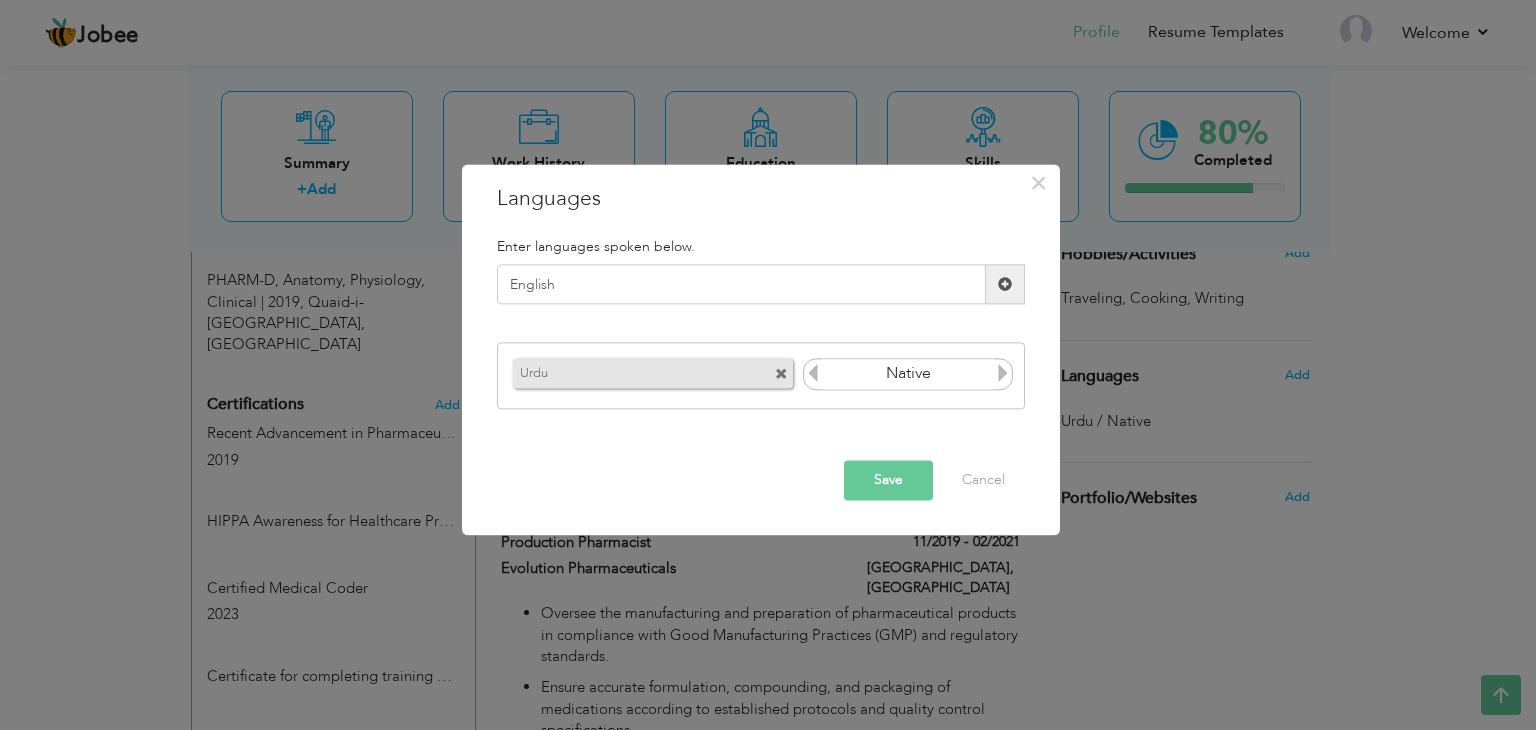 click on "Native" at bounding box center (908, 374) 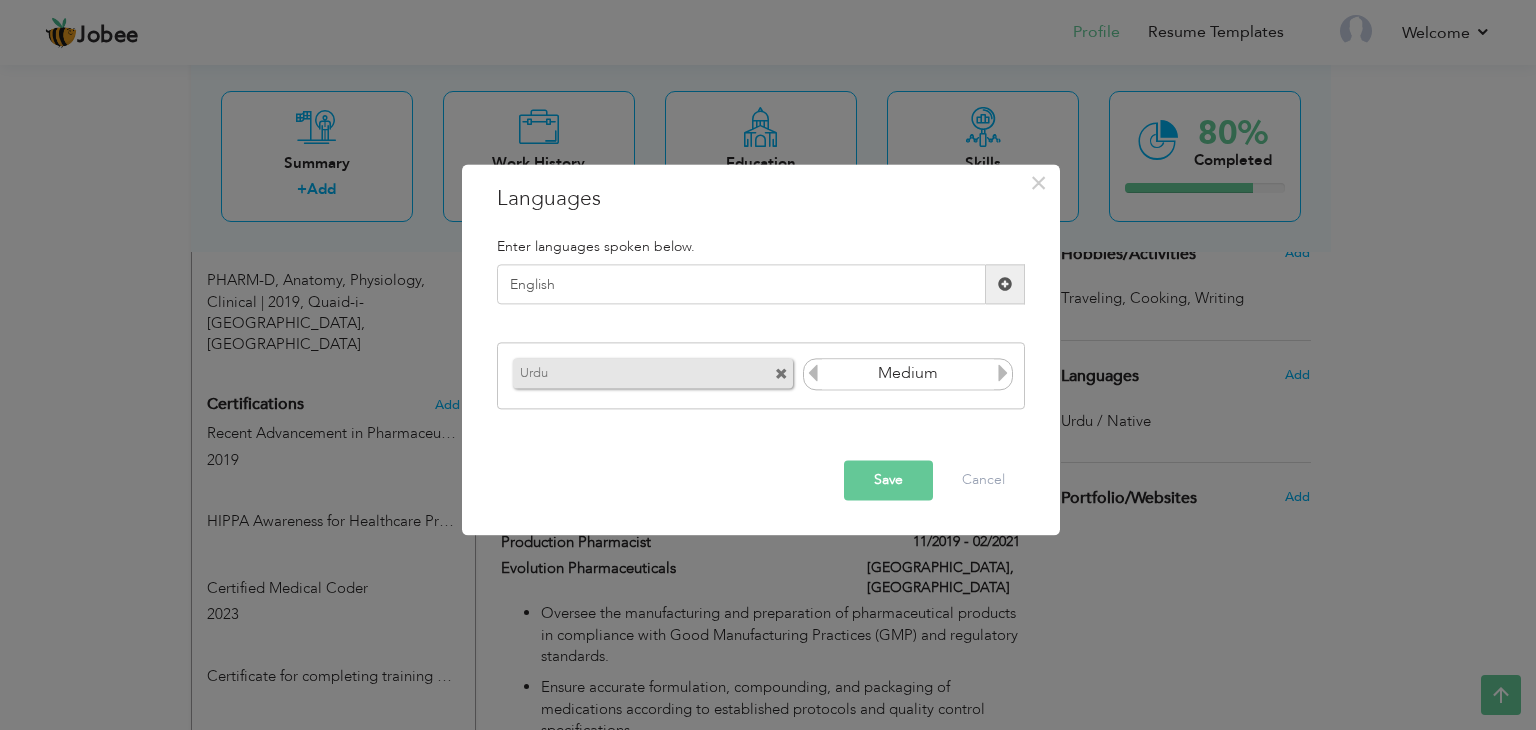 click on "Save" at bounding box center [888, 481] 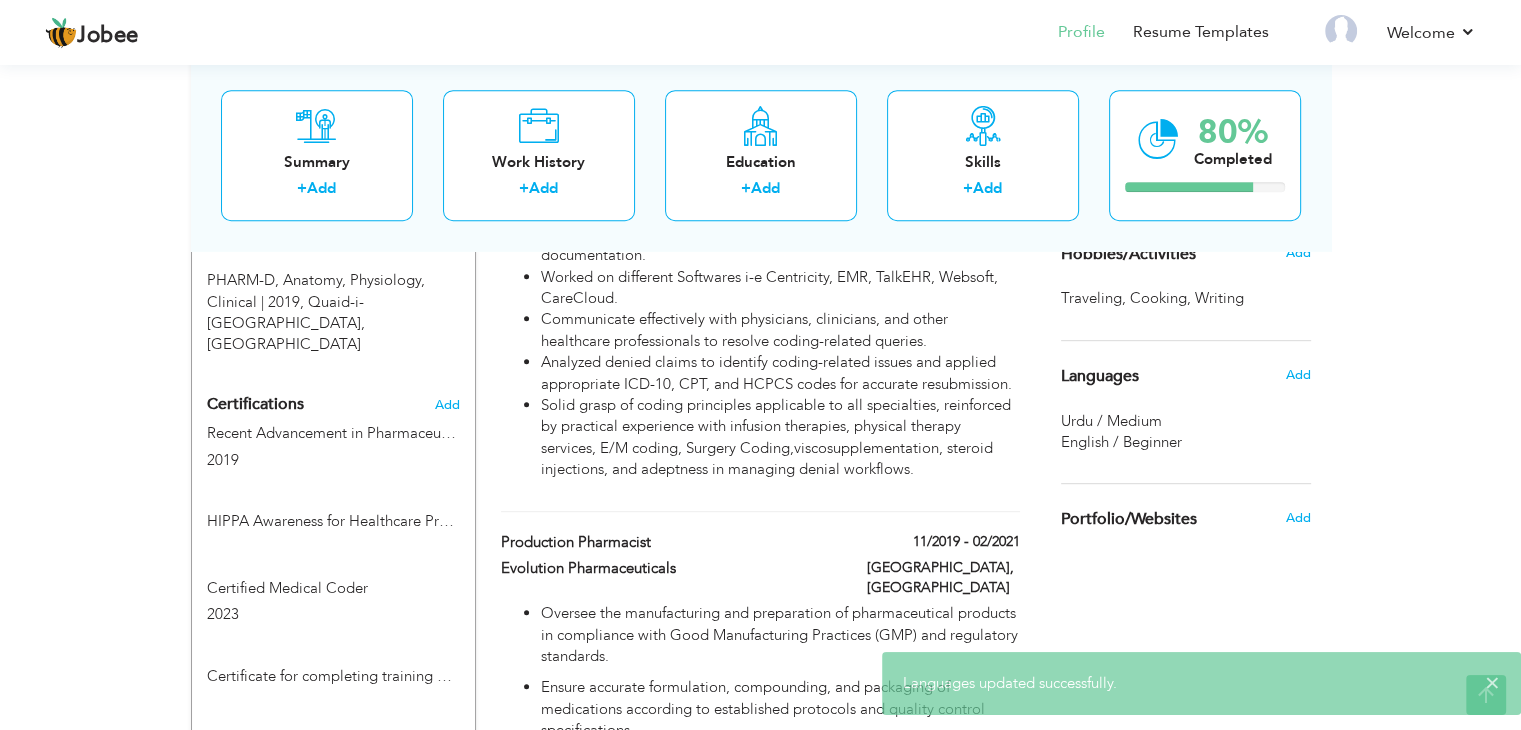 click on "English / Beginner" at bounding box center (1121, 442) 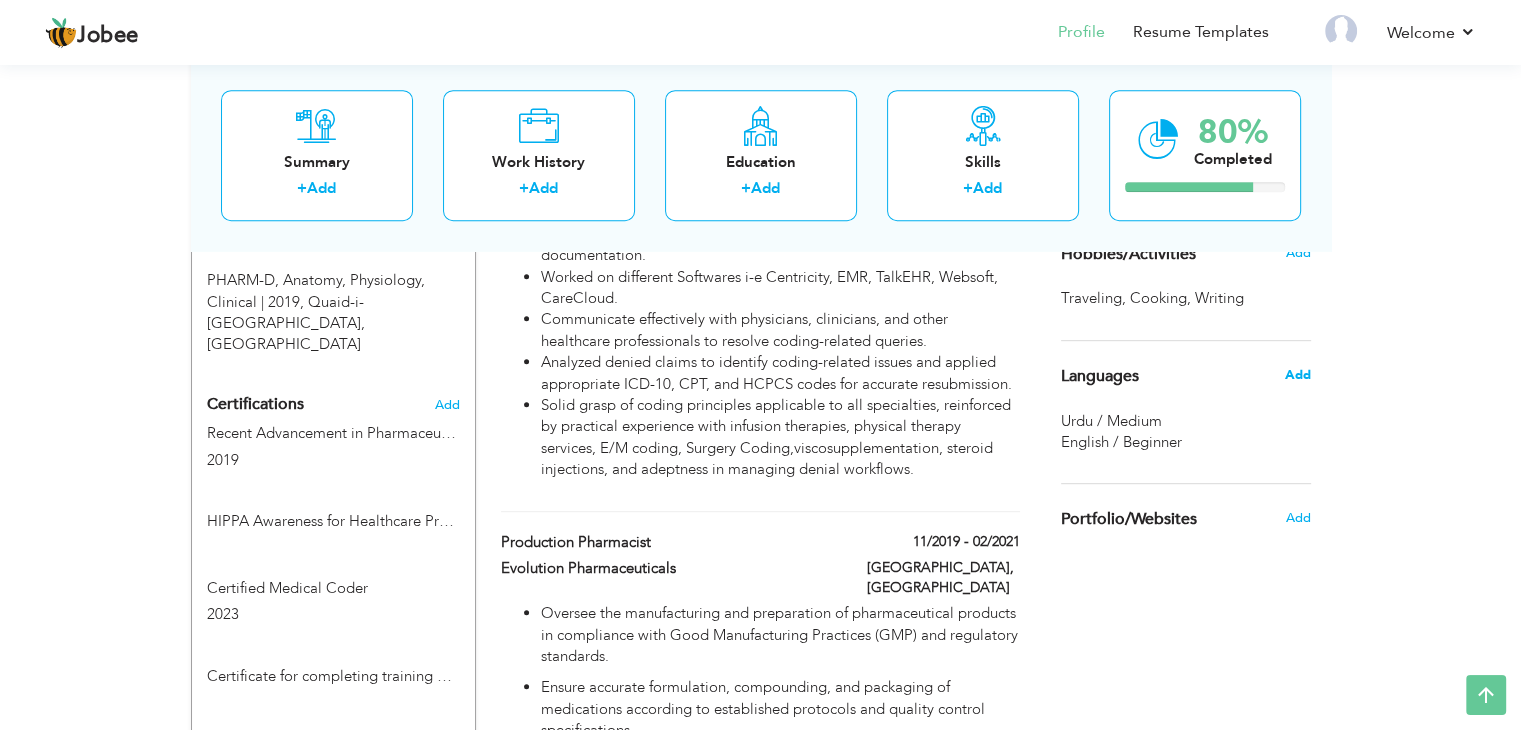 click on "Add" at bounding box center (1297, 375) 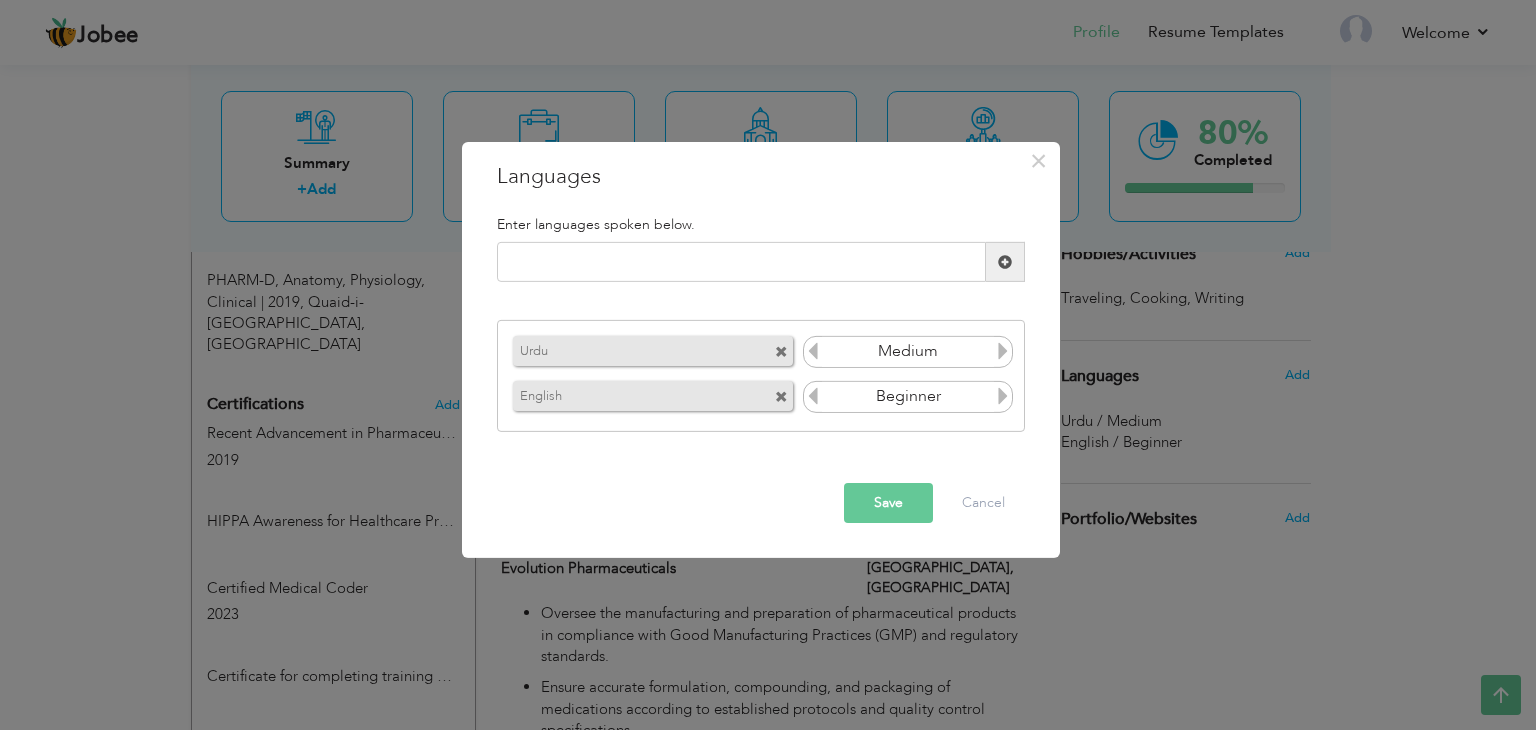 click at bounding box center [1003, 351] 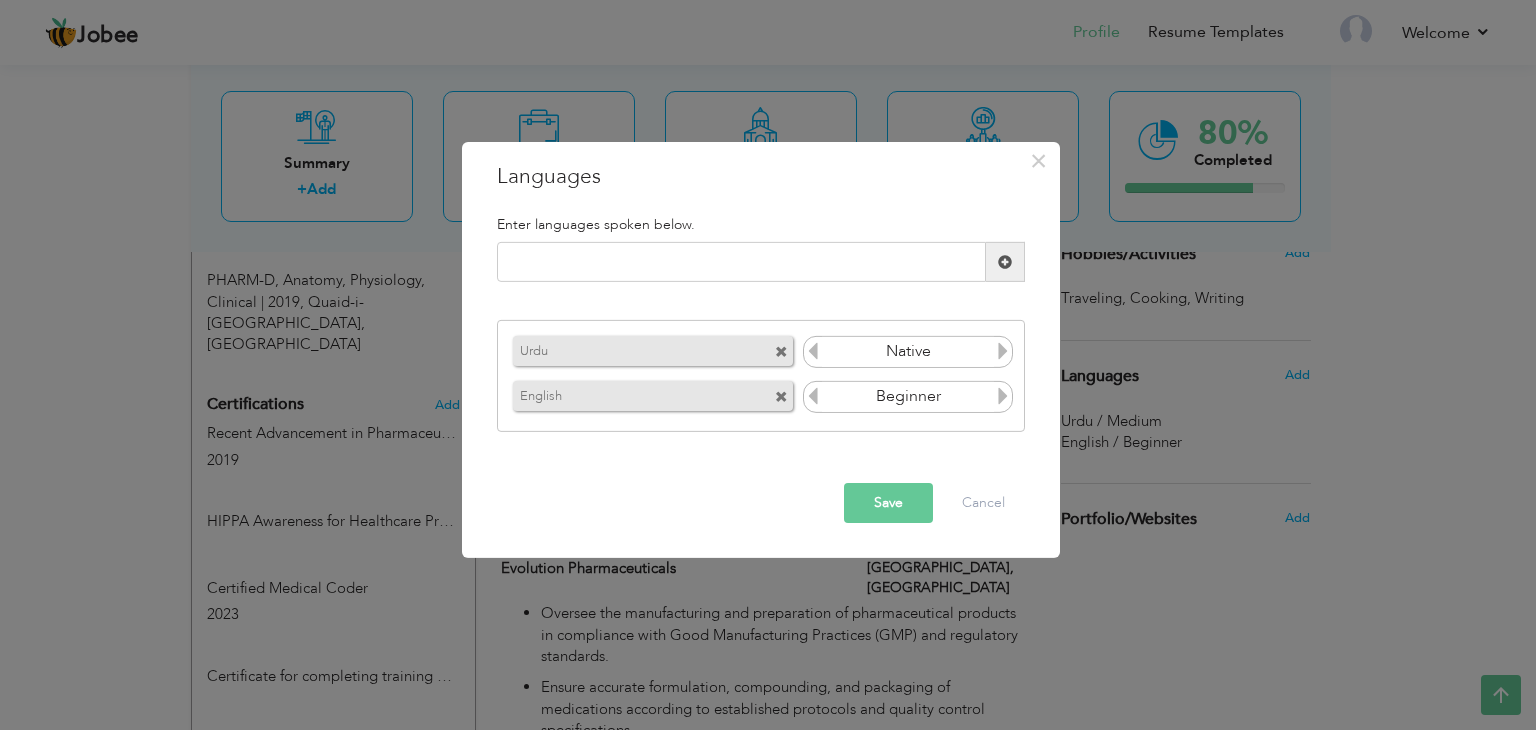 click at bounding box center (1003, 396) 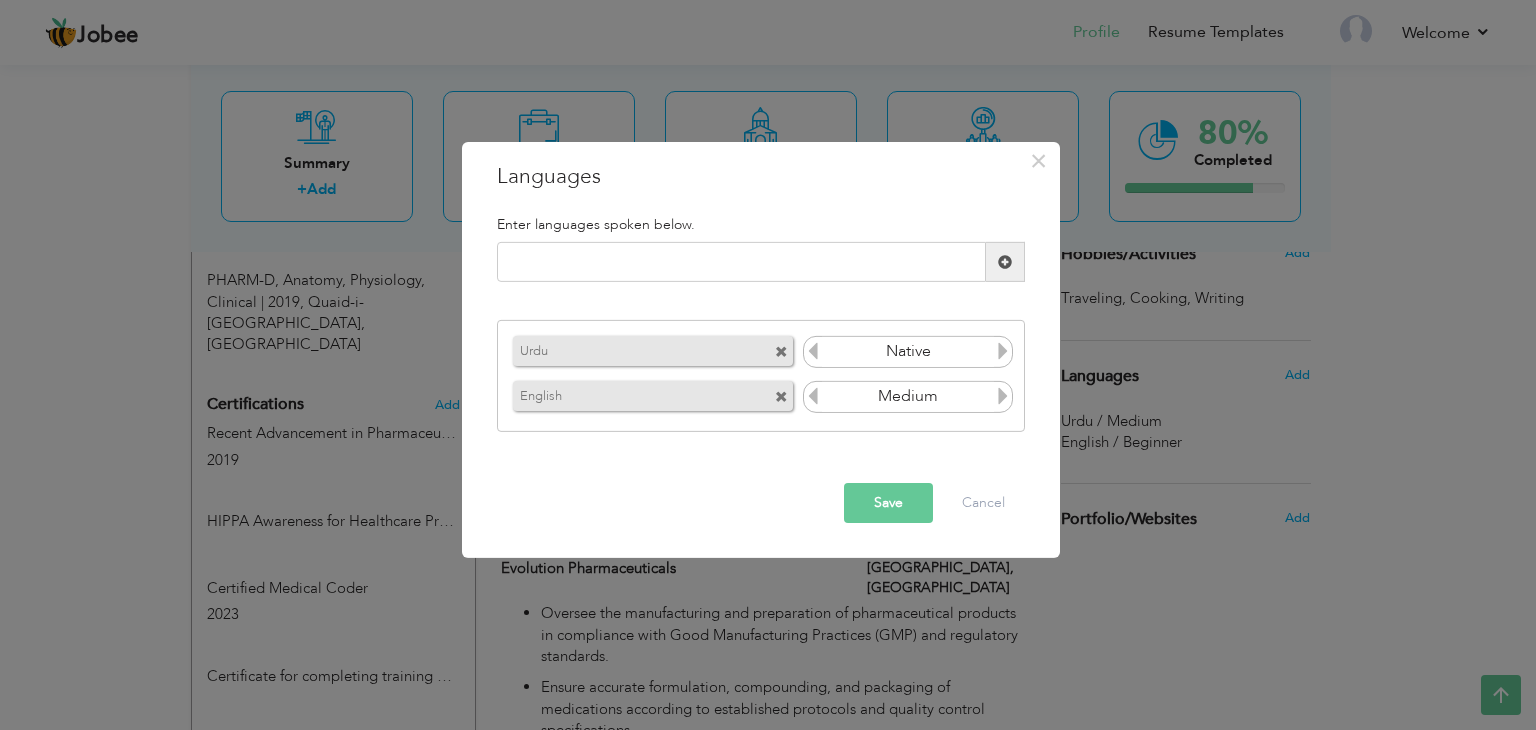 click on "Save" at bounding box center [888, 503] 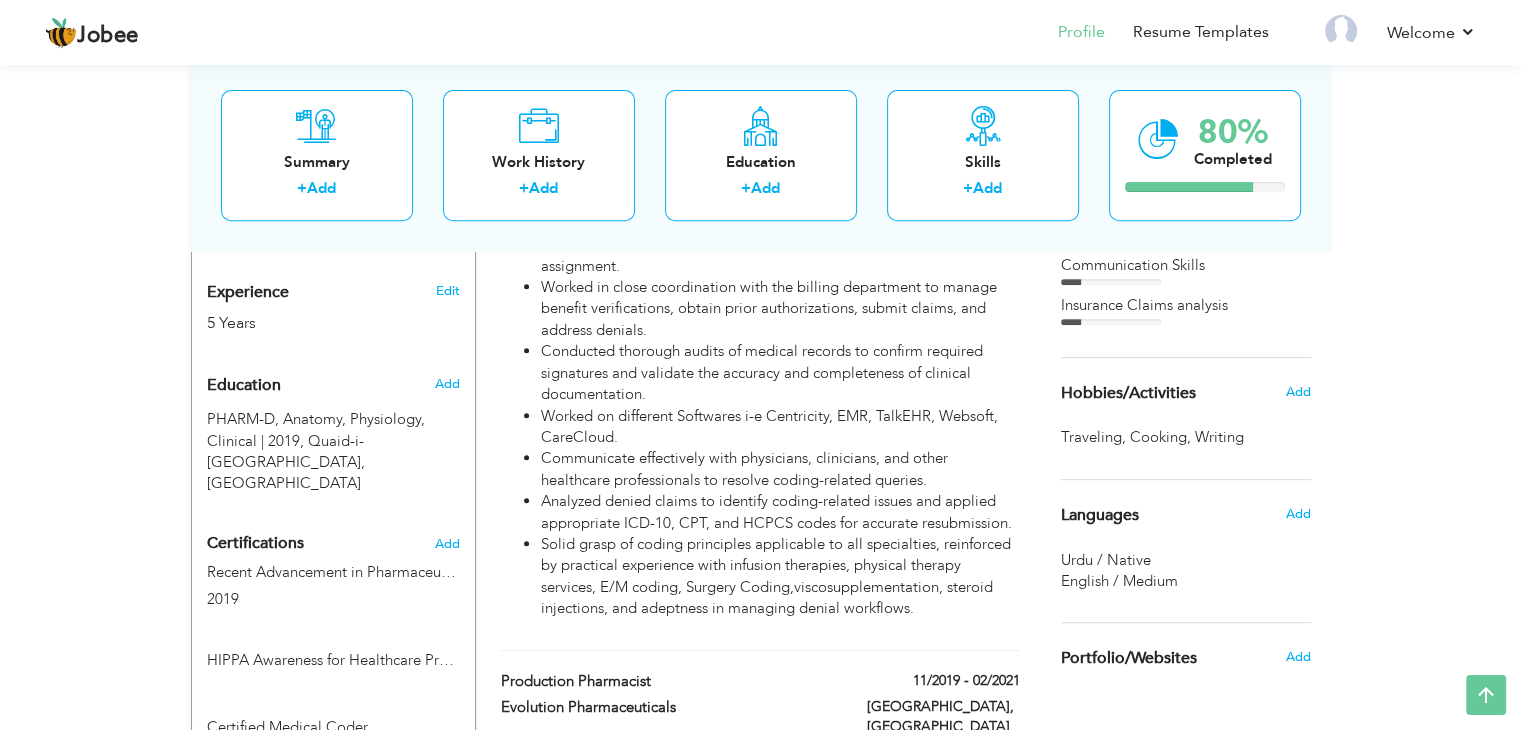 scroll, scrollTop: 500, scrollLeft: 0, axis: vertical 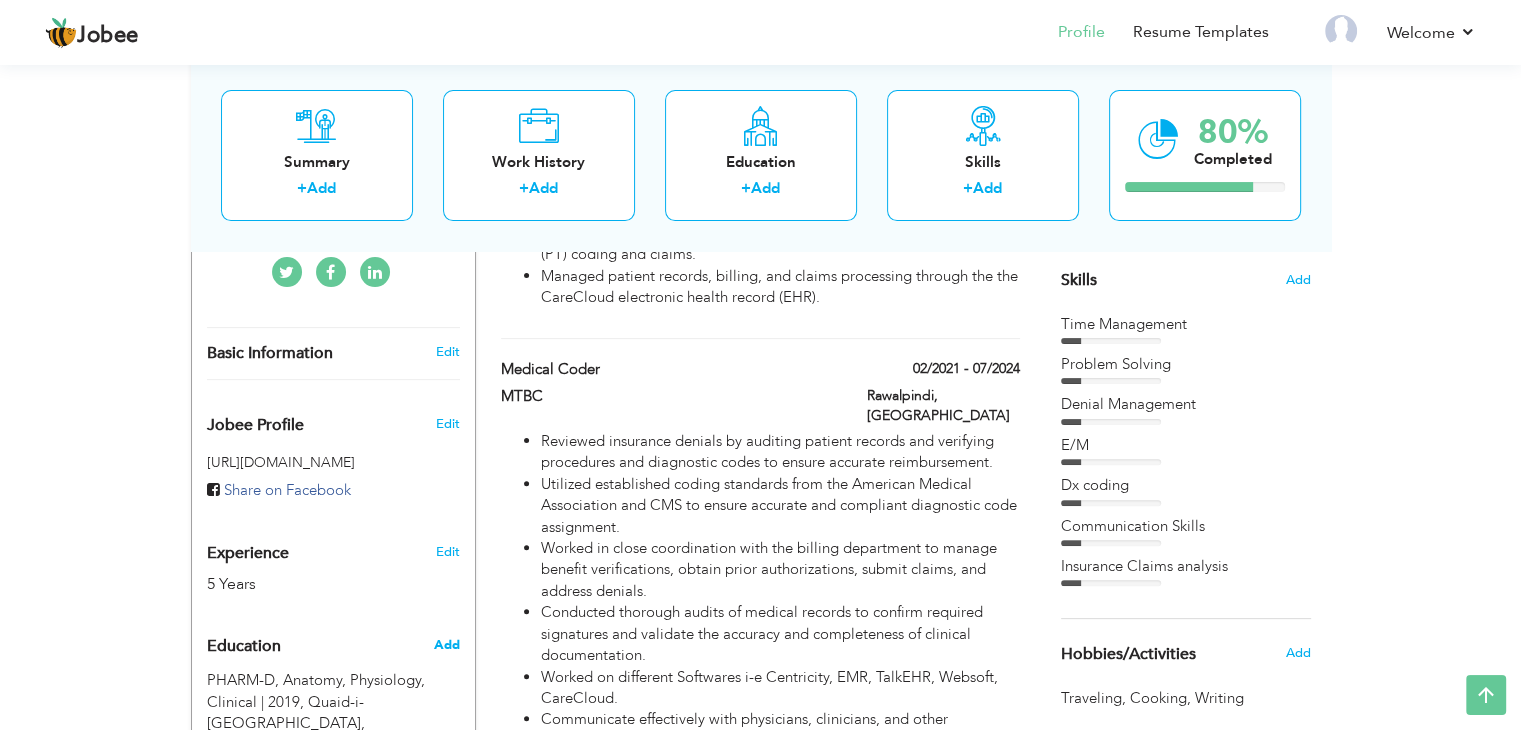 click on "Add" at bounding box center (446, 645) 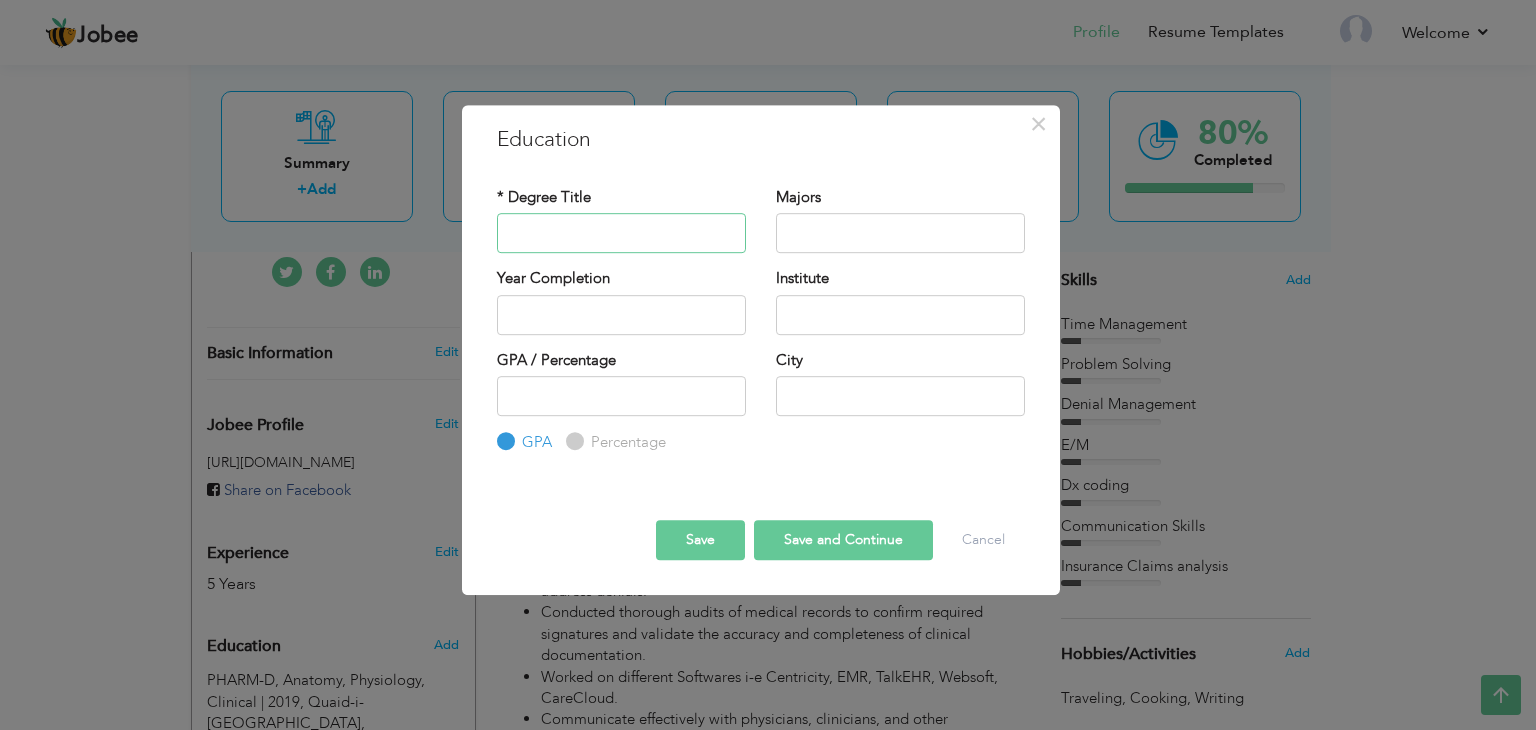 click at bounding box center (621, 233) 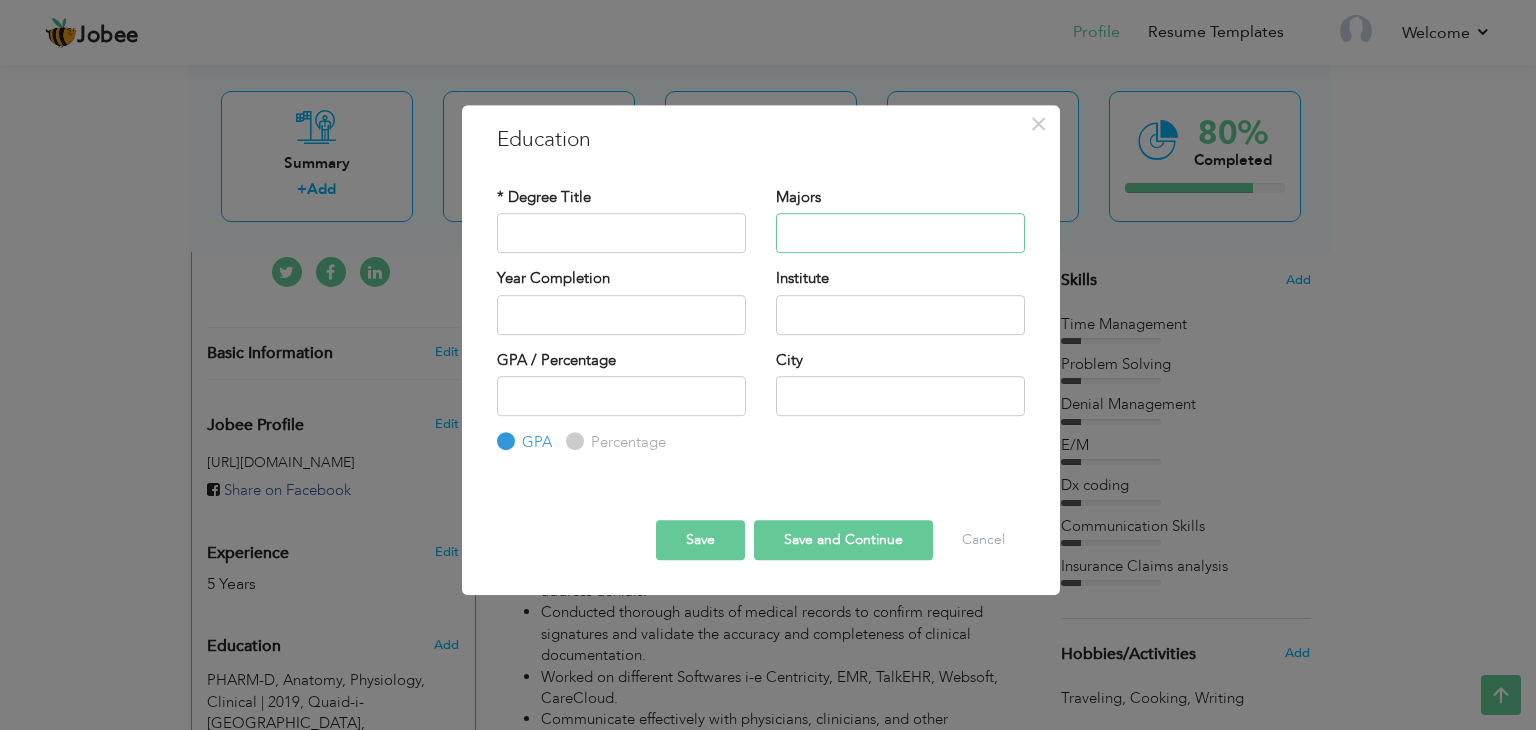 click at bounding box center (900, 233) 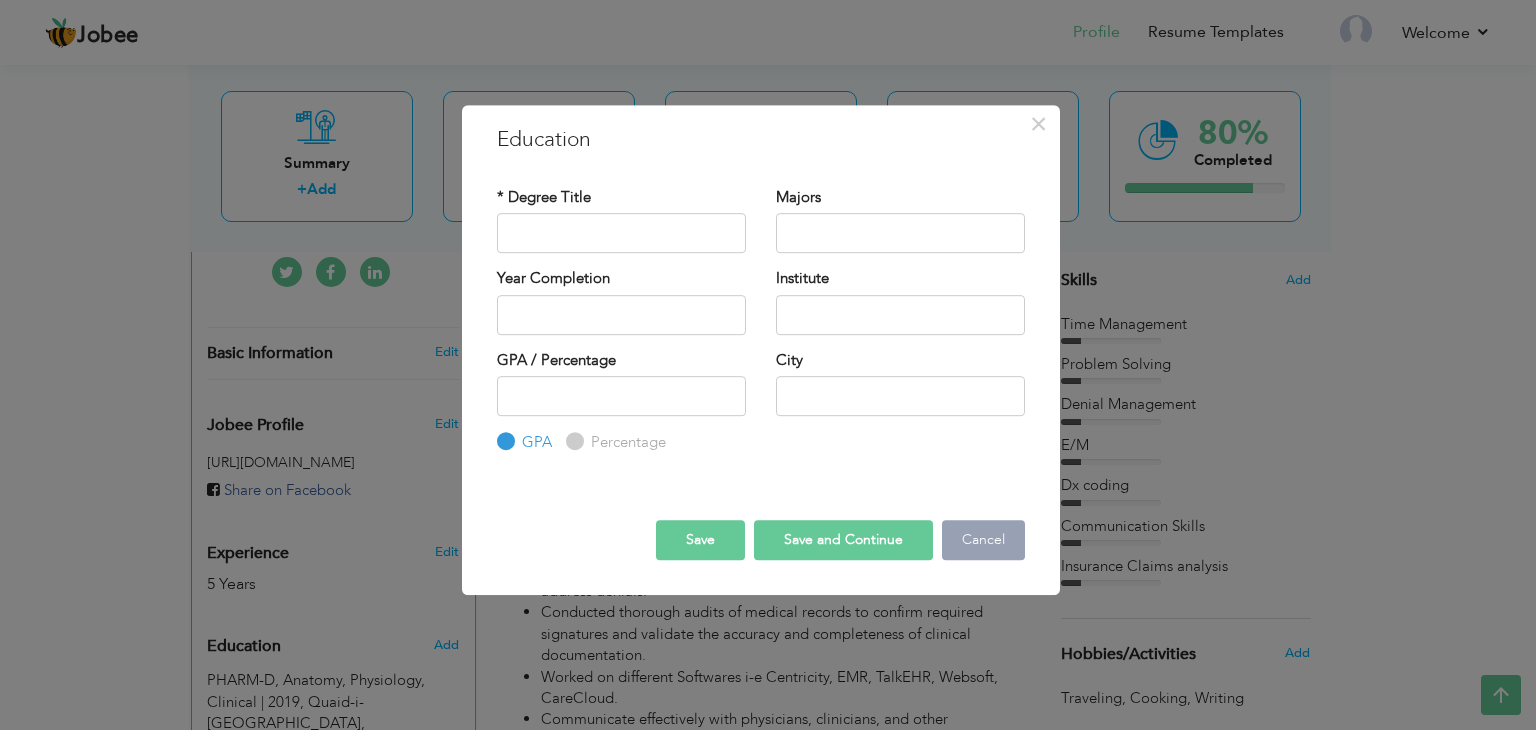 click on "Cancel" at bounding box center (983, 540) 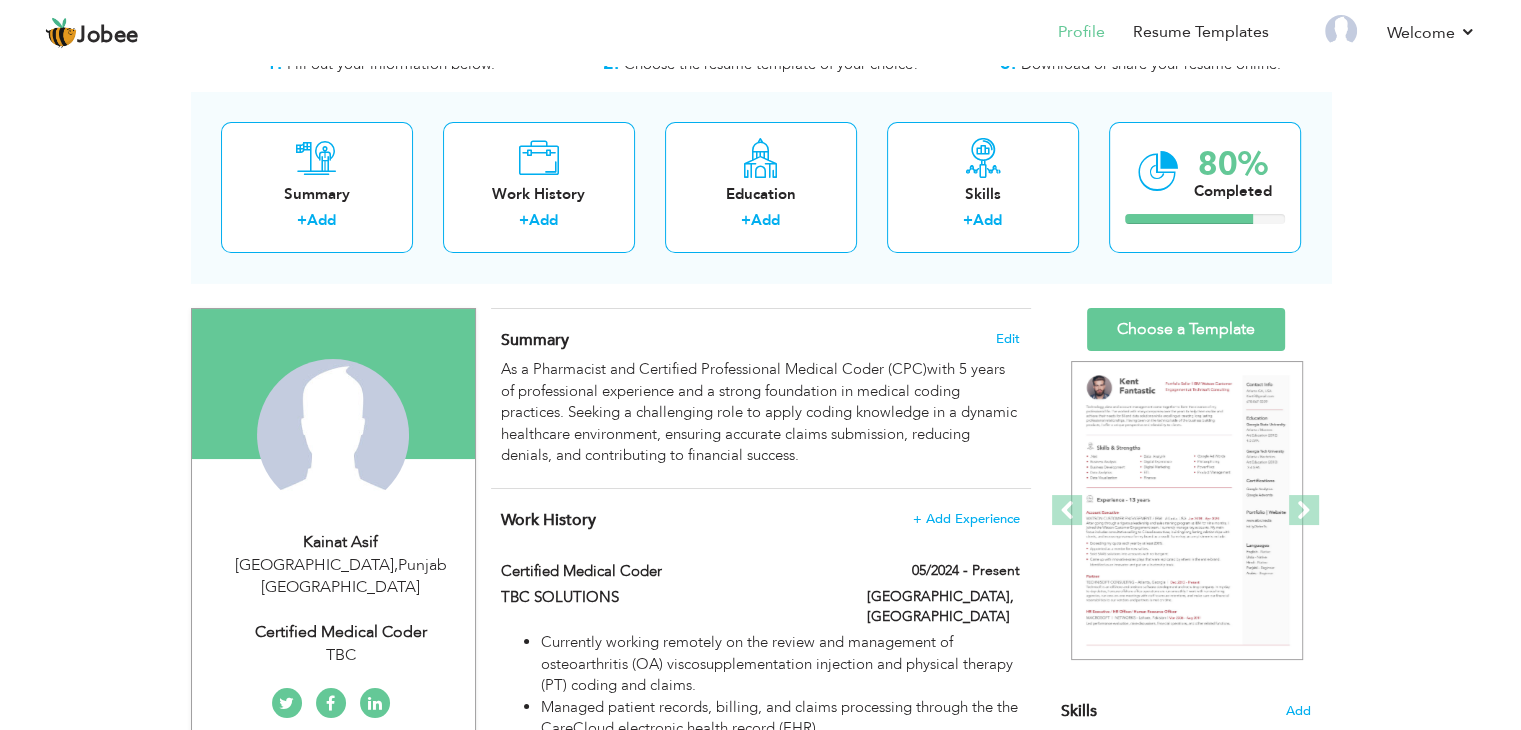 scroll, scrollTop: 100, scrollLeft: 0, axis: vertical 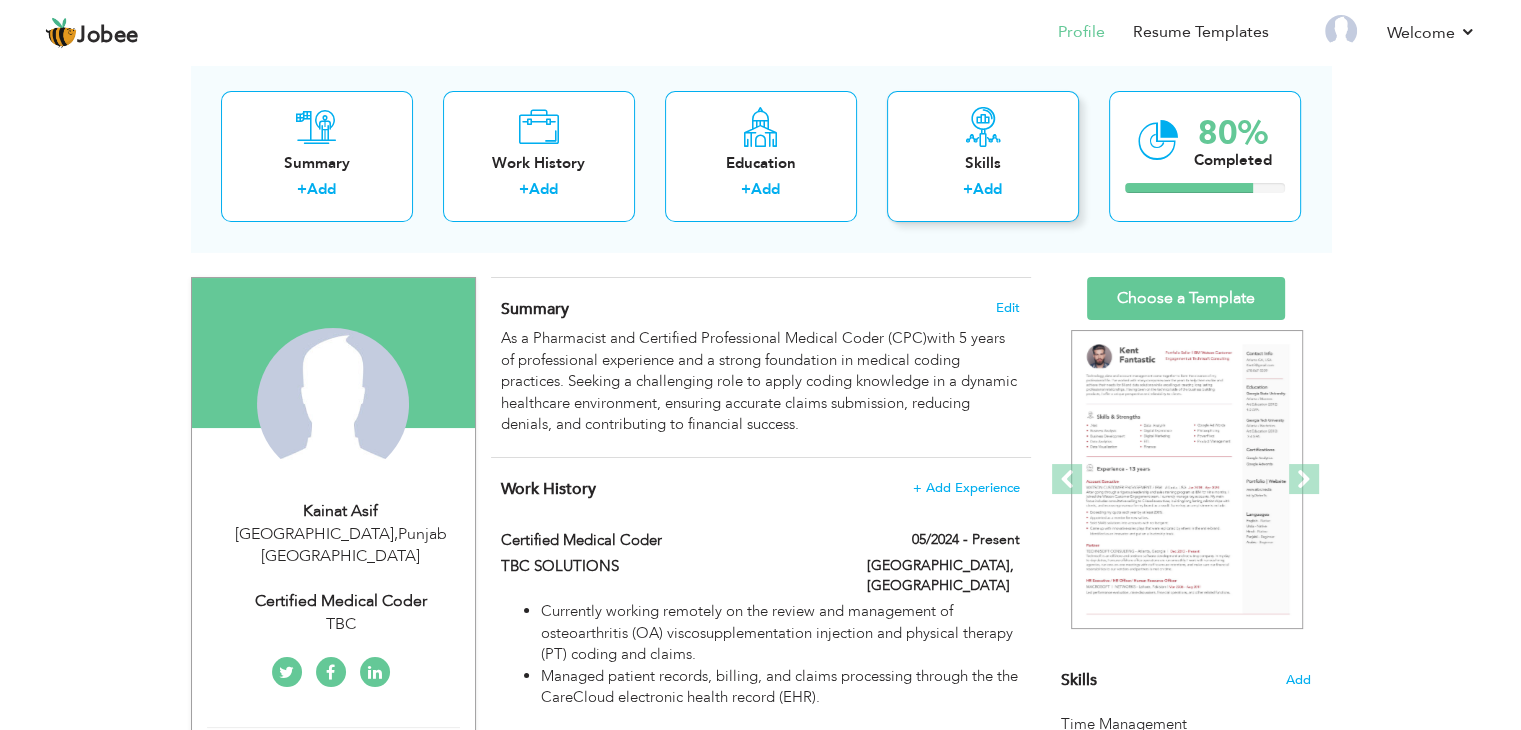 click on "Add" at bounding box center [987, 189] 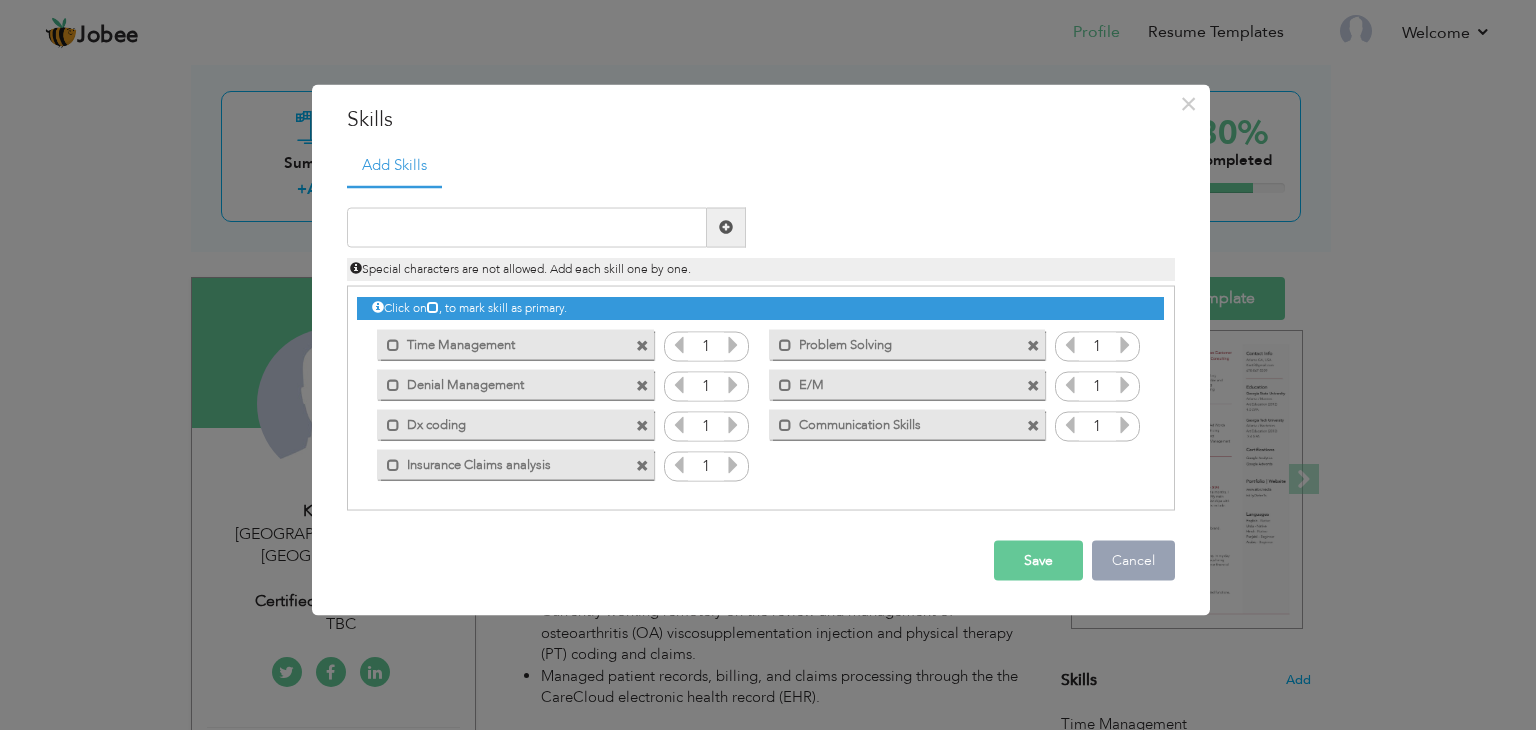 click on "Cancel" at bounding box center (1133, 560) 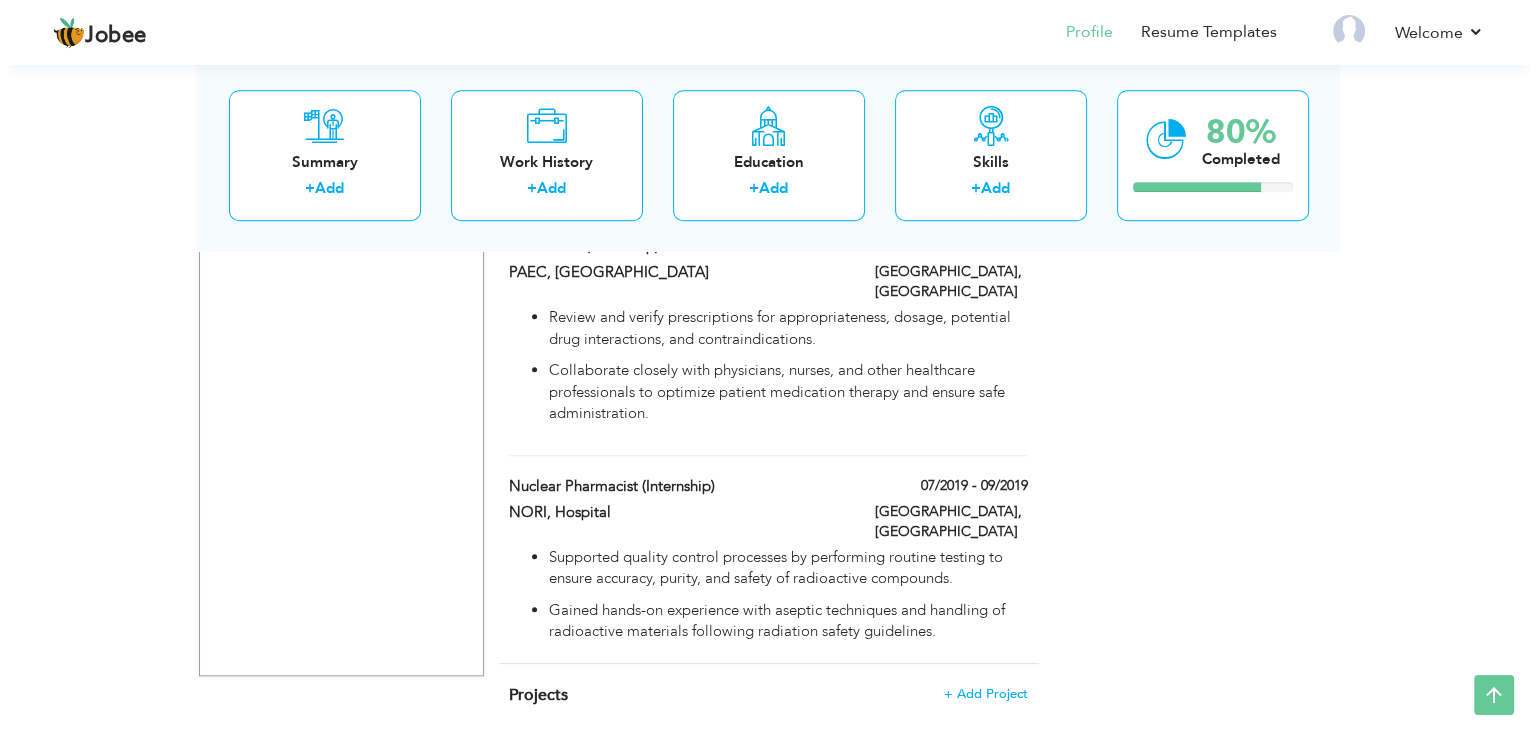 scroll, scrollTop: 1668, scrollLeft: 0, axis: vertical 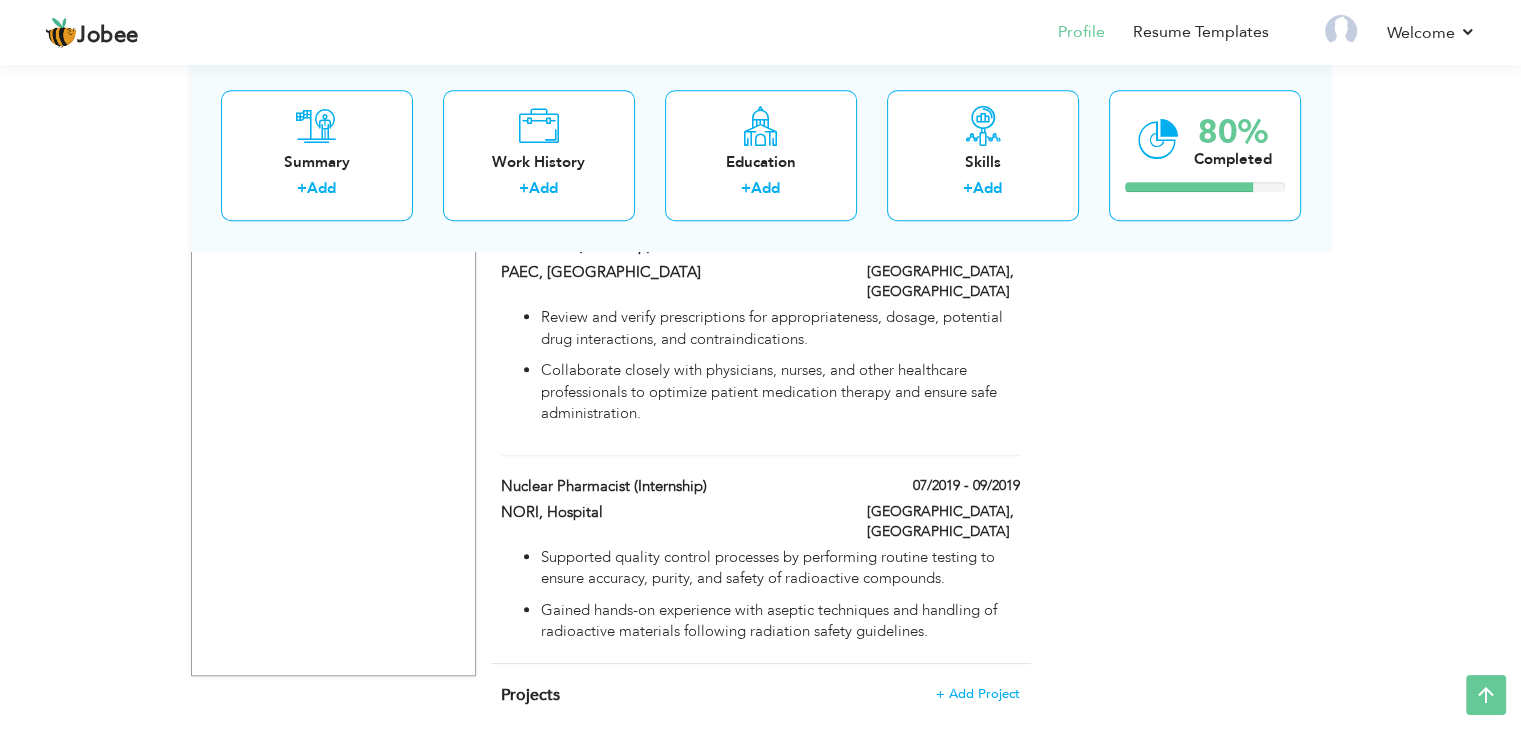 click on "Projects
+ Add Project
×
Projects
* Project Title
Company Tools" at bounding box center [761, 705] 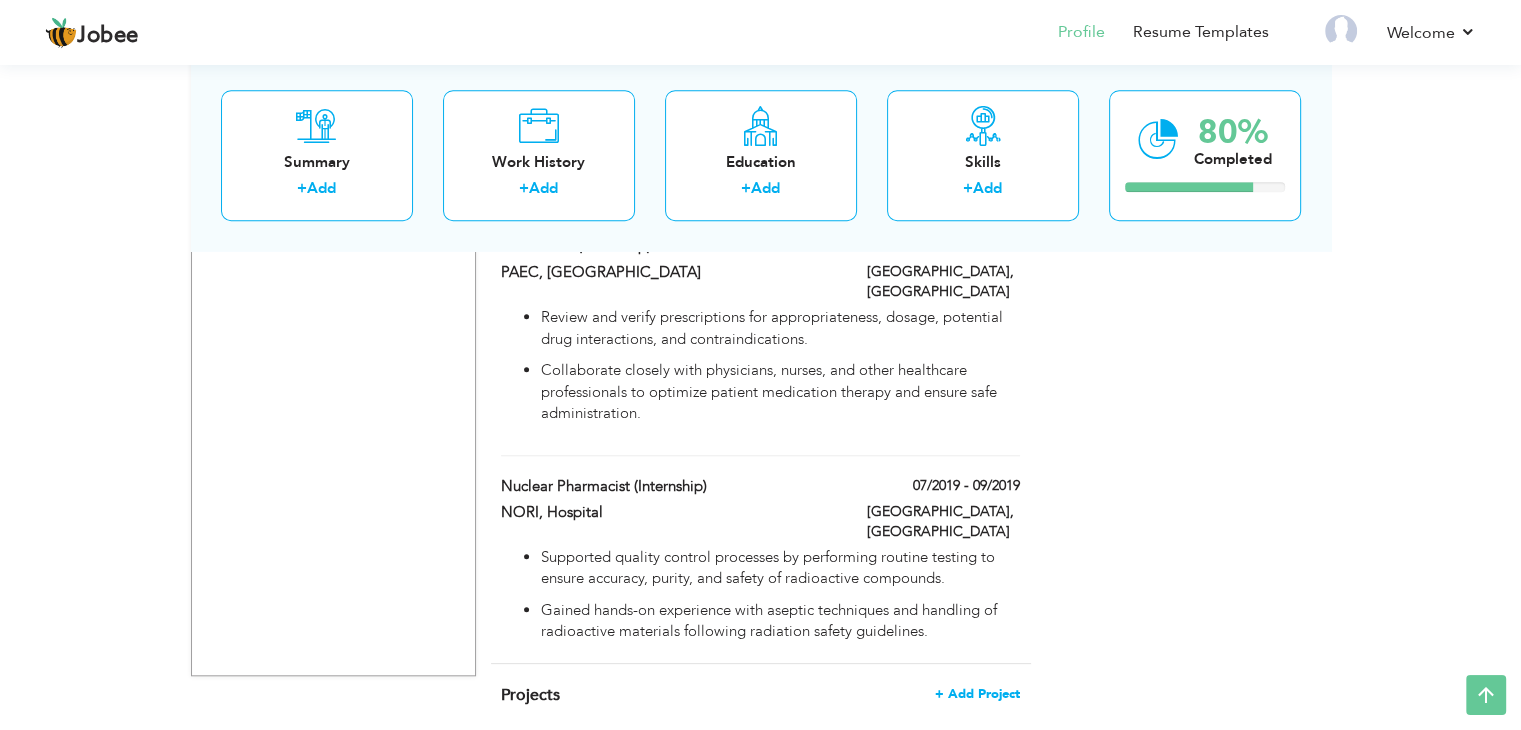 click on "+ Add Project" at bounding box center [977, 694] 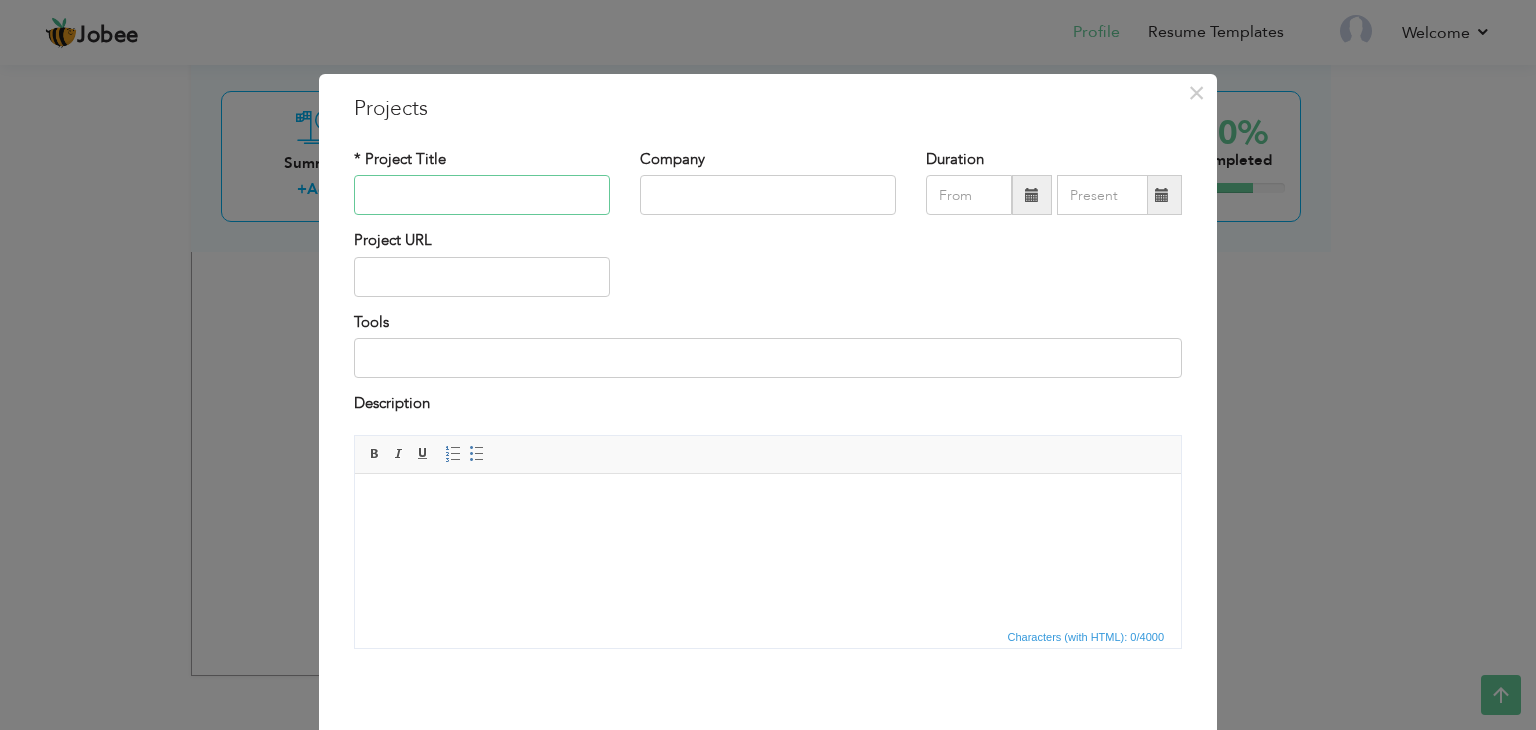 click at bounding box center (482, 195) 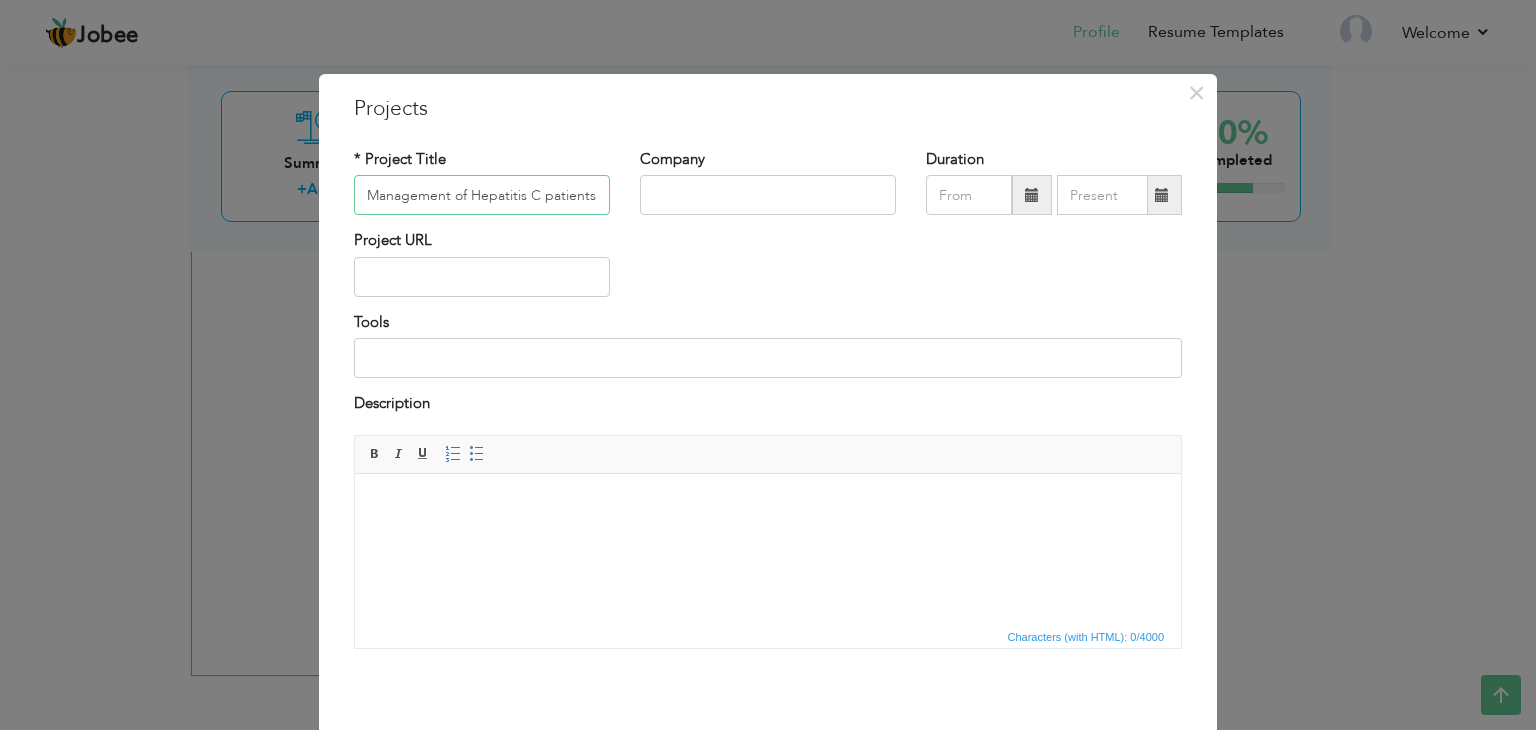 type on "Management of Hepatitis C patients" 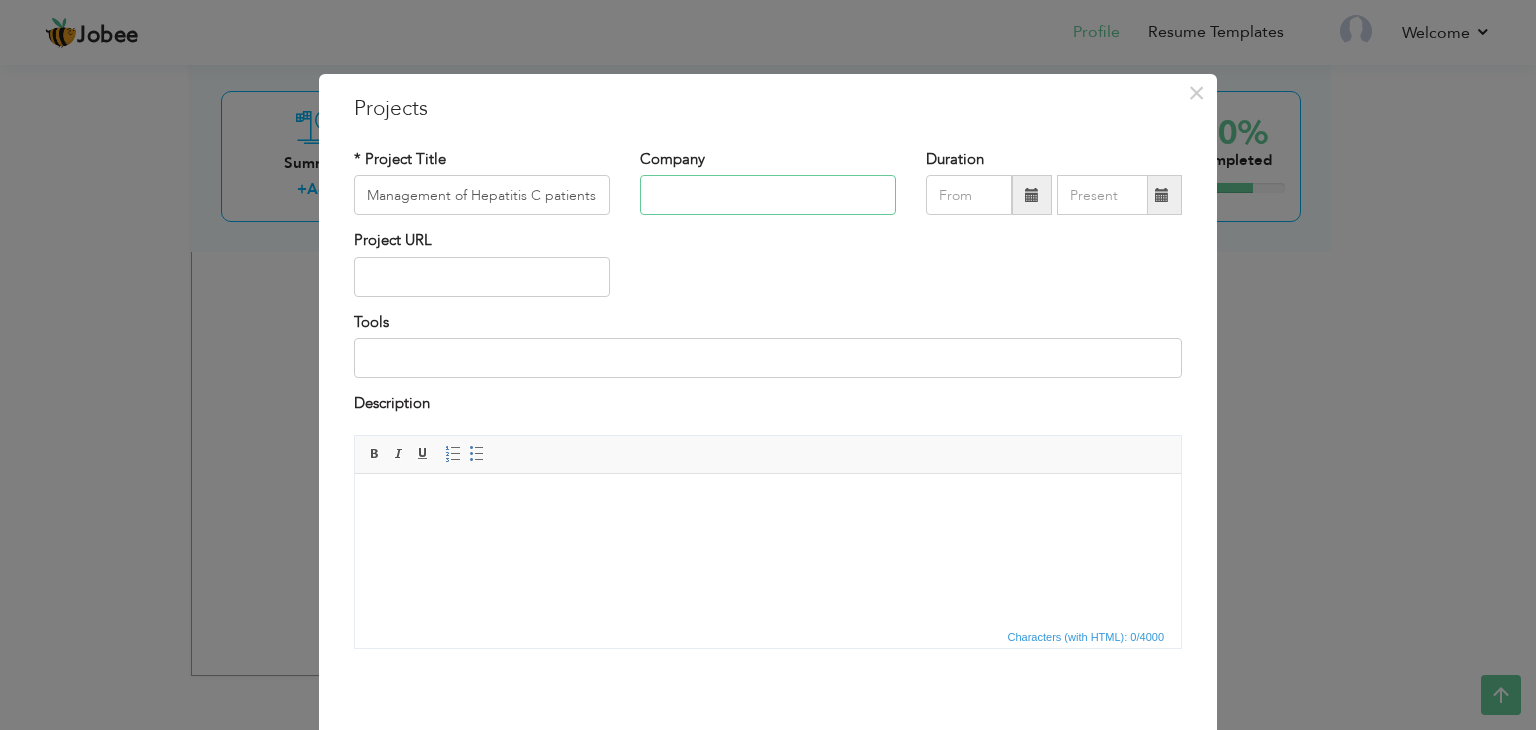 click at bounding box center [768, 195] 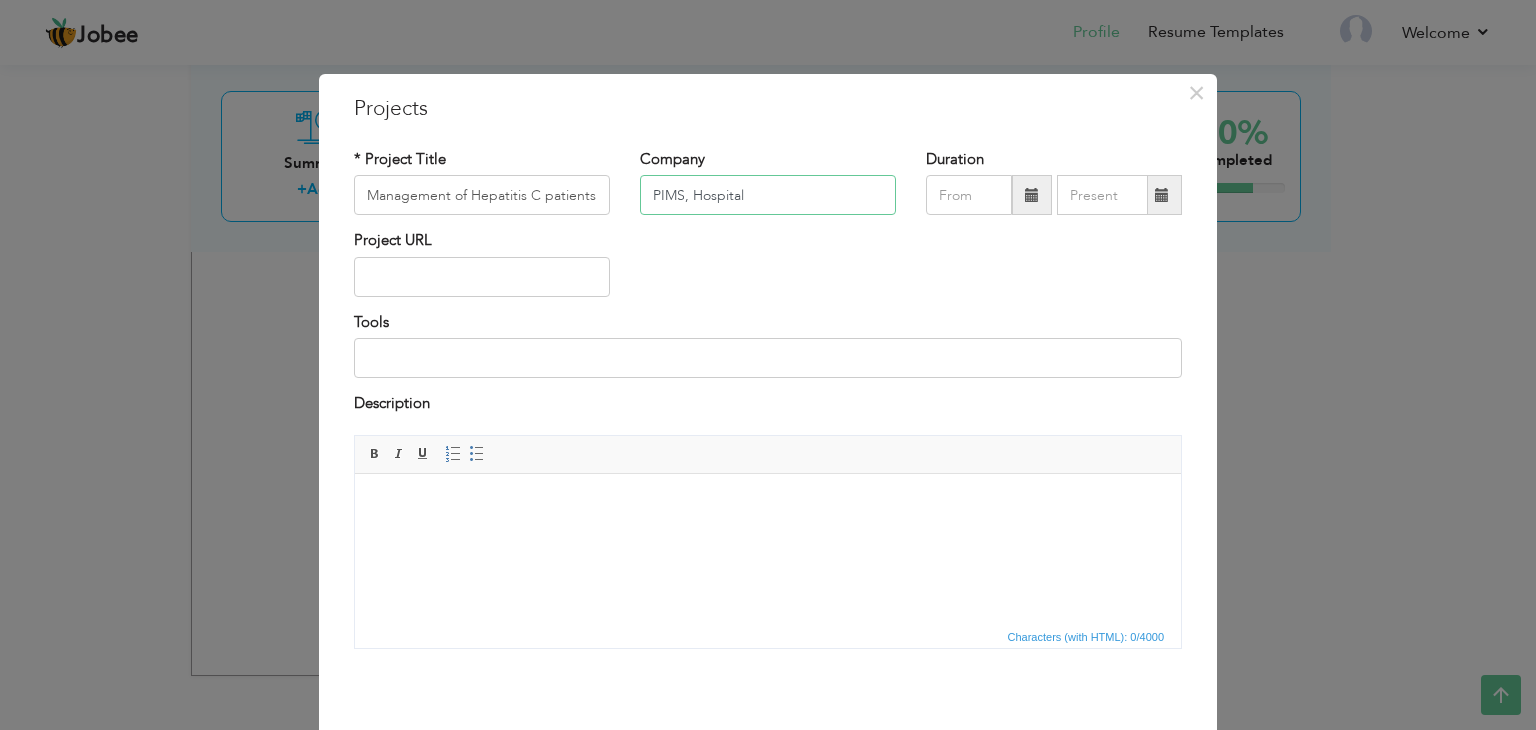 type on "PIMS, Hospital" 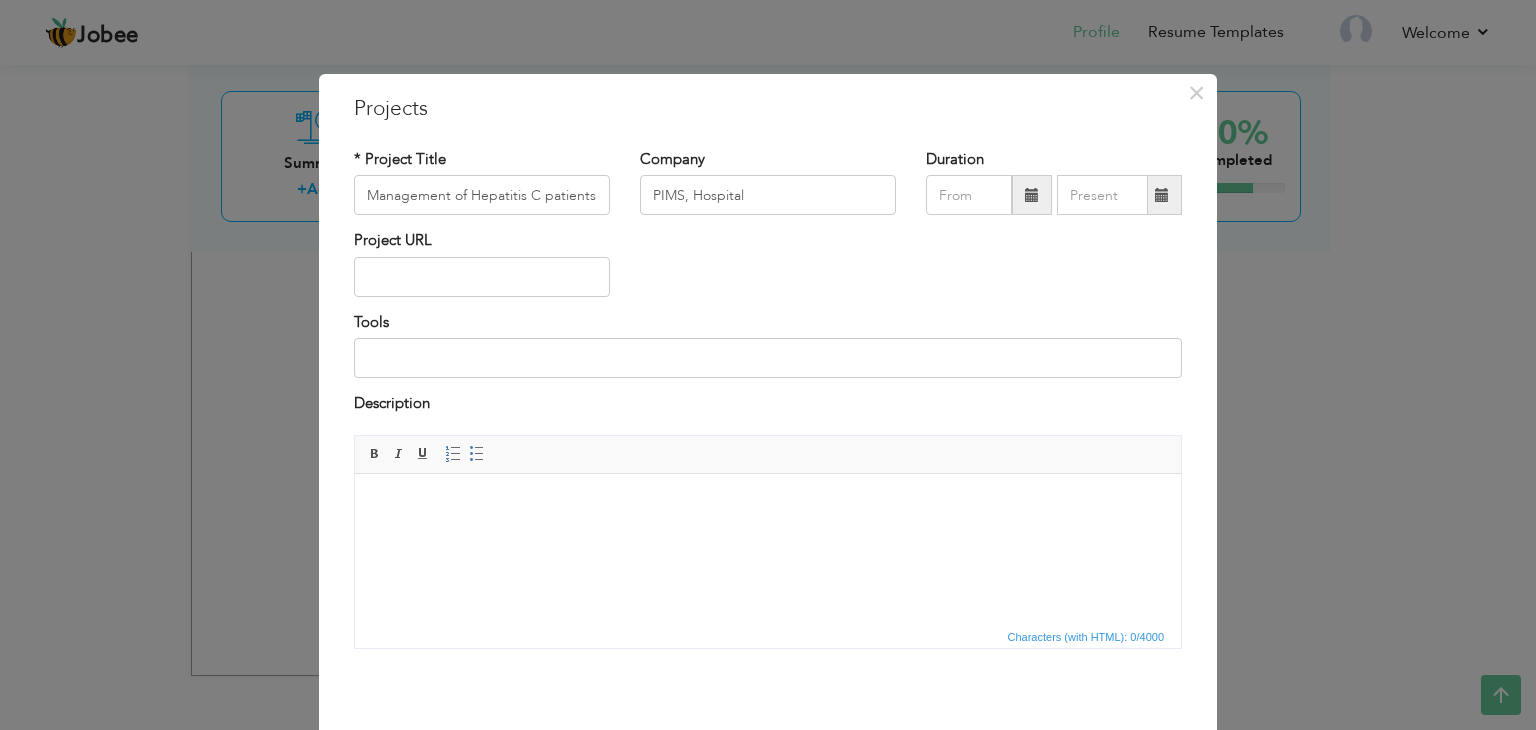 click at bounding box center [1032, 195] 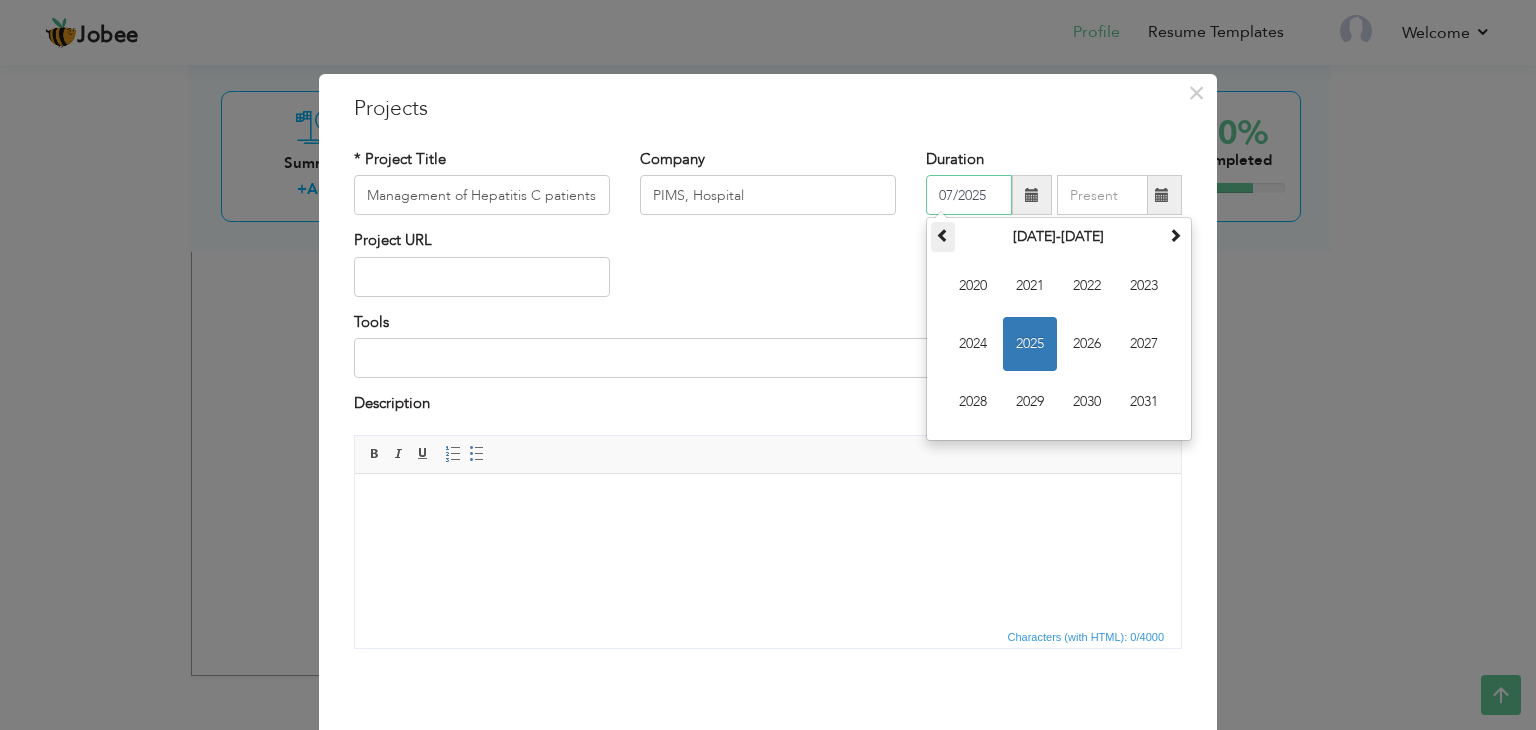 click at bounding box center (943, 237) 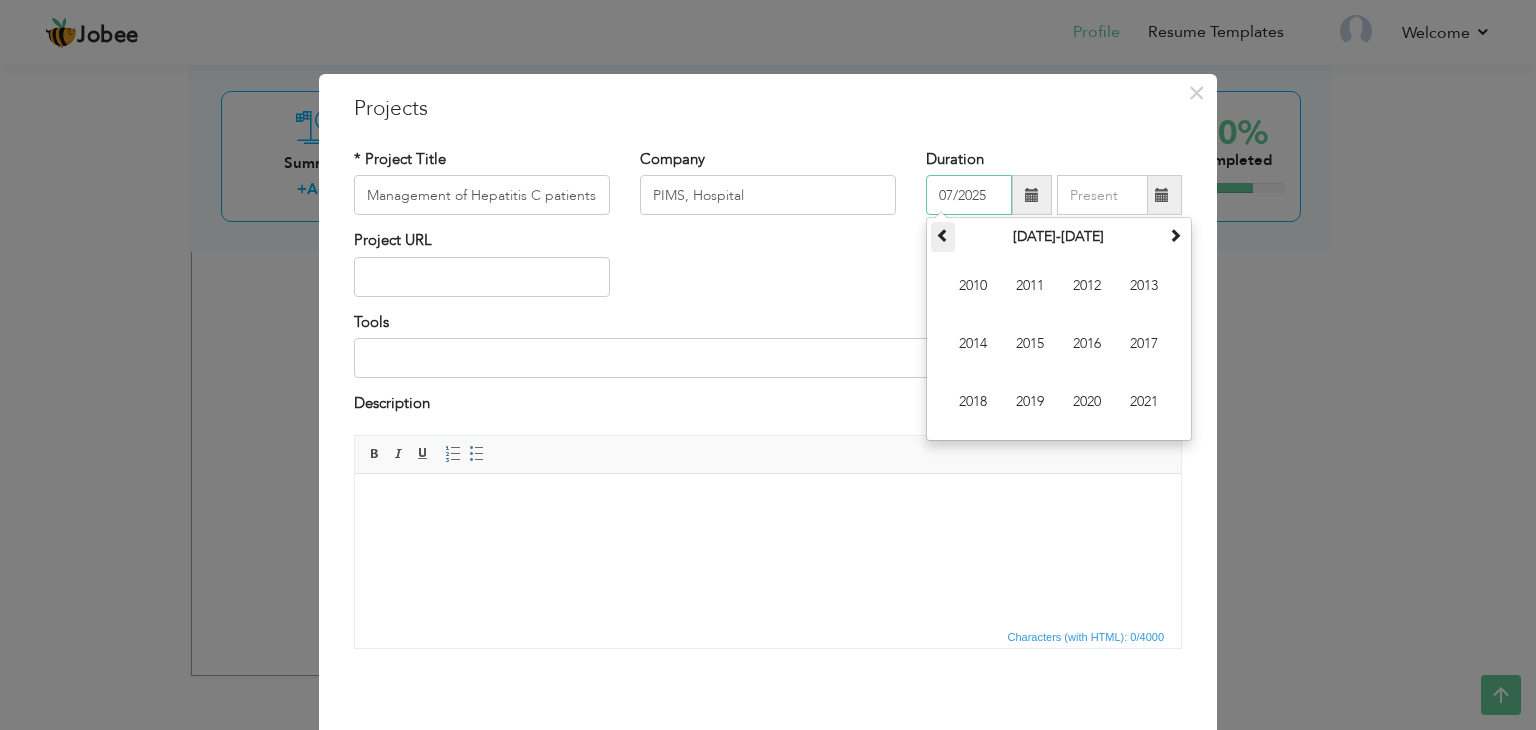 click at bounding box center (943, 235) 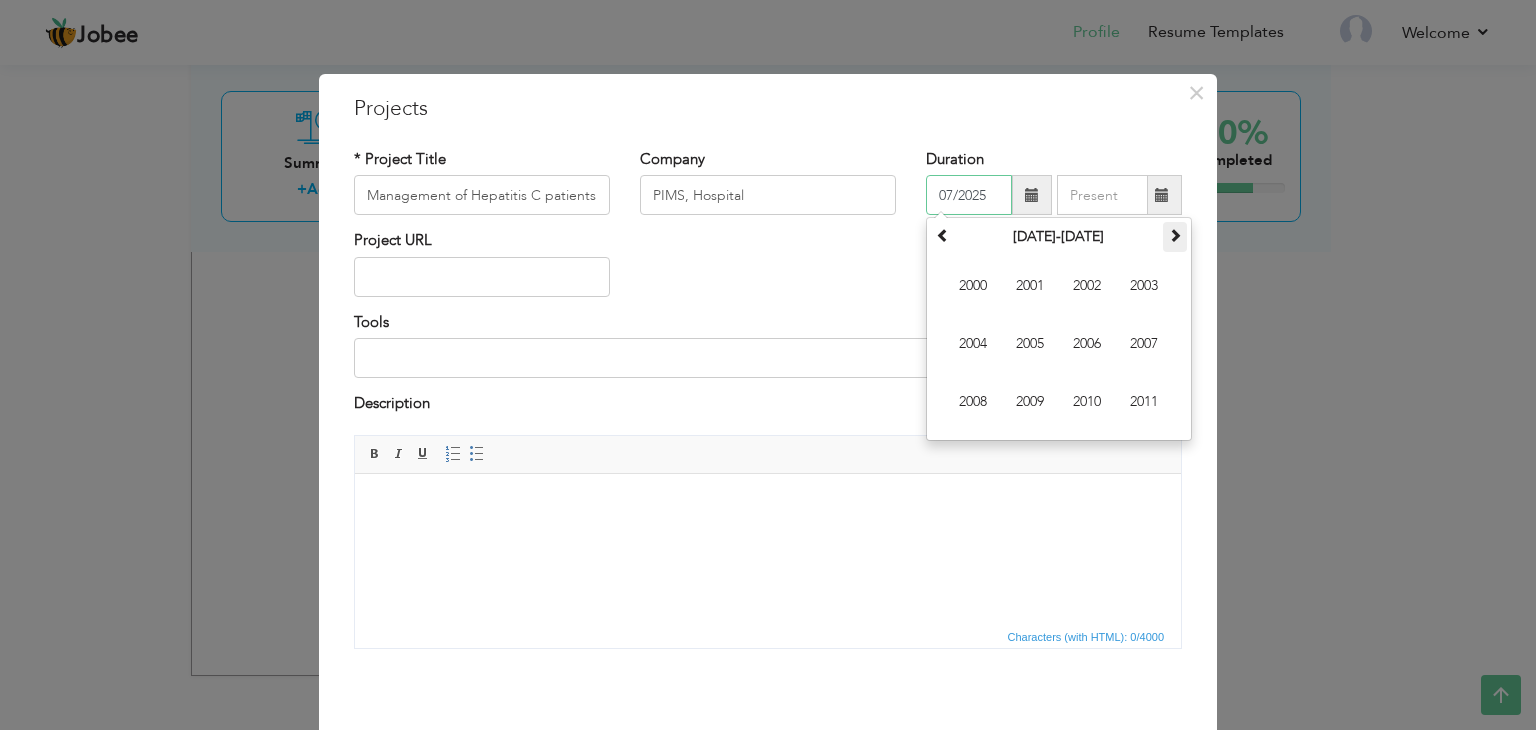 click at bounding box center (1175, 237) 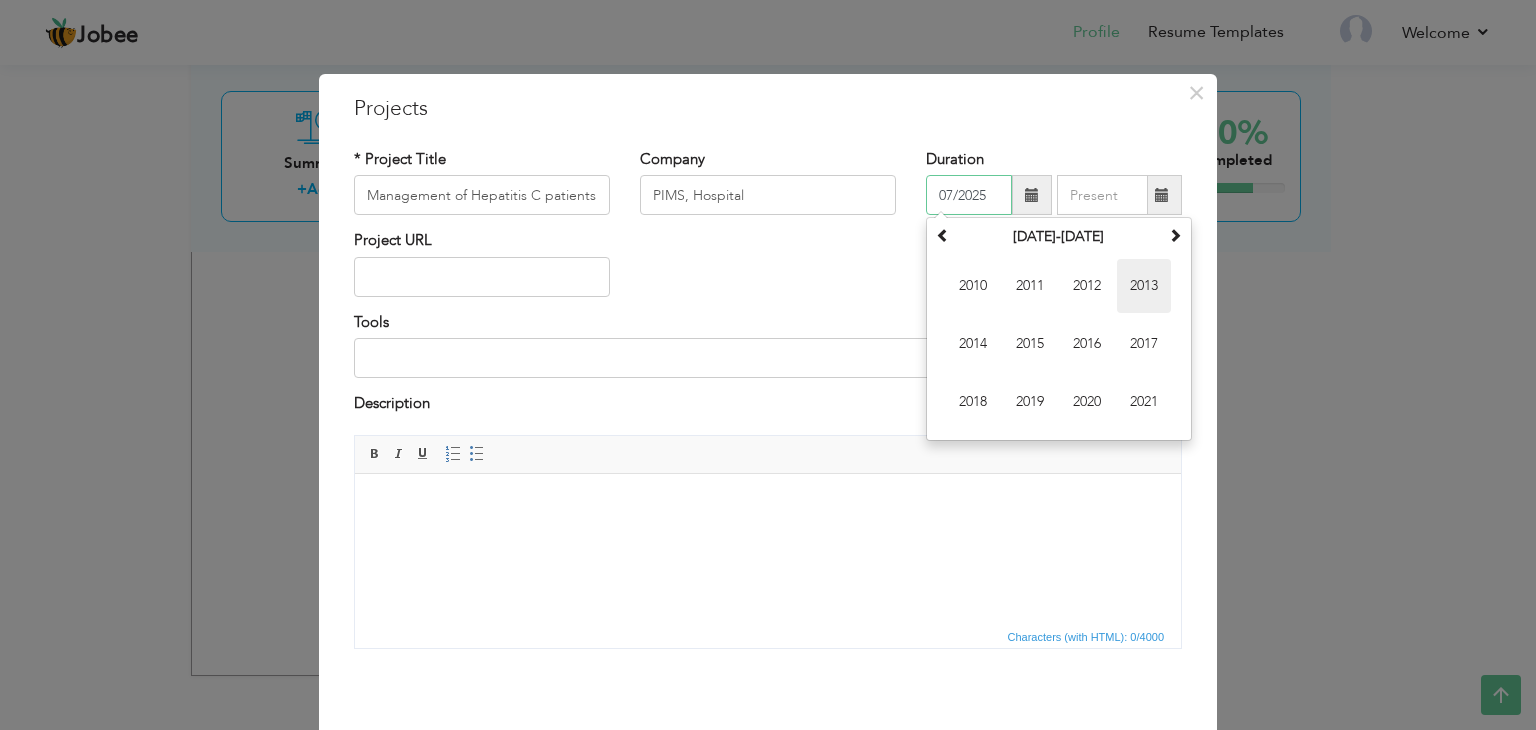 click on "2013" at bounding box center (1144, 286) 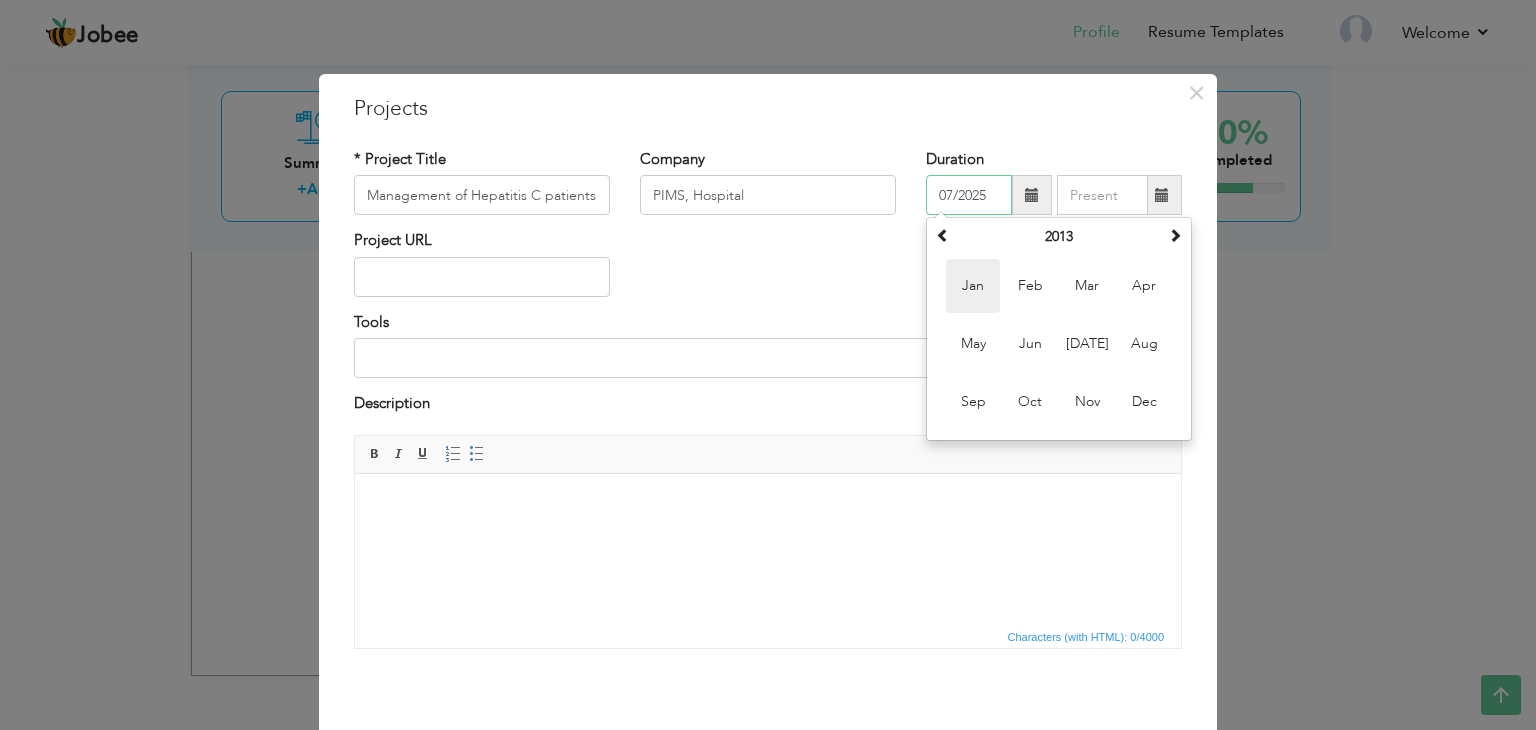 click on "Jan" at bounding box center (973, 286) 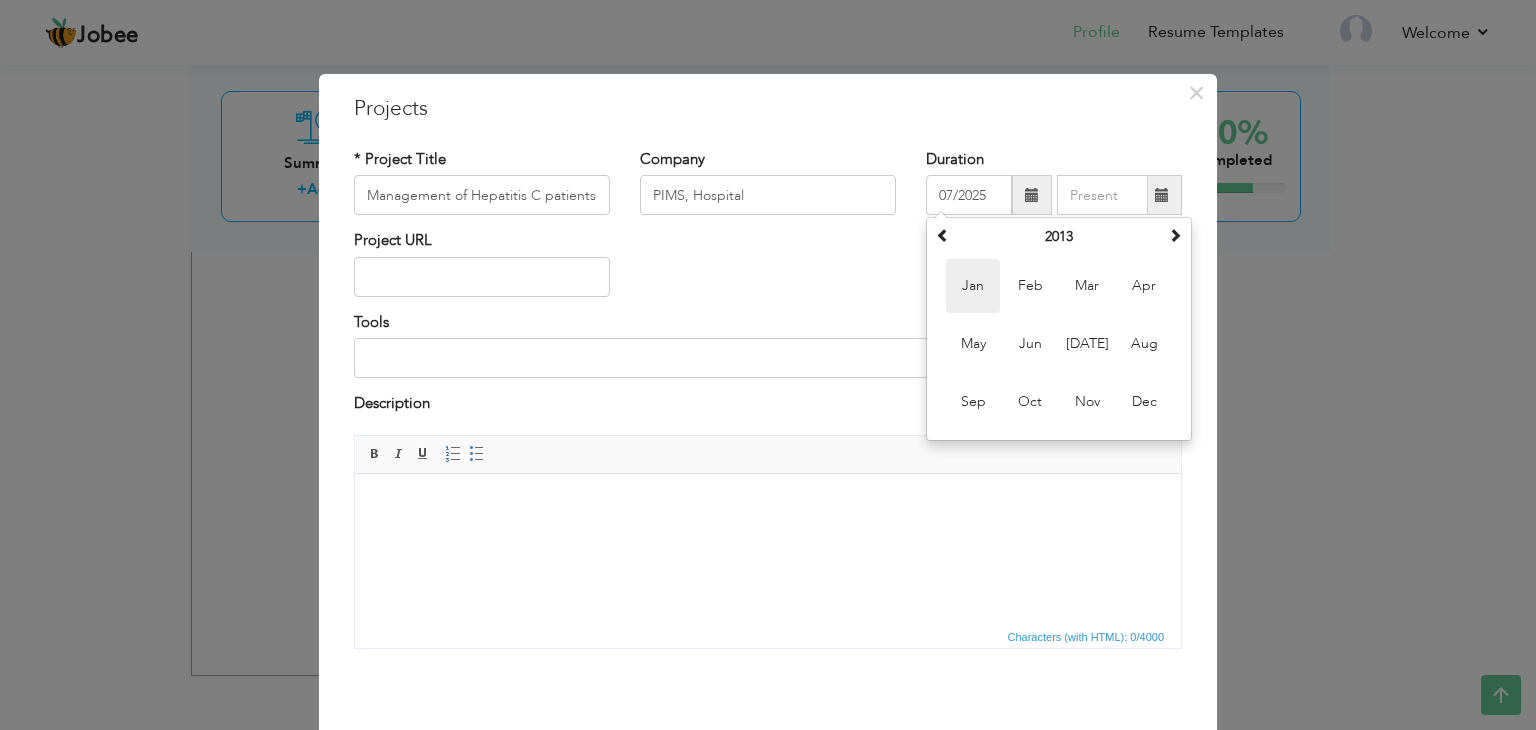 type on "01/2013" 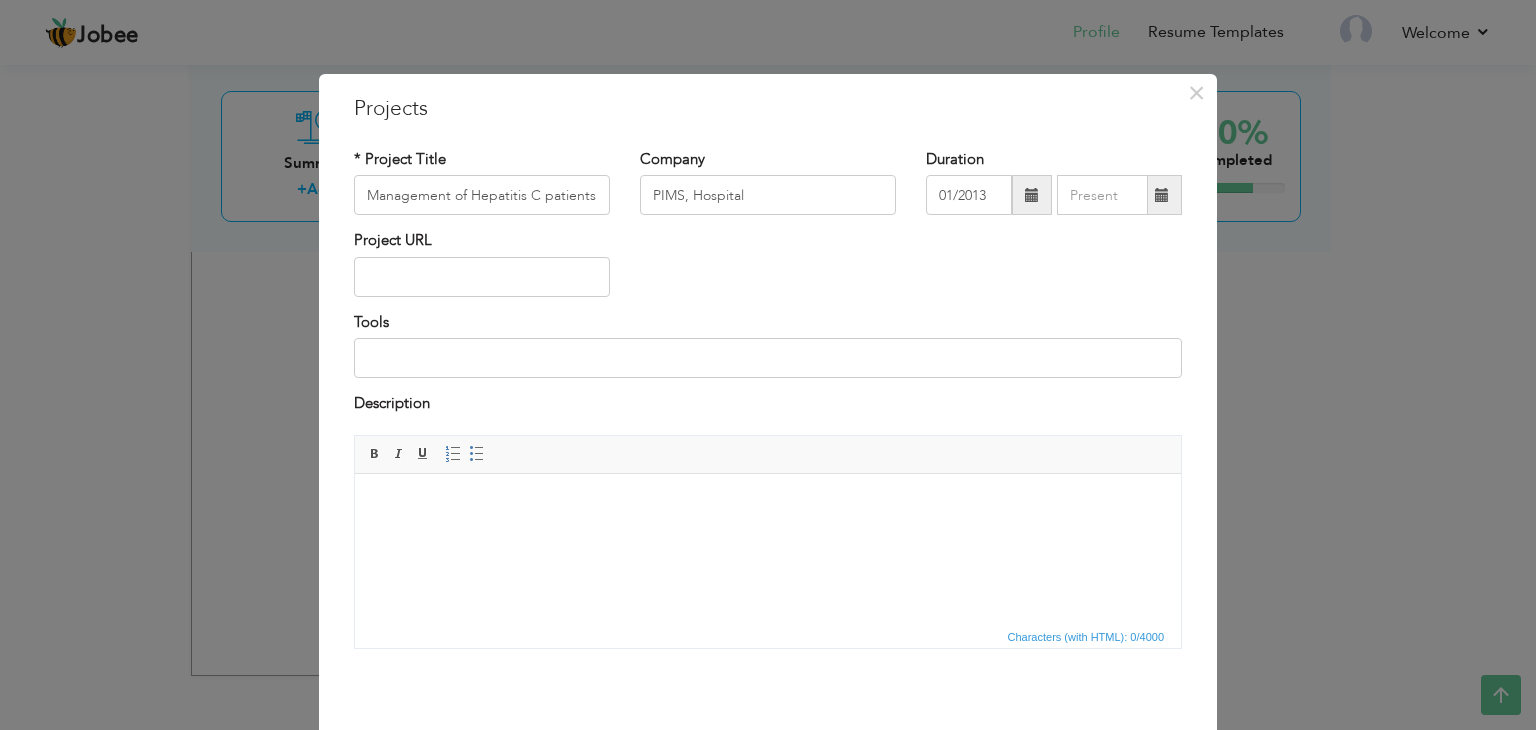 click at bounding box center [1162, 195] 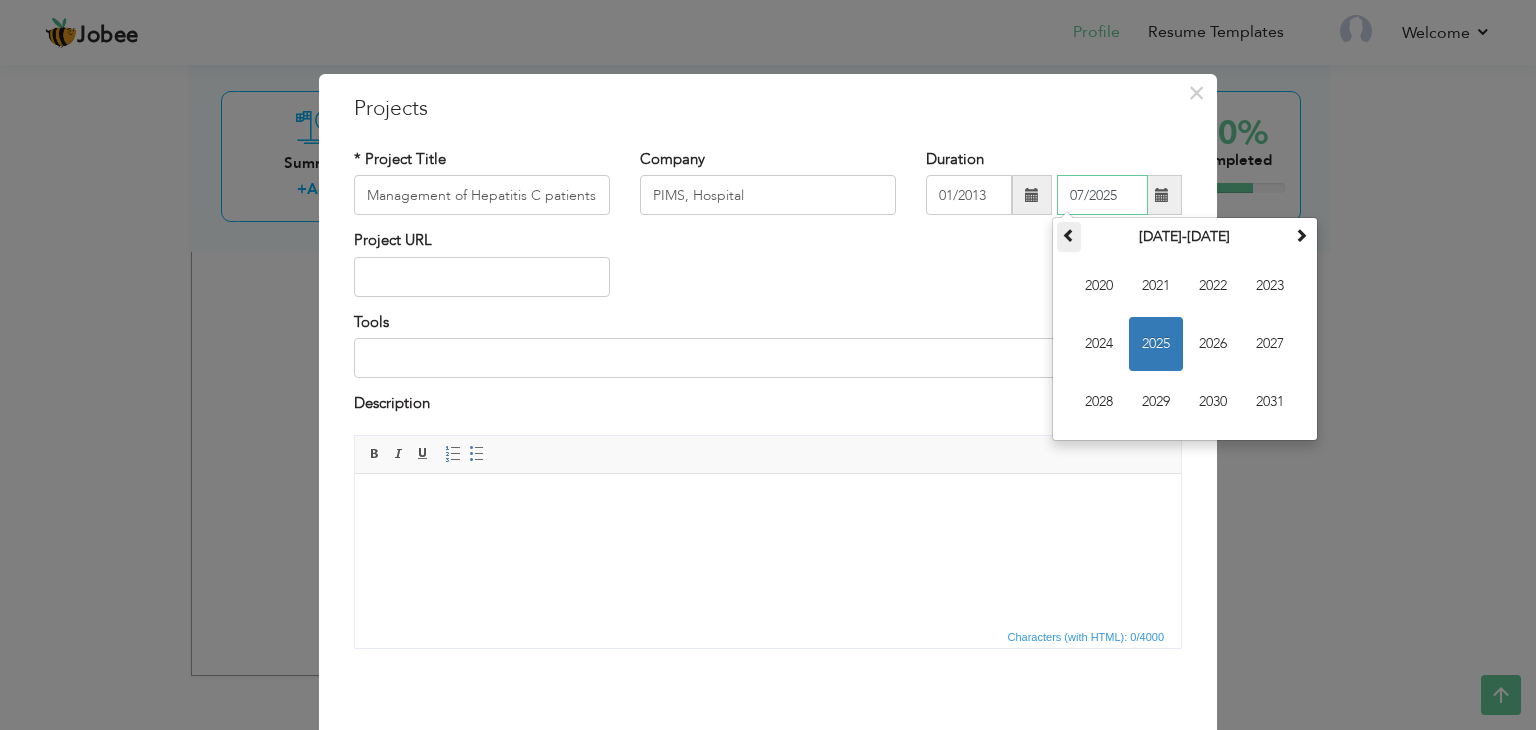 click at bounding box center [1069, 235] 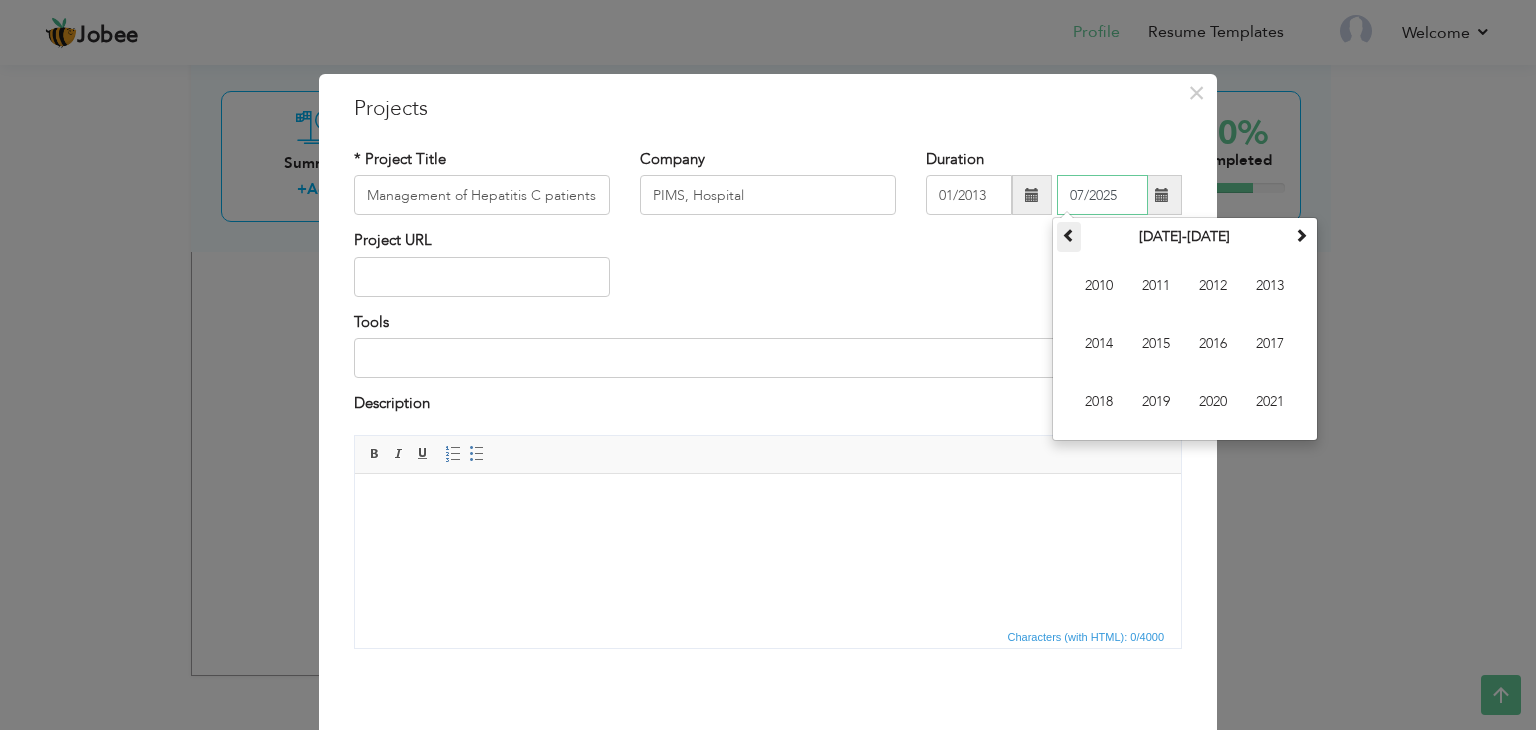 click at bounding box center [1069, 235] 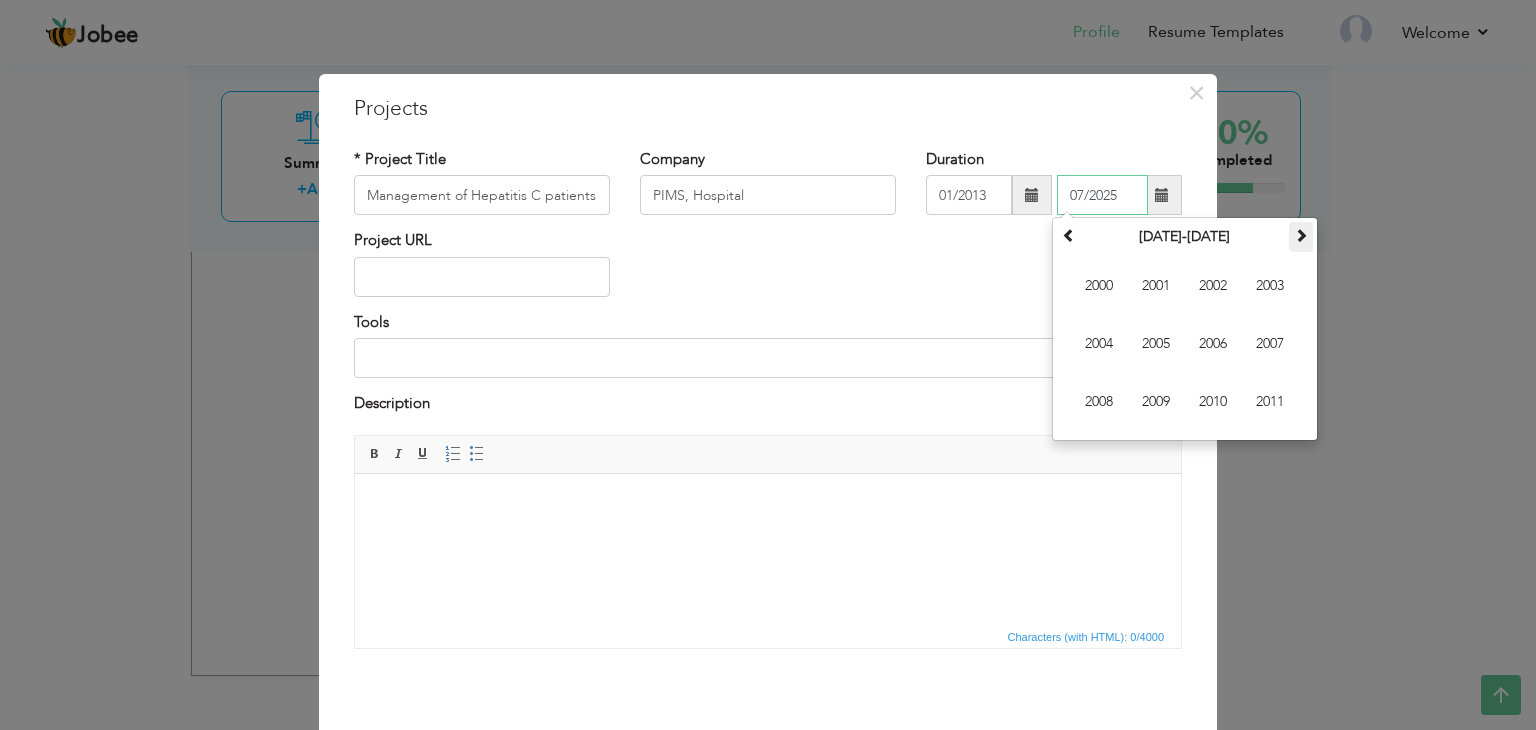 click at bounding box center [1301, 235] 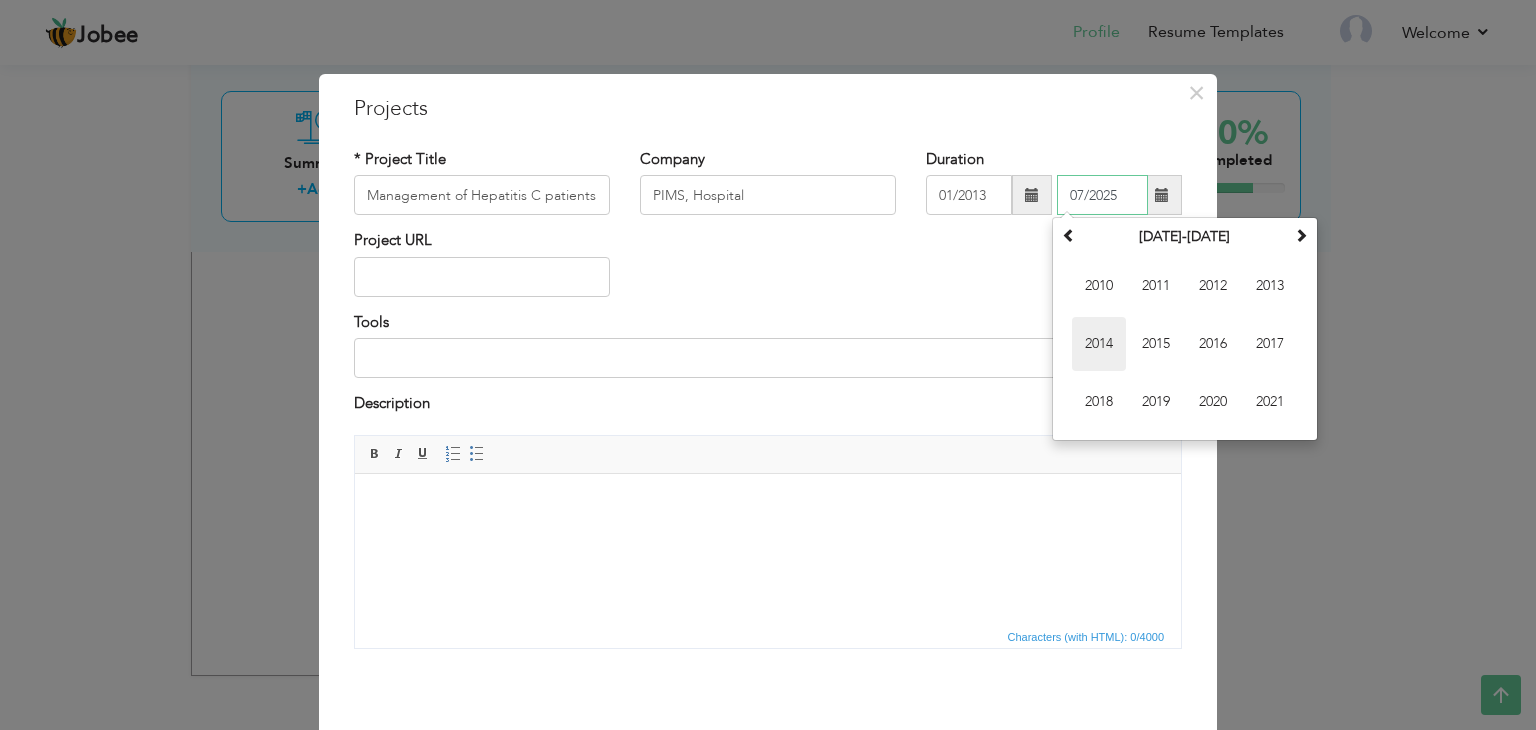 click on "2014" at bounding box center [1099, 344] 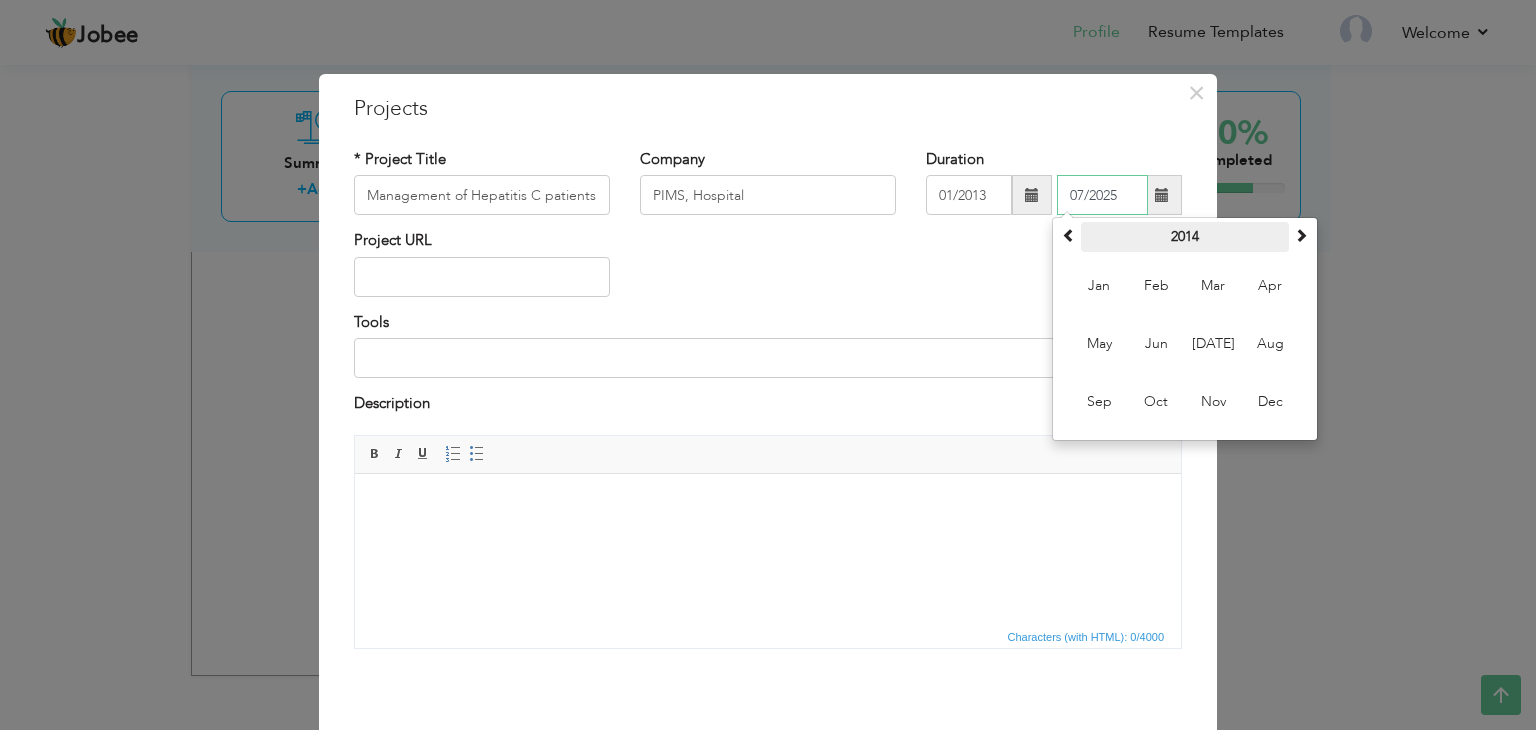 click on "2014" at bounding box center [1185, 237] 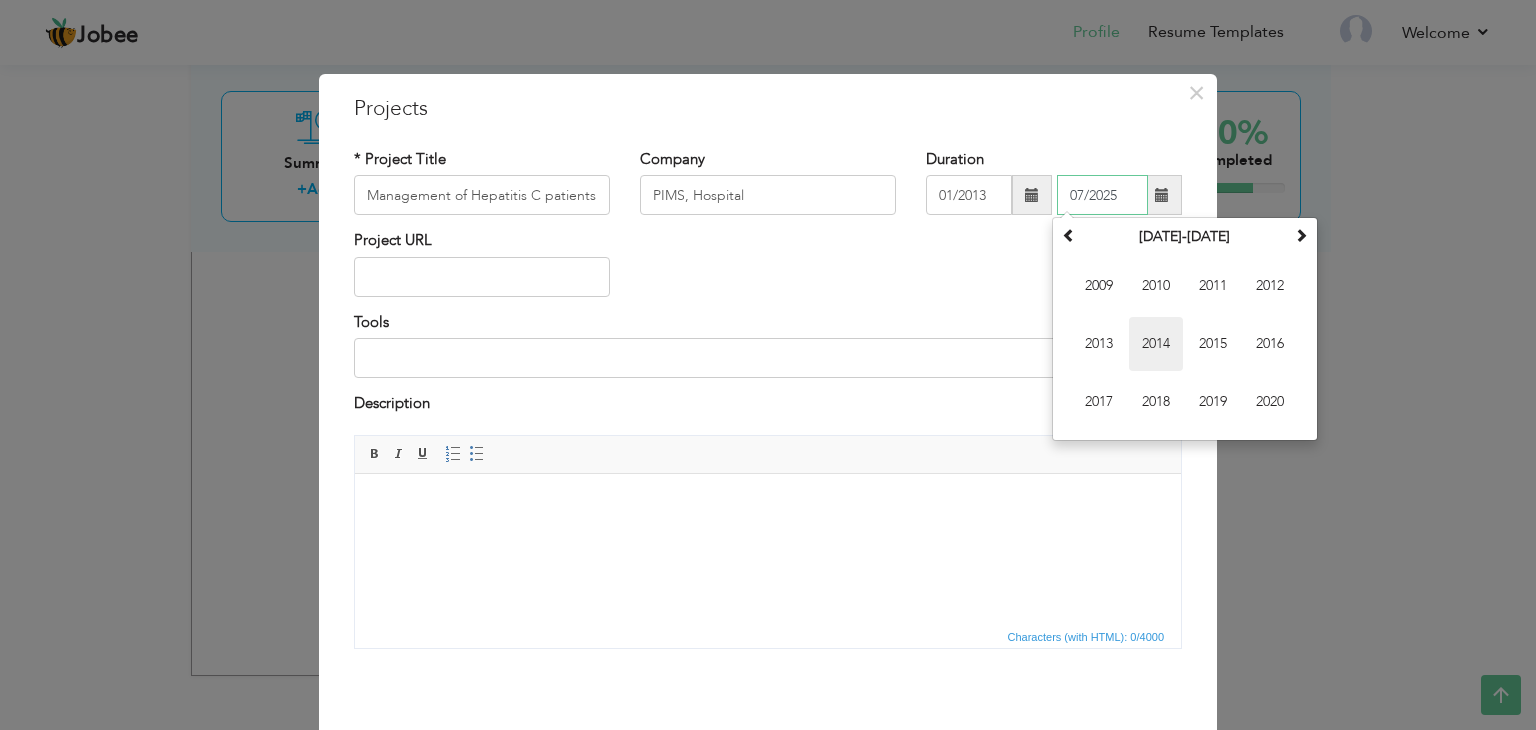 click on "2014" at bounding box center (1156, 344) 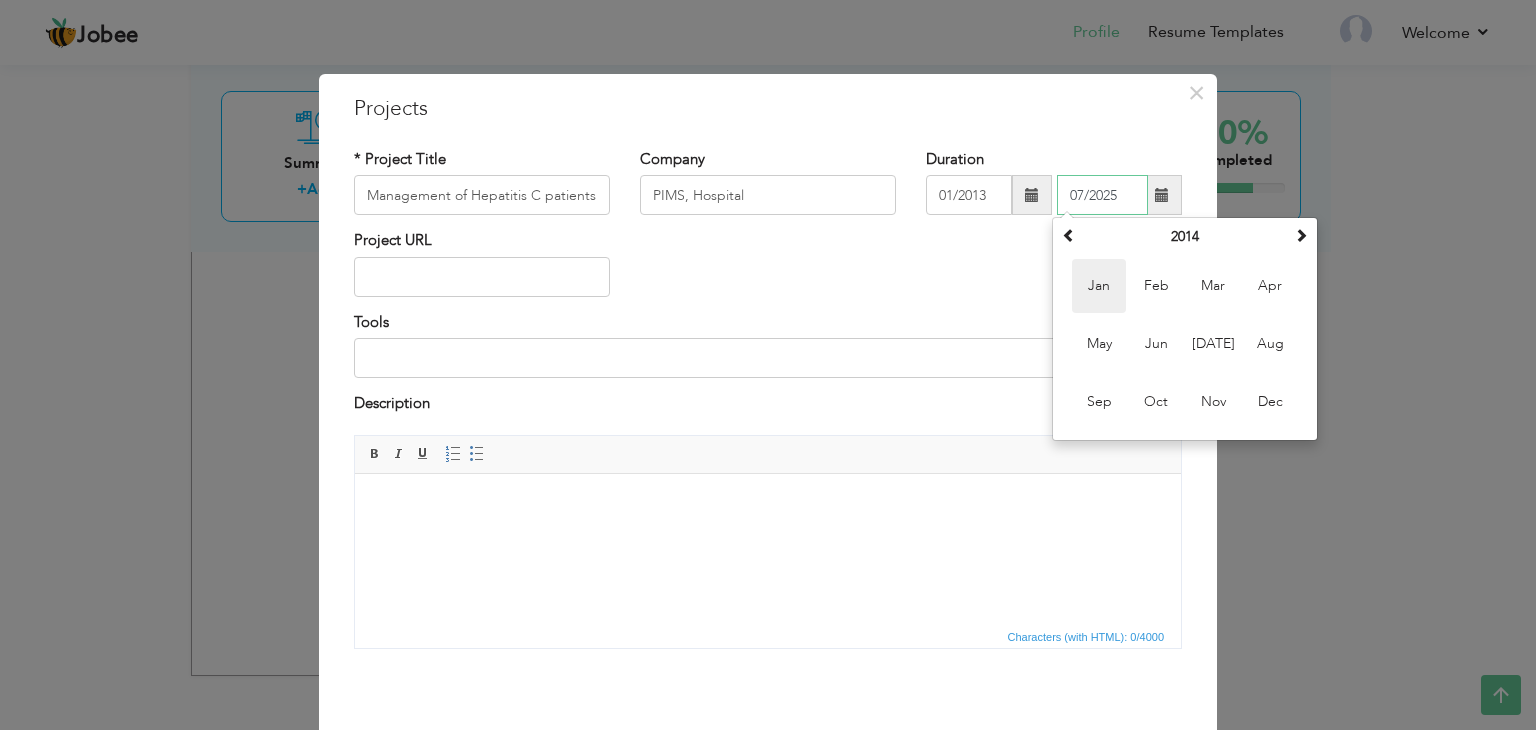 click on "Jan" at bounding box center (1099, 286) 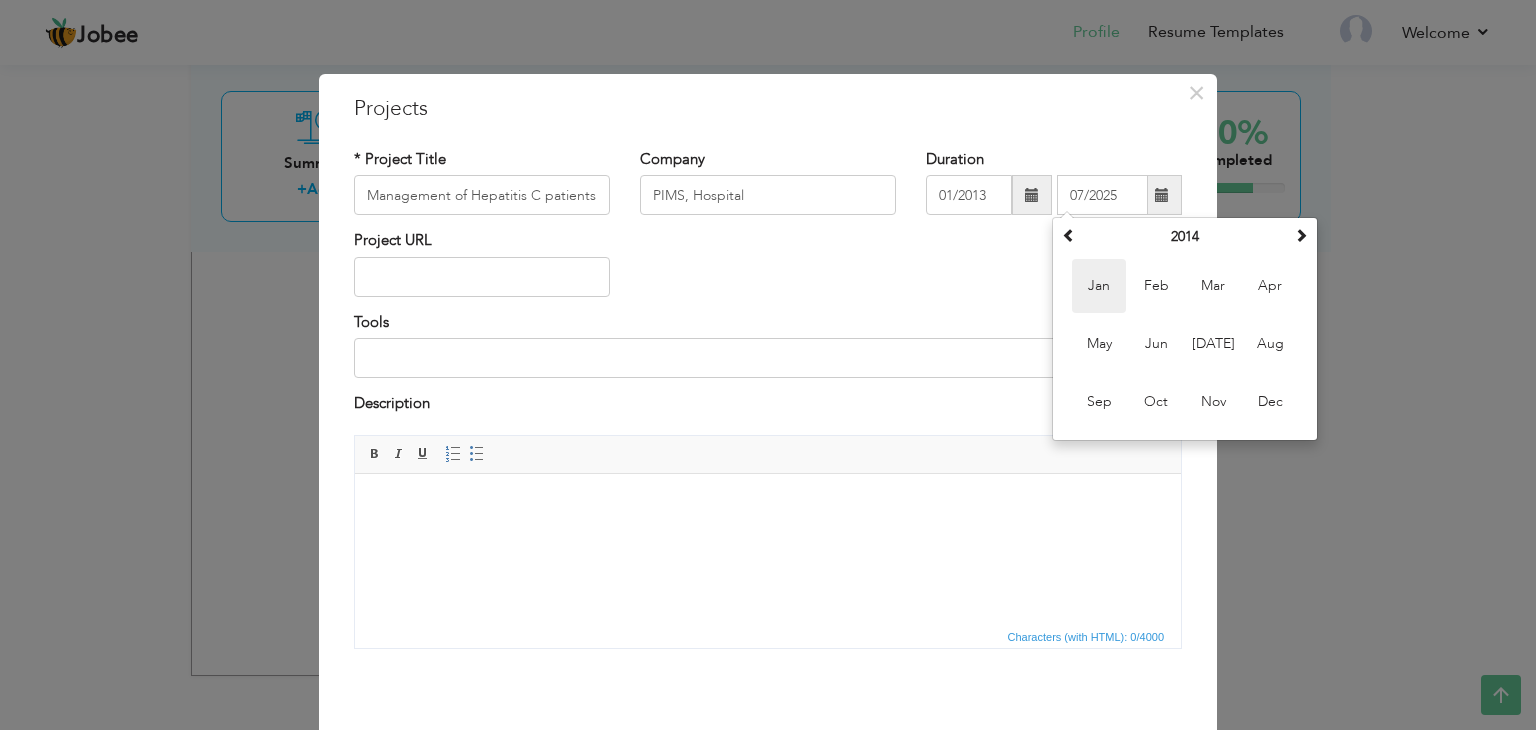 type on "01/2014" 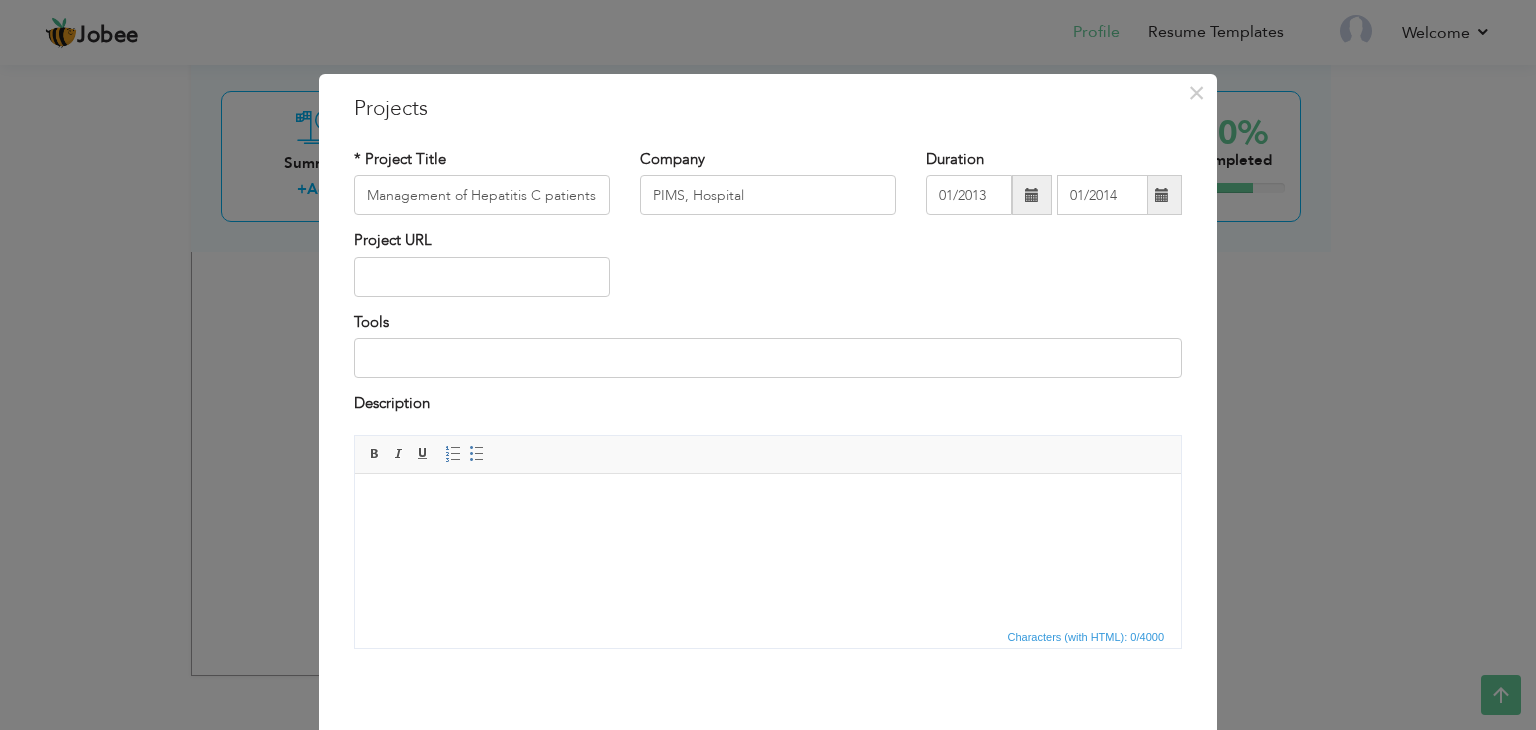 click on "Project URL" at bounding box center (768, 270) 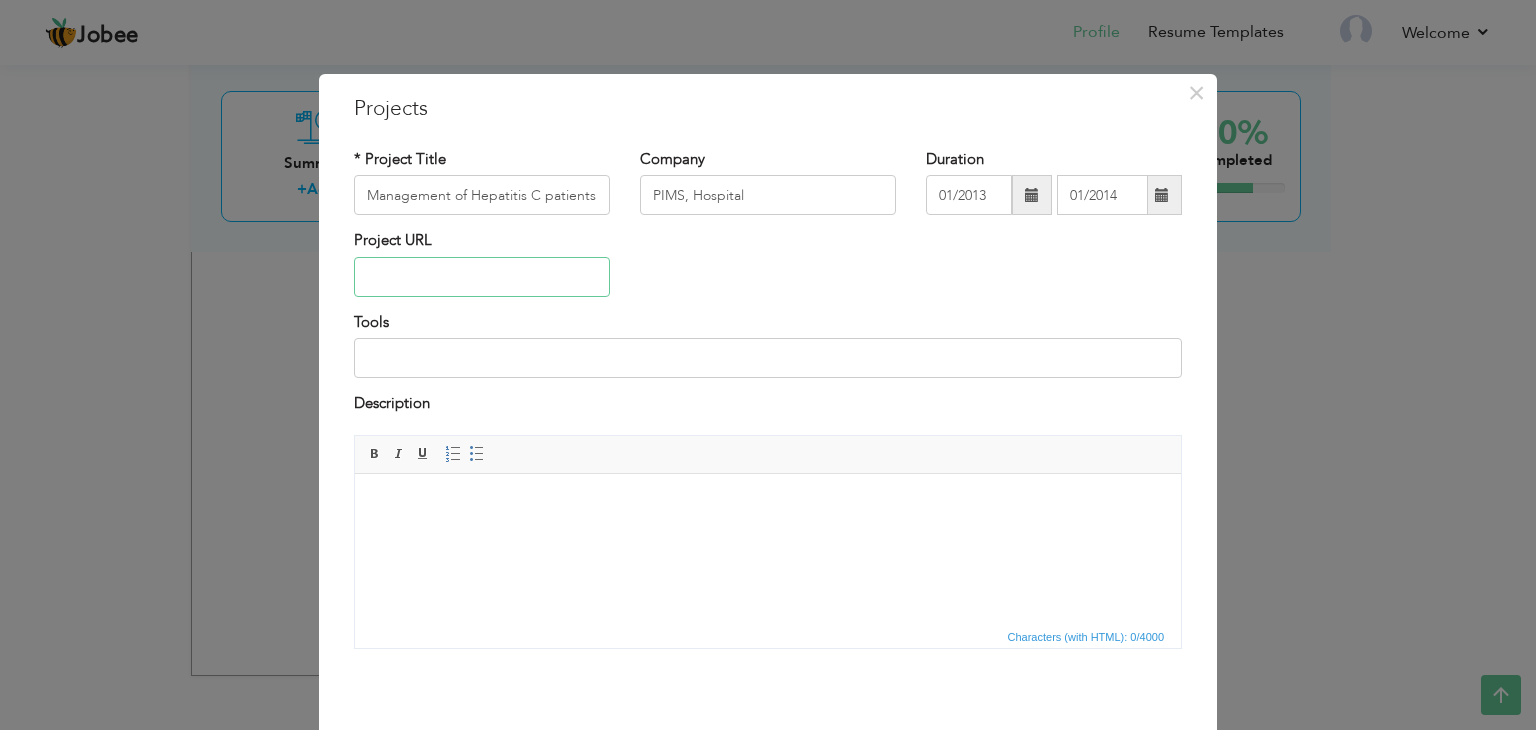 click at bounding box center (482, 277) 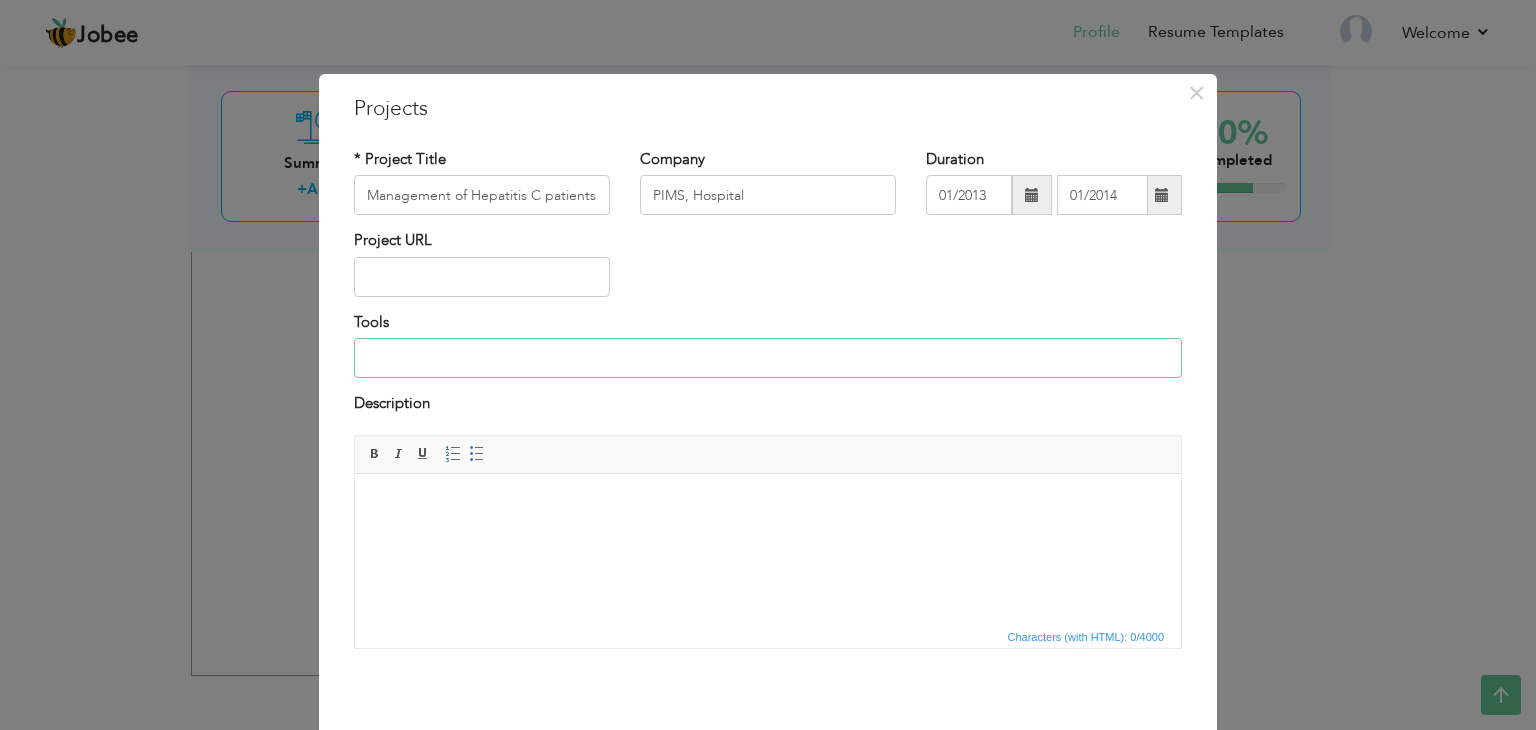click at bounding box center (768, 358) 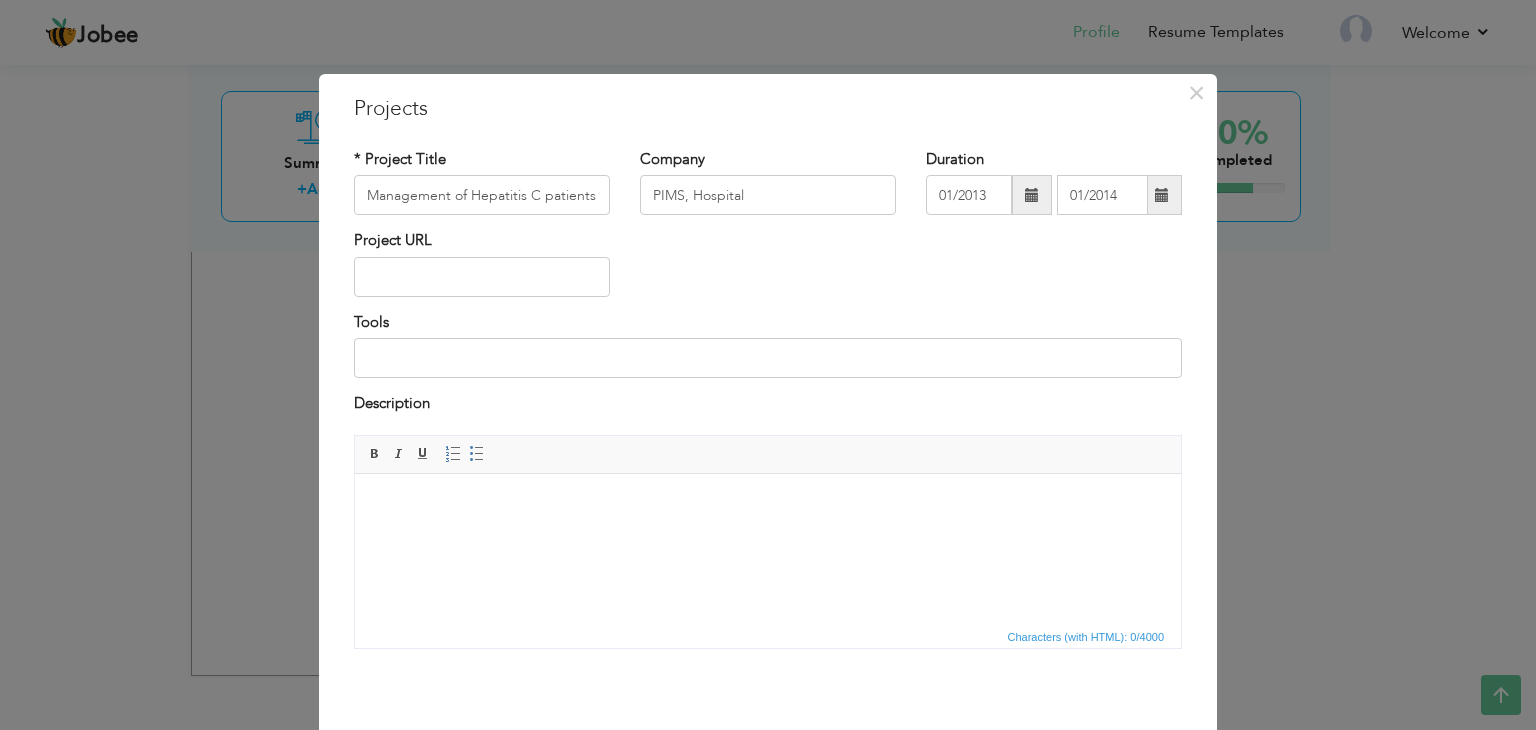 click at bounding box center [768, 503] 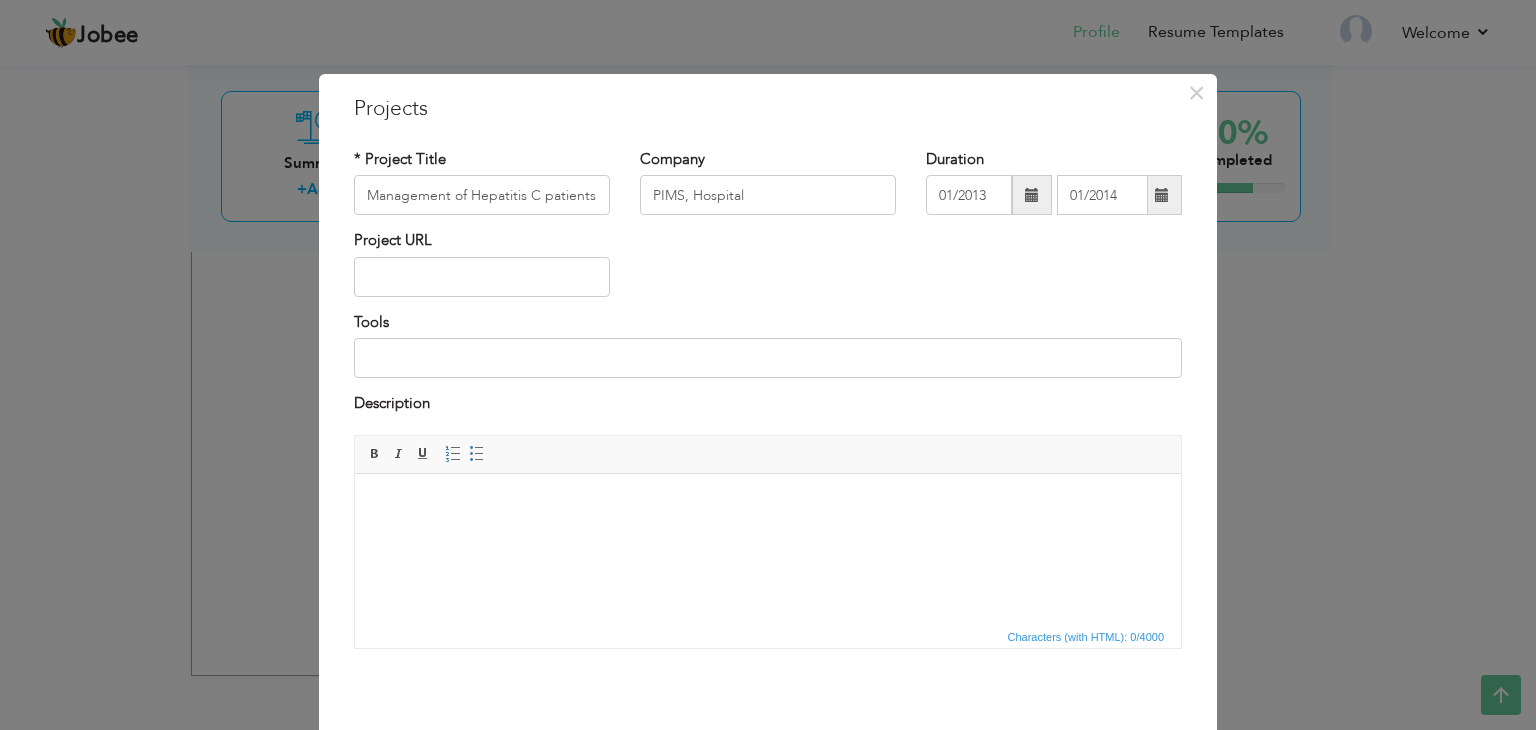 click at bounding box center (768, 503) 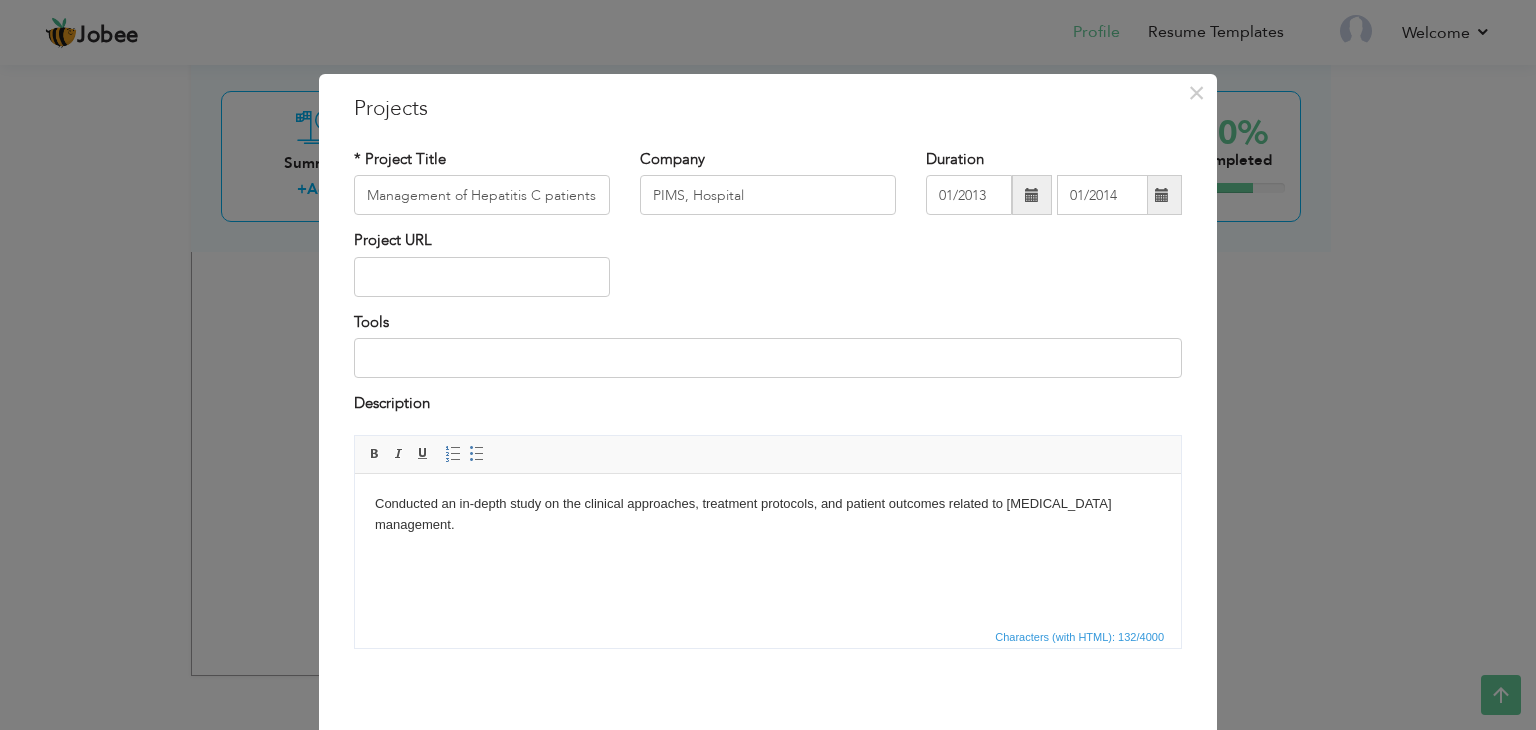 click on "Conducted an in-depth study on the clinical approaches, treatment protocols, and patient outcomes related to [MEDICAL_DATA] management." at bounding box center [768, 514] 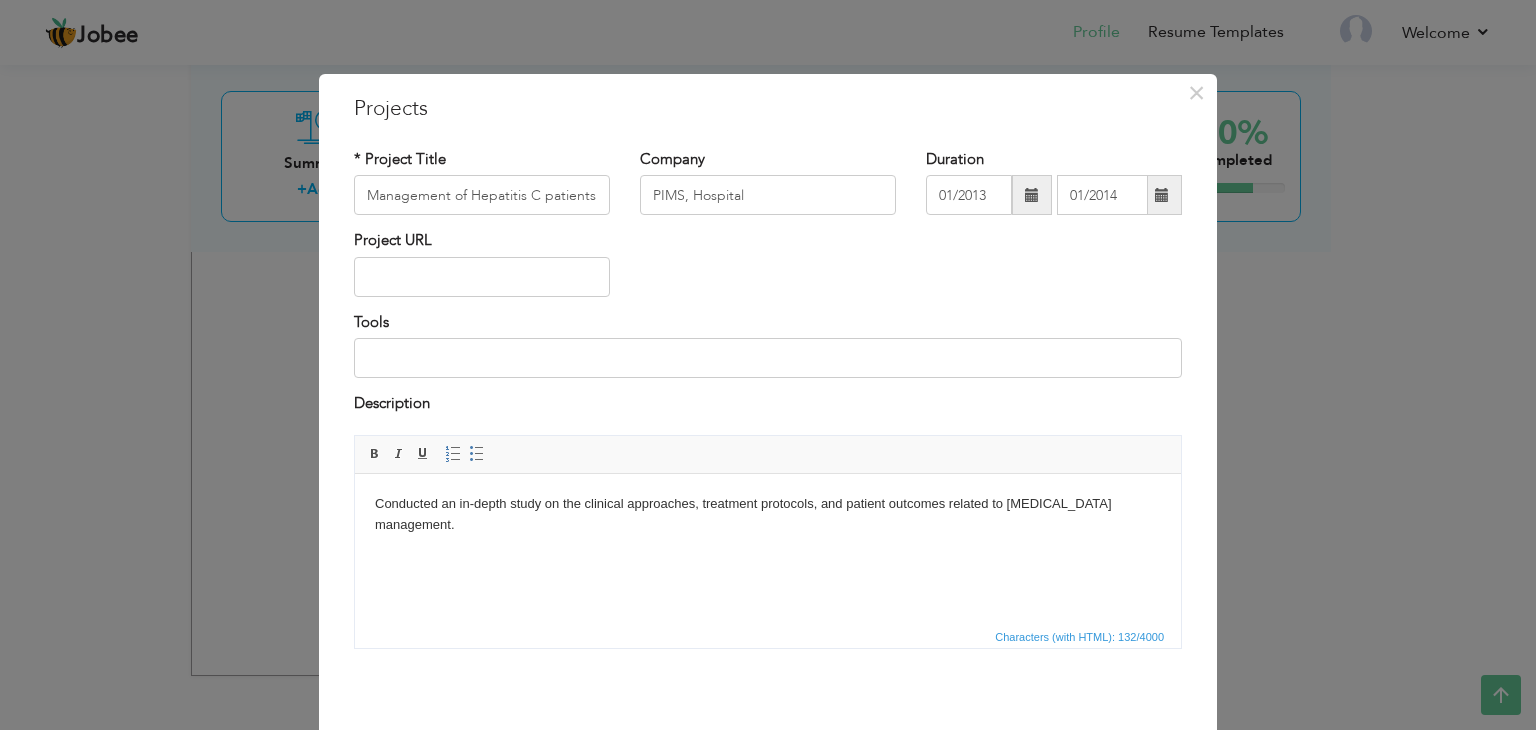 click on "Tools" at bounding box center [768, 352] 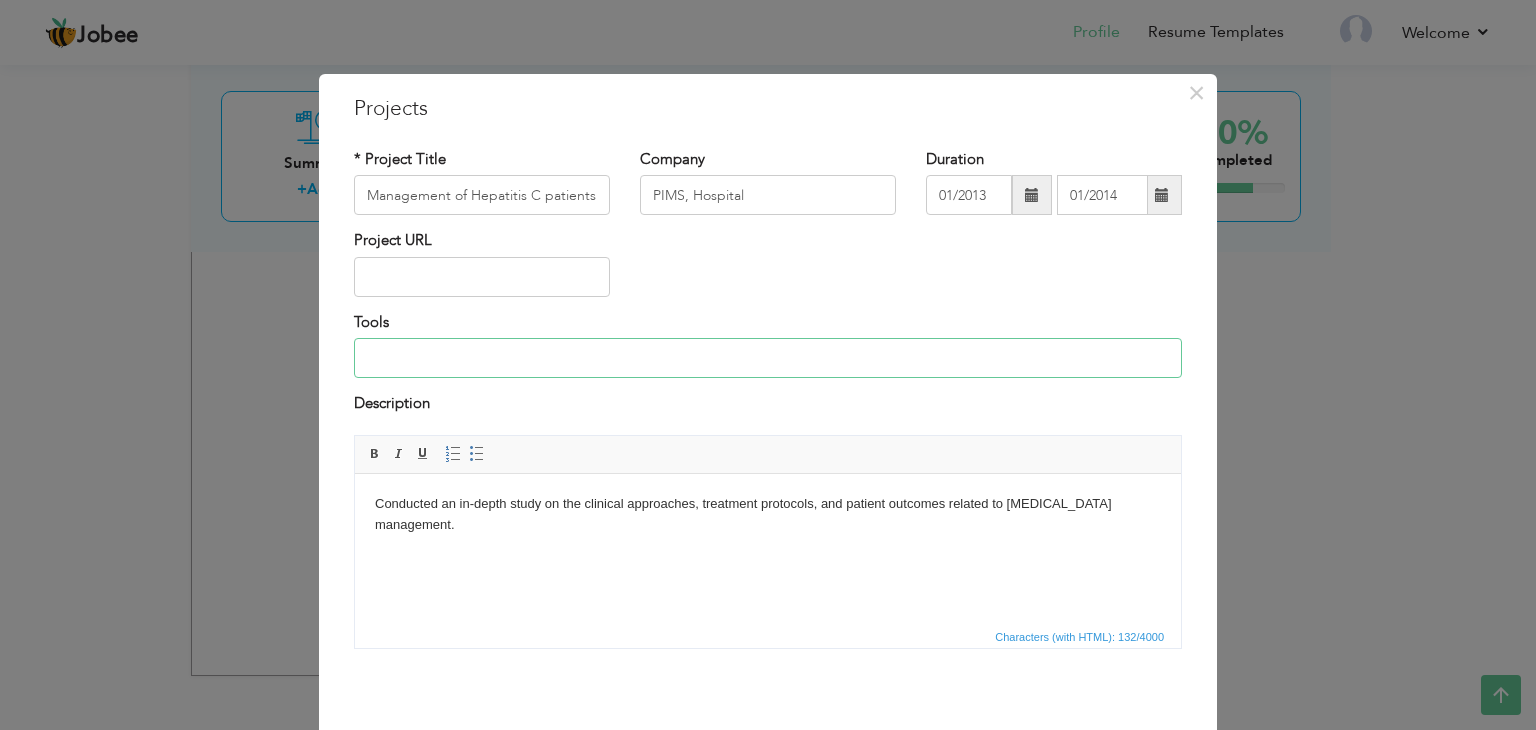 click at bounding box center (768, 358) 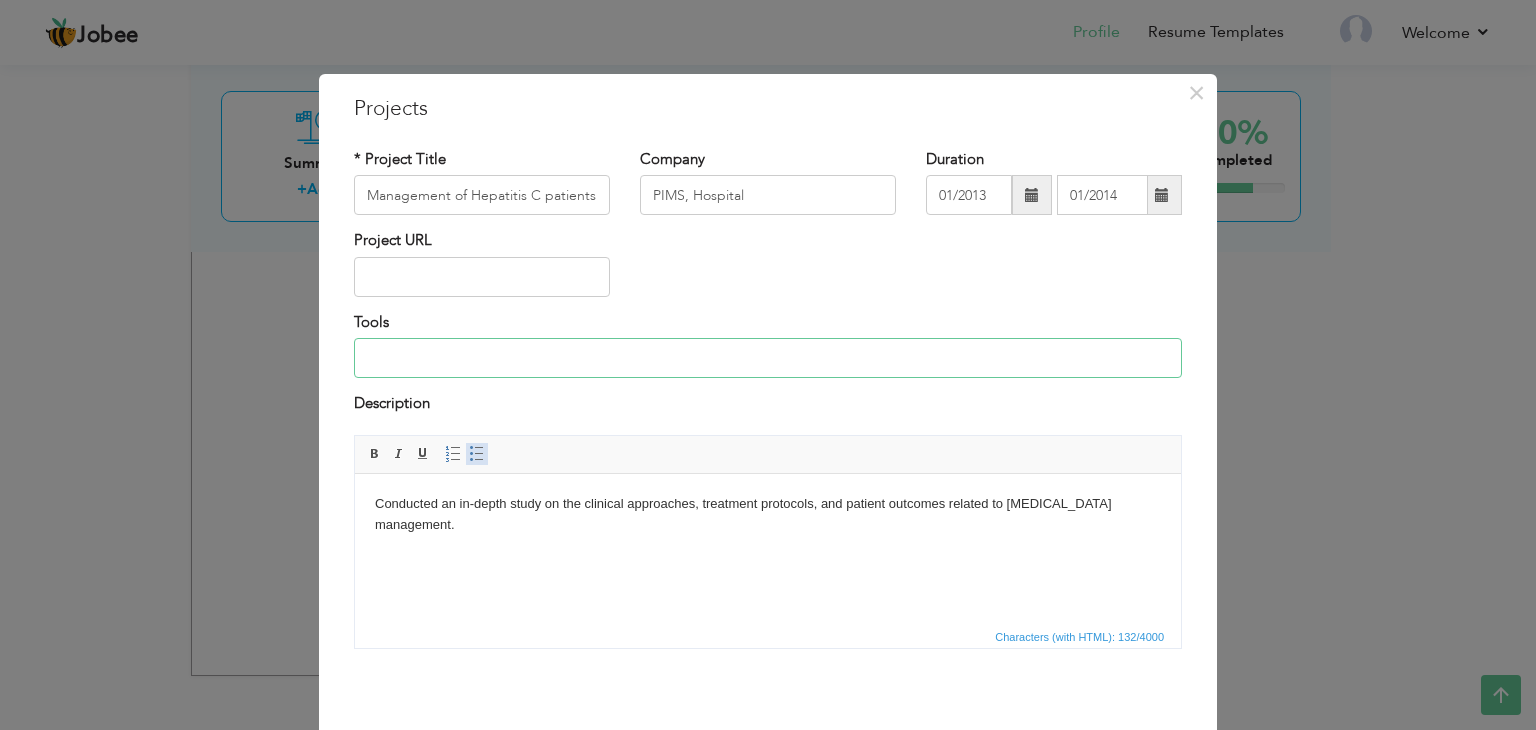 click on "Insert/Remove Bulleted List" at bounding box center [477, 454] 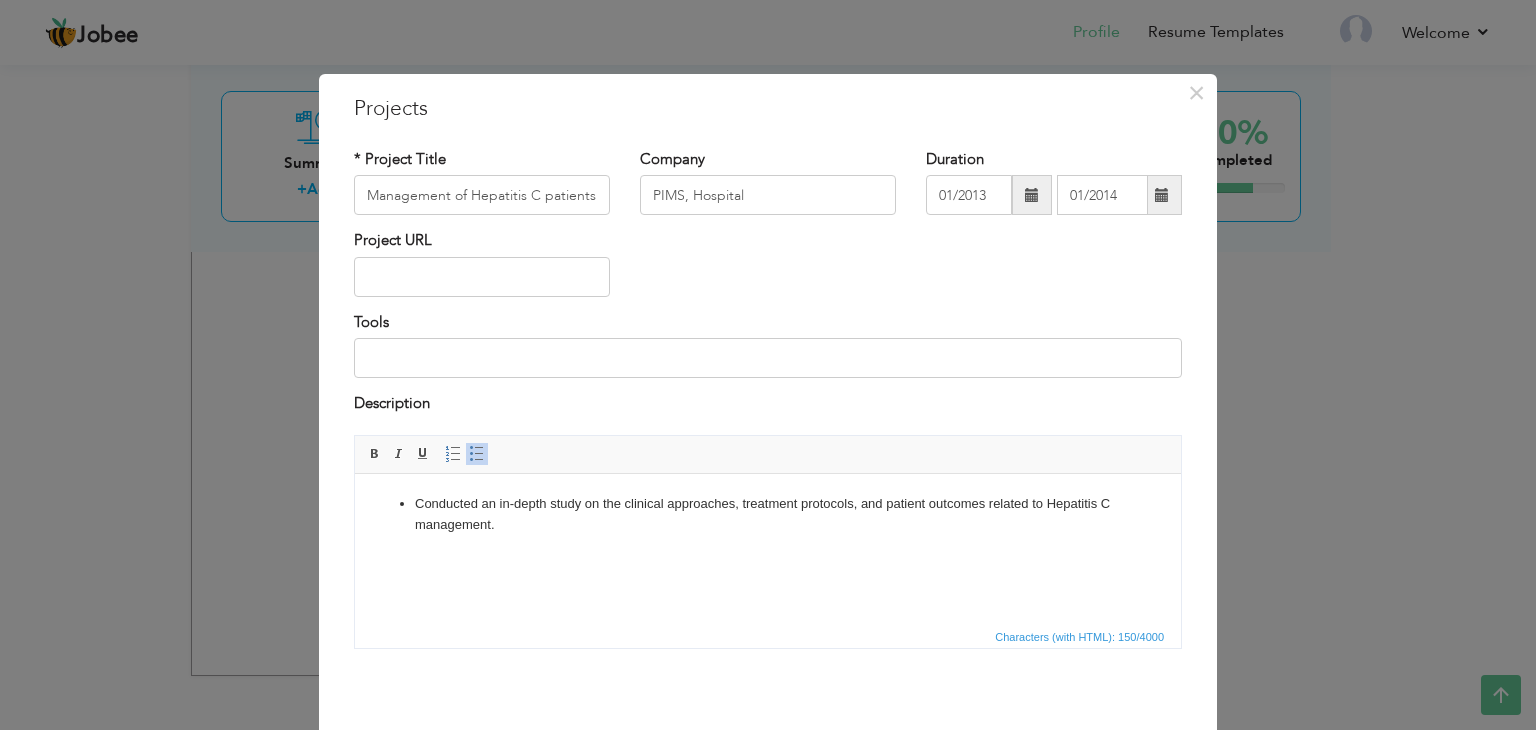 click on "Conducted an in-depth study on the clinical app roaches, treatment protocols, and patient outcomes related to Hepatitis C management." at bounding box center [768, 514] 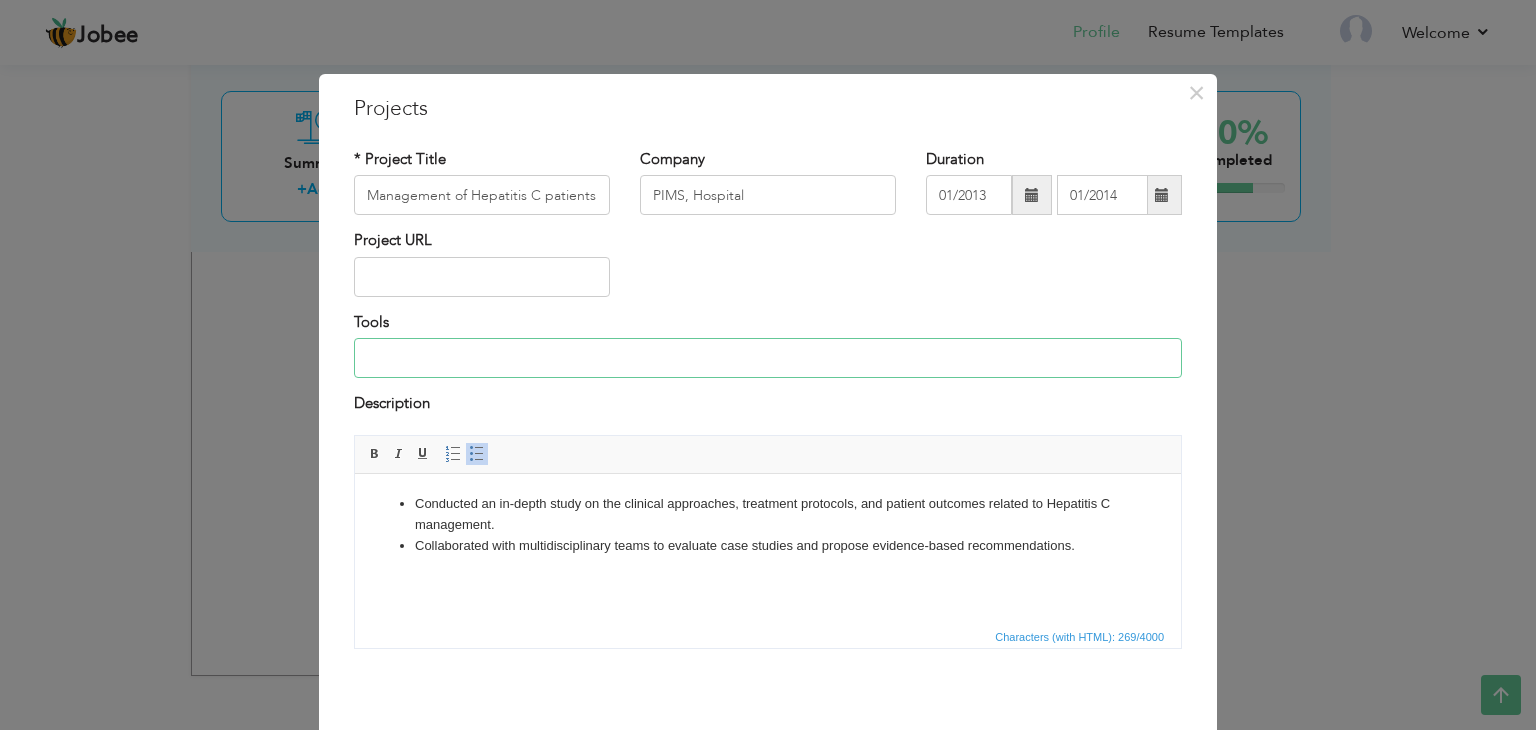click at bounding box center (768, 358) 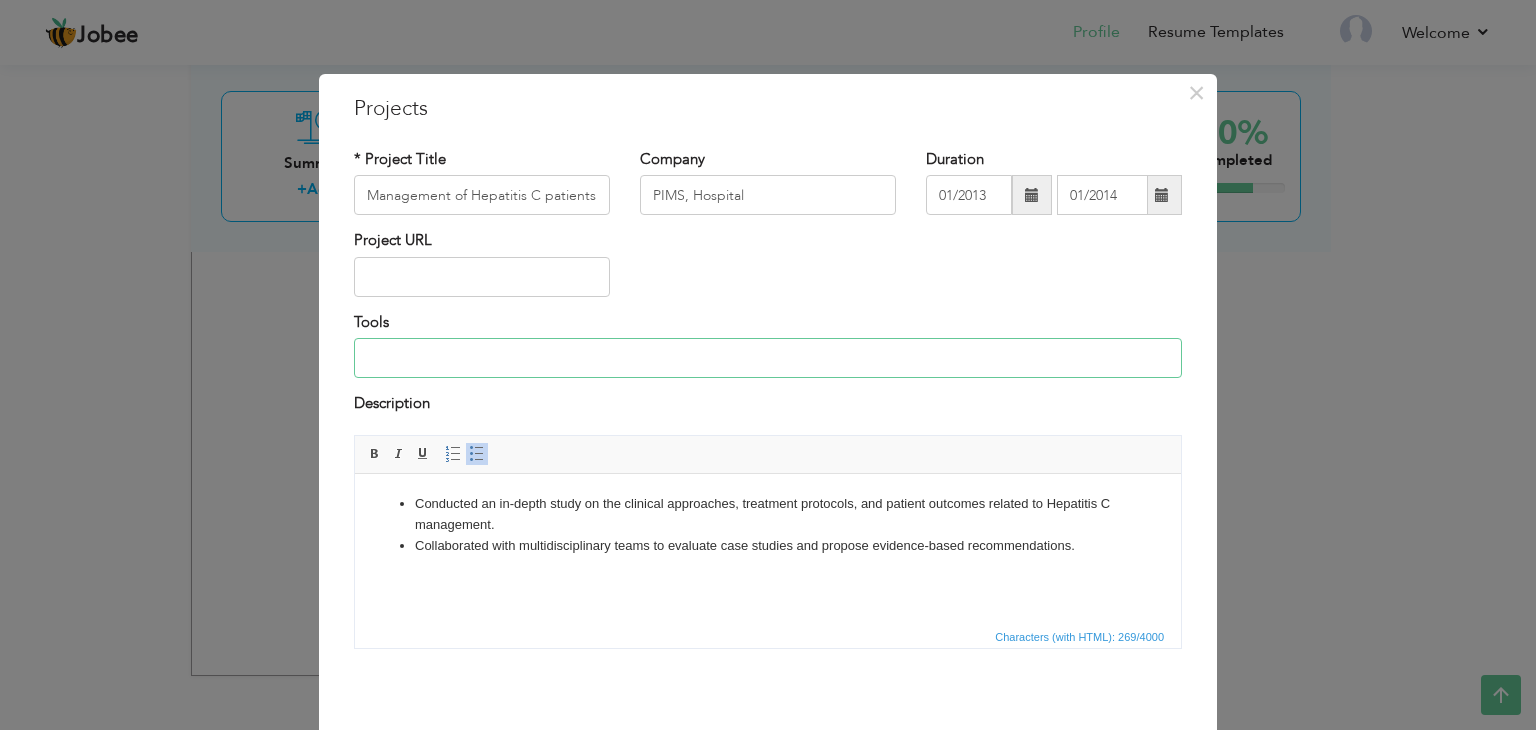 click at bounding box center [768, 358] 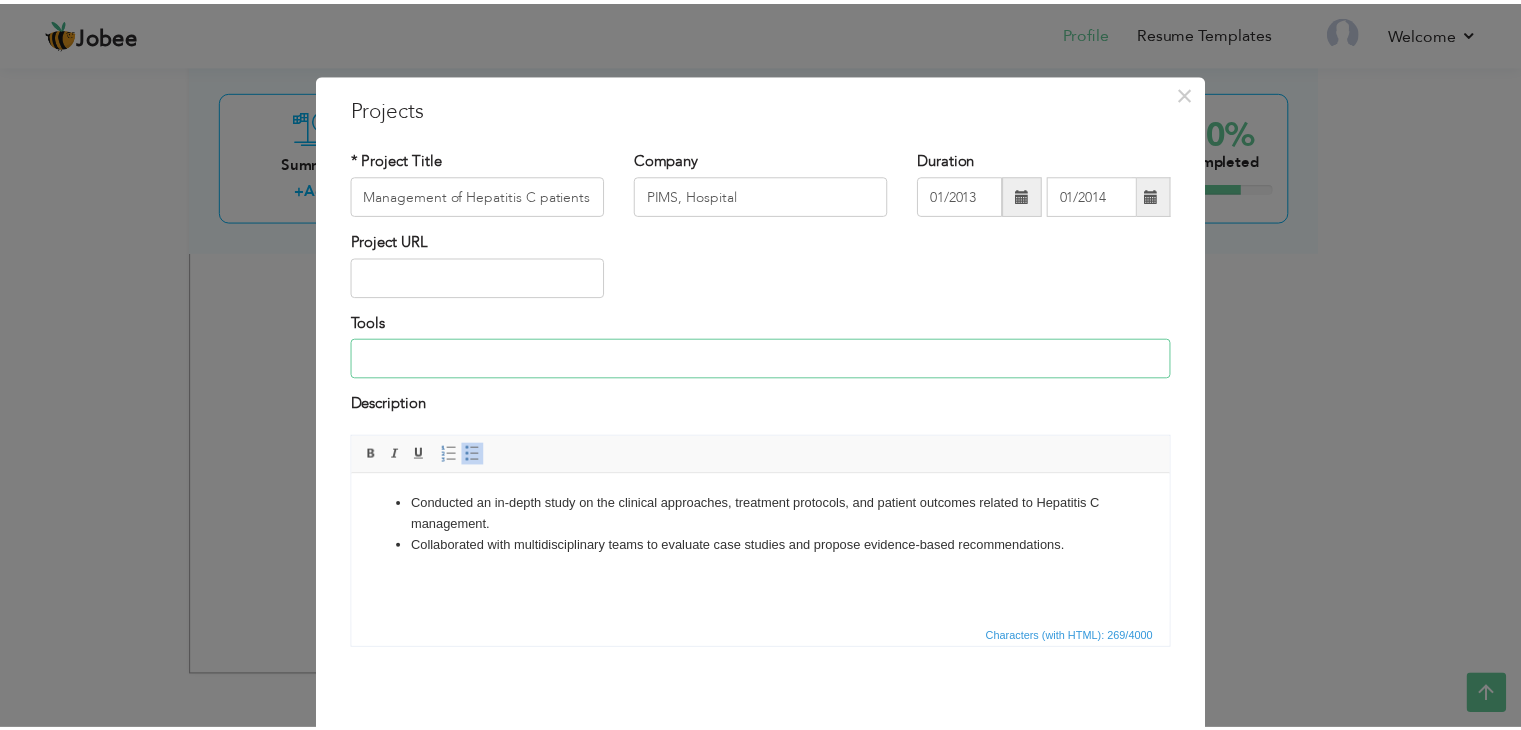 scroll, scrollTop: 80, scrollLeft: 0, axis: vertical 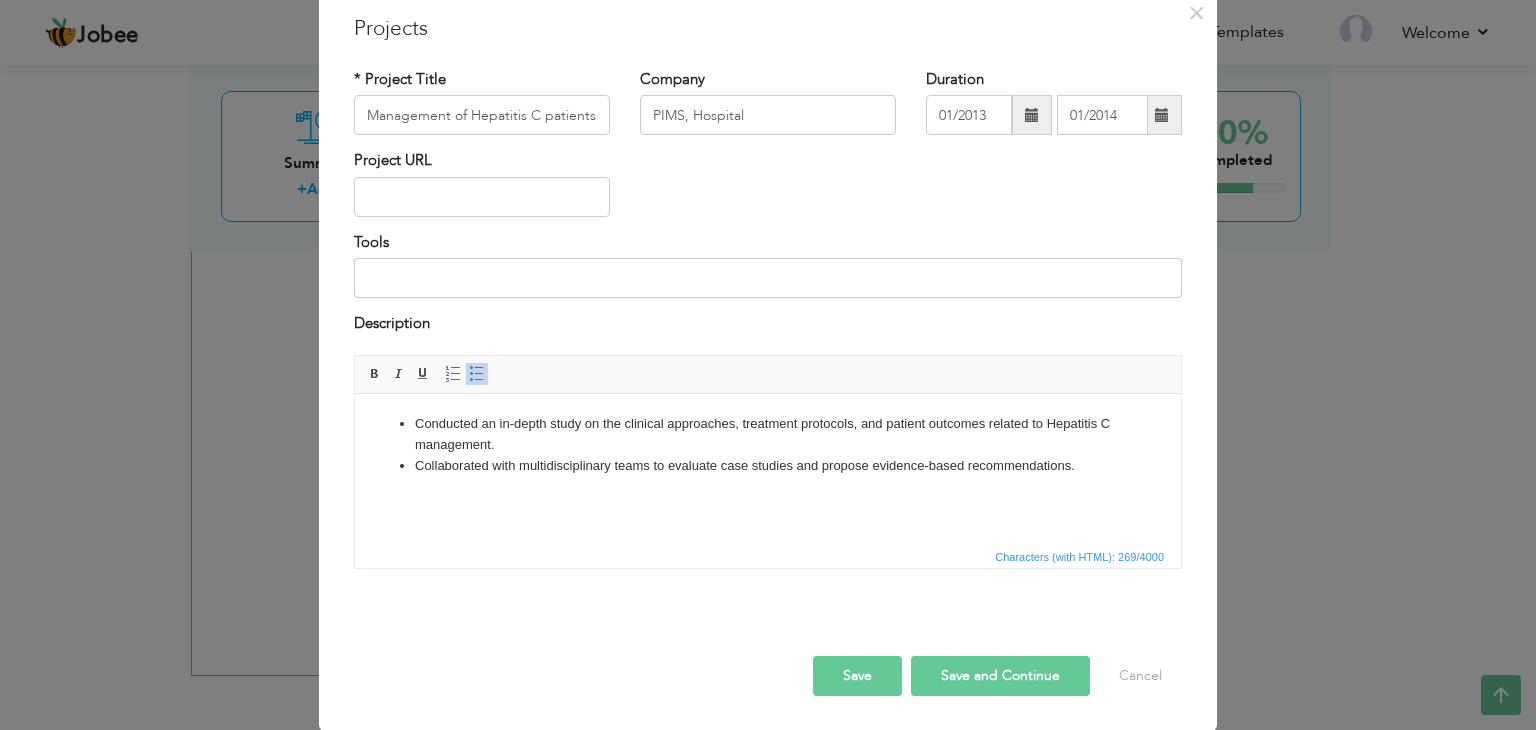click on "Save" at bounding box center [857, 676] 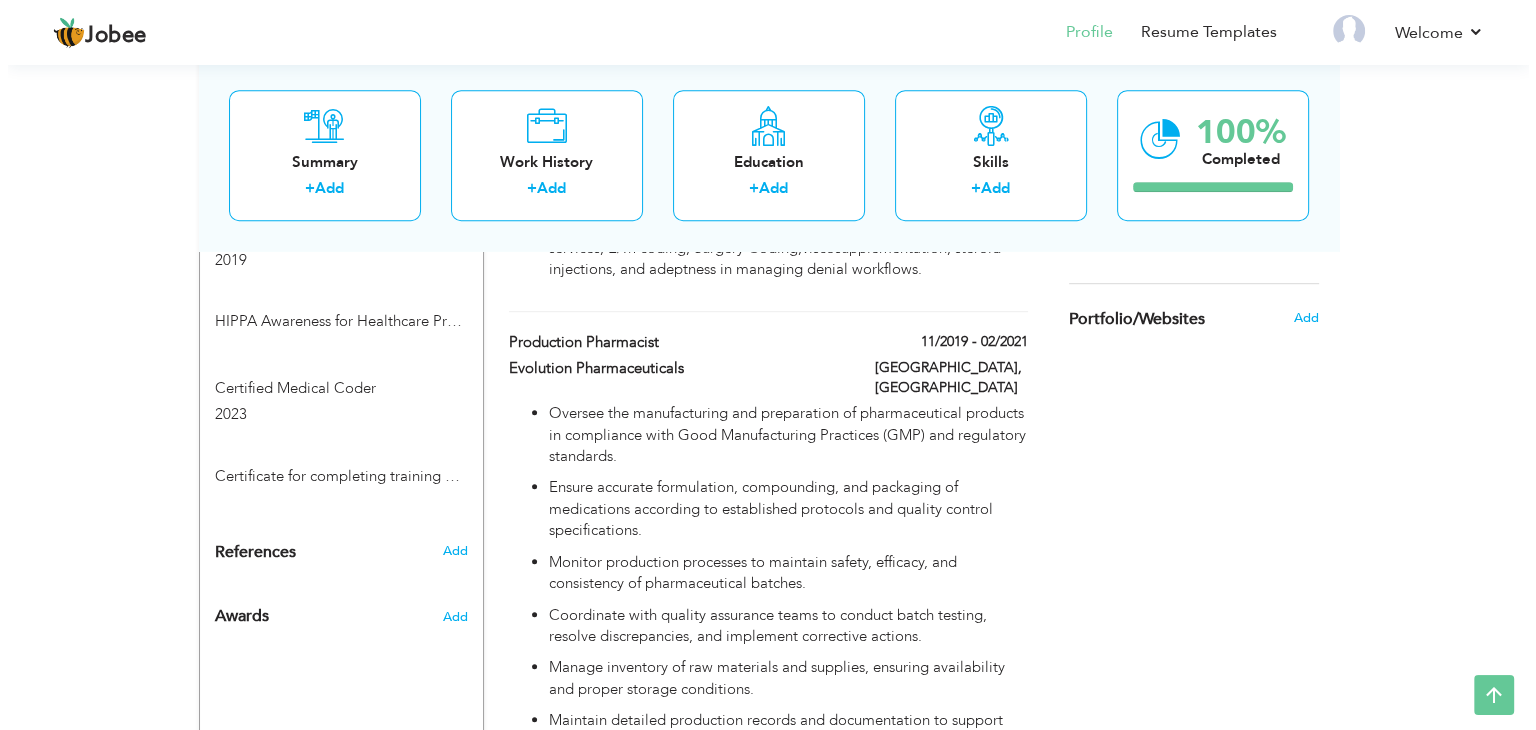 scroll, scrollTop: 1223, scrollLeft: 0, axis: vertical 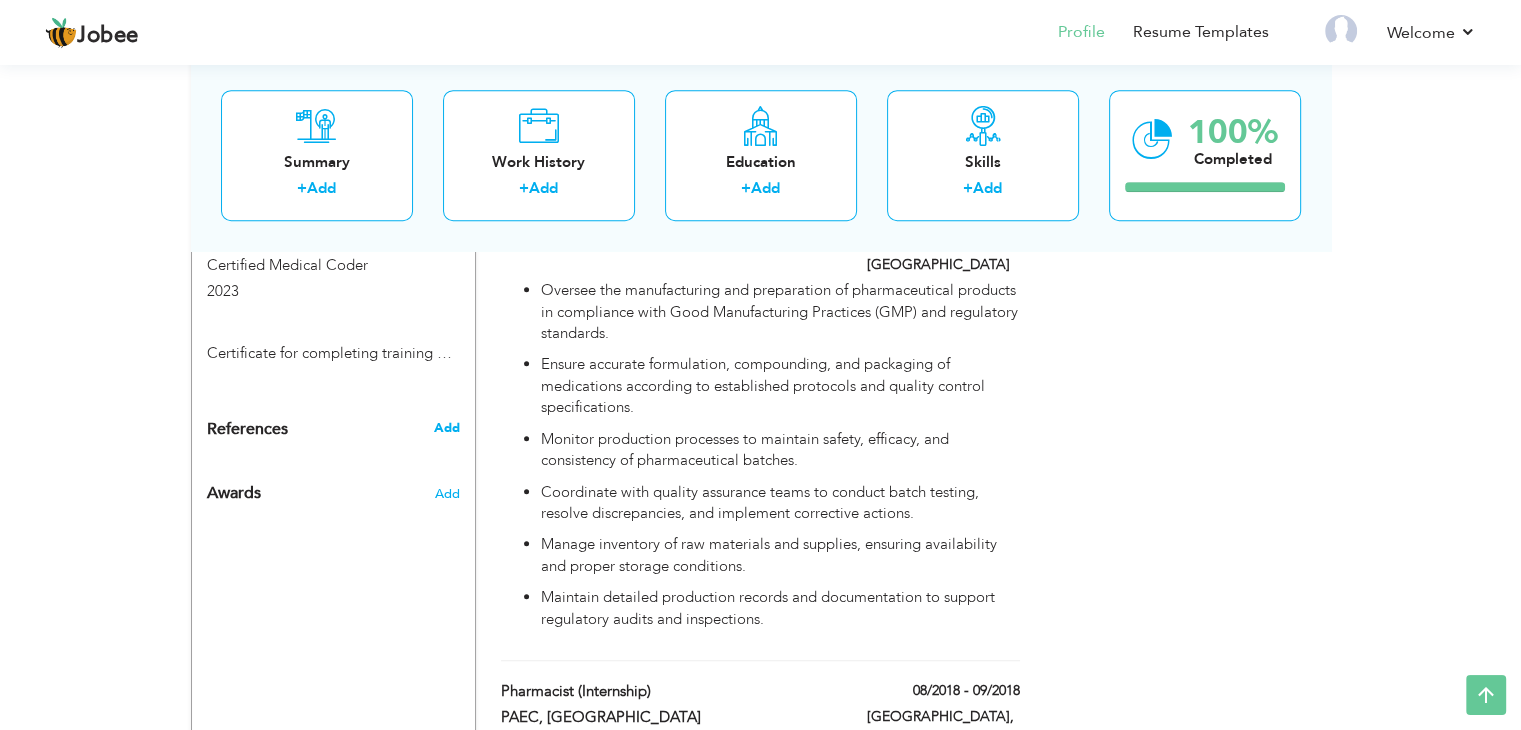 click on "Add" at bounding box center [446, 428] 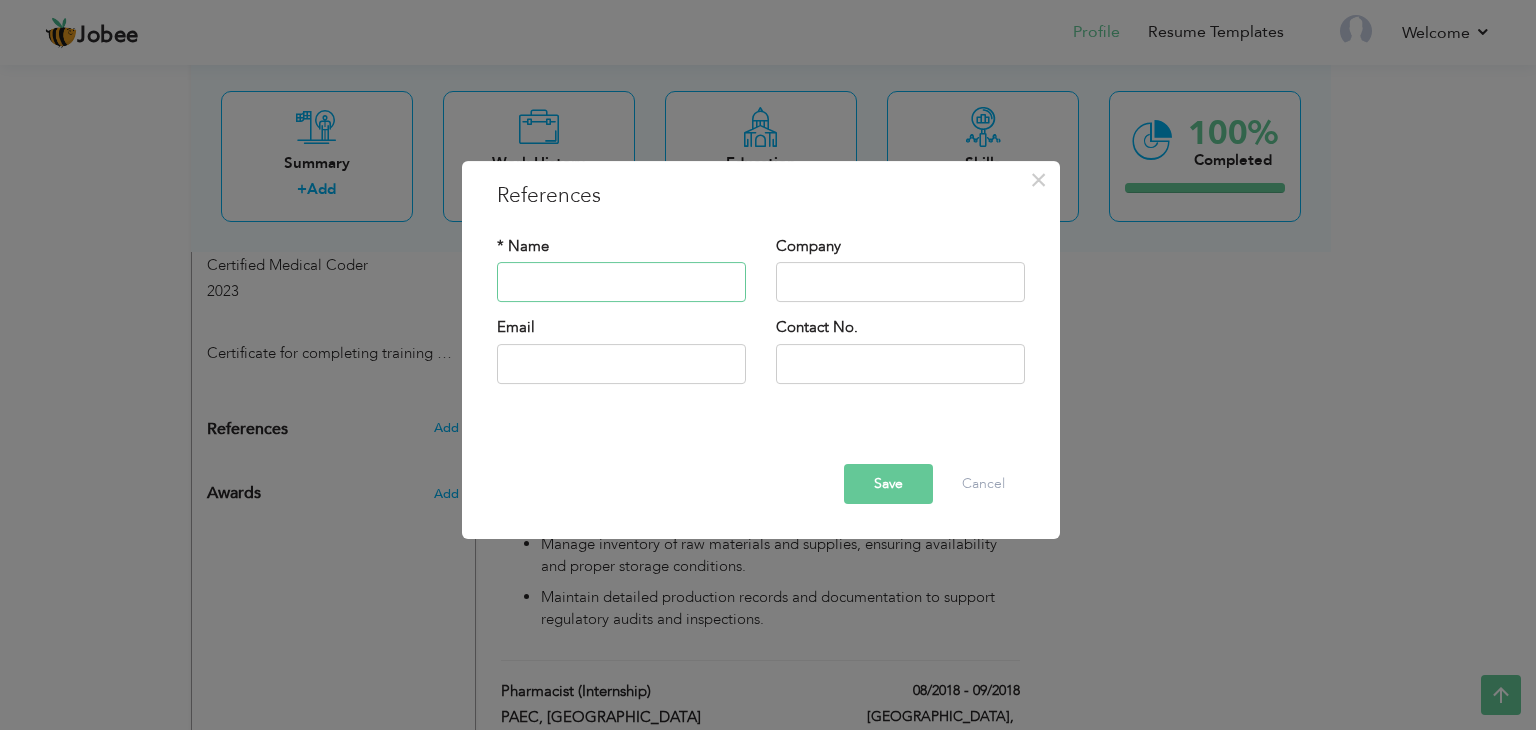 click at bounding box center [621, 283] 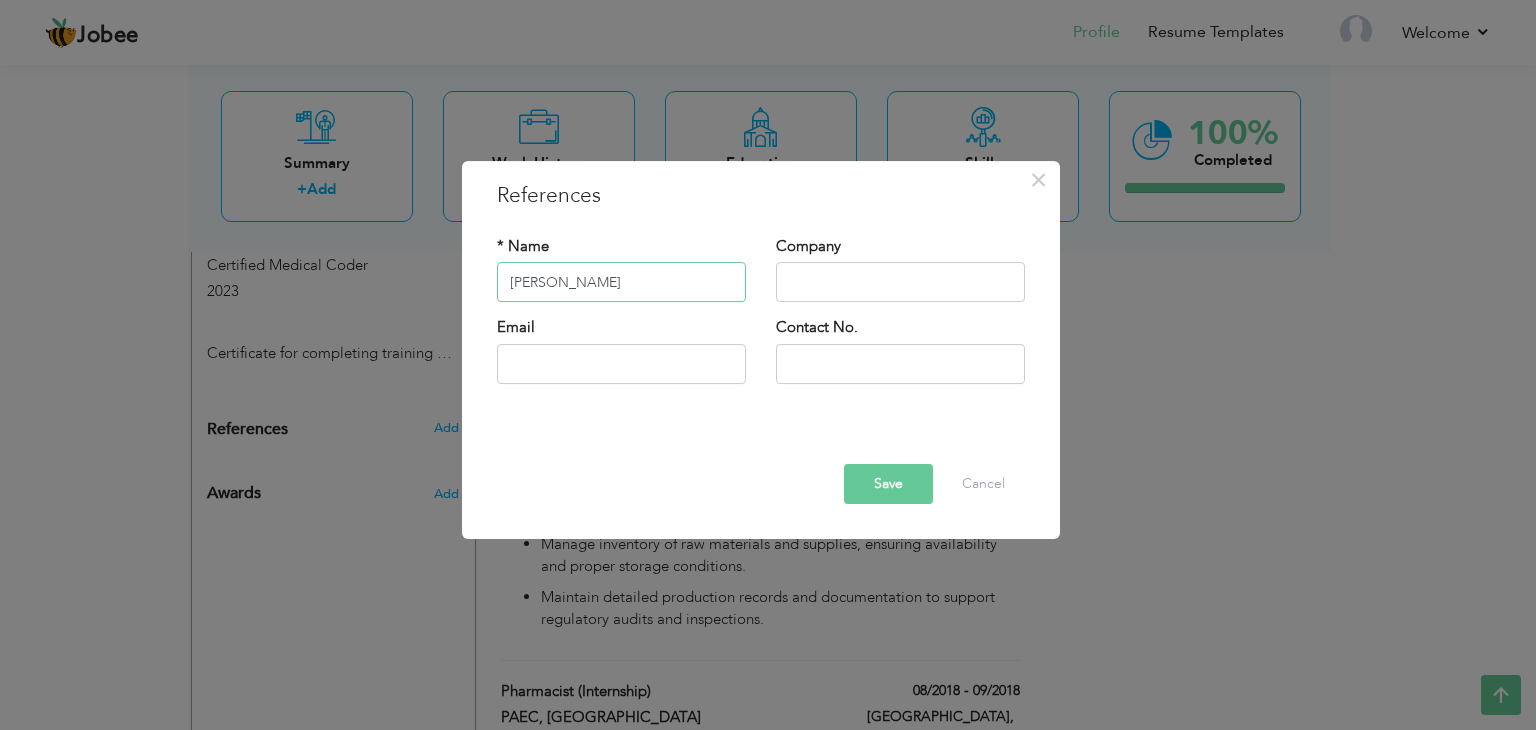 type on "[PERSON_NAME]" 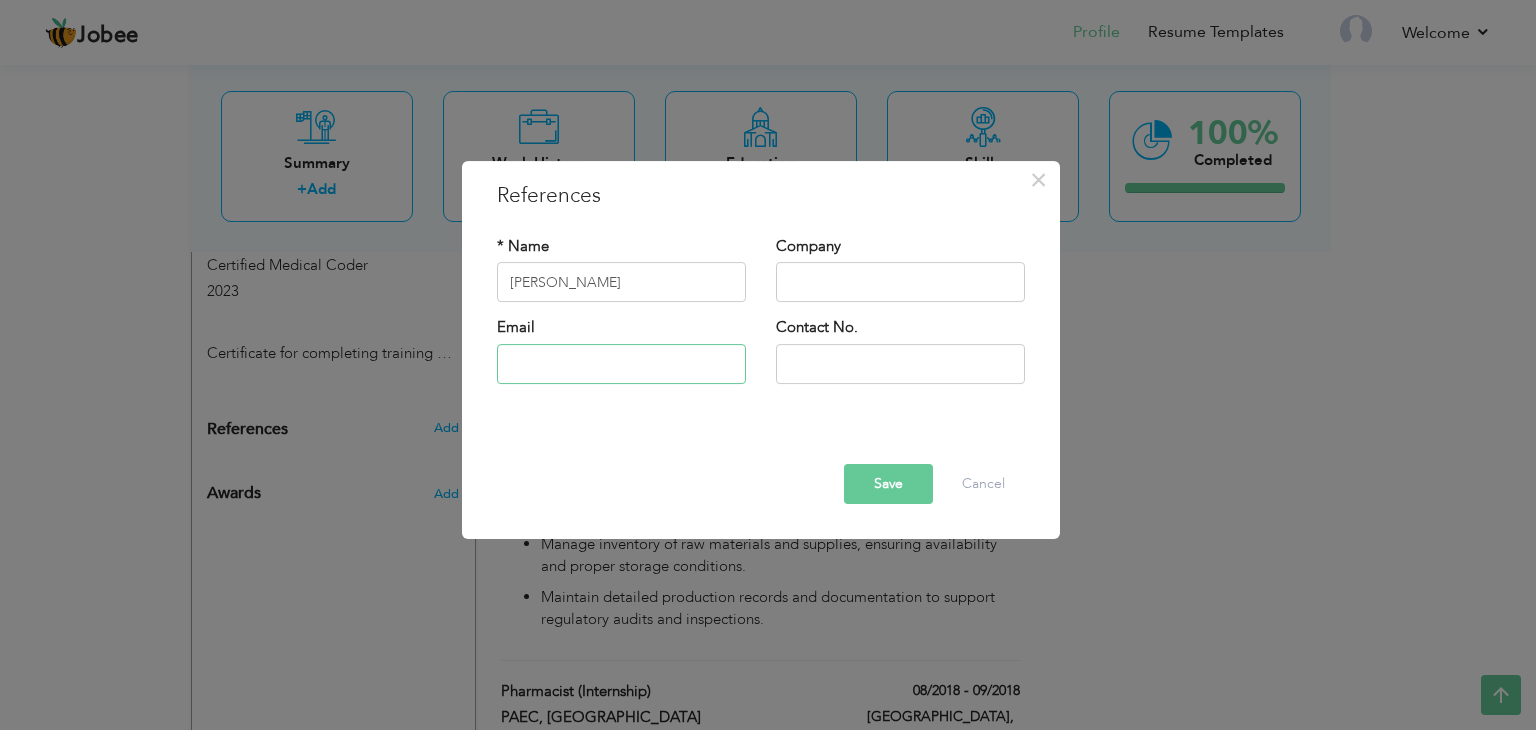 click at bounding box center (621, 364) 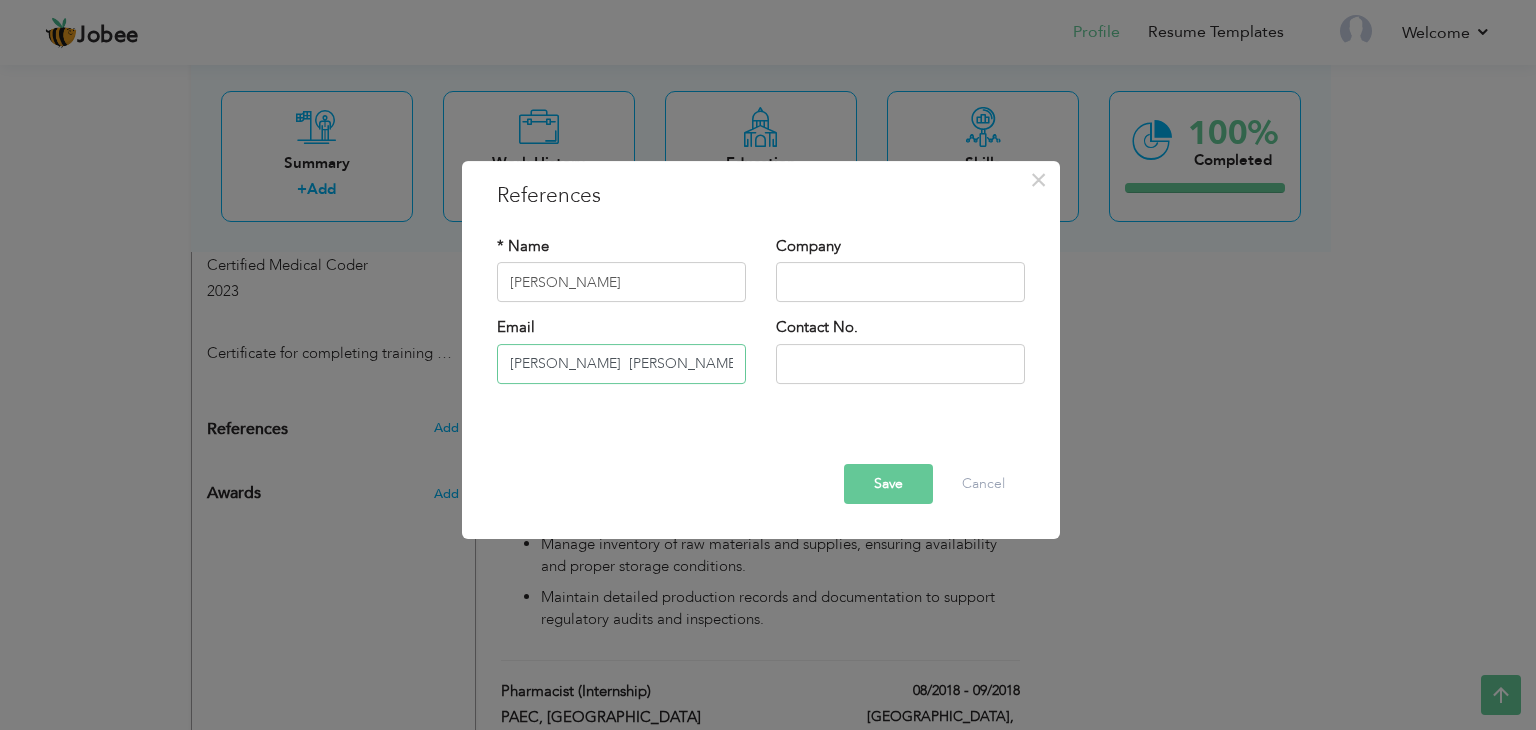 scroll, scrollTop: 0, scrollLeft: 26, axis: horizontal 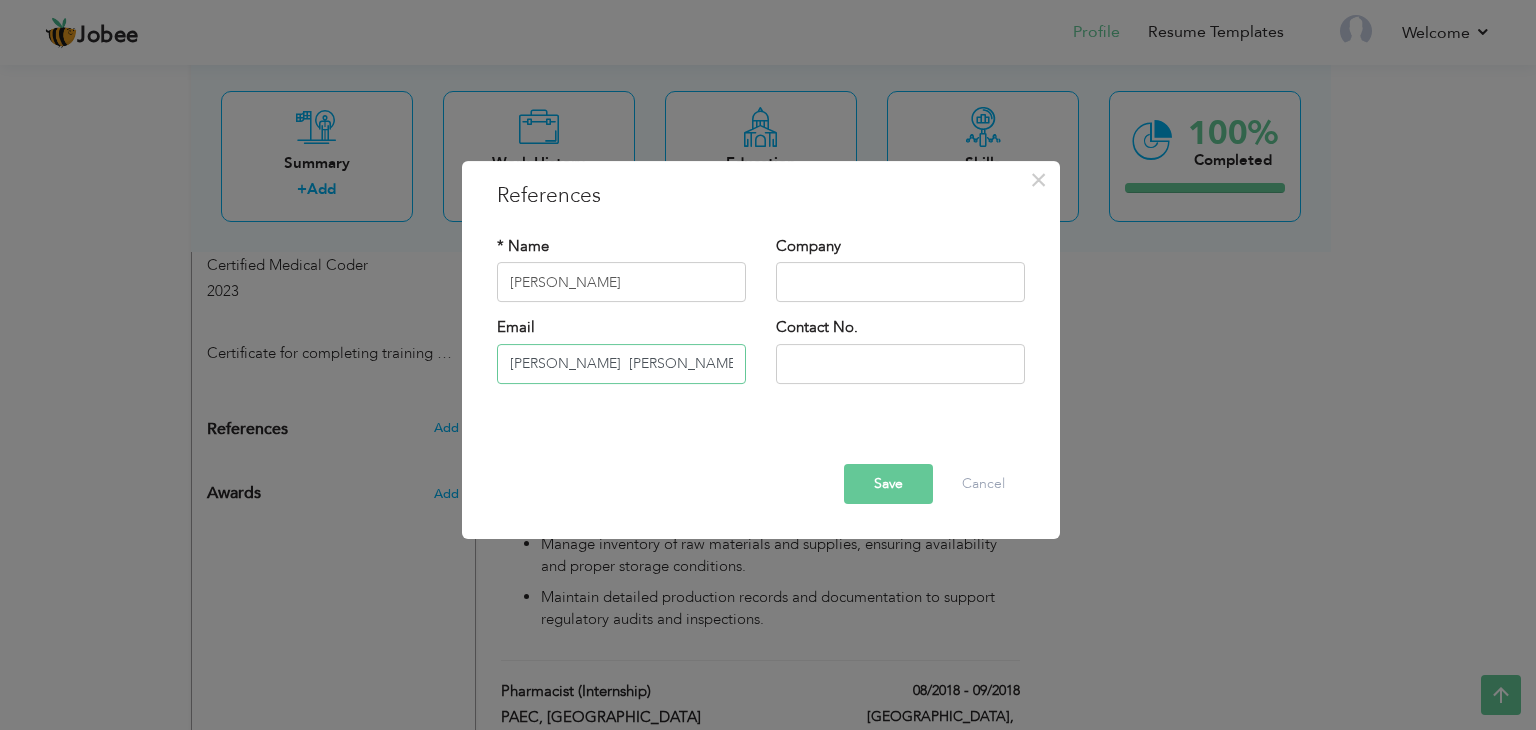 drag, startPoint x: 575, startPoint y: 365, endPoint x: 454, endPoint y: 361, distance: 121.0661 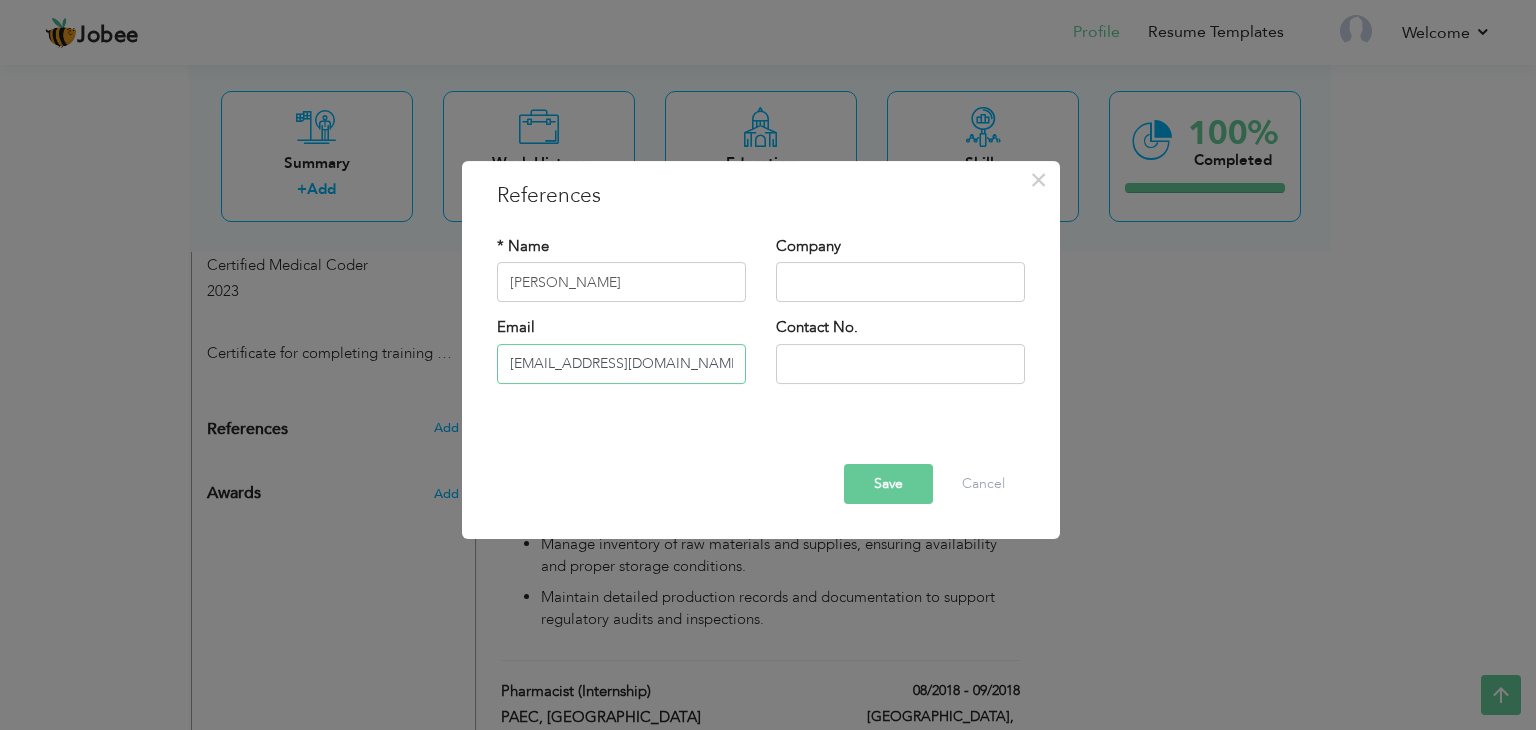 type on "[EMAIL_ADDRESS][DOMAIN_NAME]" 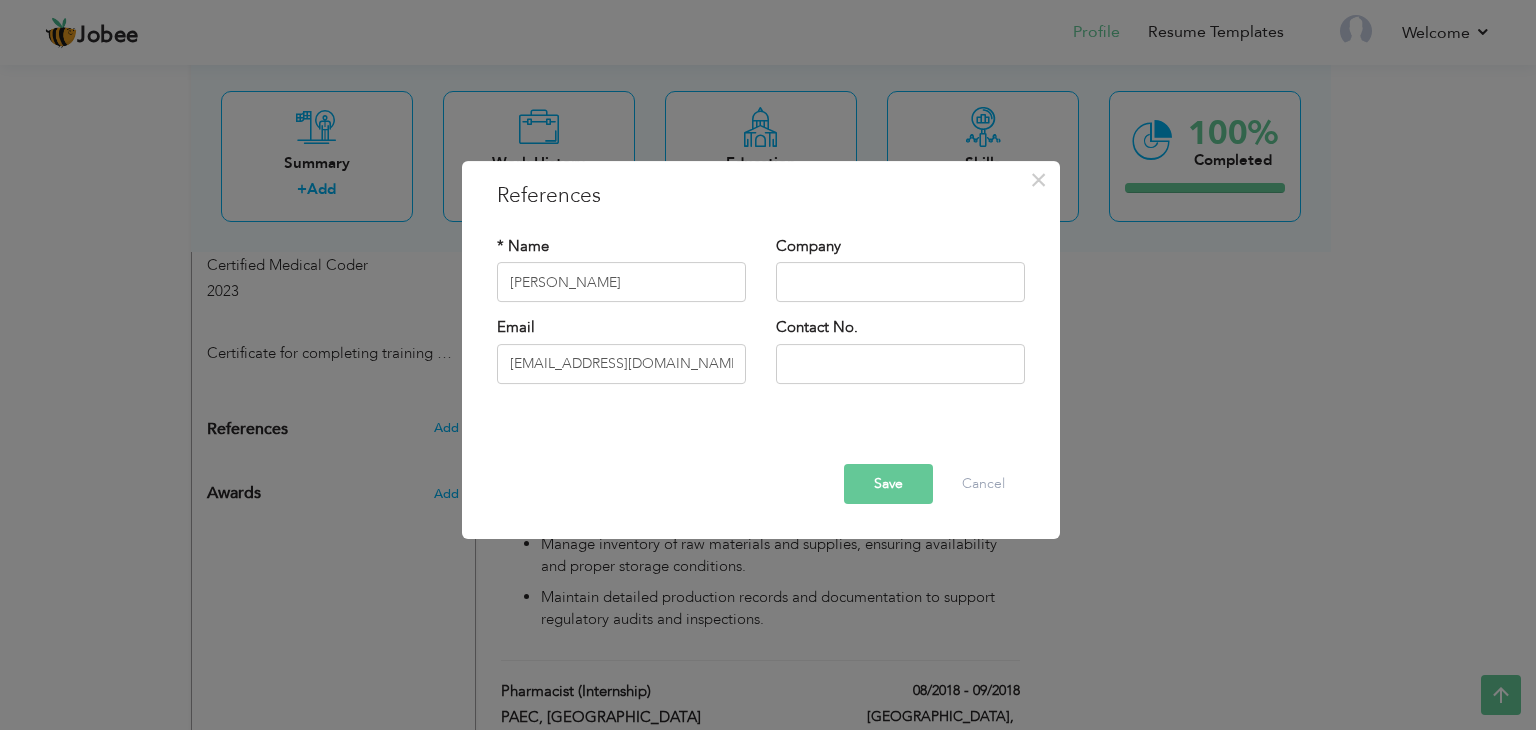 click on "Save" at bounding box center (888, 484) 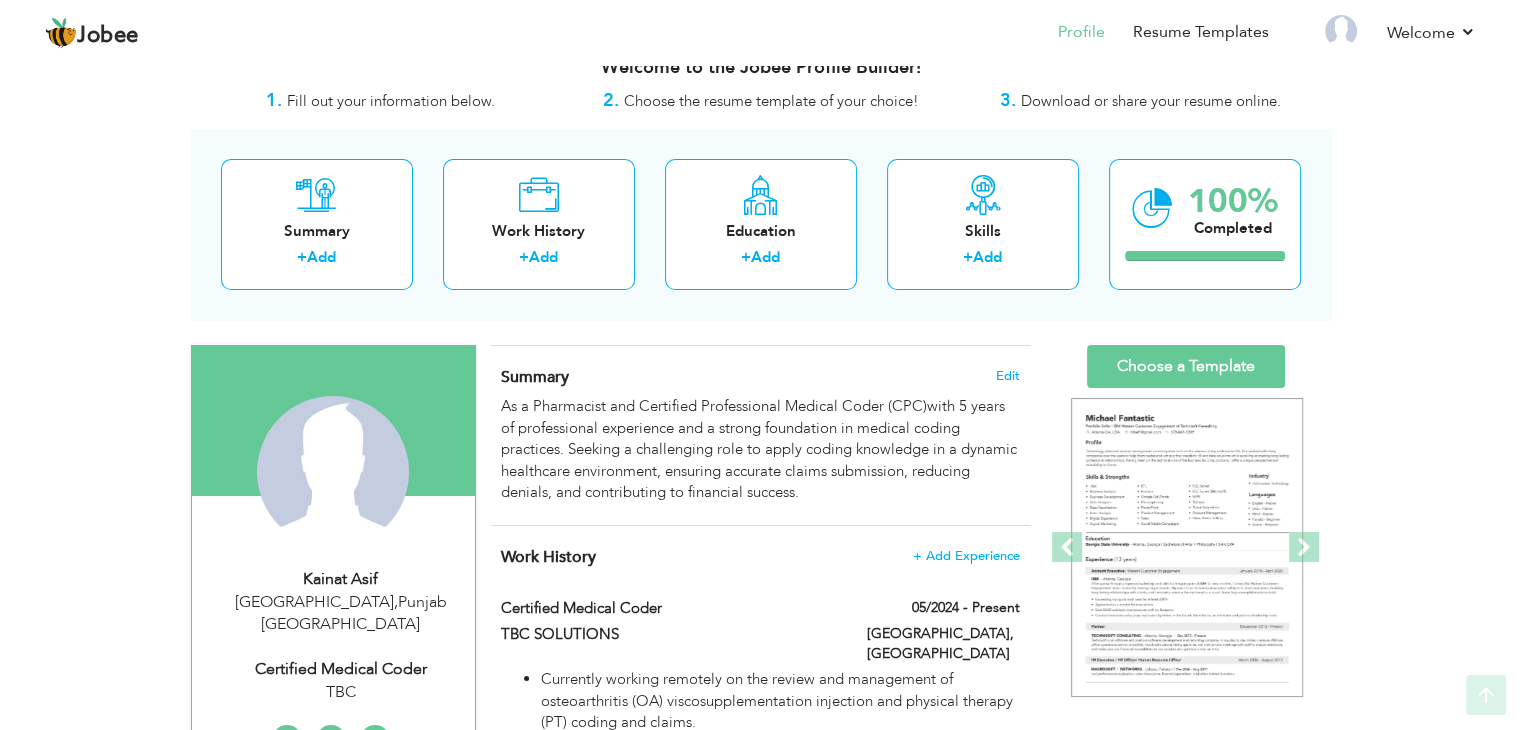 scroll, scrollTop: 0, scrollLeft: 0, axis: both 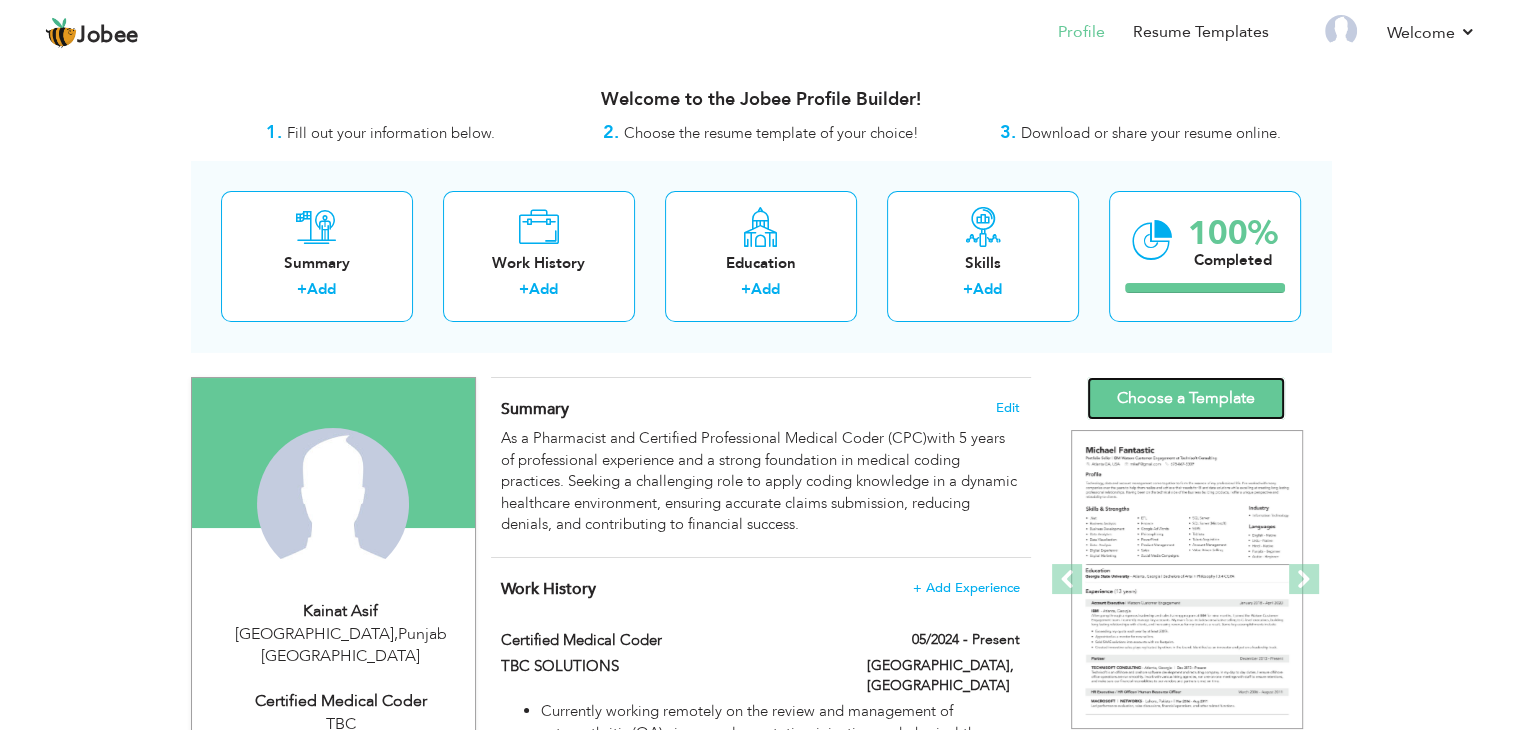 click on "Choose a Template" at bounding box center [1186, 398] 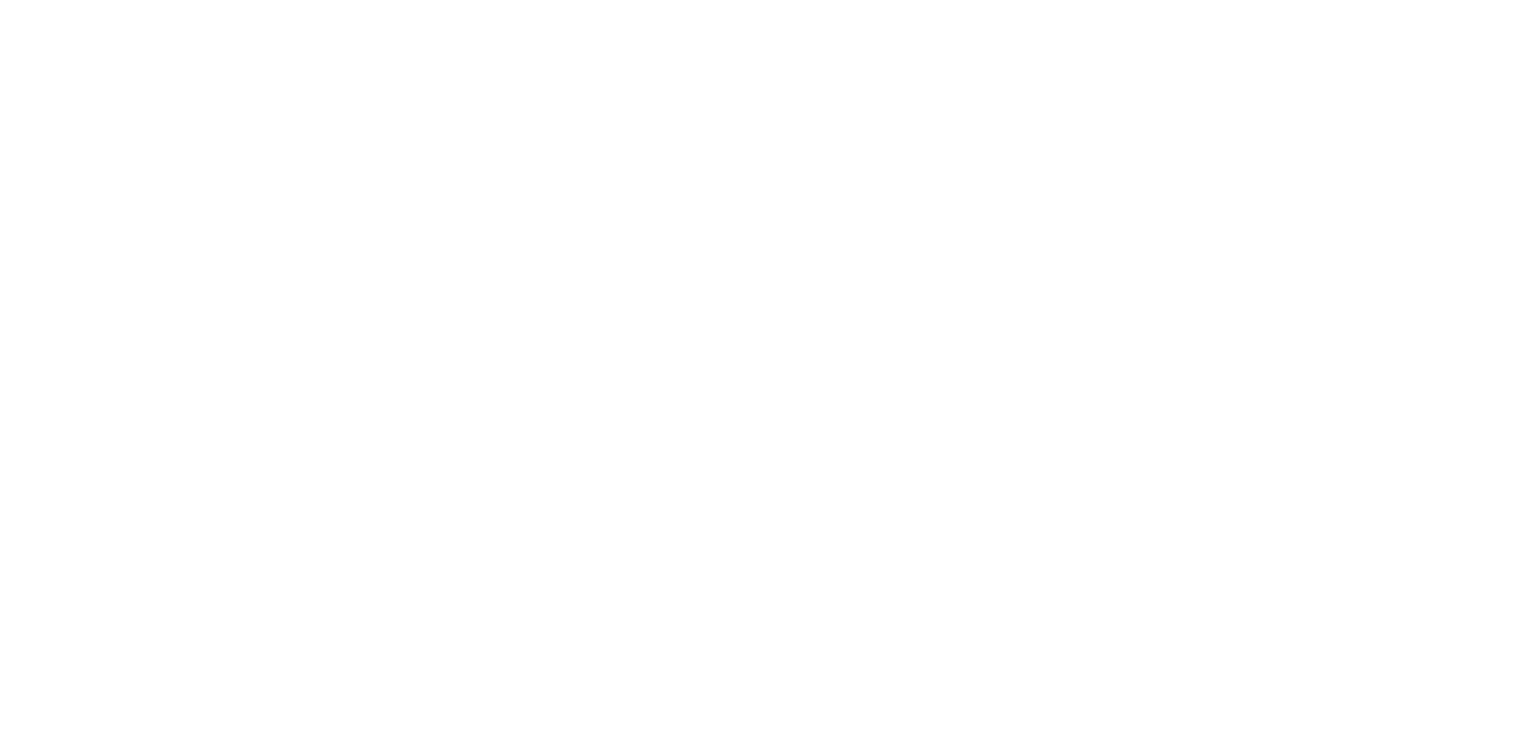 scroll, scrollTop: 0, scrollLeft: 0, axis: both 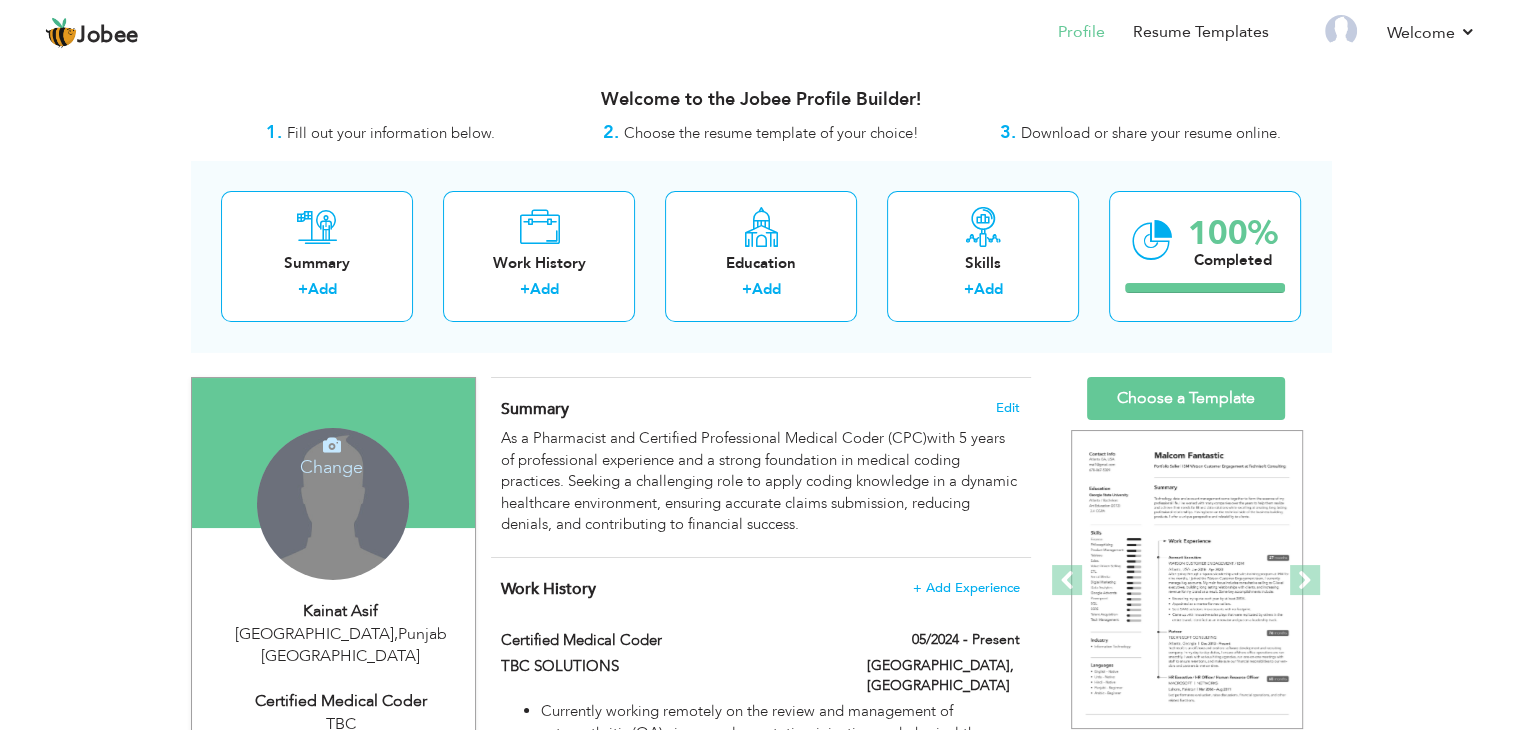 click on "Change" at bounding box center (331, 454) 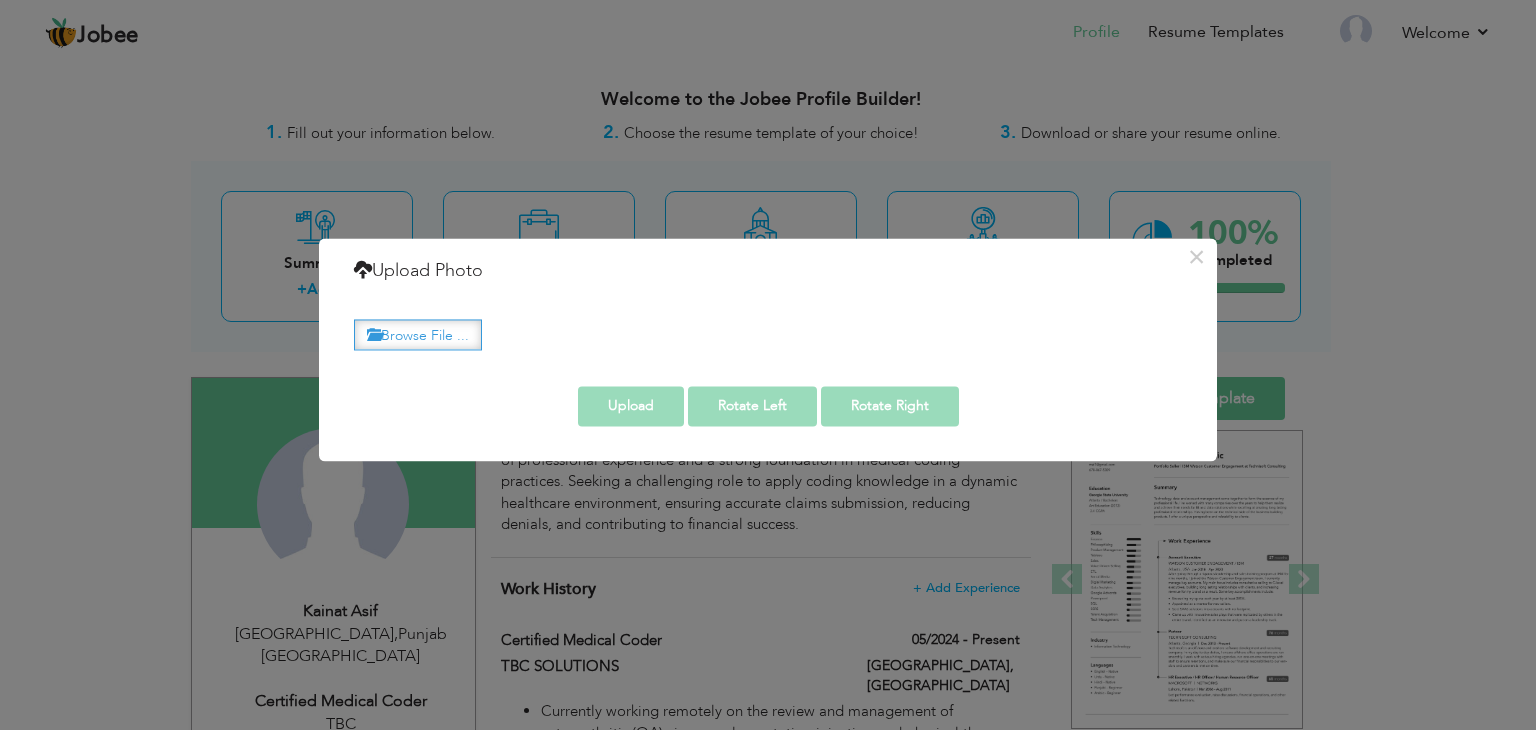 click on "Browse File ..." at bounding box center [418, 334] 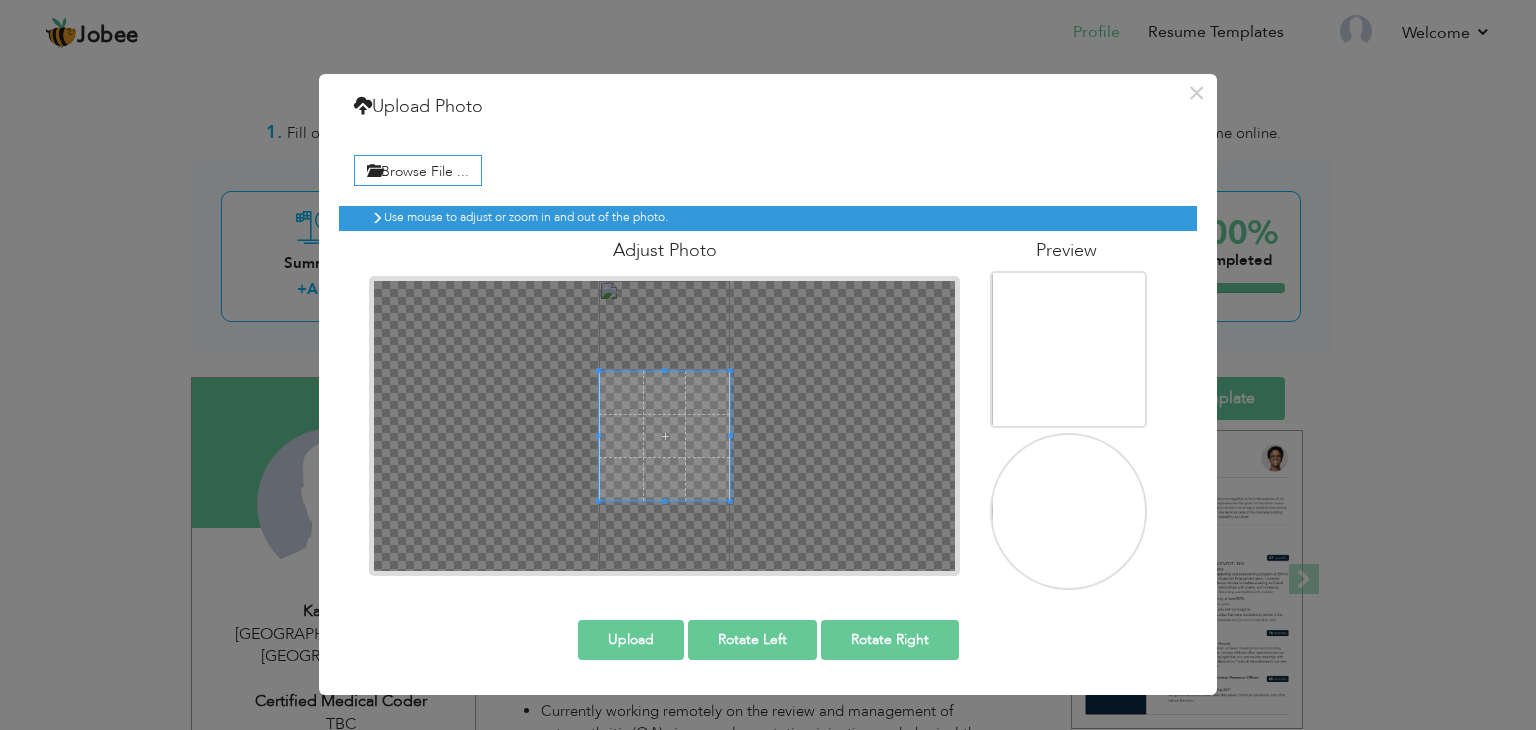 click at bounding box center (664, 436) 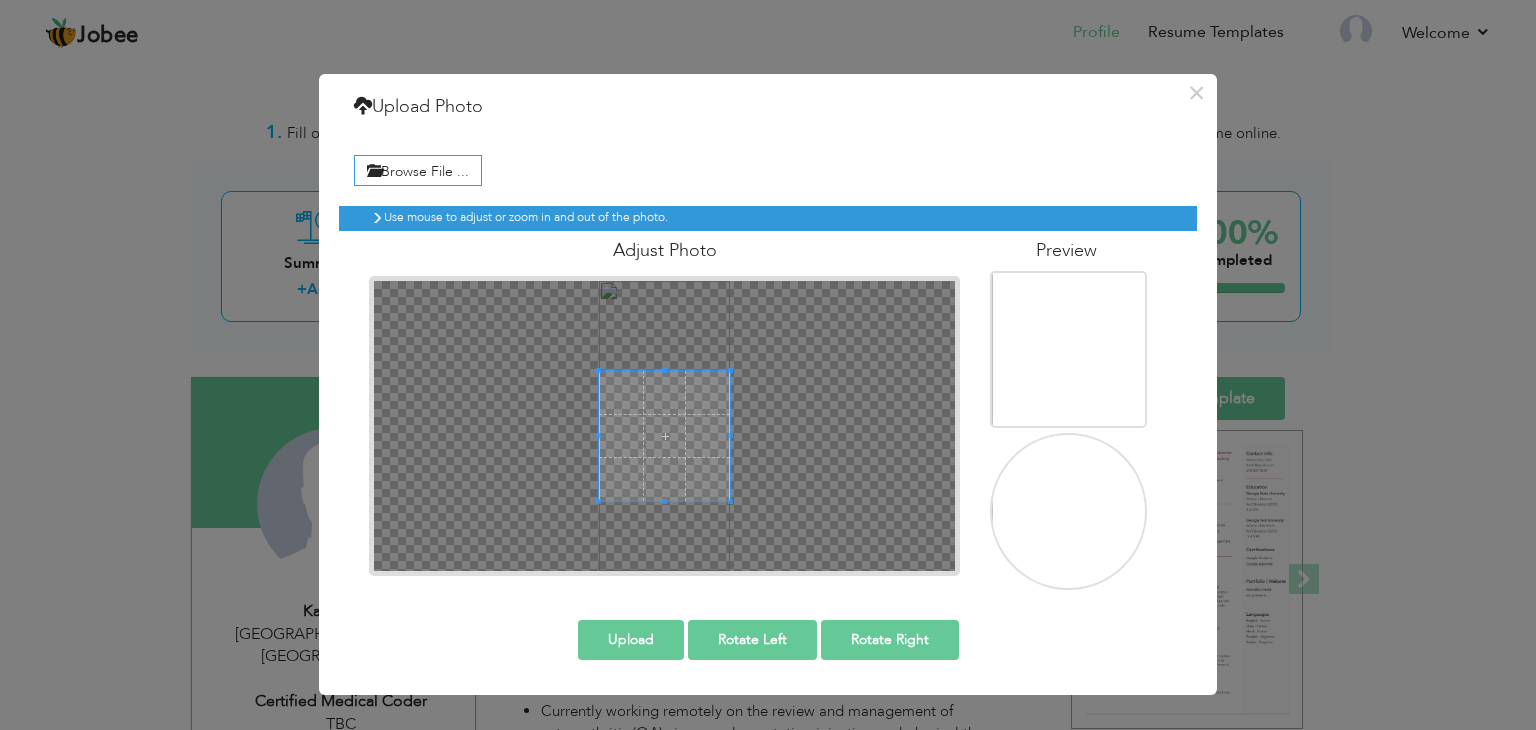 click at bounding box center (1070, 502) 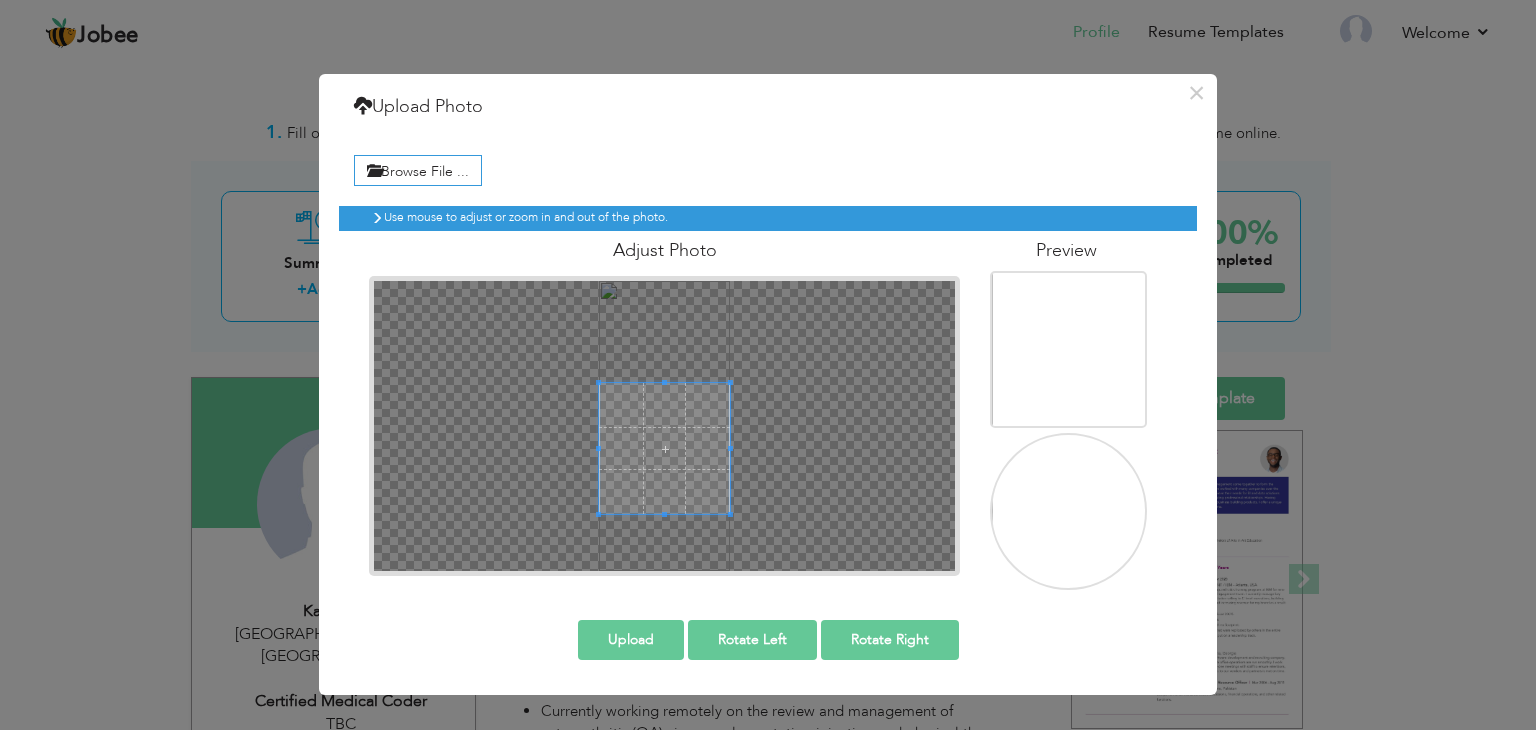 click at bounding box center [664, 448] 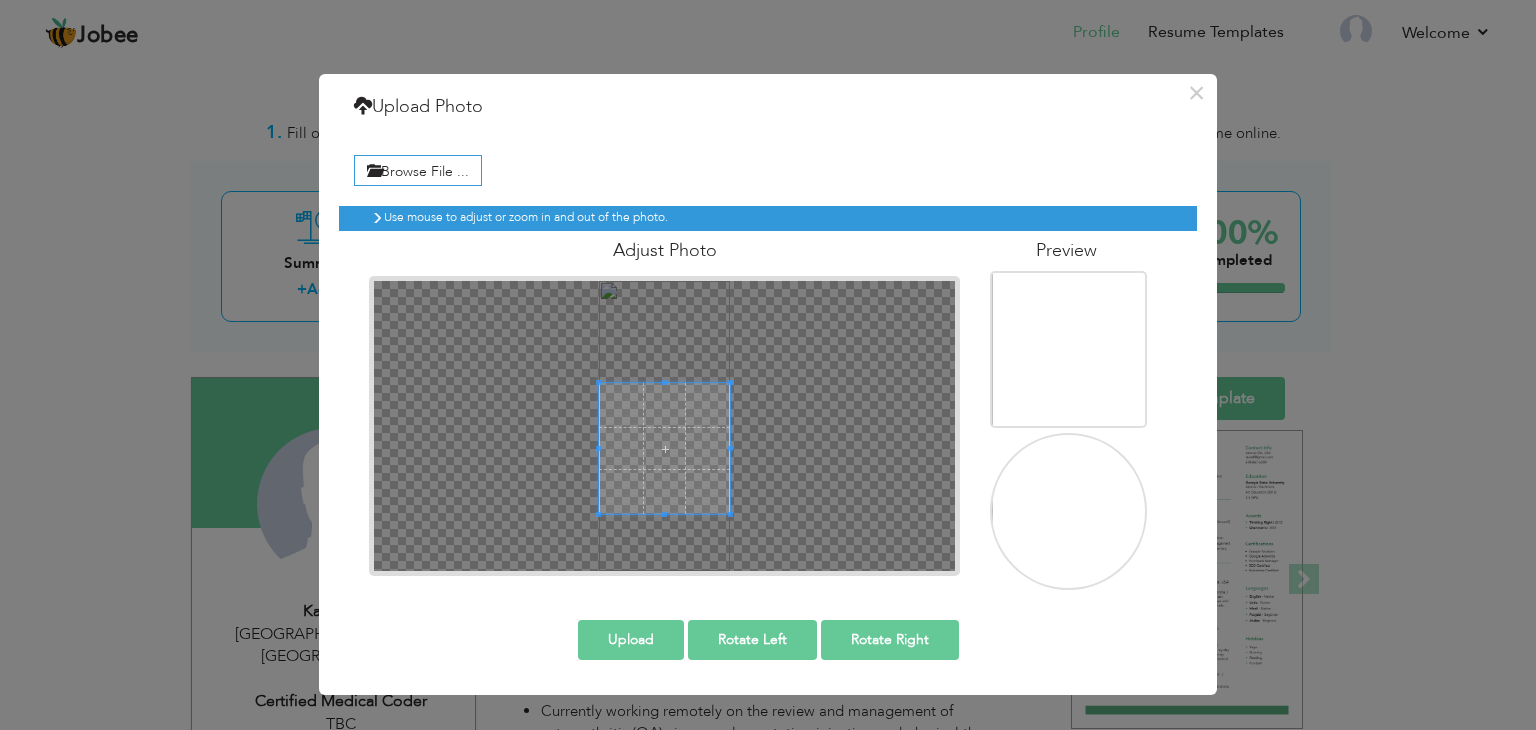 click at bounding box center (664, 448) 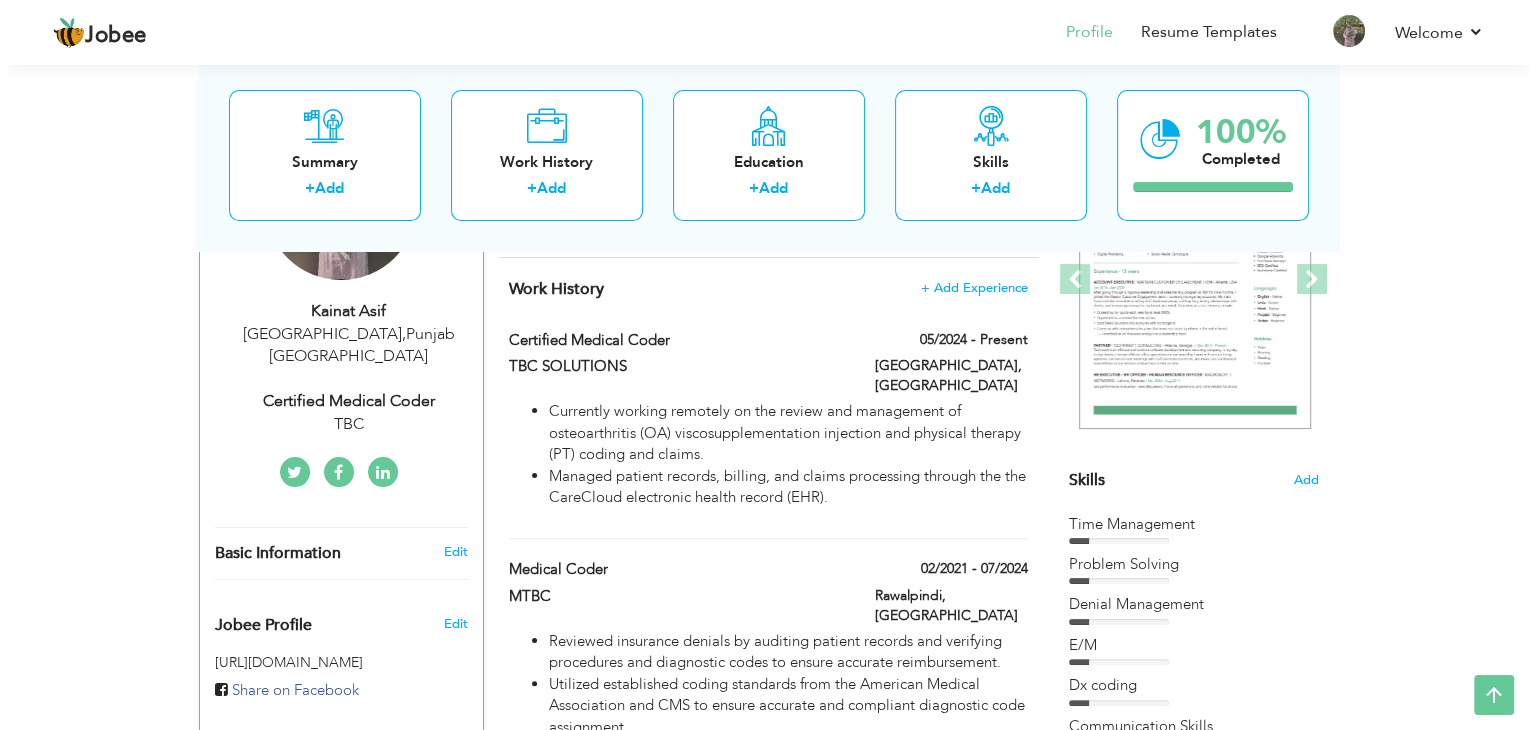 scroll, scrollTop: 200, scrollLeft: 0, axis: vertical 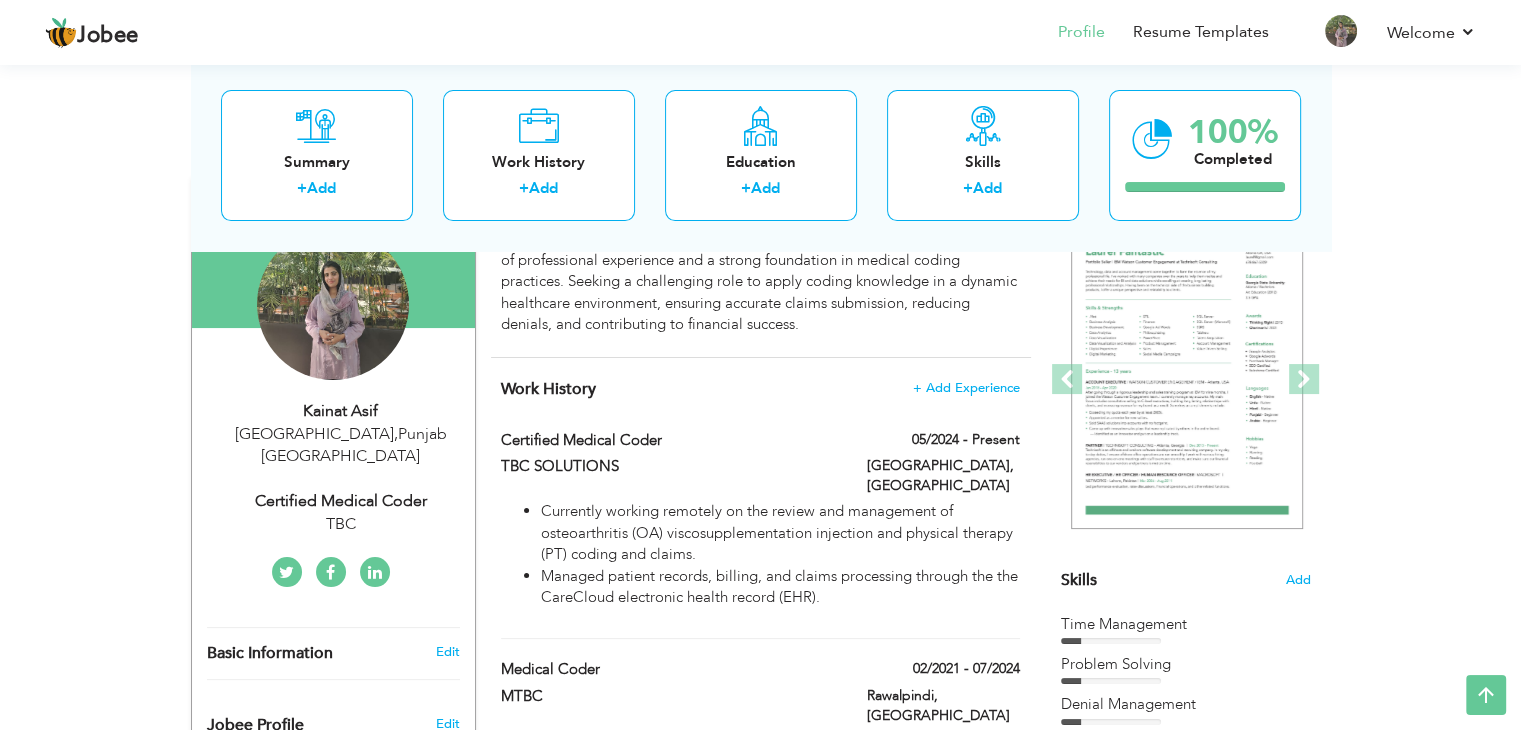 click at bounding box center [375, 572] 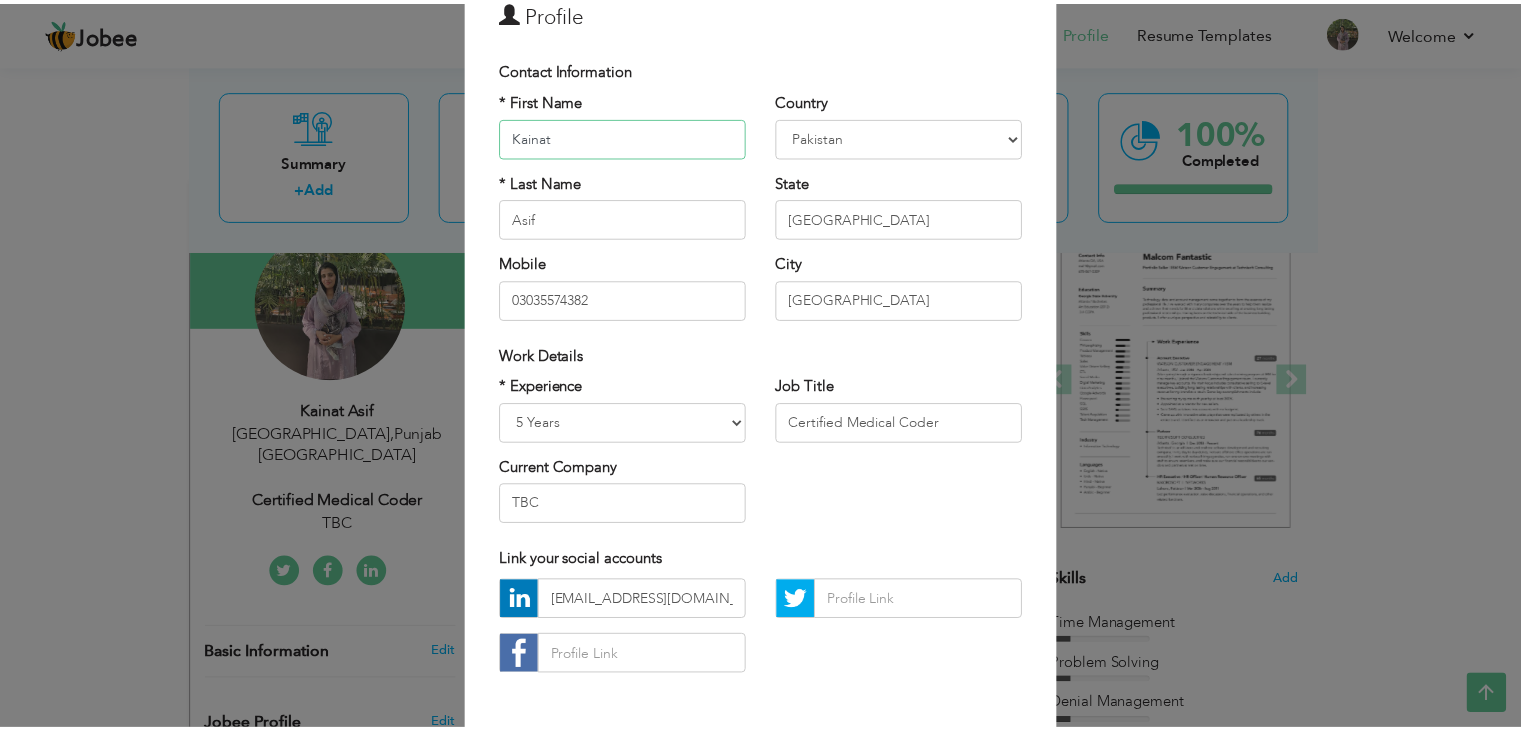 scroll, scrollTop: 181, scrollLeft: 0, axis: vertical 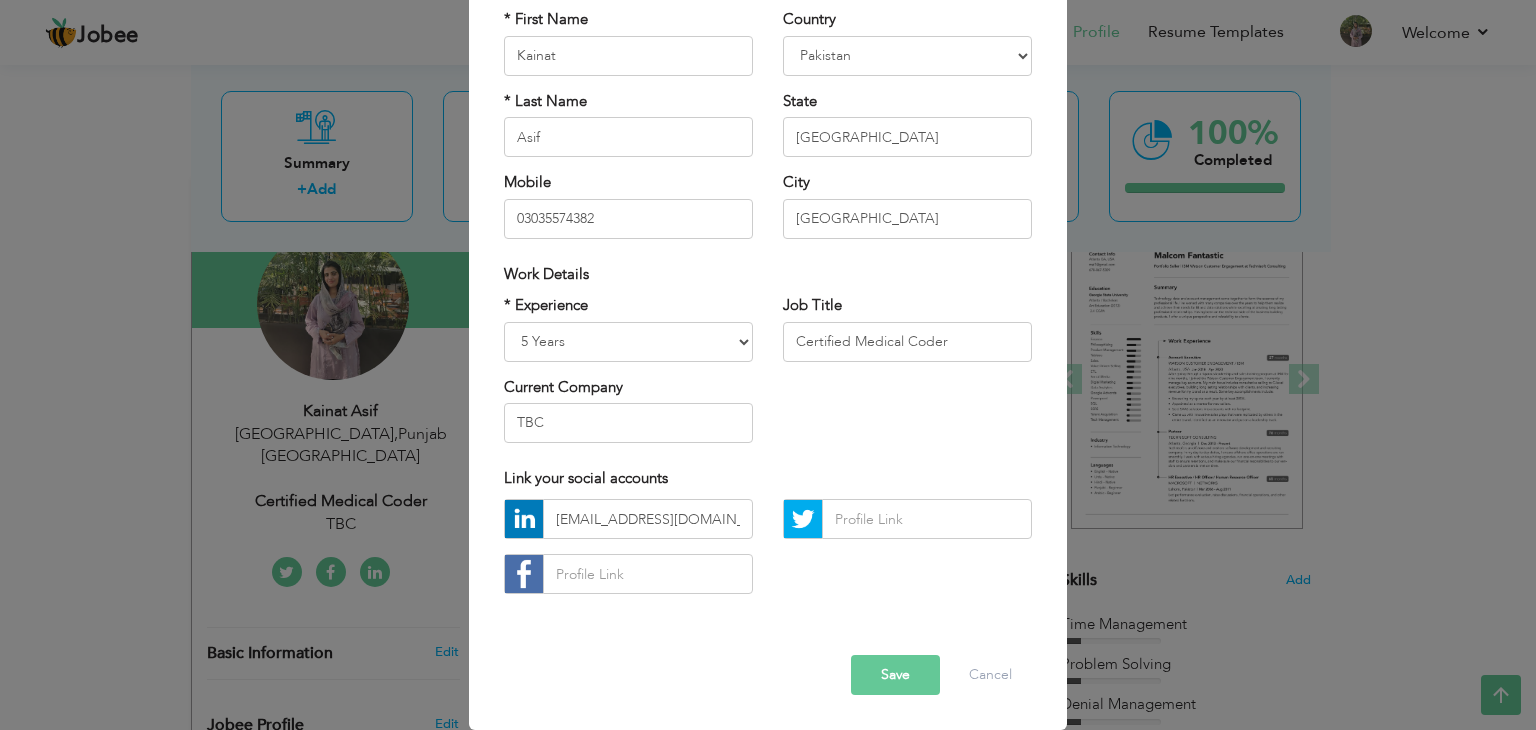 click on "Save" at bounding box center (895, 675) 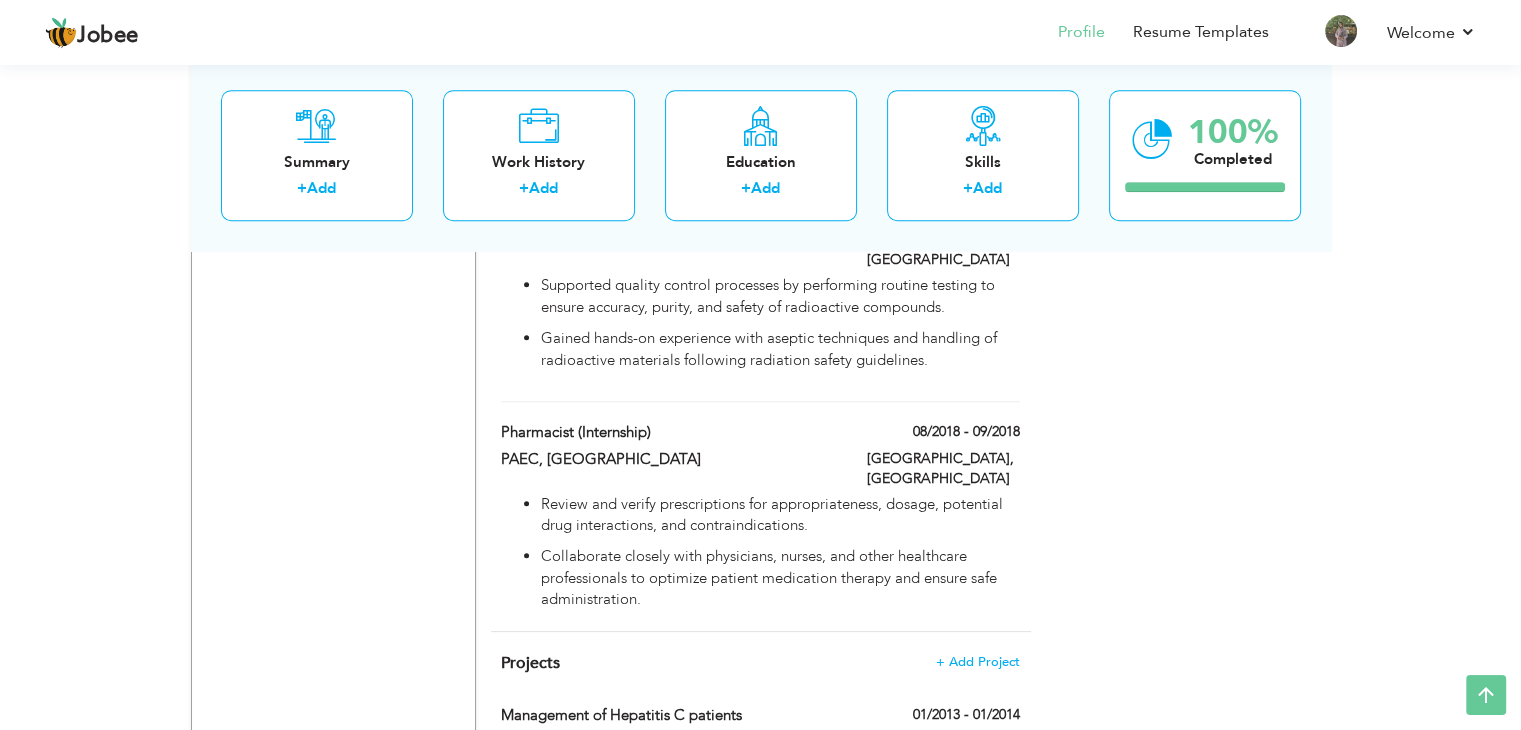 scroll, scrollTop: 1823, scrollLeft: 0, axis: vertical 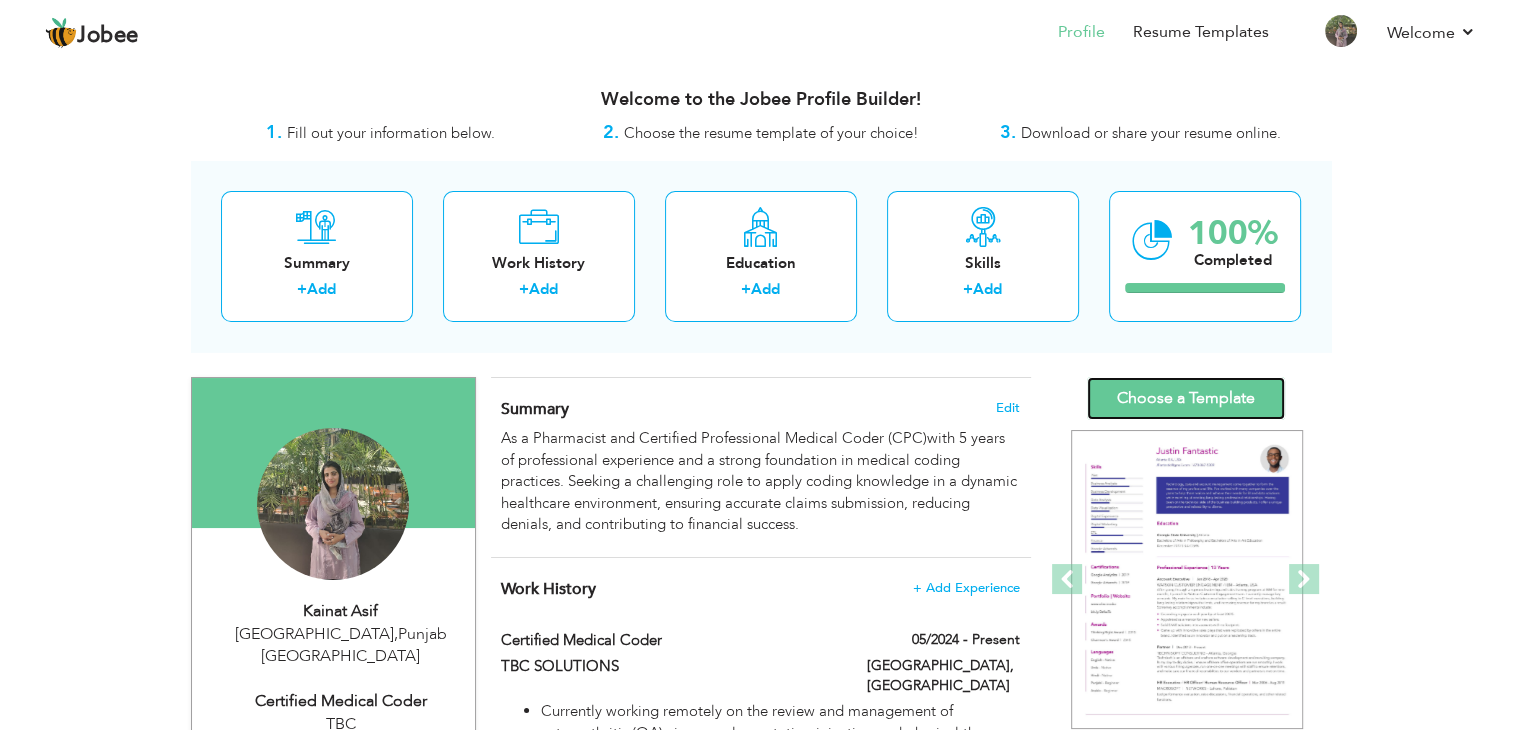 click on "Choose a Template" at bounding box center (1186, 398) 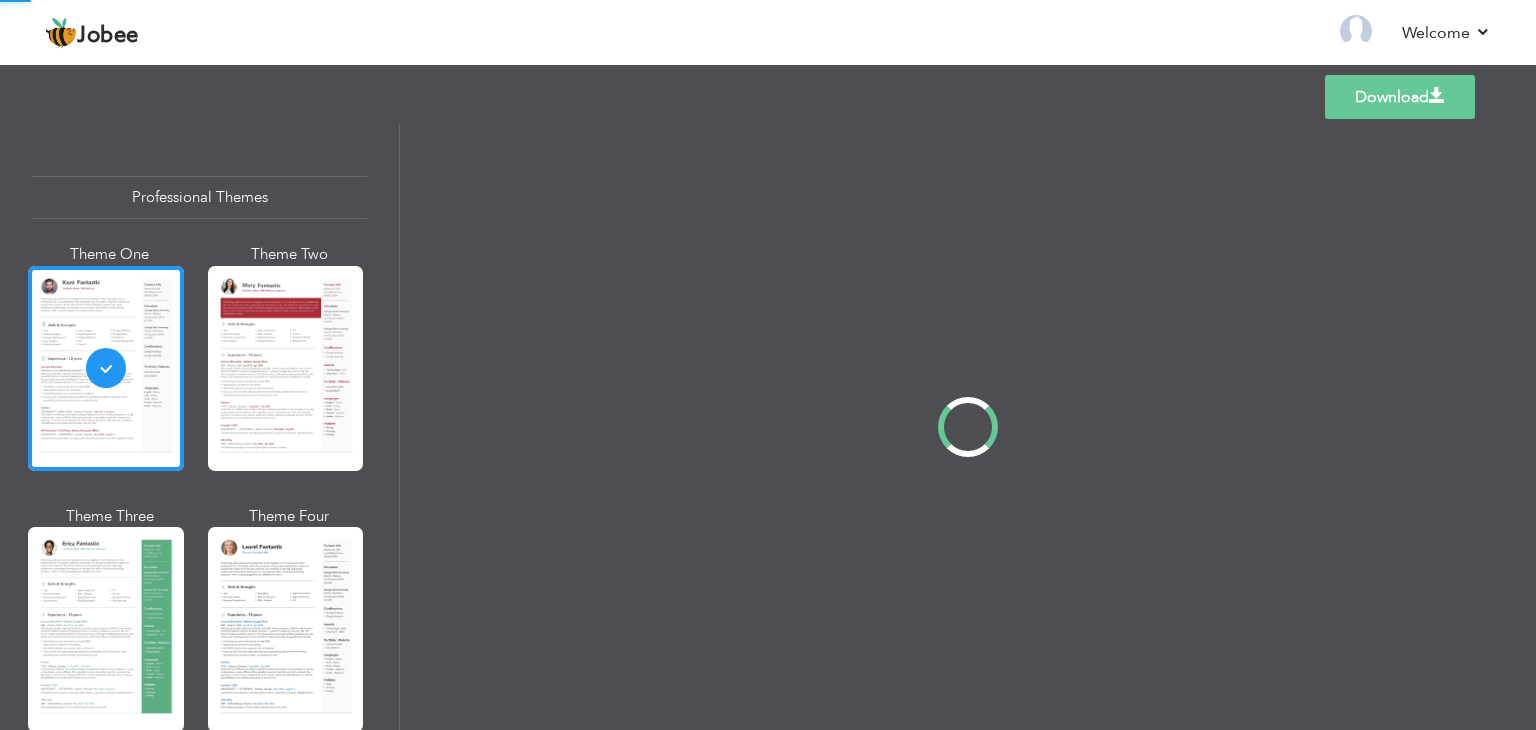 scroll, scrollTop: 0, scrollLeft: 0, axis: both 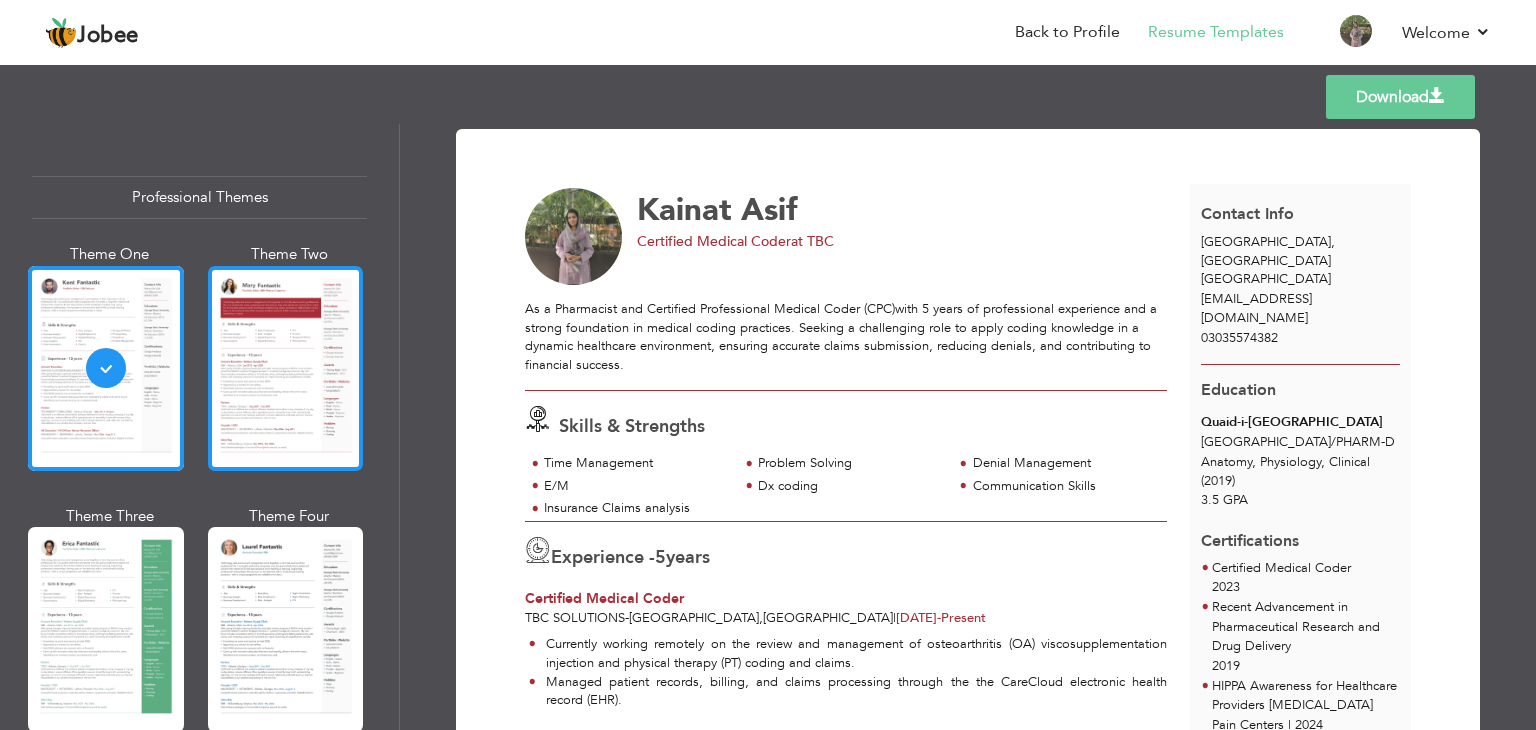 click at bounding box center (286, 368) 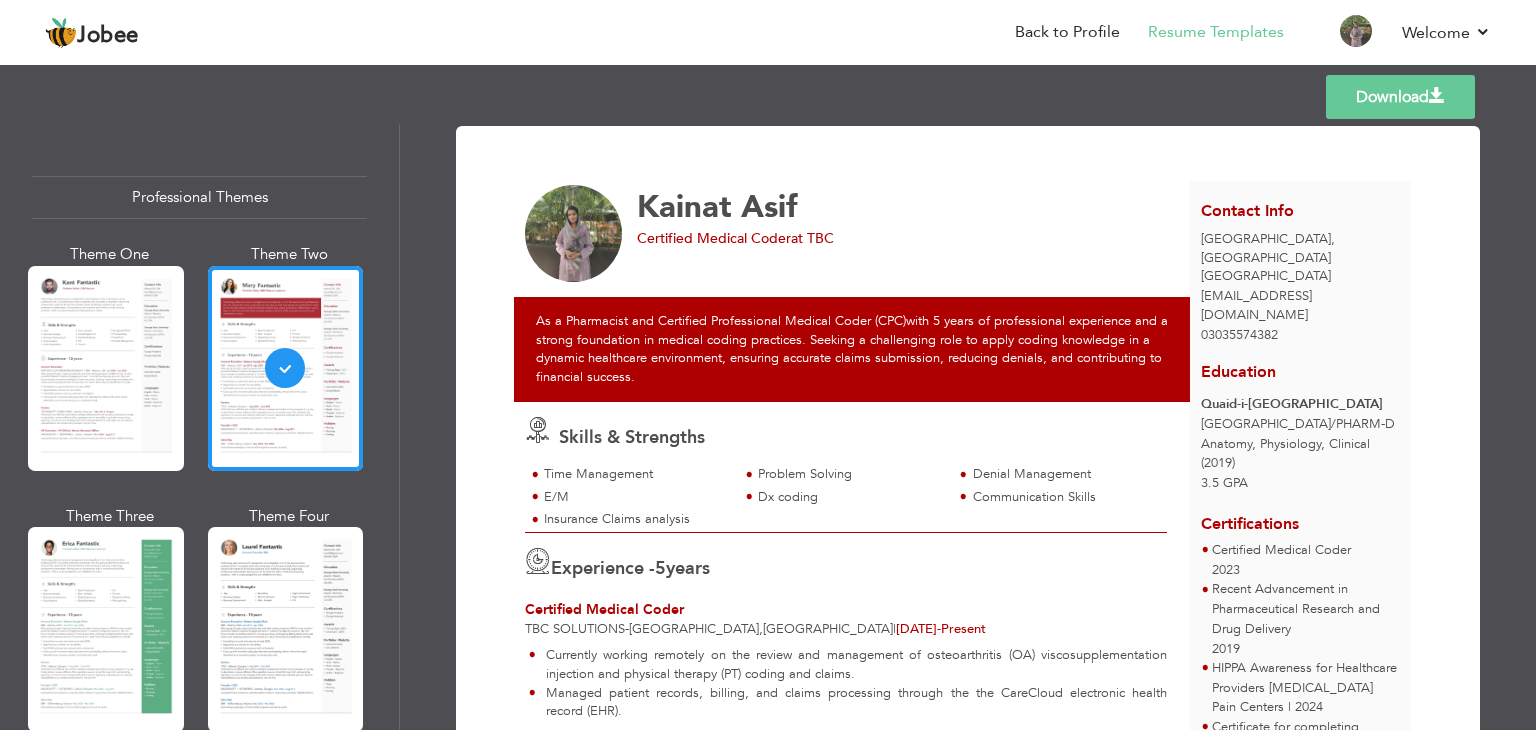 scroll, scrollTop: 0, scrollLeft: 0, axis: both 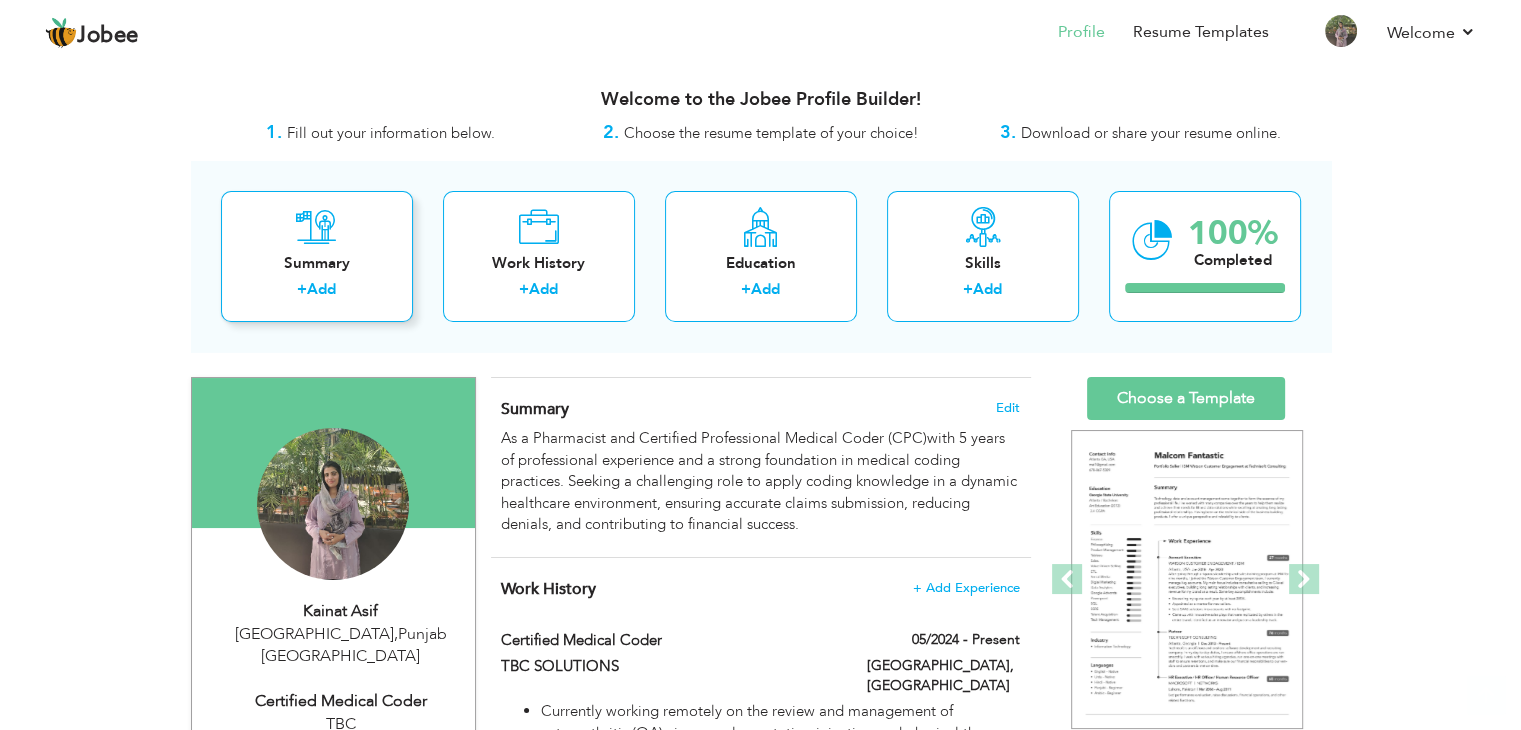 click on "Add" at bounding box center (321, 289) 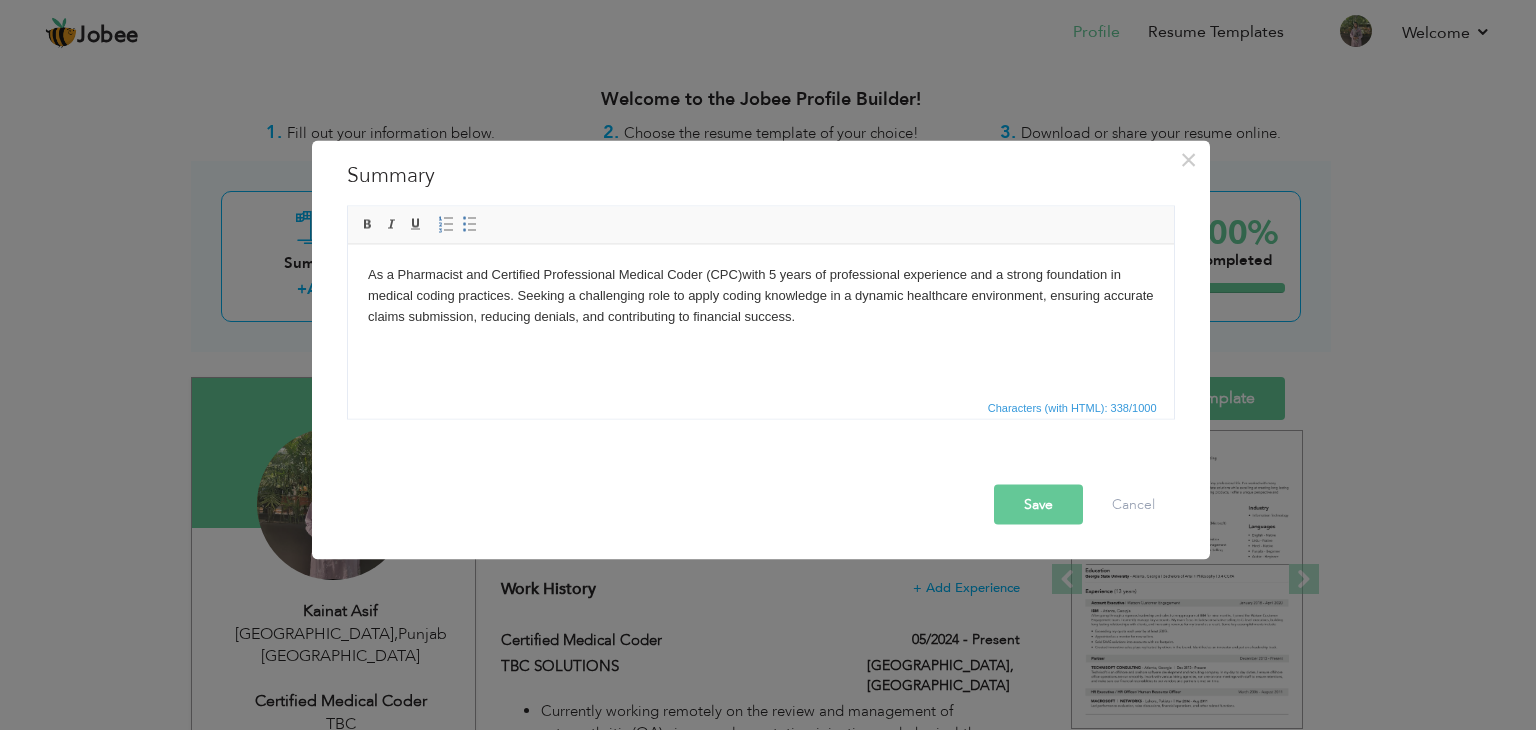 click on "As a Pharmacist and Certified Professional Medical Coder (CPC)with 5 years of professional experience and a strong foundation in medical coding practices. Seeking a challenging role to apply coding knowledge in a dynamic healthcare environment, ensuring accurate claims submission, reducing denials, and contributing to financial success." at bounding box center [760, 295] 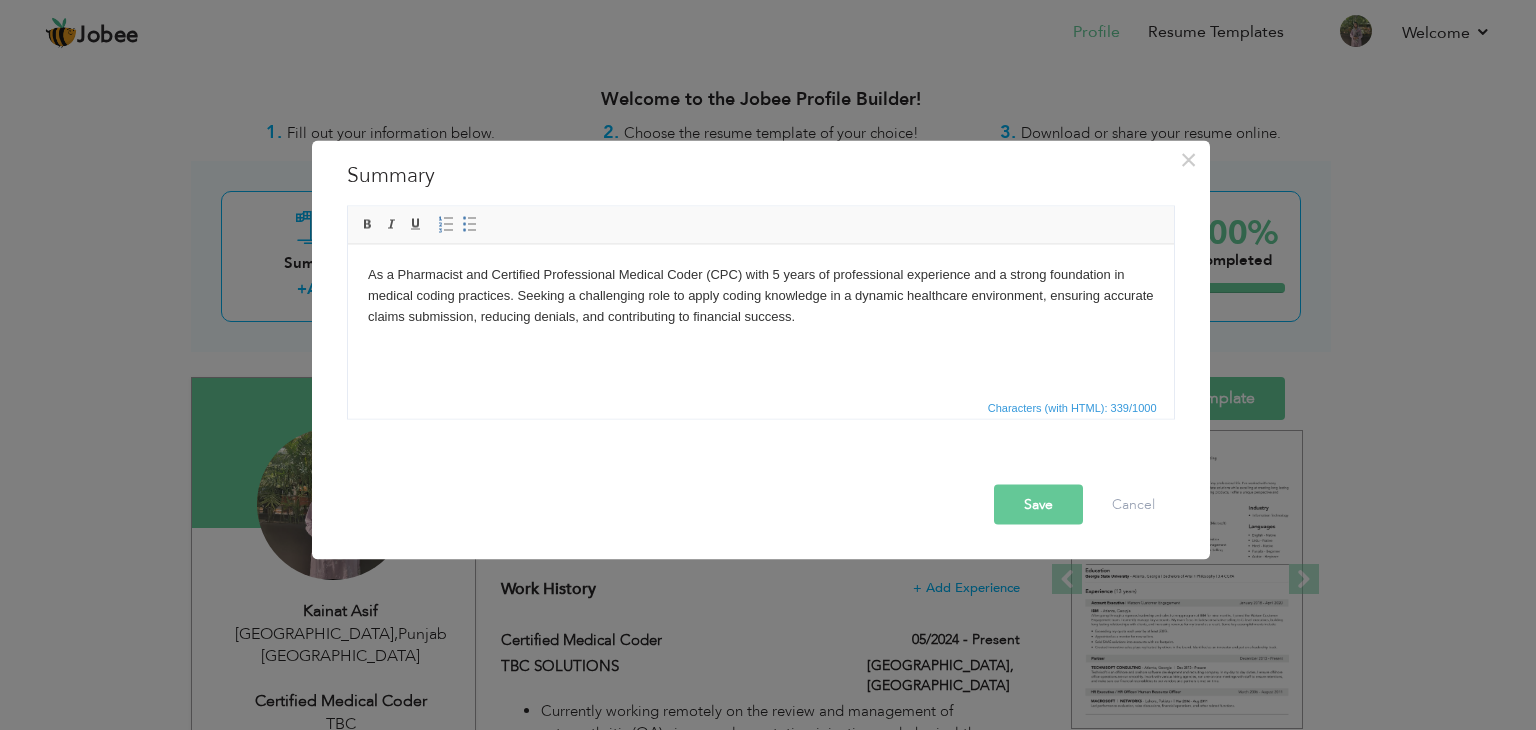 click on "Save" at bounding box center (1038, 505) 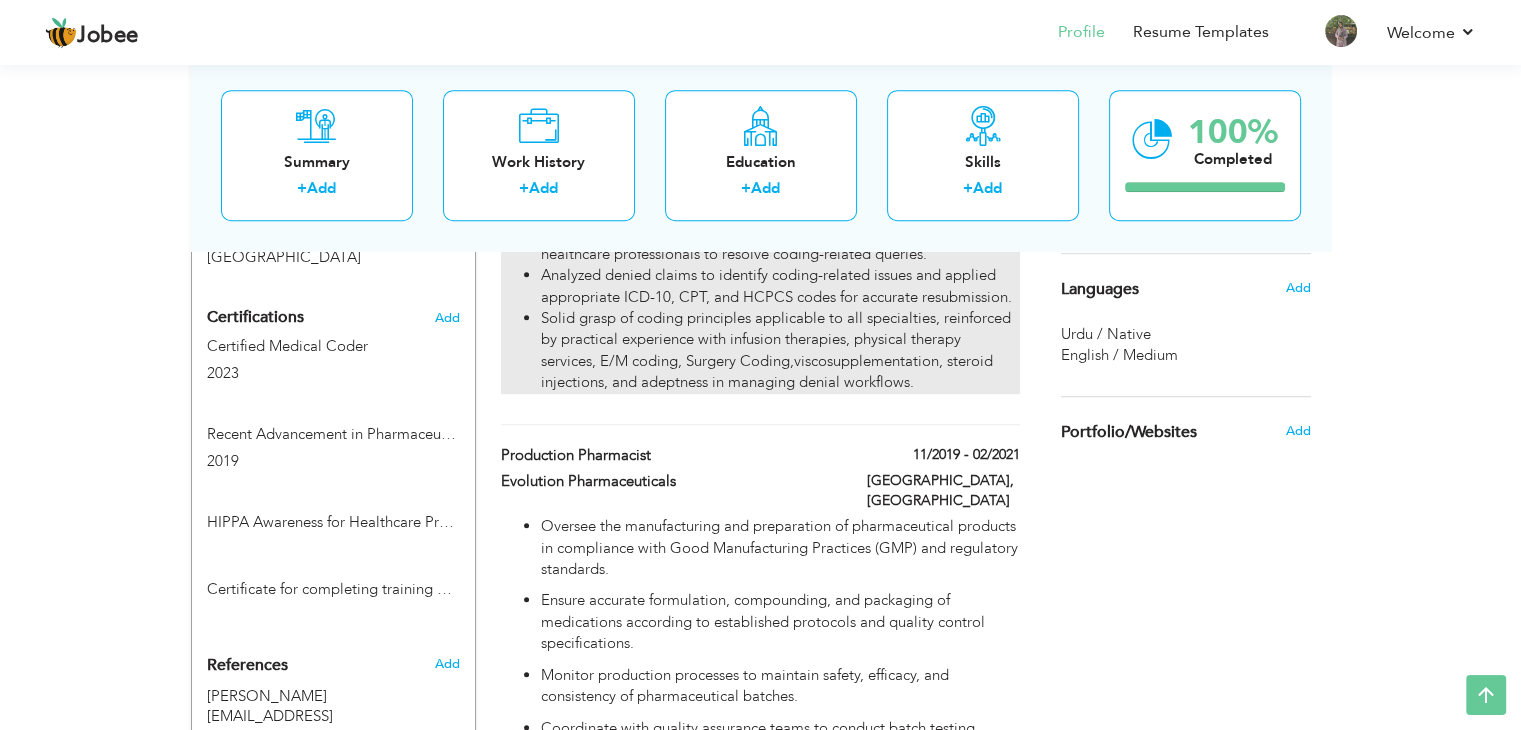 scroll, scrollTop: 1000, scrollLeft: 0, axis: vertical 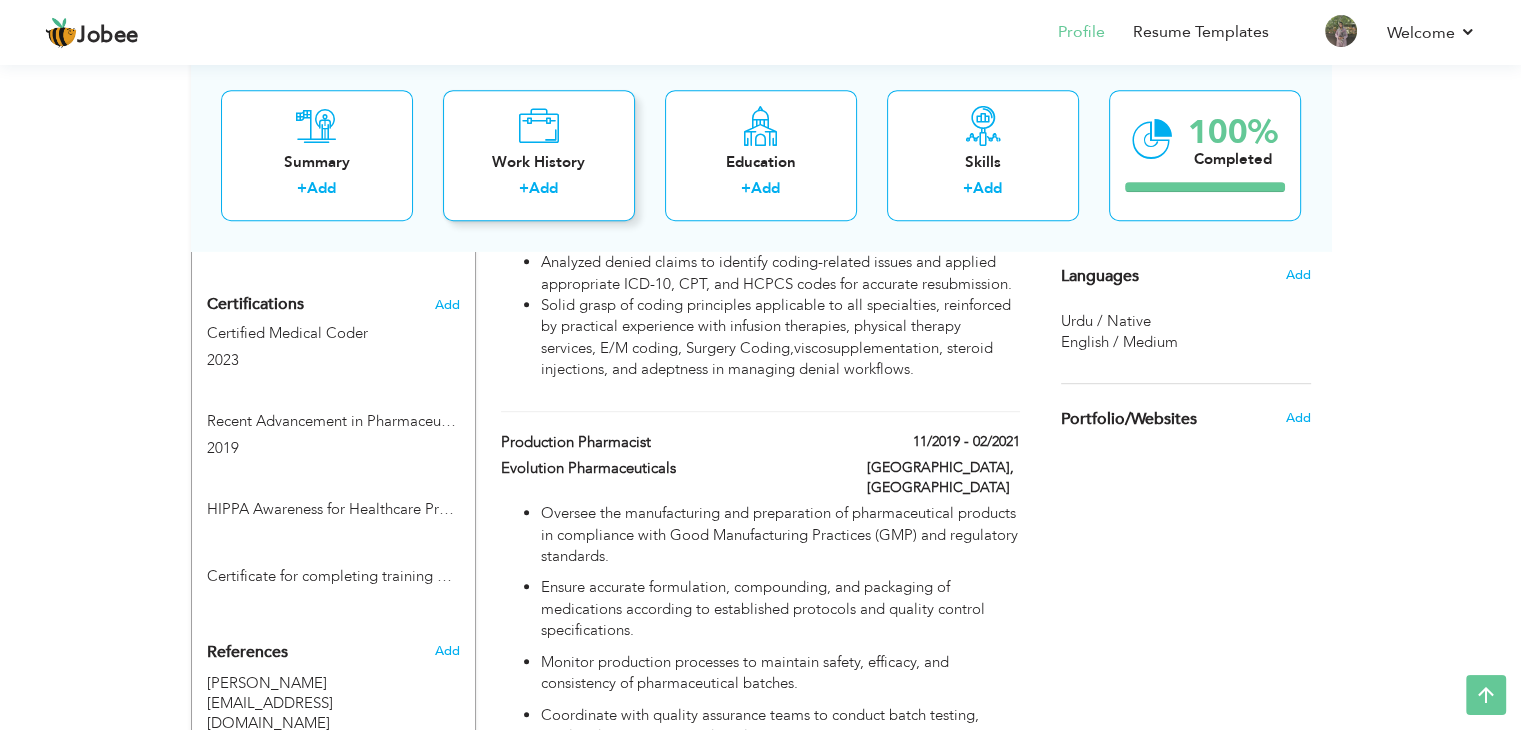 click on "Add" at bounding box center (543, 189) 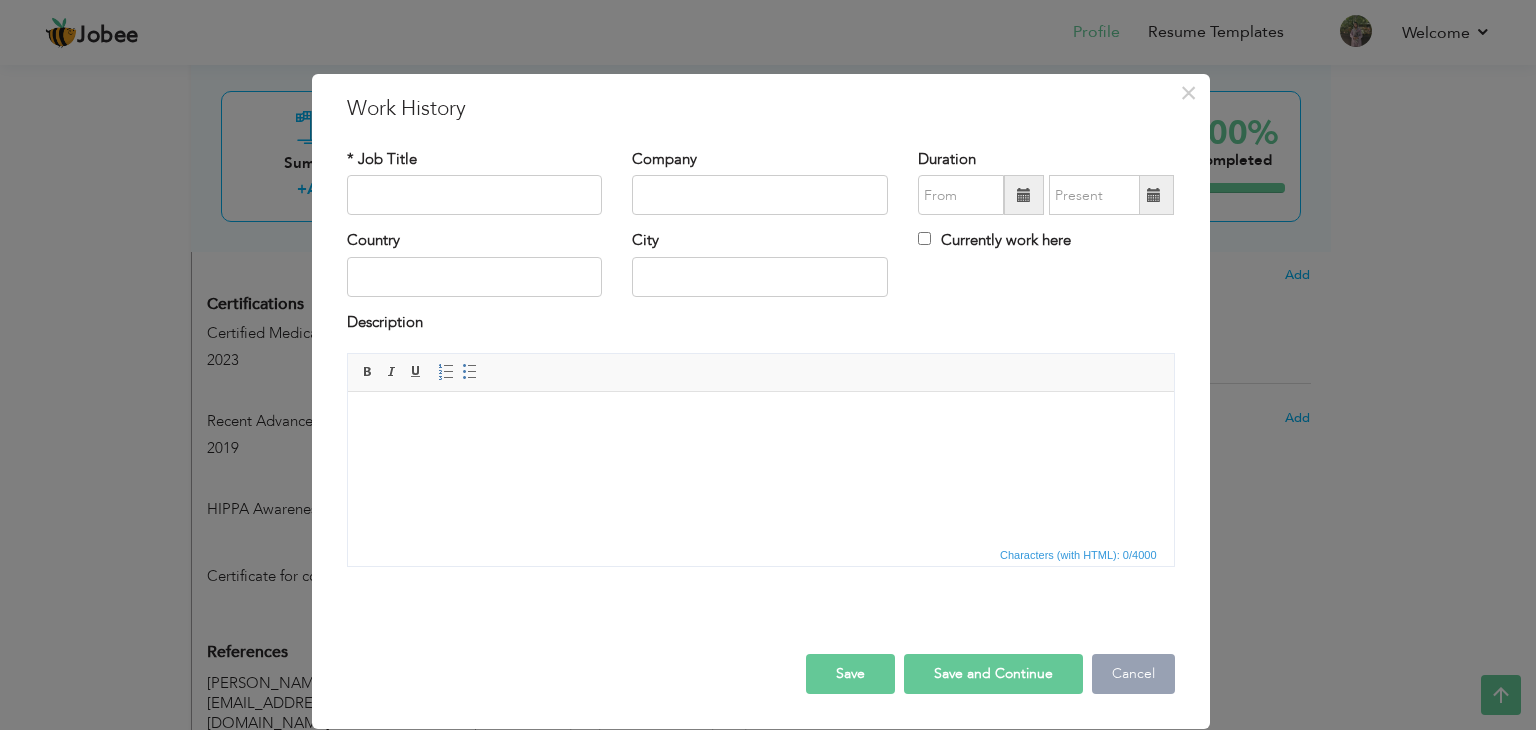 click on "Cancel" at bounding box center [1133, 674] 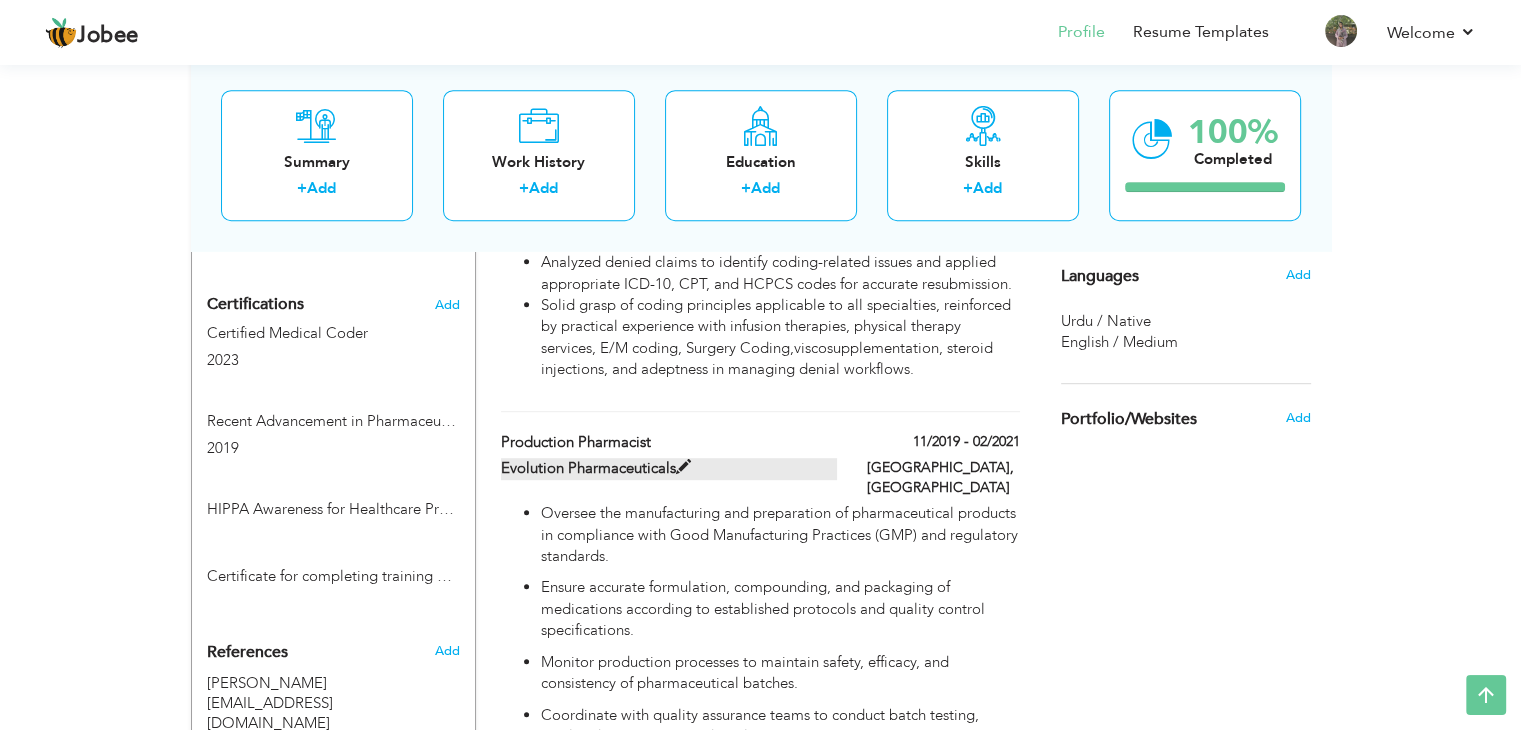 click at bounding box center [683, 467] 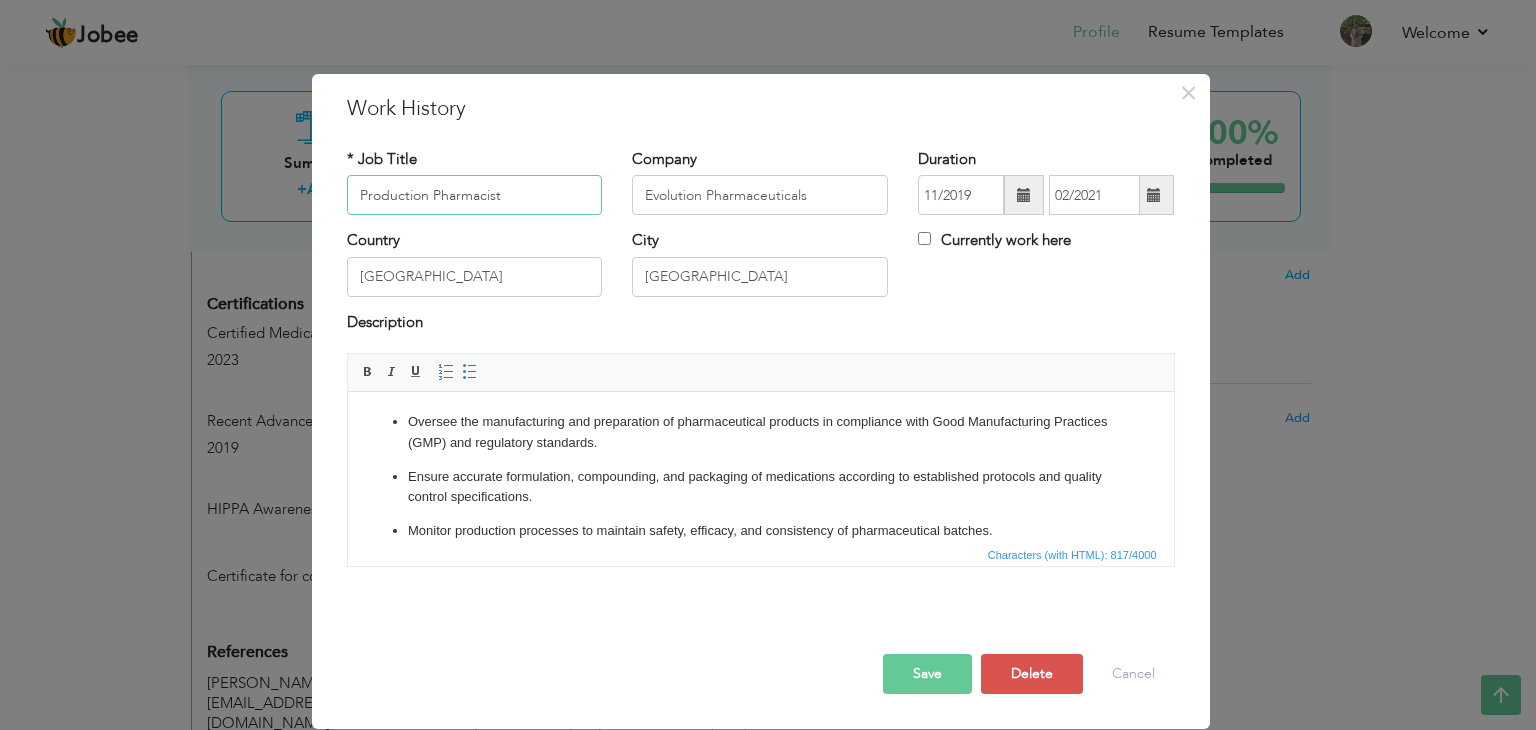 click on "Production Pharmacist" at bounding box center [475, 195] 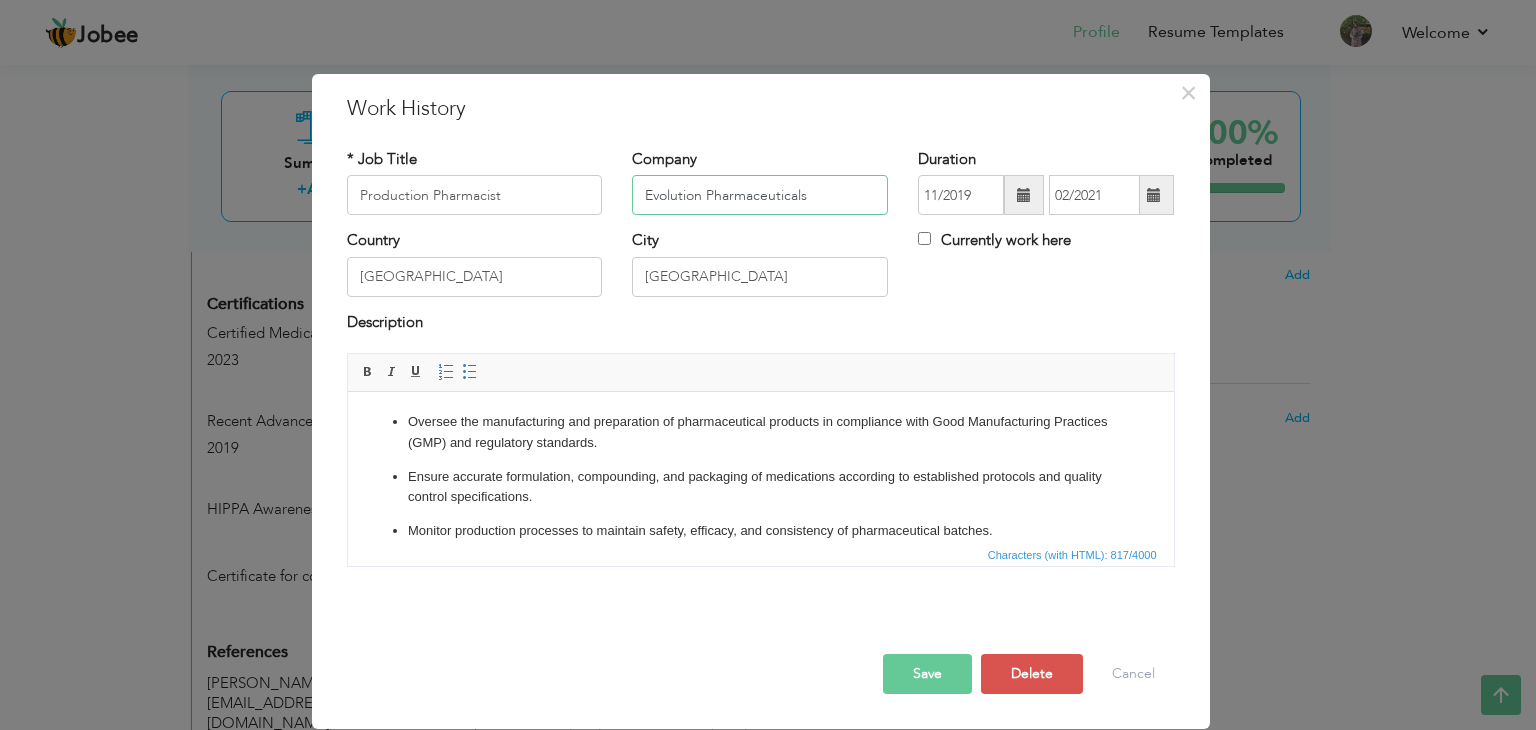 drag, startPoint x: 821, startPoint y: 196, endPoint x: 477, endPoint y: 197, distance: 344.00146 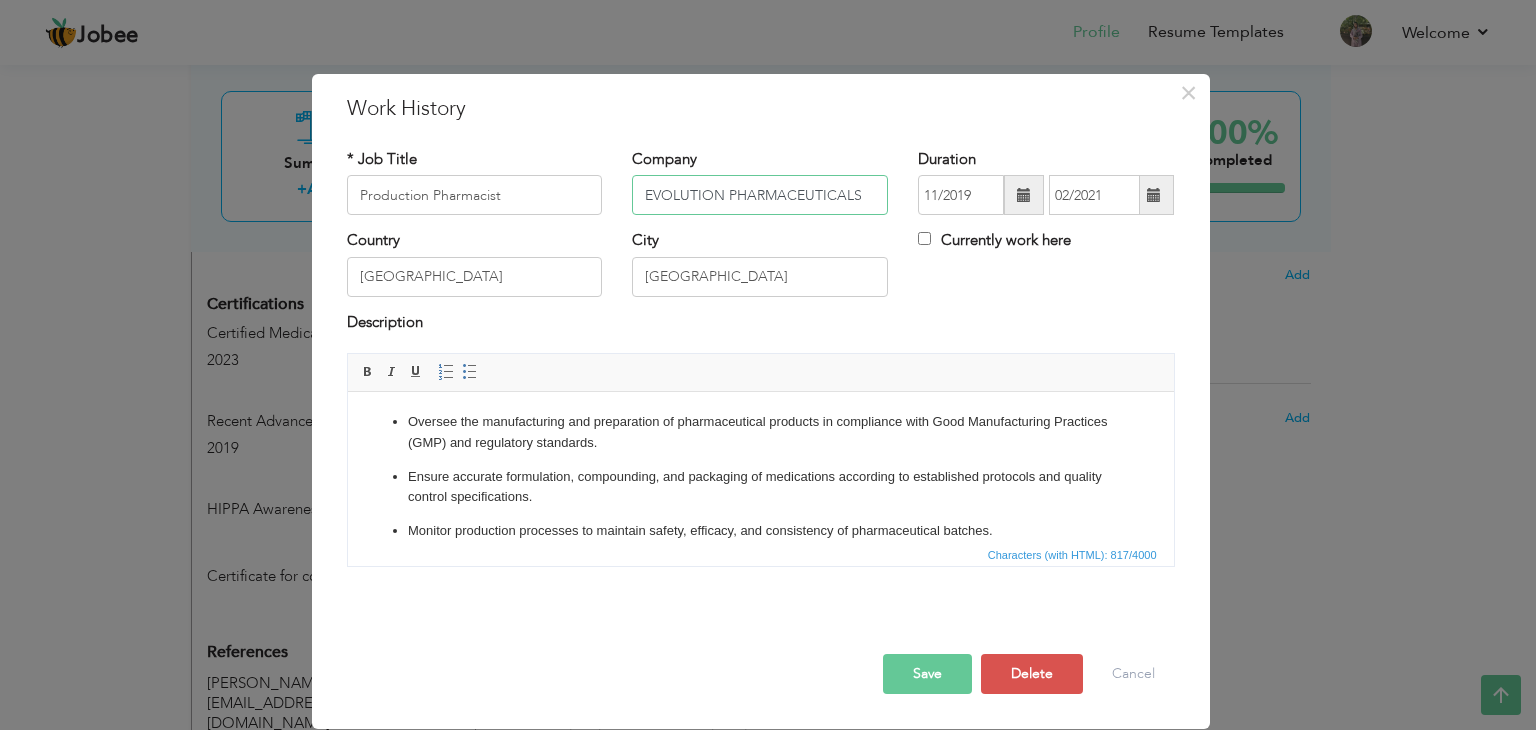 type on "EVOLUTION PHARMACEUTICALS" 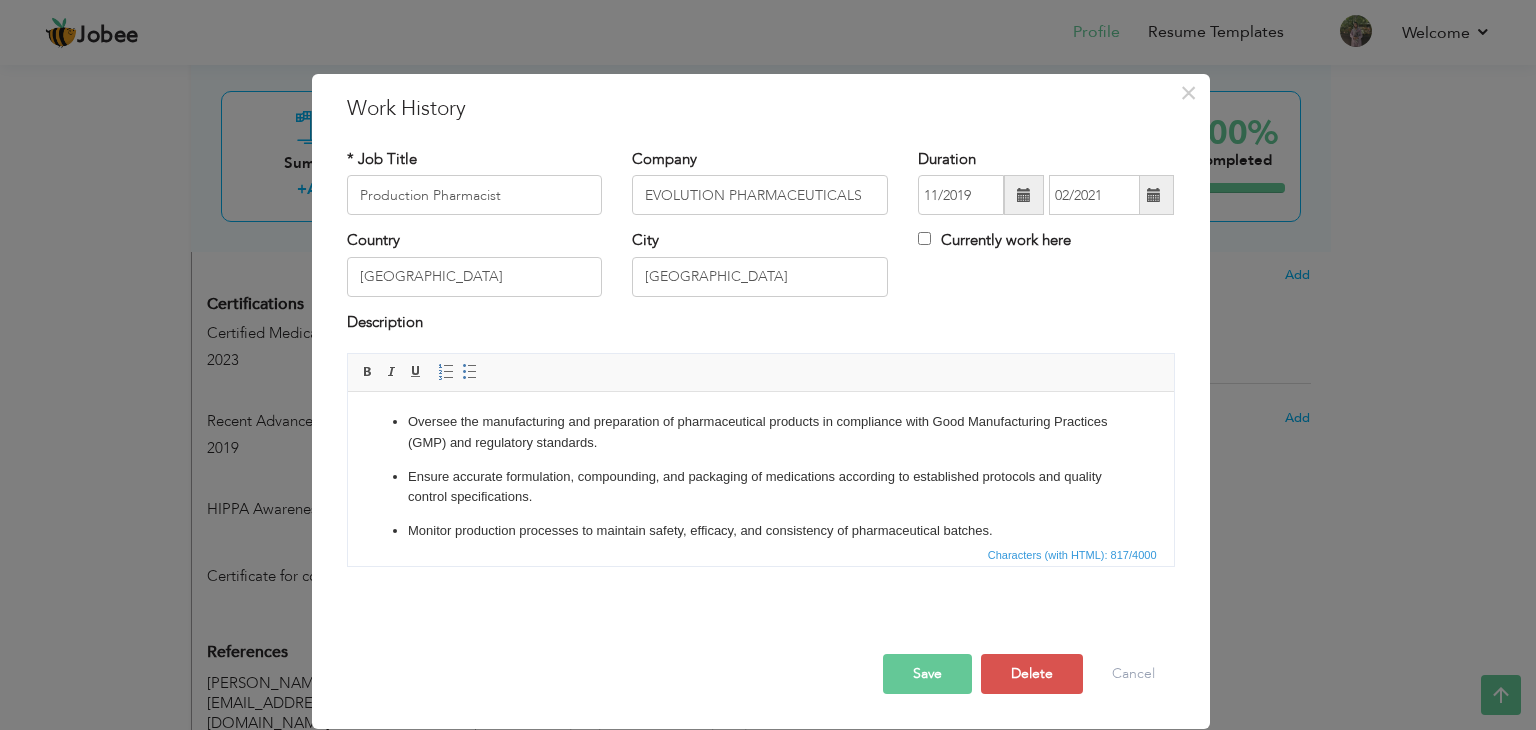 click on "Save" at bounding box center (927, 674) 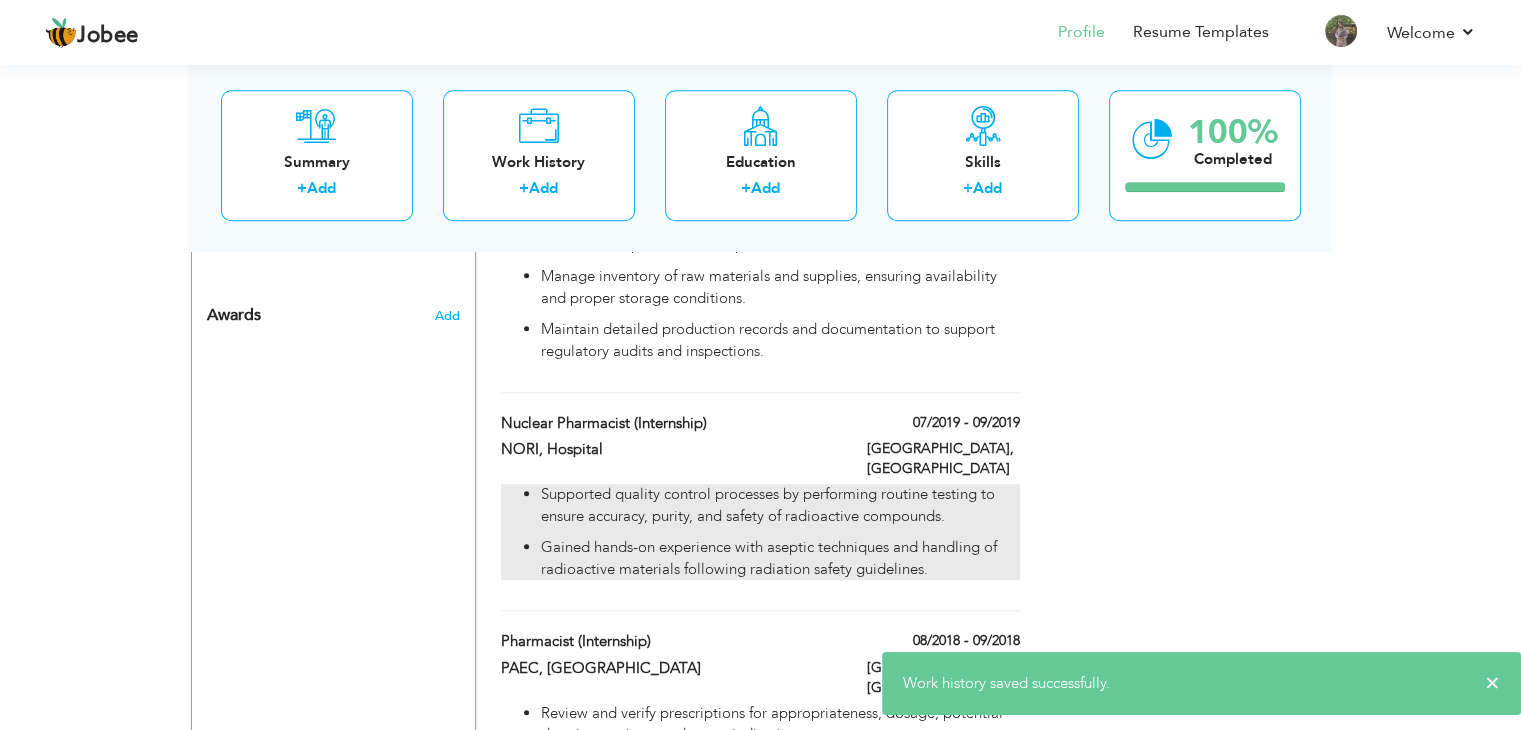 scroll, scrollTop: 1500, scrollLeft: 0, axis: vertical 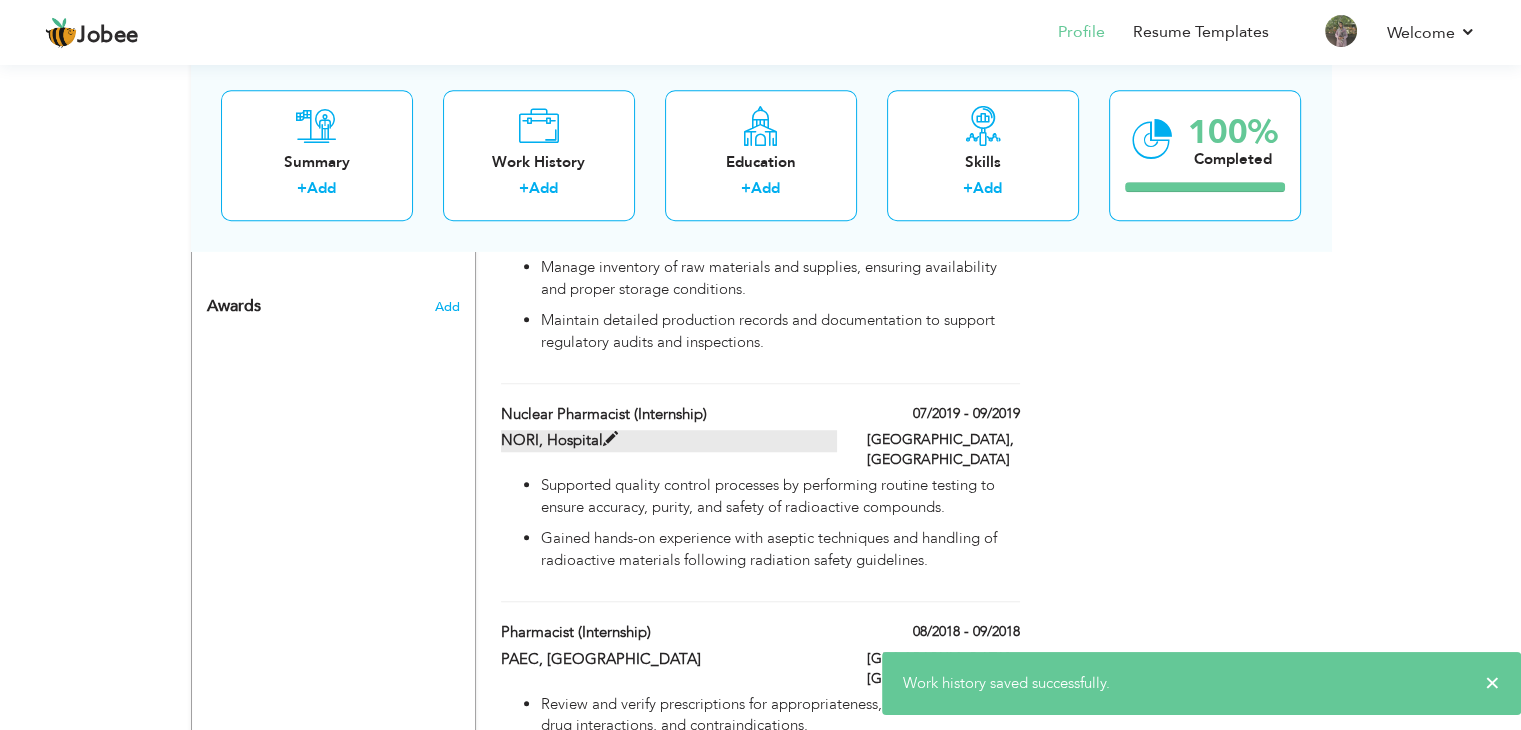 click at bounding box center [610, 439] 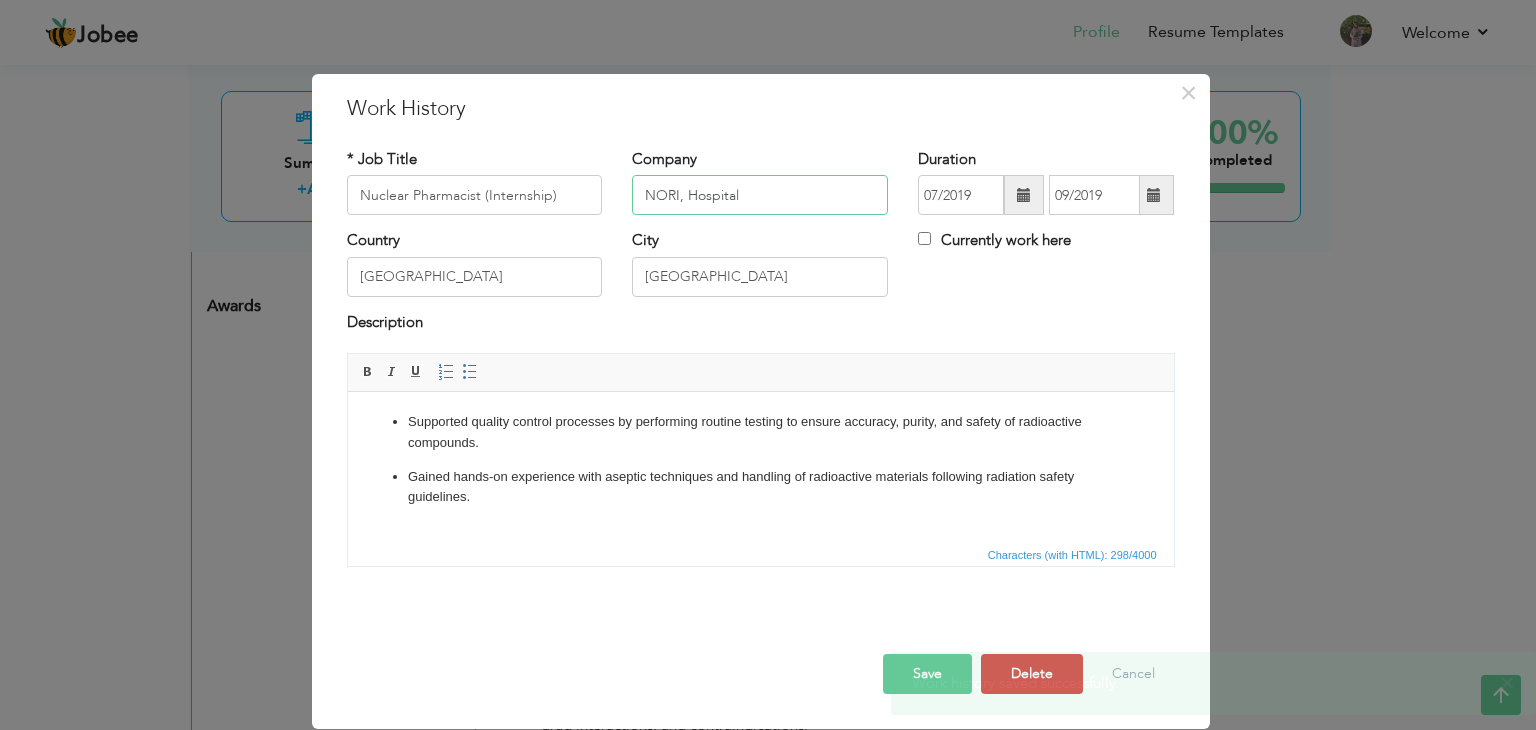 click on "NORI, Hospital" at bounding box center (760, 195) 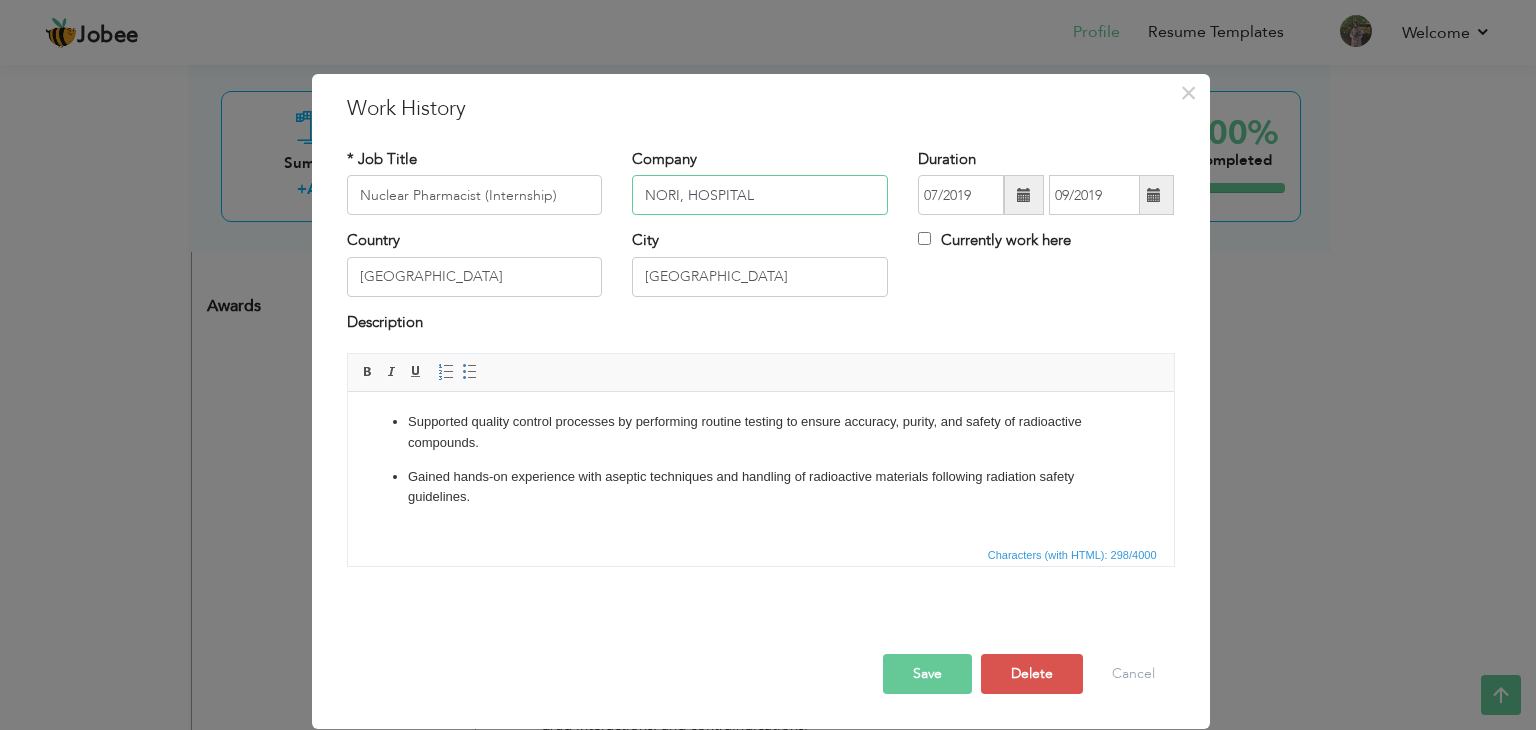 type on "NORI, HOSPITAL" 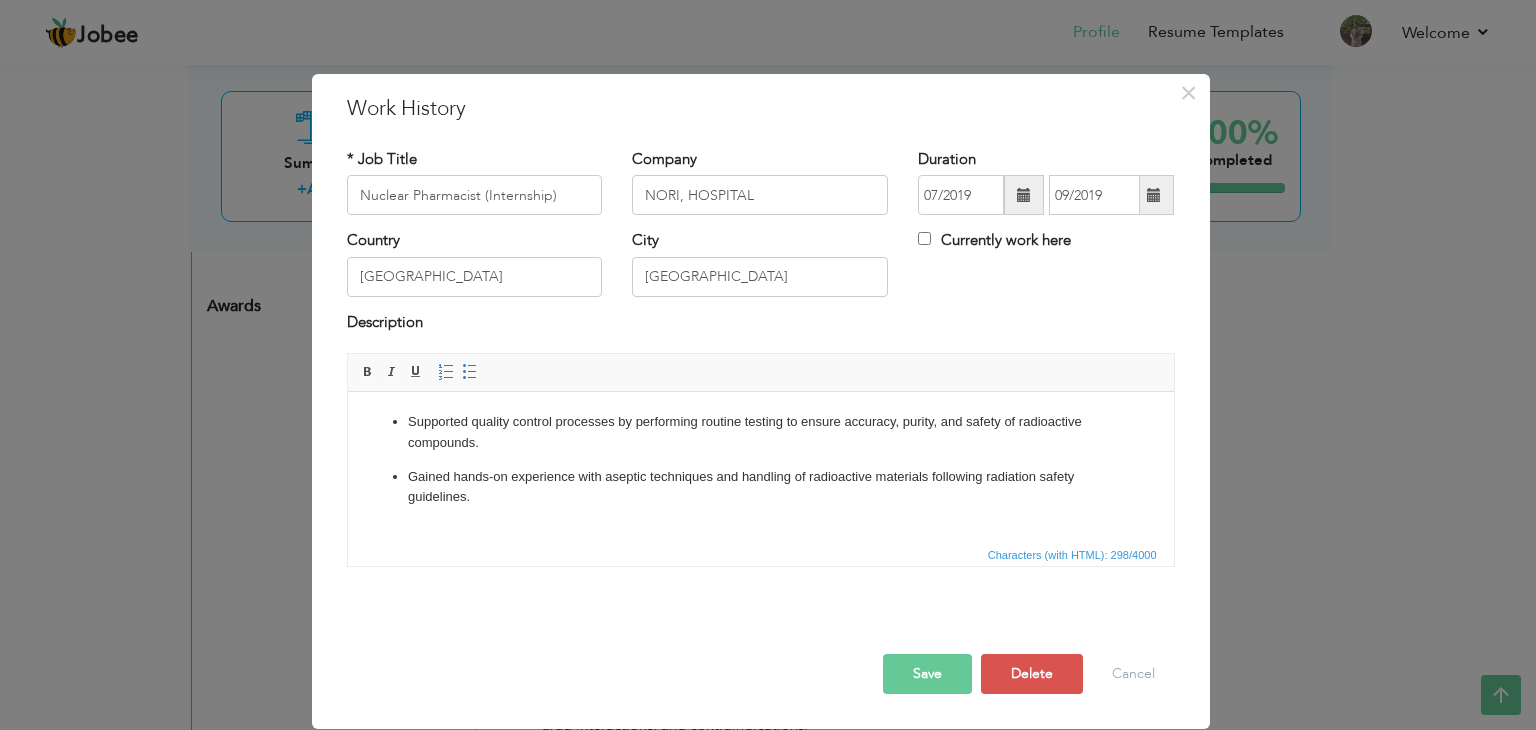click on "Save" at bounding box center (927, 674) 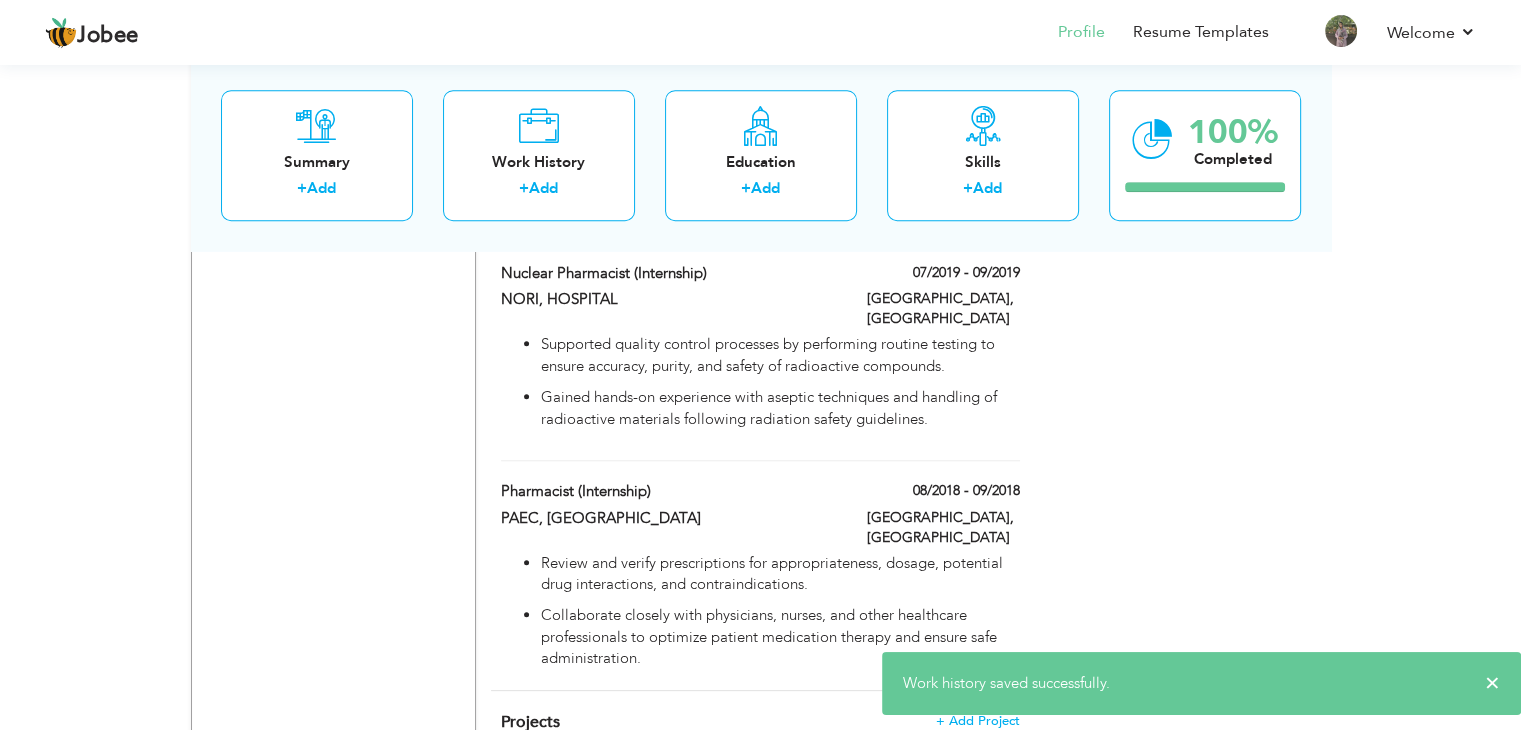 scroll, scrollTop: 1700, scrollLeft: 0, axis: vertical 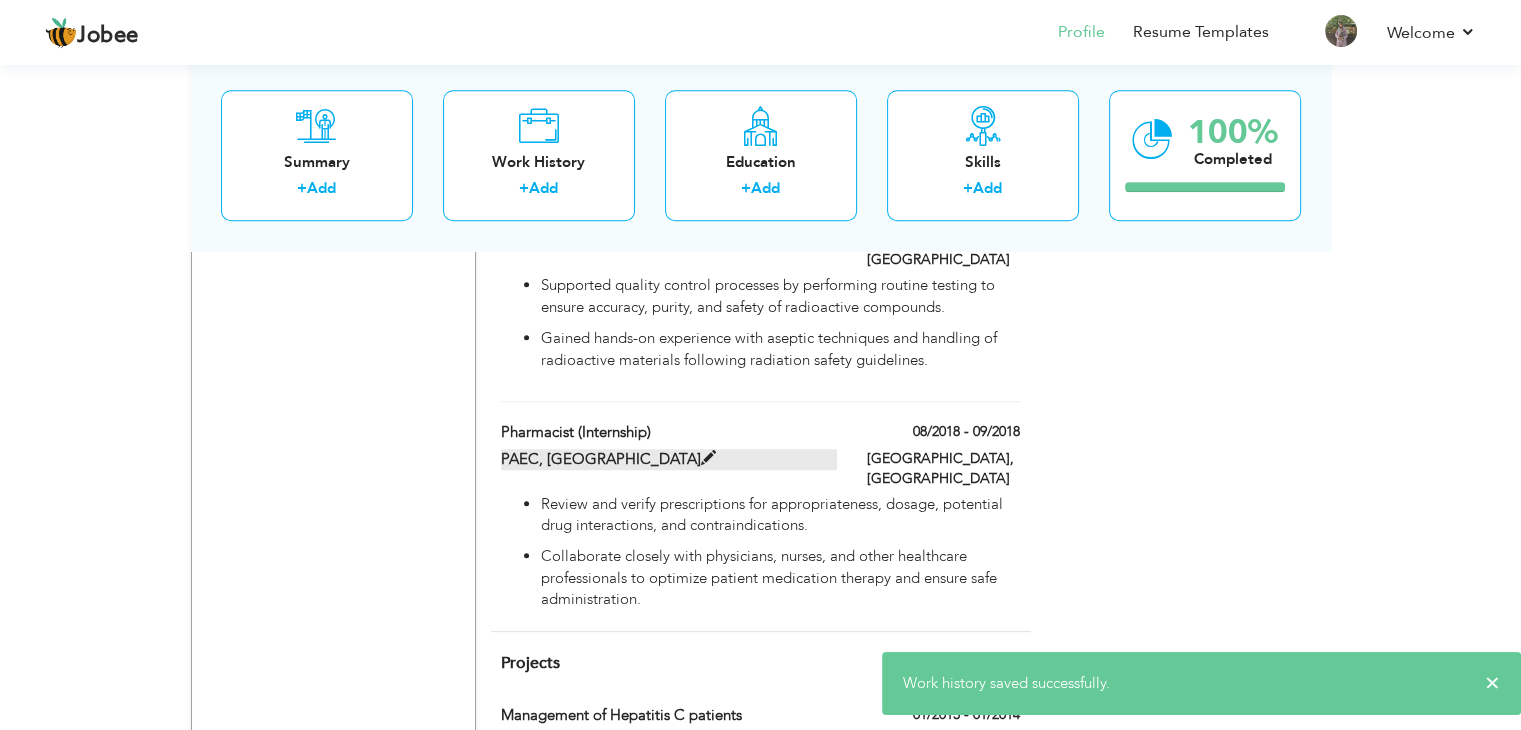 click at bounding box center [708, 458] 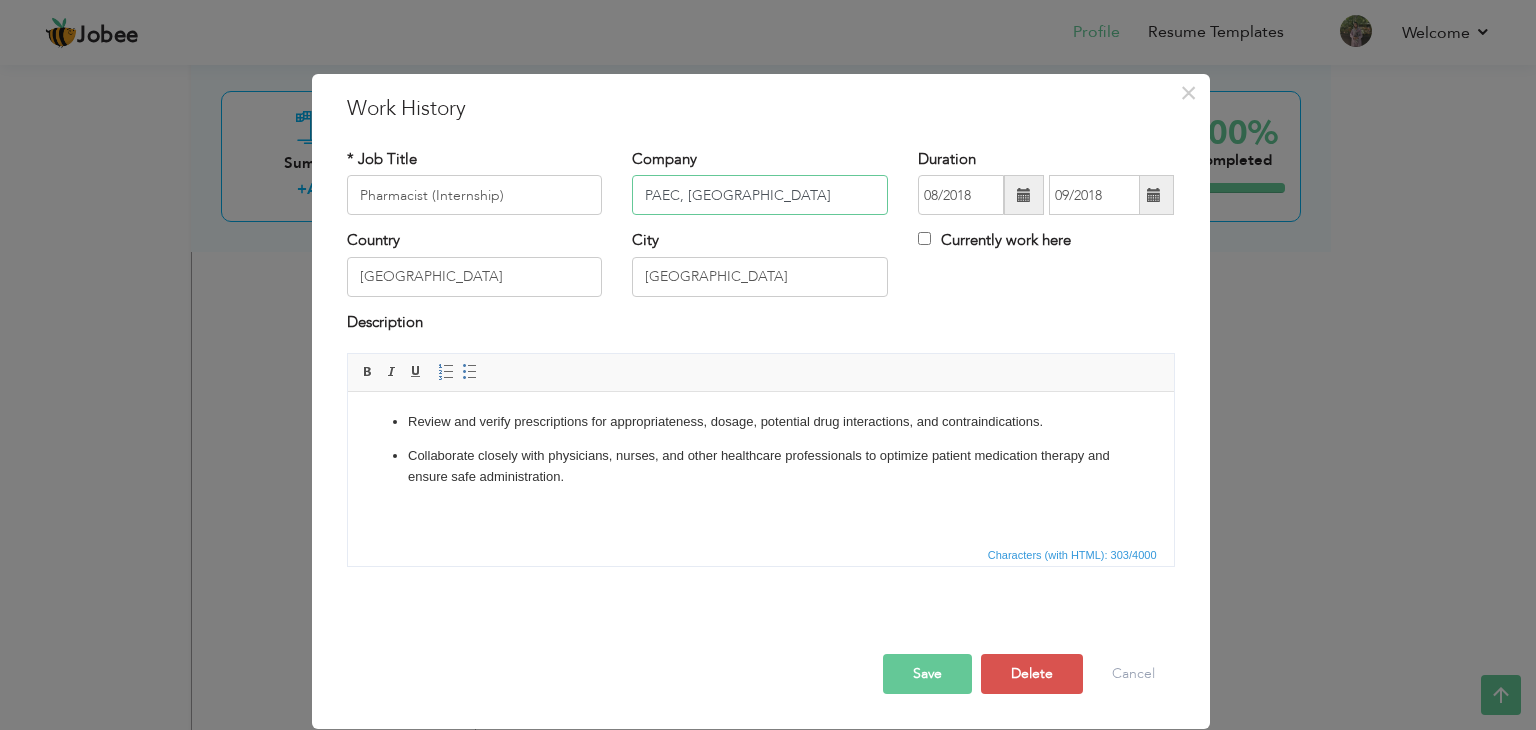 drag, startPoint x: 802, startPoint y: 196, endPoint x: 700, endPoint y: 191, distance: 102.122475 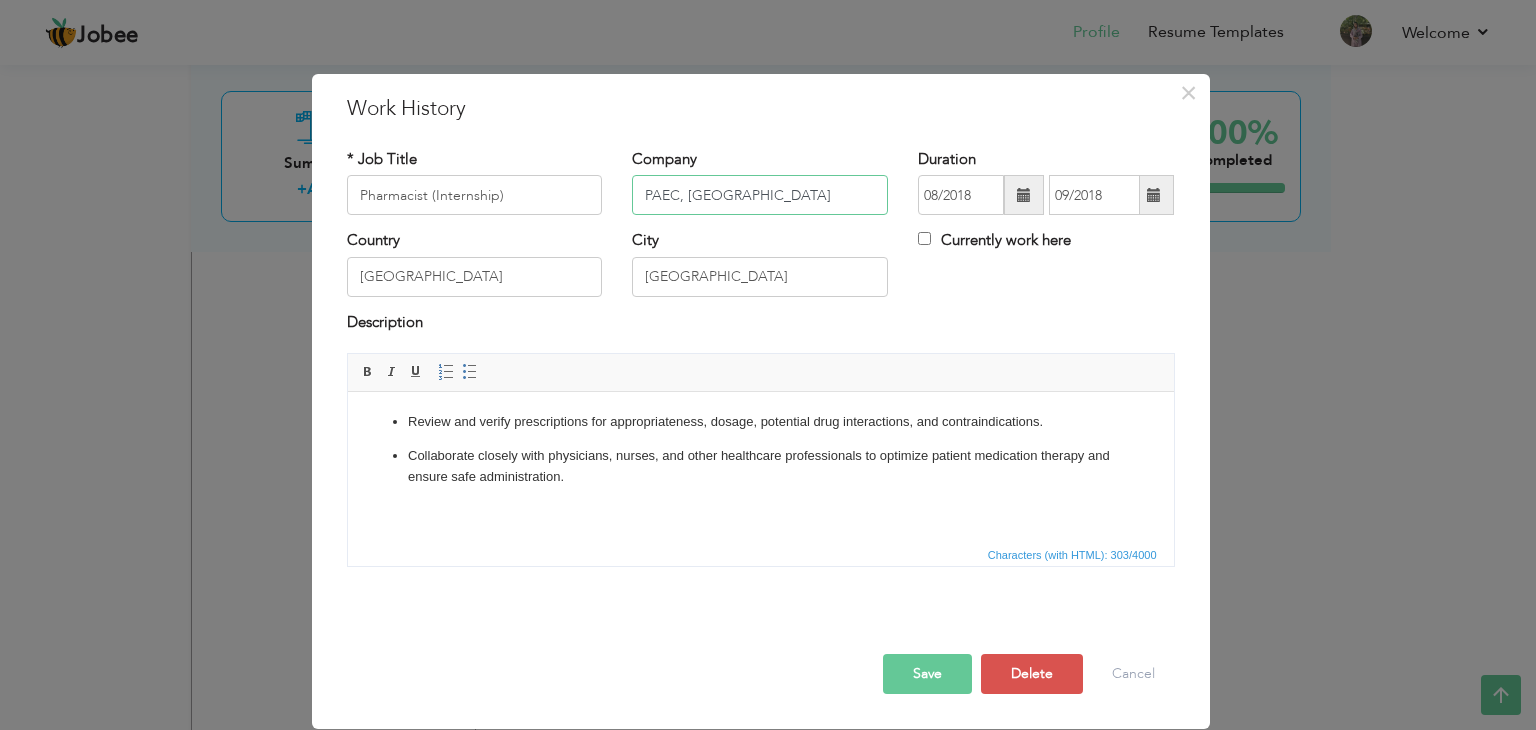 type on "PAEC, [GEOGRAPHIC_DATA]" 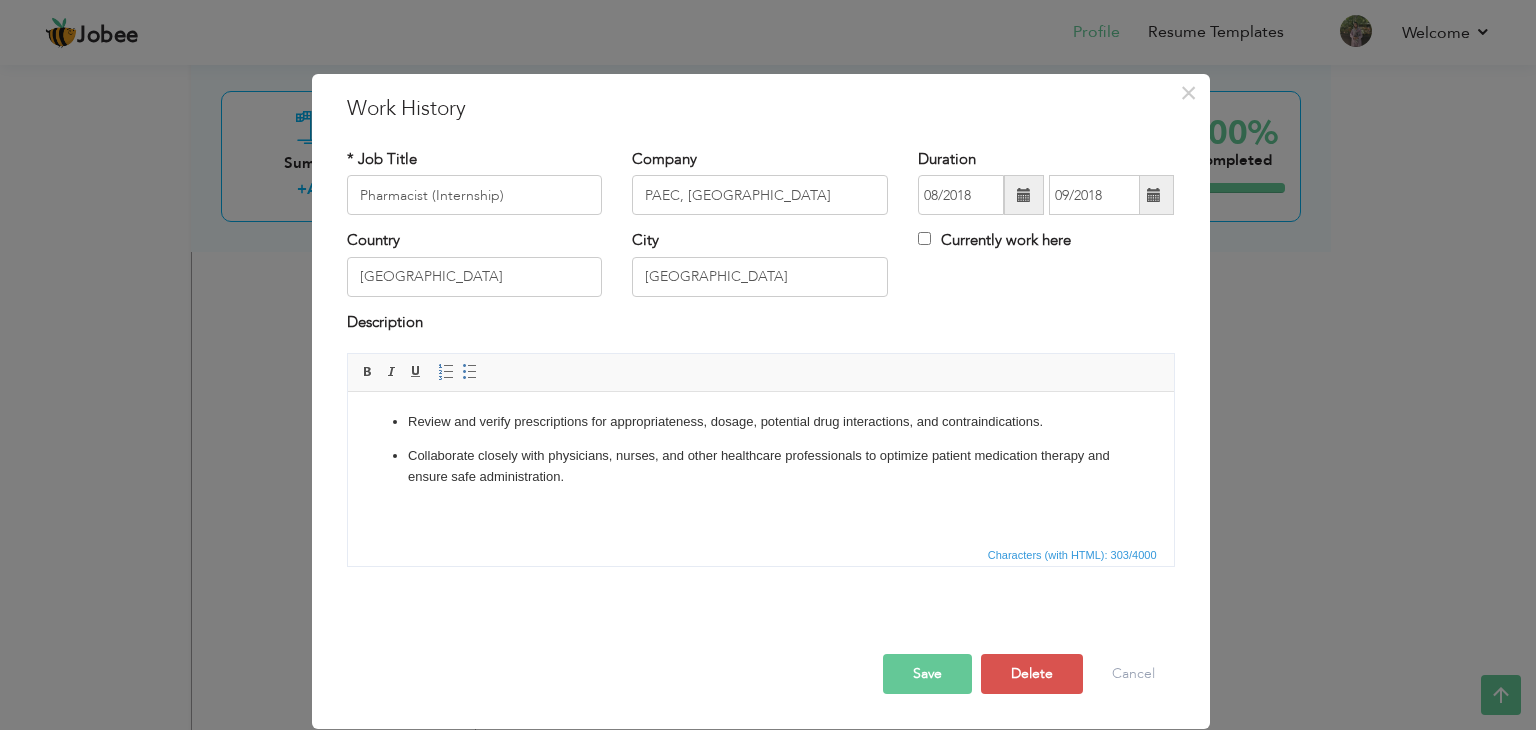 click on "Save" at bounding box center (927, 674) 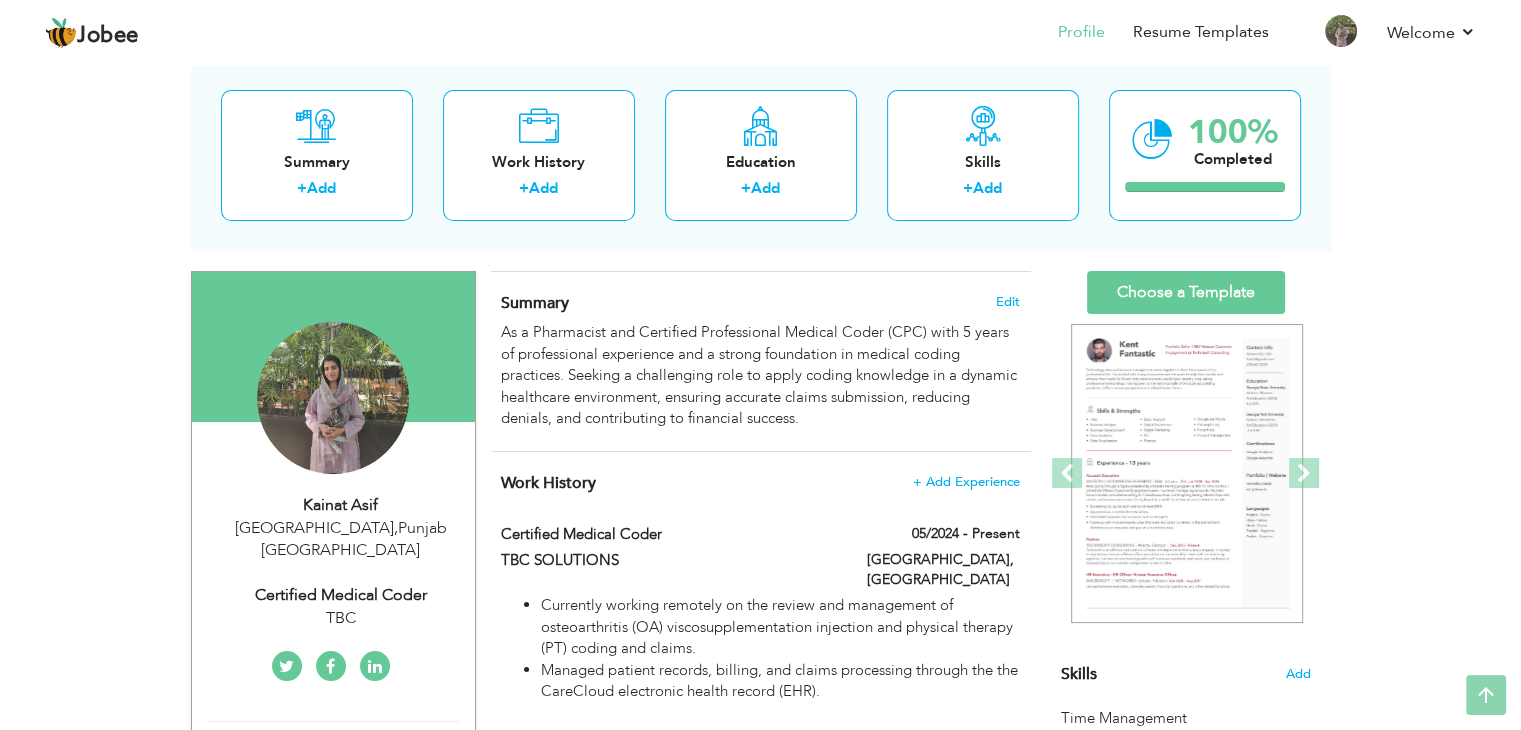 scroll, scrollTop: 0, scrollLeft: 0, axis: both 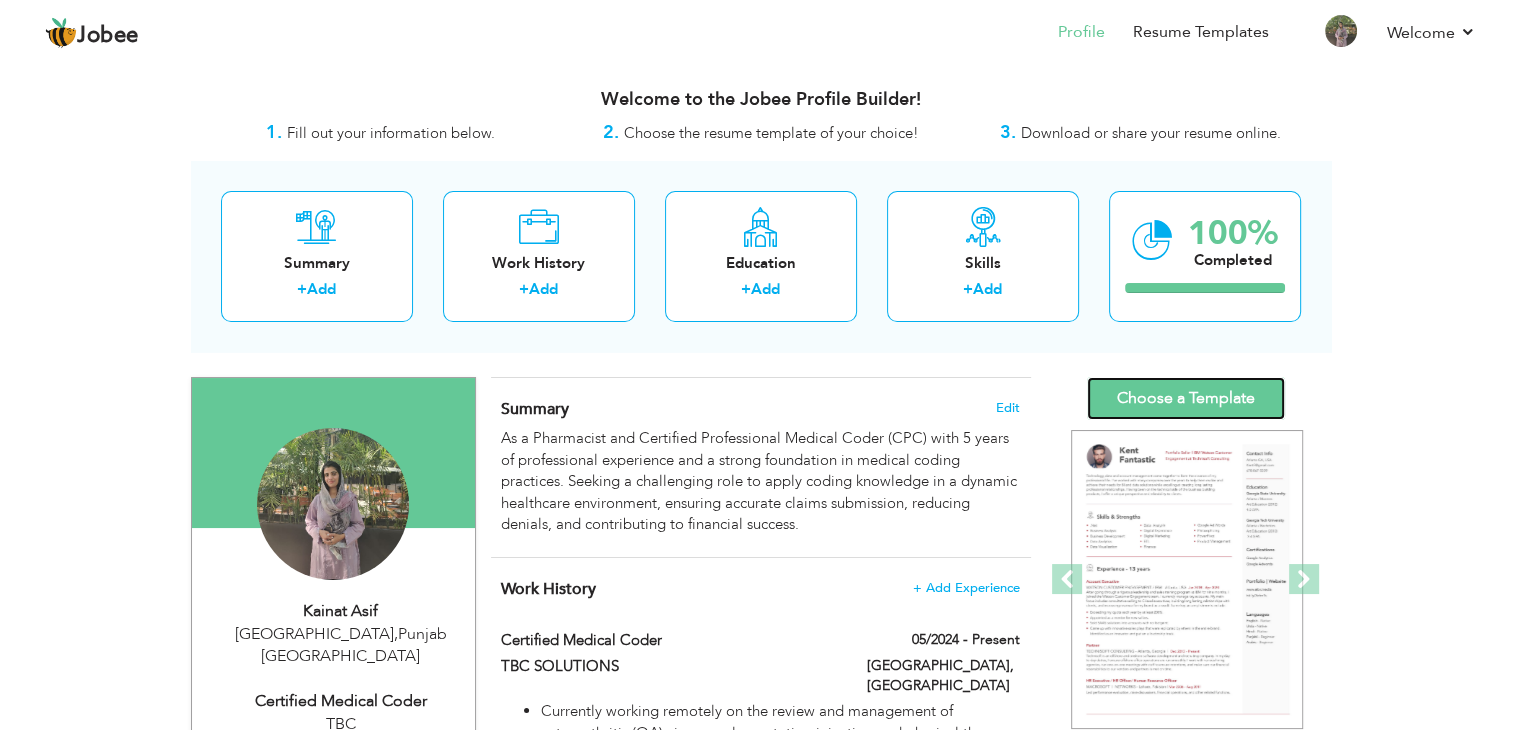 click on "Choose a Template" at bounding box center [1186, 398] 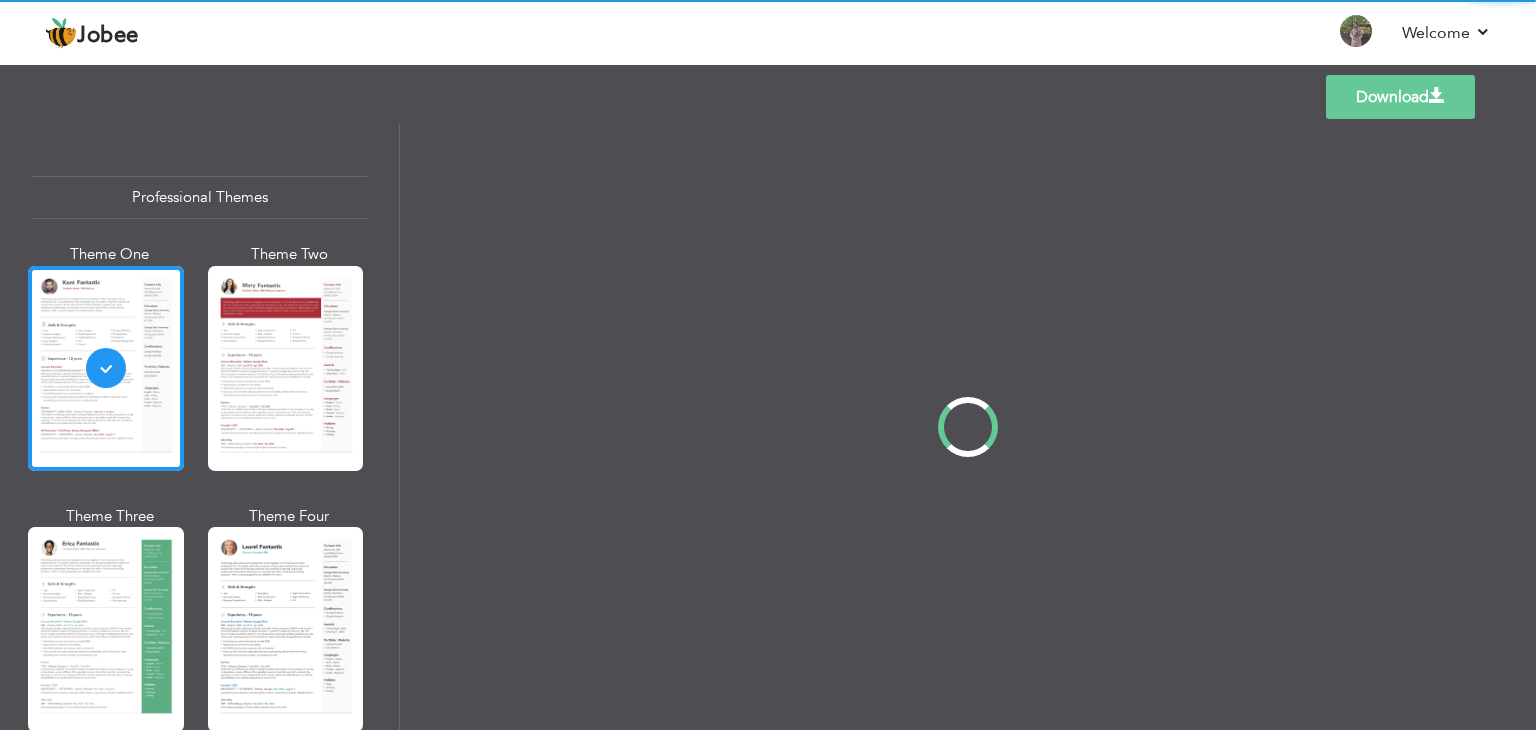 scroll, scrollTop: 0, scrollLeft: 0, axis: both 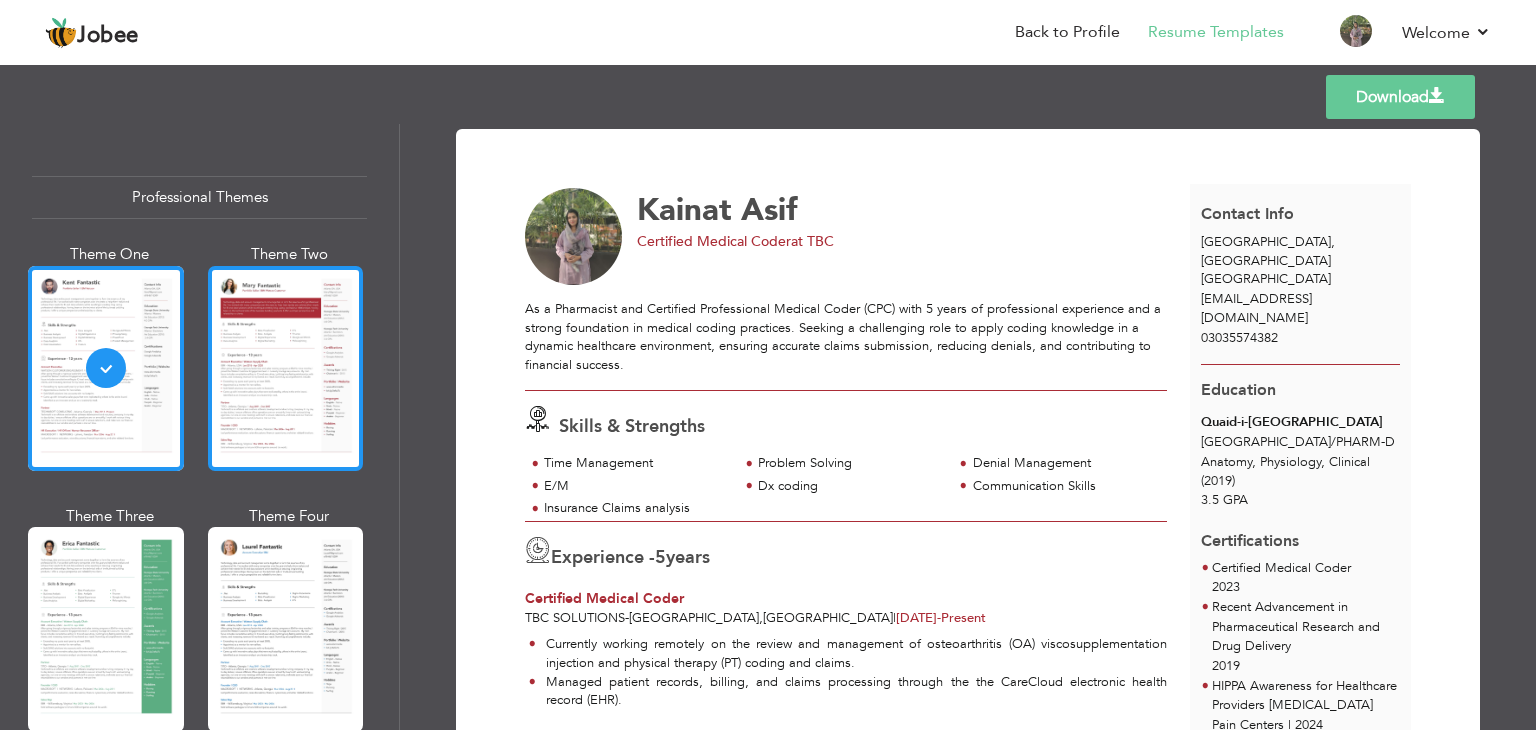 click at bounding box center (286, 368) 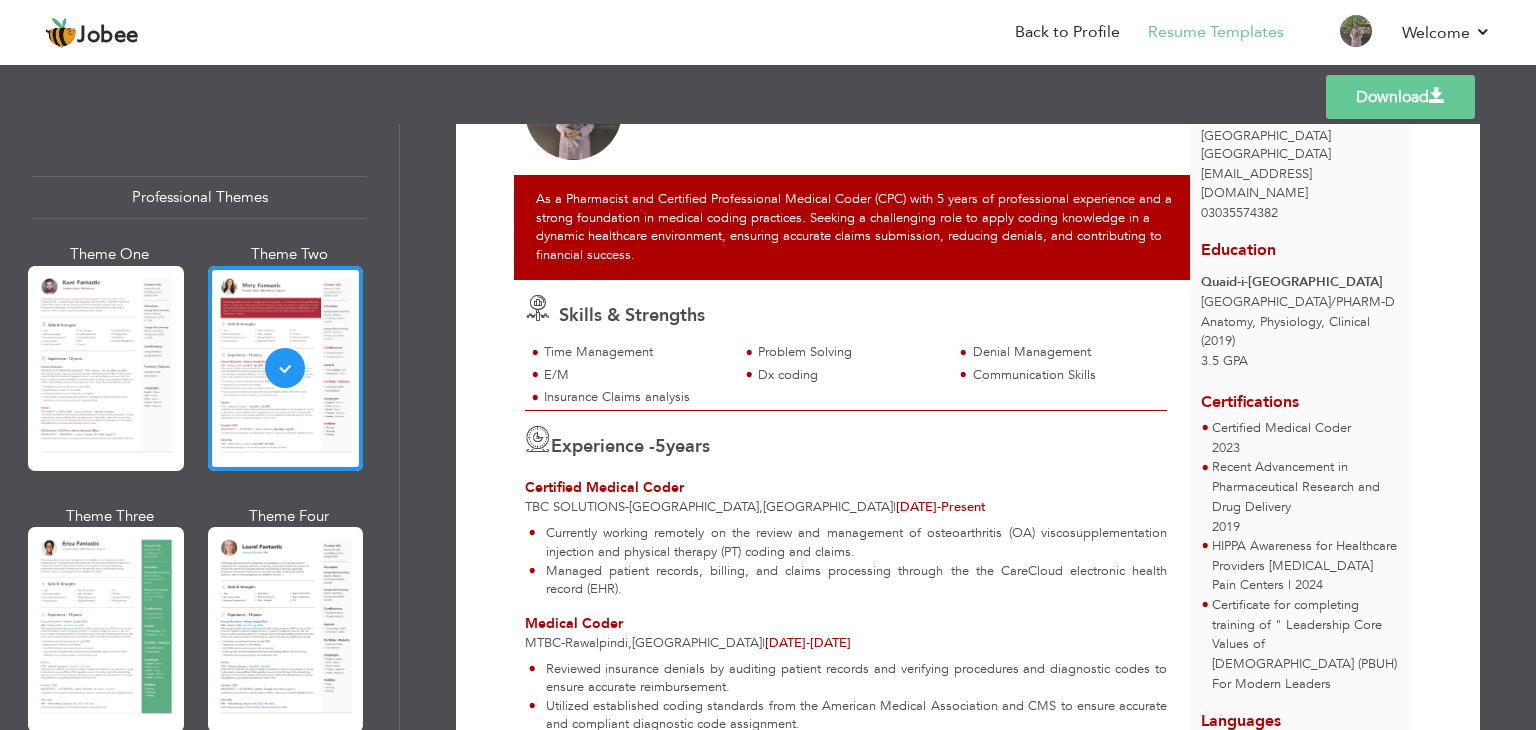 scroll, scrollTop: 0, scrollLeft: 0, axis: both 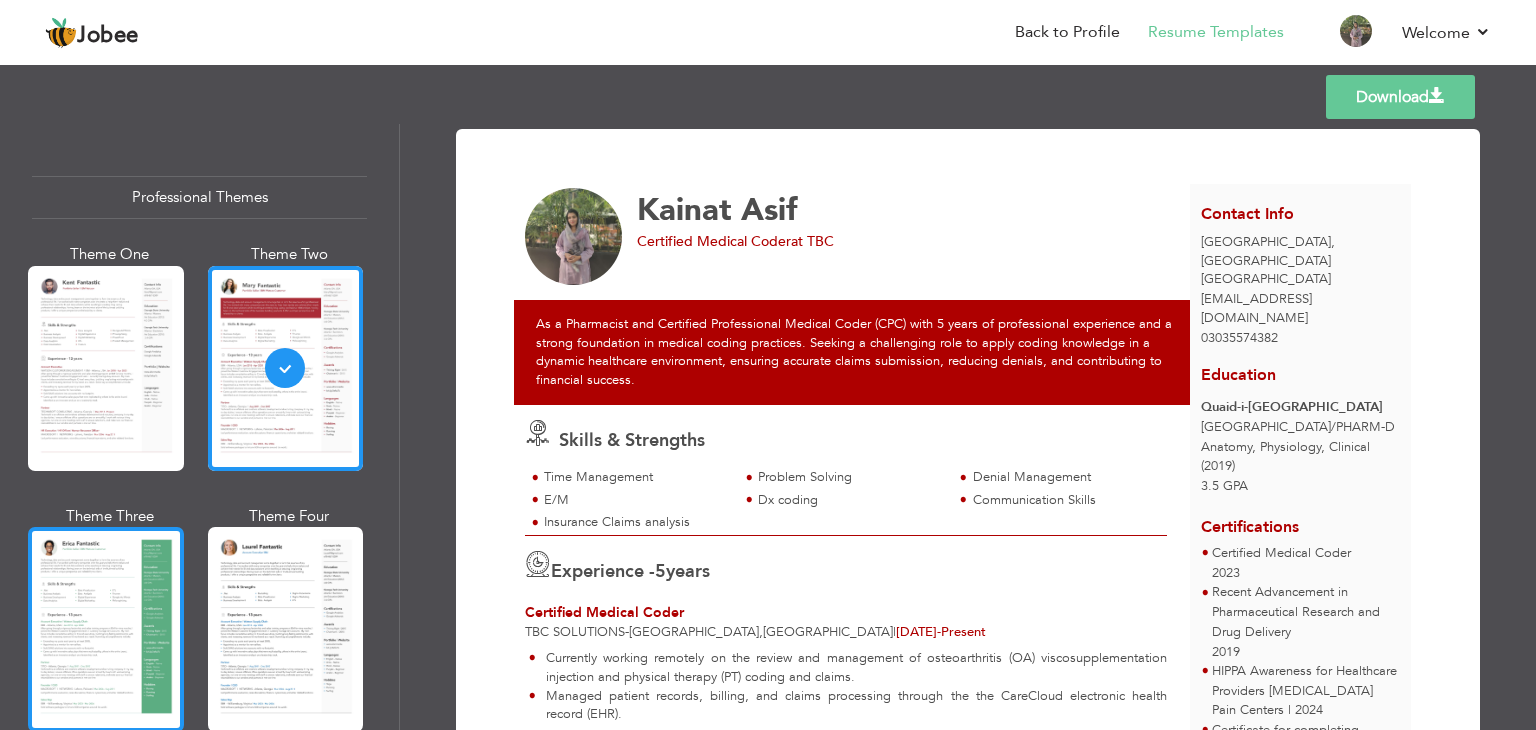 click at bounding box center (106, 629) 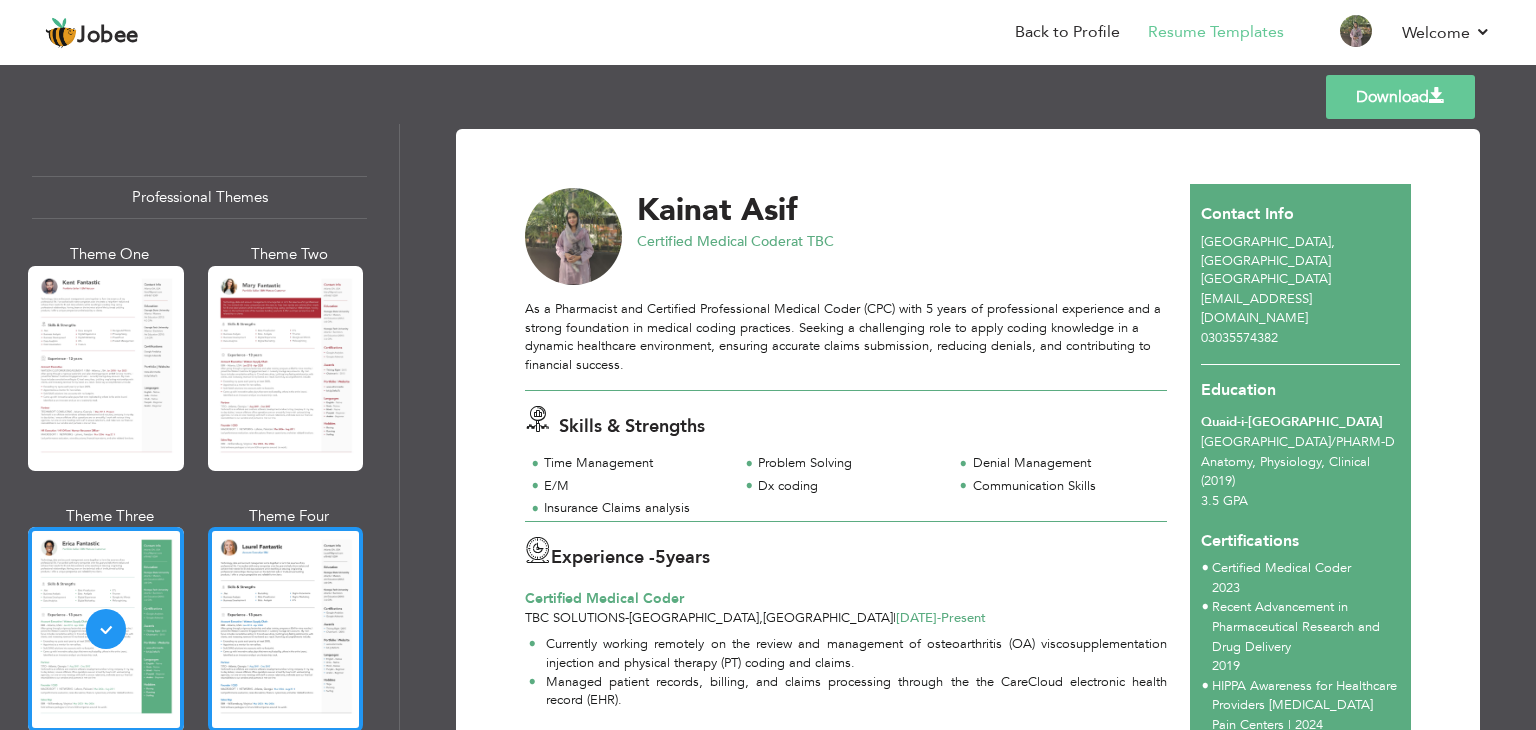 click at bounding box center [286, 629] 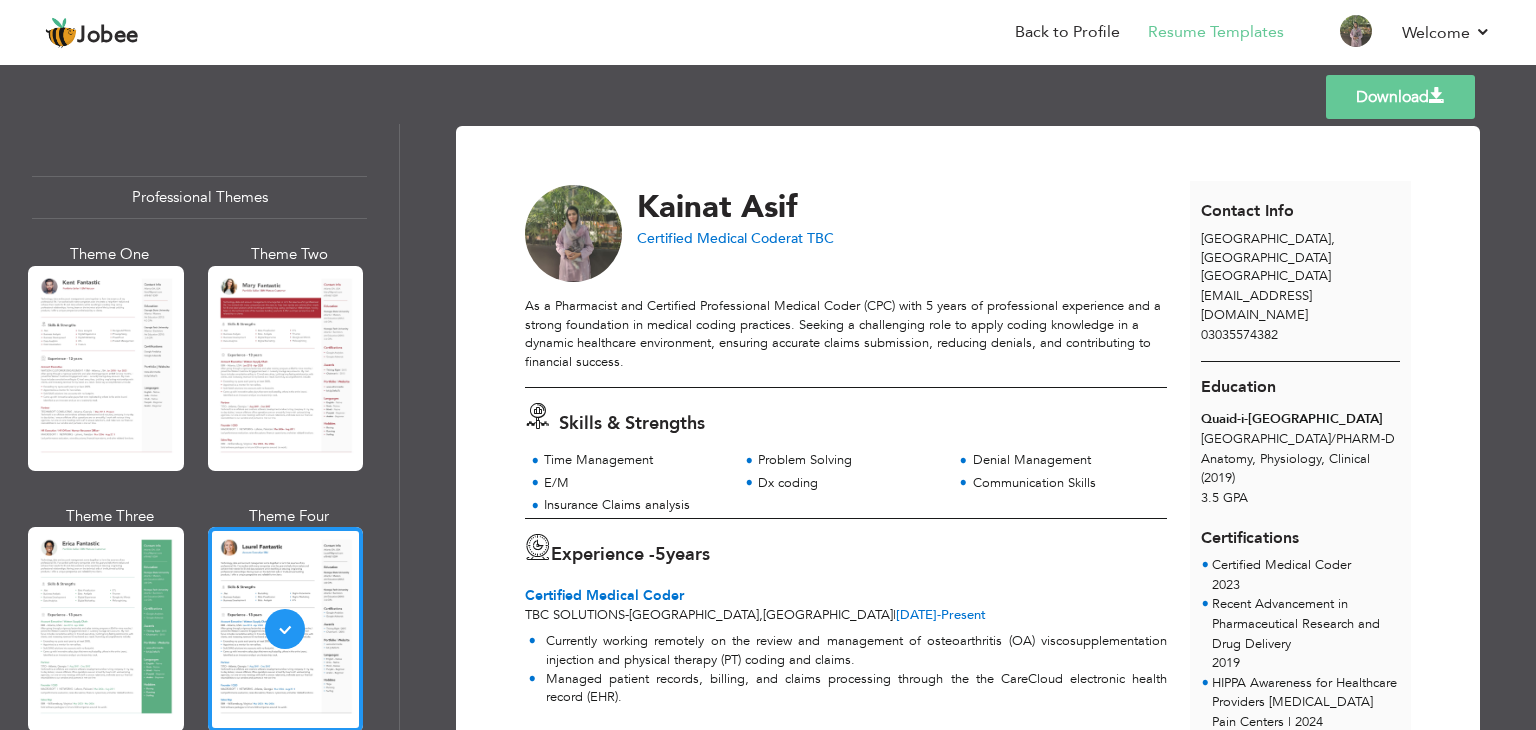 scroll, scrollTop: 0, scrollLeft: 0, axis: both 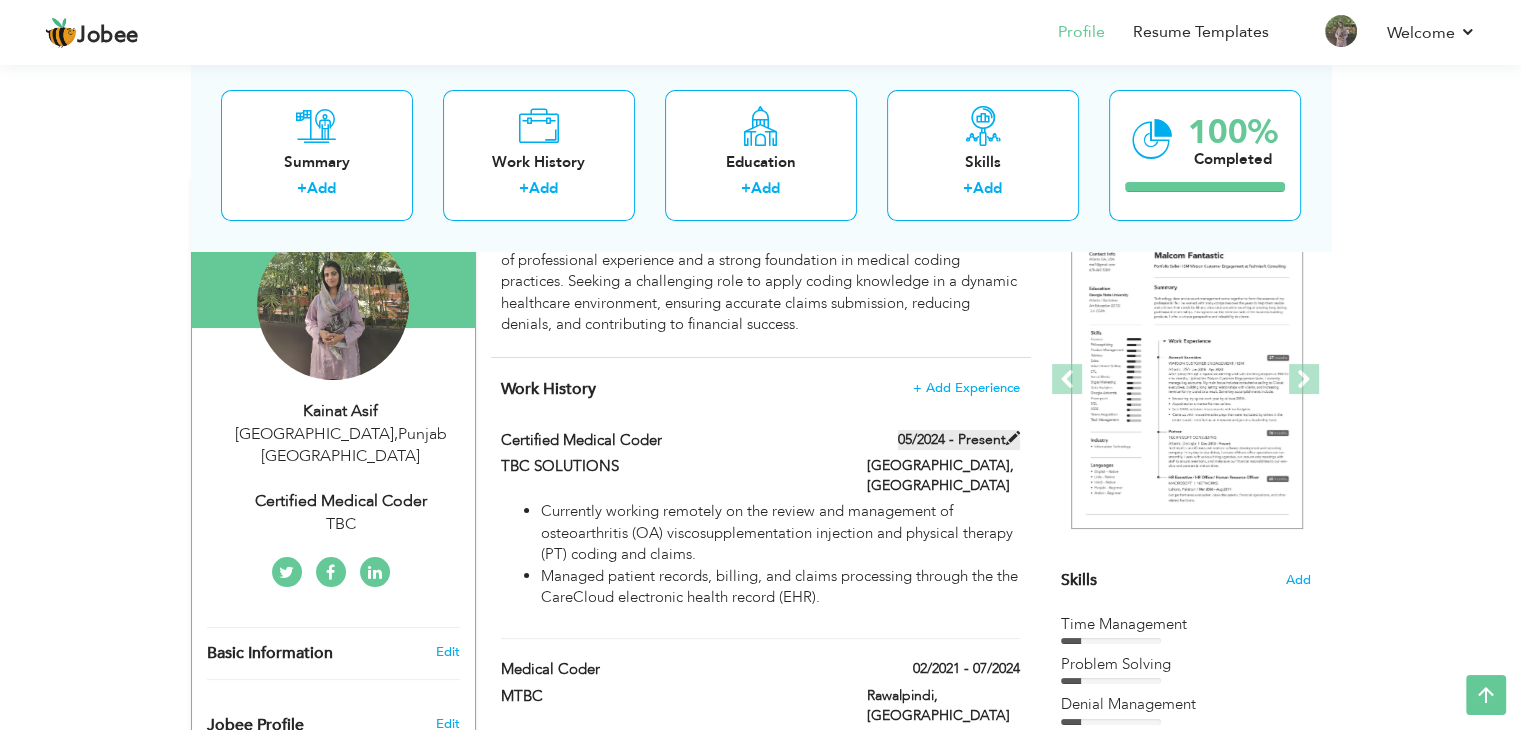 click at bounding box center [1013, 438] 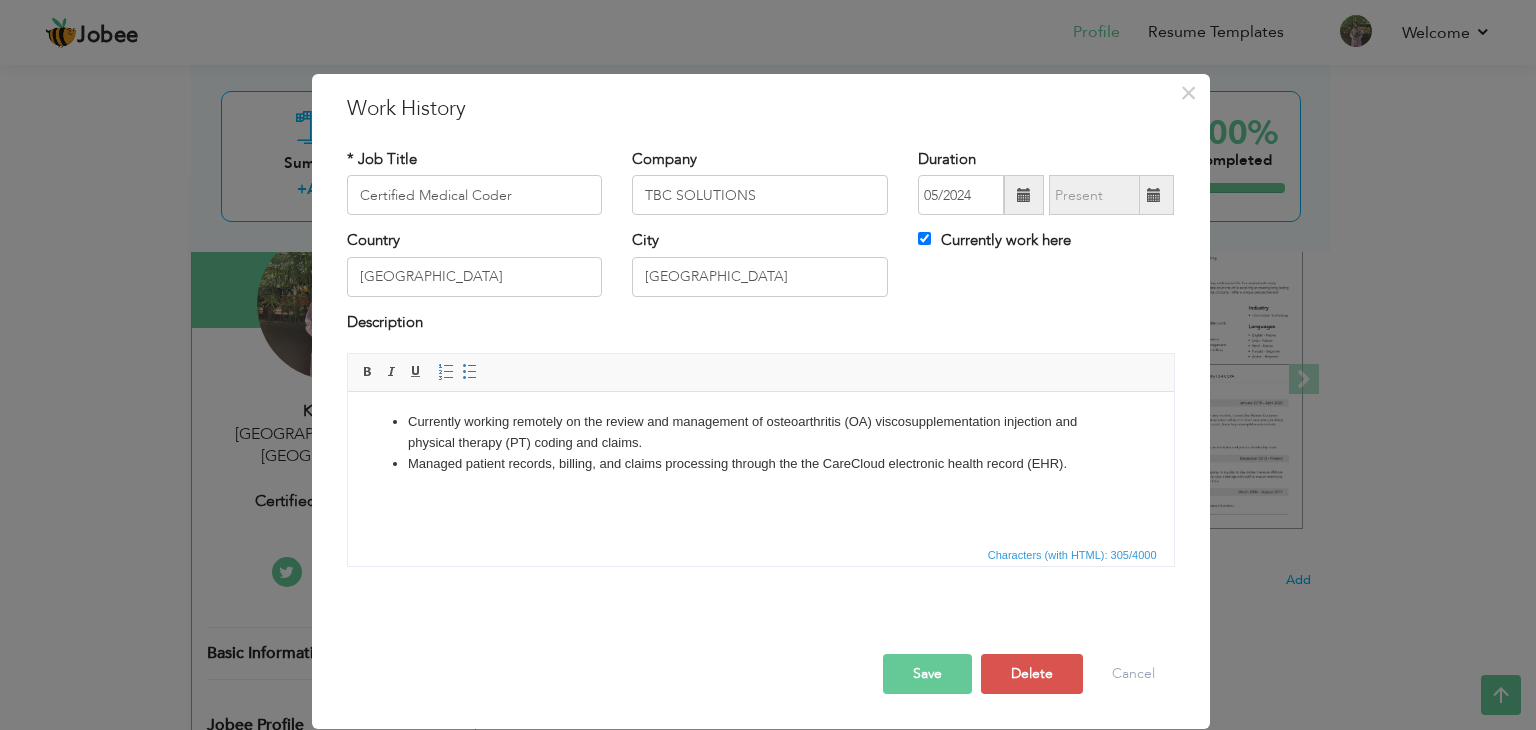 click at bounding box center [1024, 195] 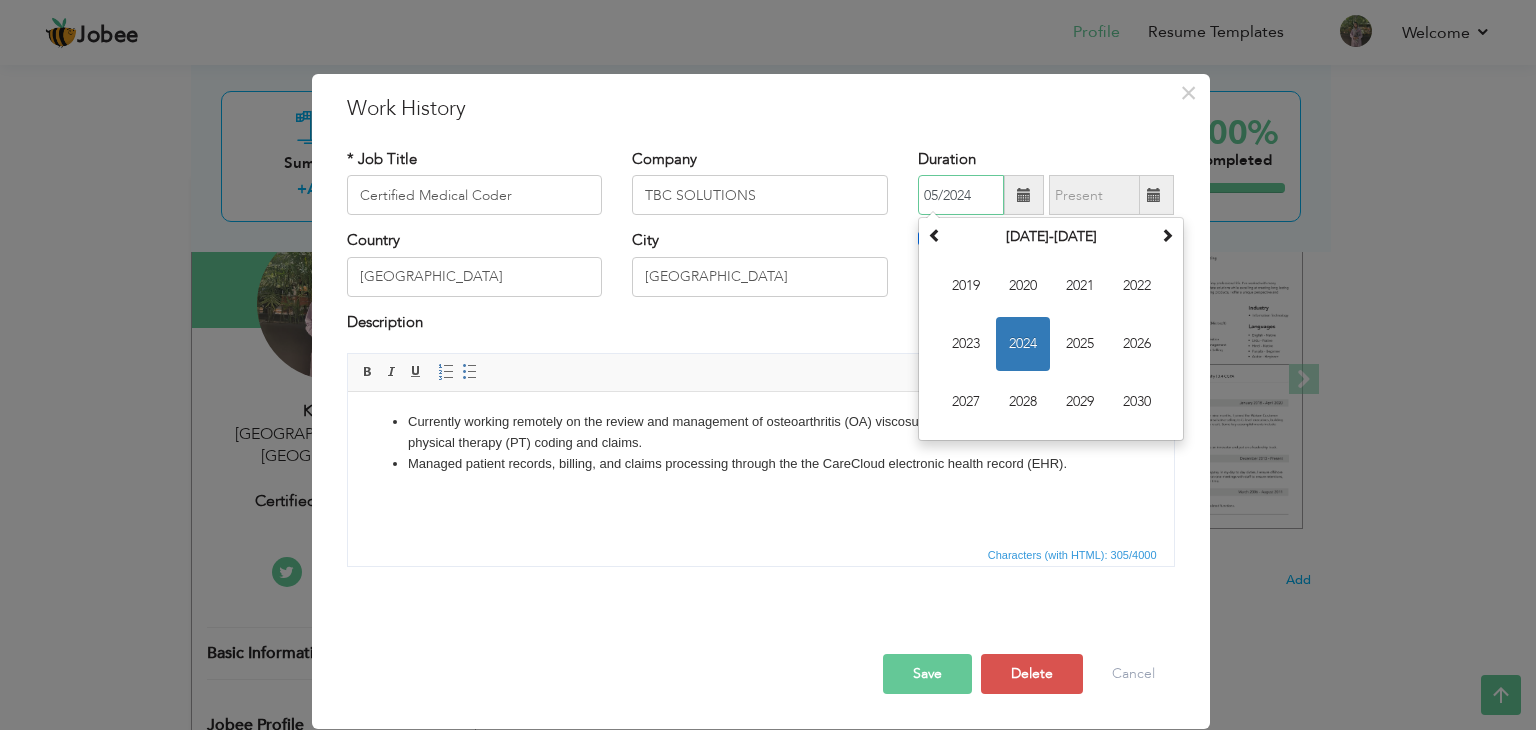click on "2024" at bounding box center (1023, 344) 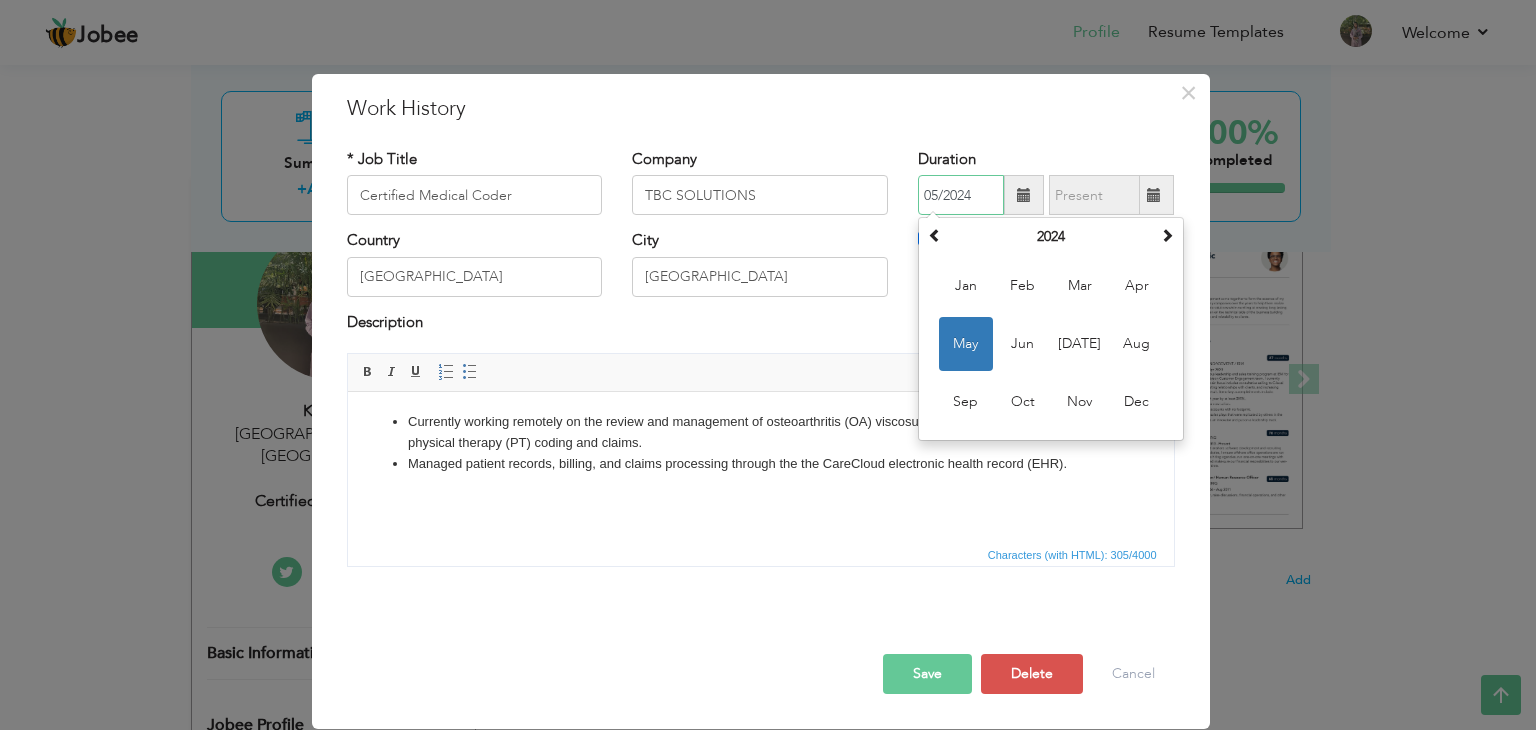 click on "May" at bounding box center [966, 344] 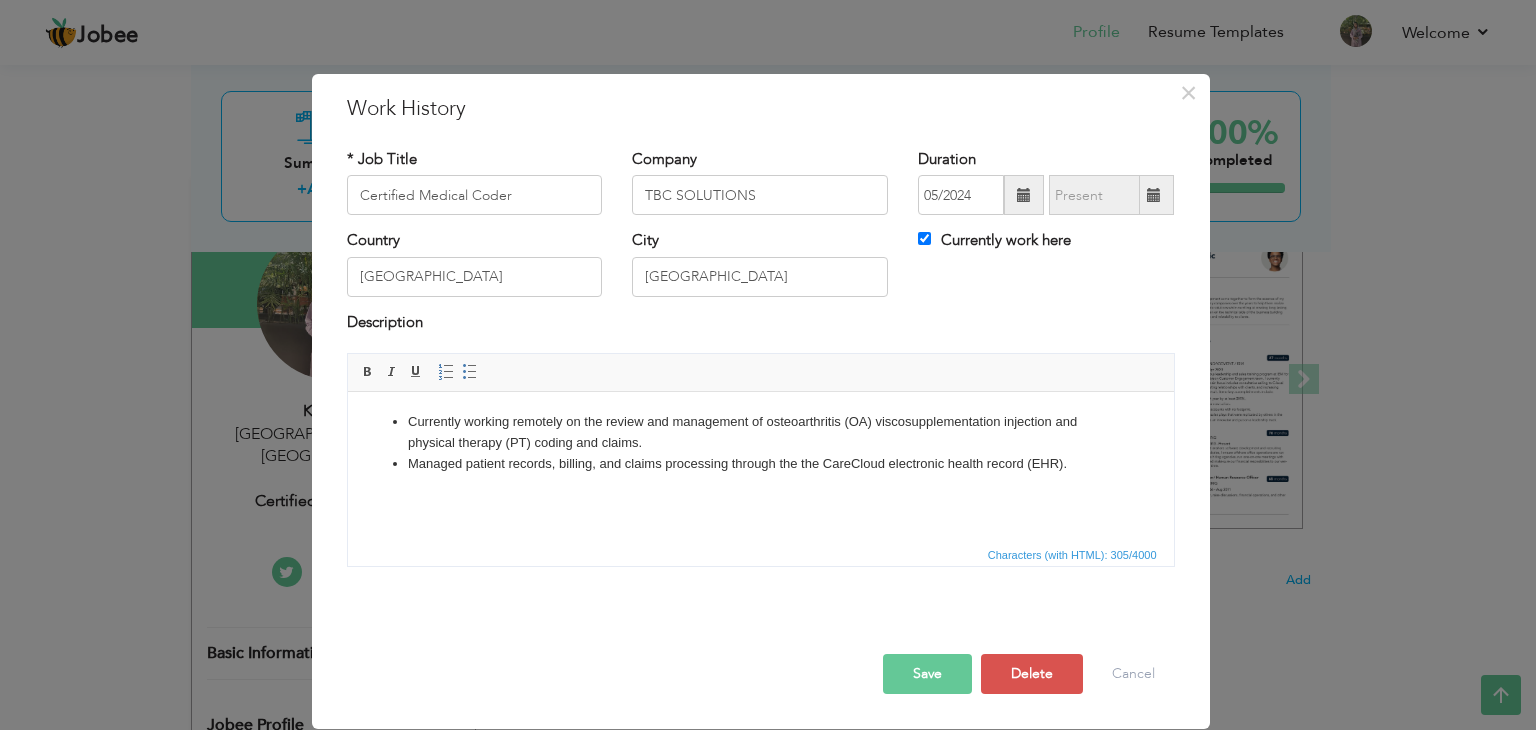 click on "Save" at bounding box center (927, 674) 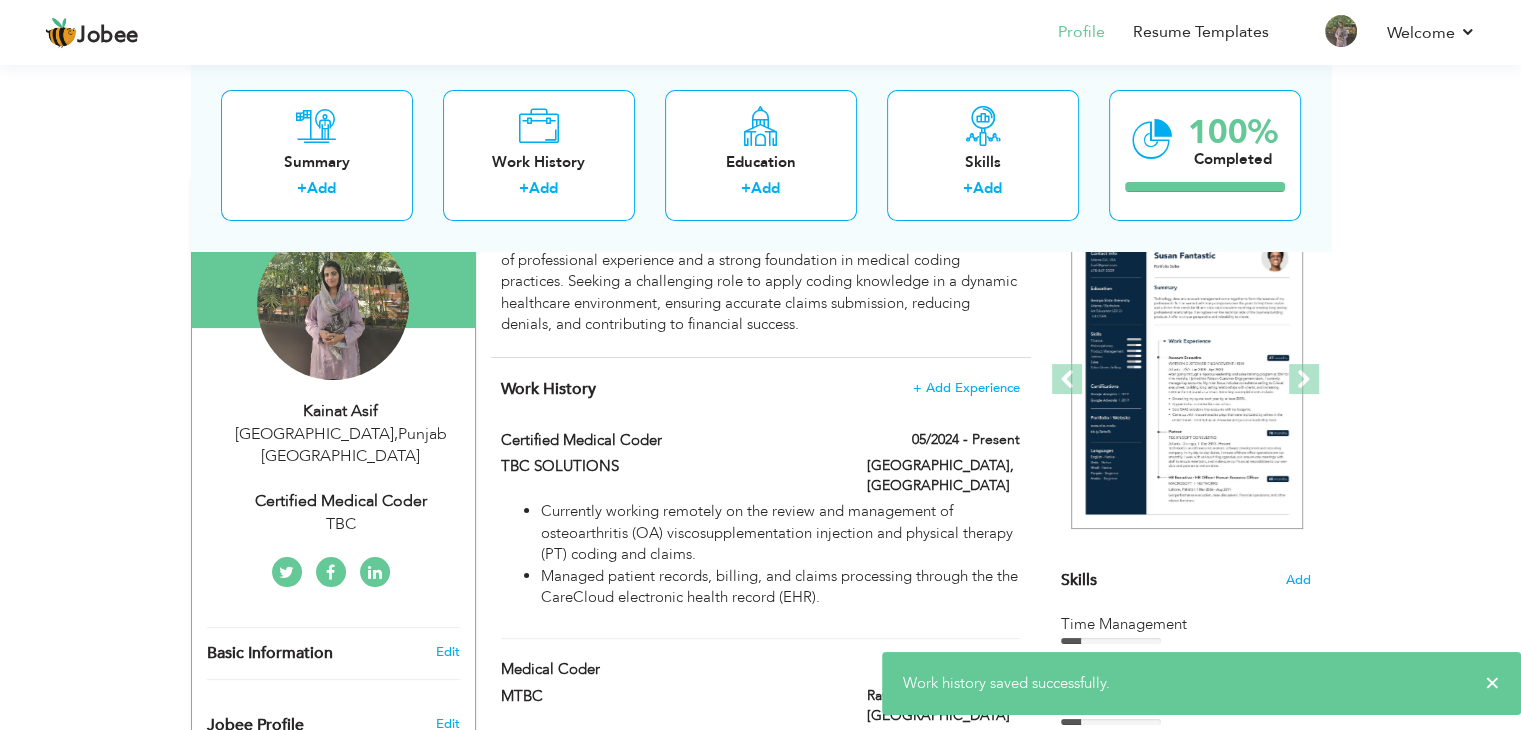 scroll, scrollTop: 0, scrollLeft: 0, axis: both 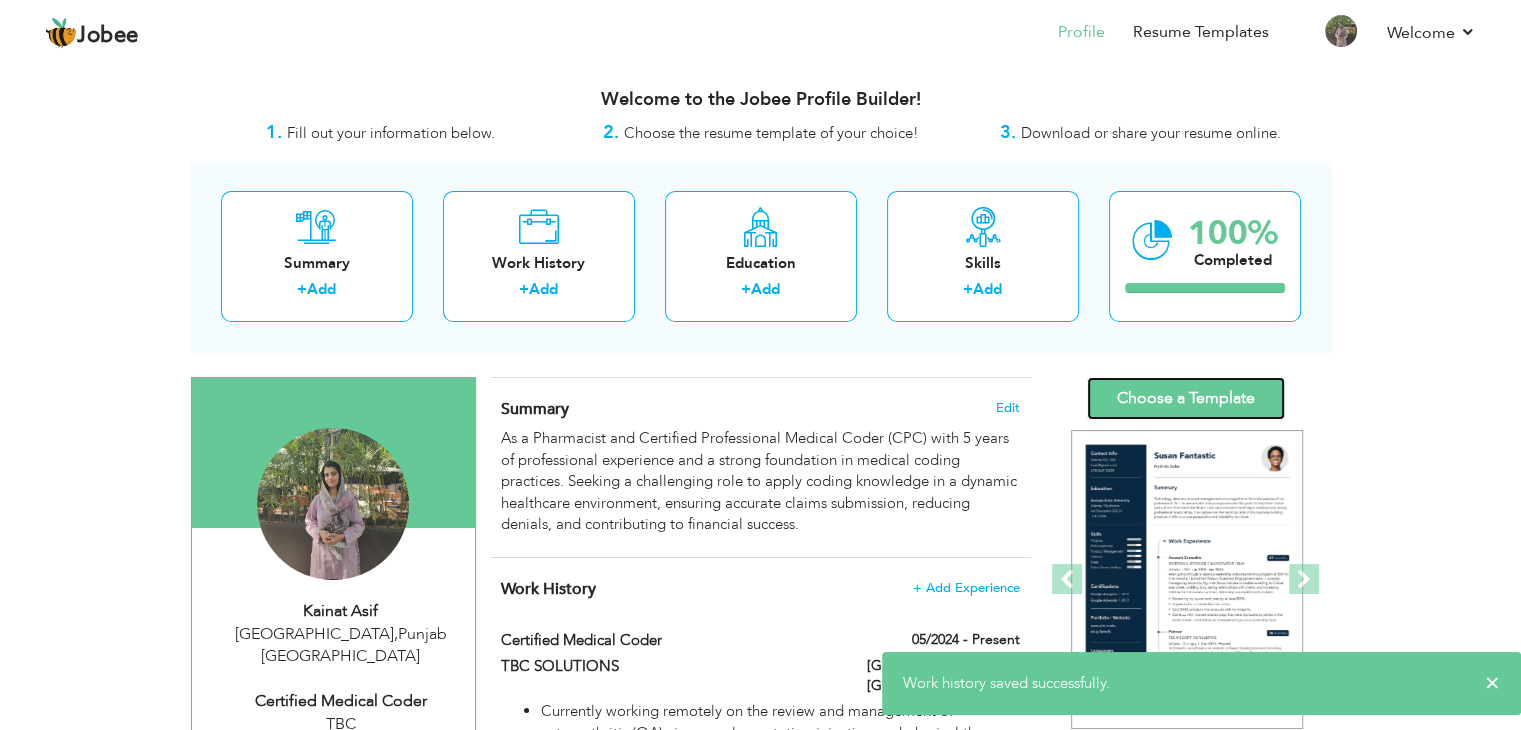 click on "Choose a Template" at bounding box center (1186, 398) 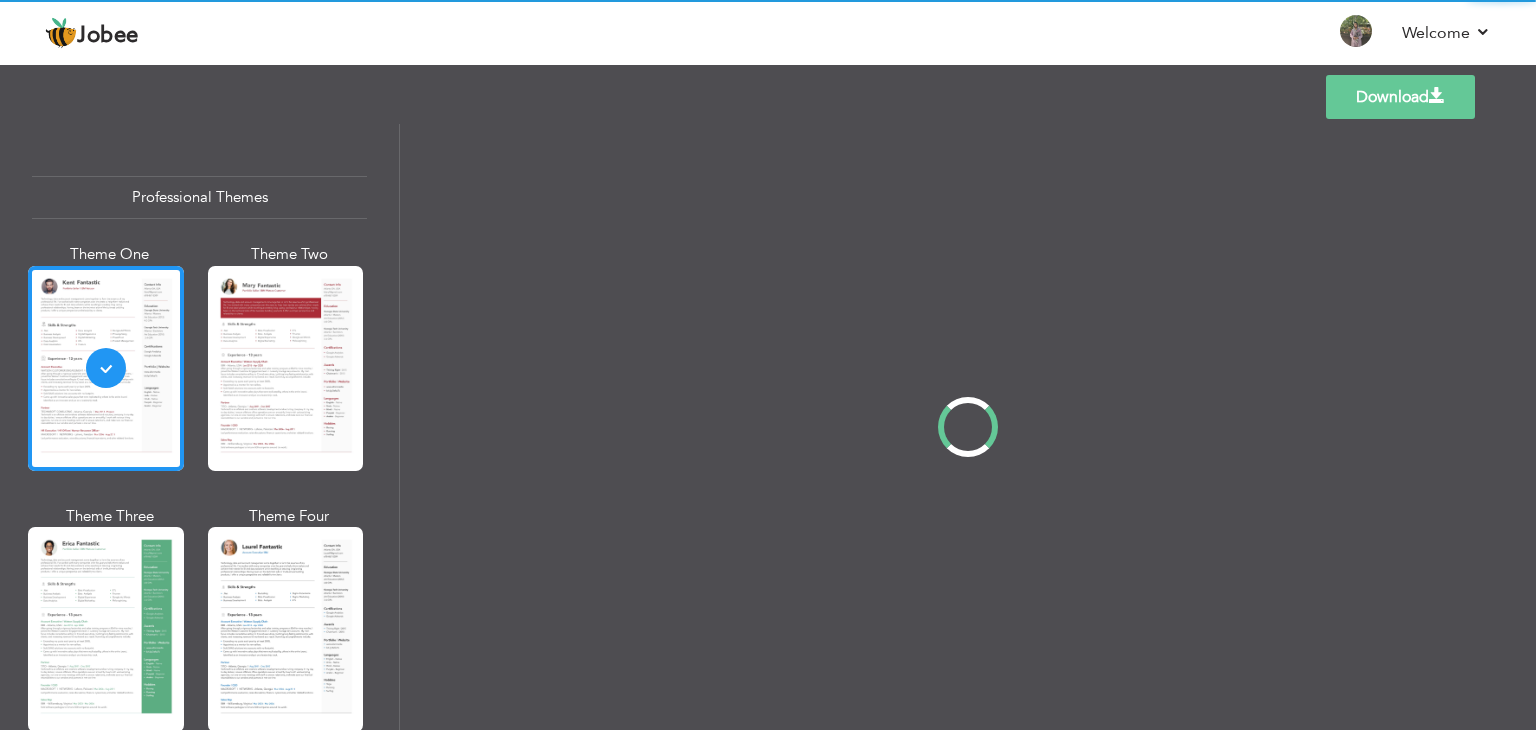 scroll, scrollTop: 0, scrollLeft: 0, axis: both 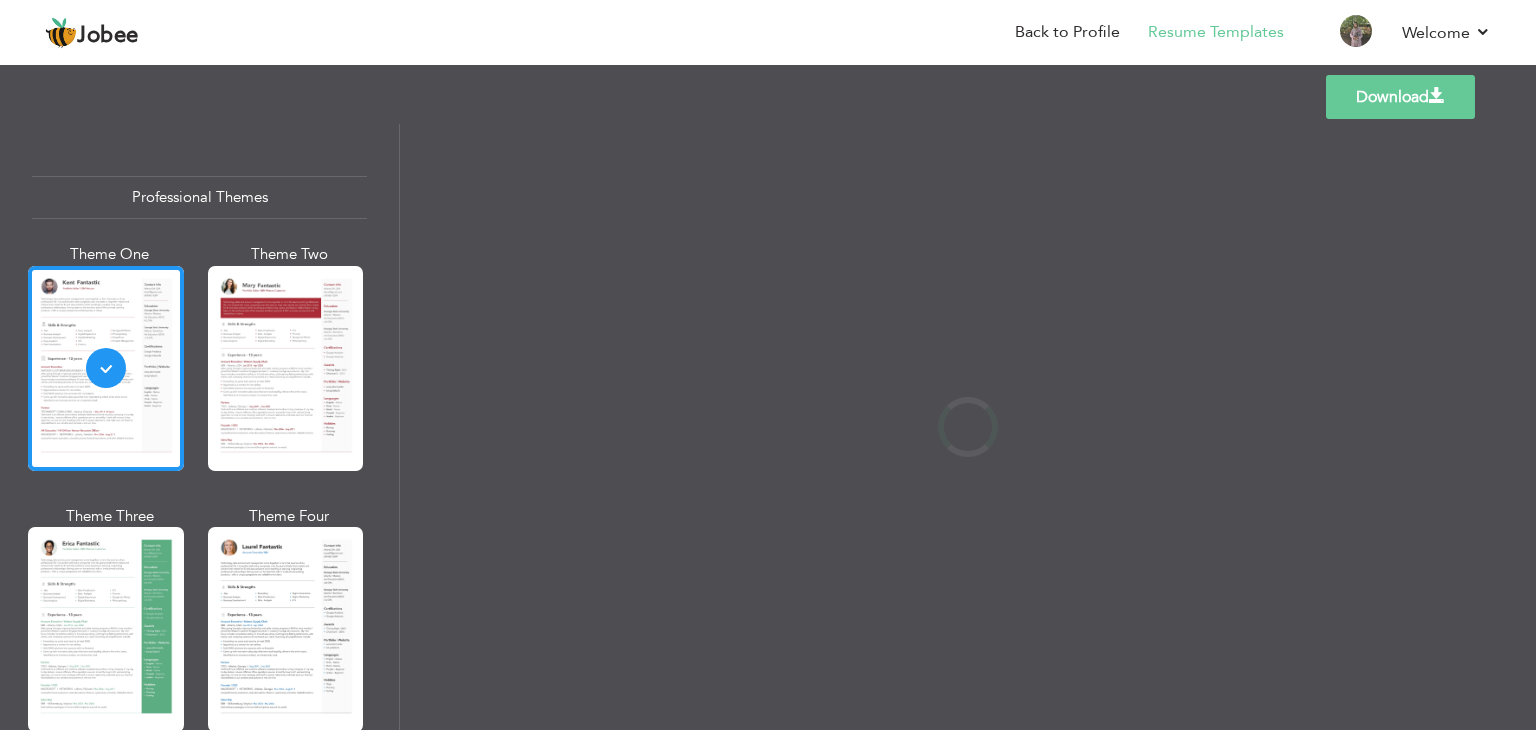click at bounding box center (286, 368) 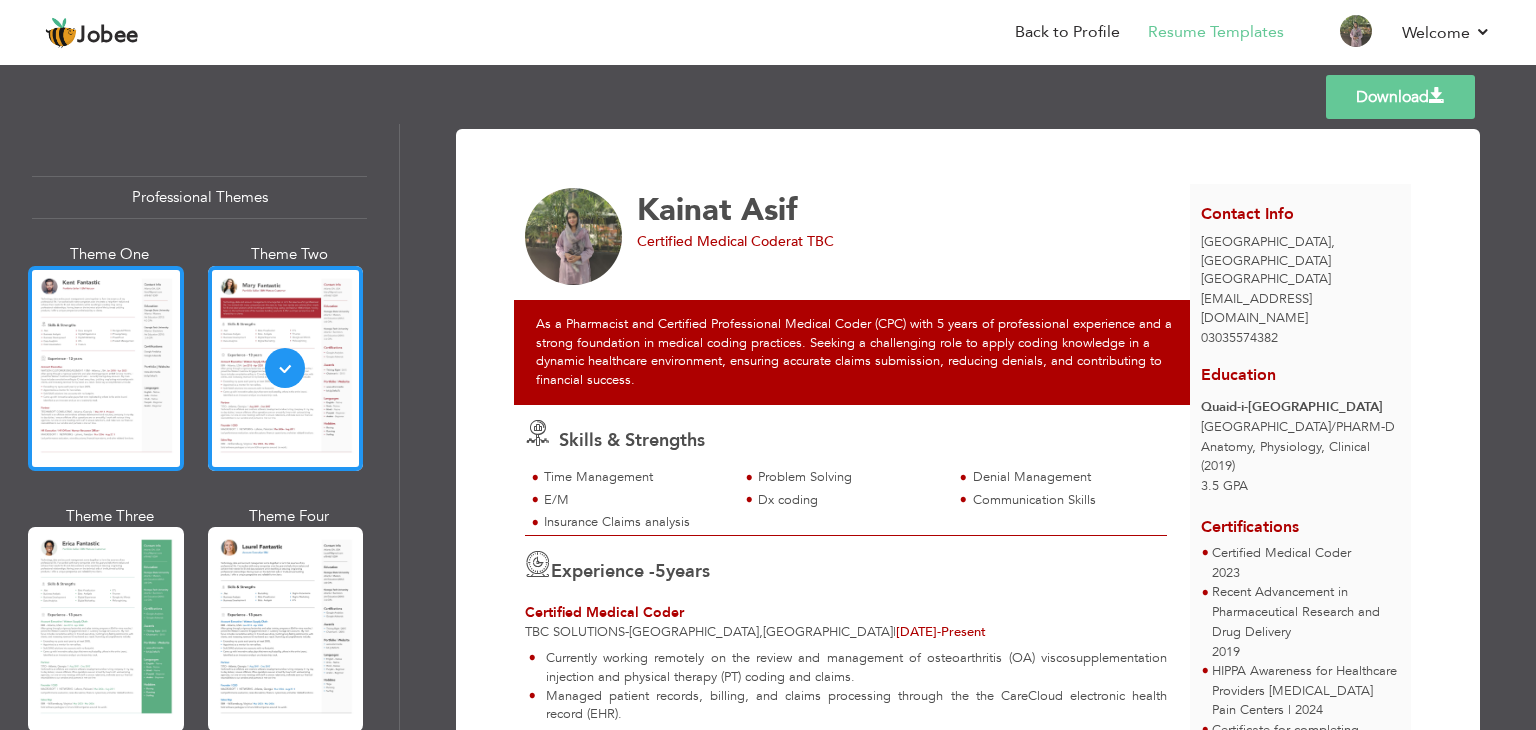 click at bounding box center (106, 368) 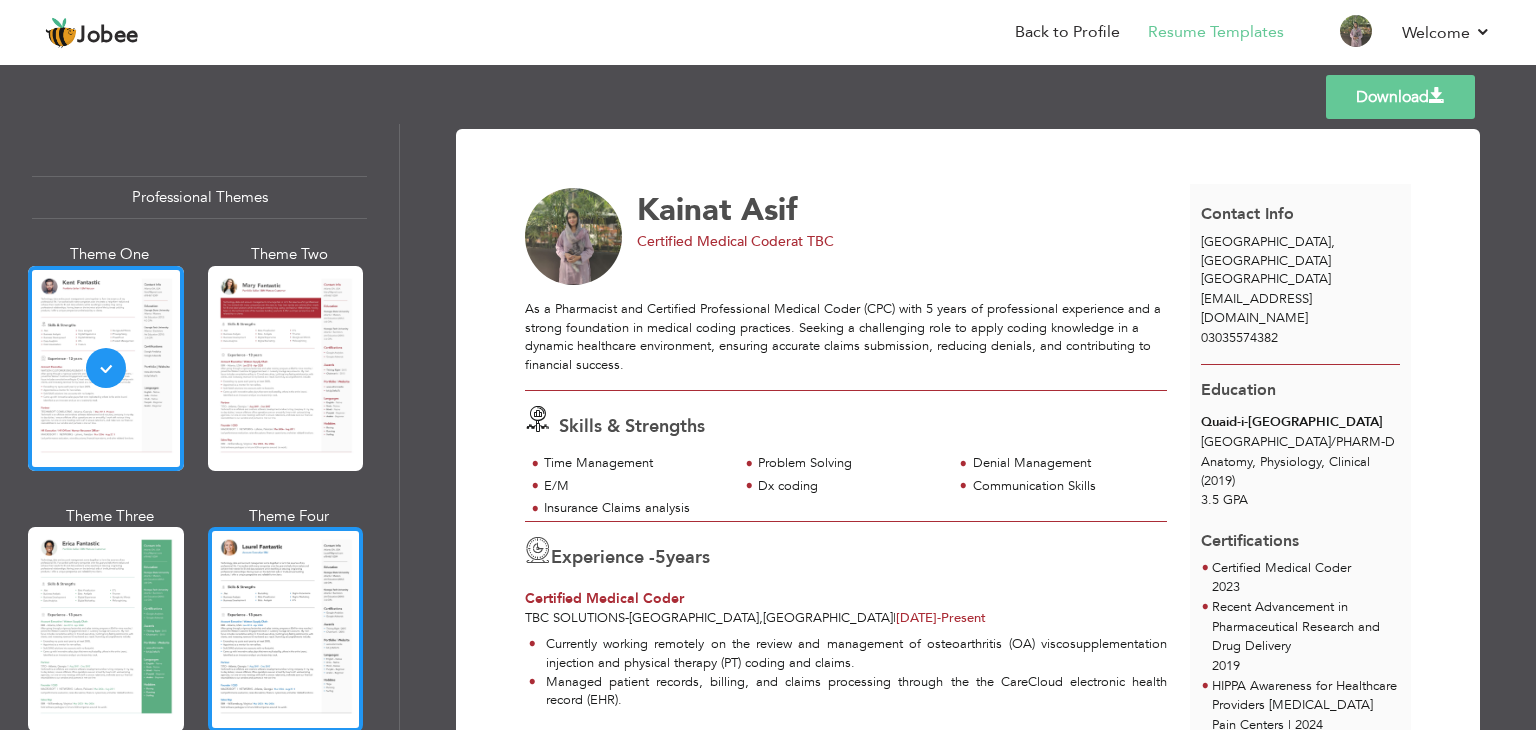 click at bounding box center (286, 629) 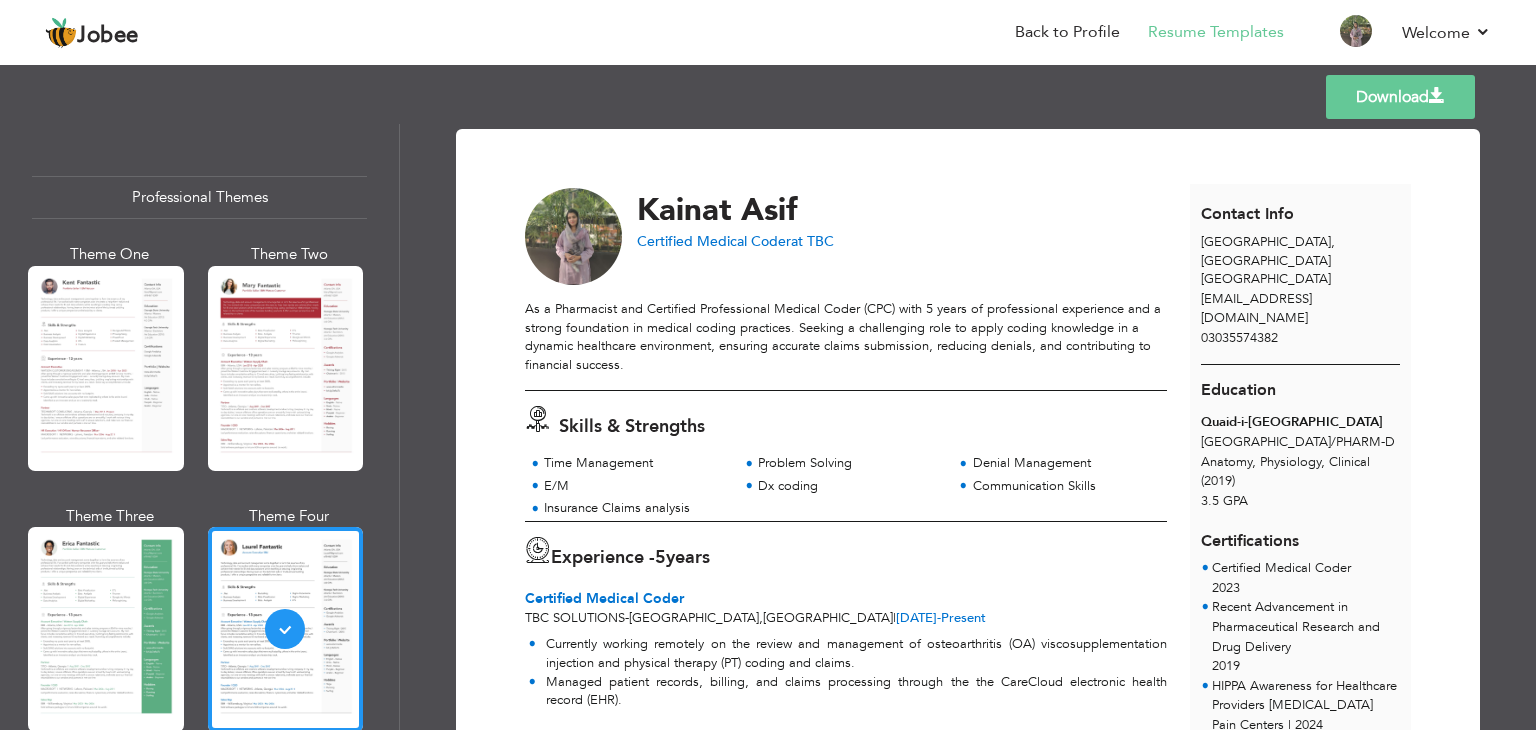 click on "at TBC" at bounding box center [812, 241] 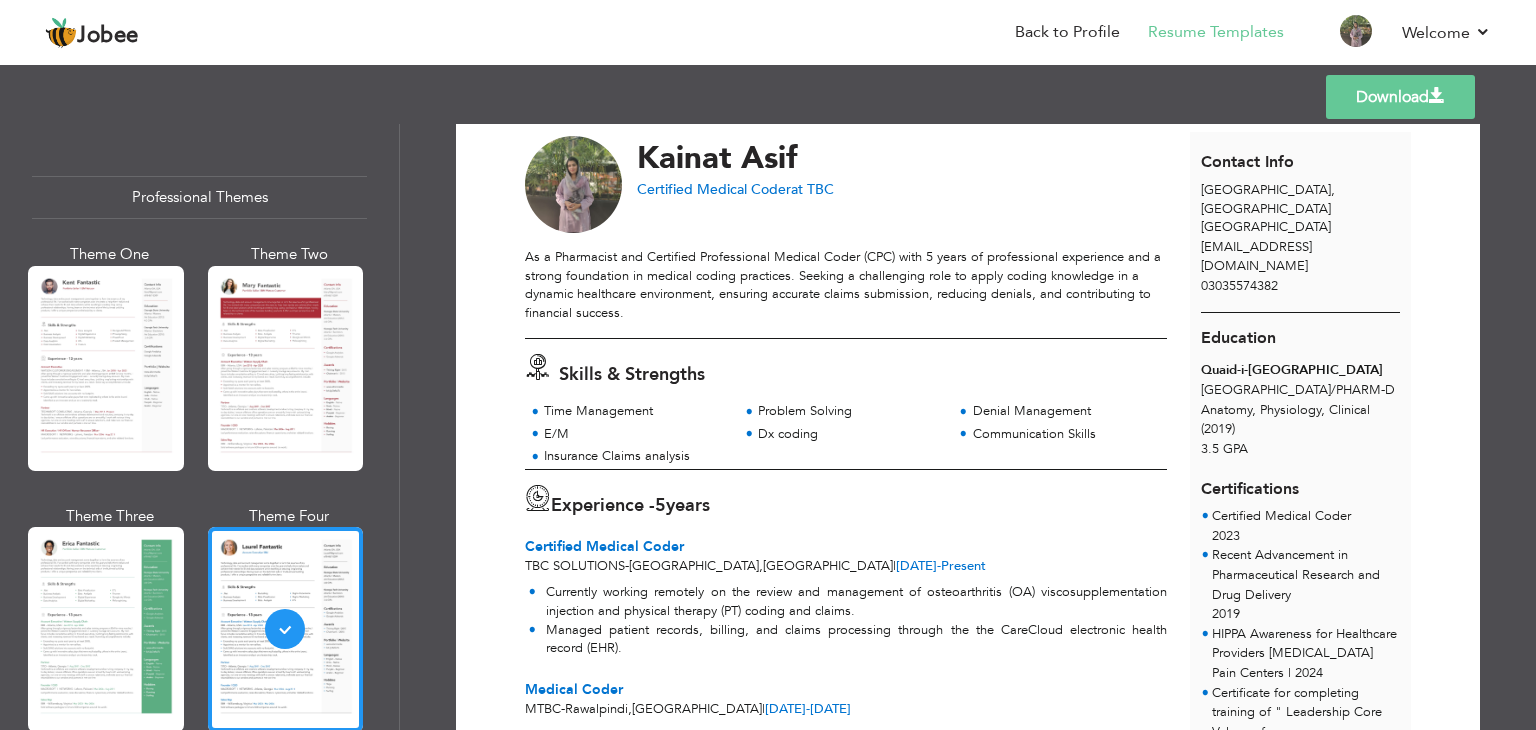 scroll, scrollTop: 0, scrollLeft: 0, axis: both 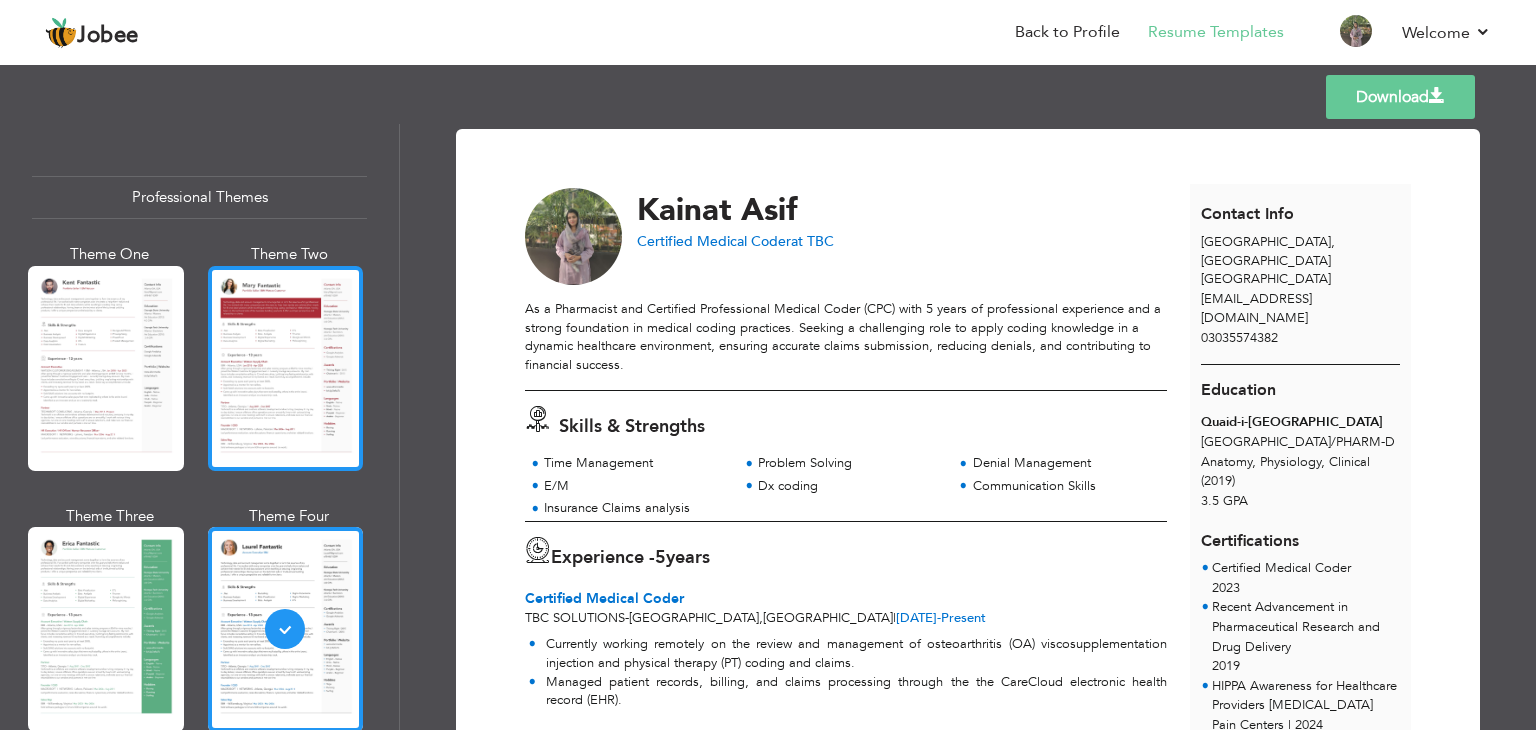 click at bounding box center [286, 368] 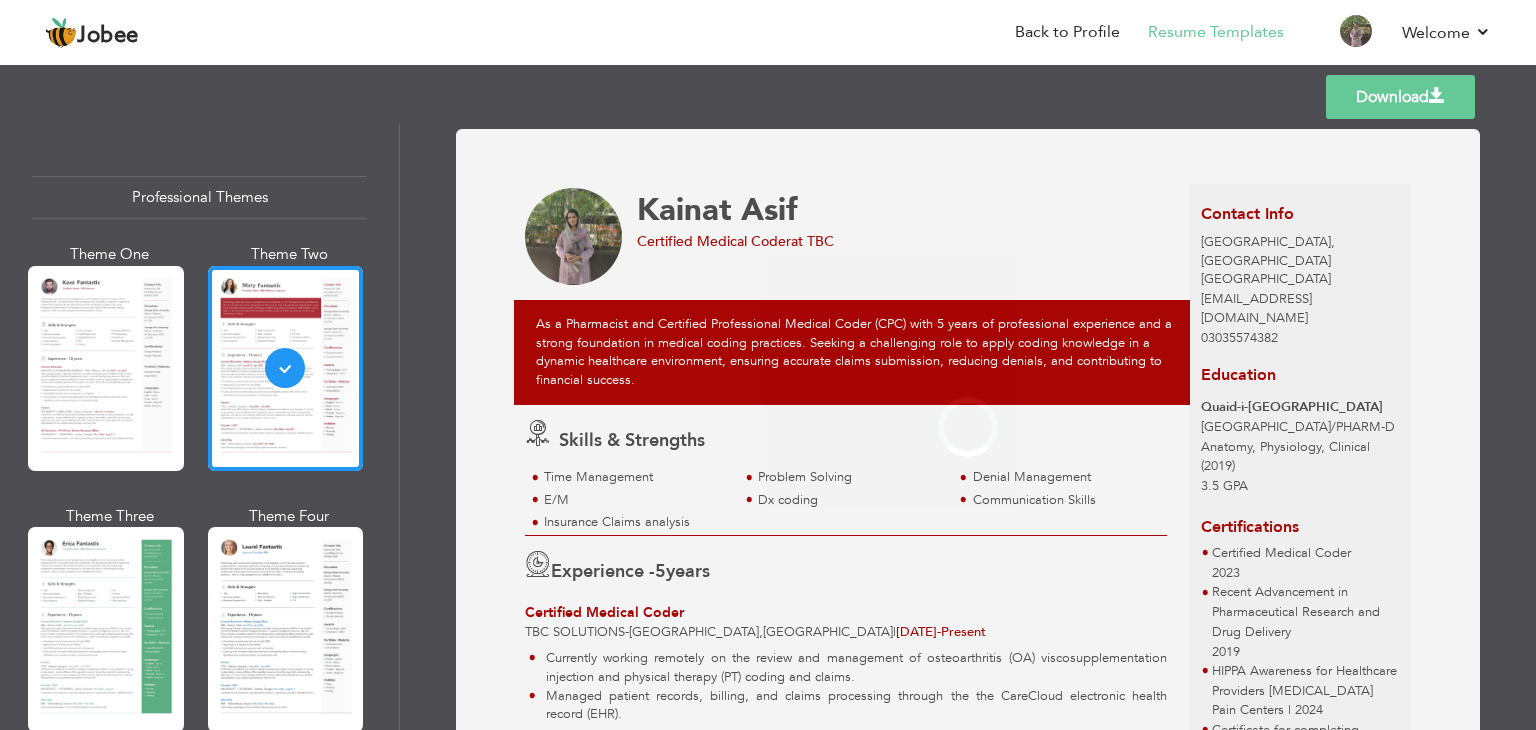 click at bounding box center [106, 368] 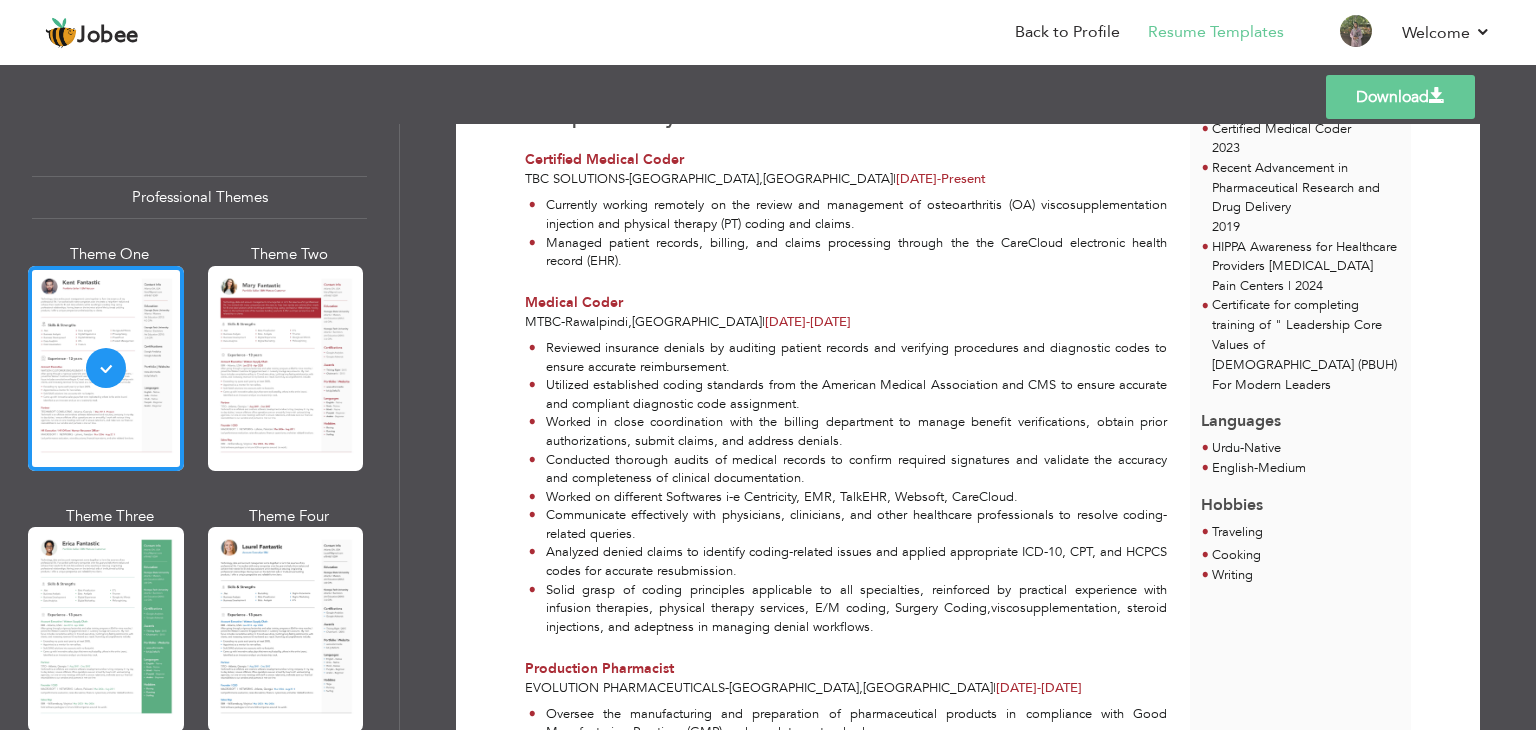 scroll, scrollTop: 27, scrollLeft: 0, axis: vertical 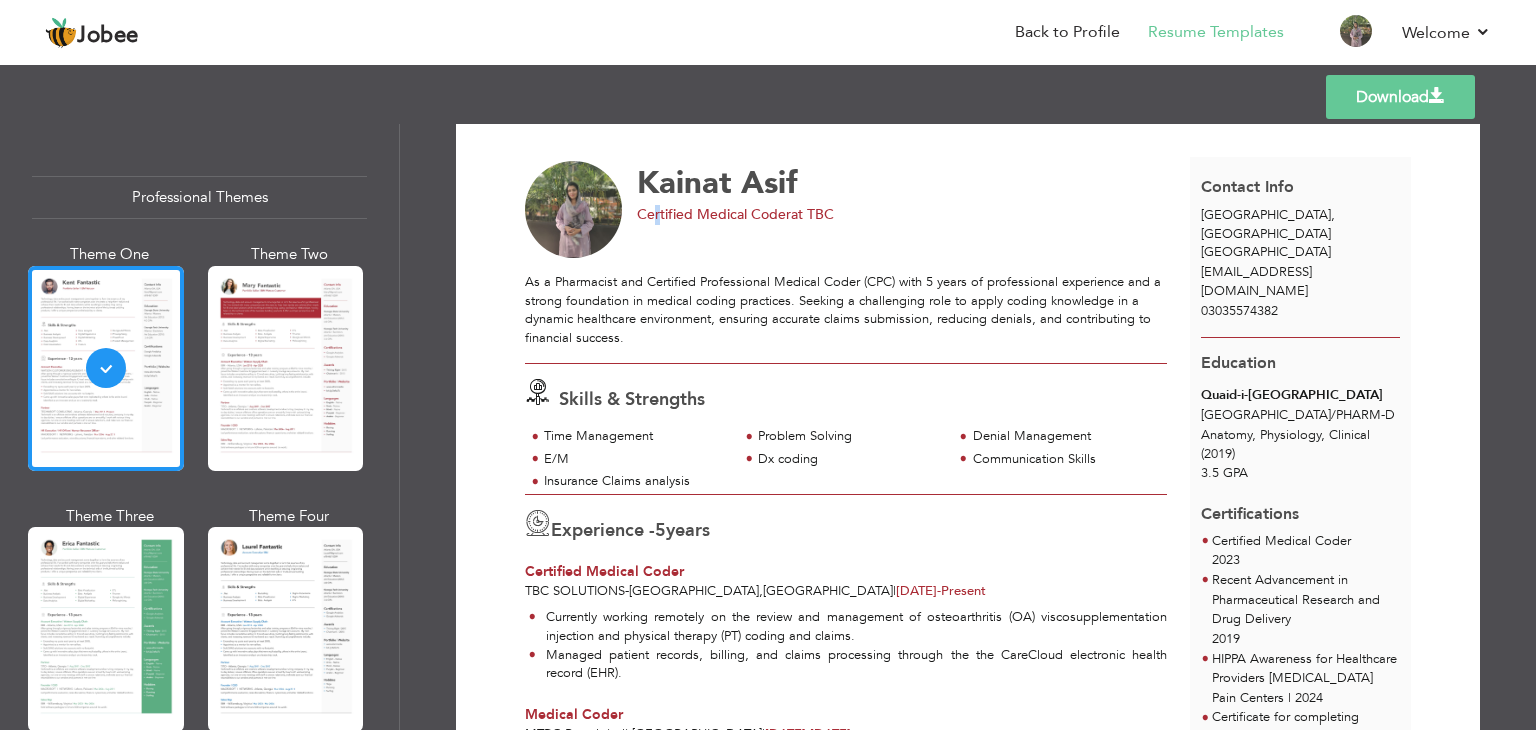 click on "Kainat   Asif
Certified Medical Coder  at [GEOGRAPHIC_DATA]" at bounding box center (857, 210) 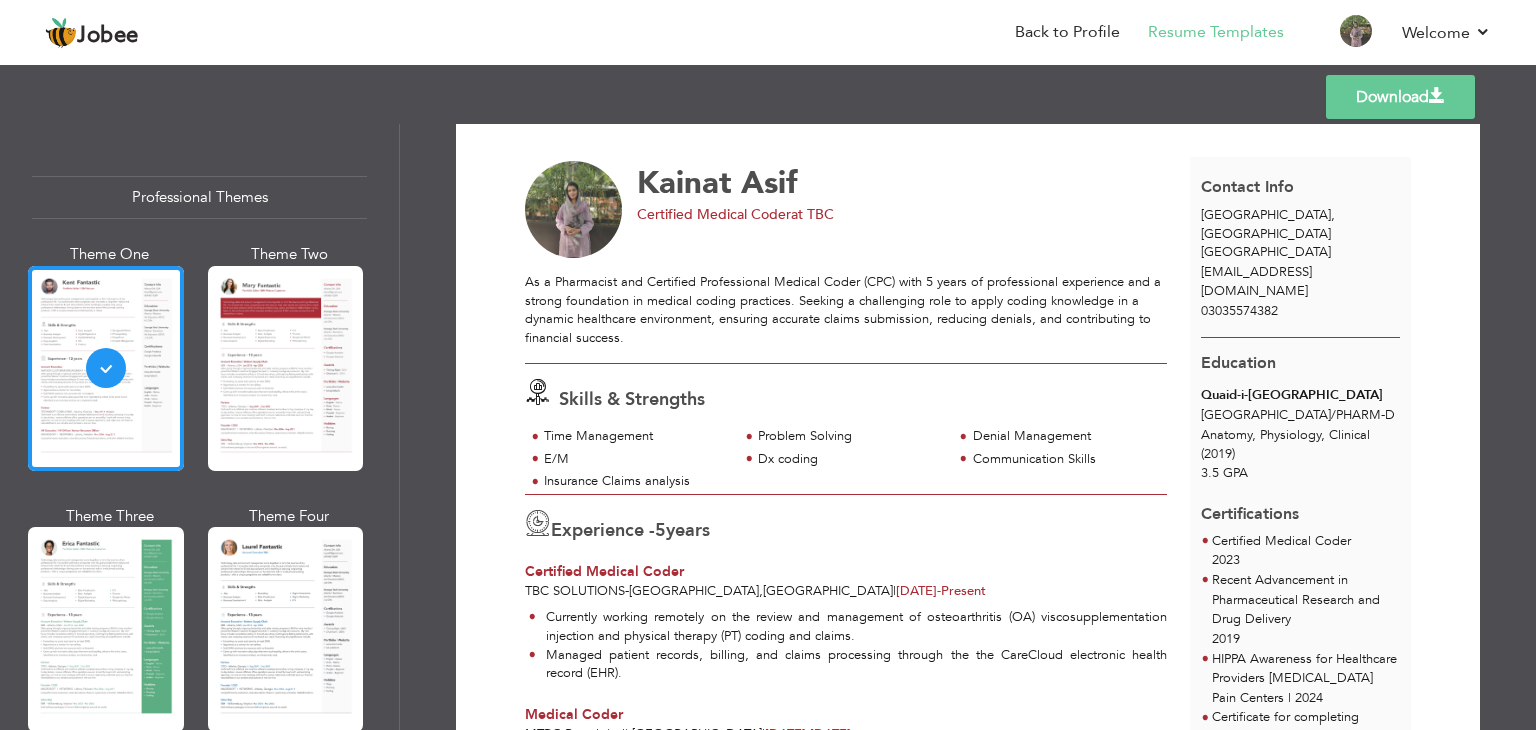 click on "Certified Medical Coder" at bounding box center [714, 214] 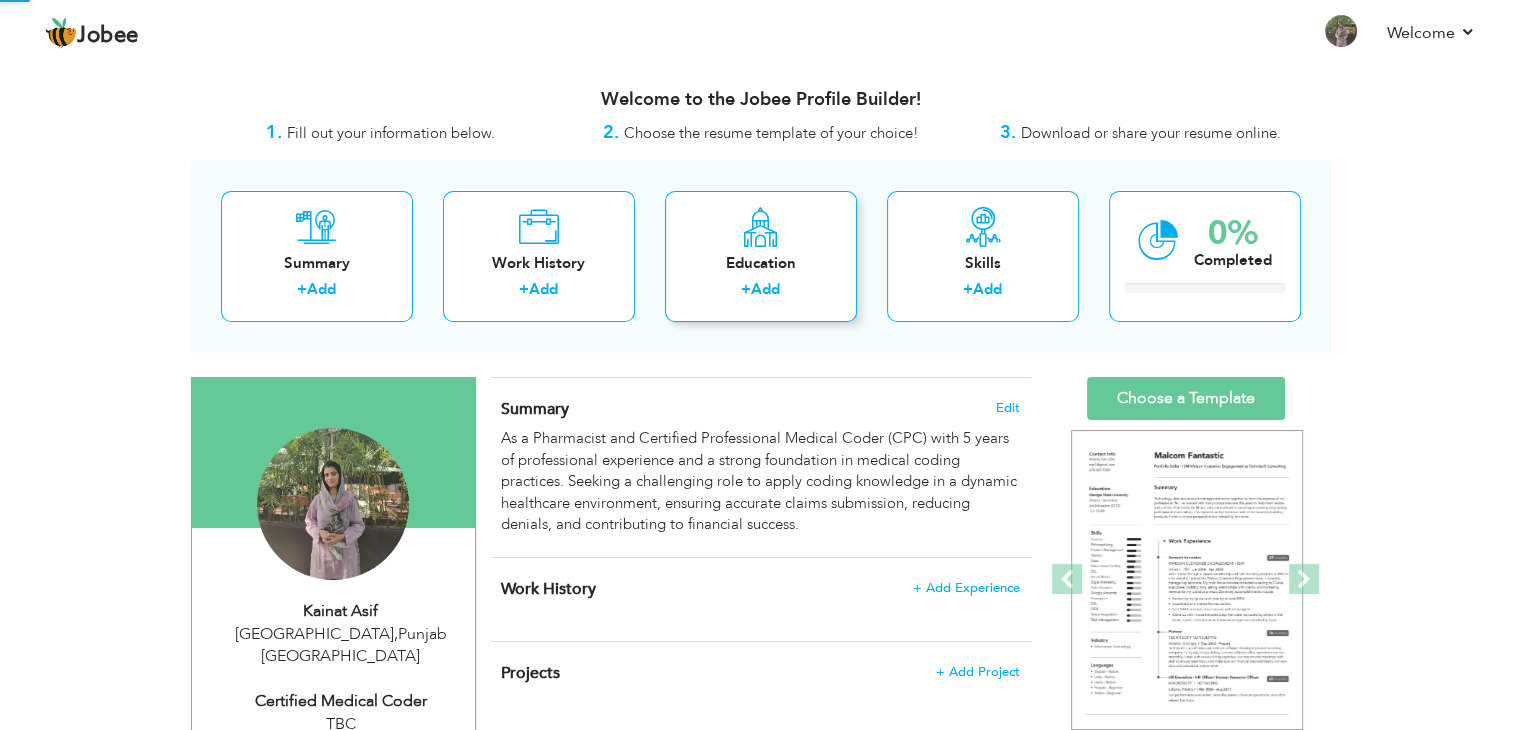 scroll, scrollTop: 0, scrollLeft: 0, axis: both 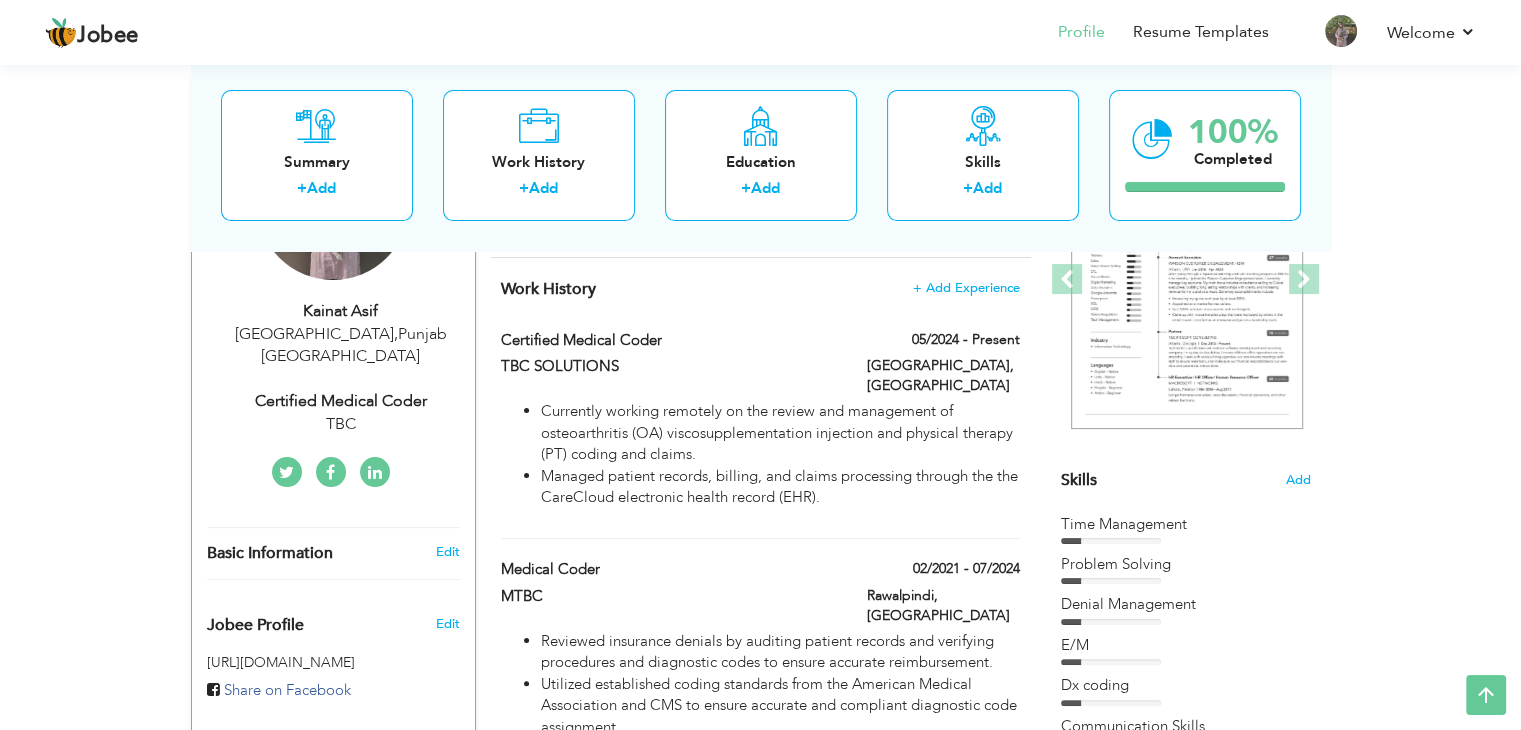 click on "Edit" at bounding box center [450, 552] 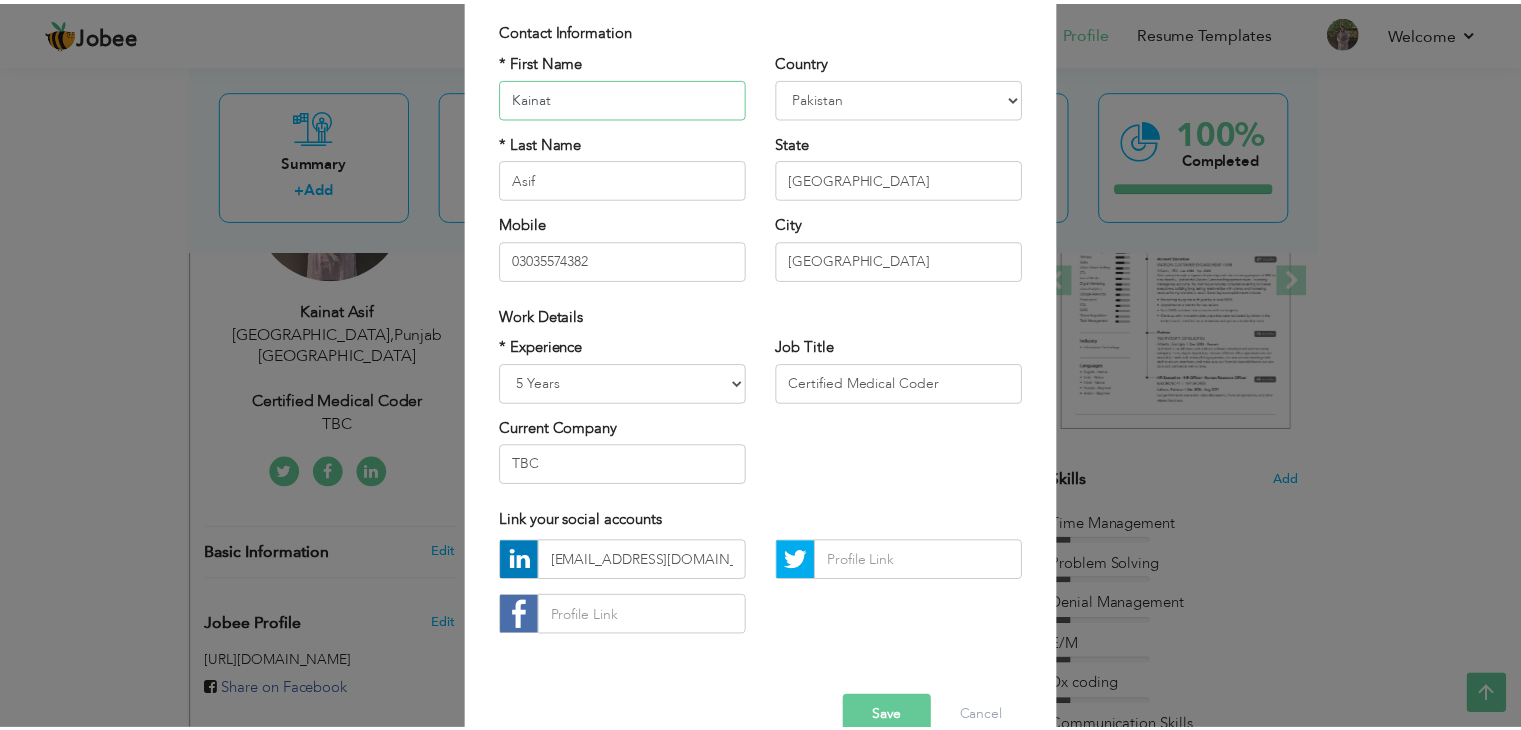 scroll, scrollTop: 181, scrollLeft: 0, axis: vertical 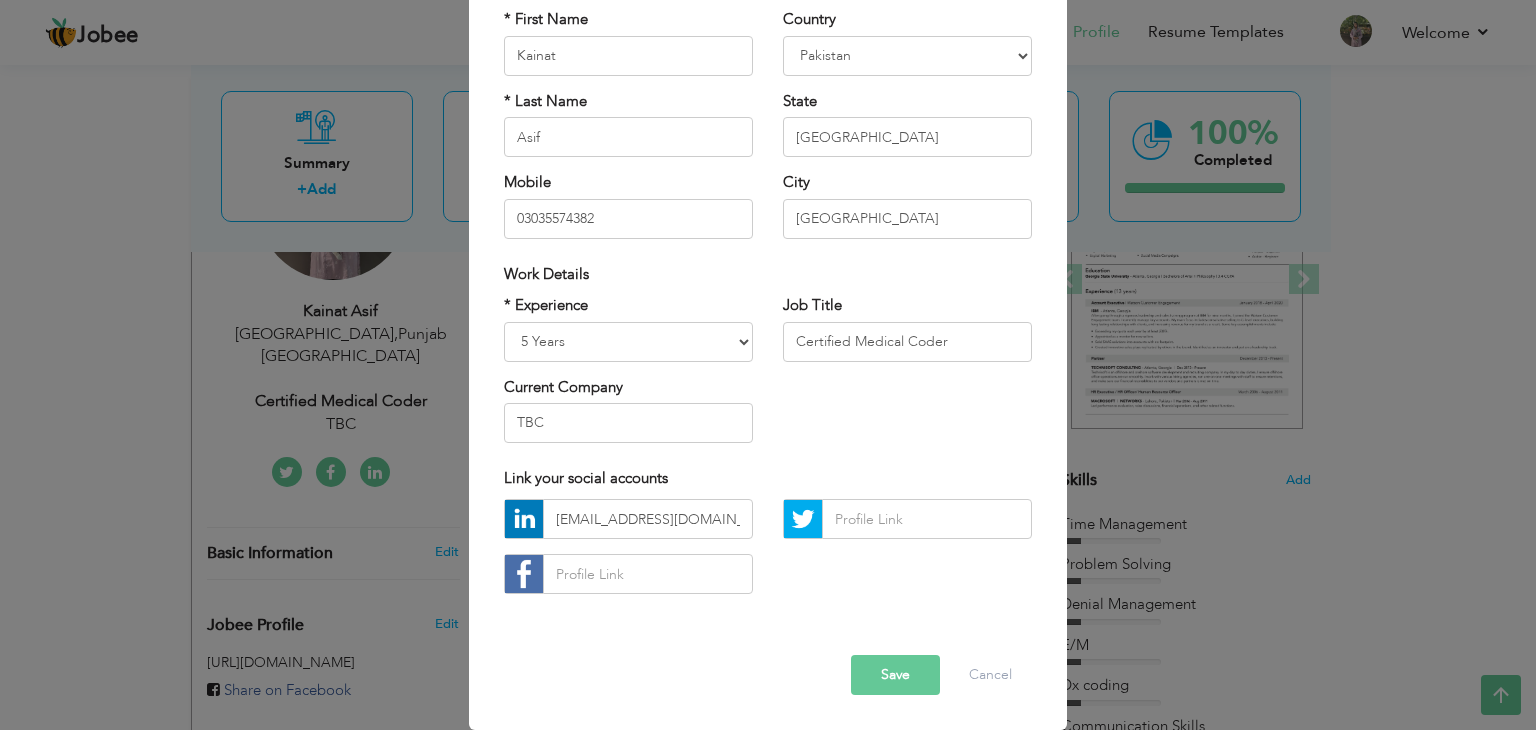 click on "Save" at bounding box center [895, 675] 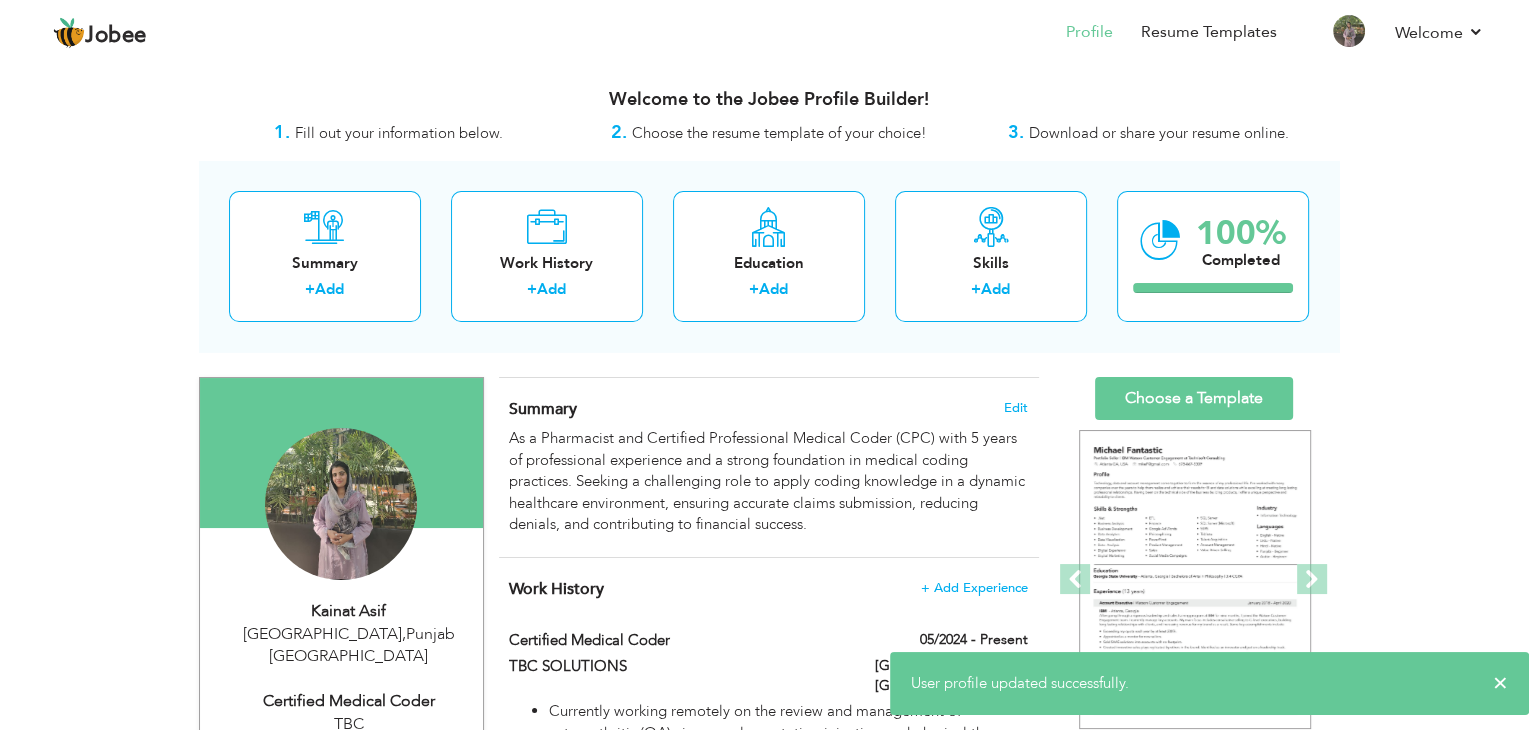 scroll, scrollTop: 100, scrollLeft: 0, axis: vertical 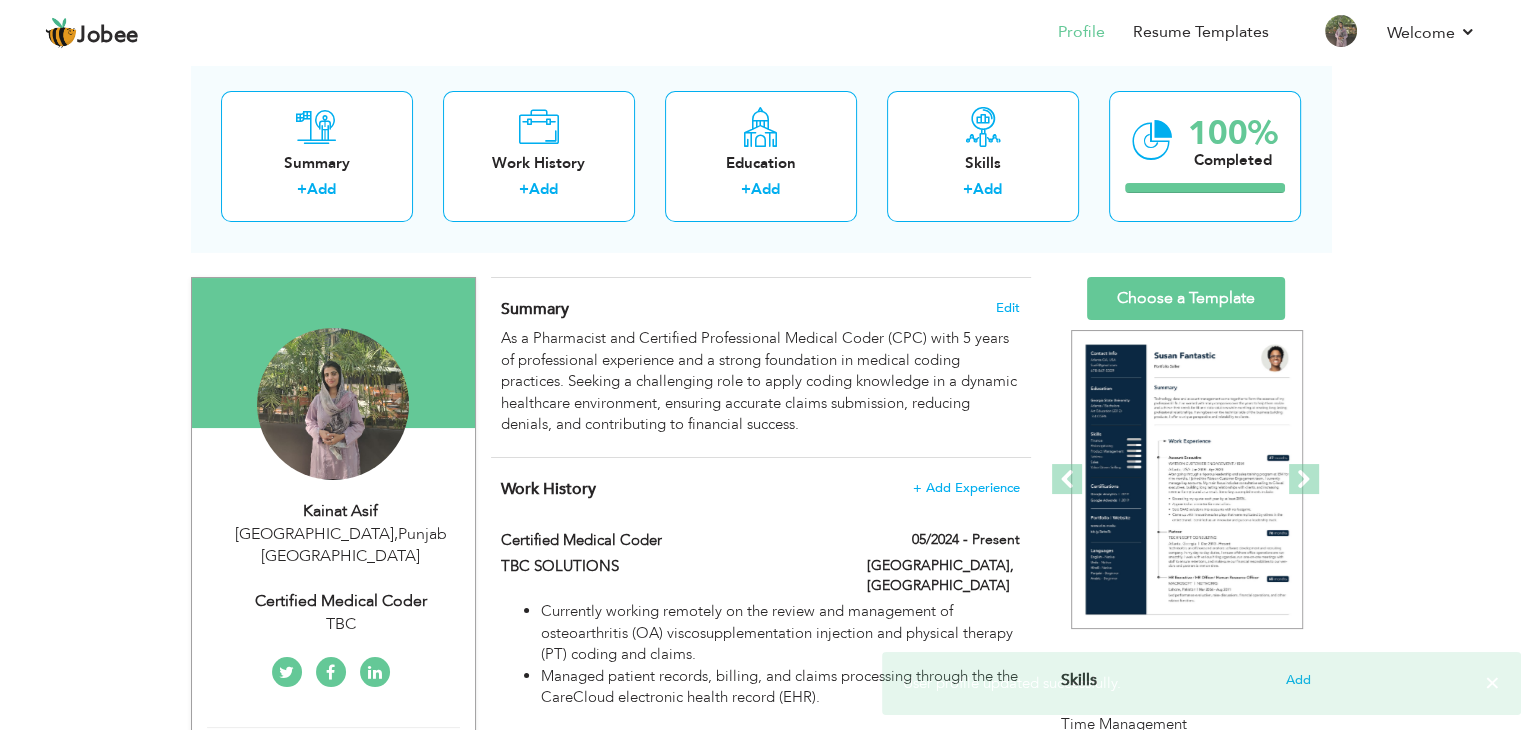 click on "TBC" at bounding box center (341, 624) 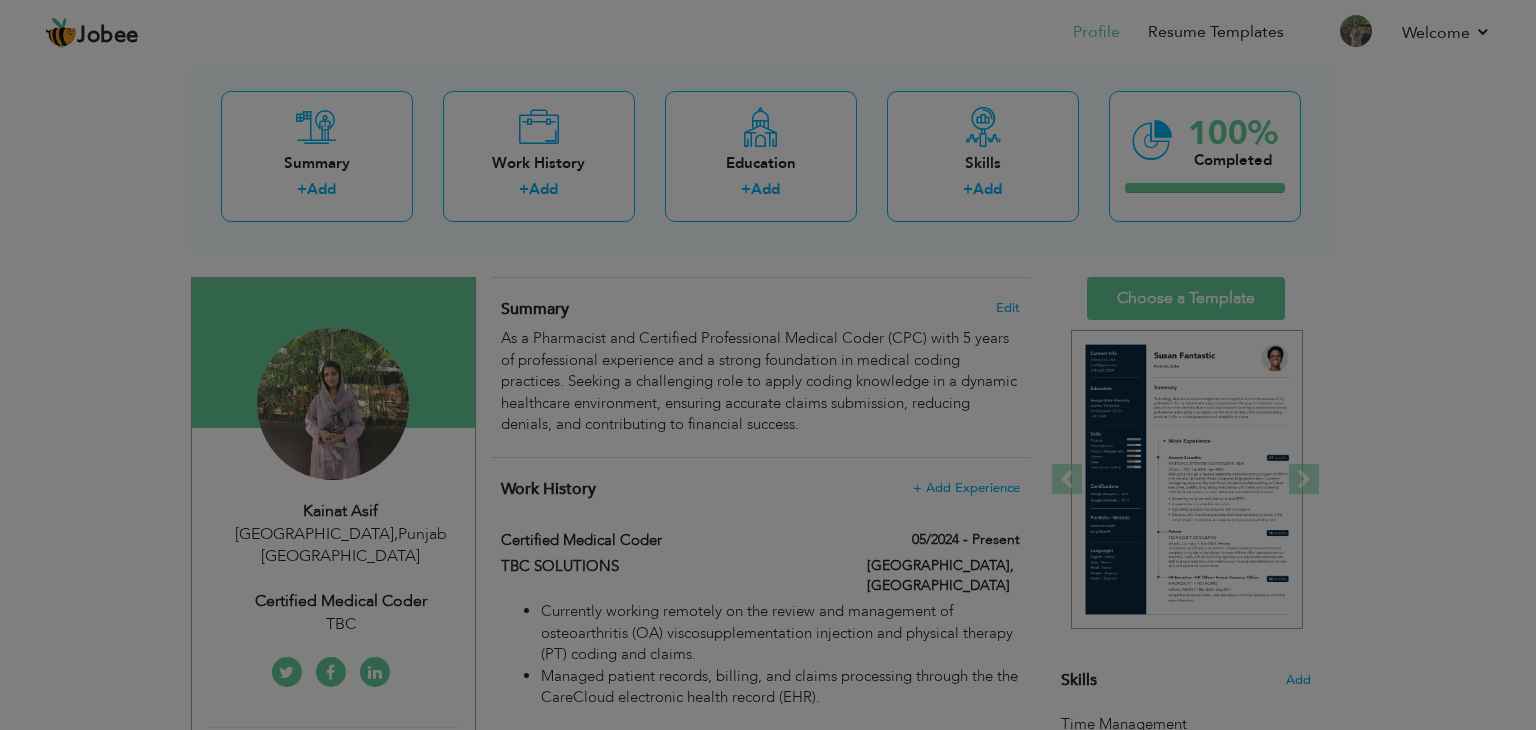 scroll, scrollTop: 0, scrollLeft: 0, axis: both 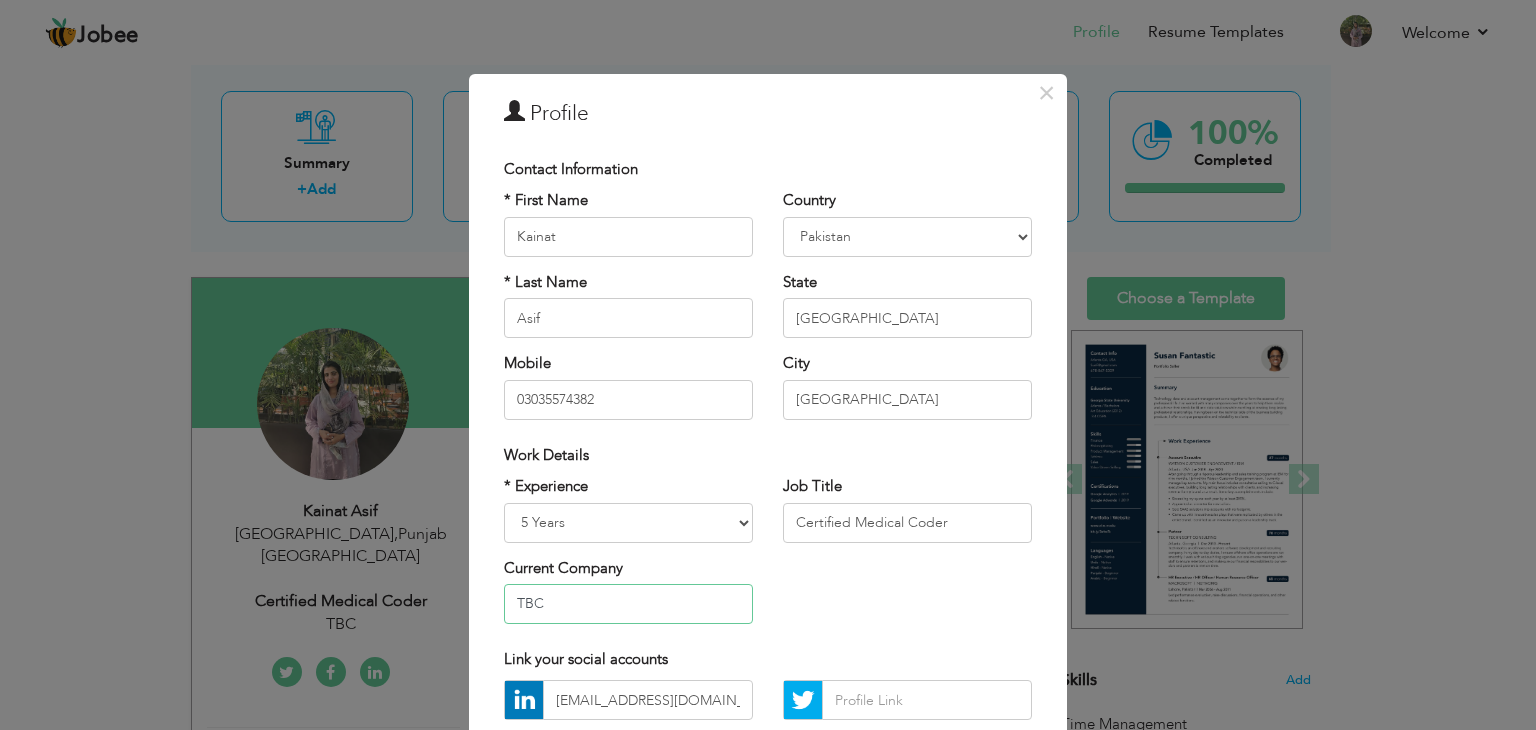 drag, startPoint x: 549, startPoint y: 593, endPoint x: 472, endPoint y: 595, distance: 77.02597 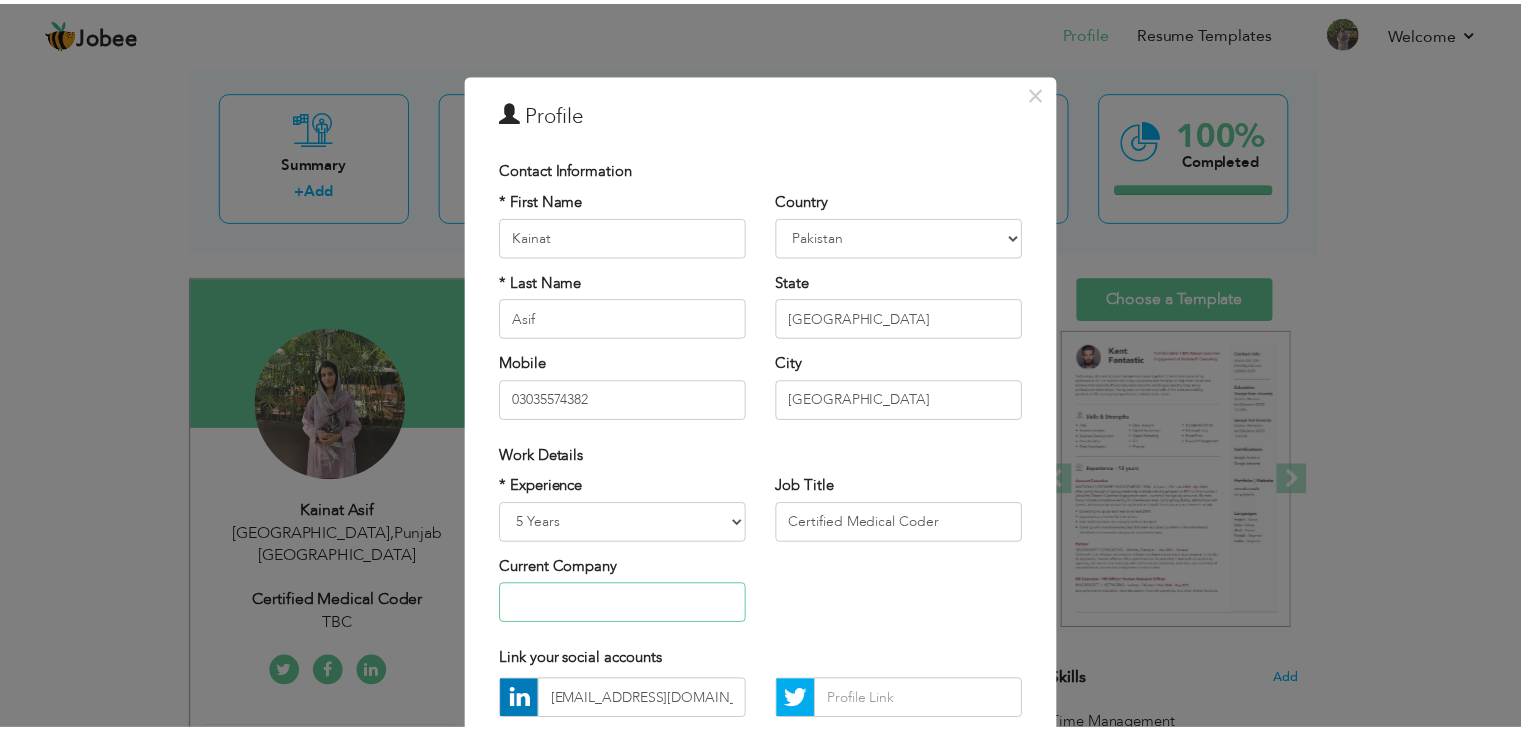 scroll, scrollTop: 181, scrollLeft: 0, axis: vertical 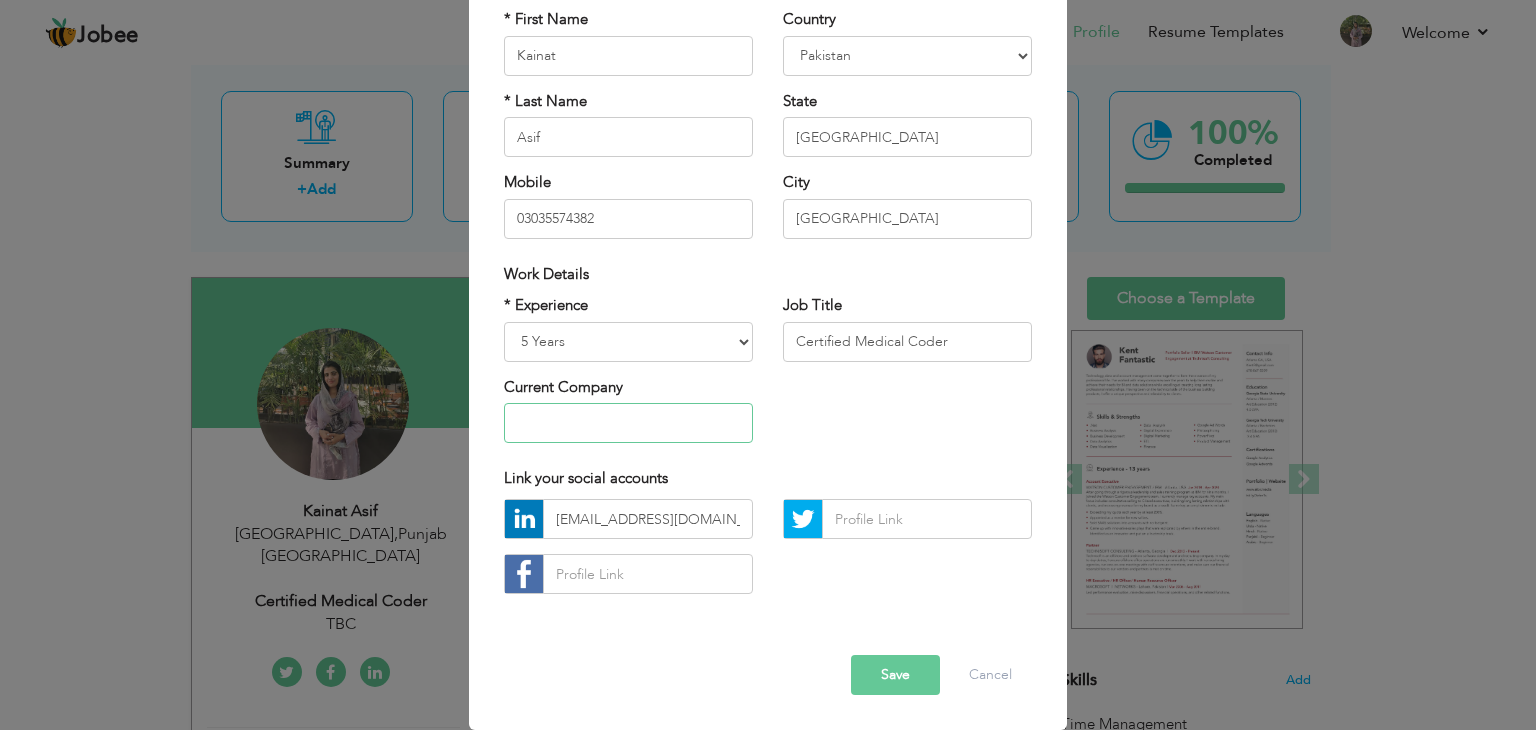 type 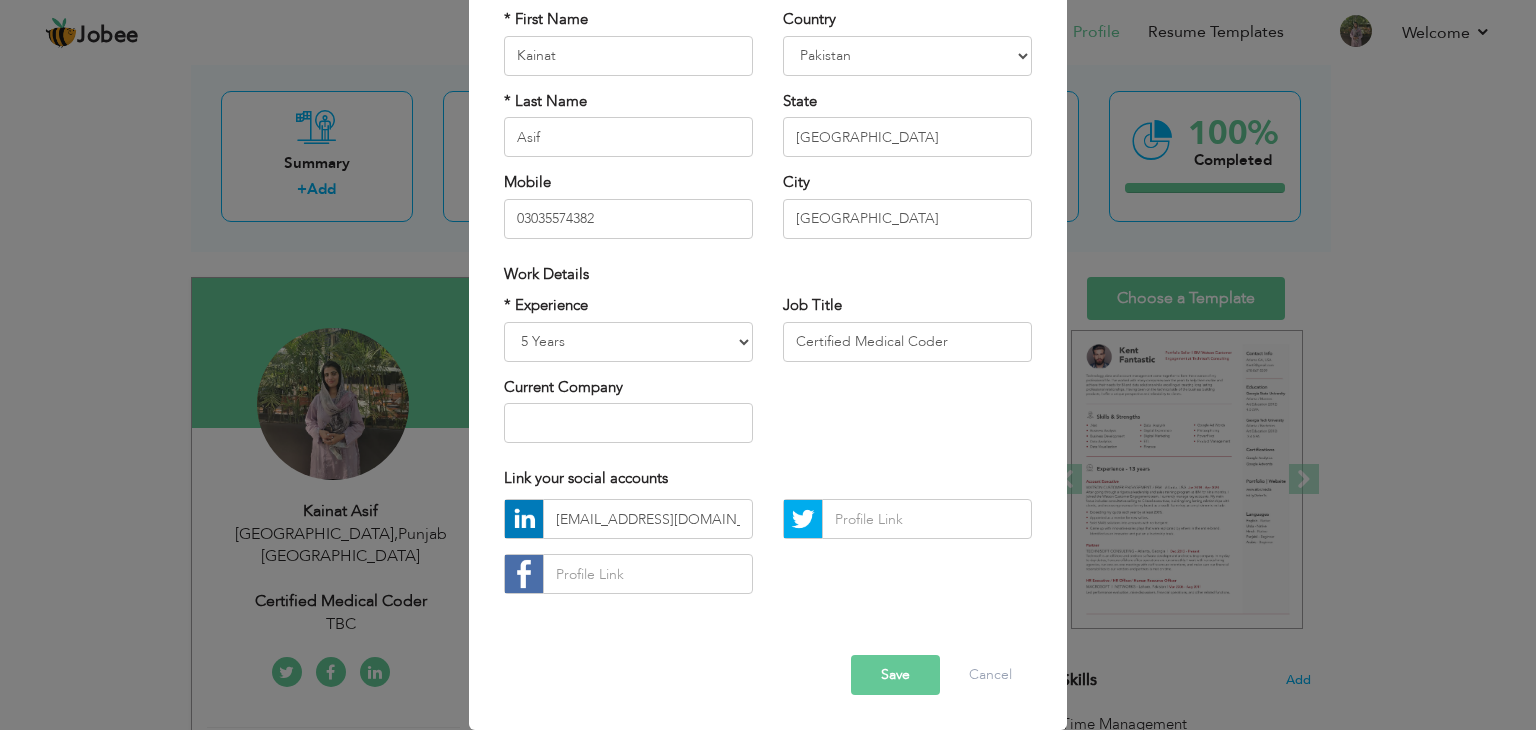 click on "Save" at bounding box center (895, 675) 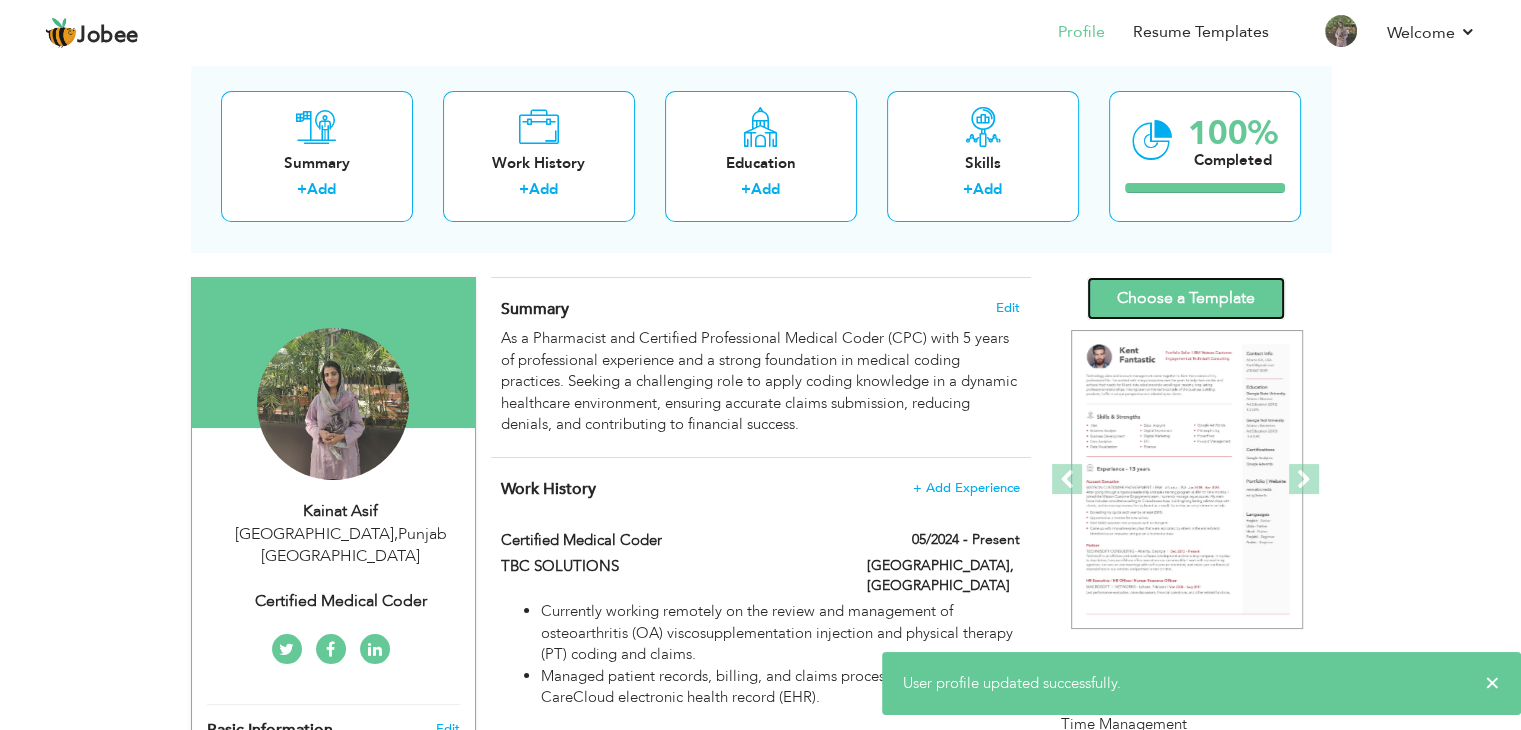 click on "Choose a Template" at bounding box center (1186, 298) 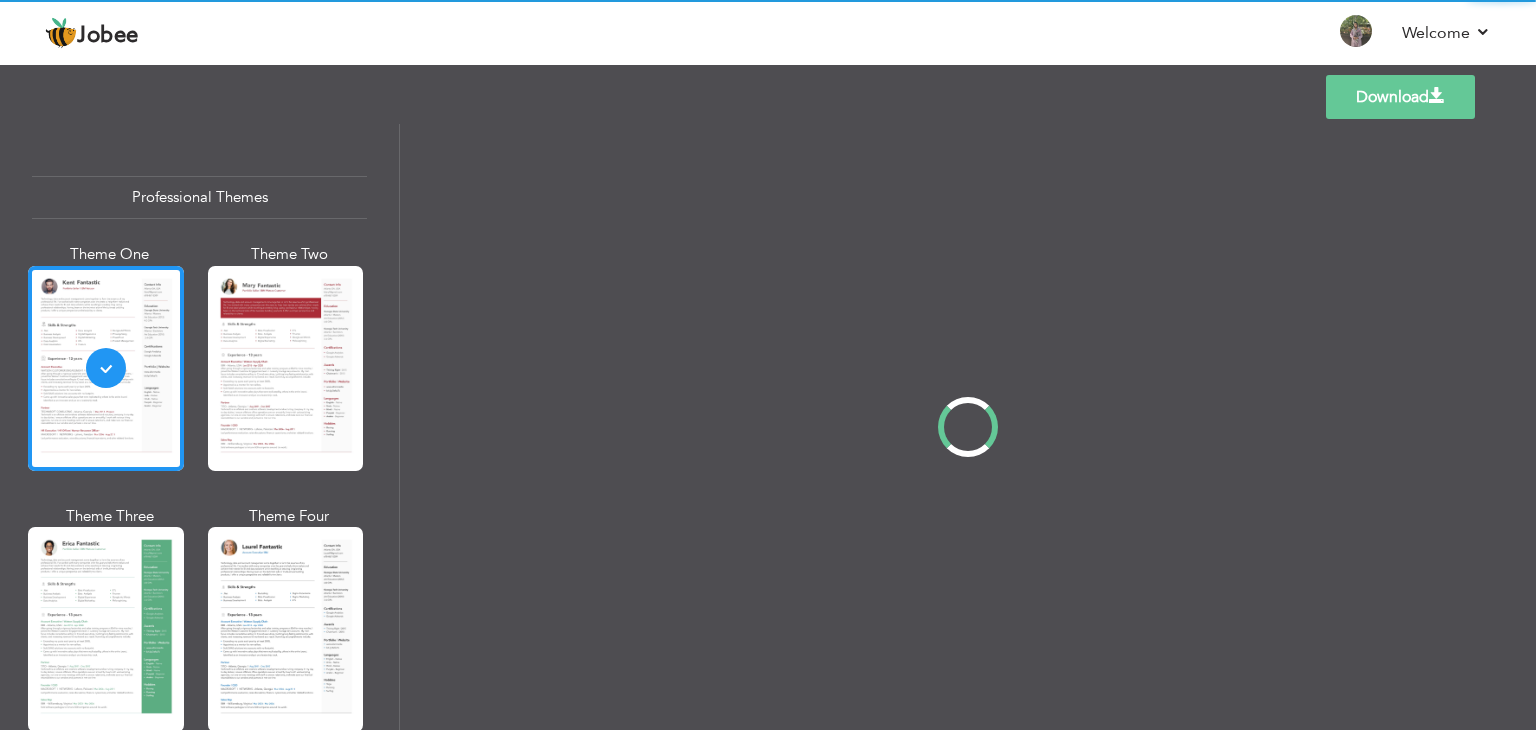 scroll, scrollTop: 0, scrollLeft: 0, axis: both 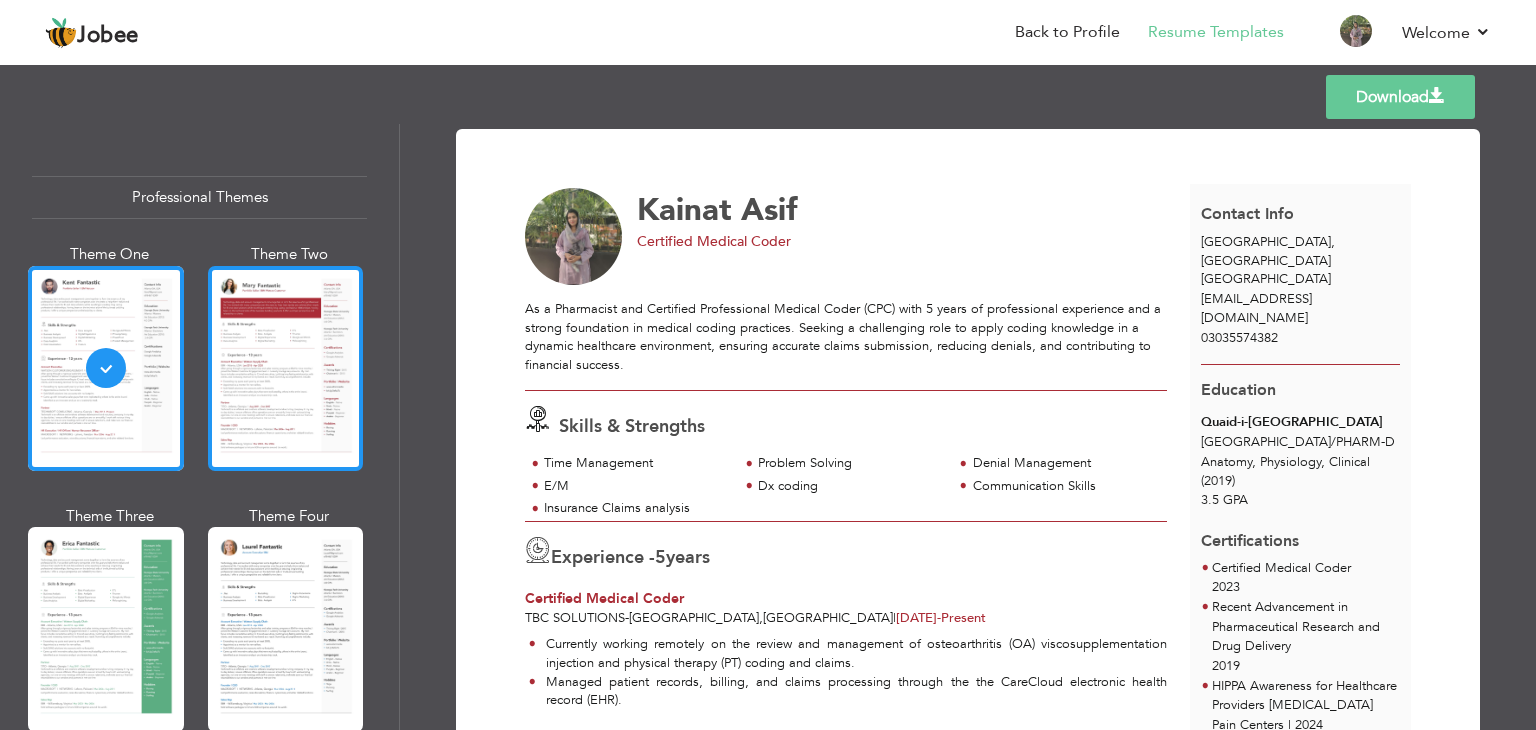 click at bounding box center (286, 368) 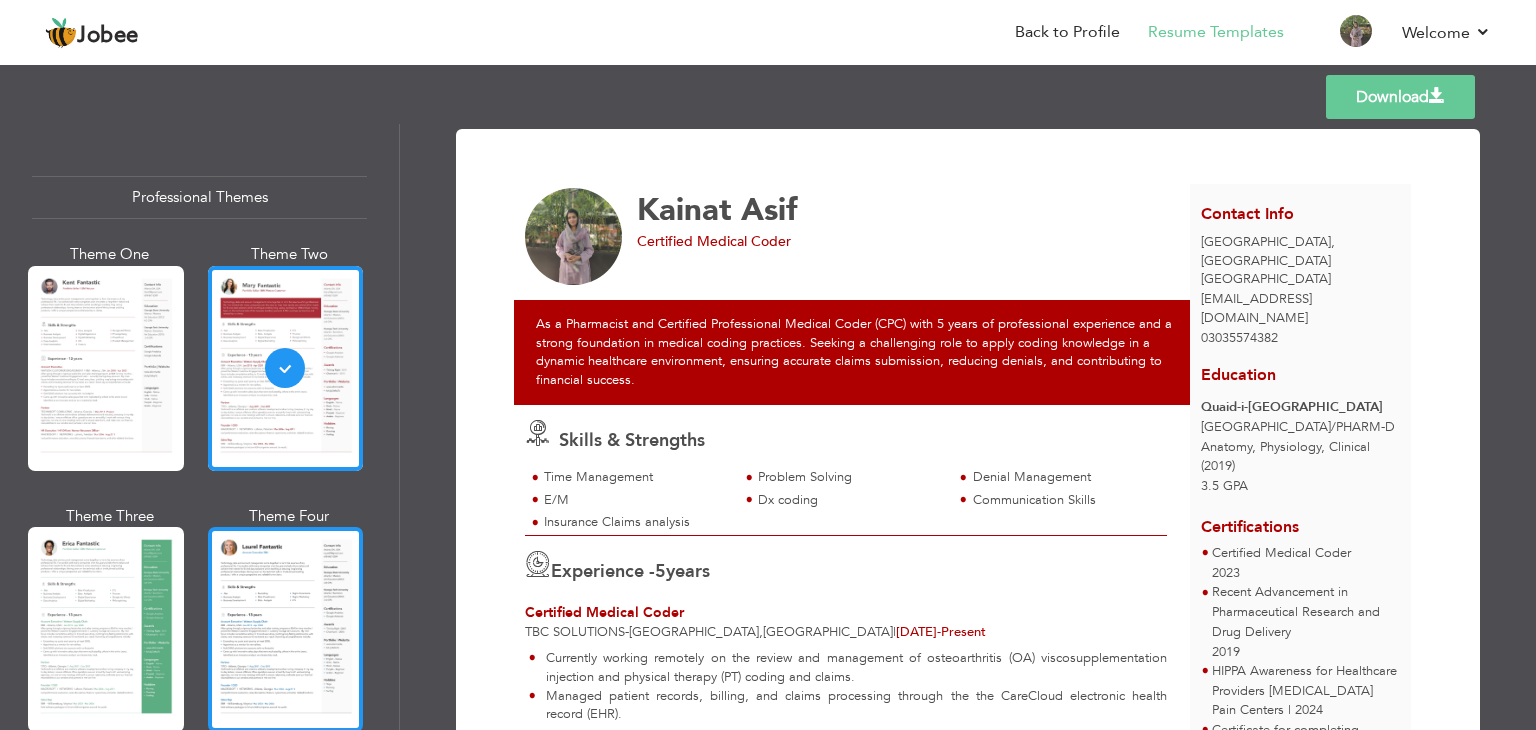 click at bounding box center [286, 629] 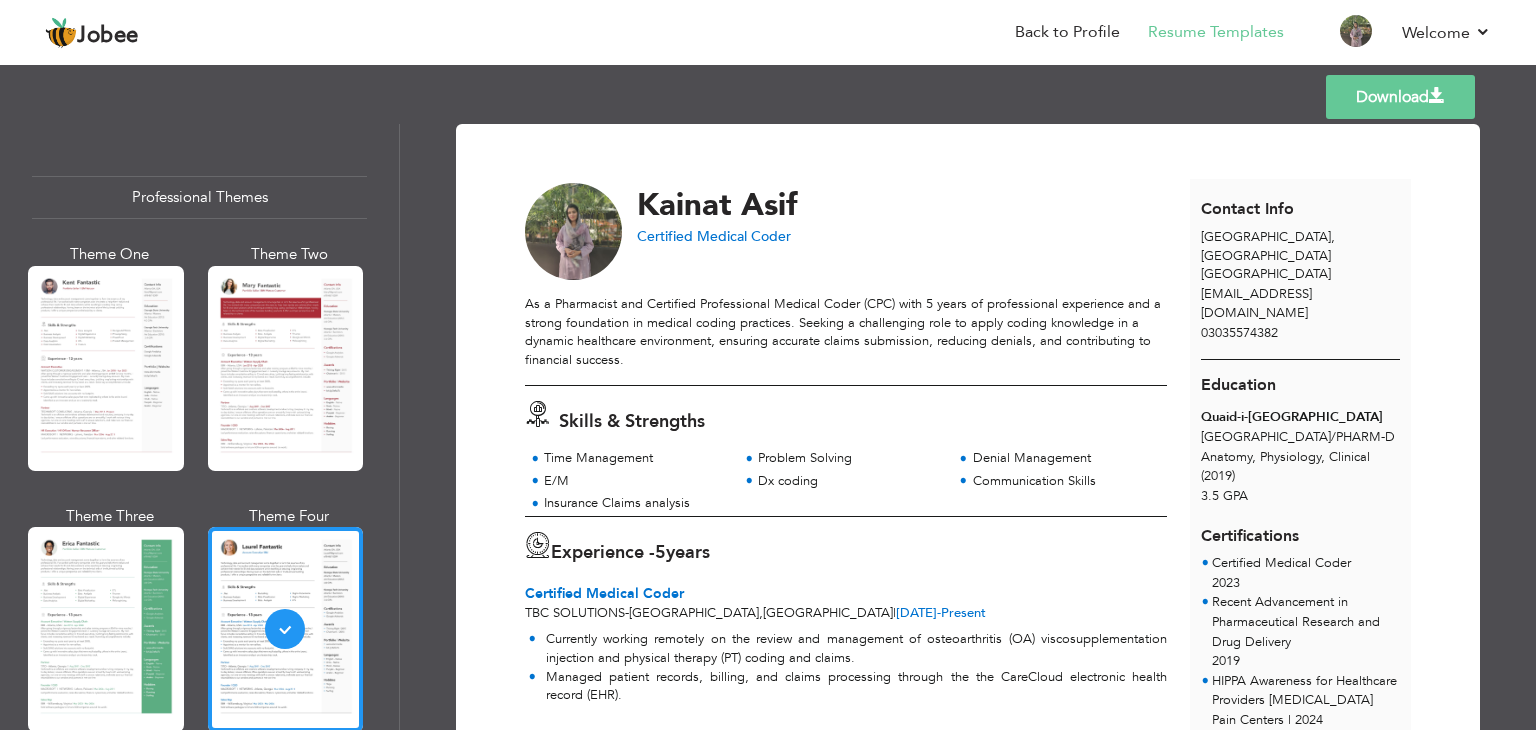 scroll, scrollTop: 0, scrollLeft: 0, axis: both 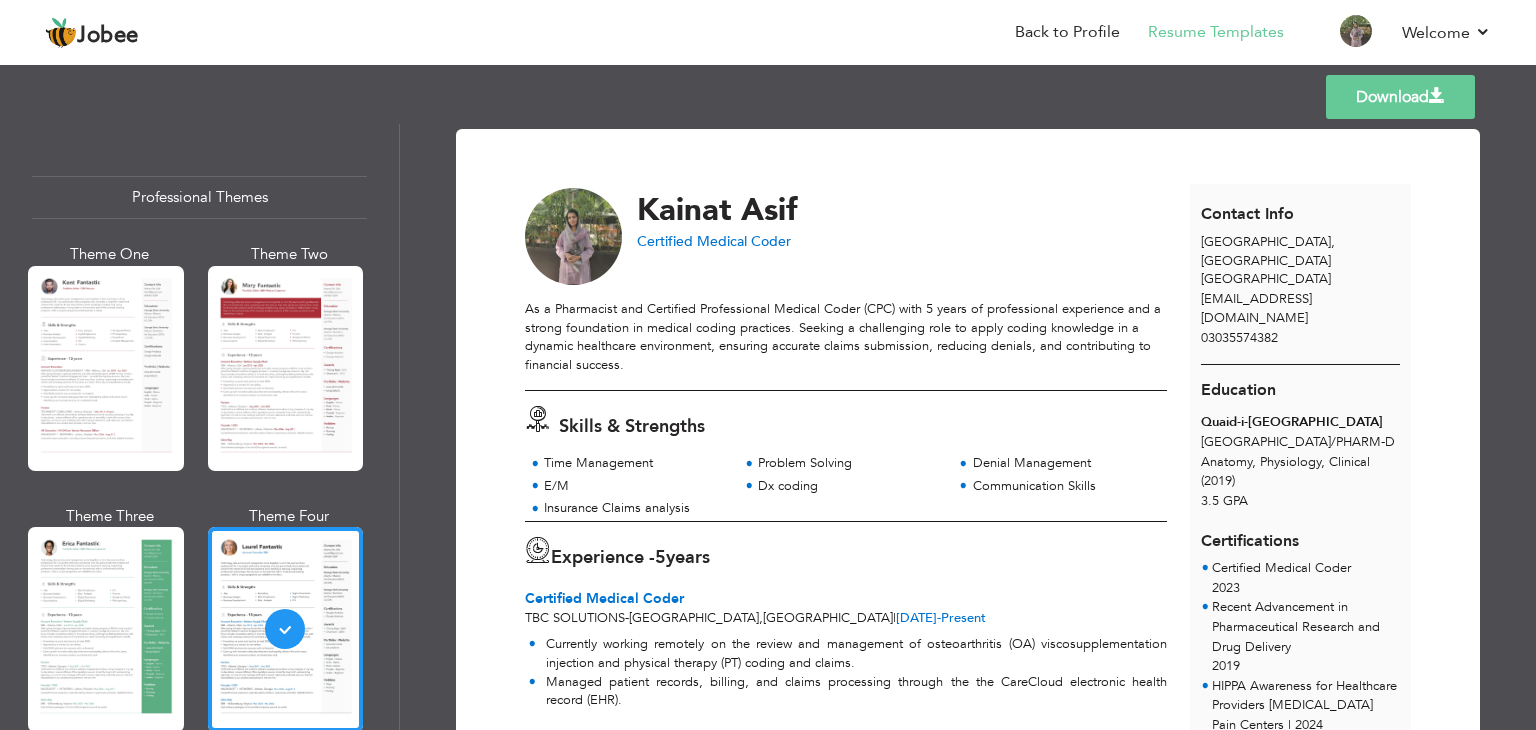 click on "Download" at bounding box center [1400, 97] 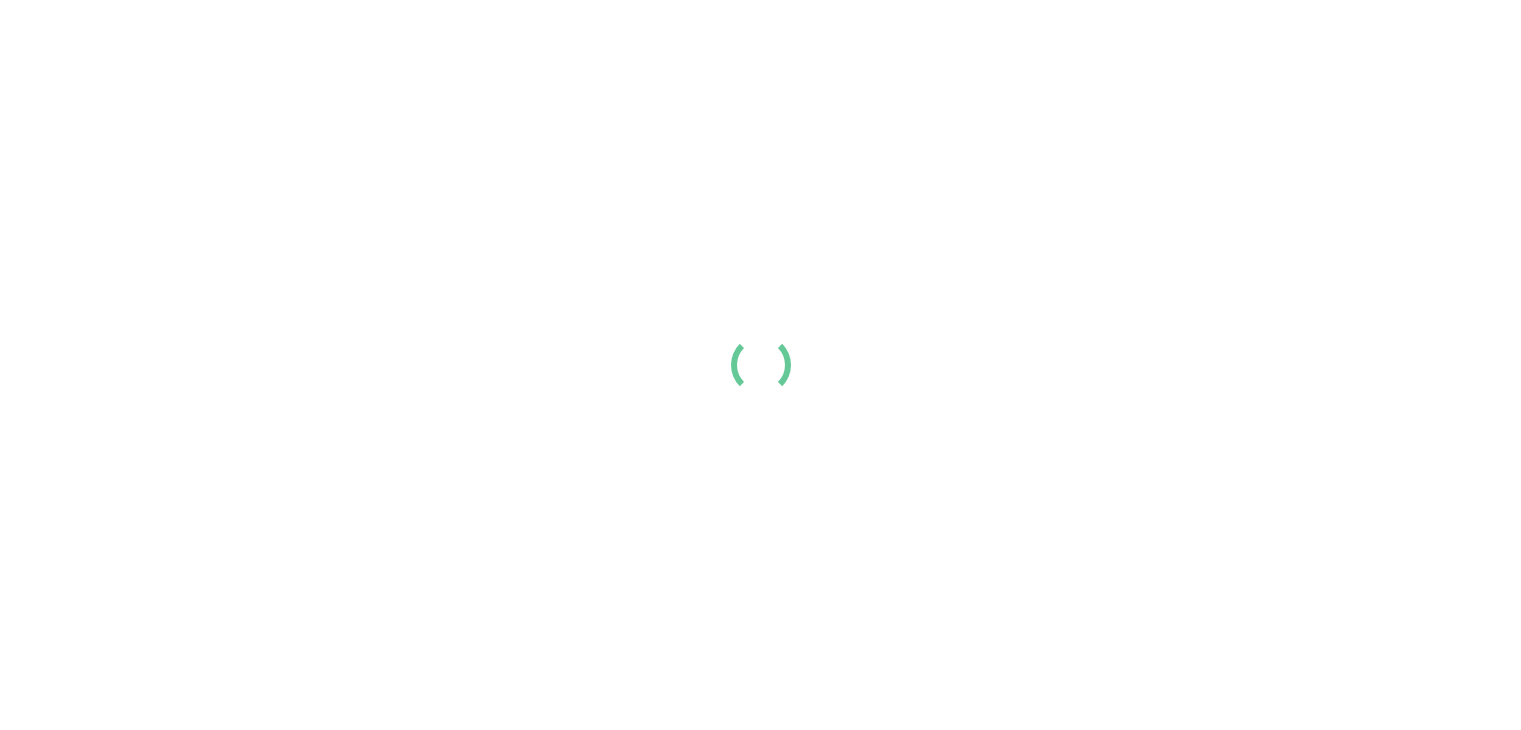 scroll, scrollTop: 0, scrollLeft: 0, axis: both 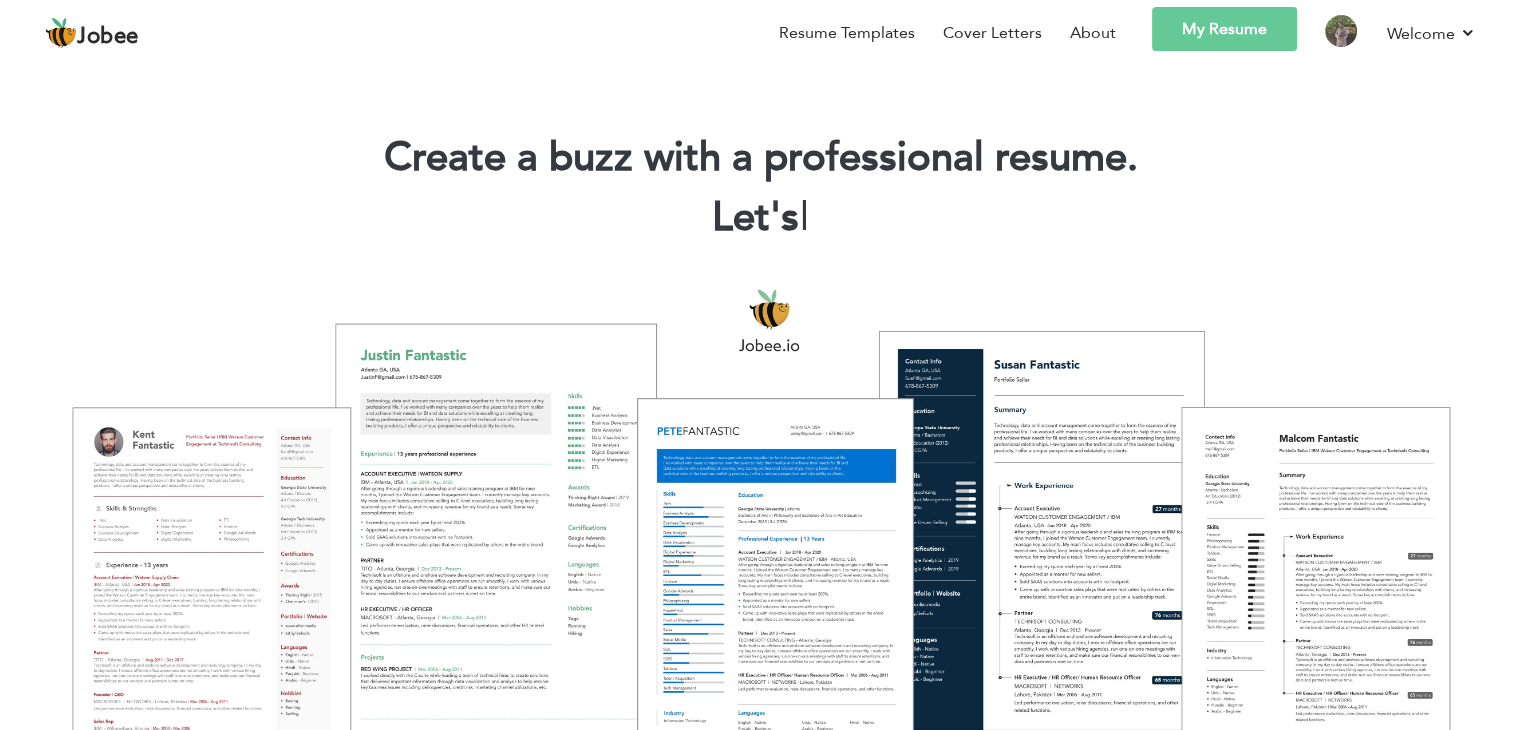click on "My Resume" at bounding box center (1224, 29) 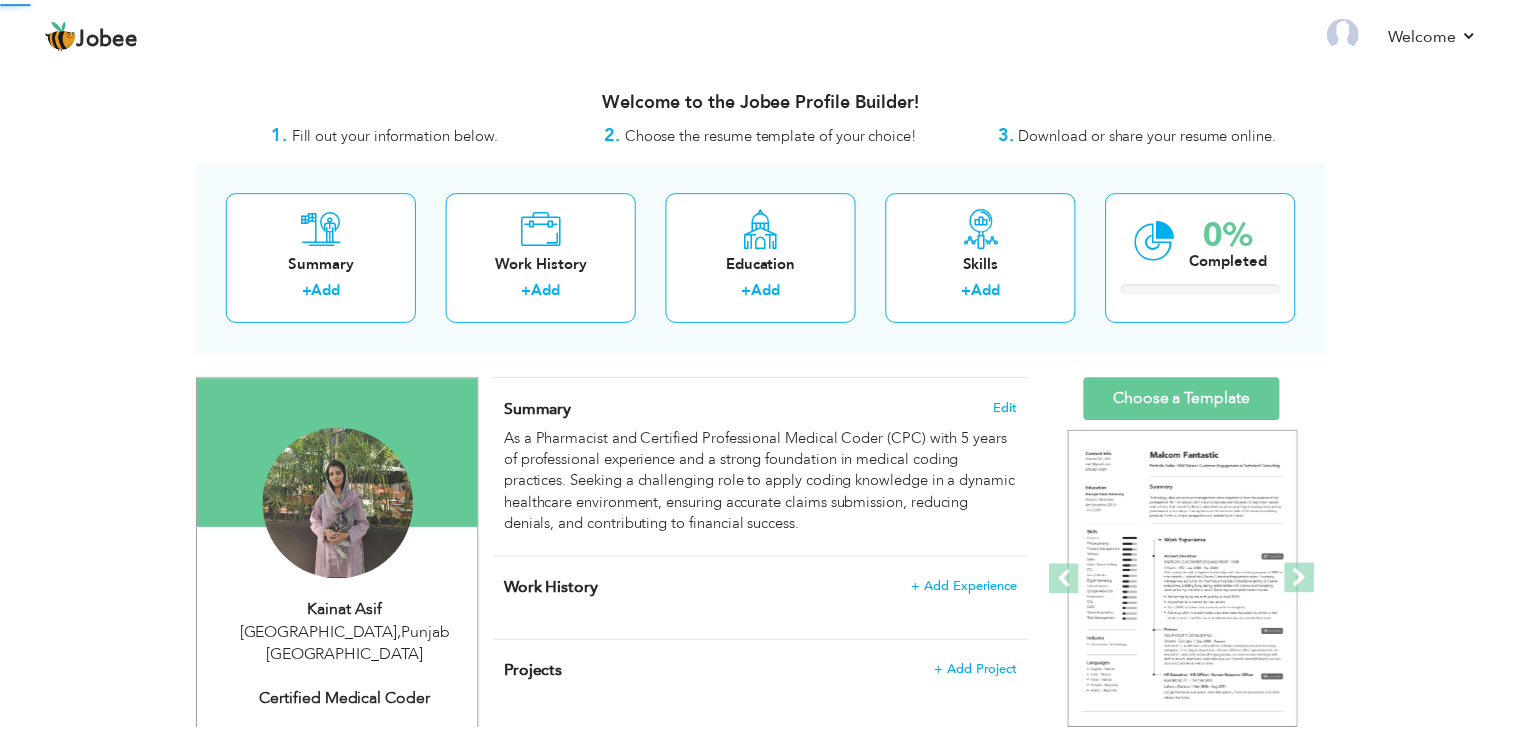 scroll, scrollTop: 0, scrollLeft: 0, axis: both 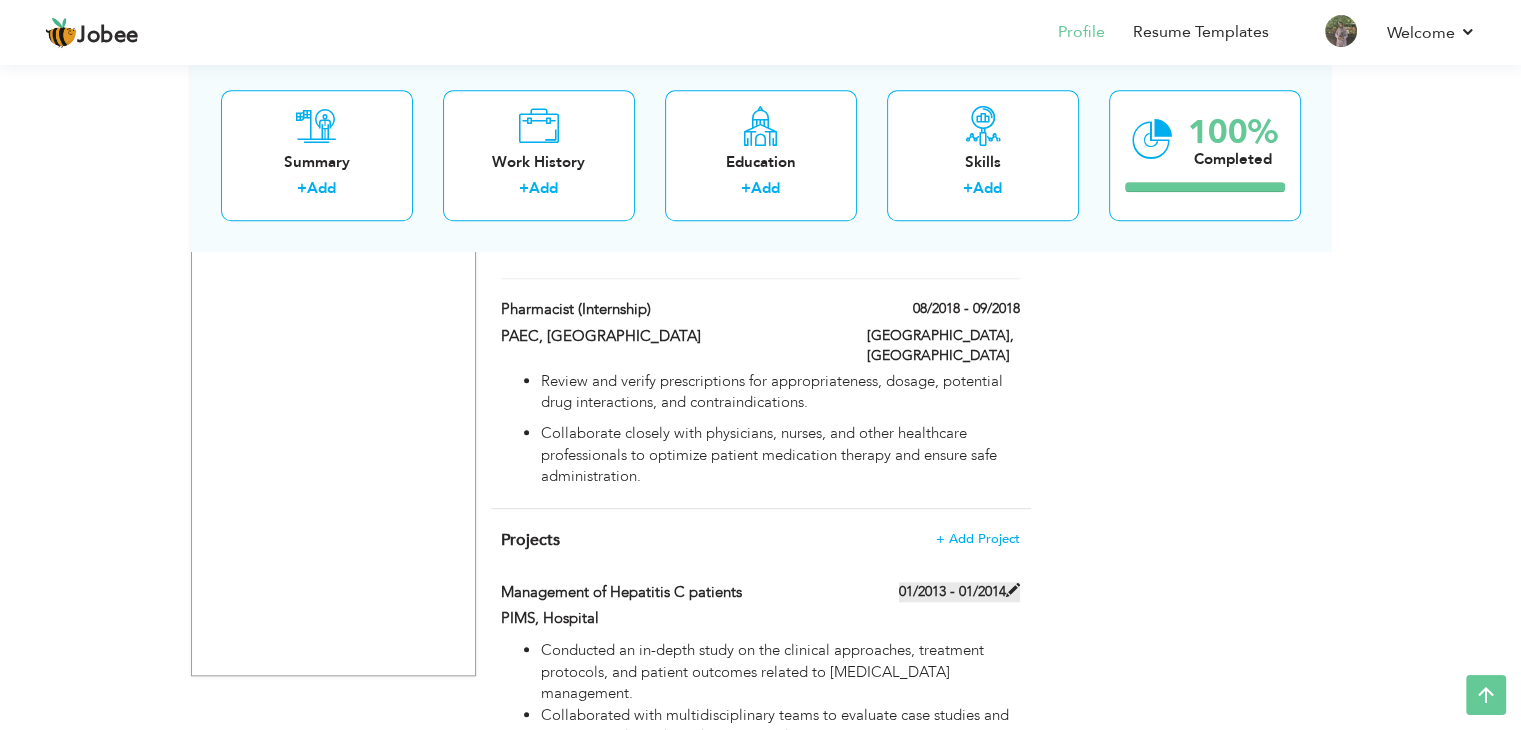 click at bounding box center [1013, 590] 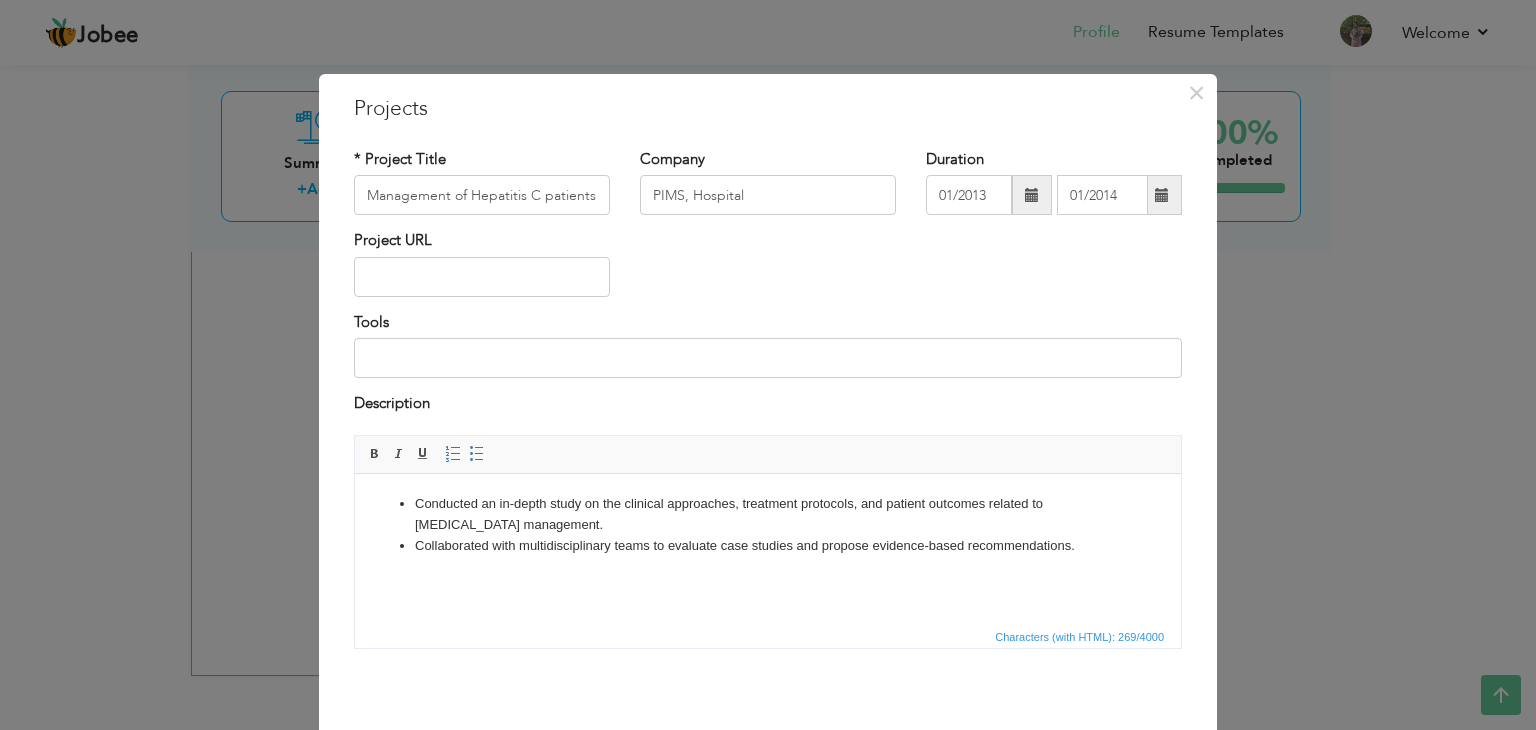 click at bounding box center [1032, 195] 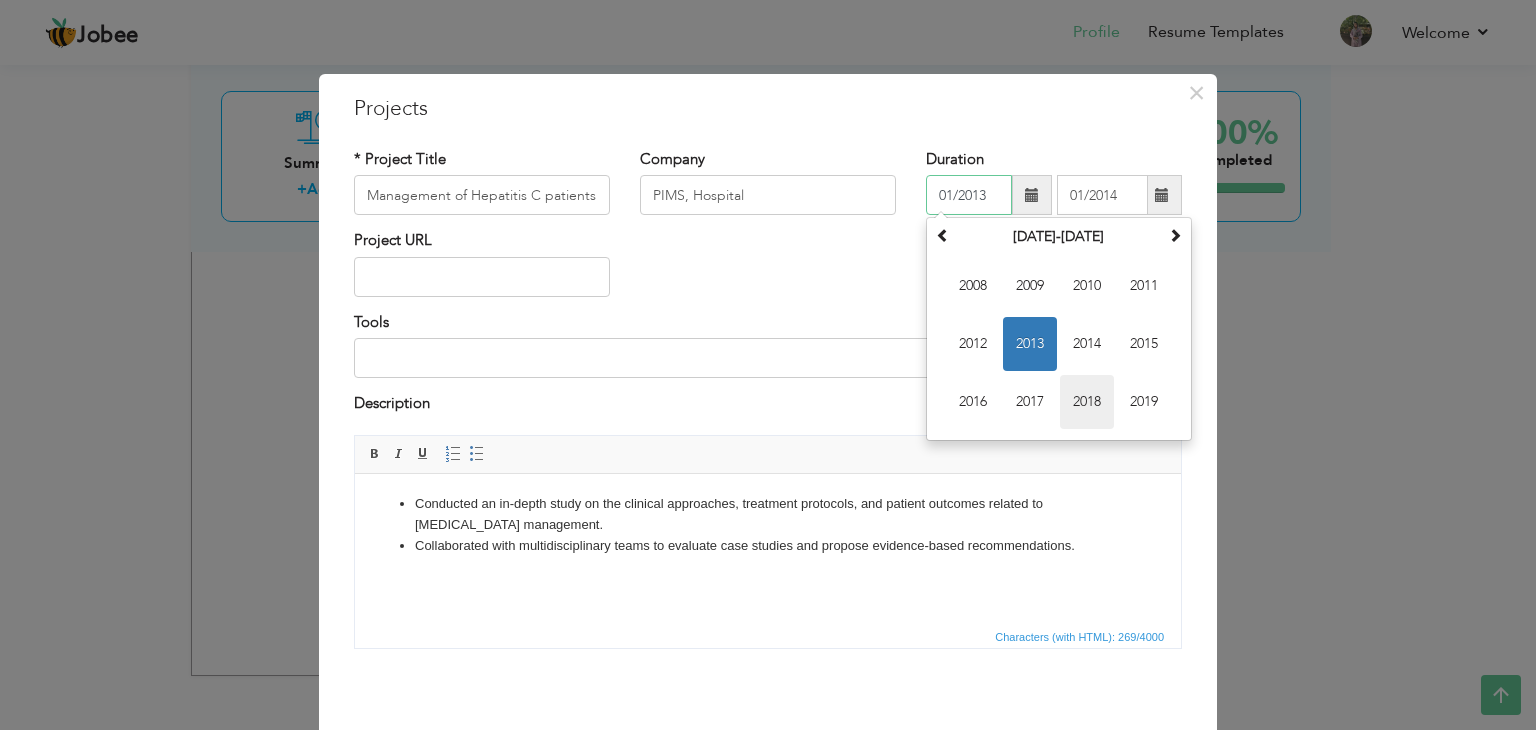click on "2018" at bounding box center (1087, 402) 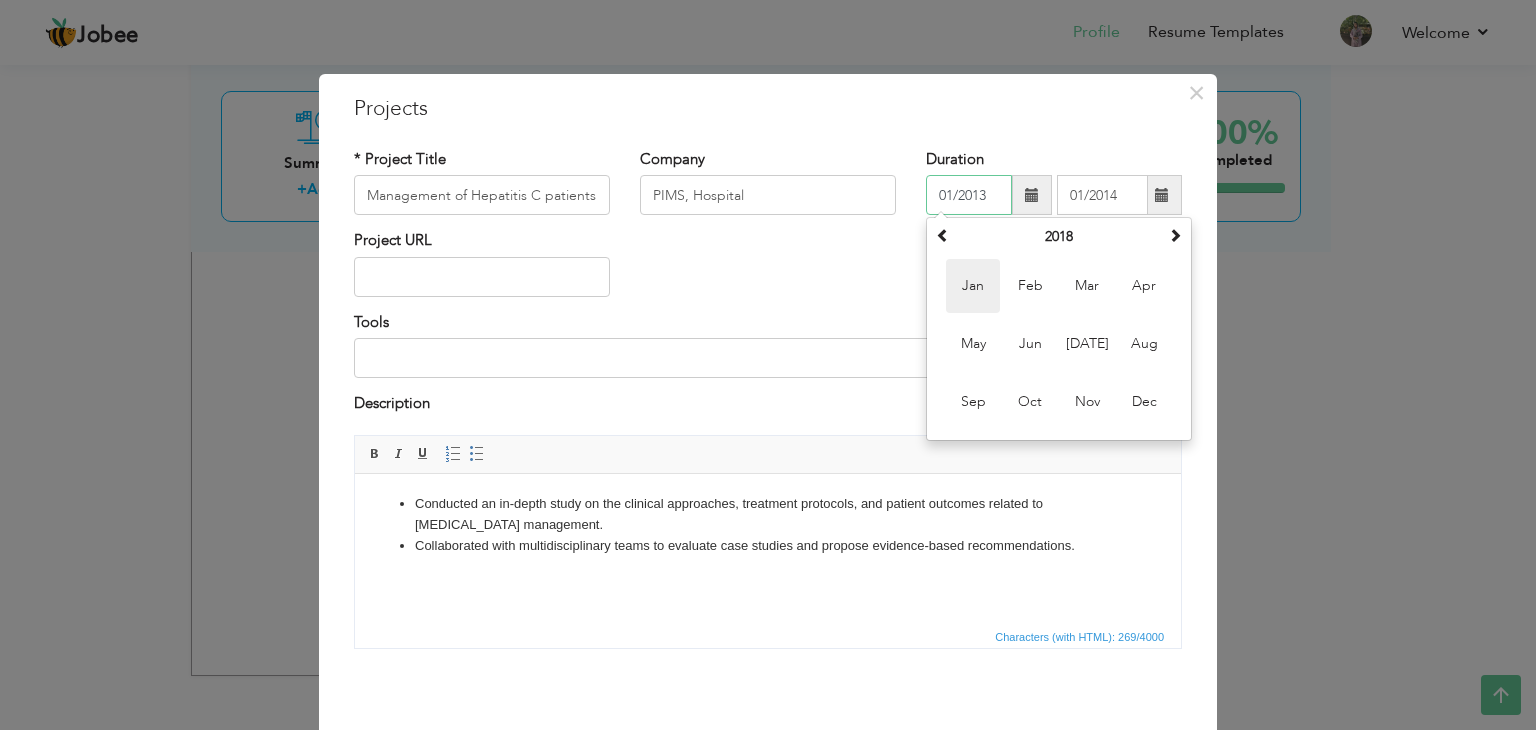 click on "Jan" at bounding box center [973, 286] 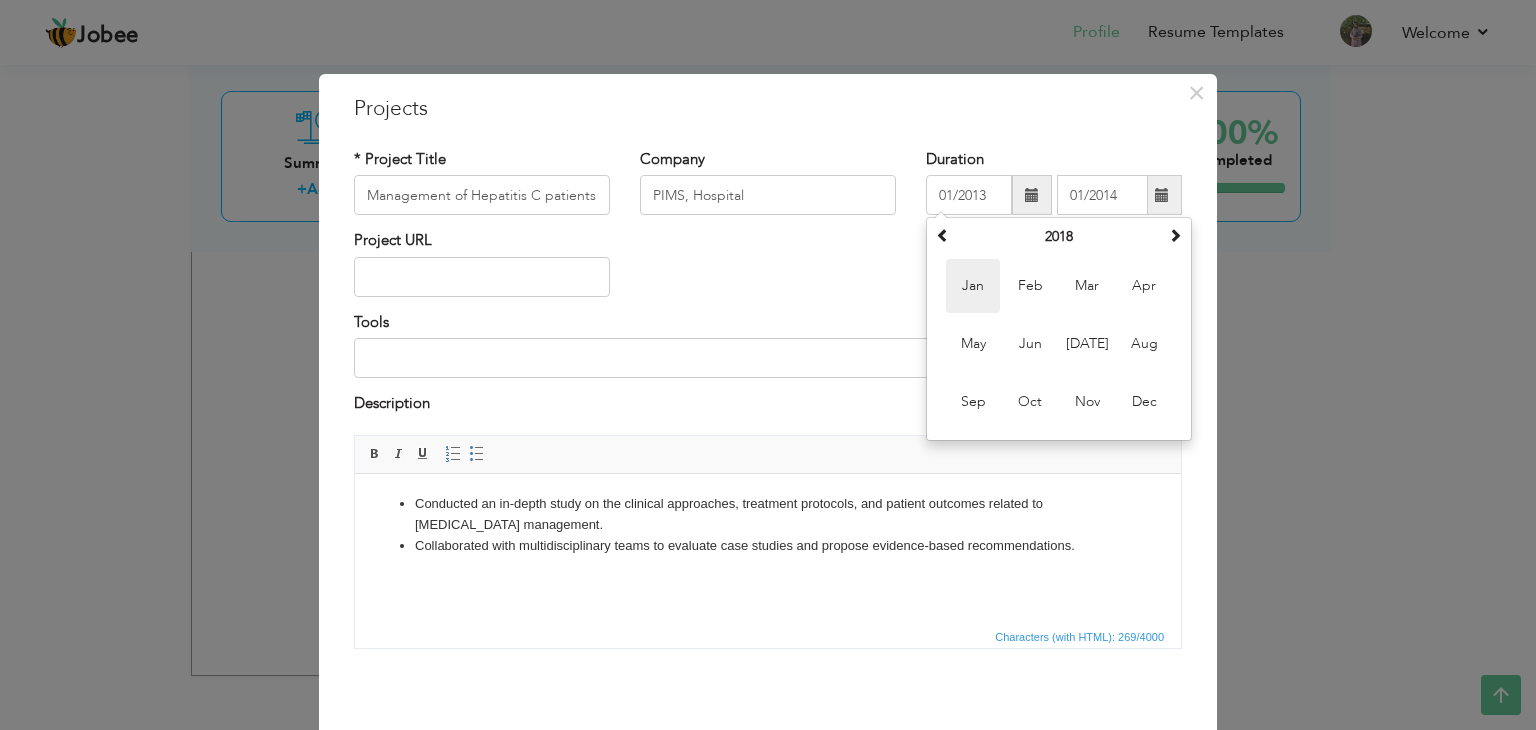 type on "01/2018" 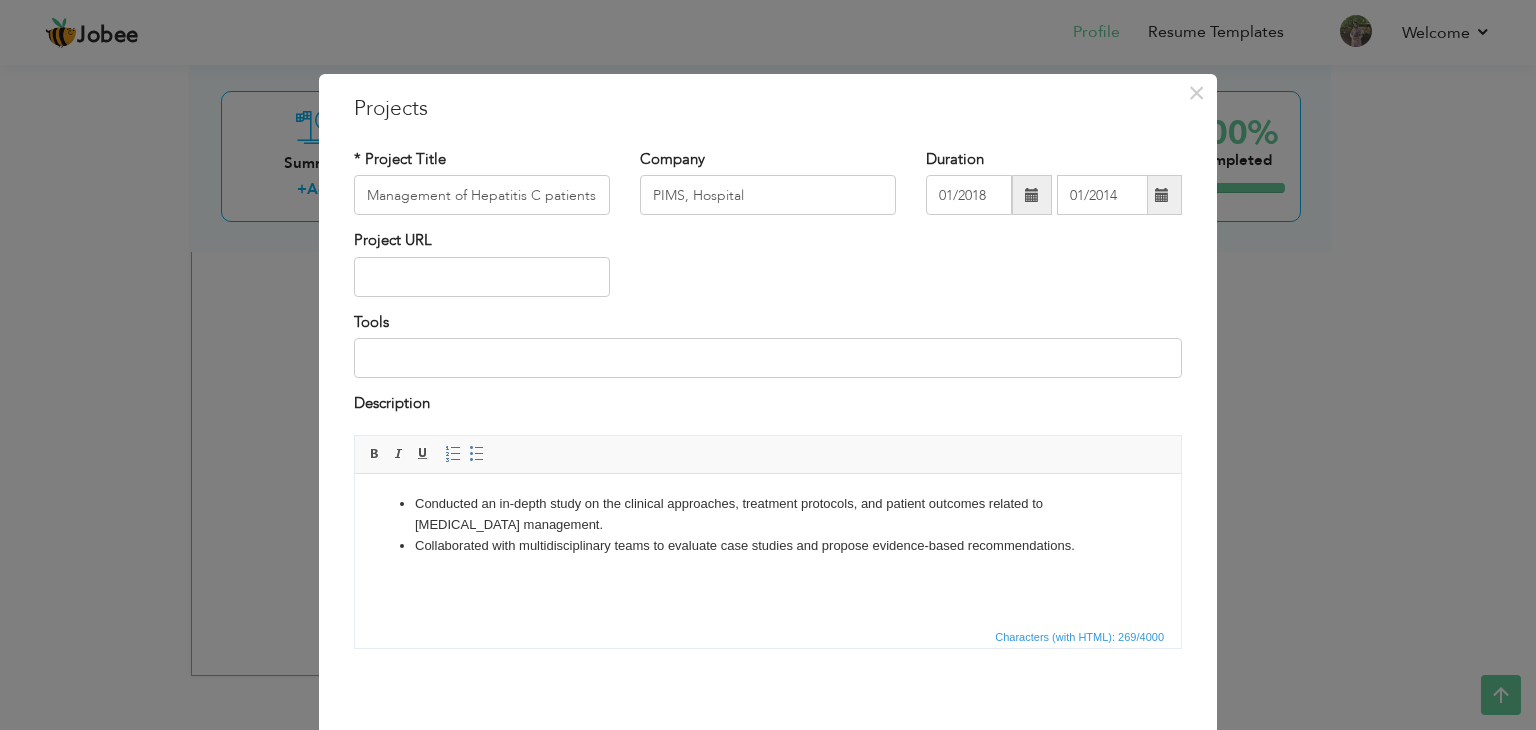 click at bounding box center [1162, 195] 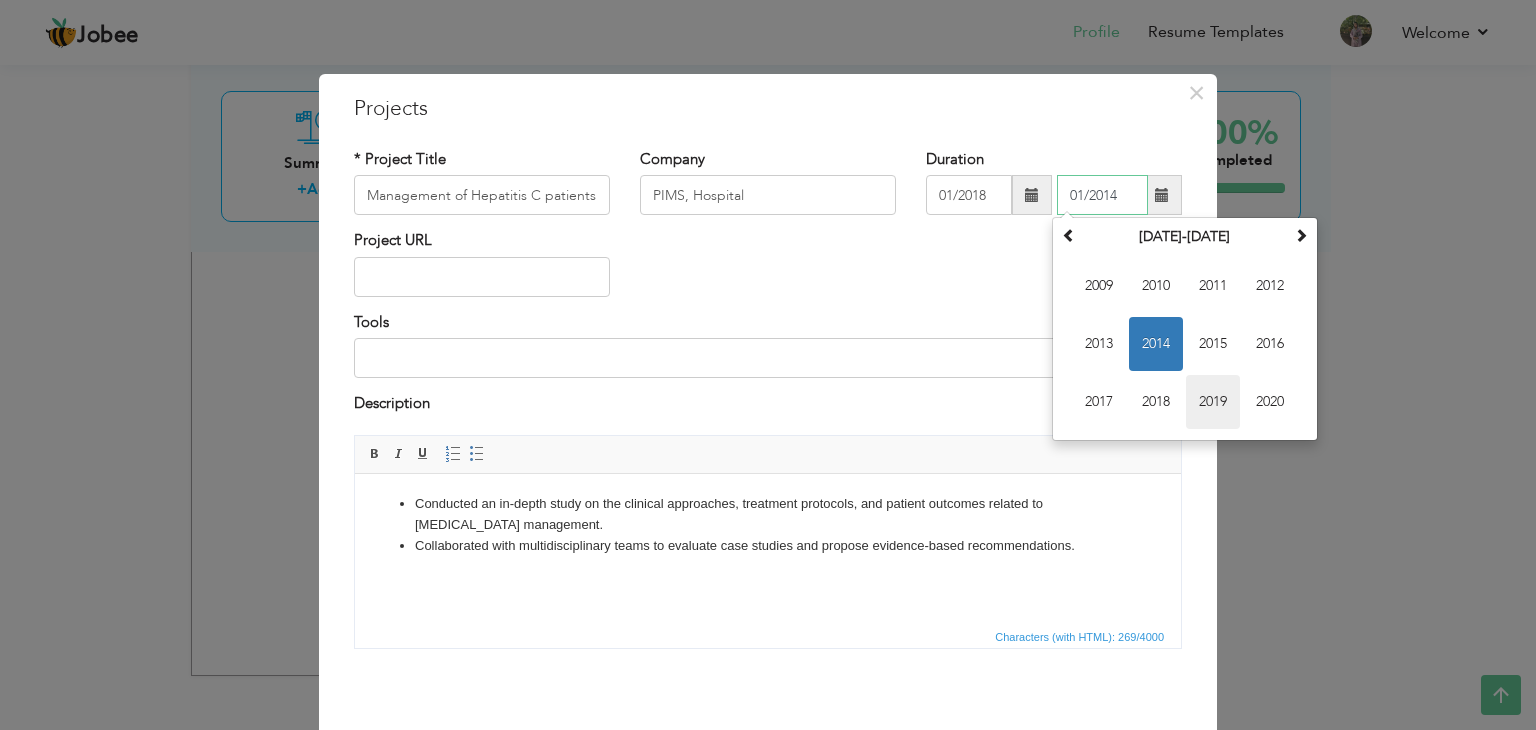 click on "2019" at bounding box center [1213, 402] 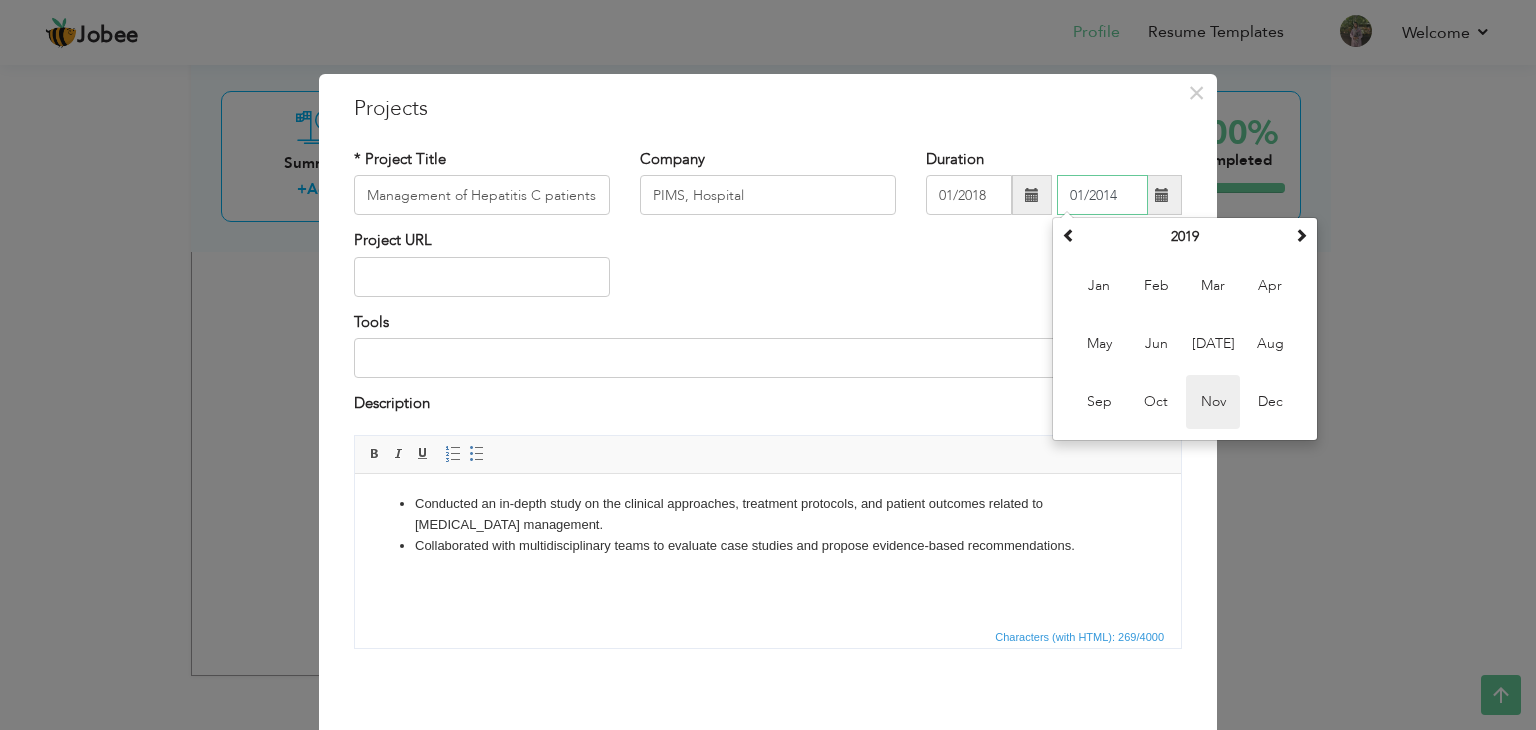 click on "Nov" at bounding box center (1213, 402) 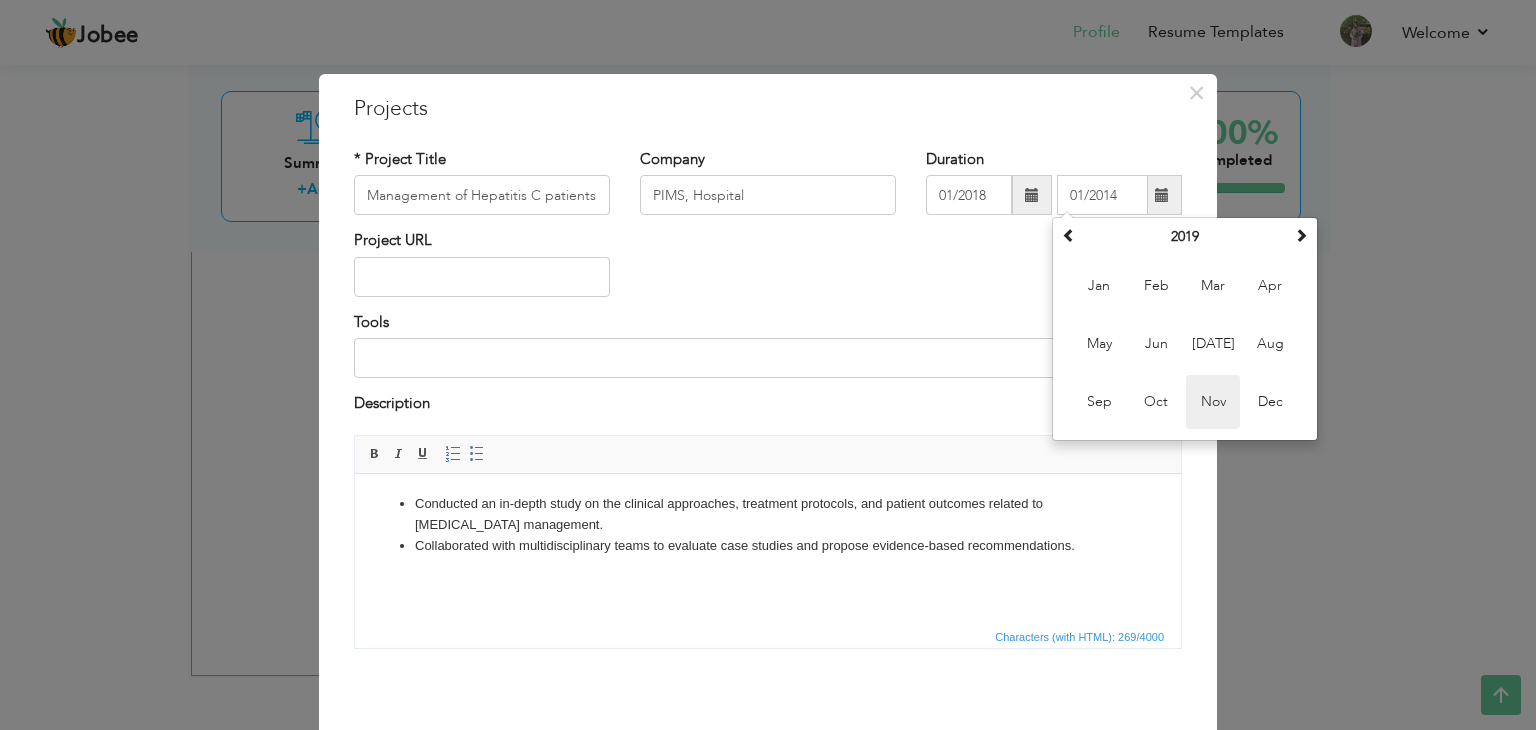 type on "11/2019" 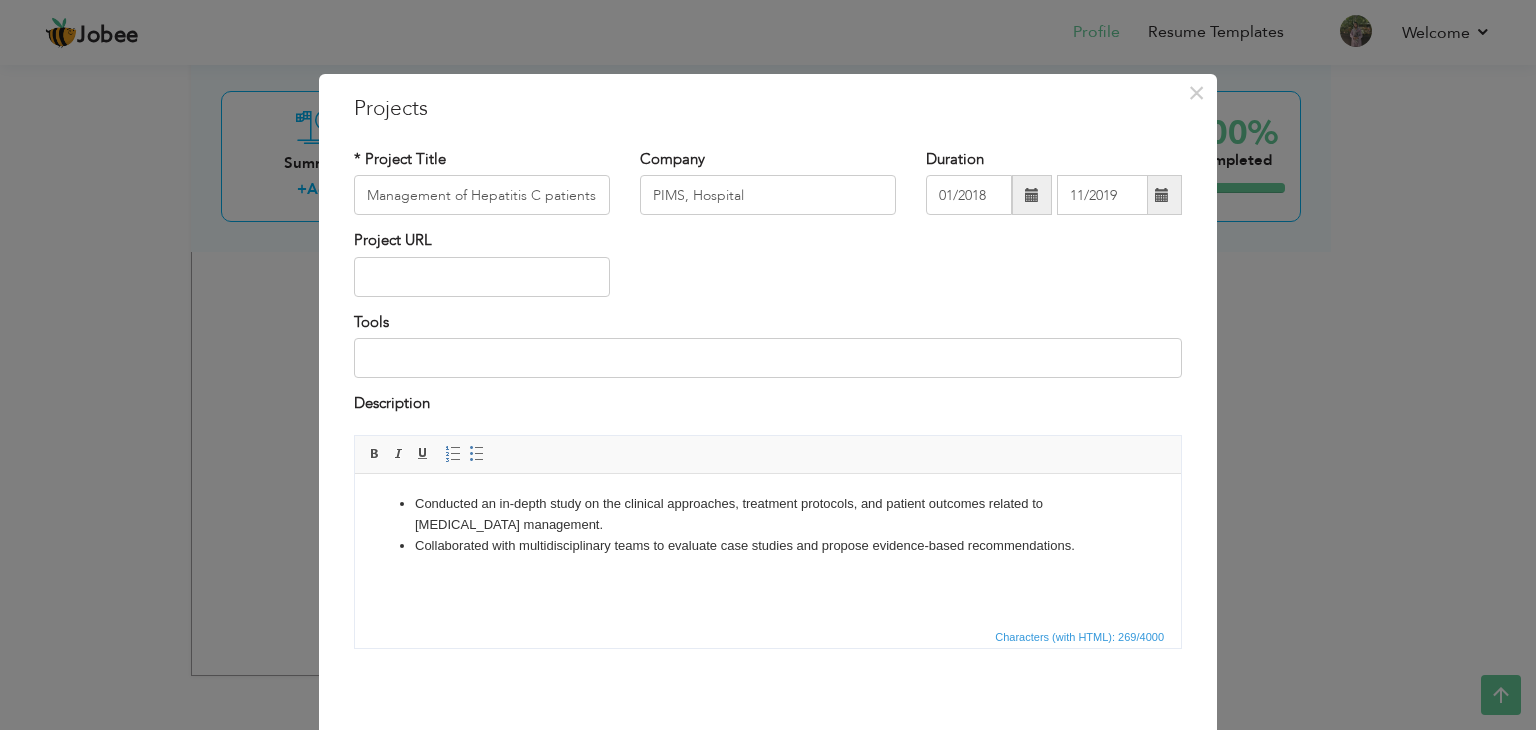 click on "Project URL" at bounding box center [768, 270] 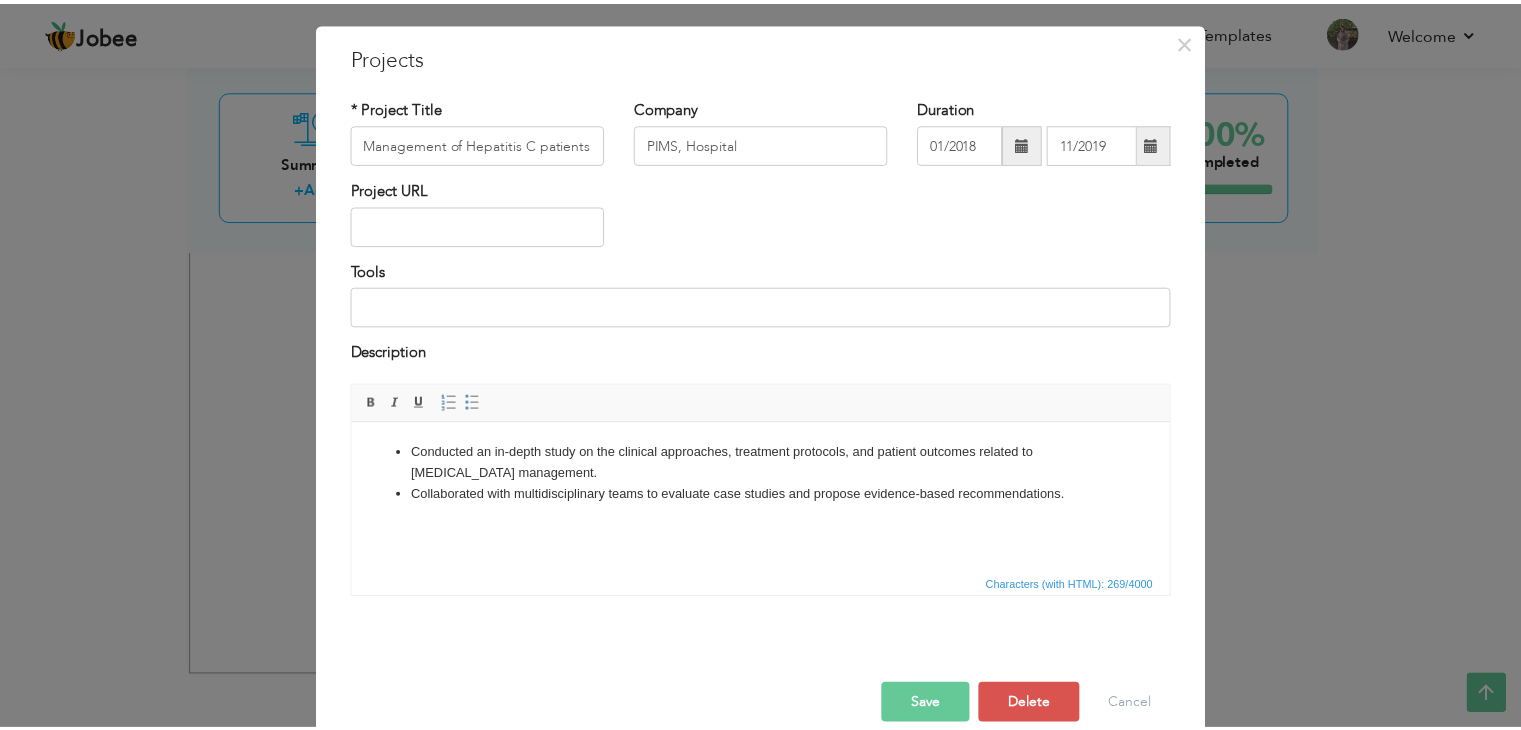 scroll, scrollTop: 80, scrollLeft: 0, axis: vertical 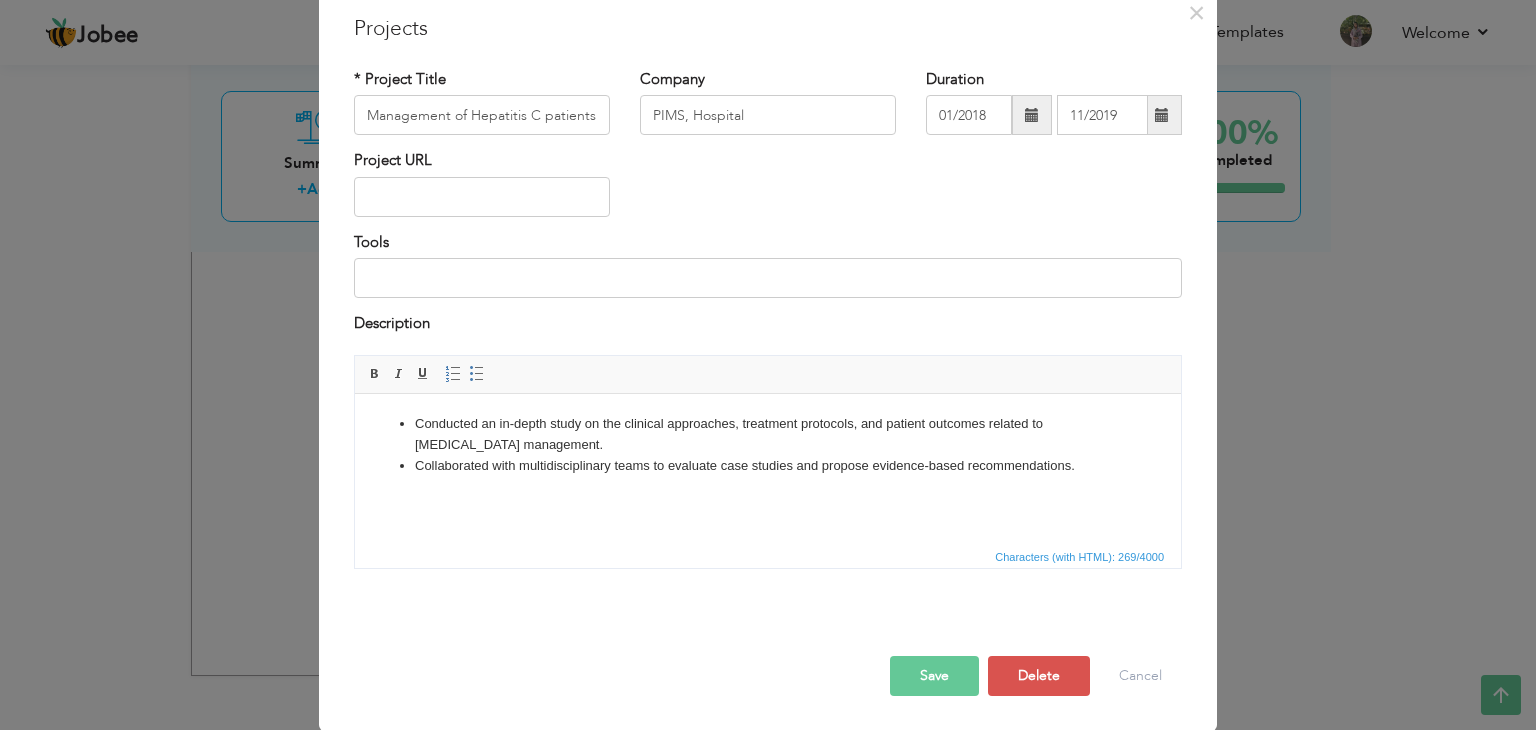 click on "Save" at bounding box center [934, 676] 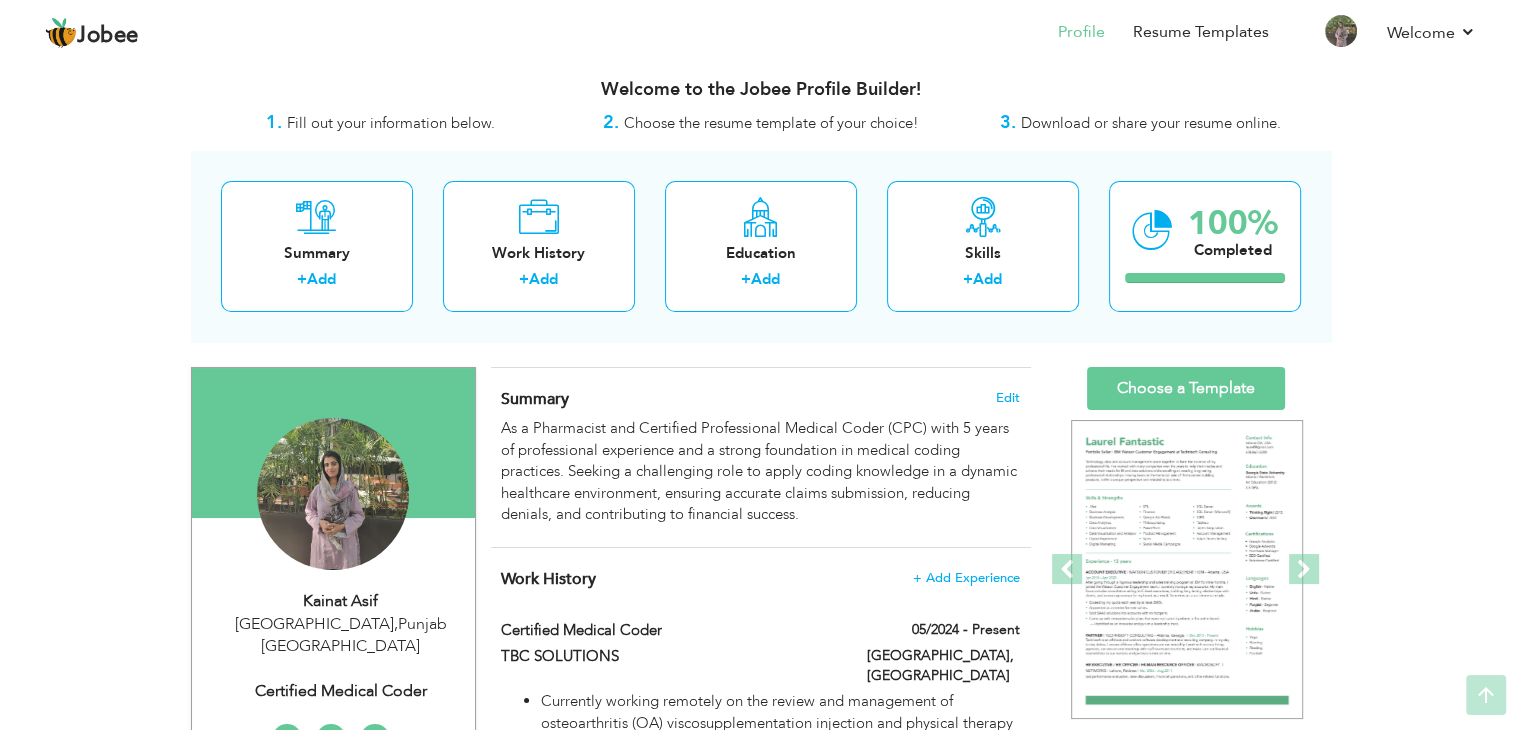 scroll, scrollTop: 0, scrollLeft: 0, axis: both 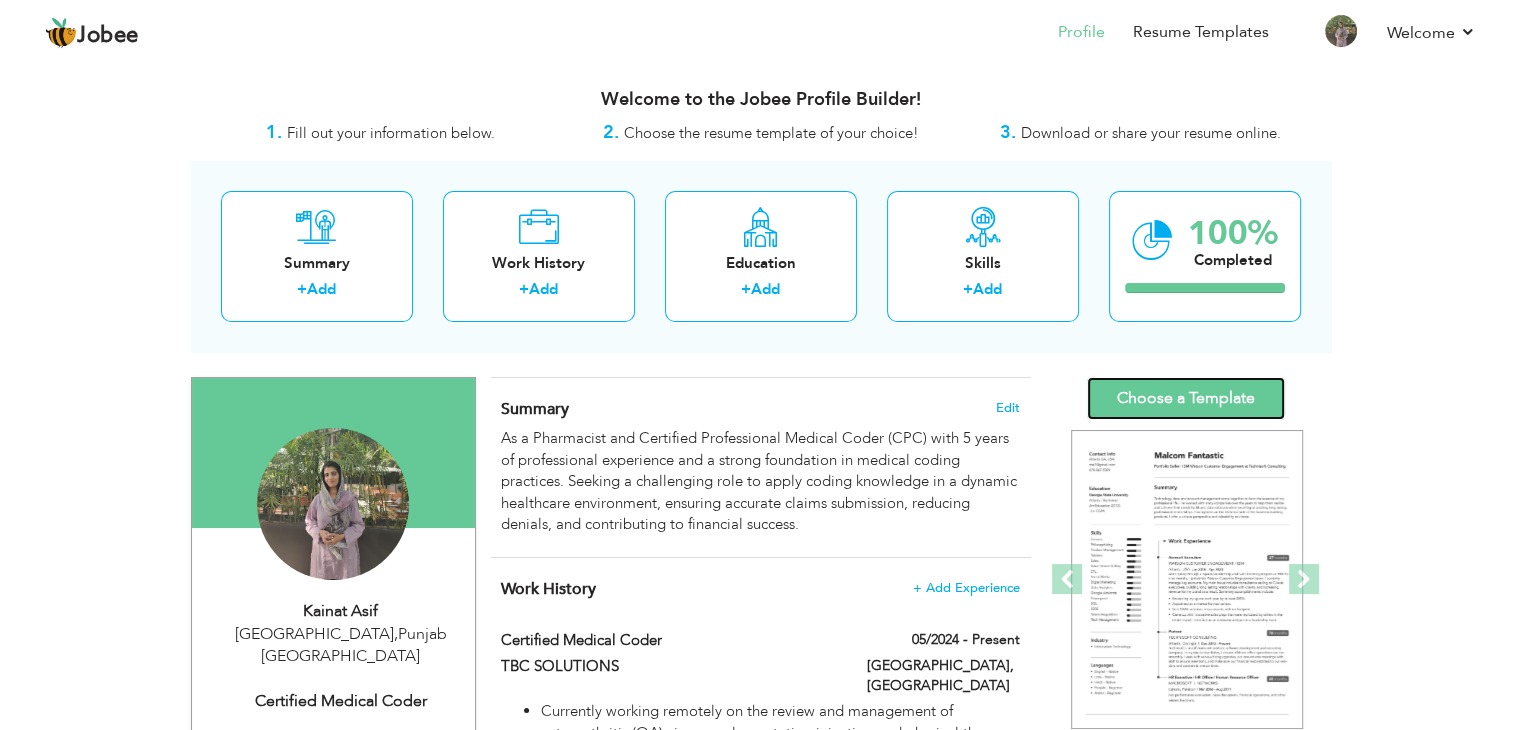 click on "Choose a Template" at bounding box center [1186, 398] 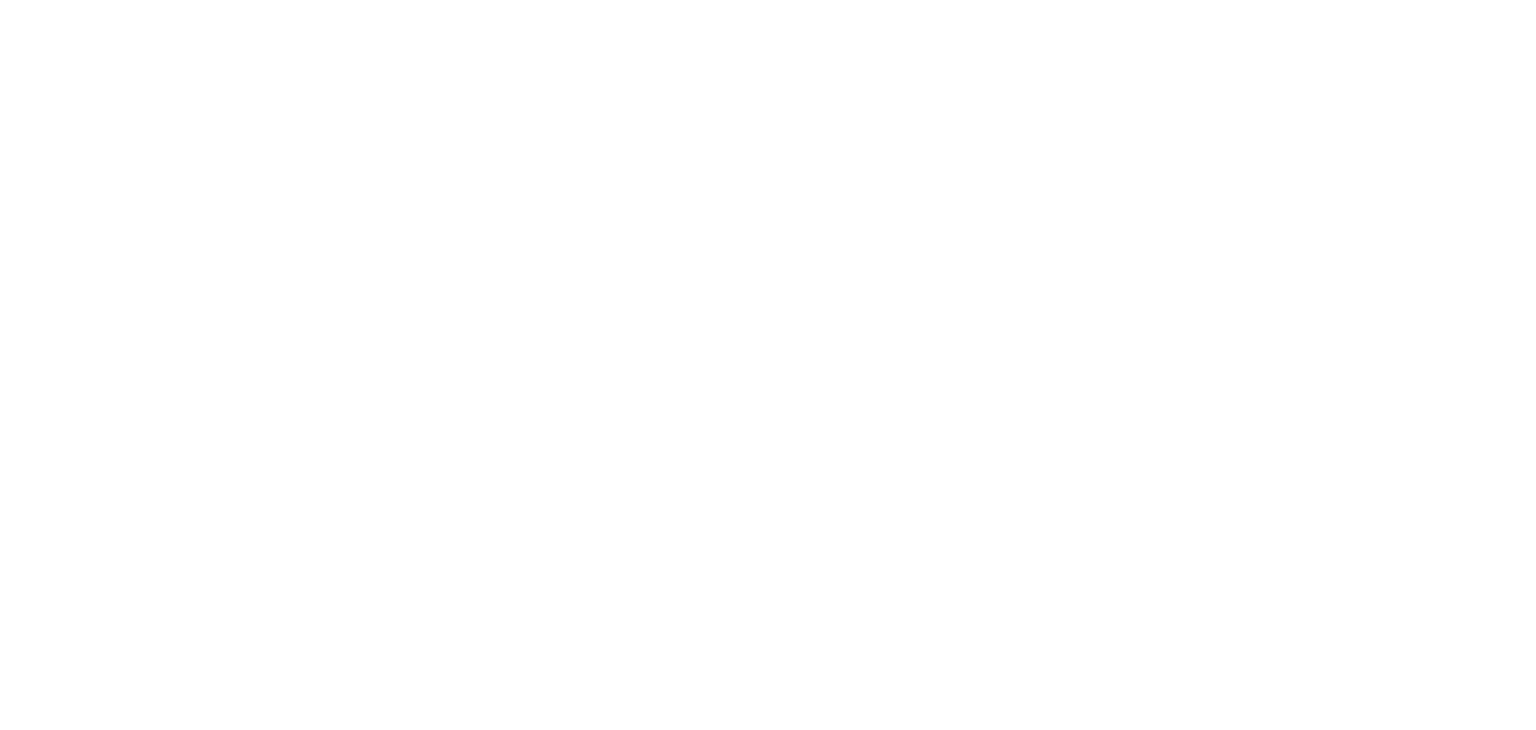 scroll, scrollTop: 0, scrollLeft: 0, axis: both 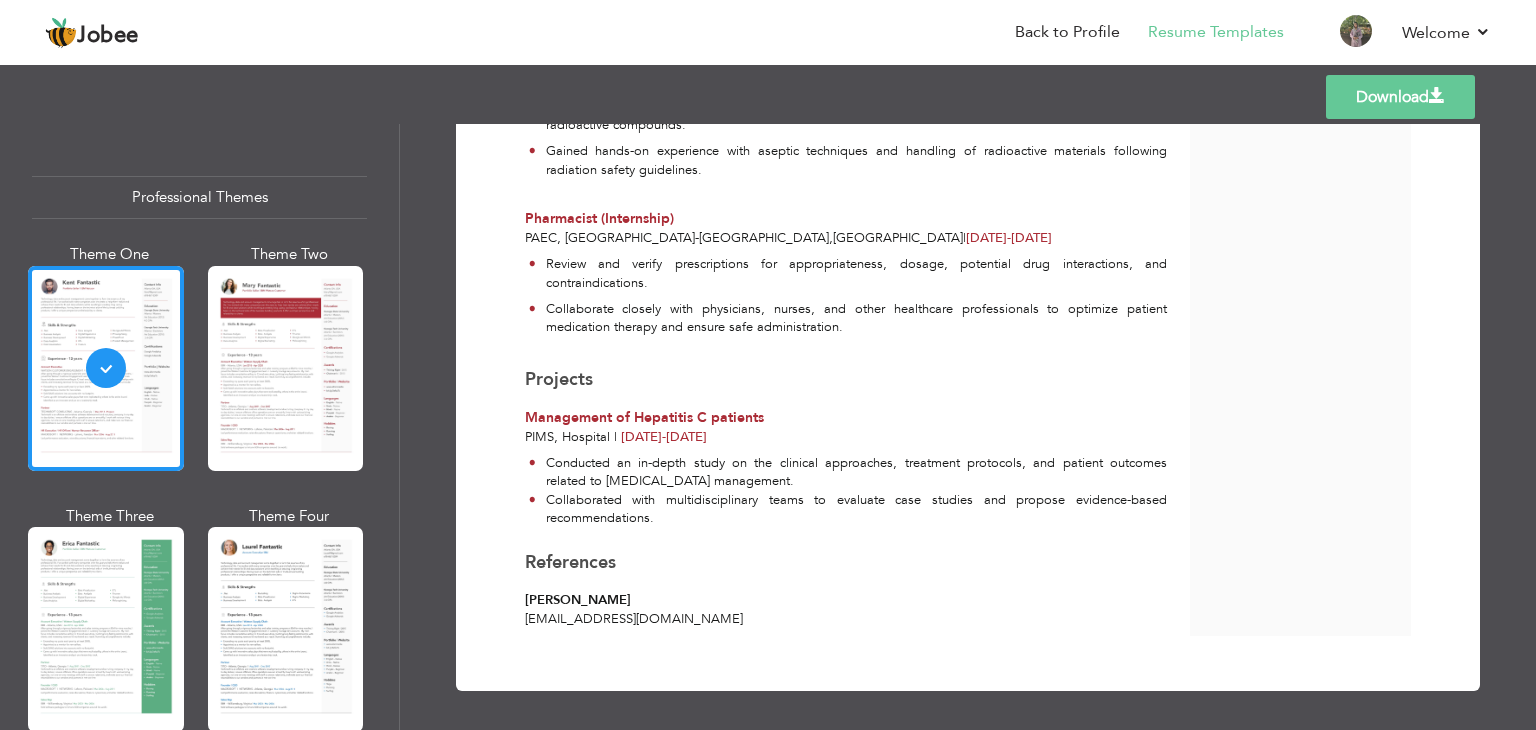 click on "Download" at bounding box center [1400, 97] 